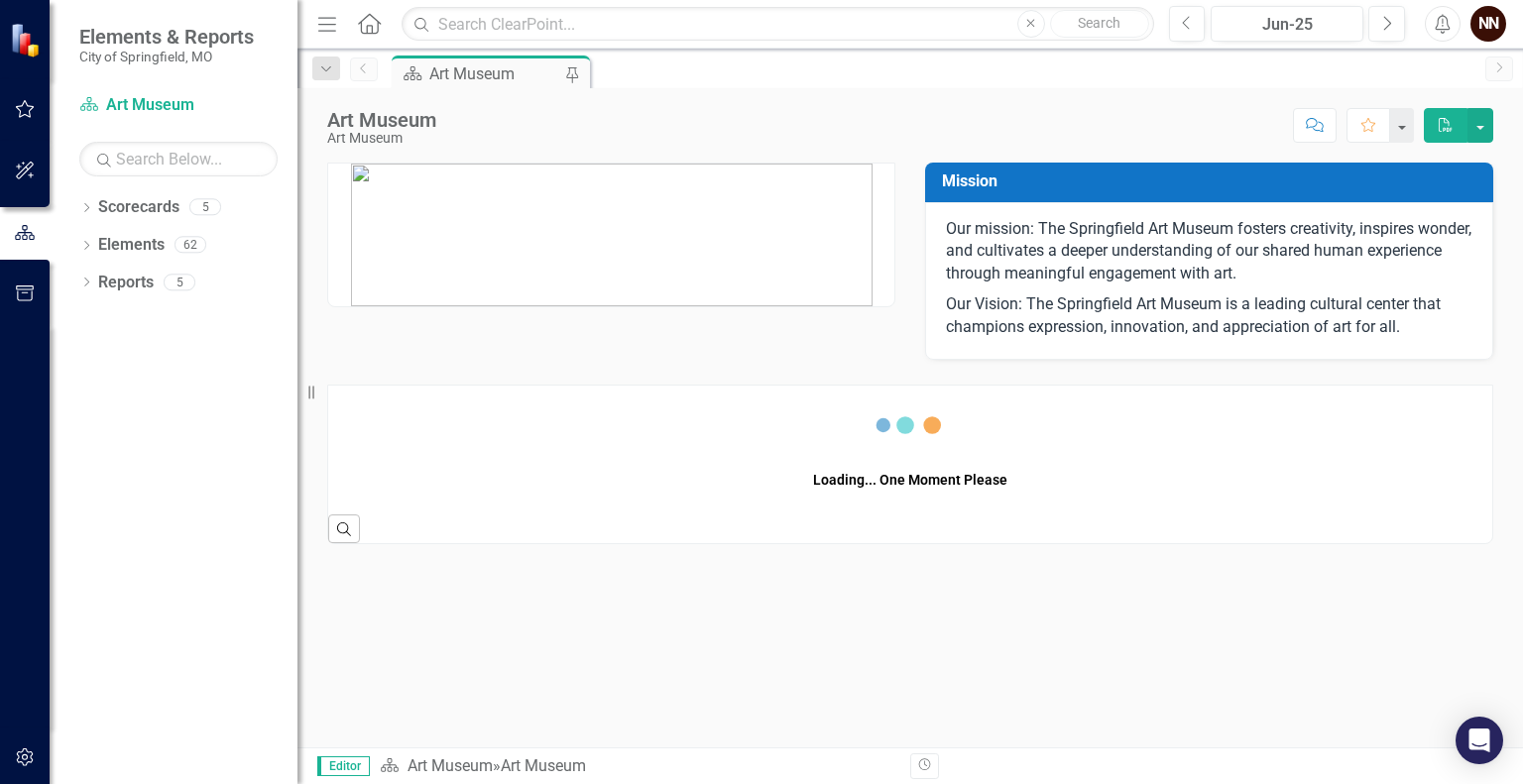 scroll, scrollTop: 0, scrollLeft: 0, axis: both 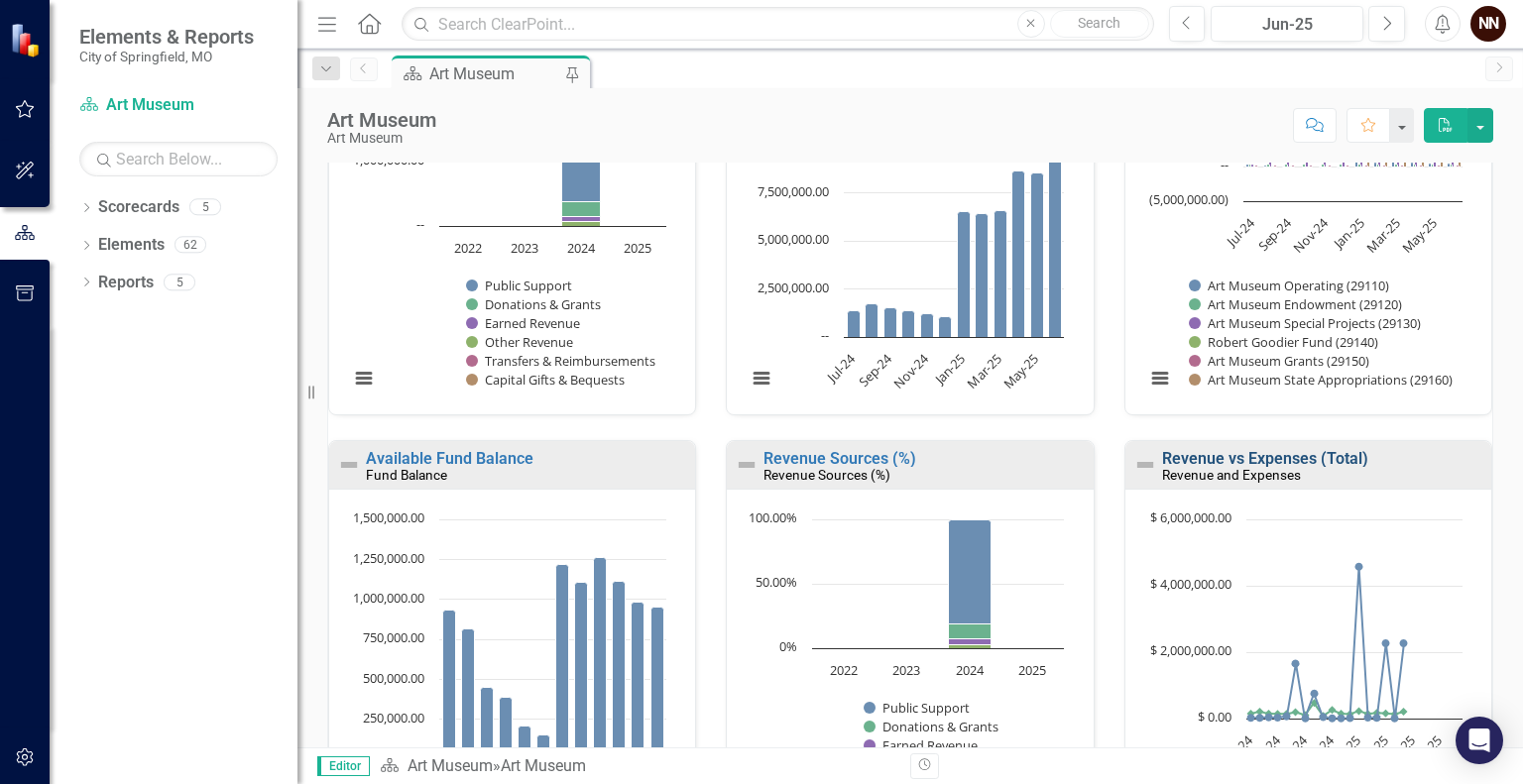 click on "Revenue vs Expenses (Total)" at bounding box center [1265, 458] 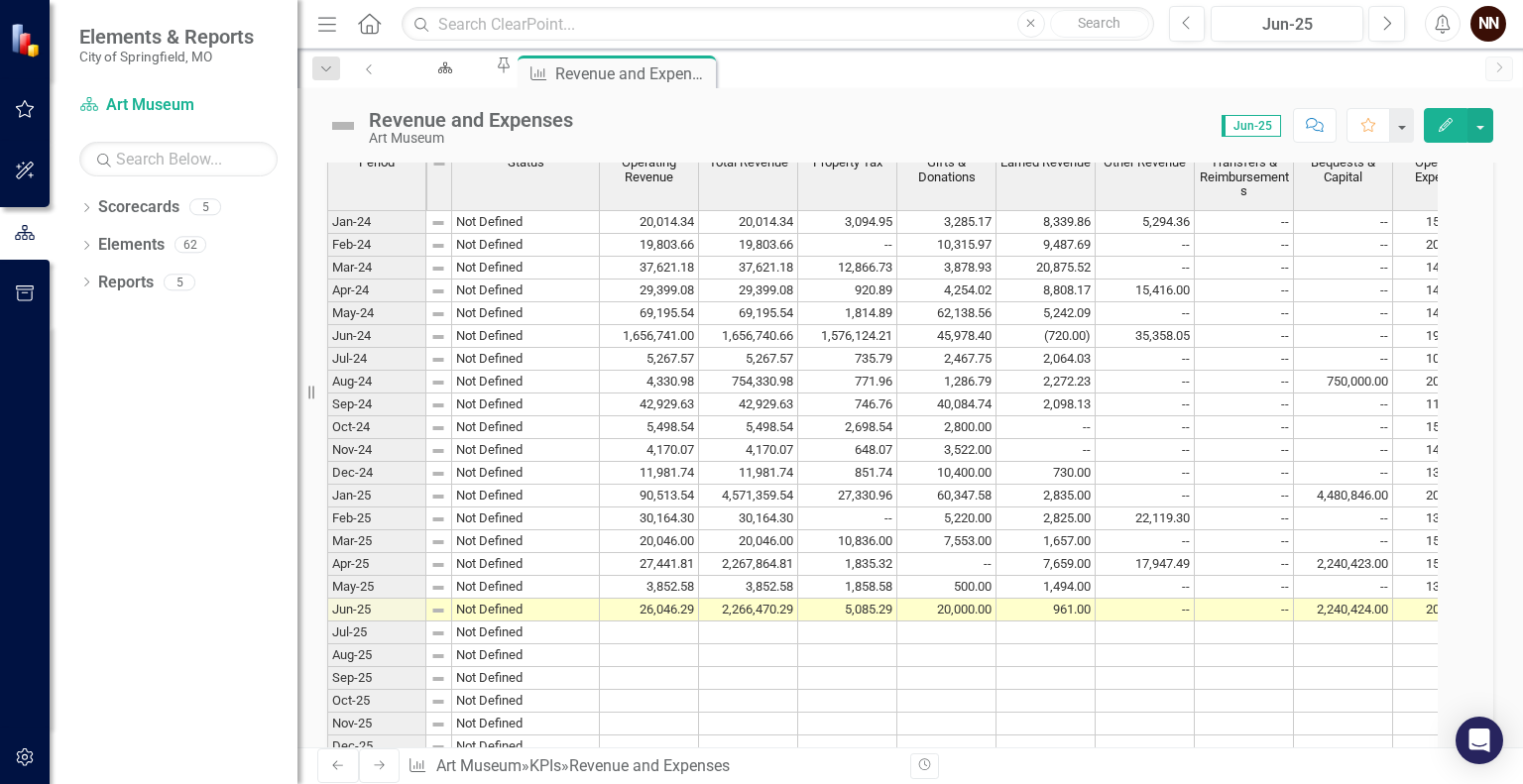 scroll, scrollTop: 1761, scrollLeft: 0, axis: vertical 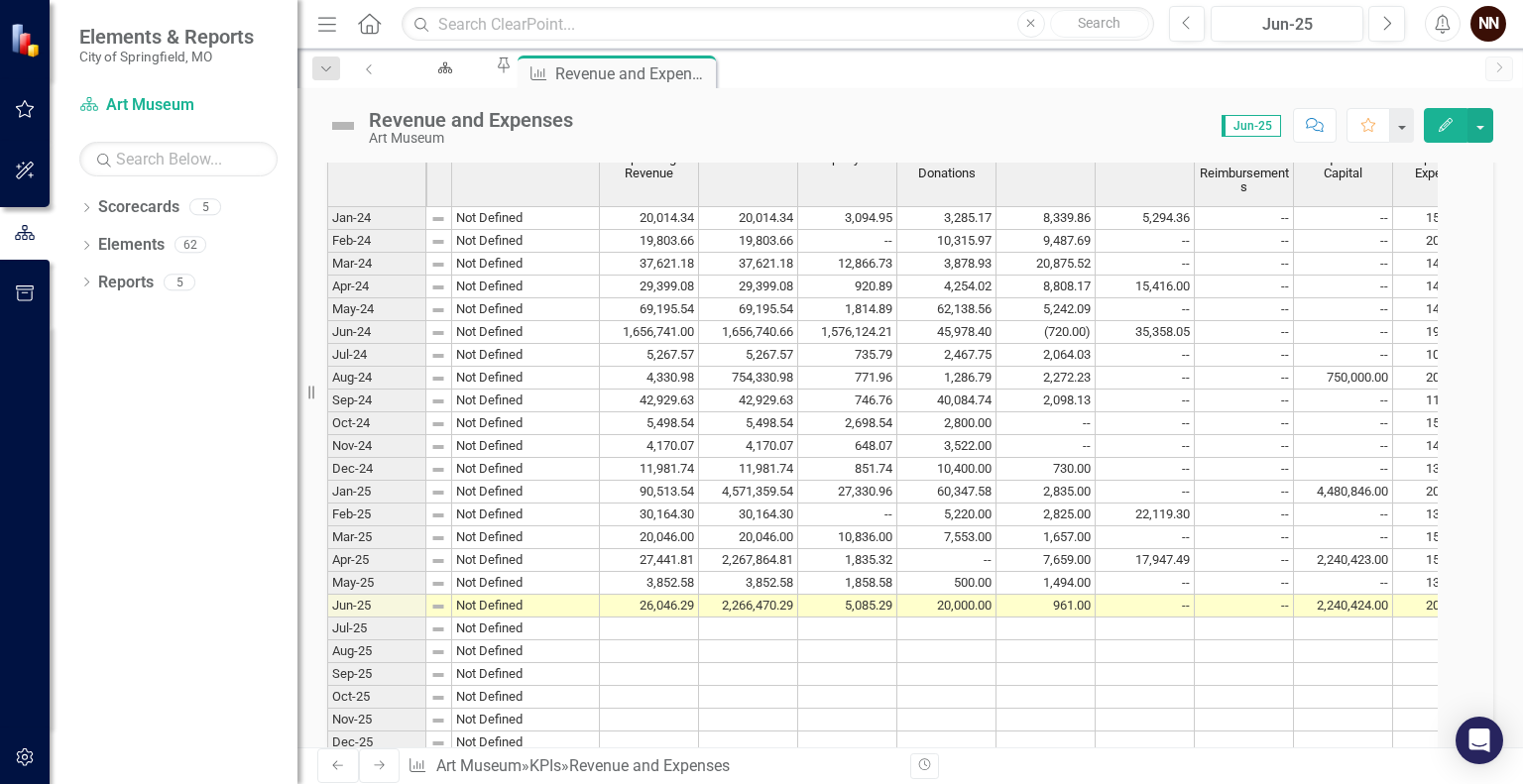 click at bounding box center (749, 628) 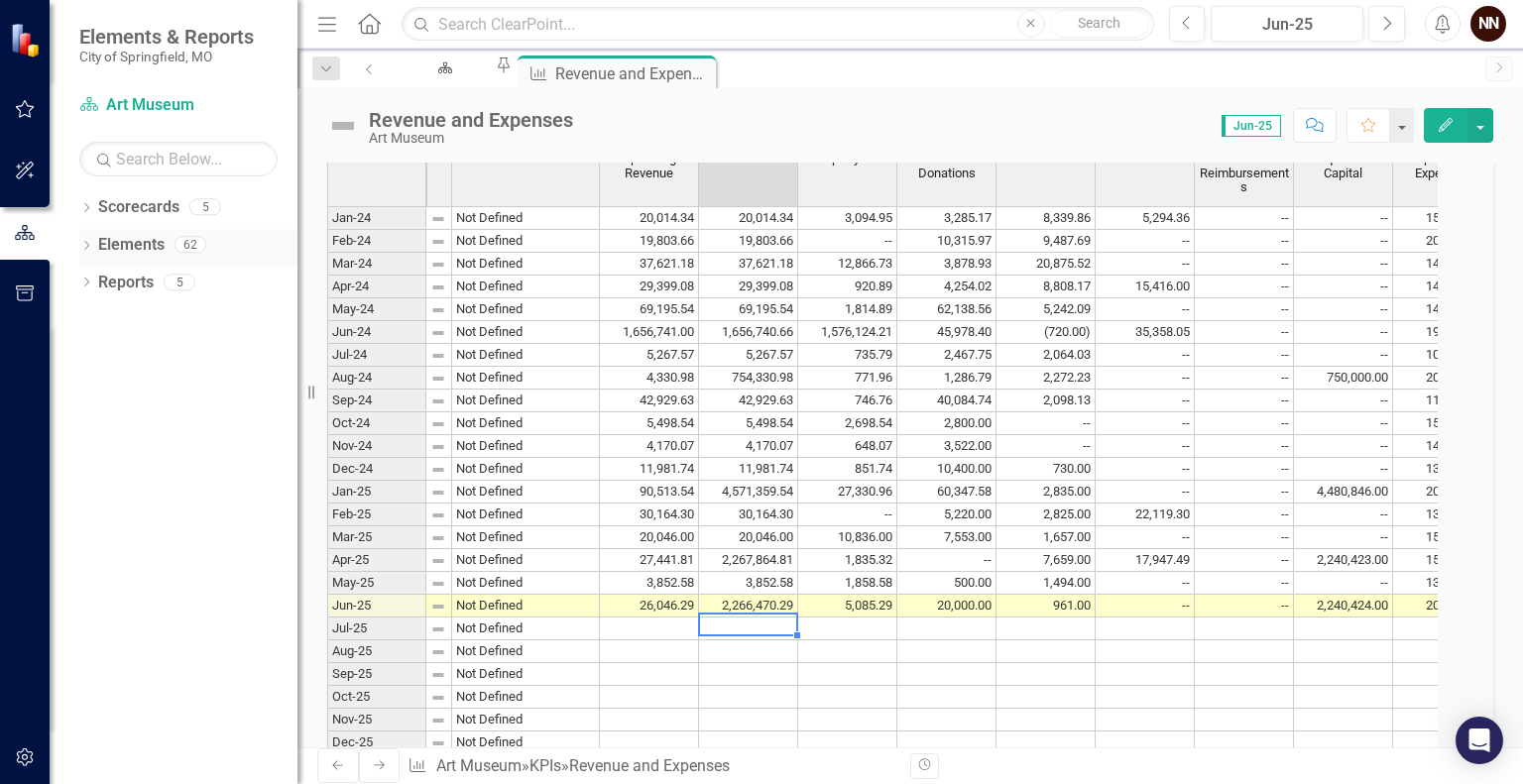 click on "Dropdown" 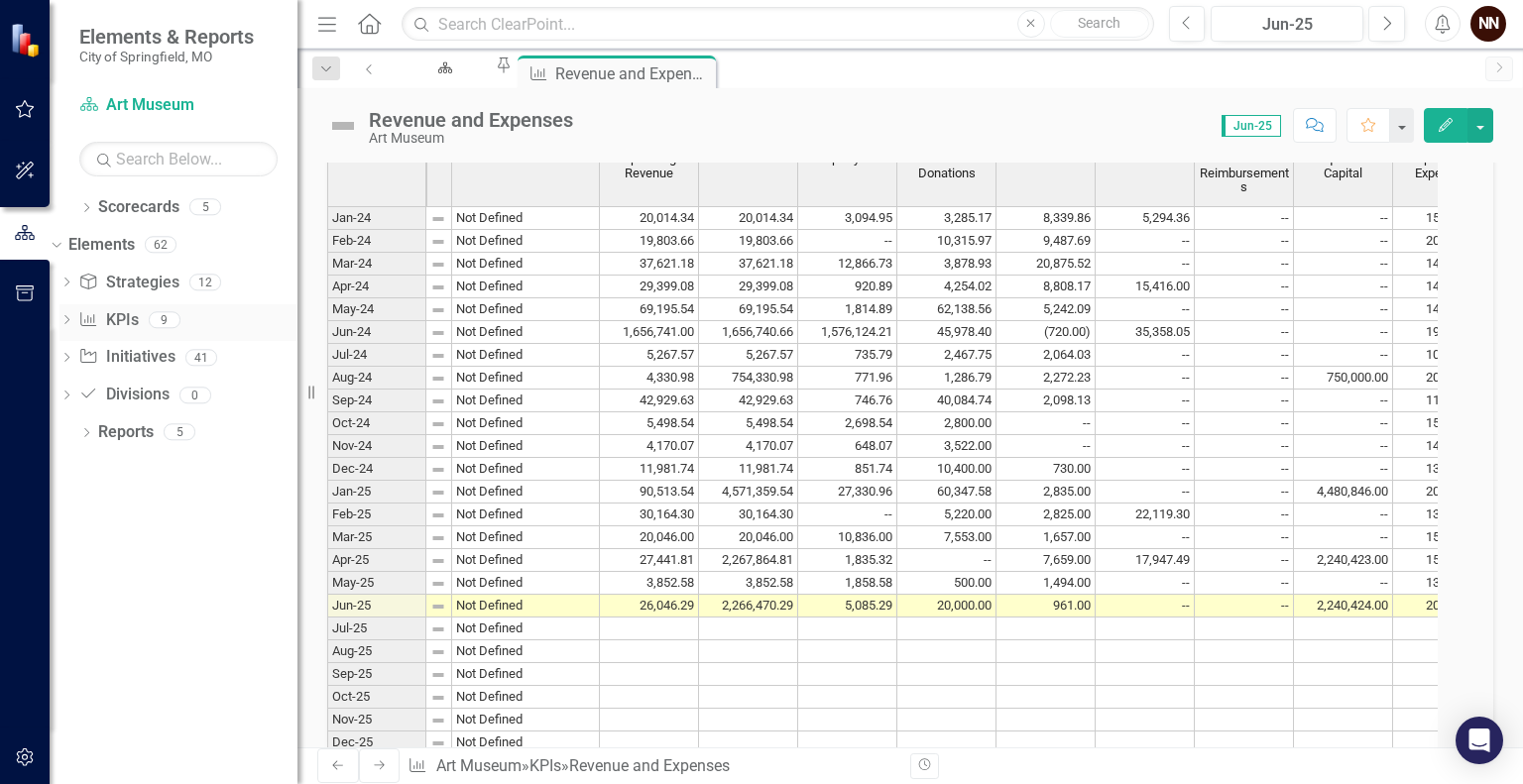click on "Dropdown" 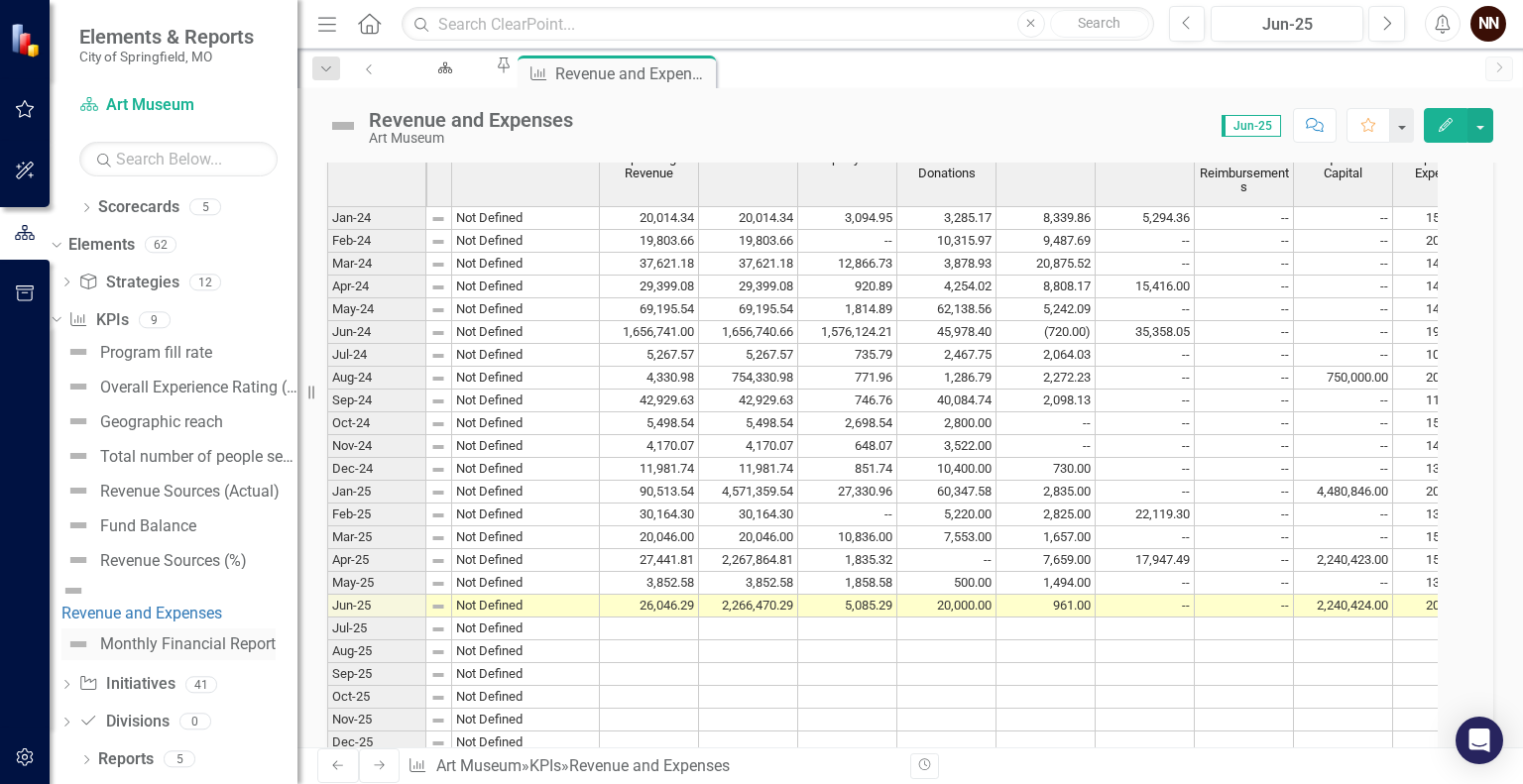 click on "Monthly Financial Report" at bounding box center [187, 644] 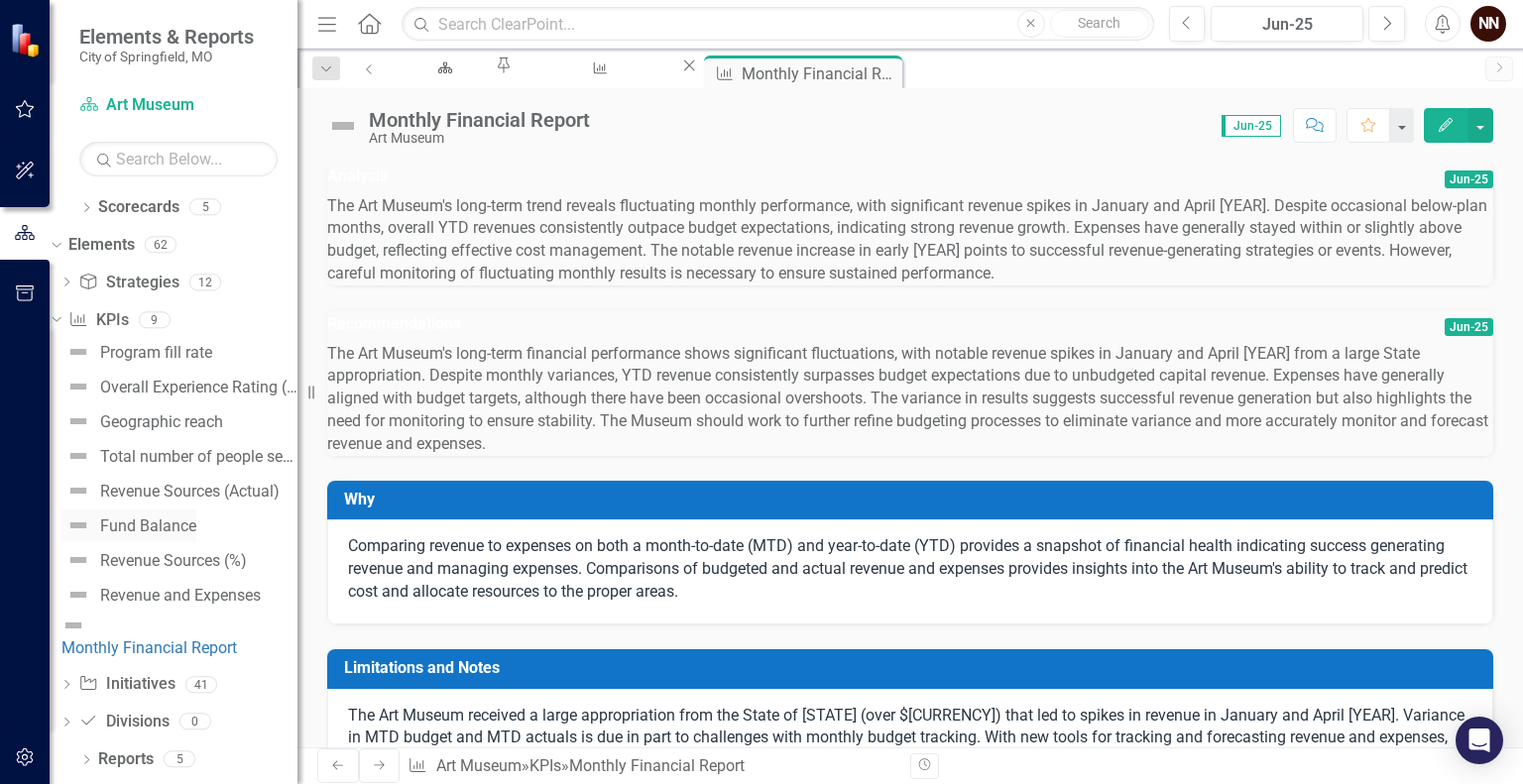 click on "Fund Balance" at bounding box center (148, 526) 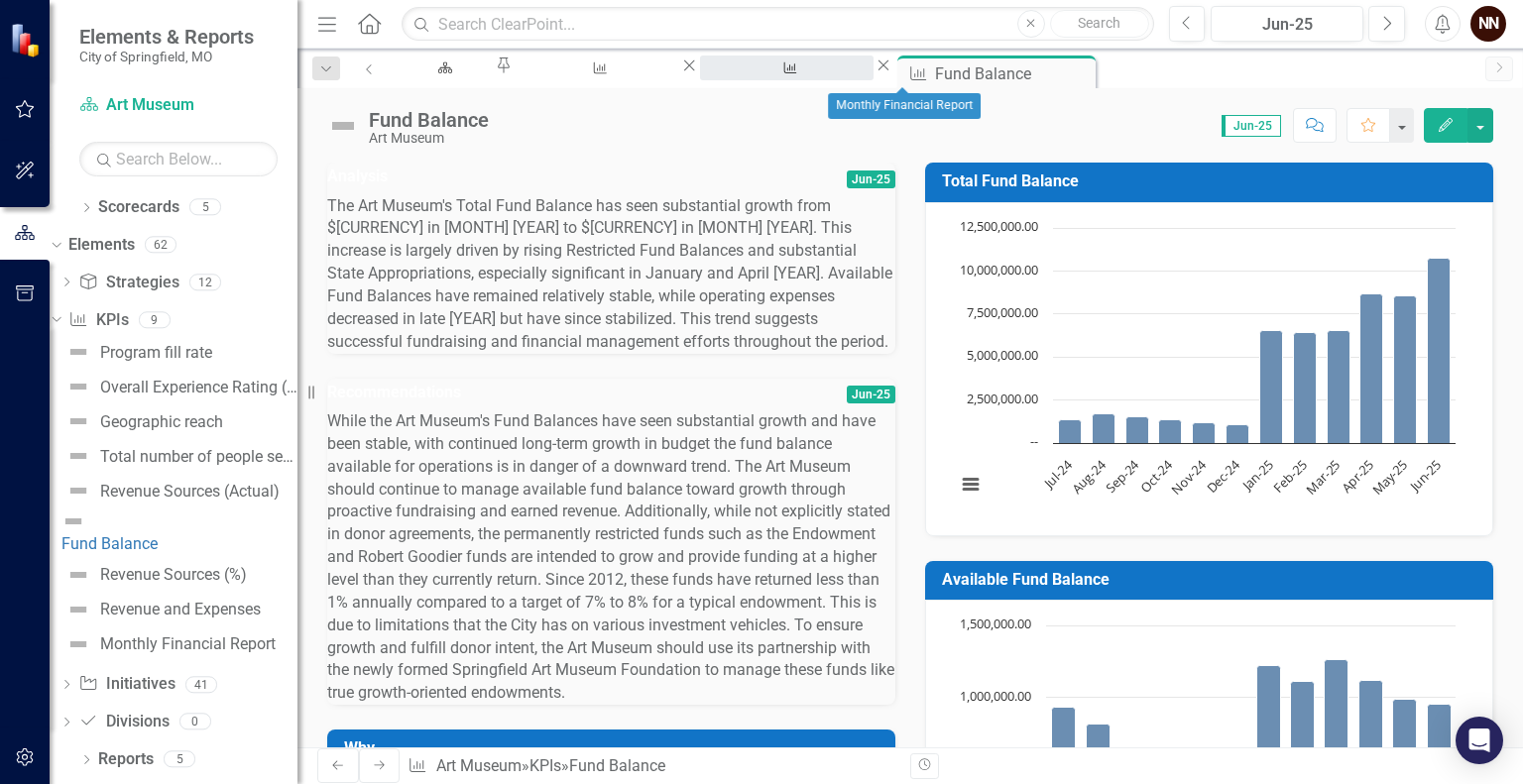 click on "Monthly Financial Report" at bounding box center [786, 86] 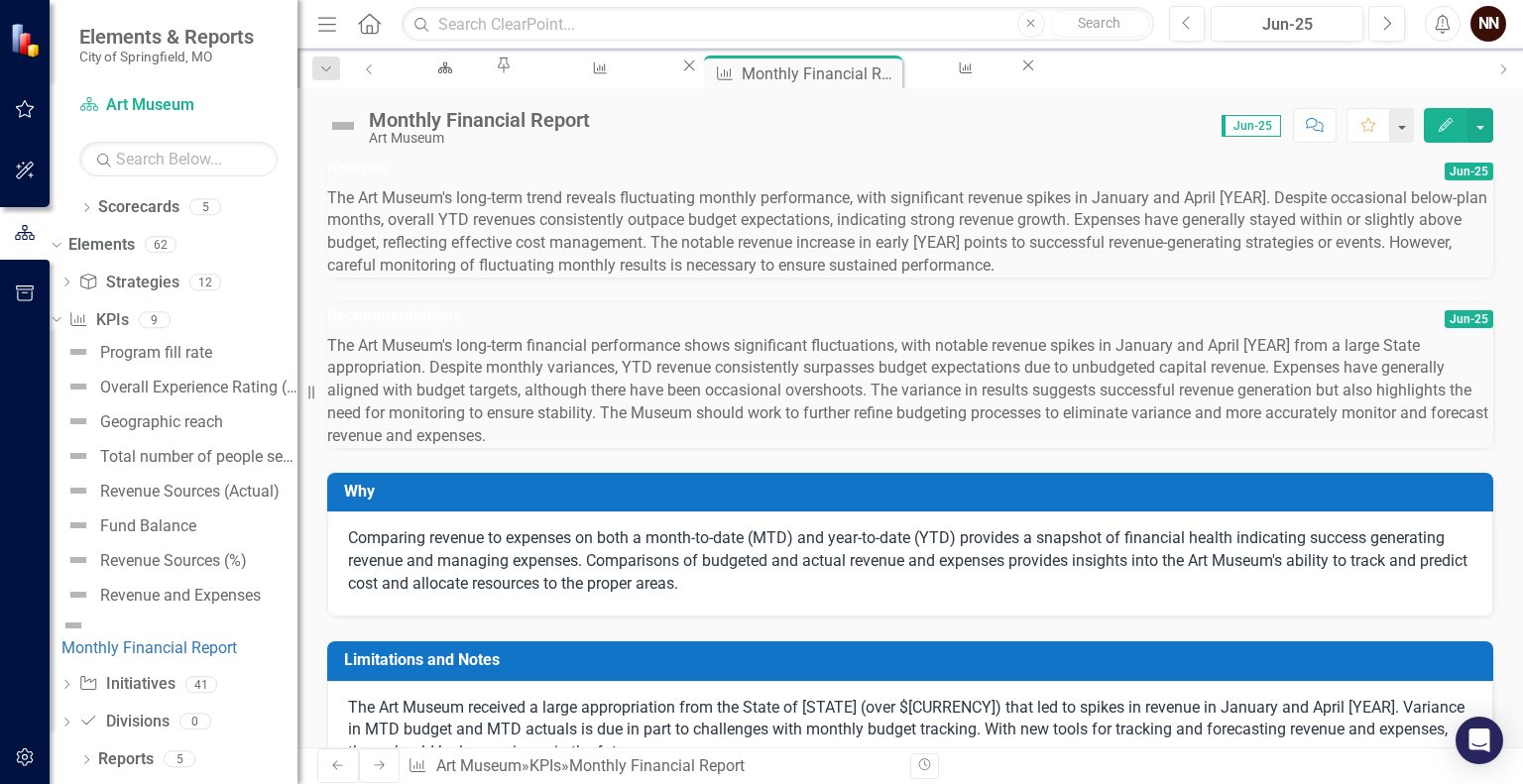 scroll, scrollTop: 0, scrollLeft: 0, axis: both 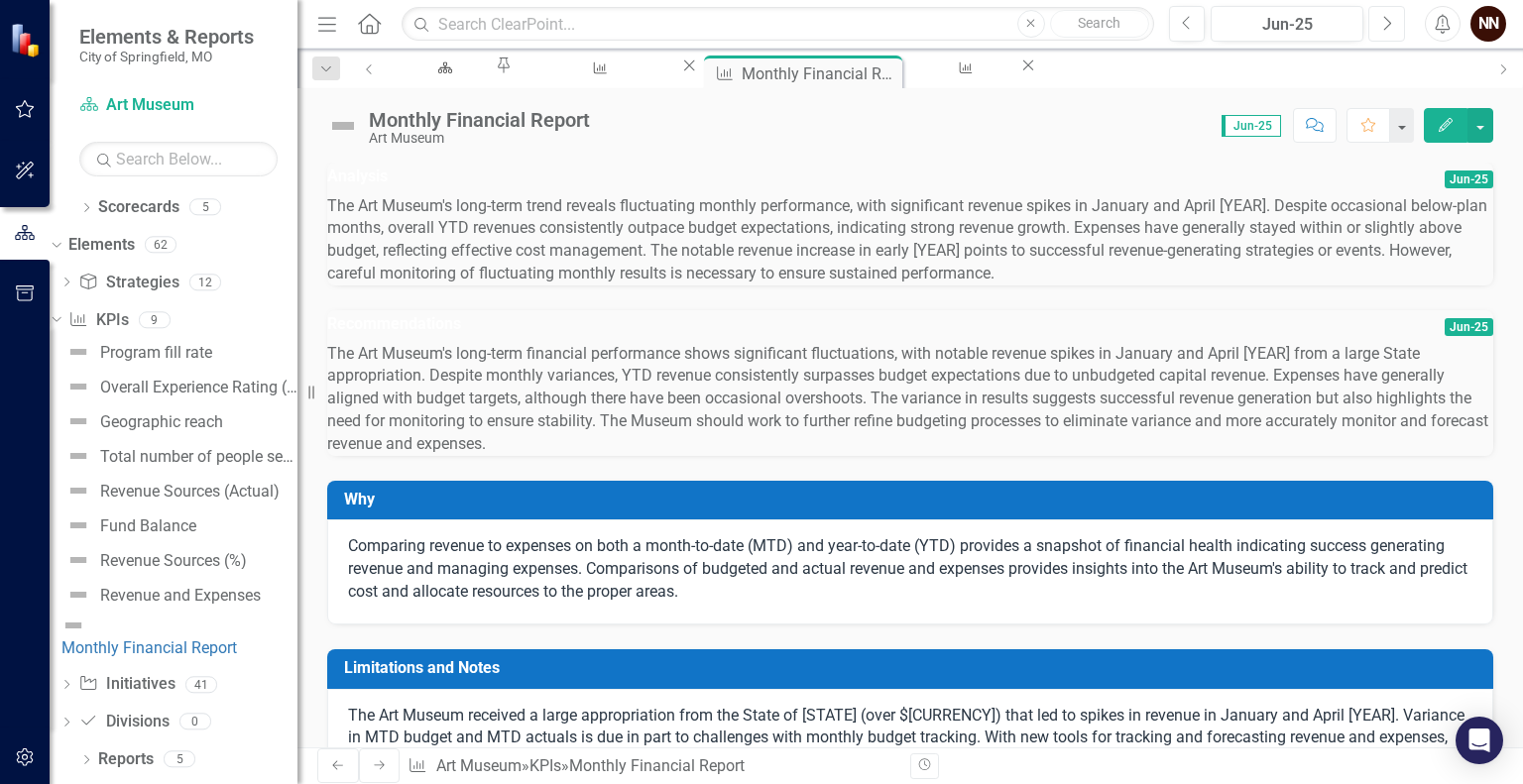 click 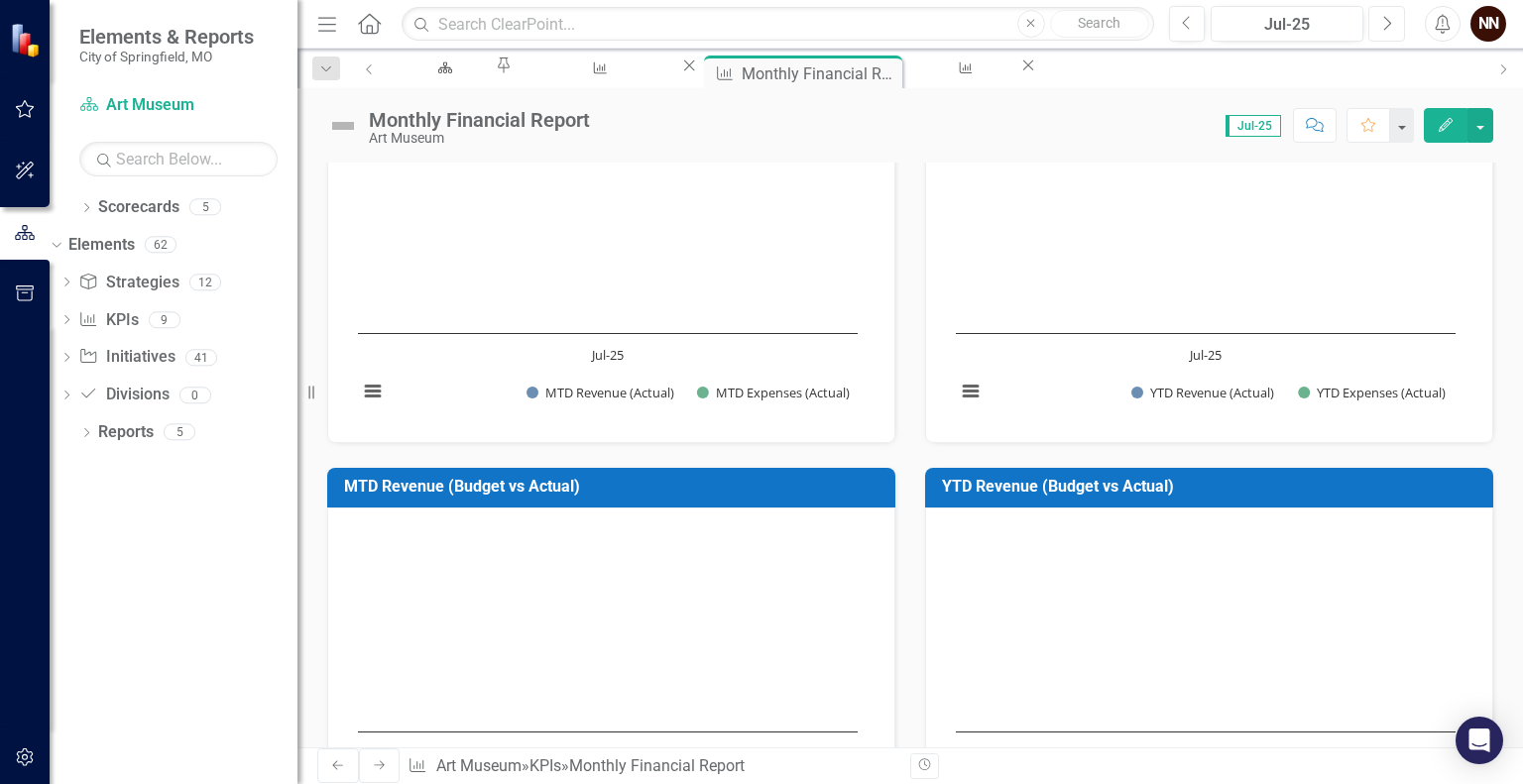 scroll, scrollTop: 555, scrollLeft: 0, axis: vertical 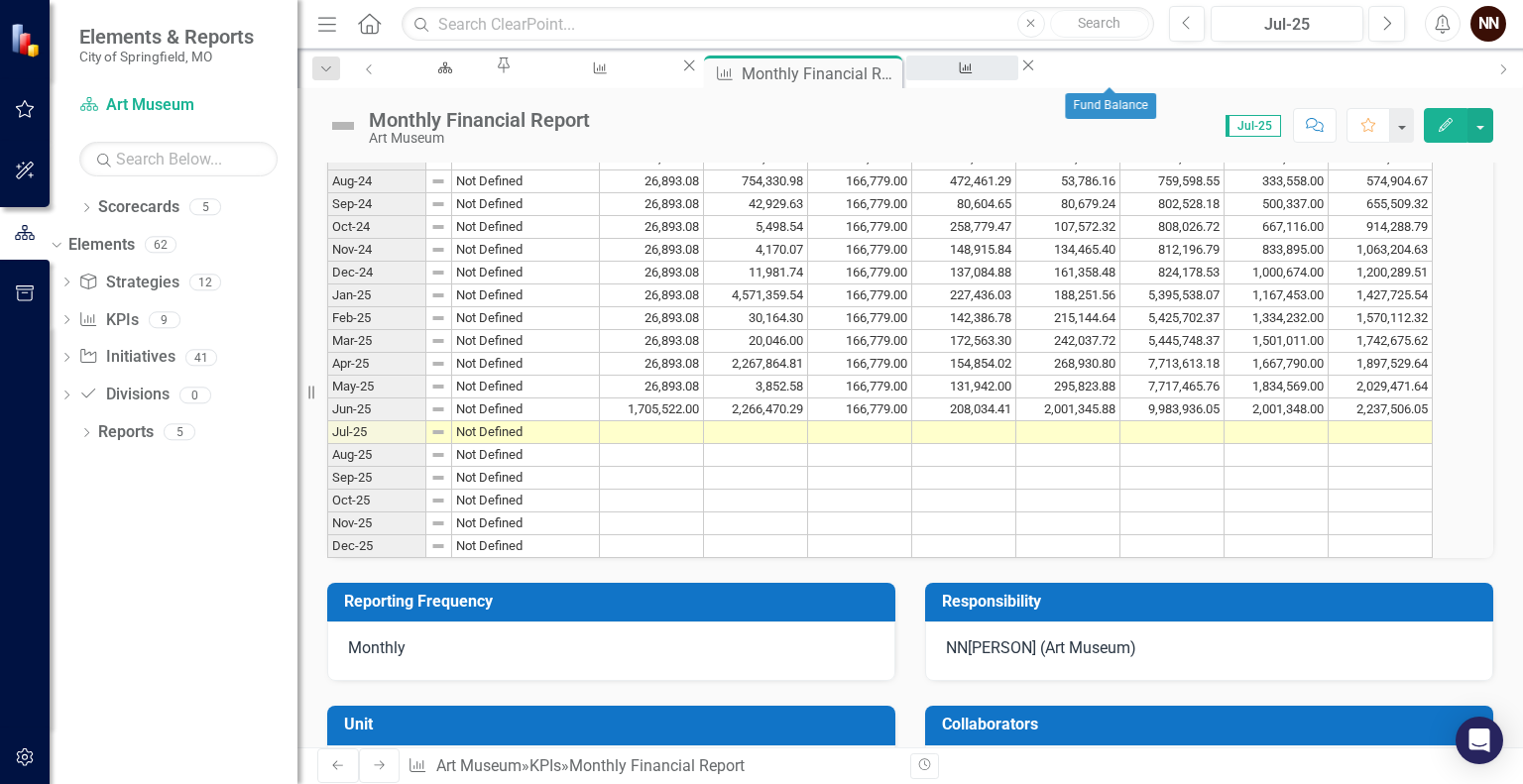 click on "Fund Balance" at bounding box center [962, 86] 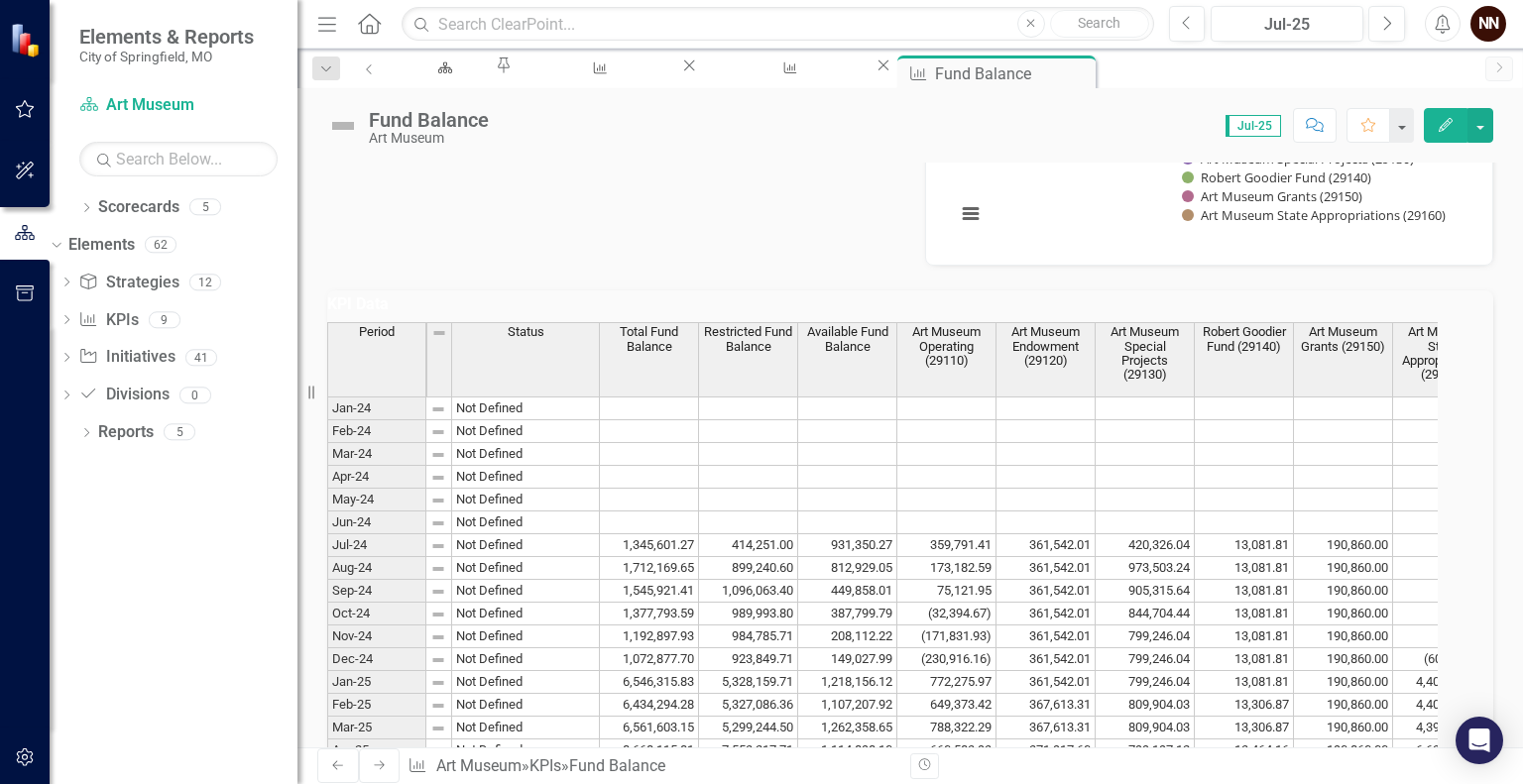 scroll, scrollTop: 1388, scrollLeft: 0, axis: vertical 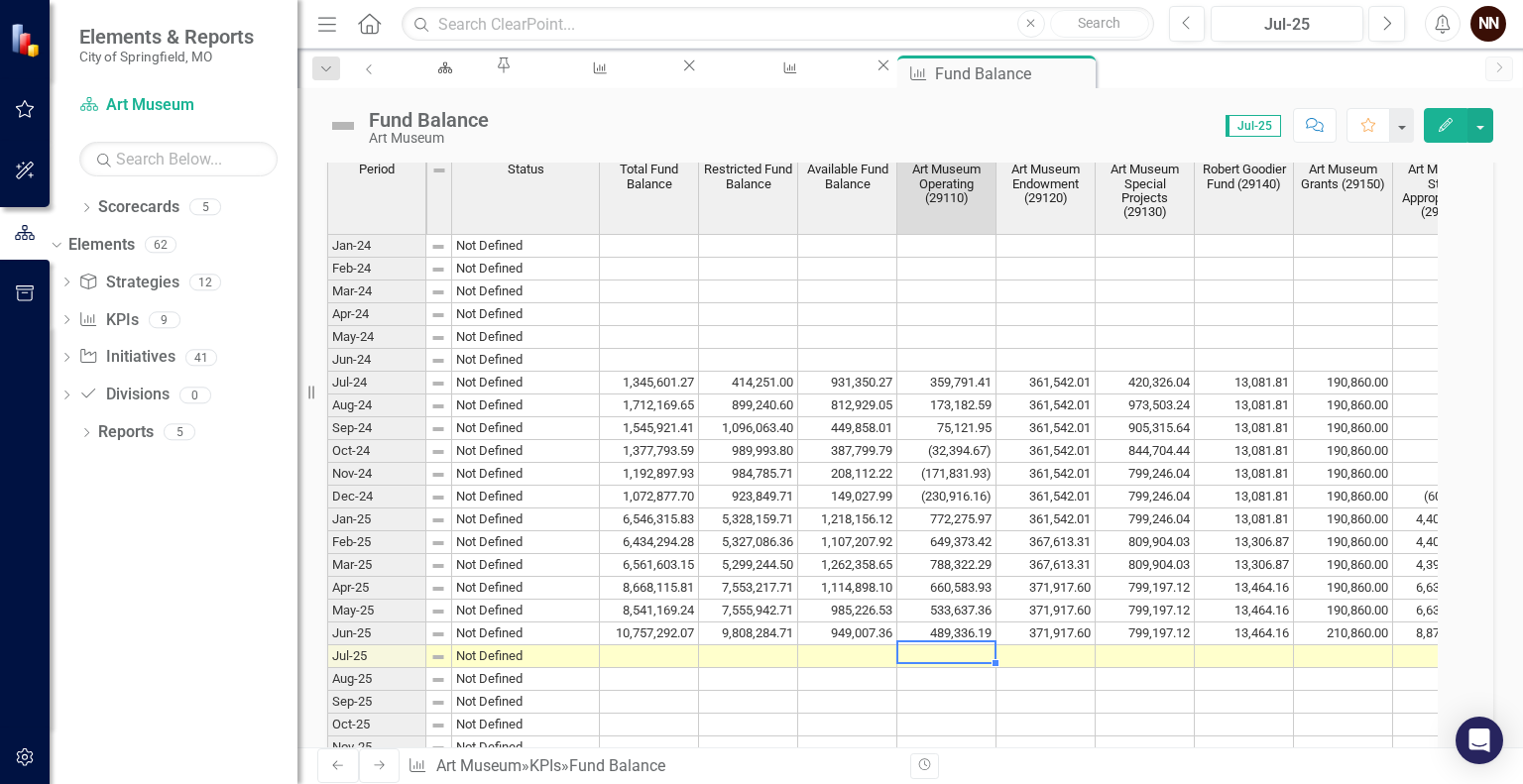 click at bounding box center (947, 656) 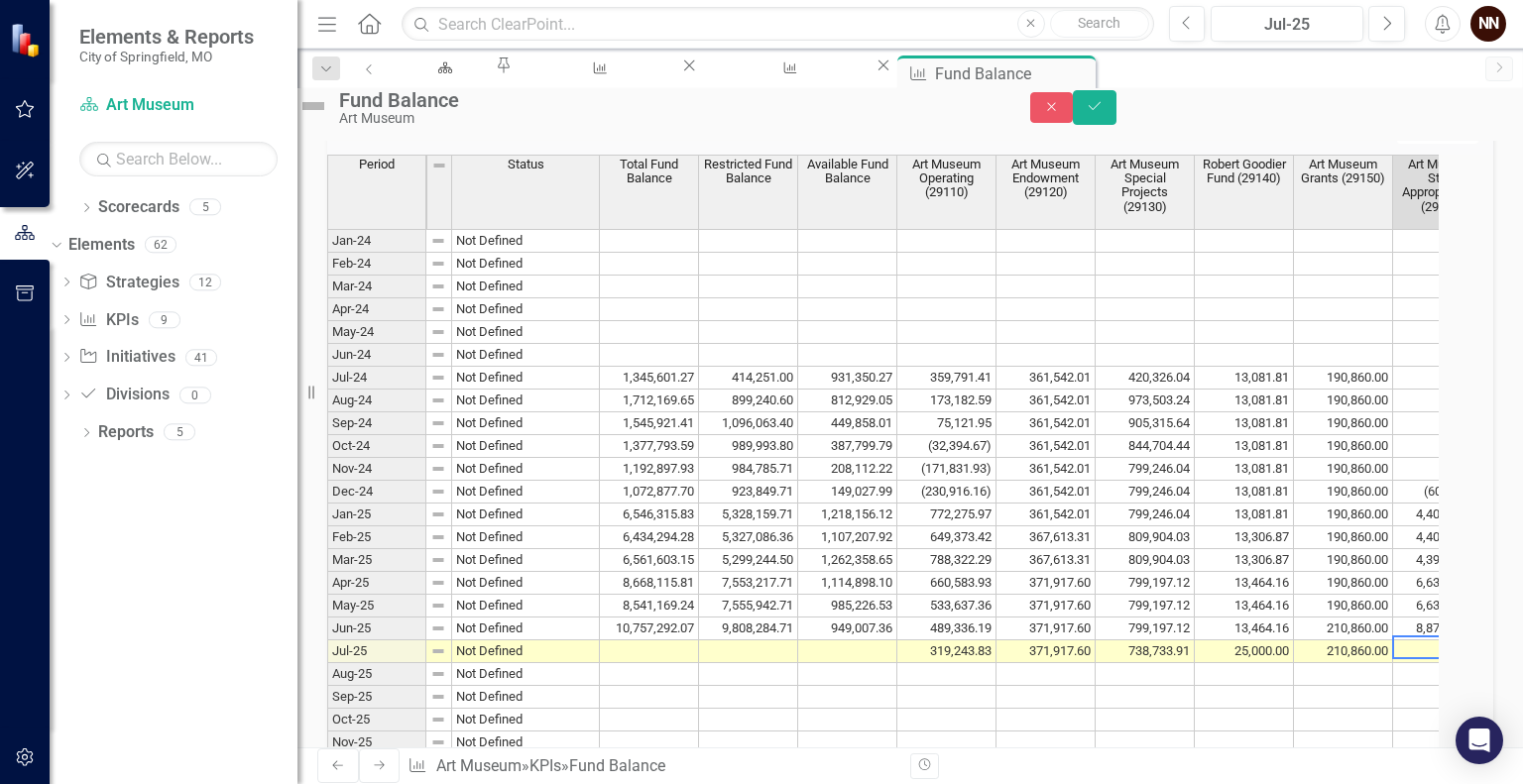 scroll, scrollTop: 0, scrollLeft: 54, axis: horizontal 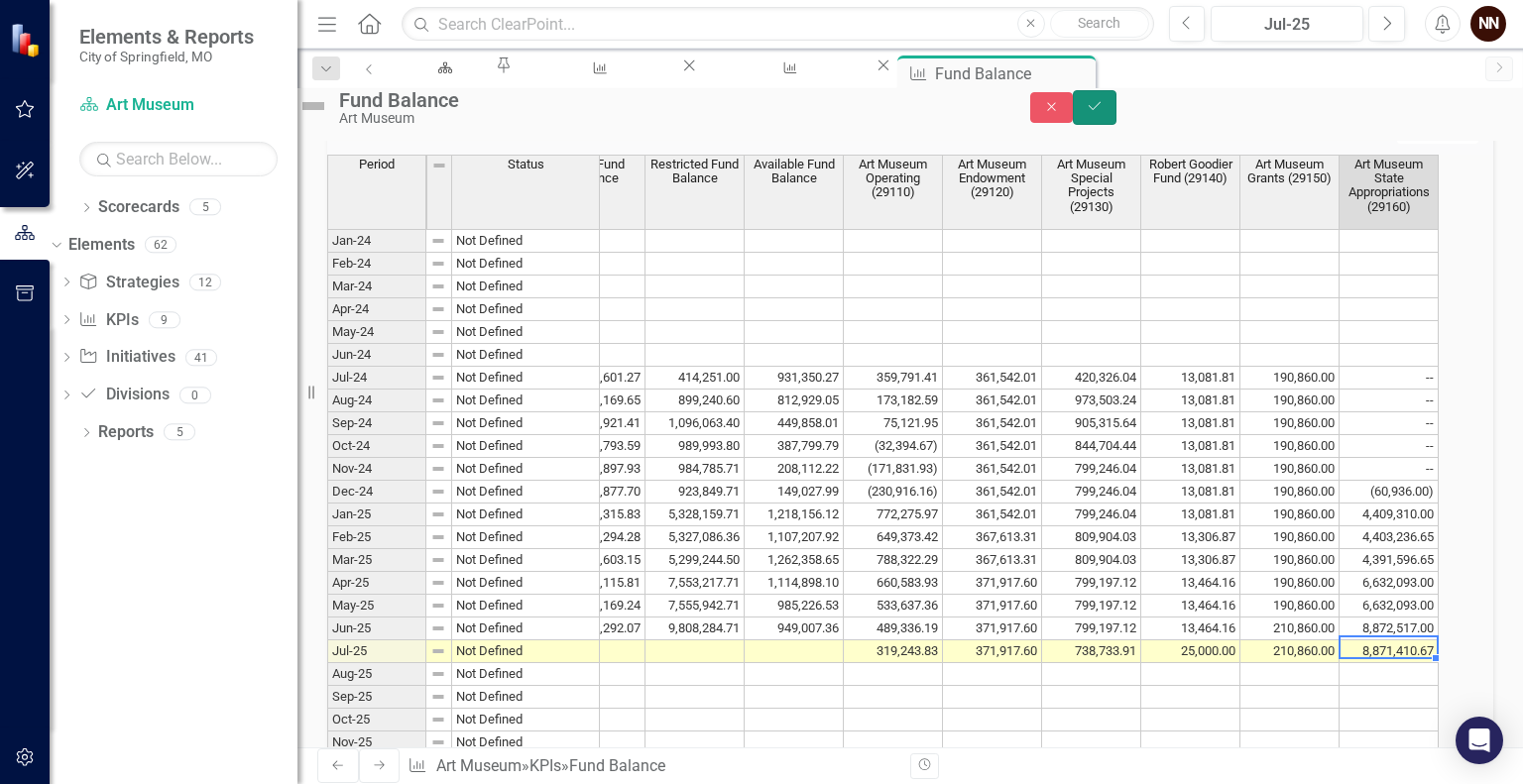 click on "Save" at bounding box center (1095, 107) 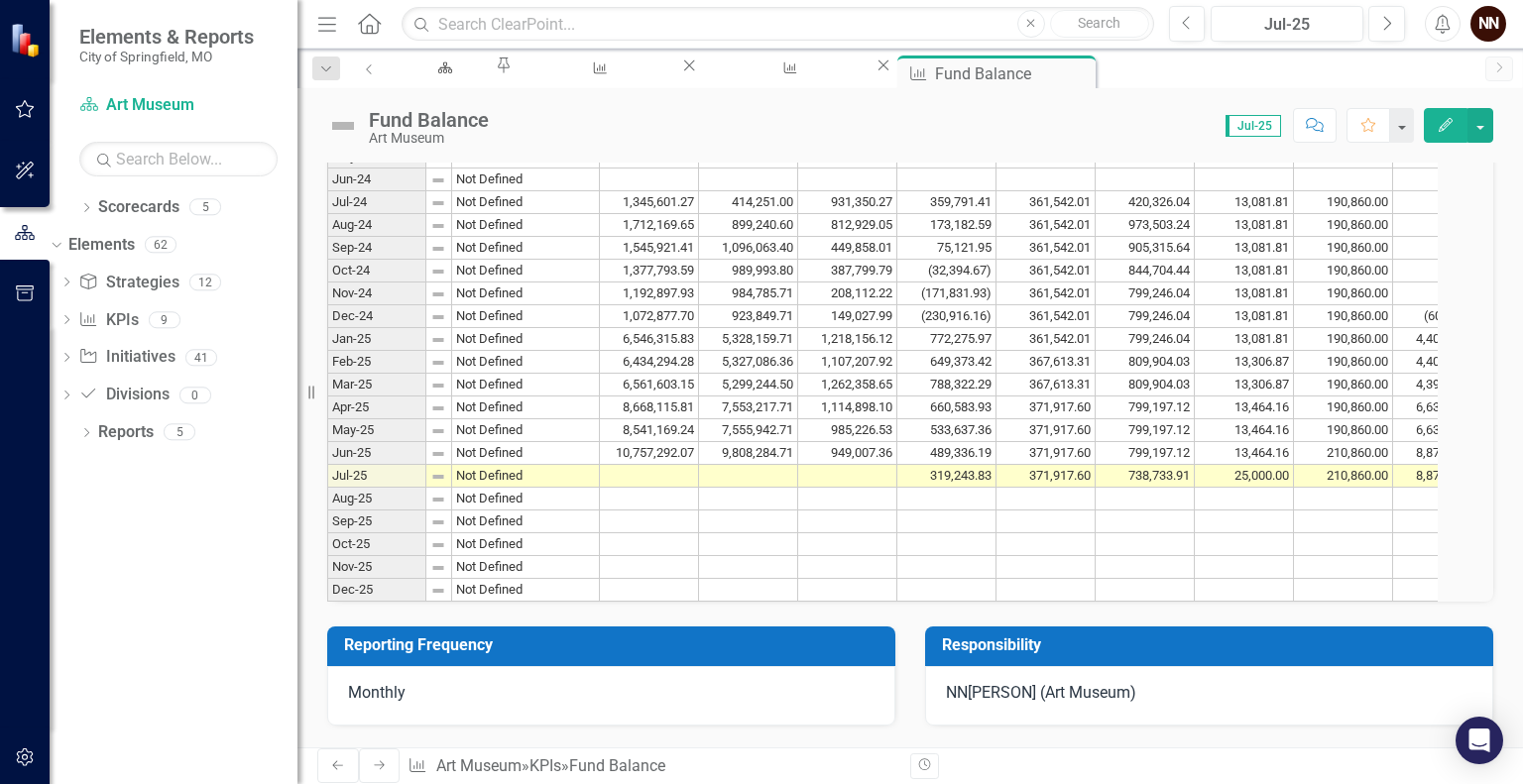 scroll, scrollTop: 1714, scrollLeft: 0, axis: vertical 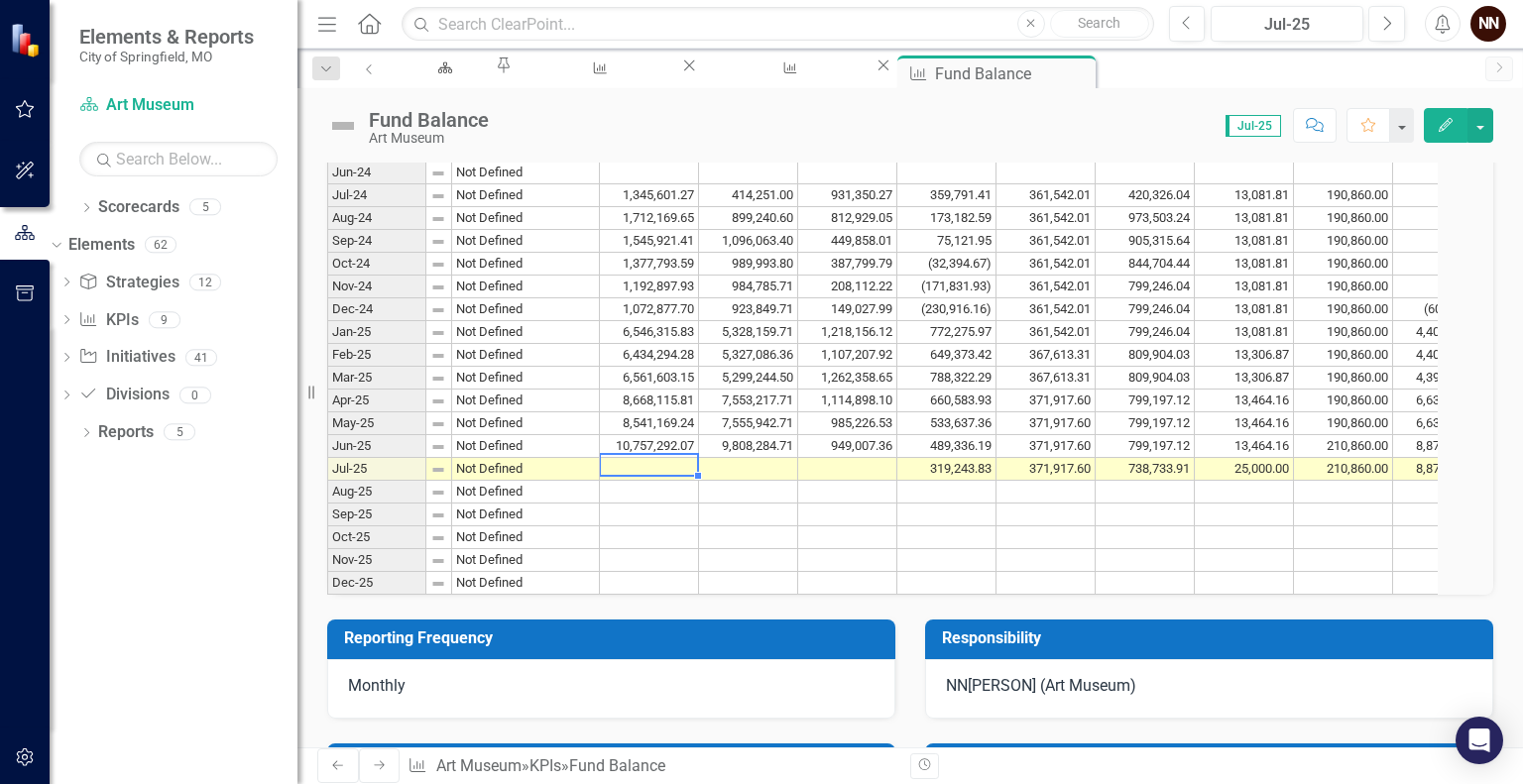 click at bounding box center [649, 469] 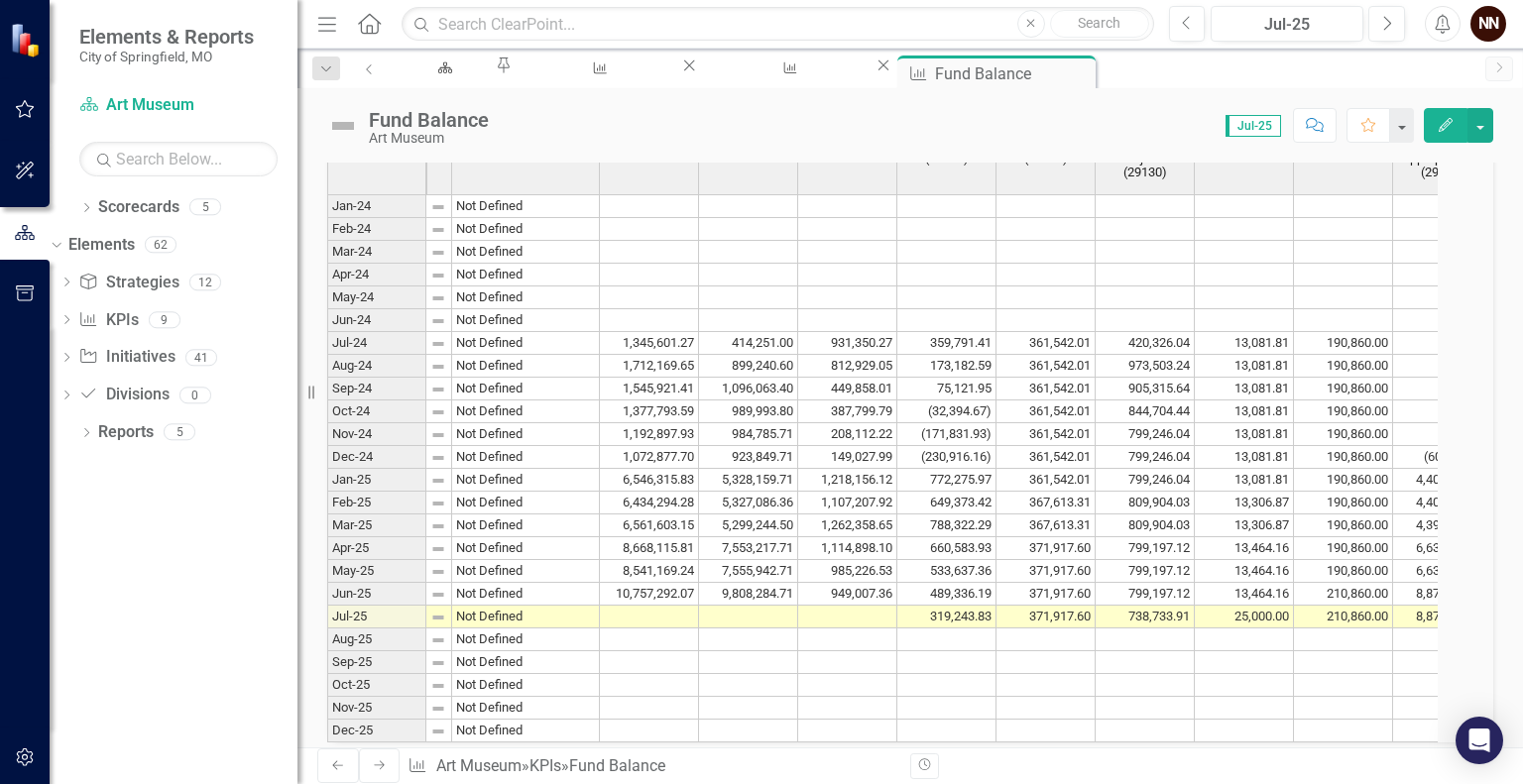 scroll, scrollTop: 1570, scrollLeft: 0, axis: vertical 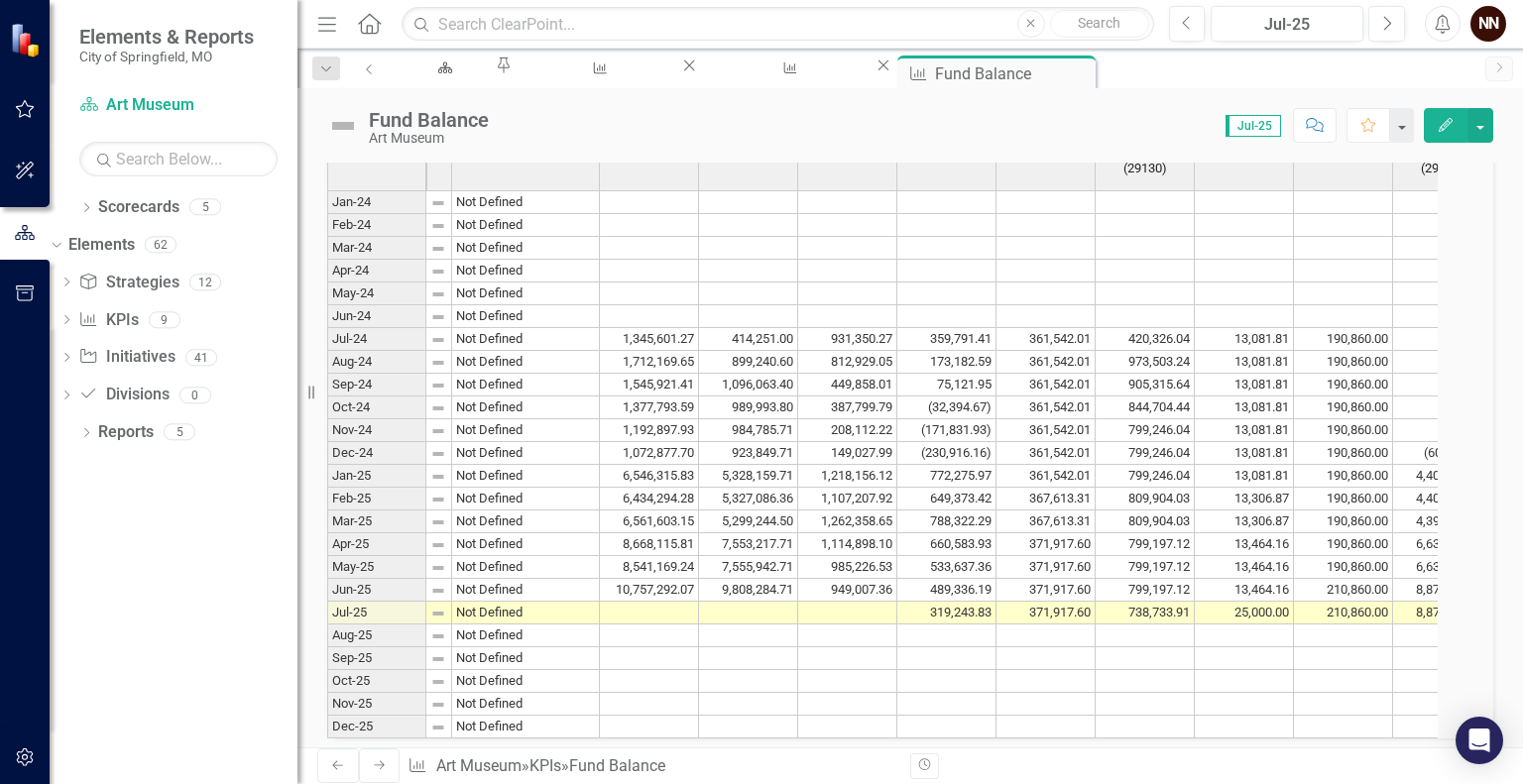 click at bounding box center (649, 613) 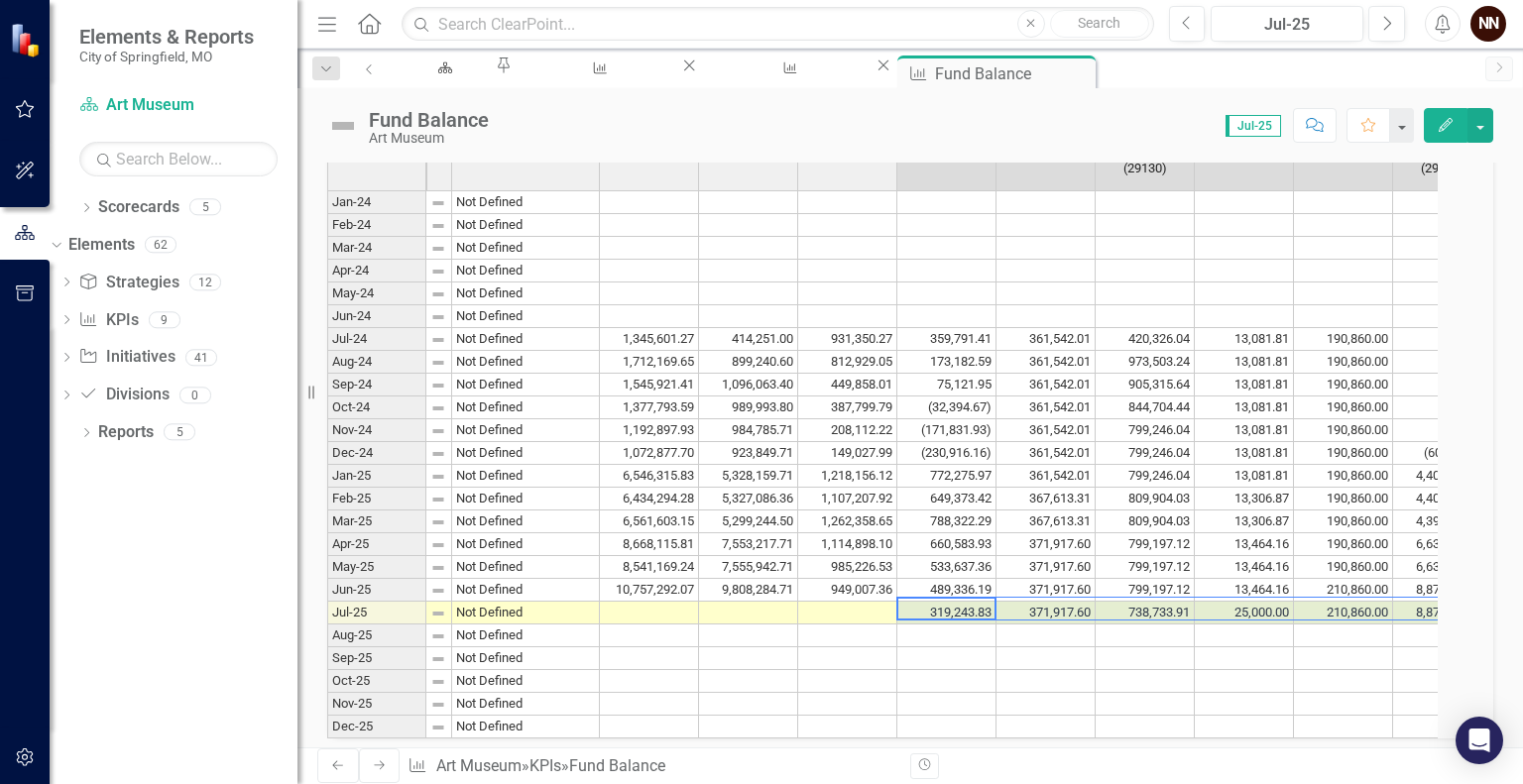 scroll, scrollTop: 0, scrollLeft: 55, axis: horizontal 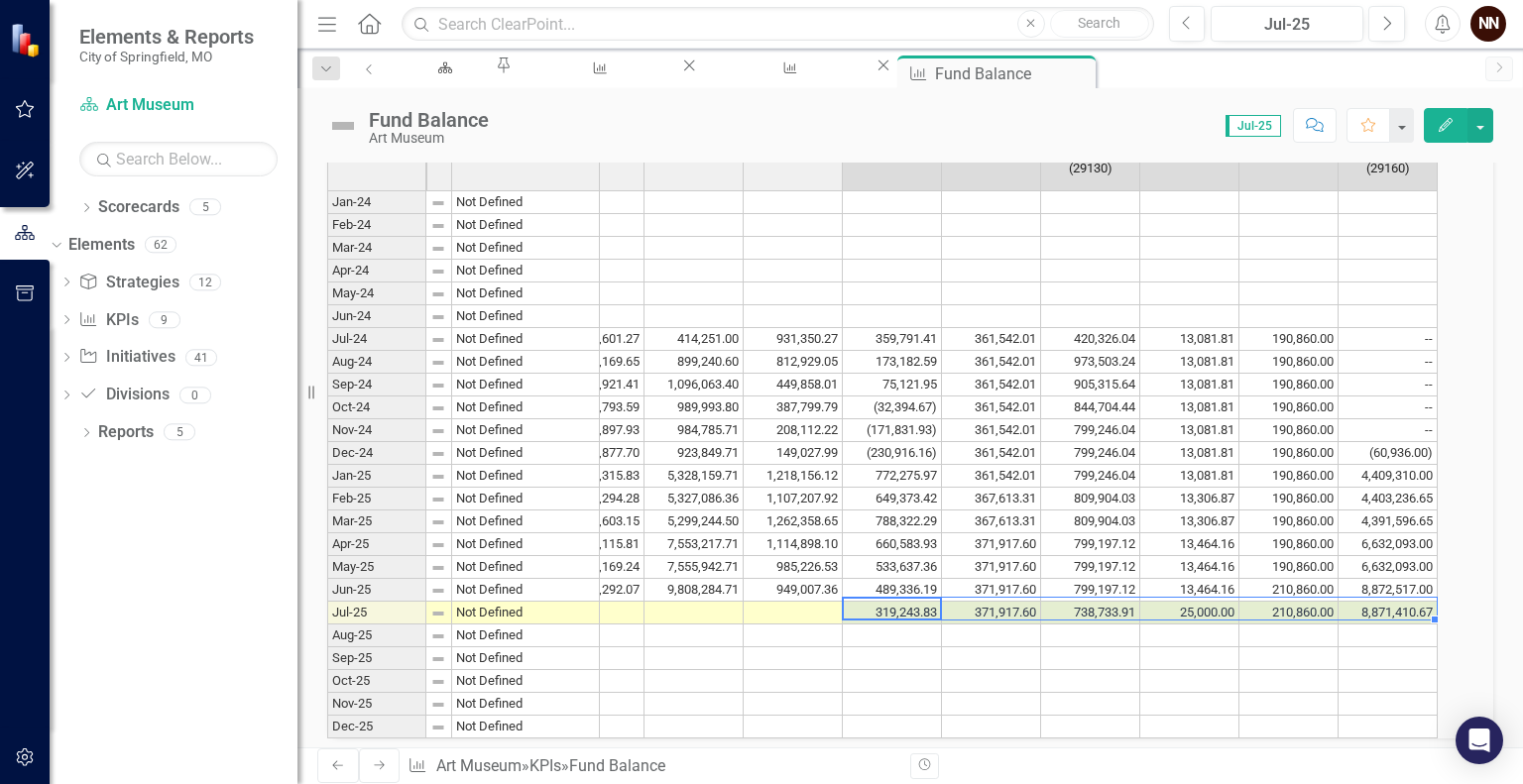 drag, startPoint x: 962, startPoint y: 627, endPoint x: 1401, endPoint y: 631, distance: 439.01822 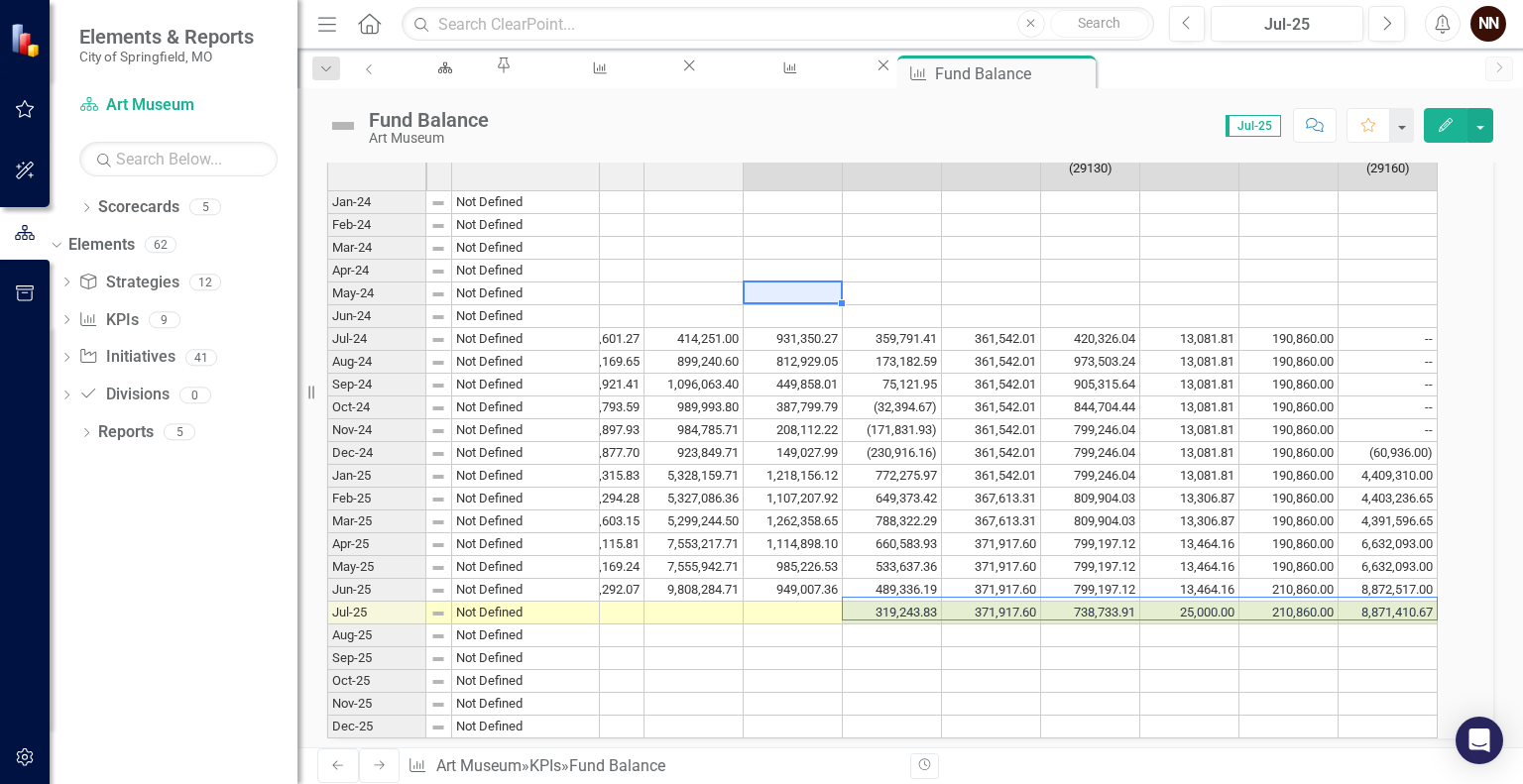 click at bounding box center (793, 293) 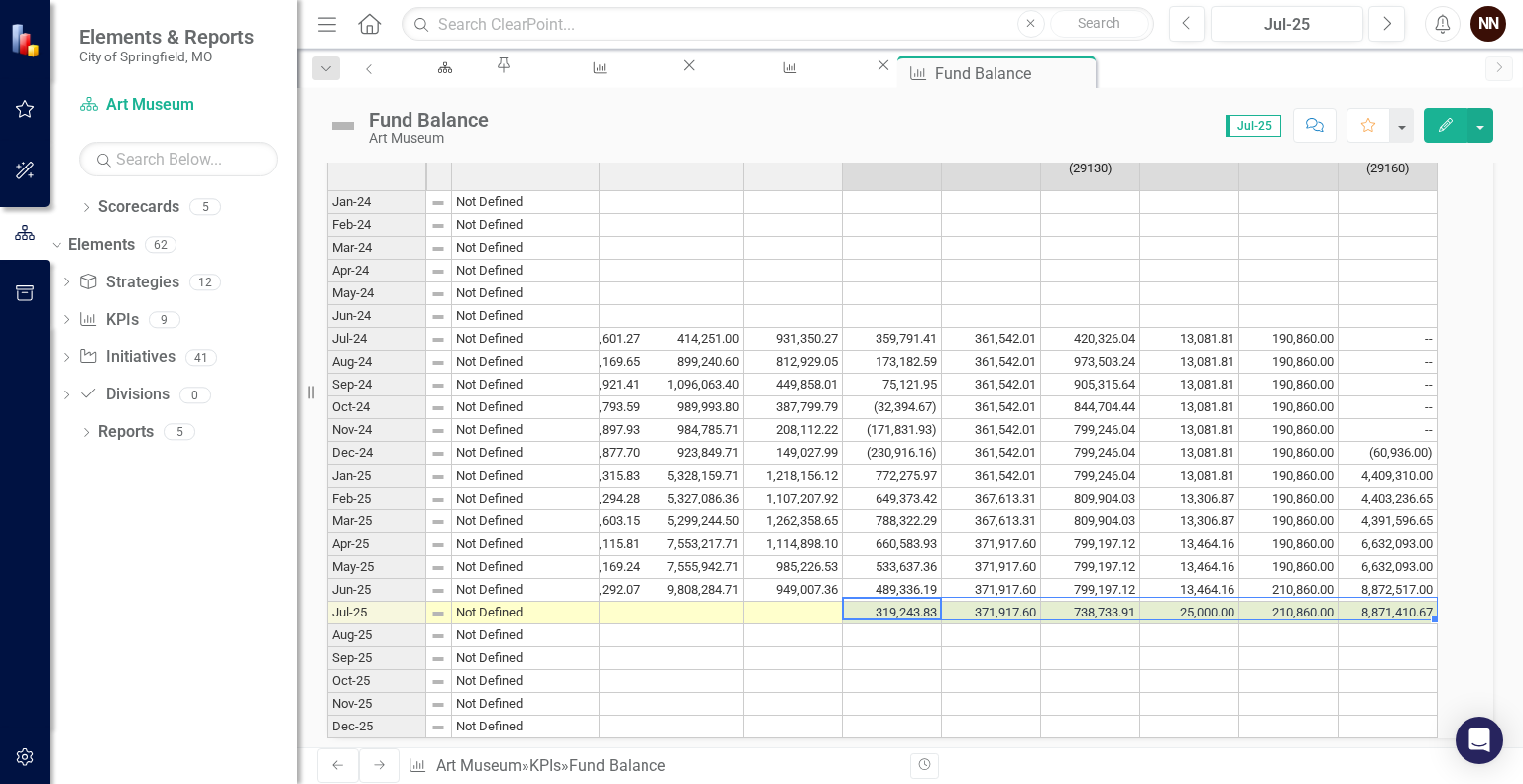 drag, startPoint x: 924, startPoint y: 632, endPoint x: 1416, endPoint y: 638, distance: 492.0366 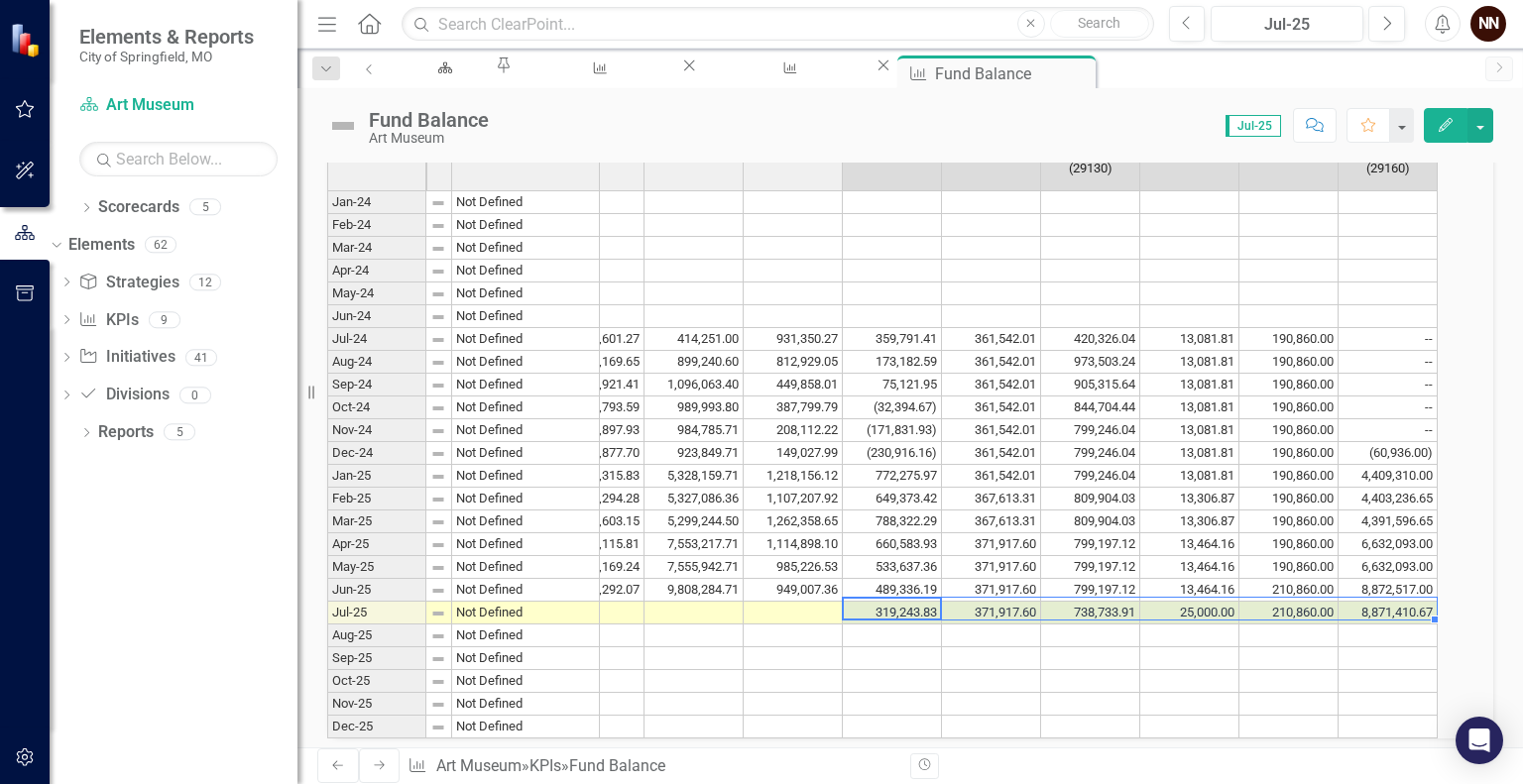 click on "Jul-25 Not Defined  319,243.83  371,917.60  738,733.91  25,000.00  210,860.00  8,871,410.67" at bounding box center [855, 613] 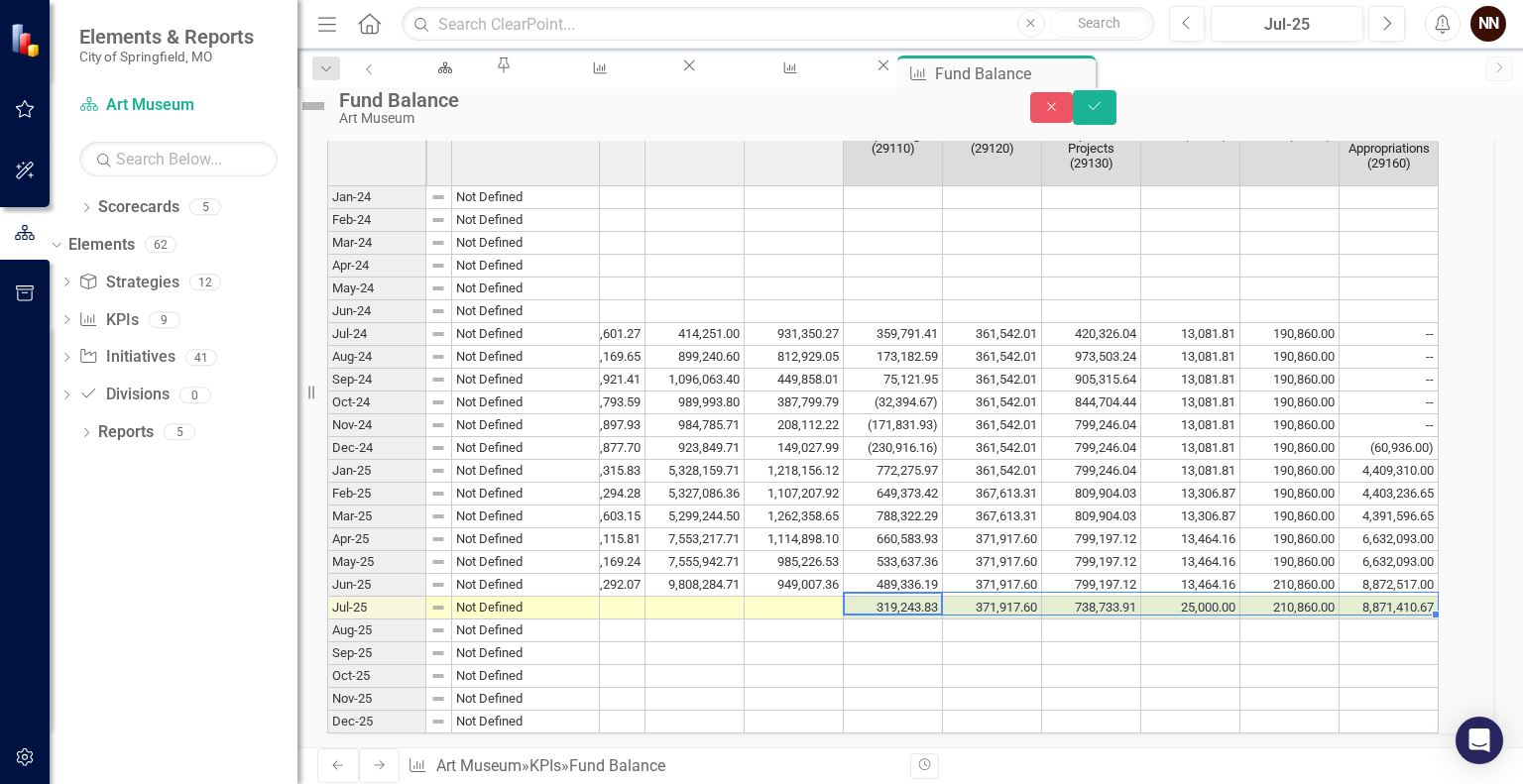 scroll, scrollTop: 1577, scrollLeft: 0, axis: vertical 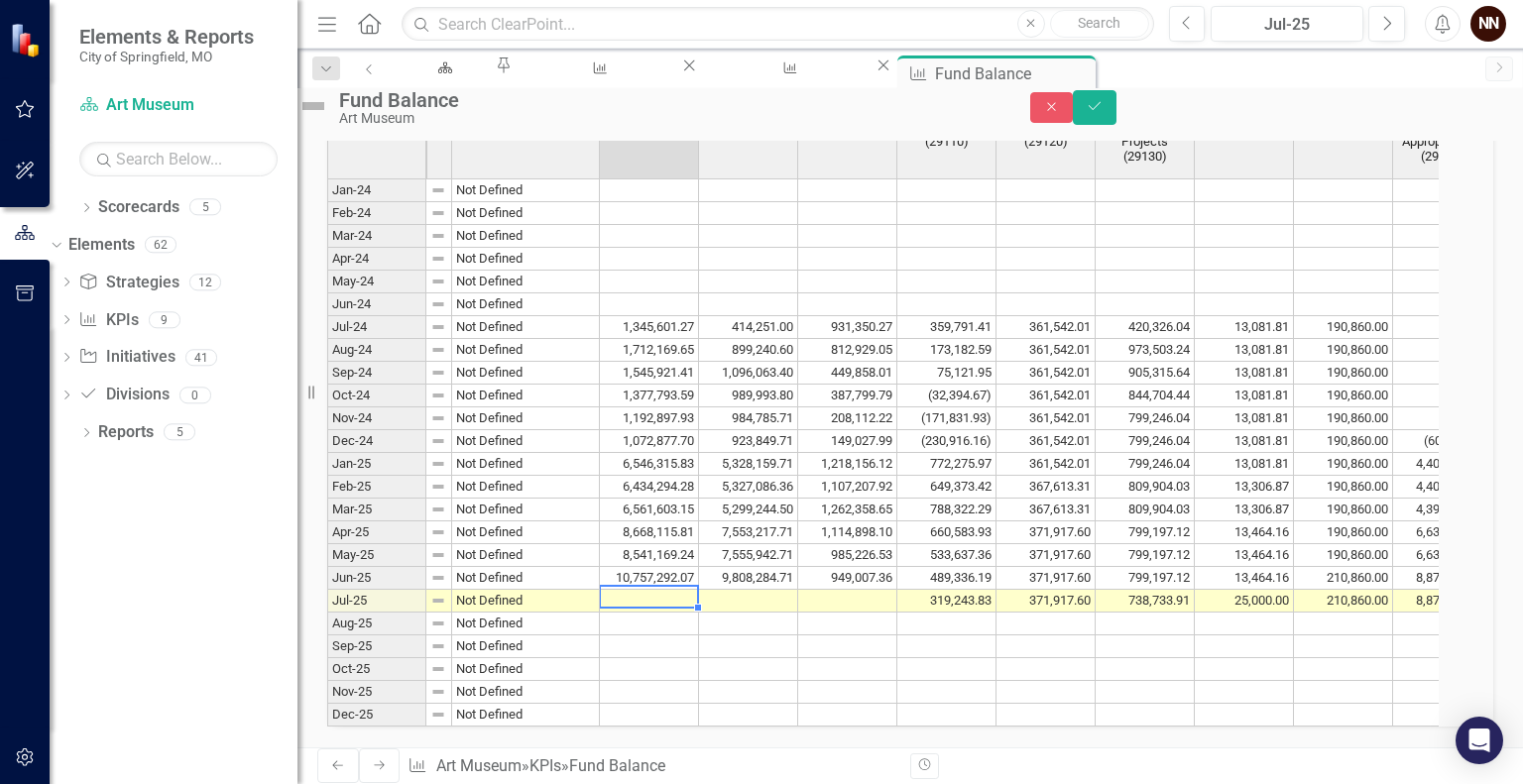 click at bounding box center [649, 601] 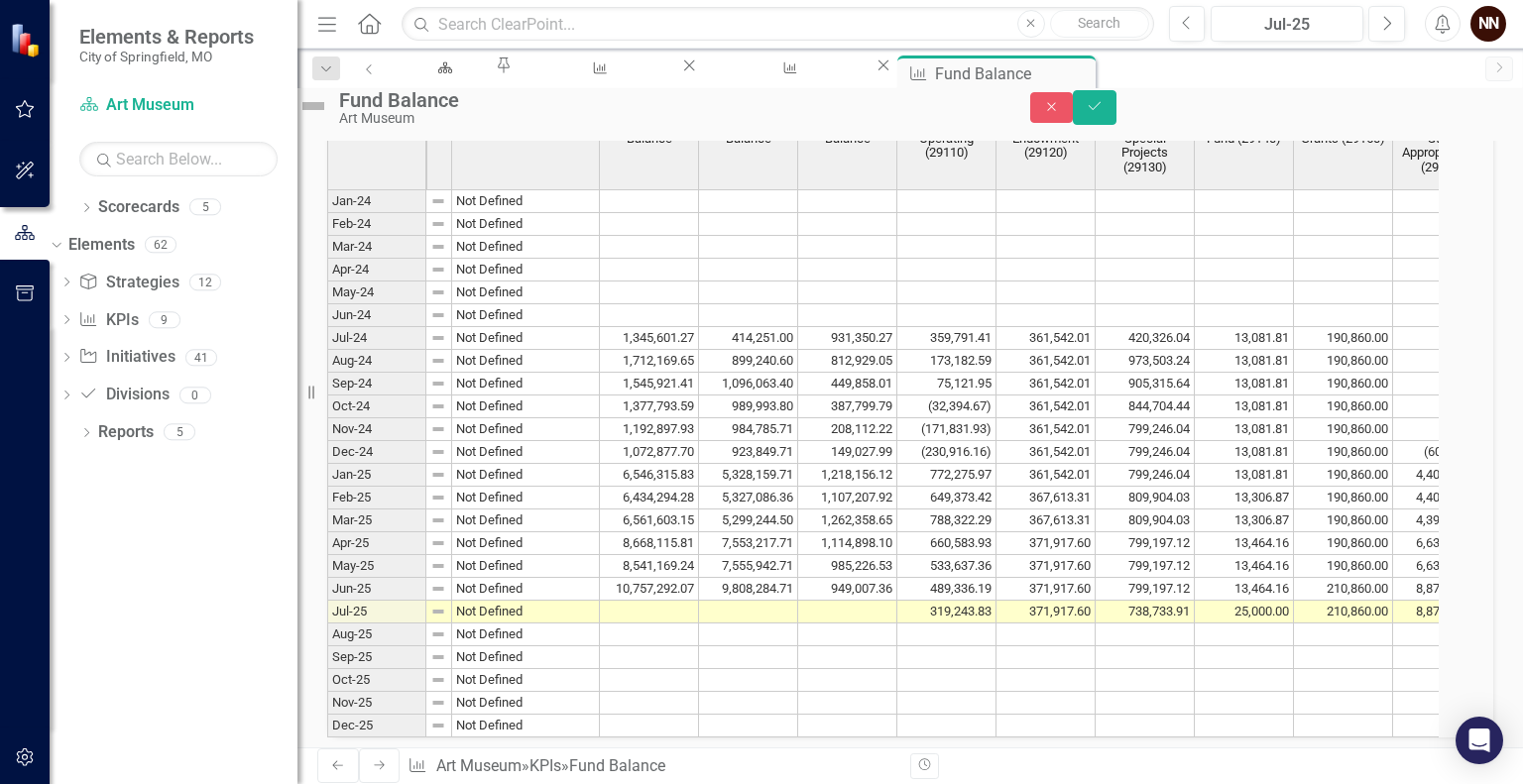 scroll, scrollTop: 1578, scrollLeft: 0, axis: vertical 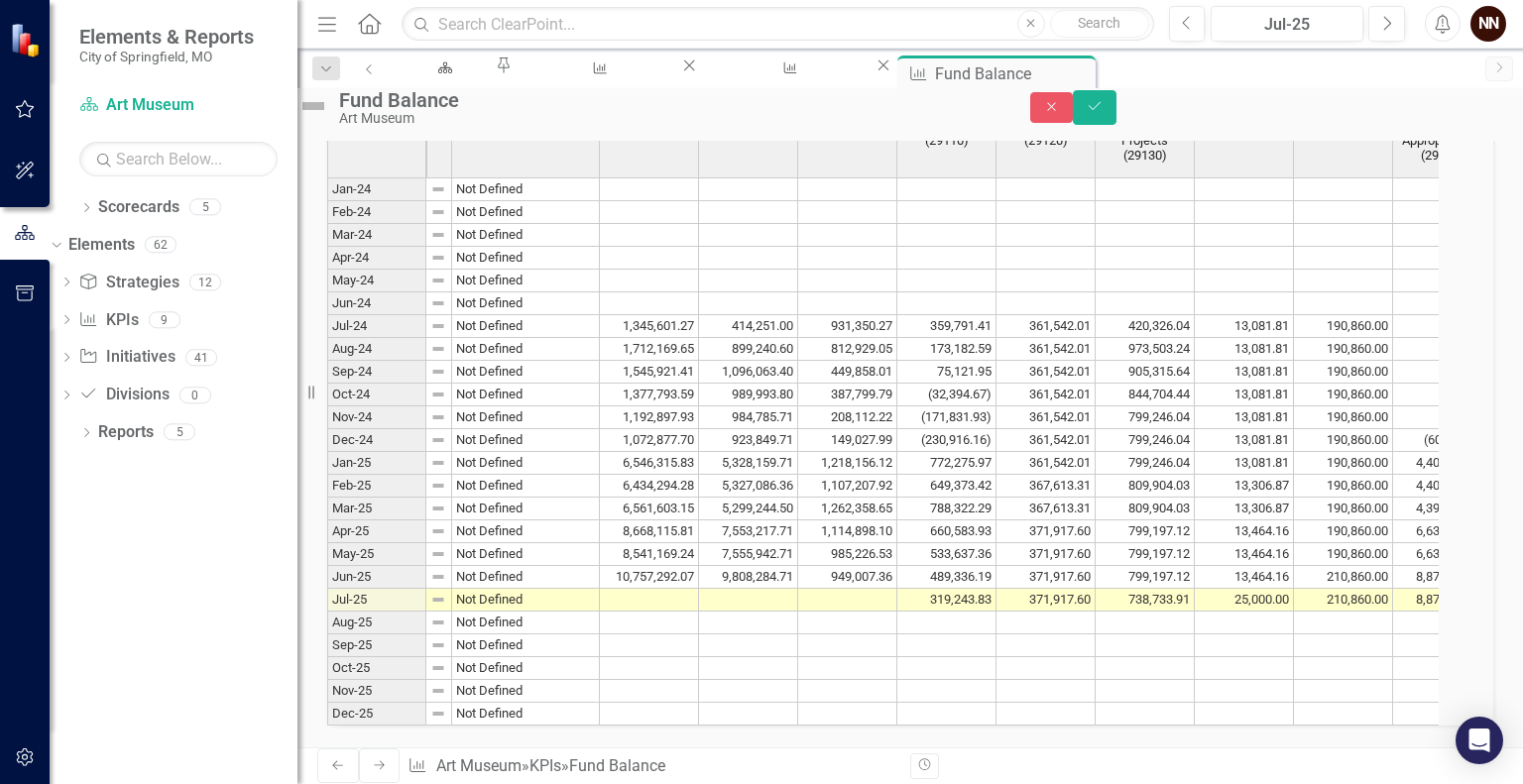 click on "Period Status Total Fund Balance Restricted Fund Balance Available Fund Balance Art Museum Operating (29110) Art Museum Endowment (29120) Art Museum Special Projects (29130) Robert Goodier Fund (29140) Art Museum Grants (29150) Art Museum State Appropriations (29160) Jan-24 Not Defined Feb-24 Not Defined Mar-24 Not Defined Apr-24 Not Defined May-24 Not Defined Jun-24 Not Defined Jul-24 Not Defined  1,345,601.27  414,251.00  931,350.27  359,791.41  361,542.01  420,326.04  13,081.81  190,860.00   -- Aug-24 Not Defined  1,712,169.65  899,240.60  812,929.05  173,182.59  361,542.01  973,503.24  13,081.81  190,860.00   -- Sep-24 Not Defined  1,545,921.41  1,096,063.40  449,858.01  75,121.95  361,542.01  905,315.64  13,081.81  190,860.00   -- Oct-24 Not Defined  1,377,793.59  989,993.80  387,799.79  (32,394.67)  361,542.01  844,704.44  13,081.81  190,860.00   -- Nov-24 Not Defined  1,192,897.93  984,785.71  208,112.22  (171,831.93)  361,542.01  799,246.04  13,081.81  190,860.00   -- Dec-24 Not Defined  1,072,877.70" at bounding box center [327, 414] 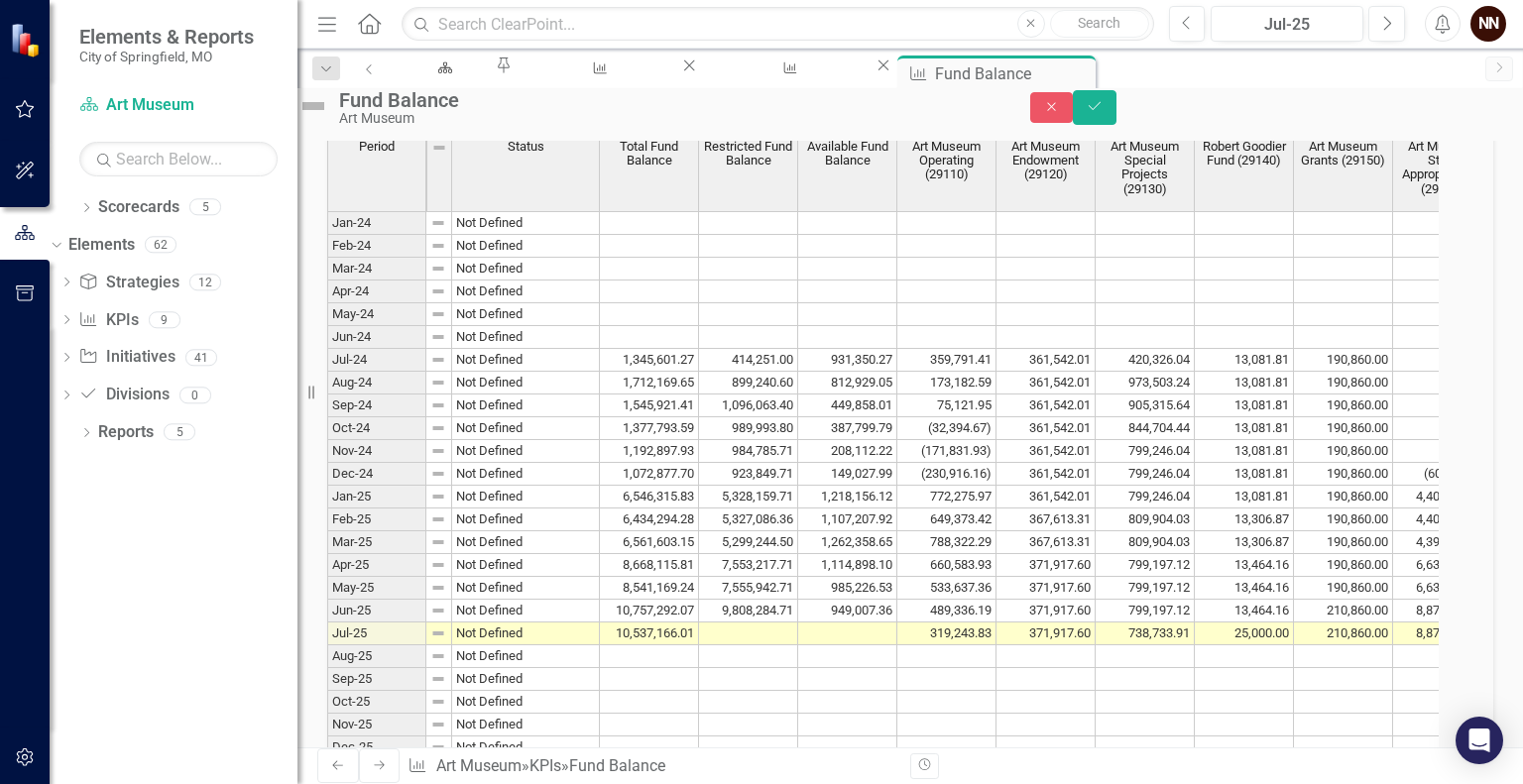 scroll, scrollTop: 1576, scrollLeft: 0, axis: vertical 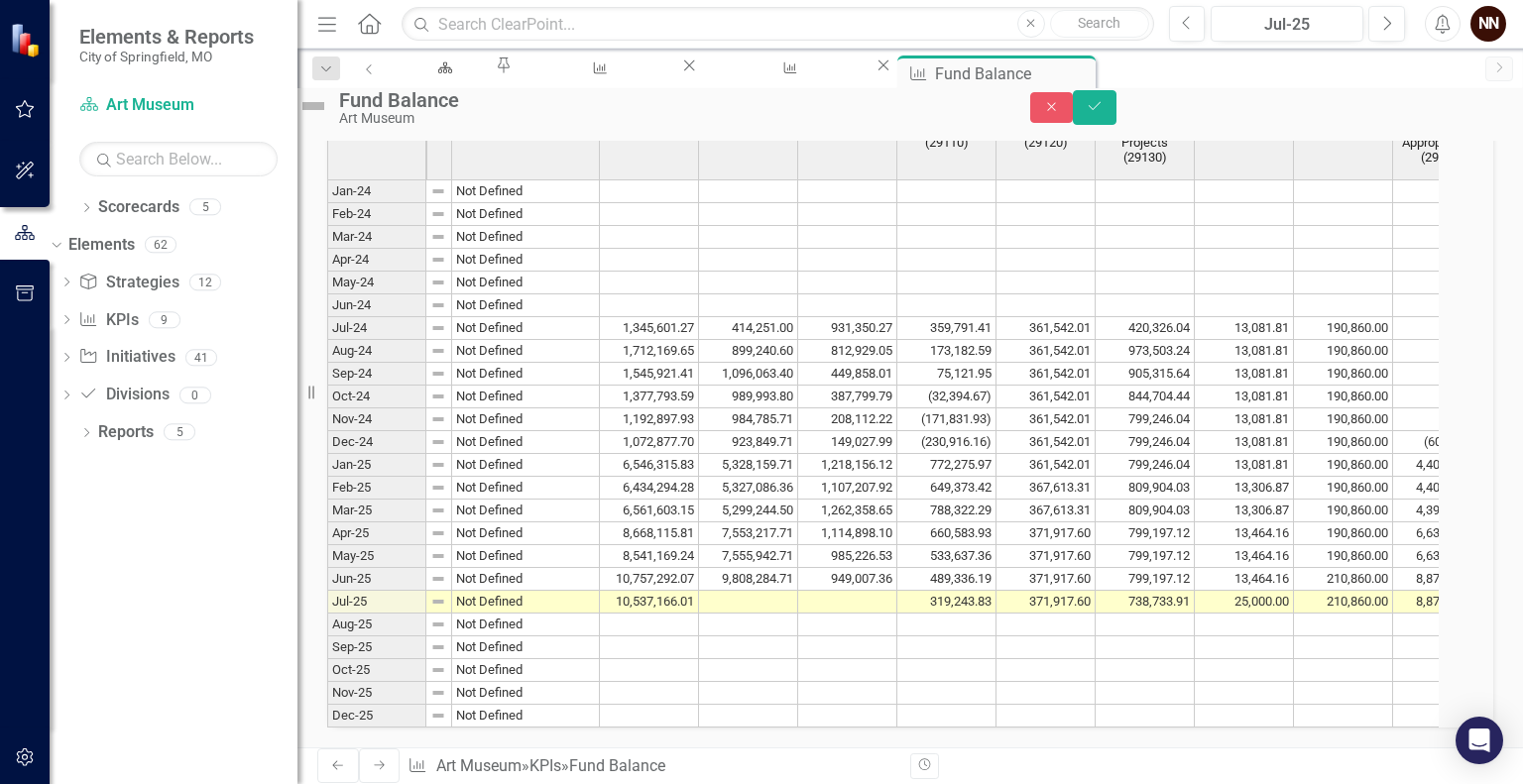 click on "9,808,284.71" at bounding box center [749, 579] 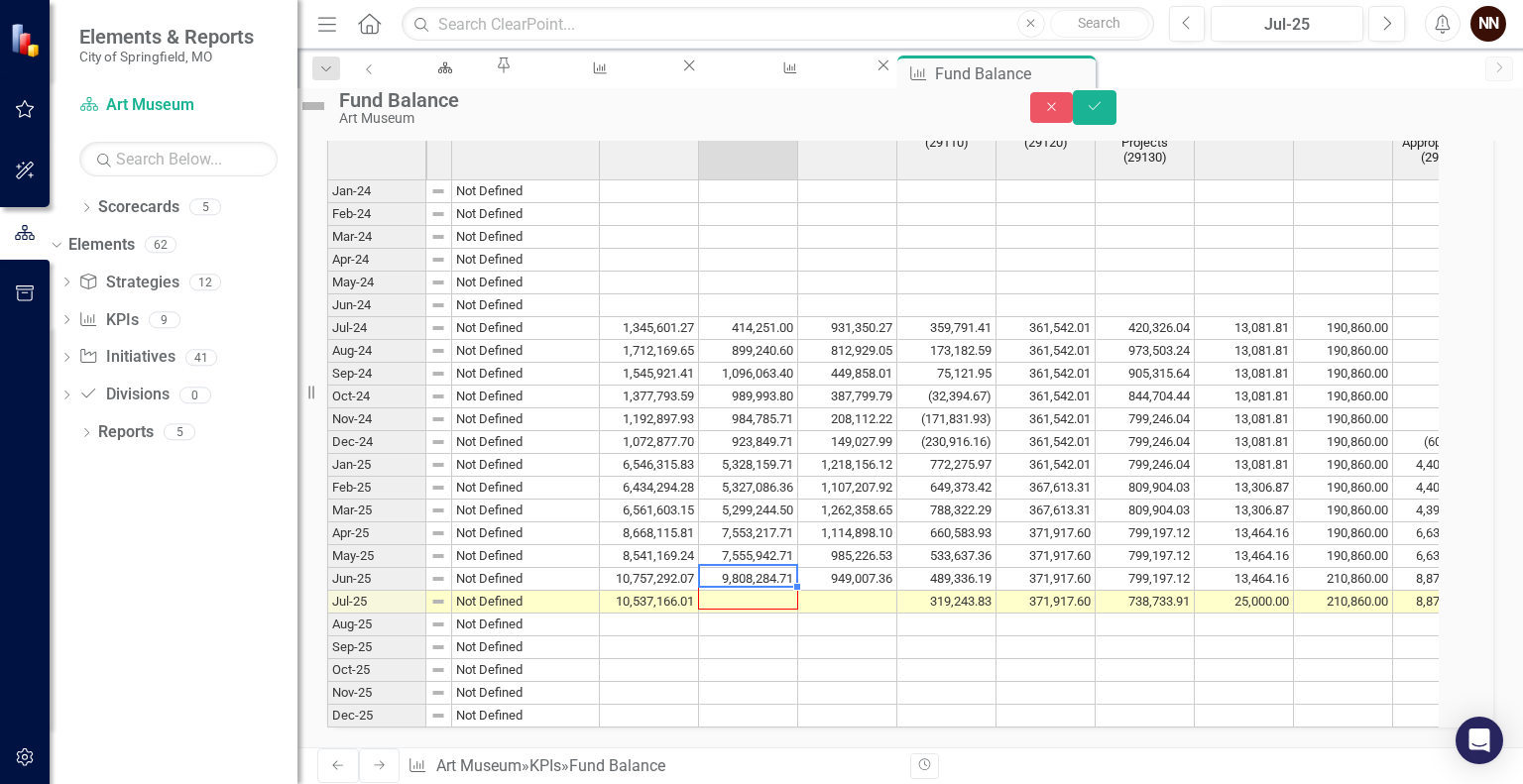 drag, startPoint x: 816, startPoint y: 622, endPoint x: 817, endPoint y: 639, distance: 17.029386 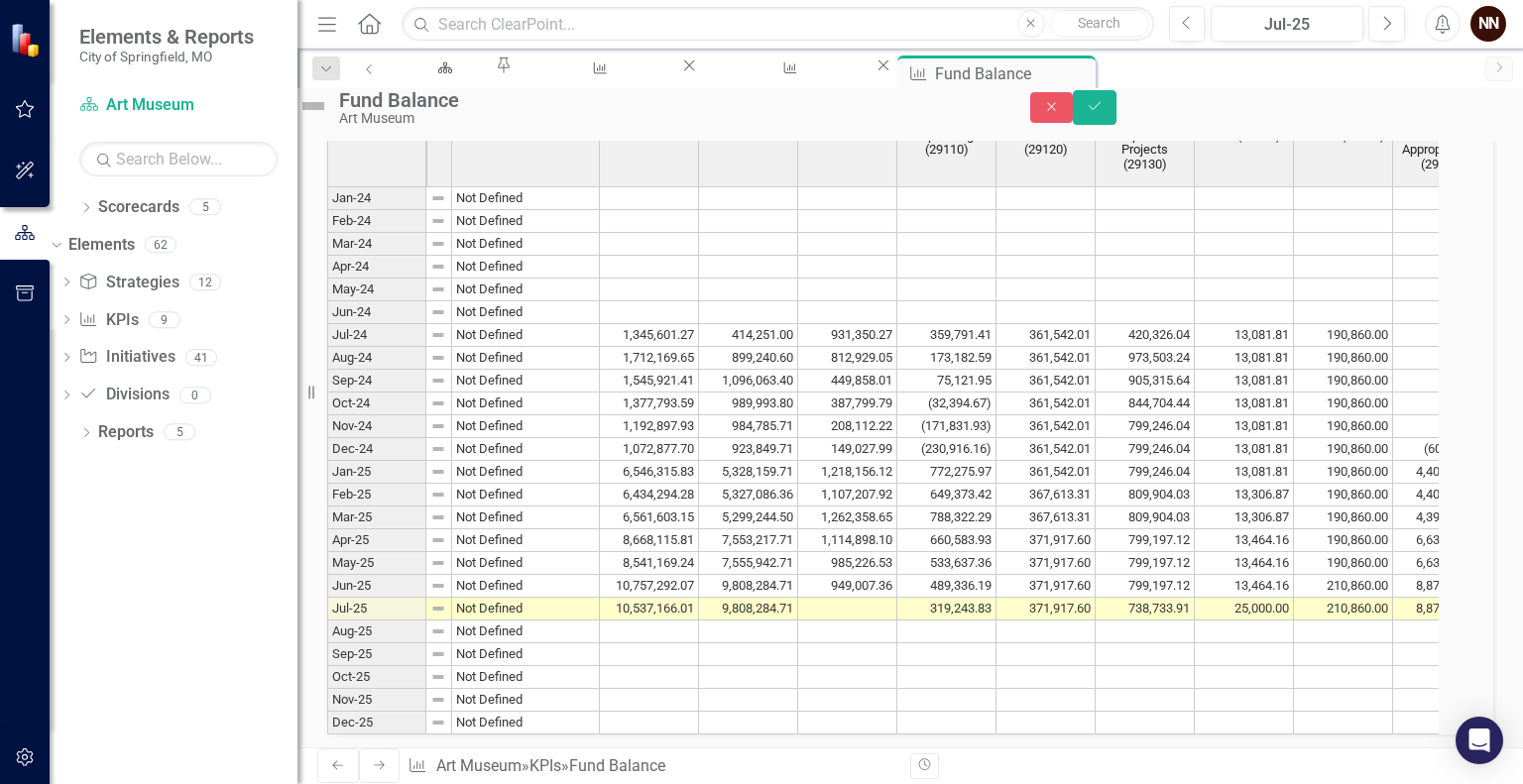 scroll, scrollTop: 1575, scrollLeft: 0, axis: vertical 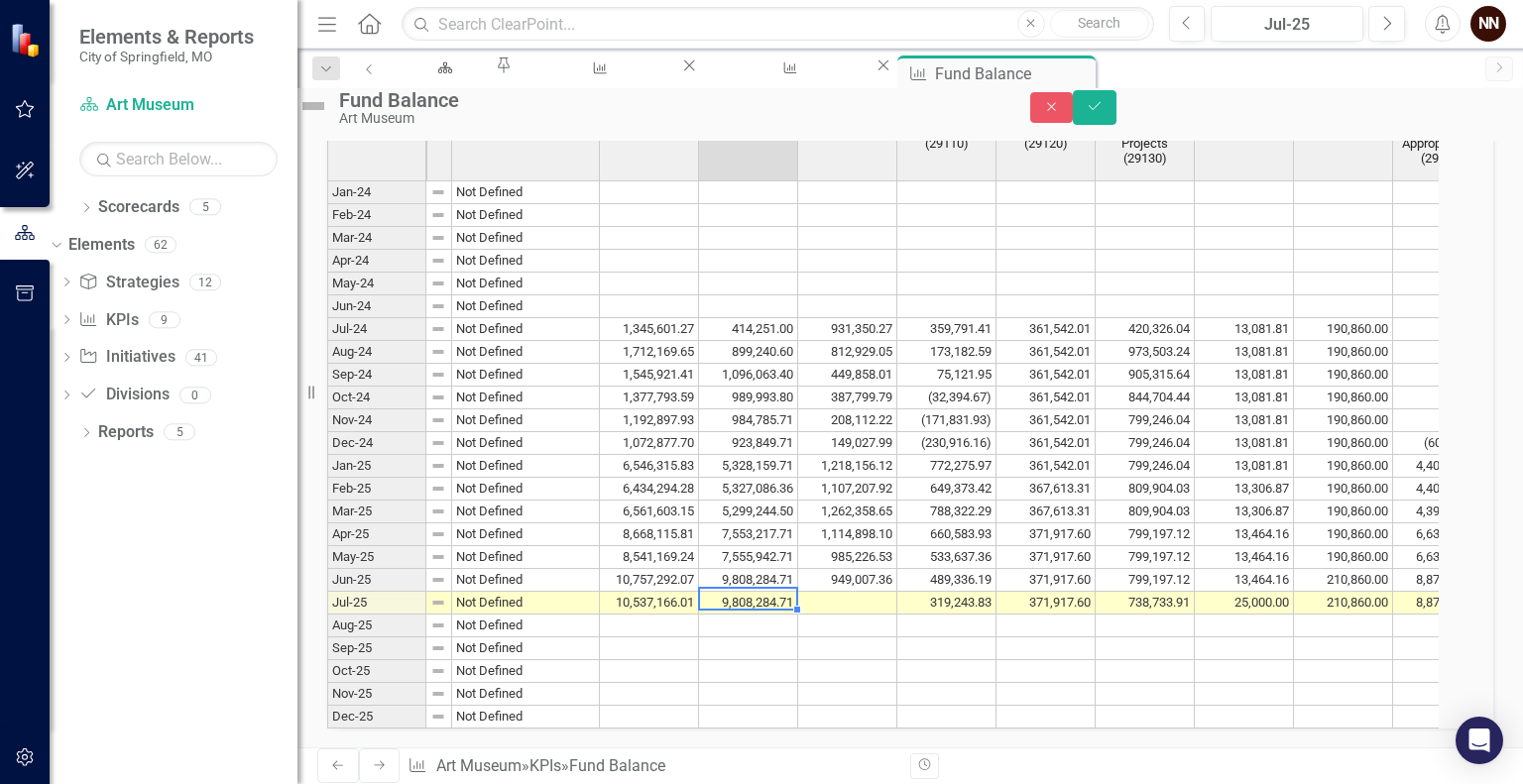 click on "9,808,284.71" at bounding box center (749, 603) 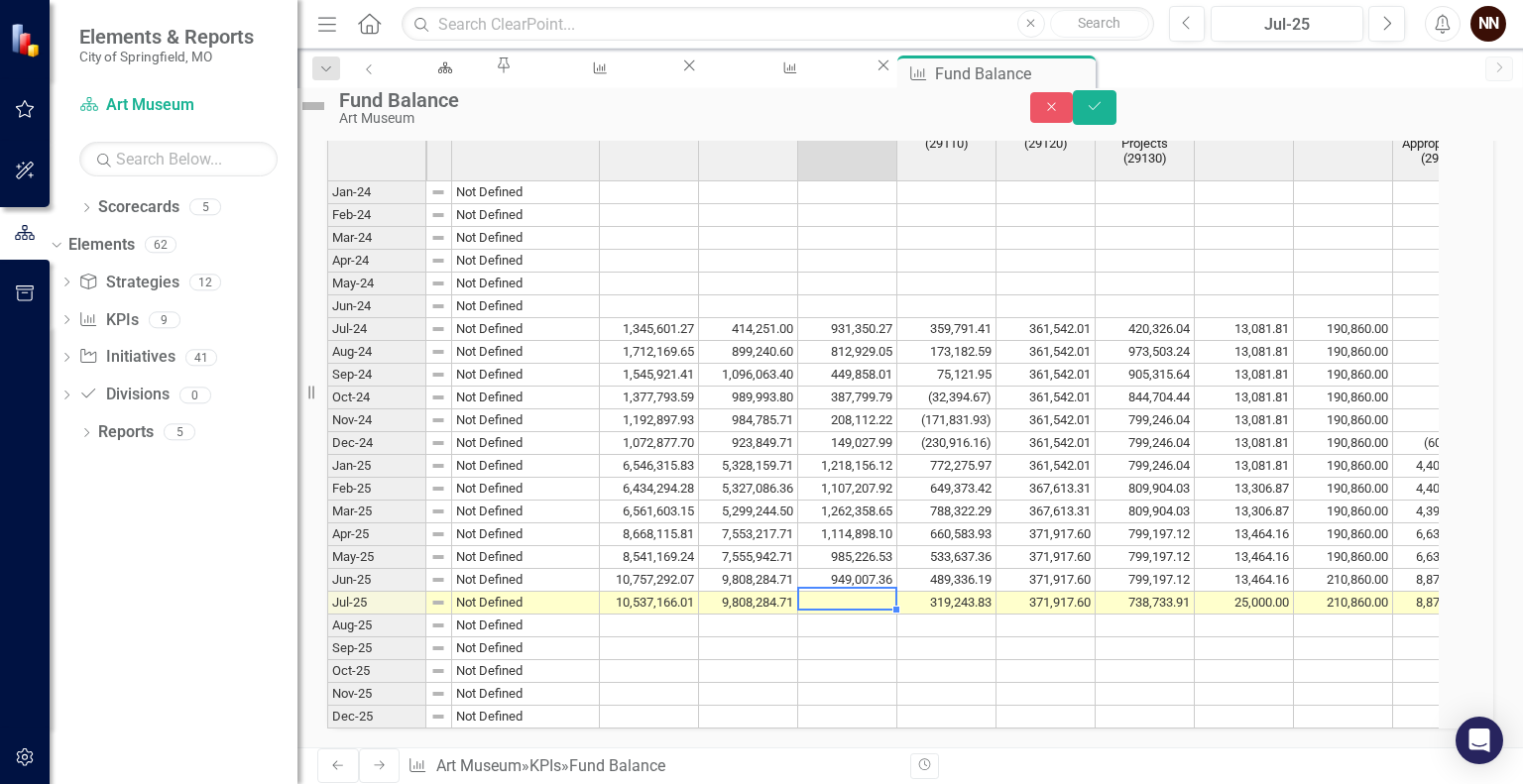 click at bounding box center (848, 603) 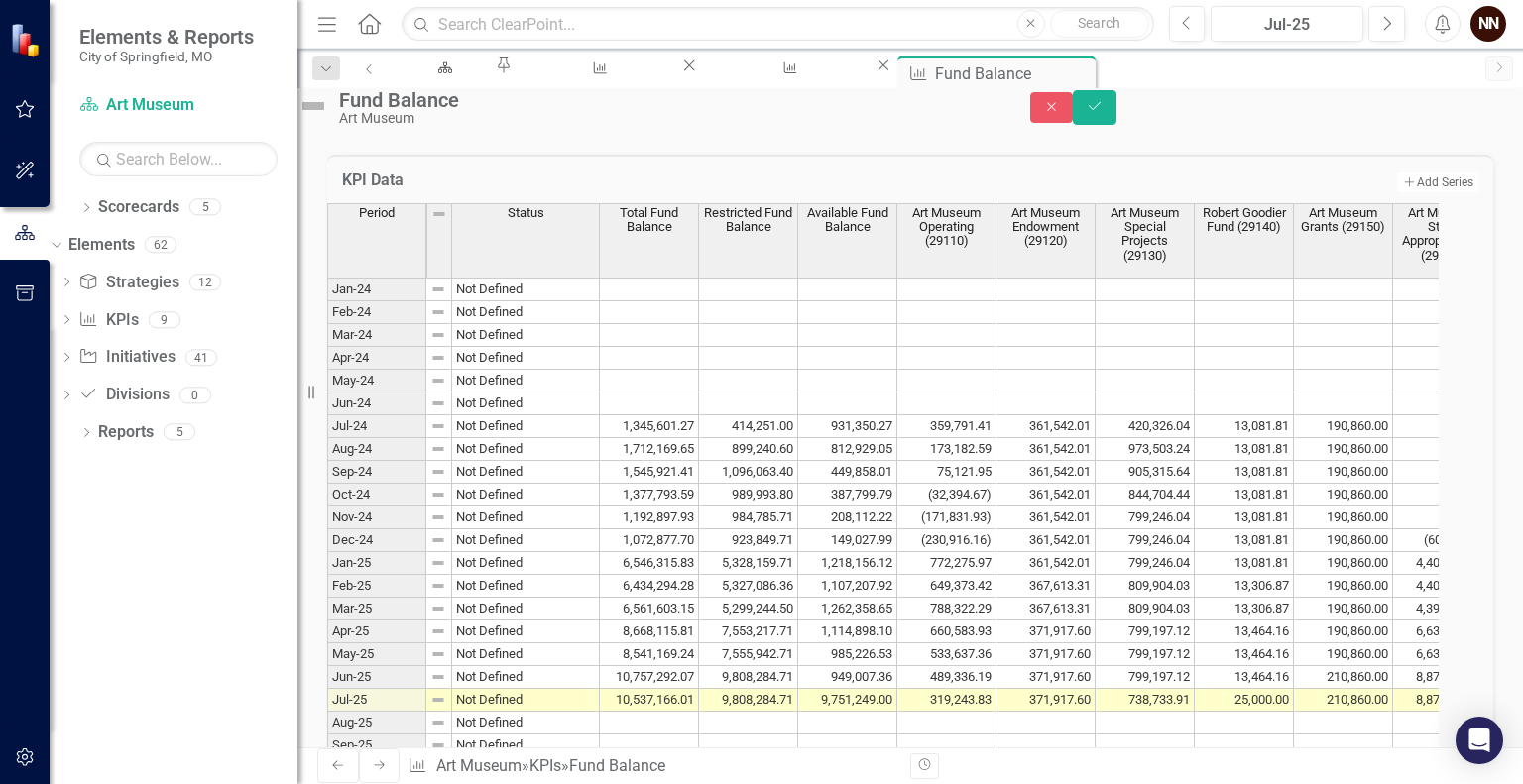 scroll, scrollTop: 1474, scrollLeft: 0, axis: vertical 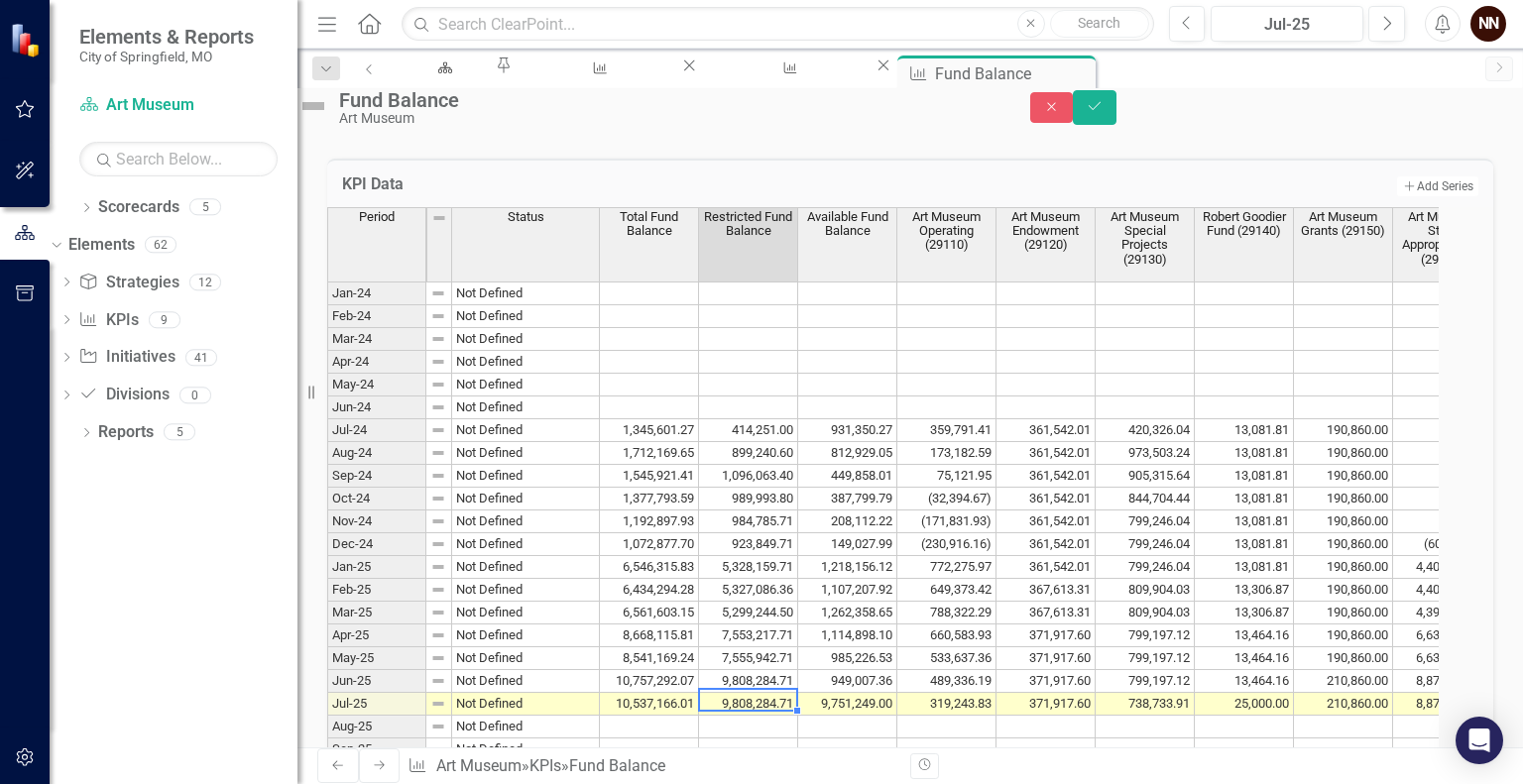 click on "9,808,284.71" at bounding box center [749, 704] 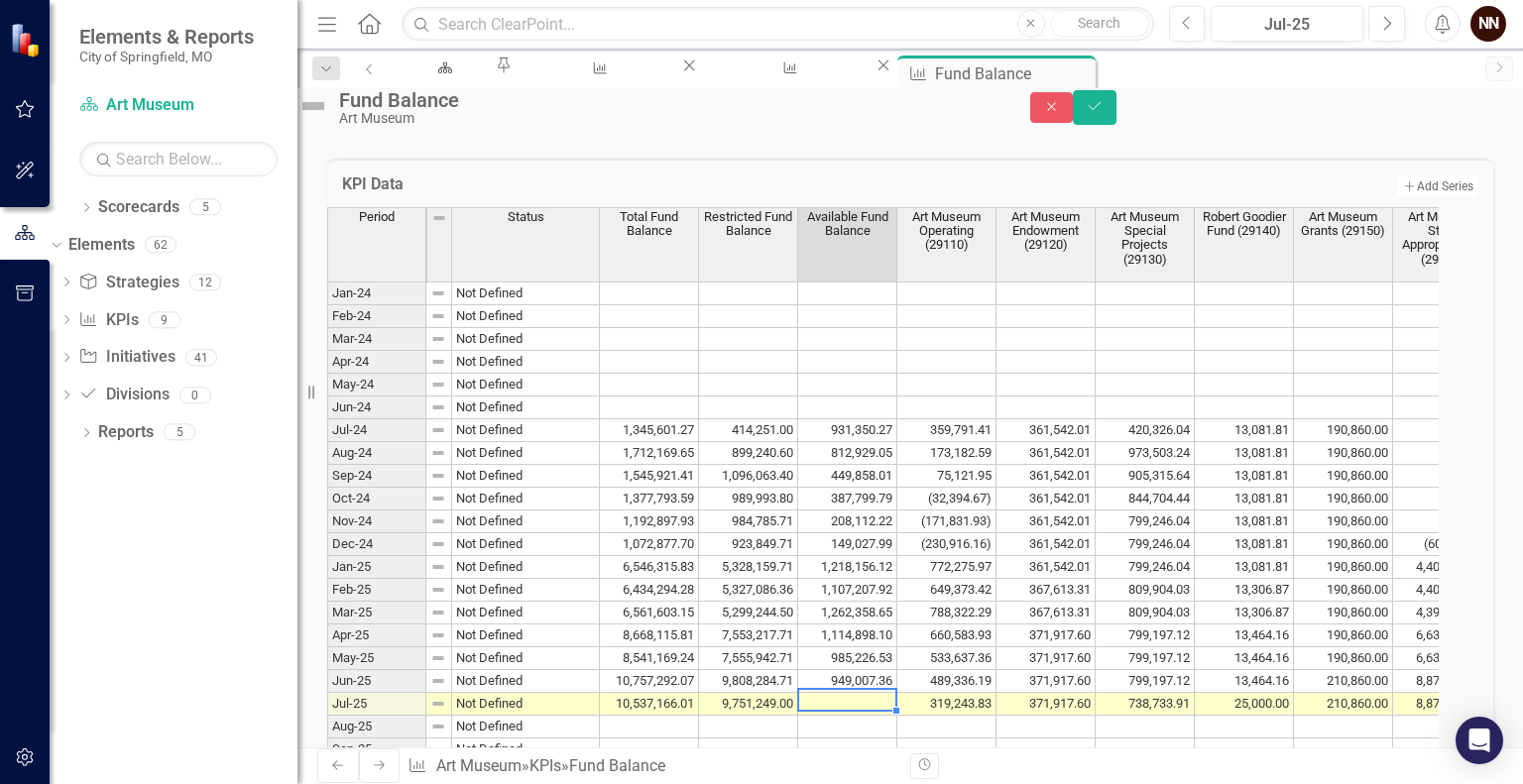 click on "10,537,166.01" at bounding box center [649, 704] 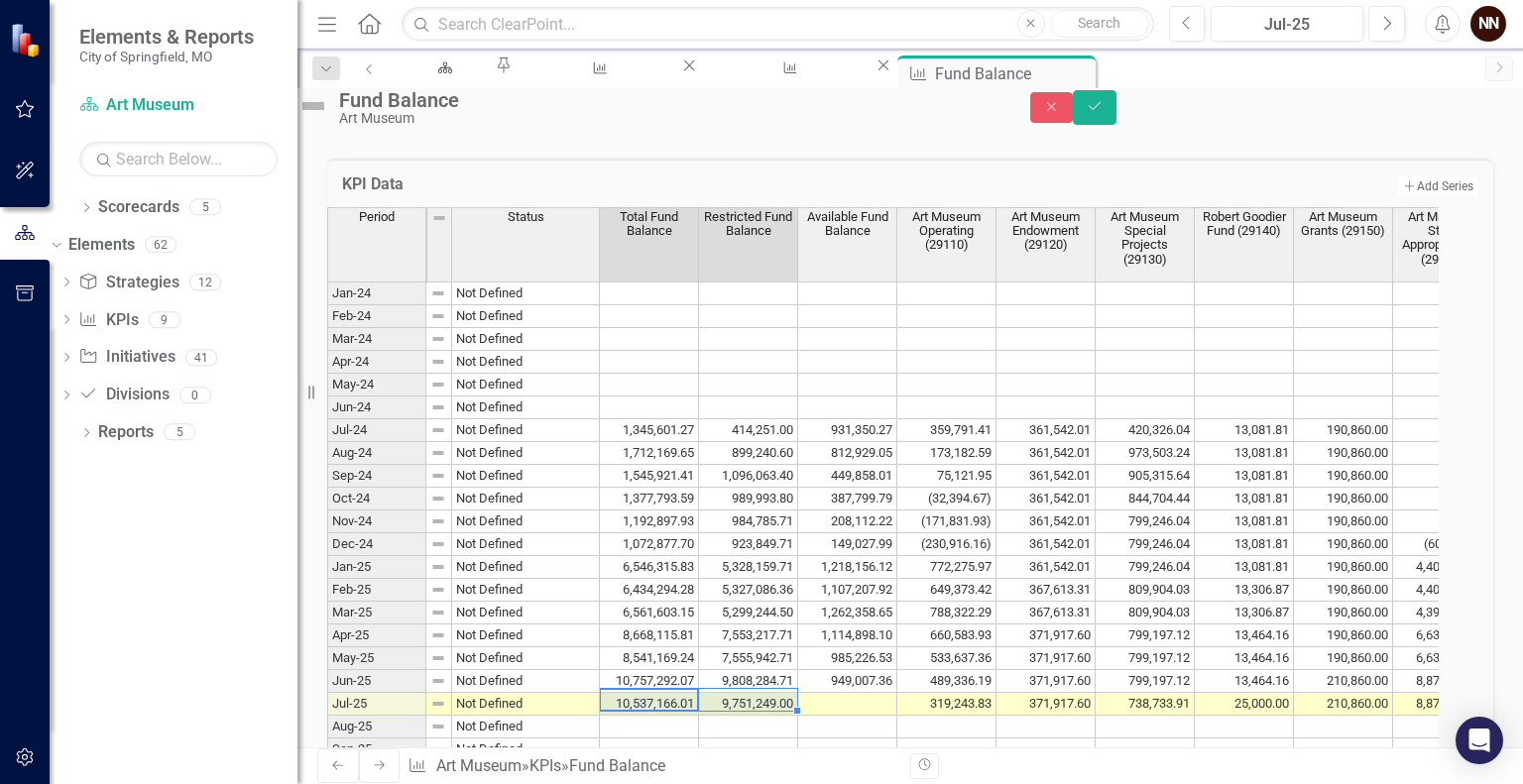 drag, startPoint x: 674, startPoint y: 736, endPoint x: 755, endPoint y: 733, distance: 81.055537 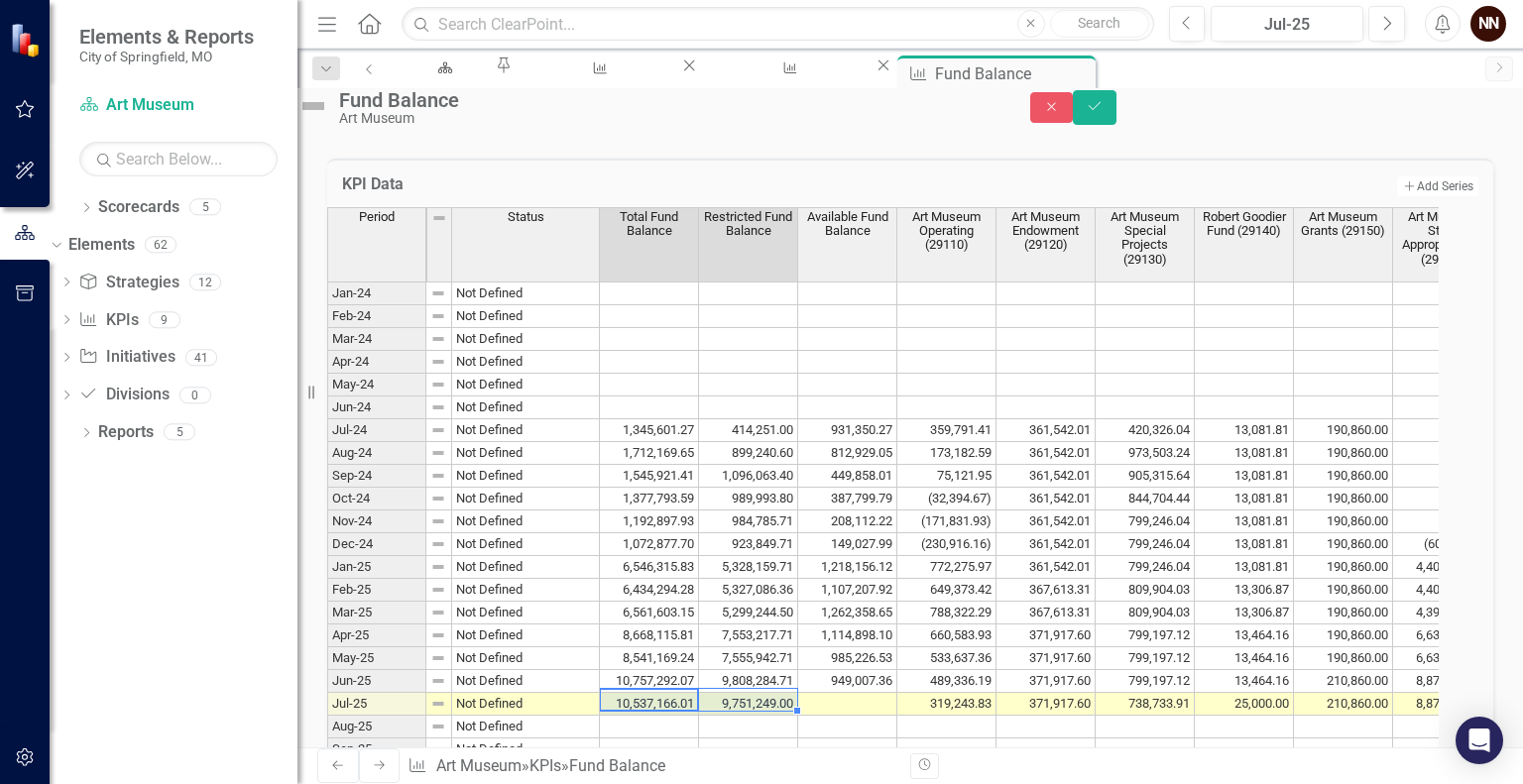 click on "Jul-25 Not Defined  10,537,166.01  9,751,249.00  319,243.83  371,917.60  738,733.91  25,000.00  210,860.00  8,871,410.67" at bounding box center [909, 704] 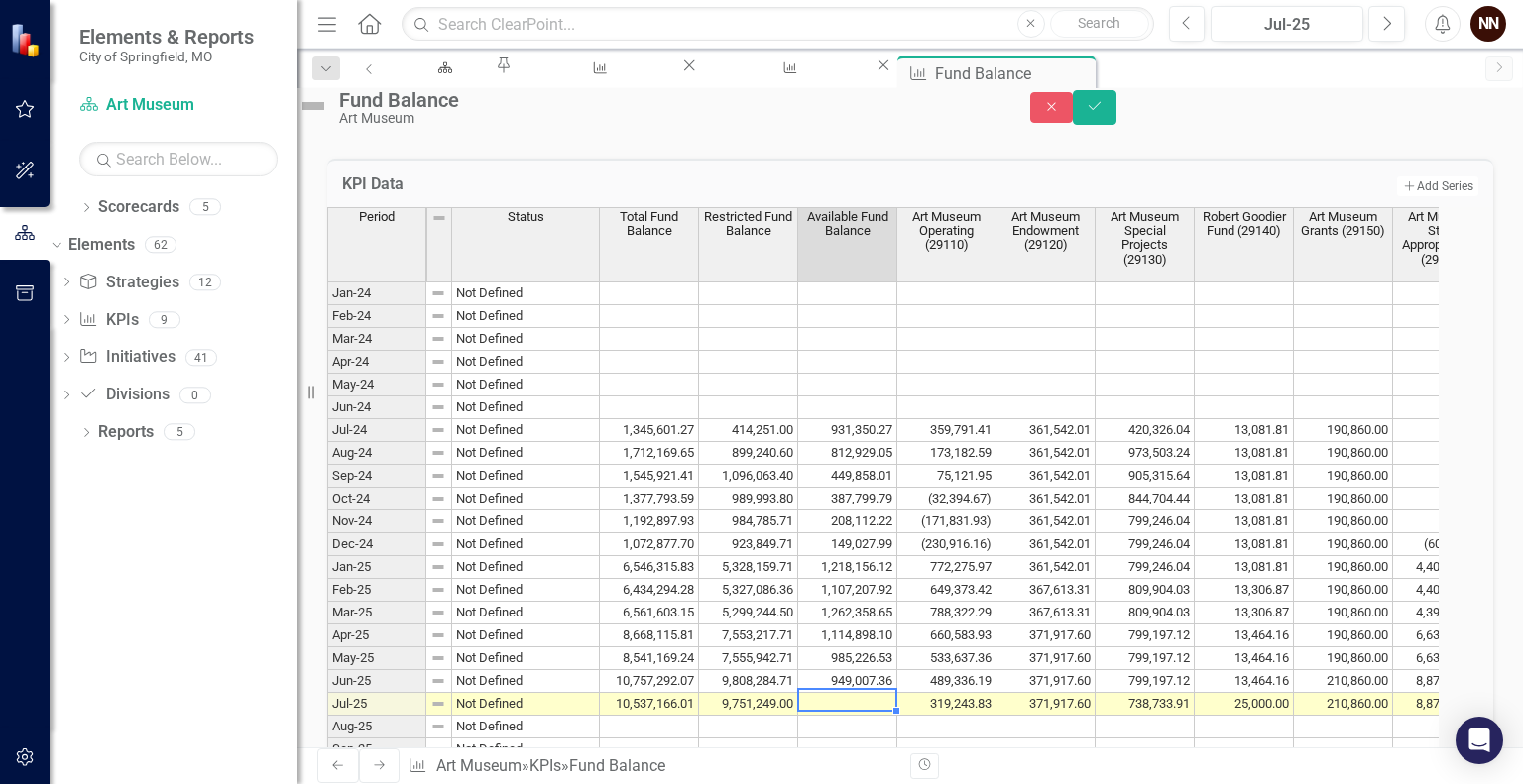 click at bounding box center (848, 704) 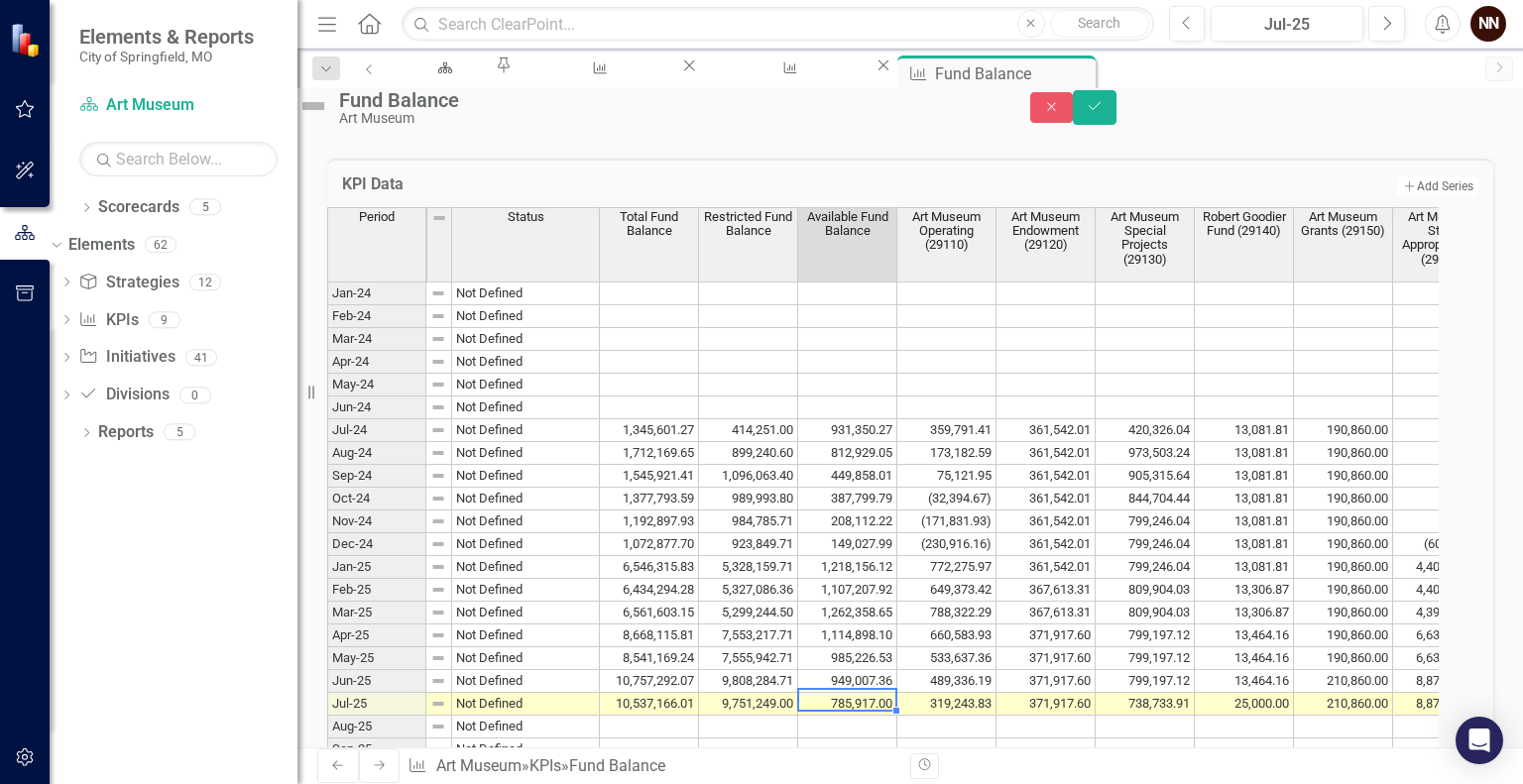 type on "785917" 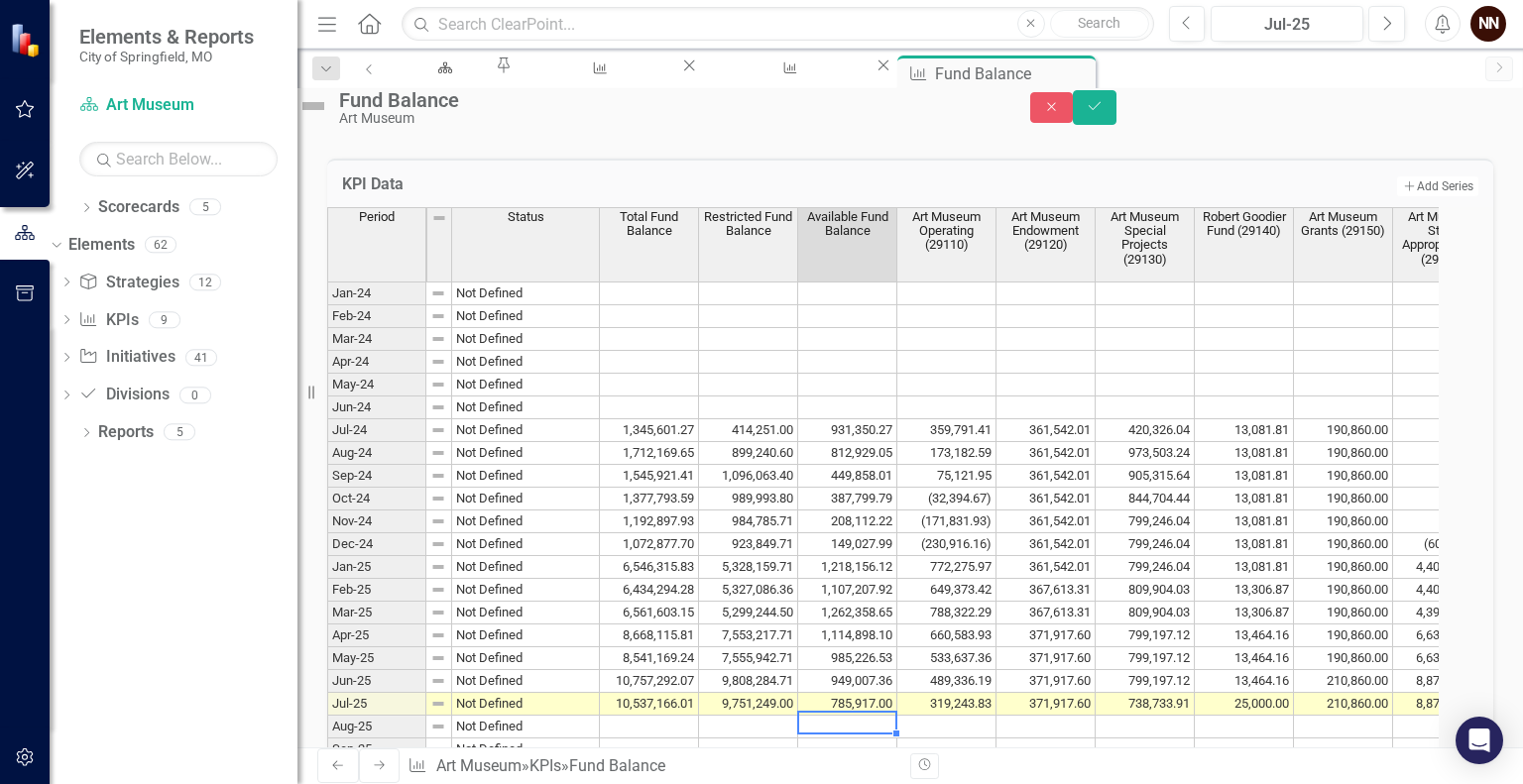 type 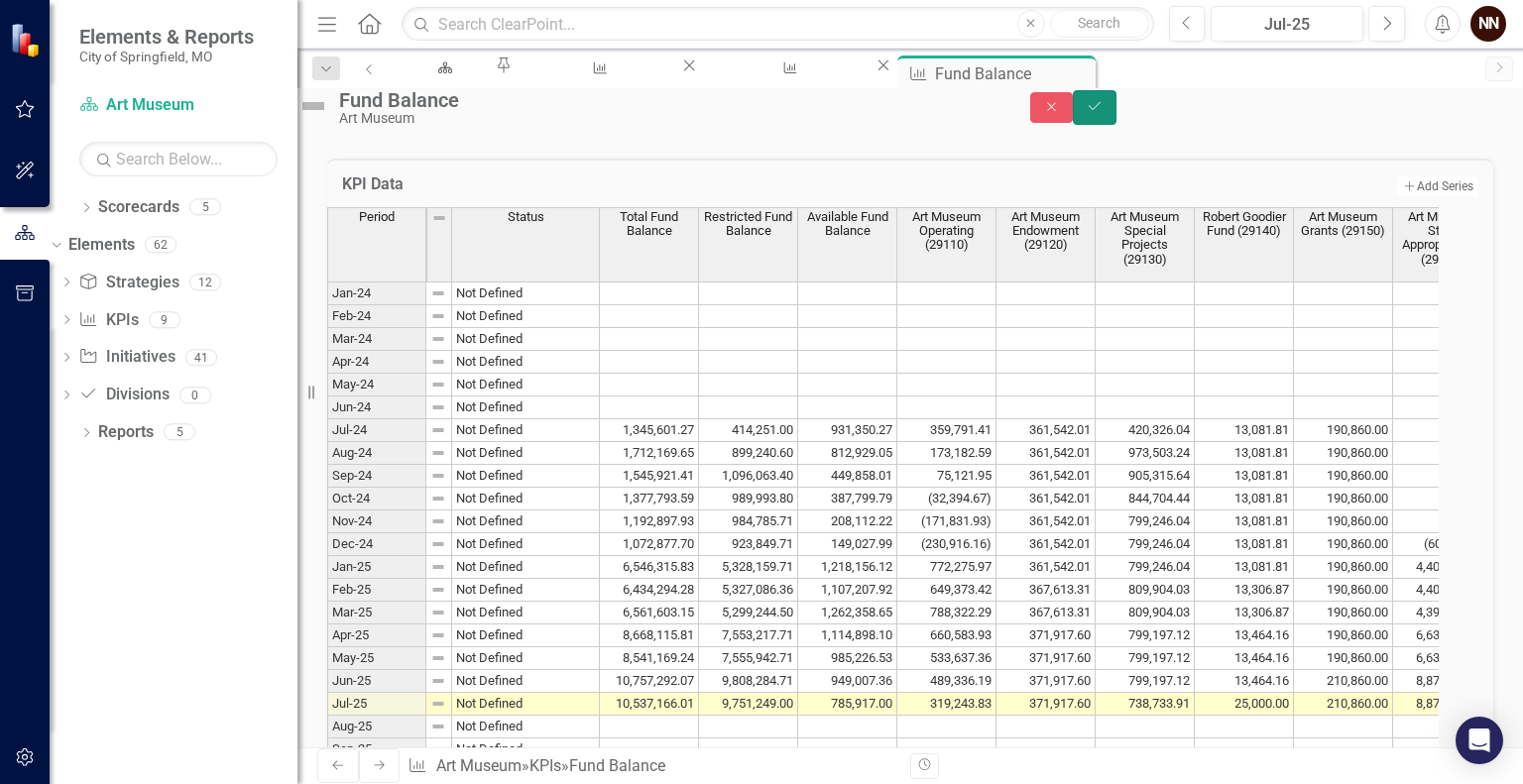 click on "Save" at bounding box center [1095, 107] 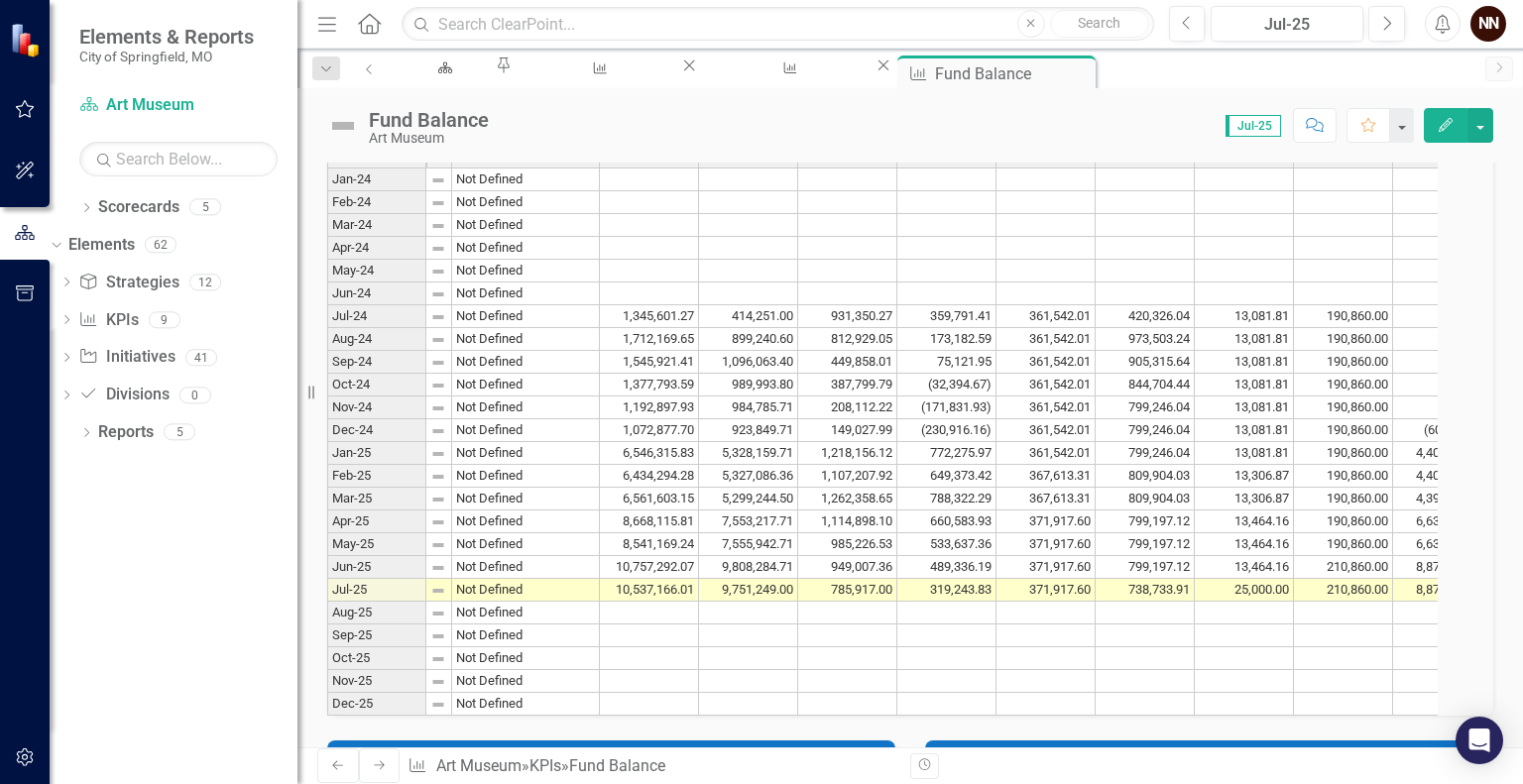 scroll, scrollTop: 1603, scrollLeft: 0, axis: vertical 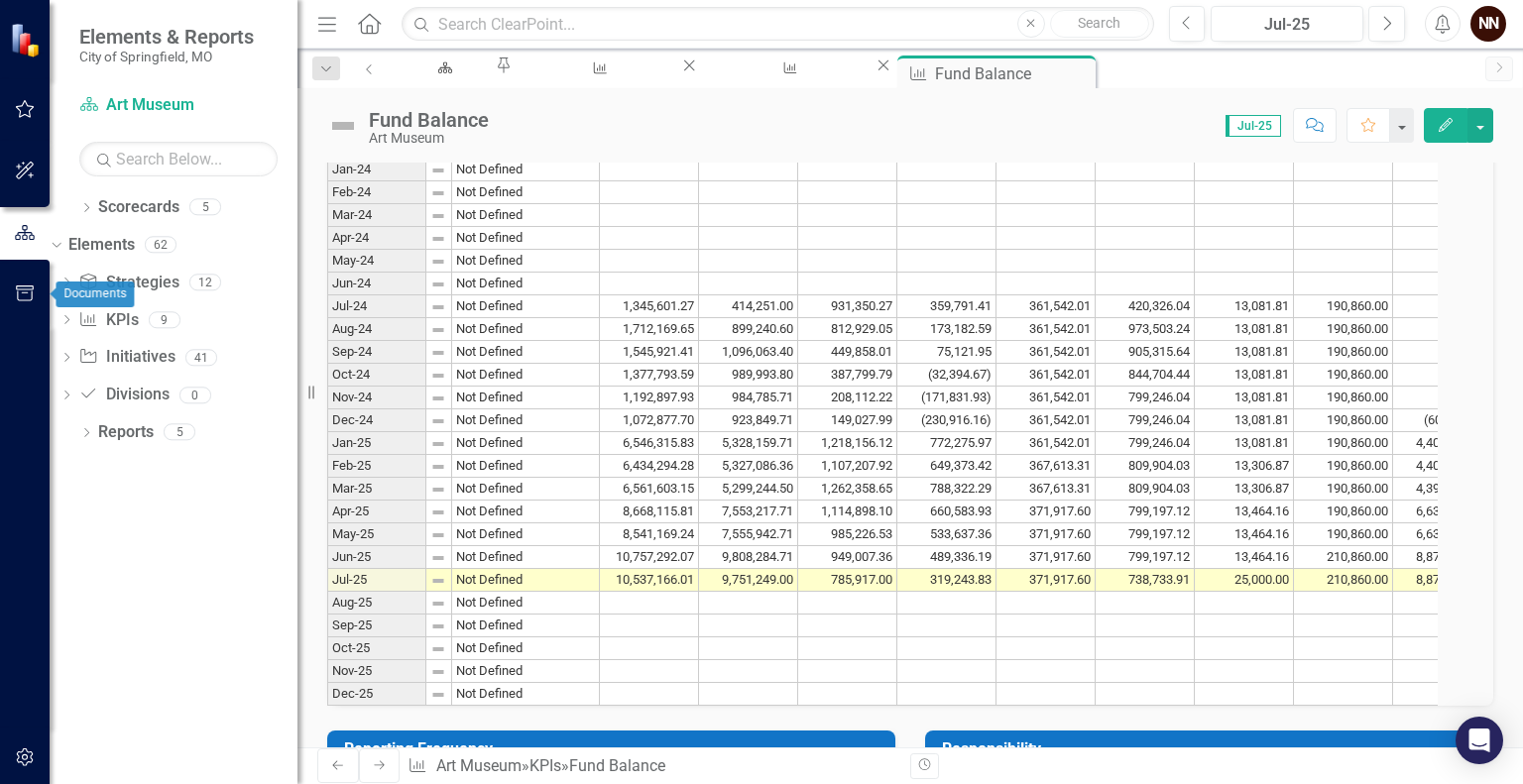 click 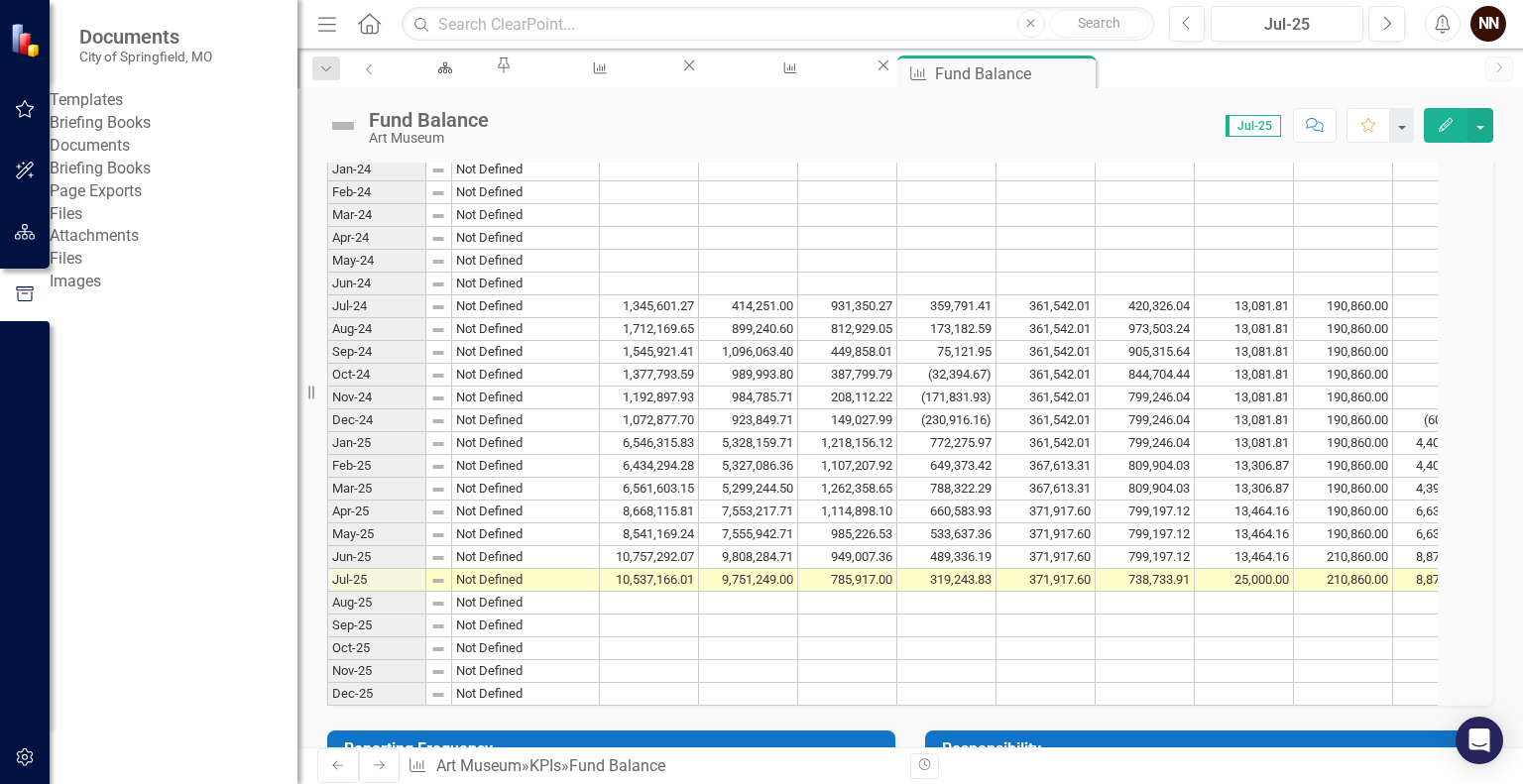 click on "Briefing Books" at bounding box center (174, 123) 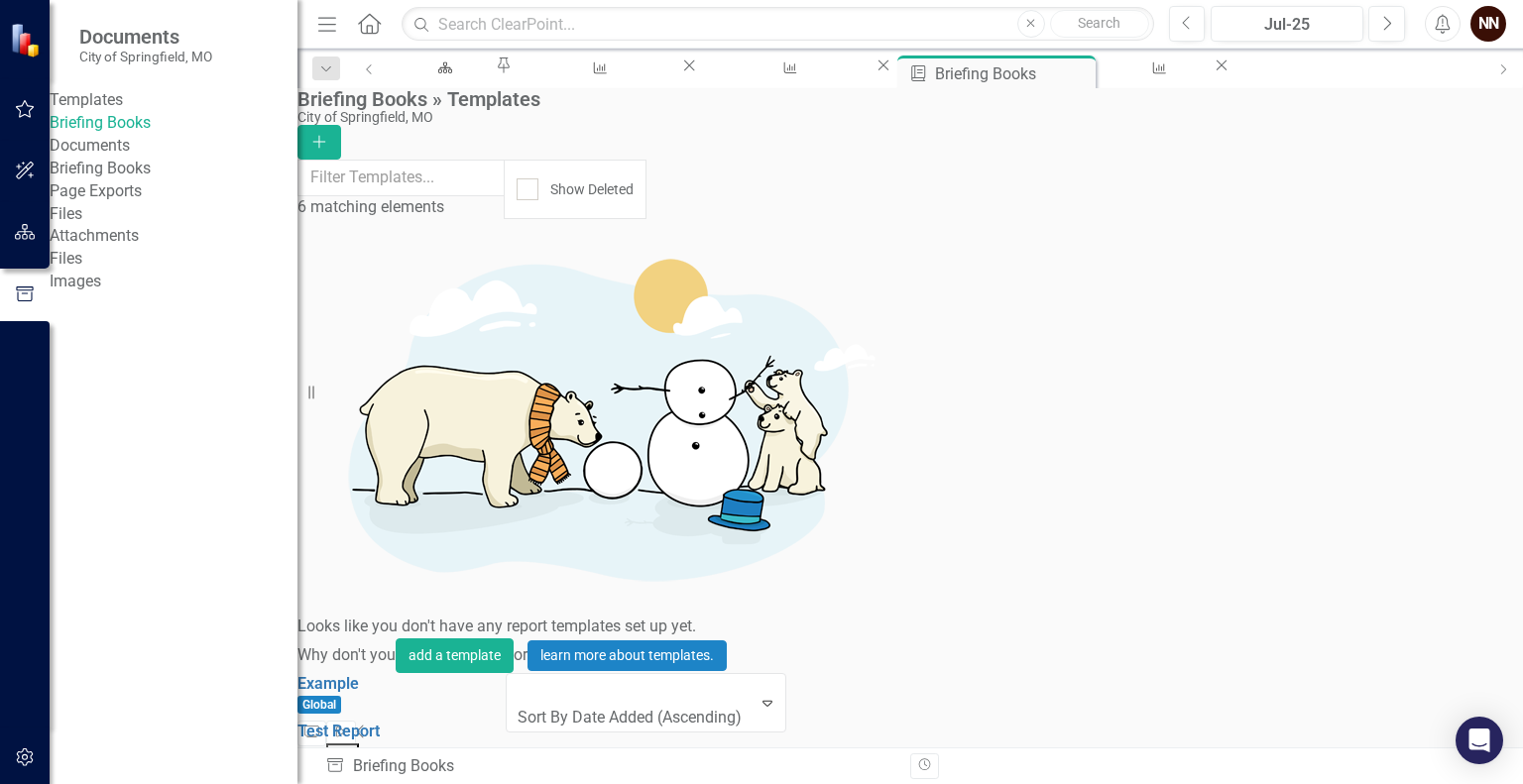 click on "Start" 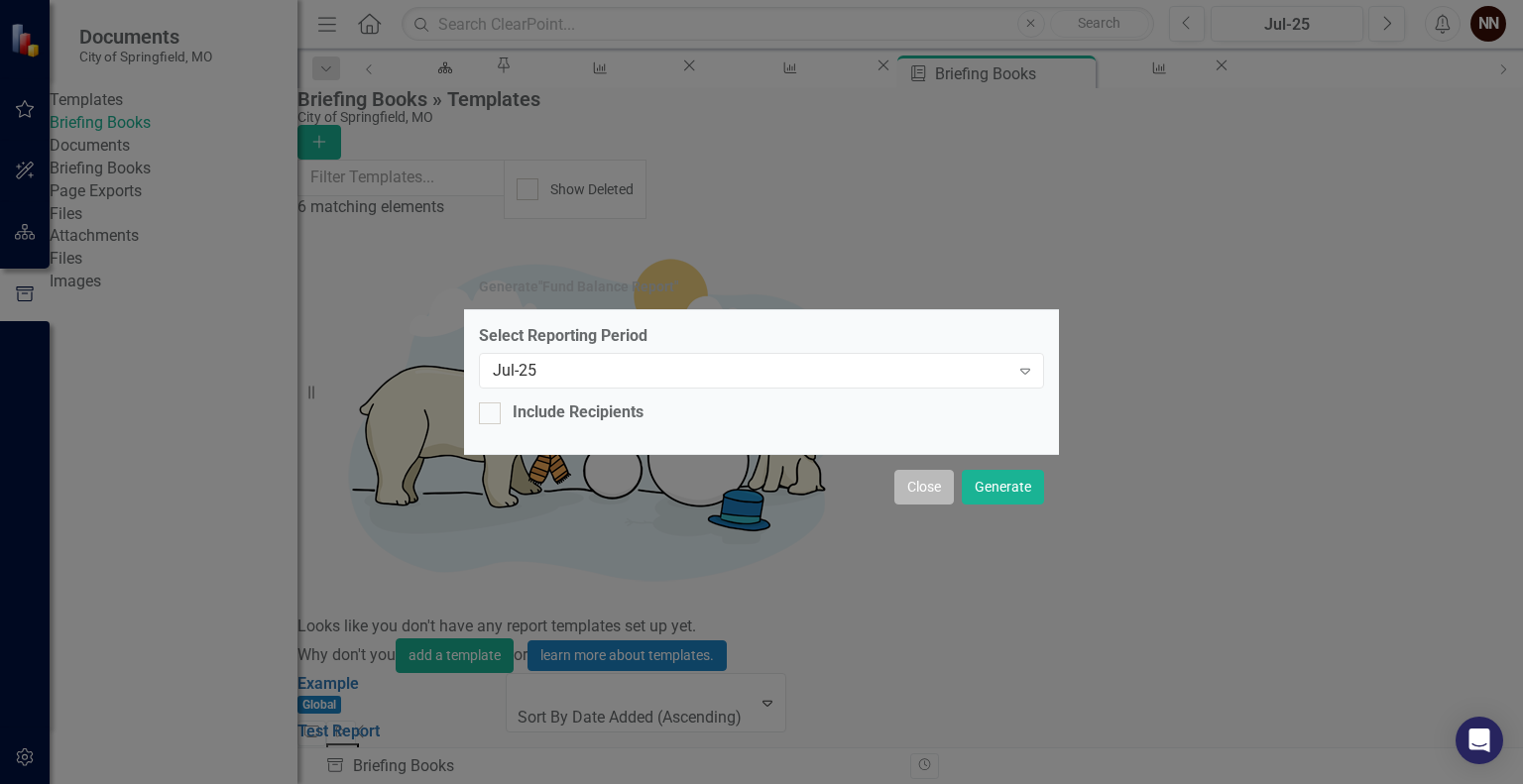 click on "Close" at bounding box center [924, 487] 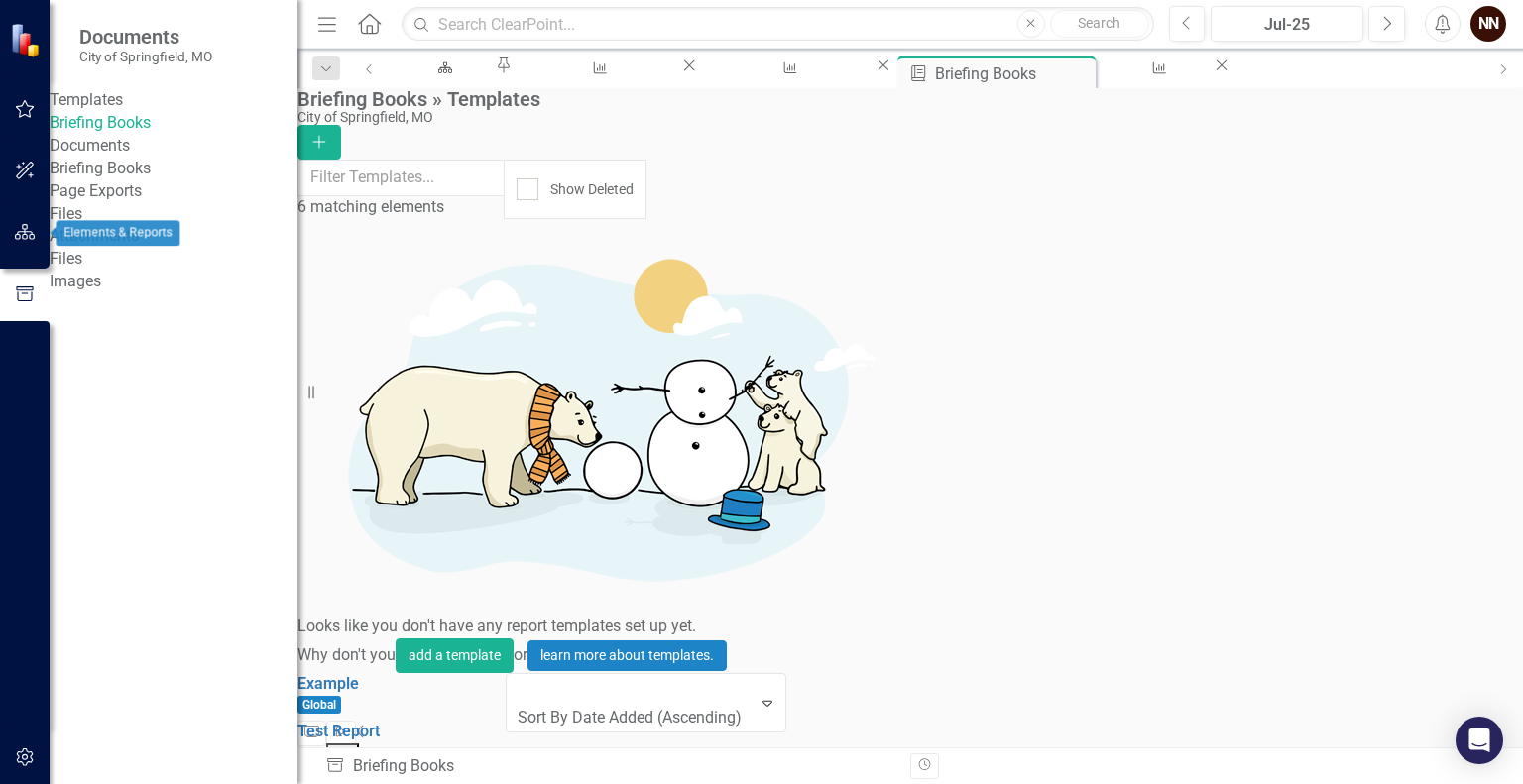 click 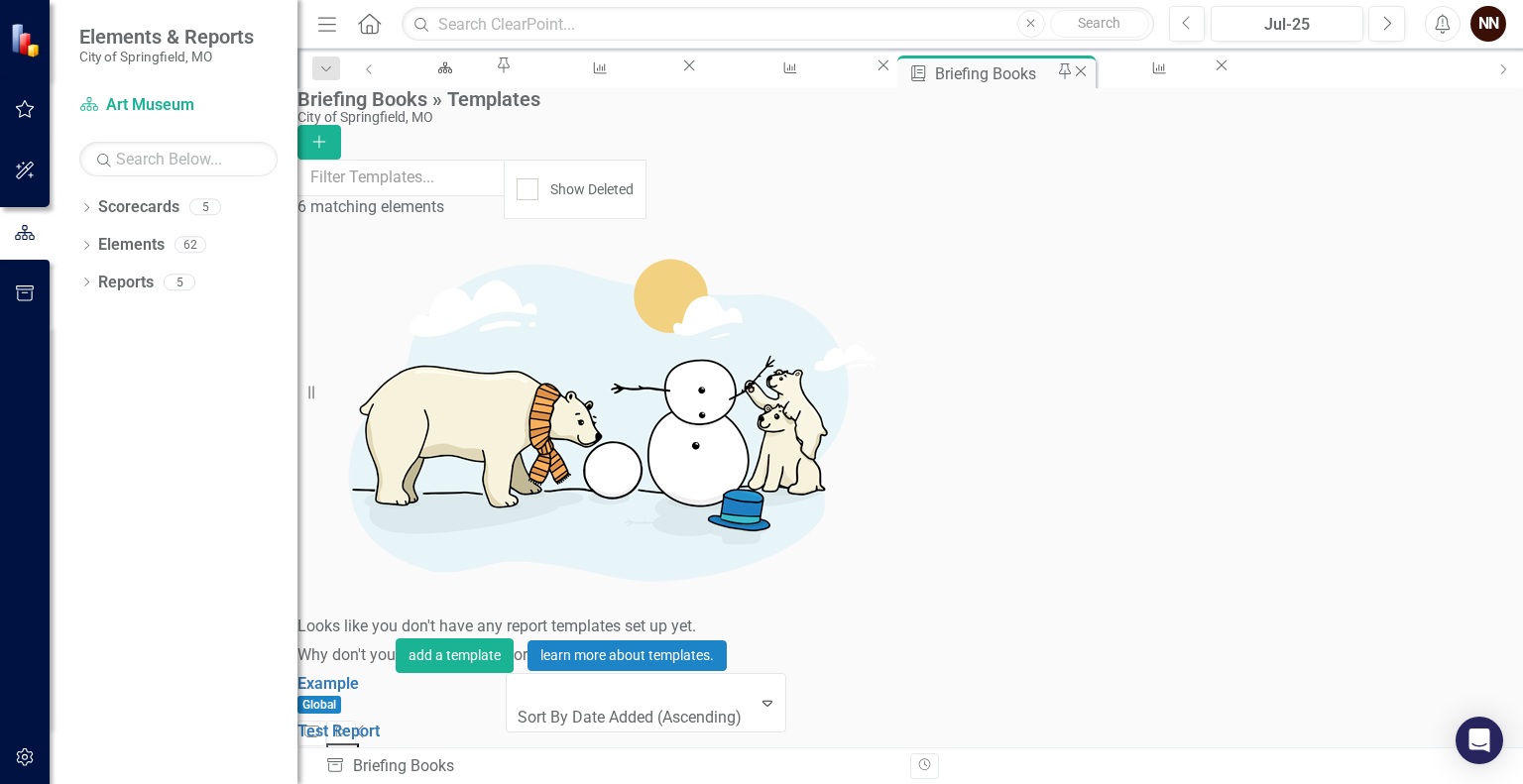 click on "Close" 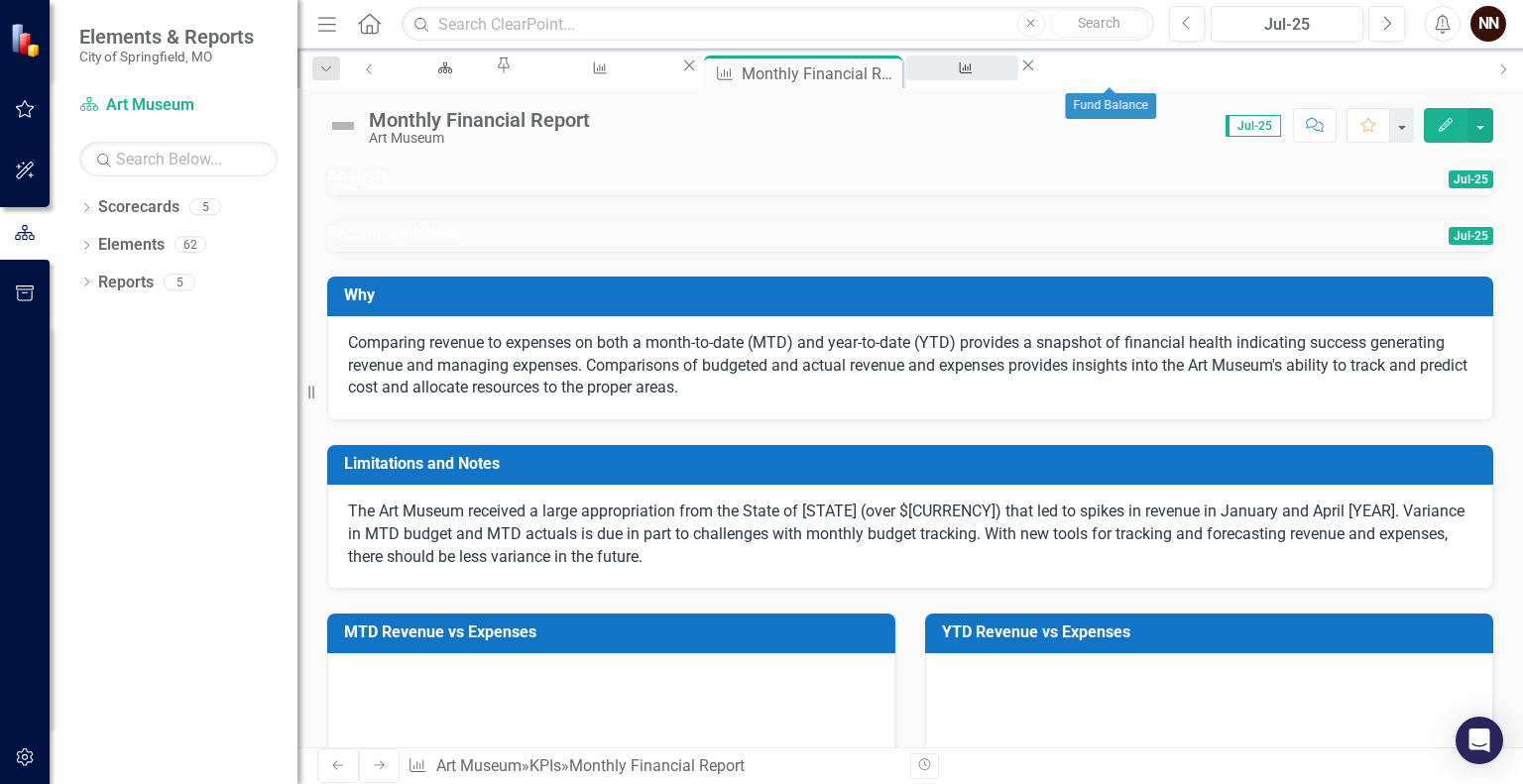 click on "Fund Balance" at bounding box center [962, 86] 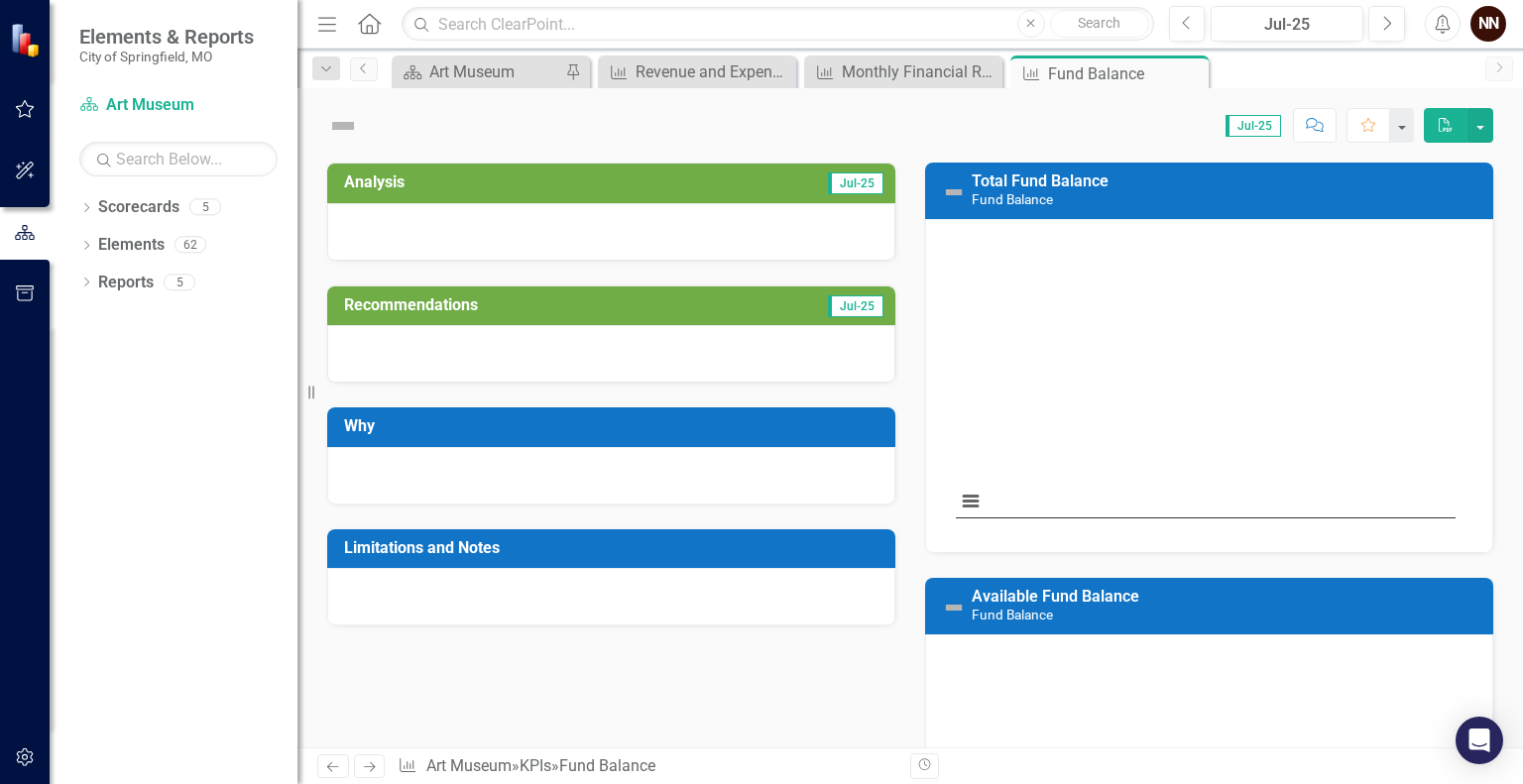 scroll, scrollTop: 0, scrollLeft: 0, axis: both 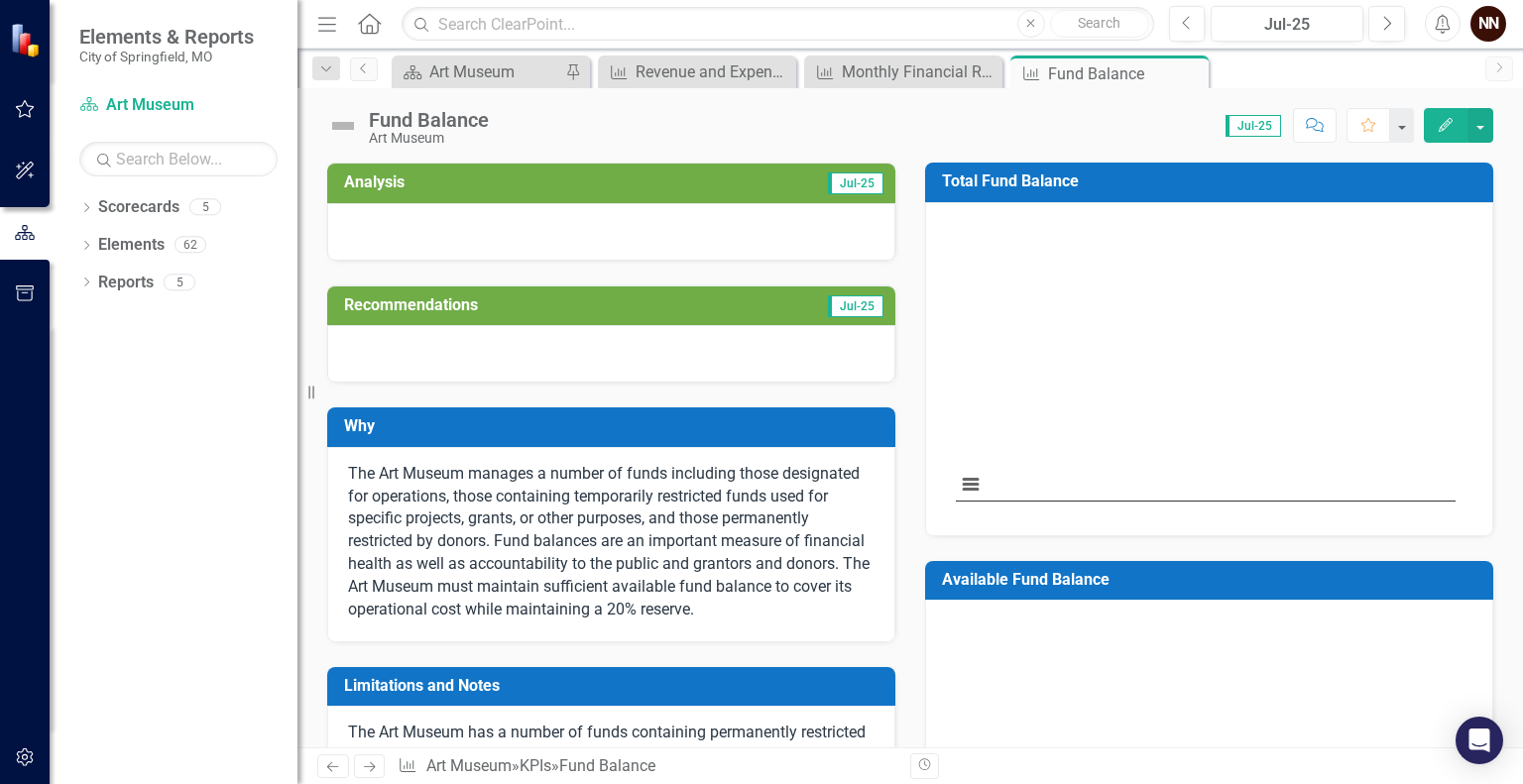 click on "Total Fund Balance" at bounding box center (1213, 183) 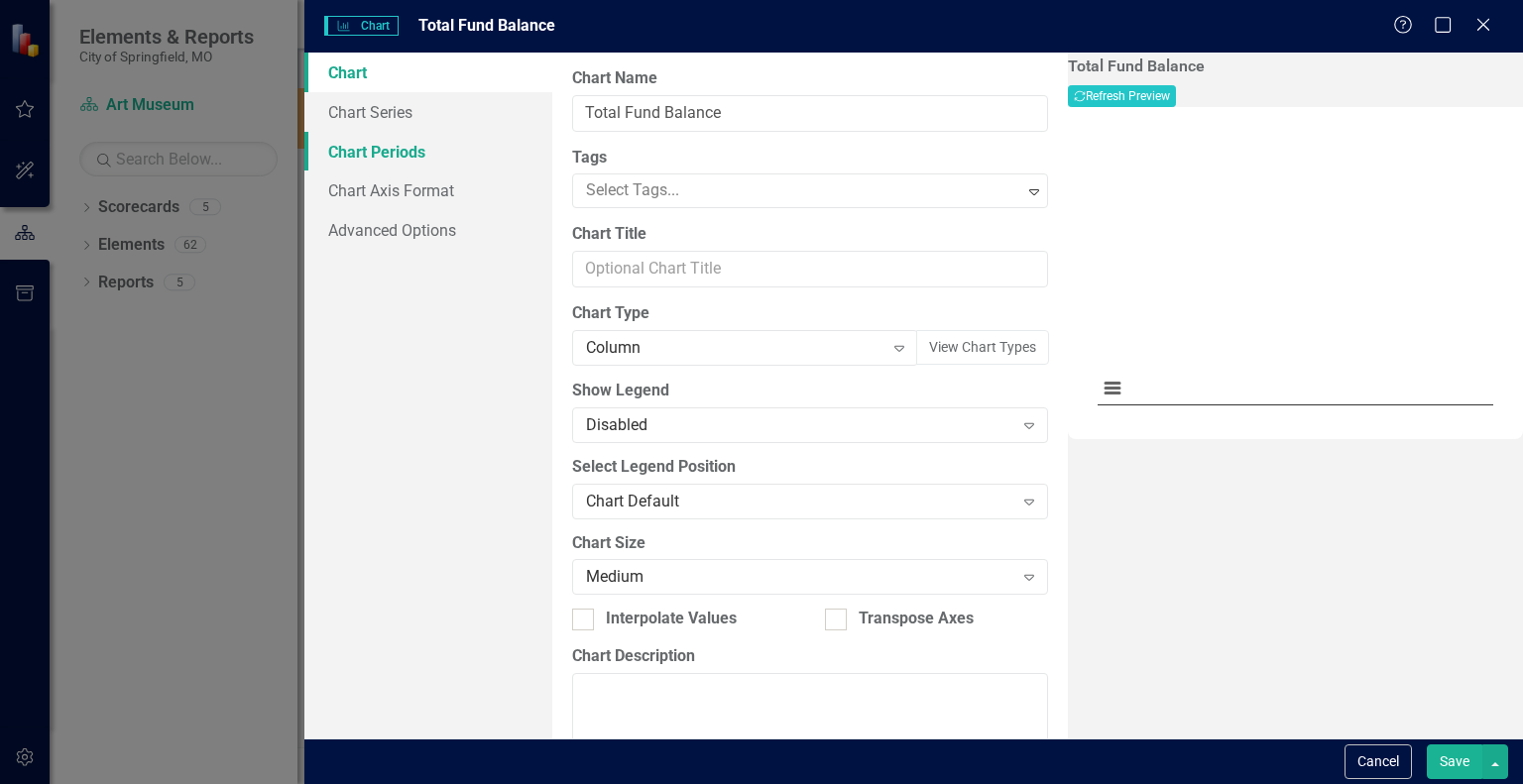 click on "Chart Periods" at bounding box center (428, 152) 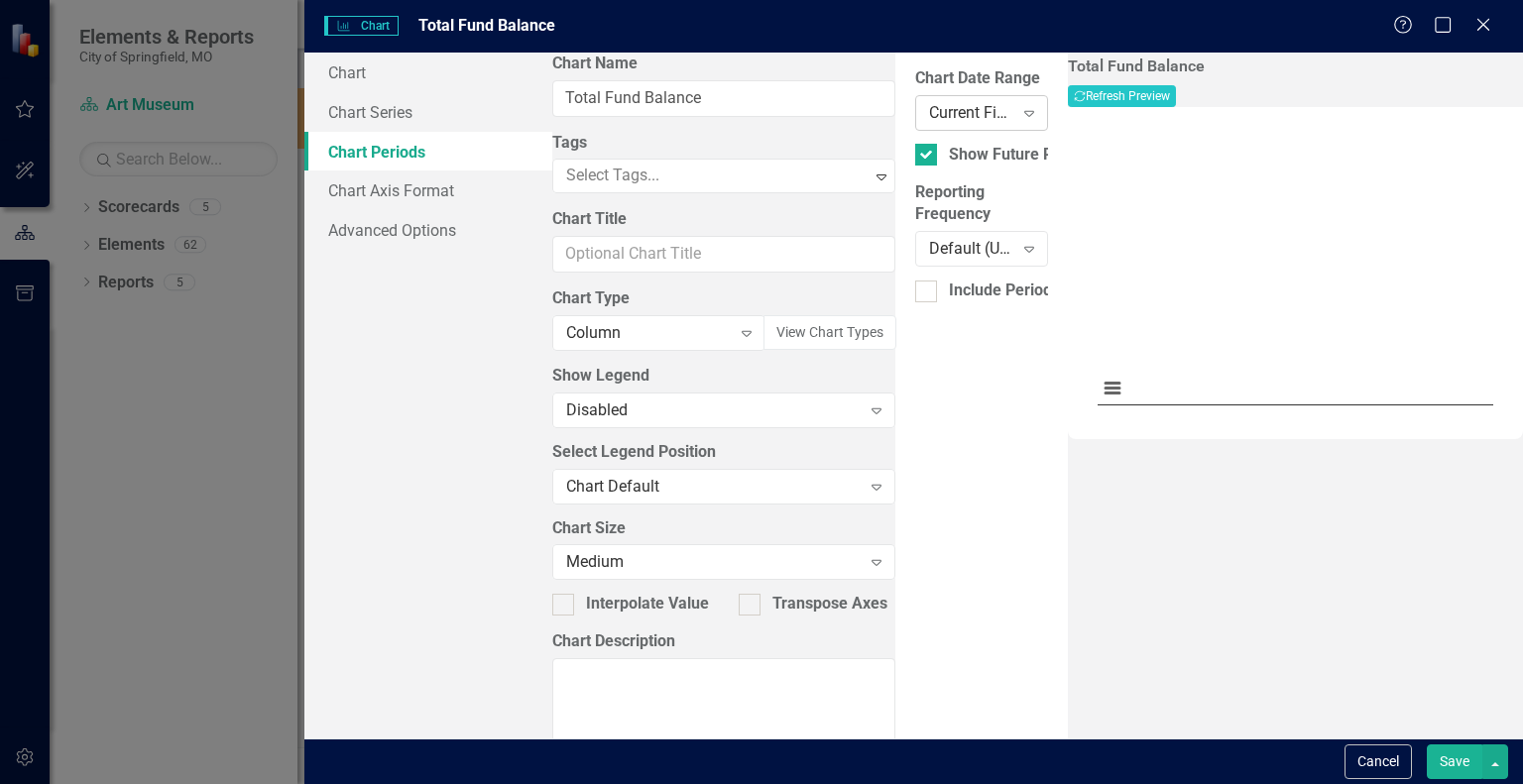 click on "Current Fiscal Year" at bounding box center [971, 112] 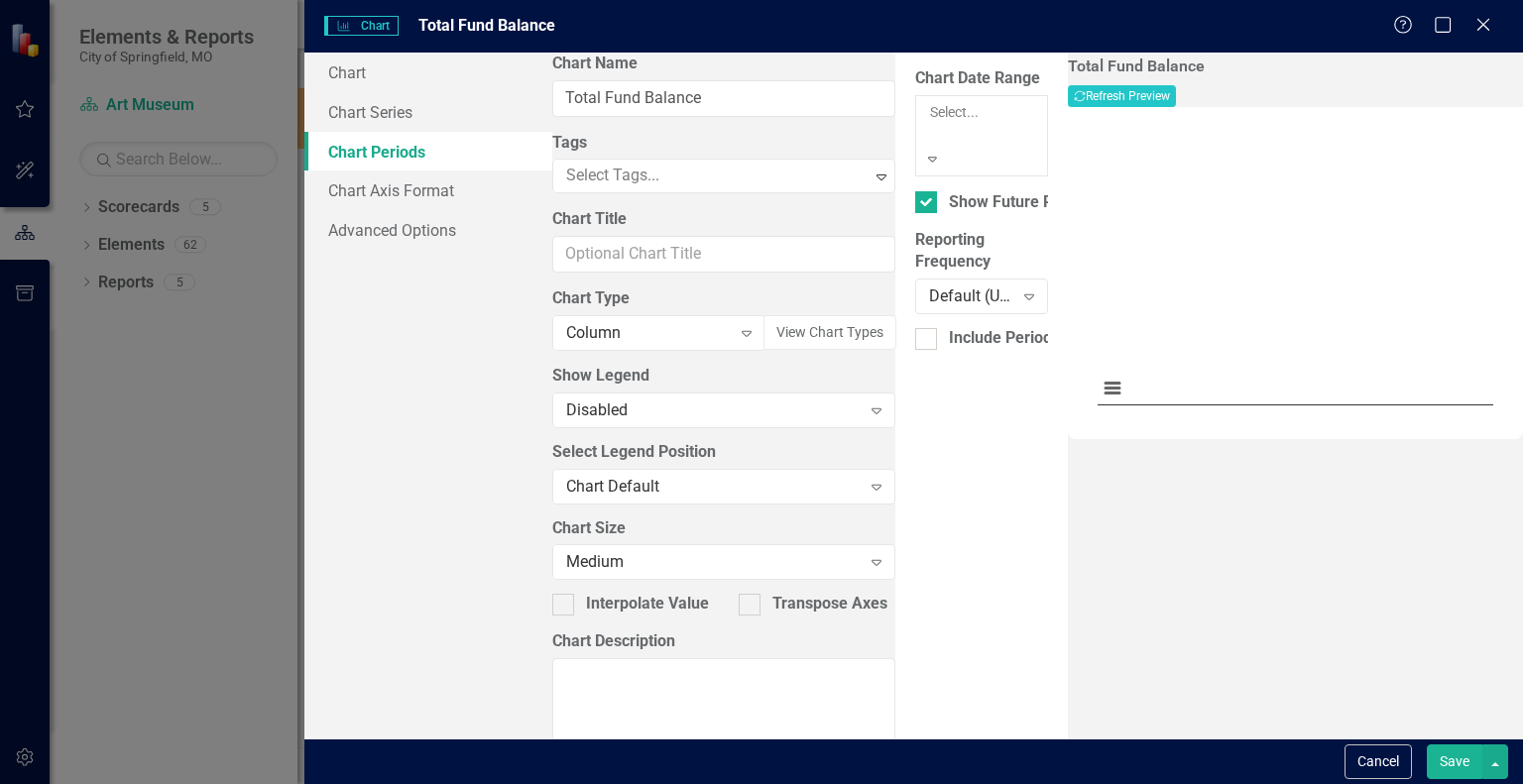 click on "Fiscal Year To Date" at bounding box center [762, 908] 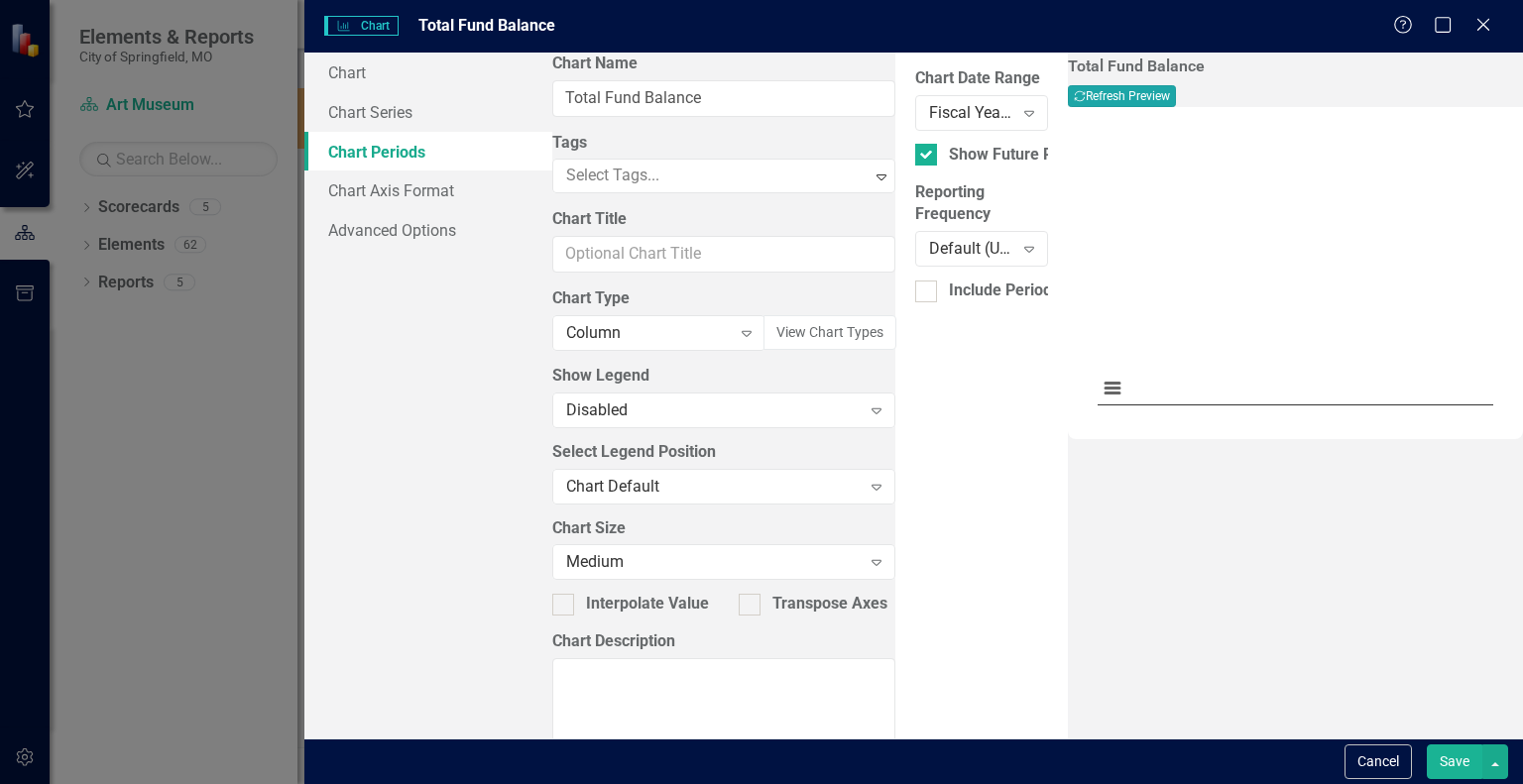 click on "Recalculate Refresh Preview" at bounding box center [1121, 96] 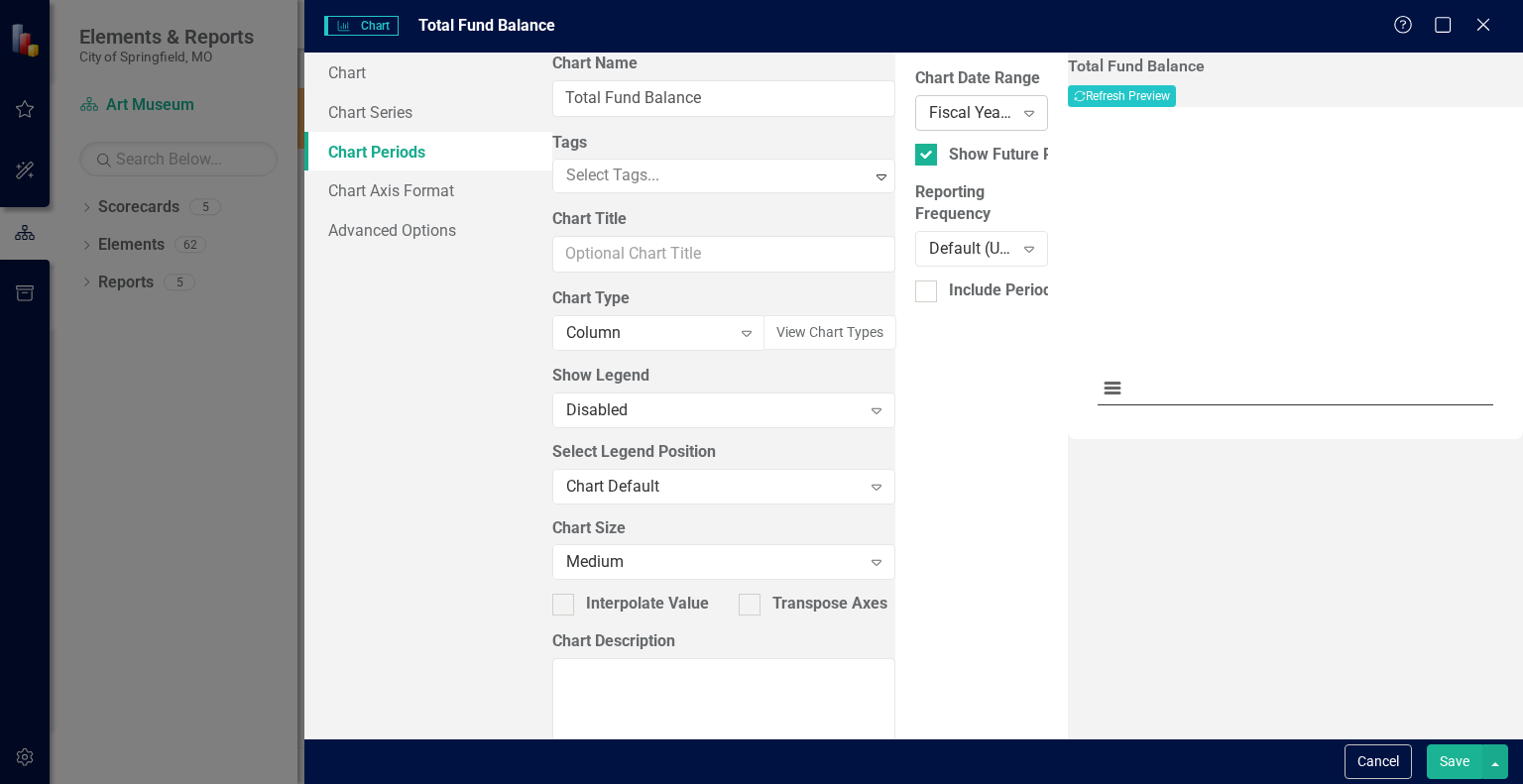 click on "Expand" 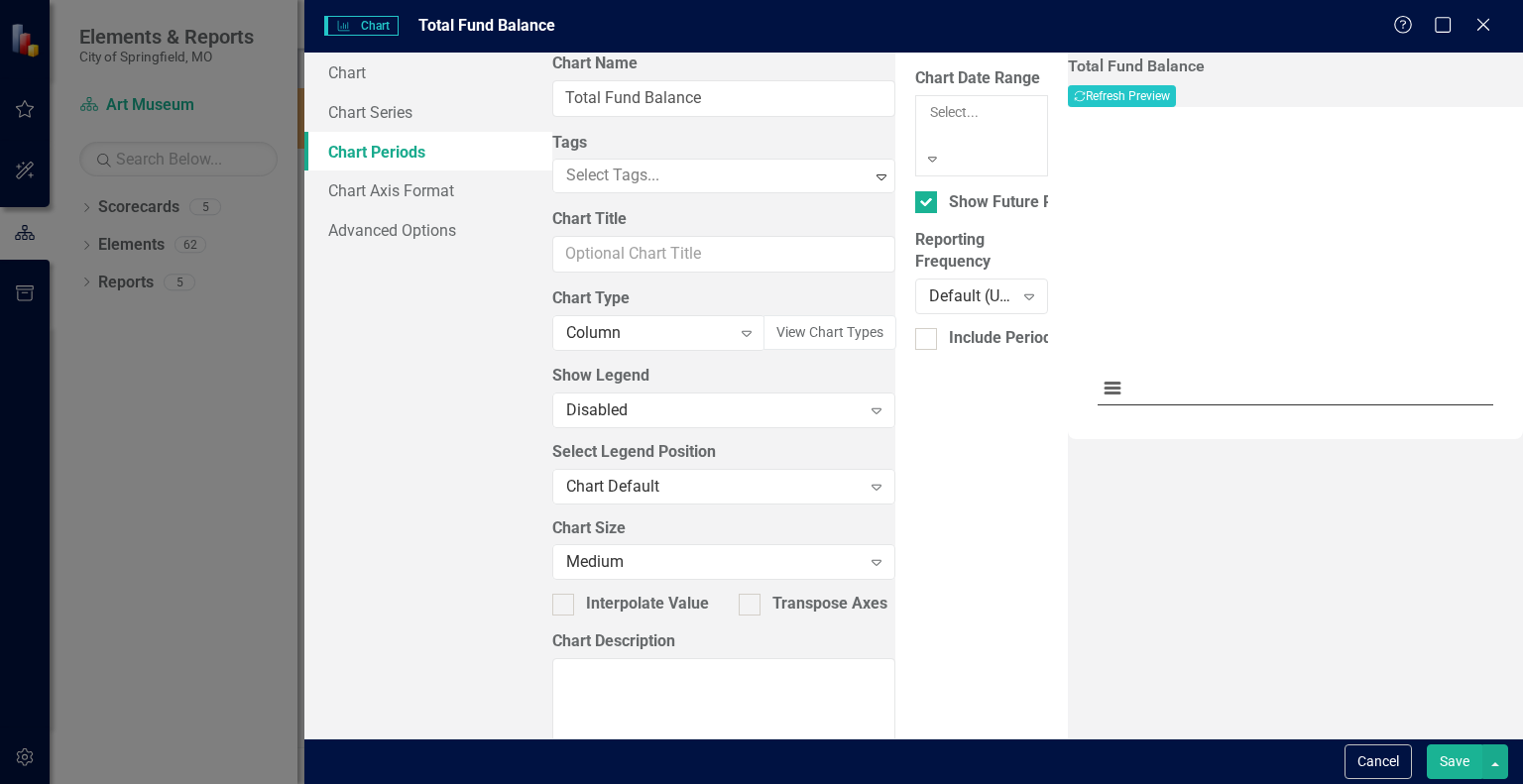 click on "All Periods" at bounding box center (762, 795) 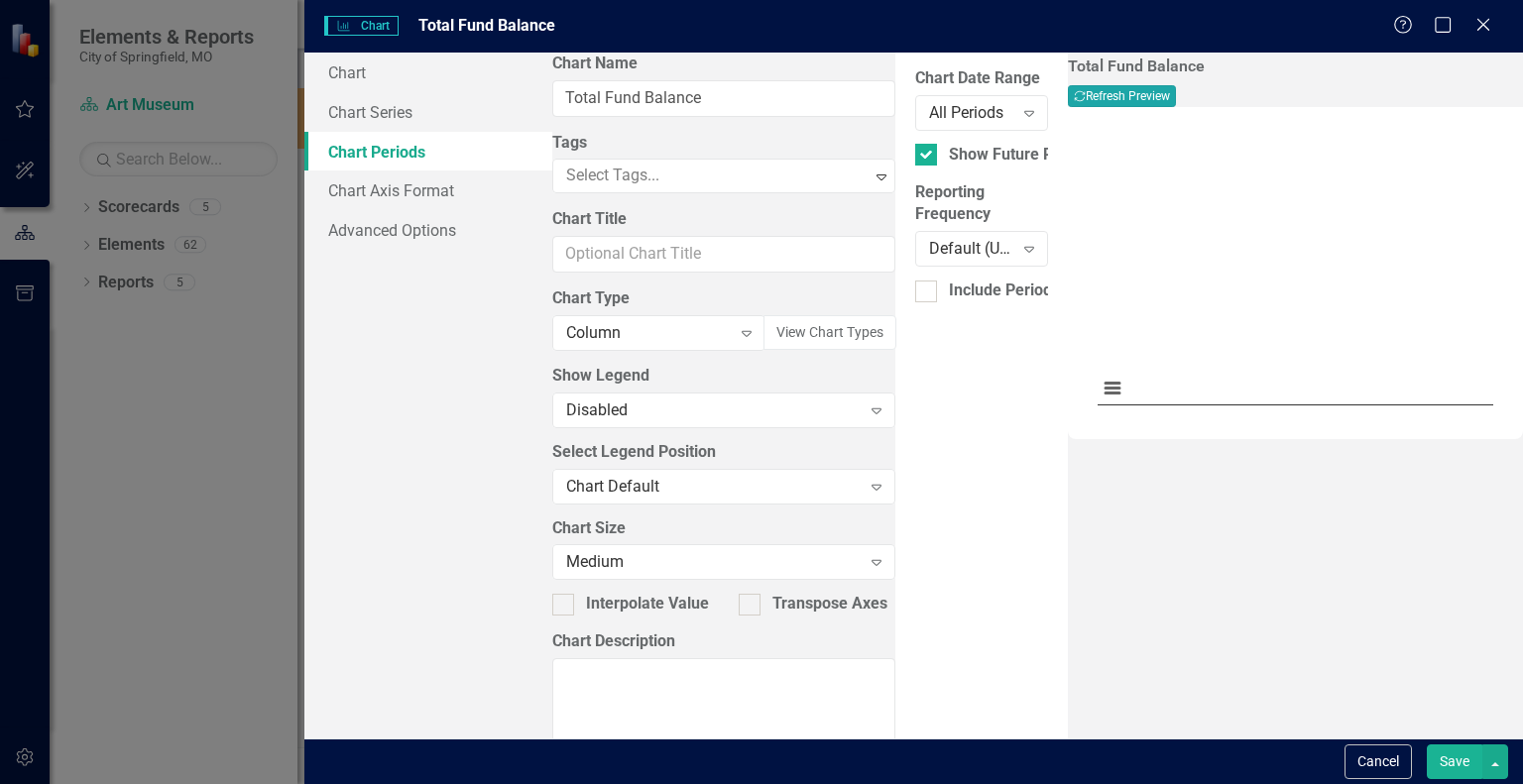 click on "Recalculate Refresh Preview" at bounding box center (1121, 96) 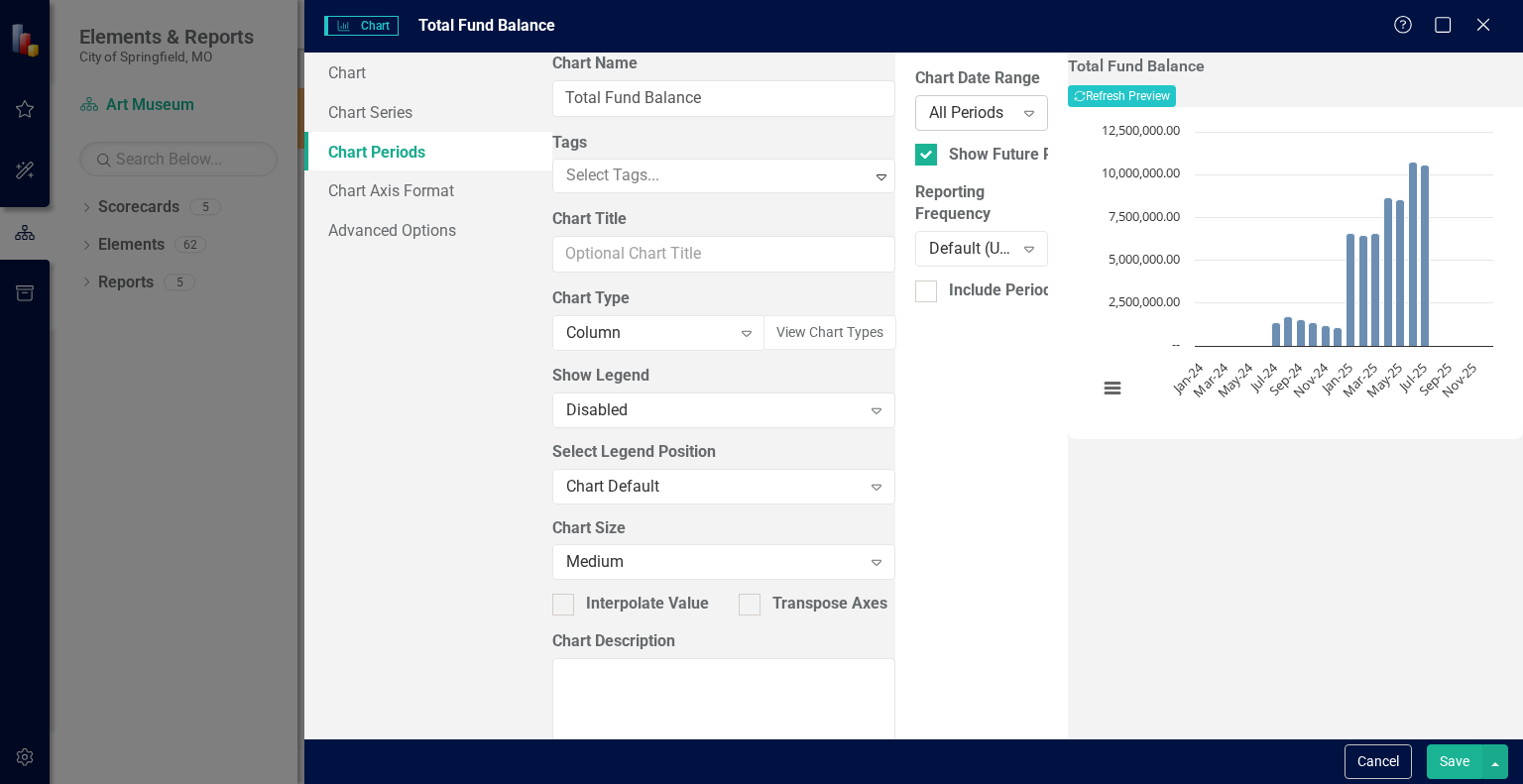 click on "Expand" at bounding box center (1029, 113) 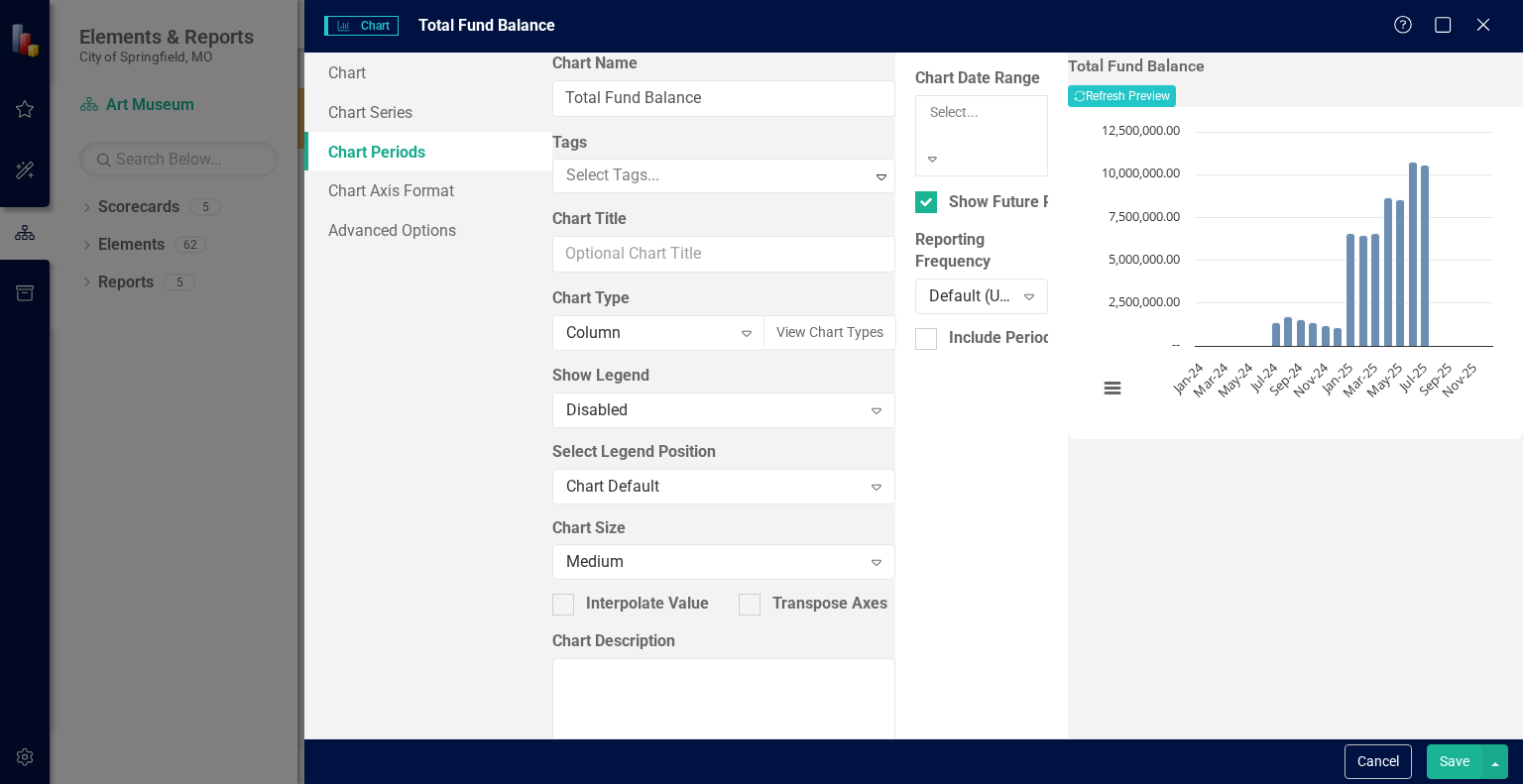 click on "Current Period" at bounding box center (762, 818) 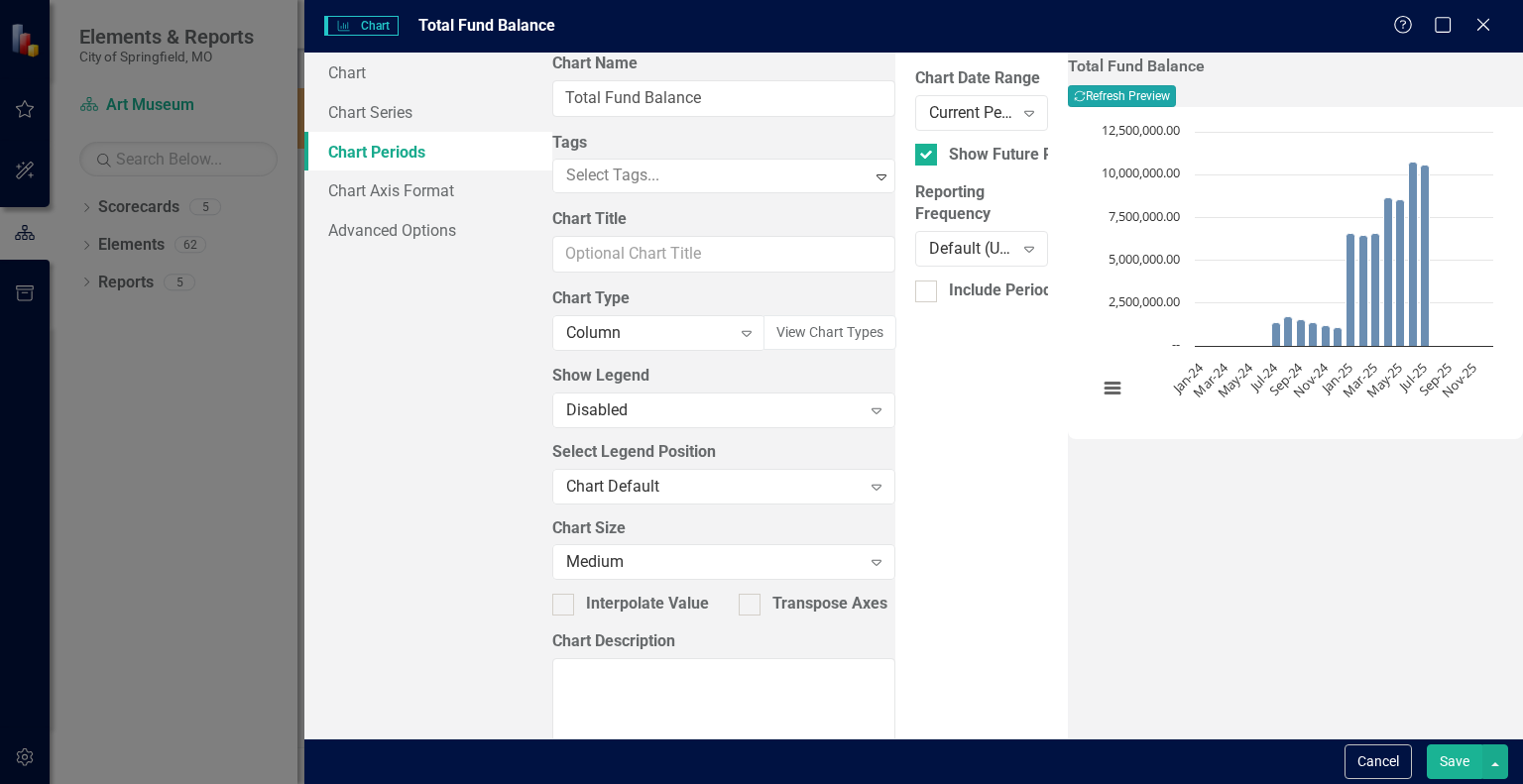 click on "Recalculate Refresh Preview" at bounding box center [1121, 96] 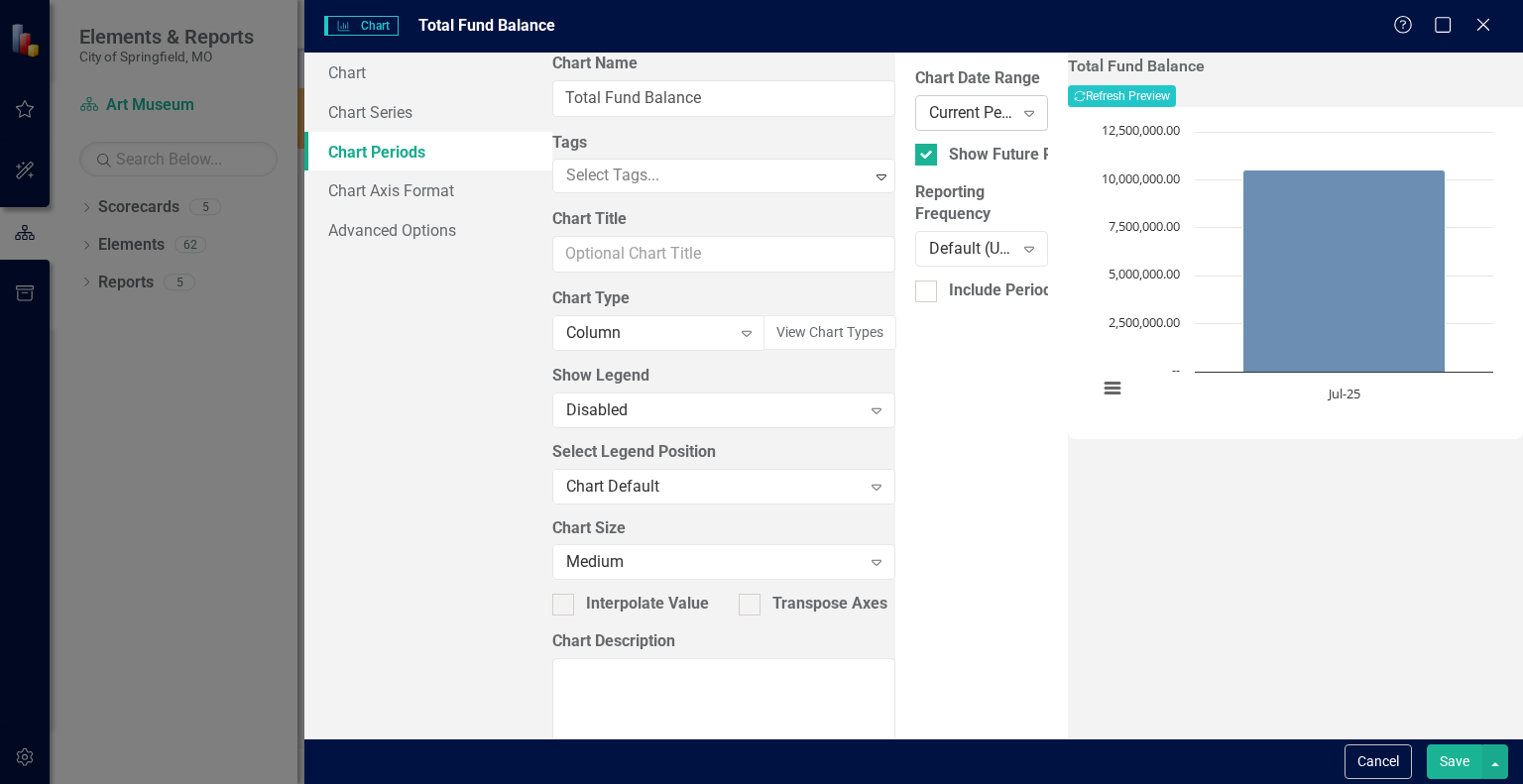 click on "Current Period" at bounding box center [971, 112] 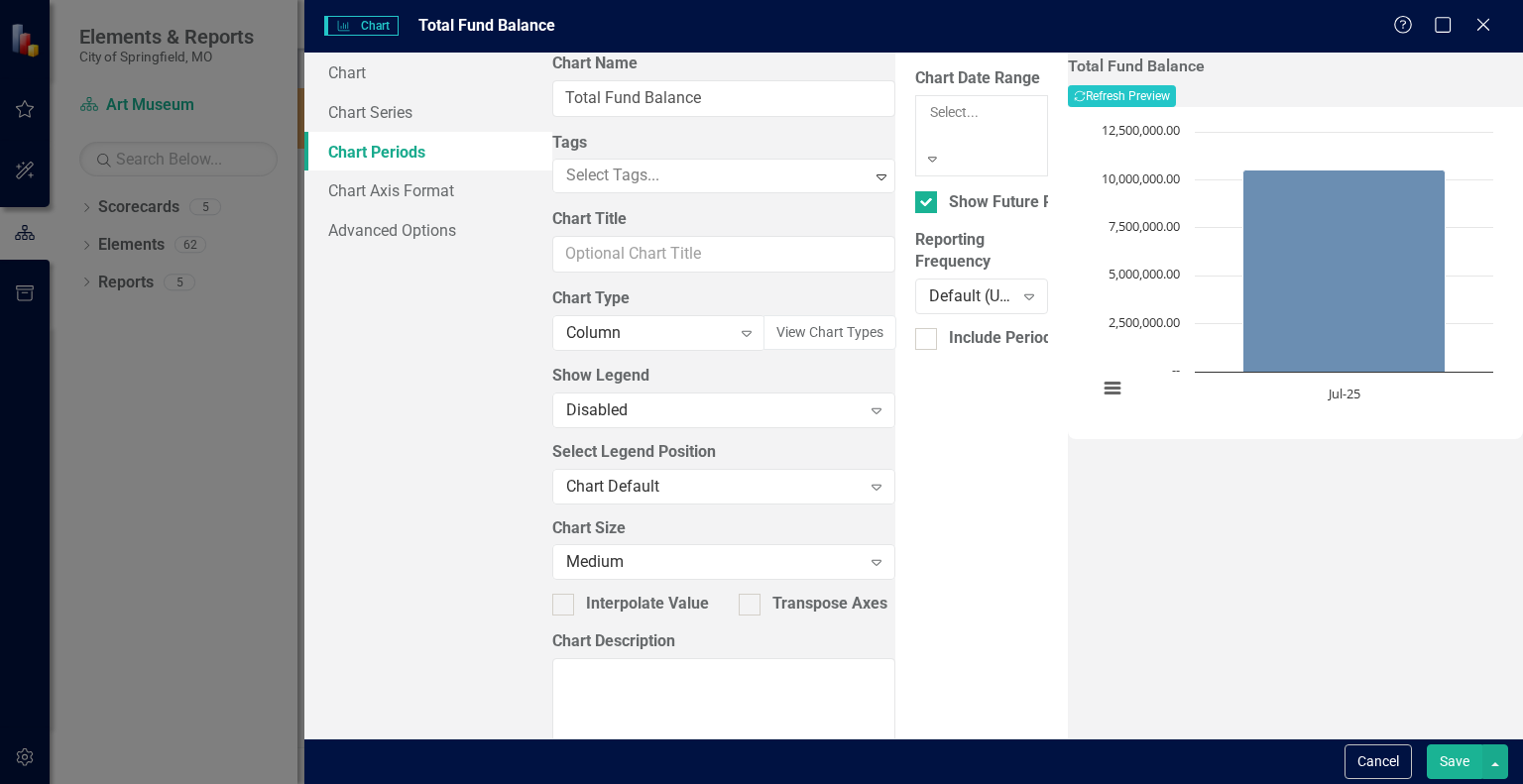 click on "Current Fiscal Year" at bounding box center [762, 885] 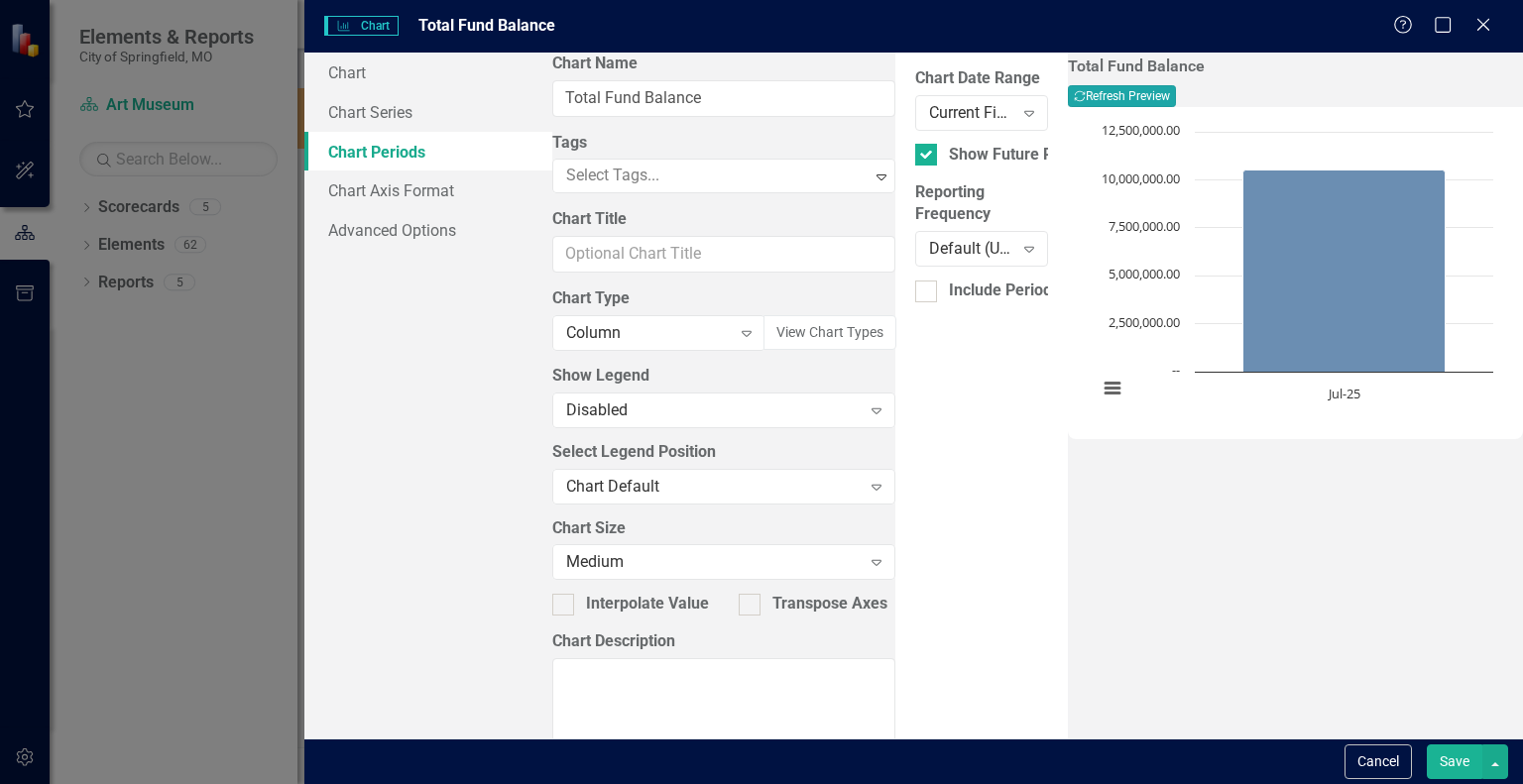 click on "Recalculate Refresh Preview" at bounding box center [1121, 96] 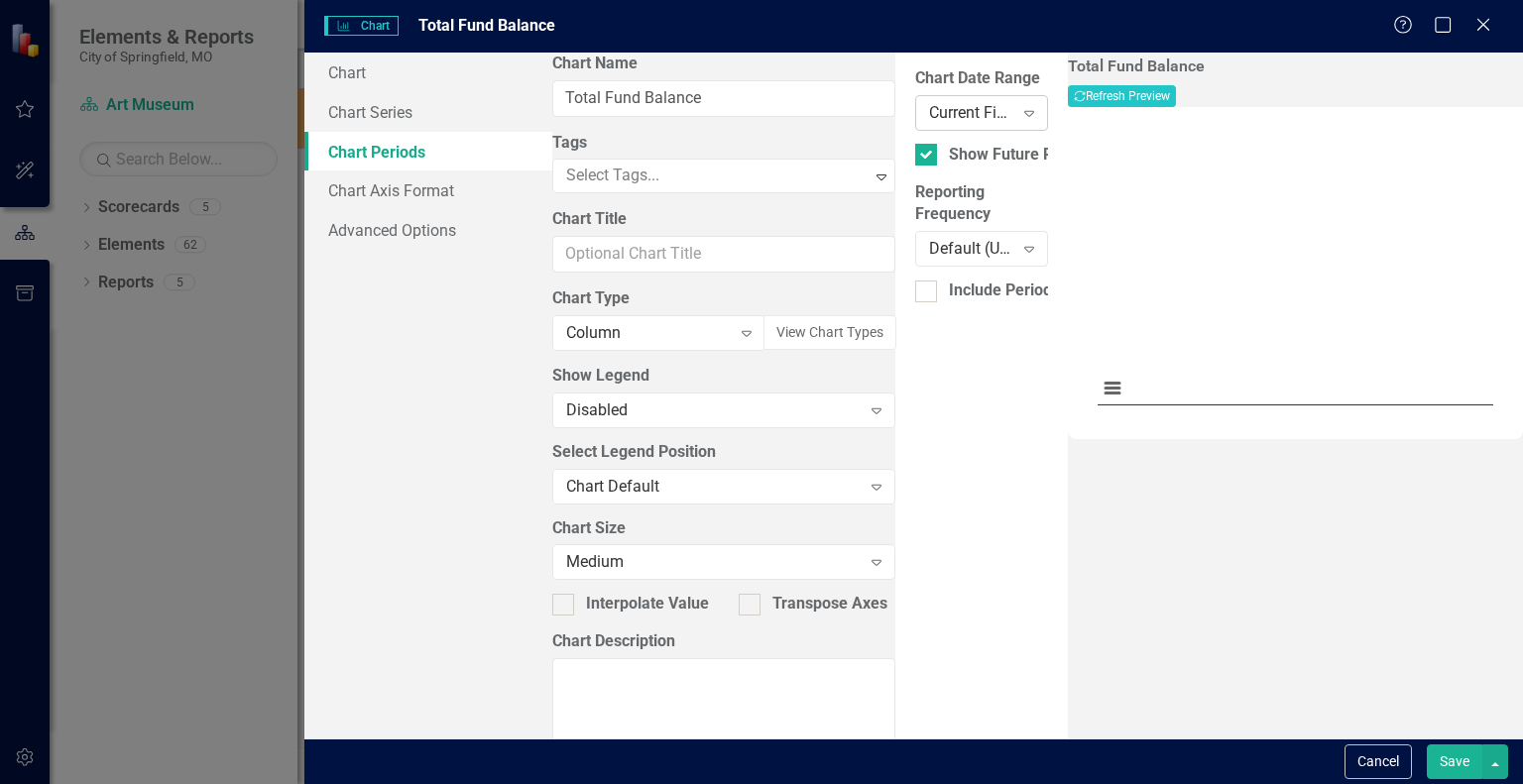 click on "Current Fiscal Year" at bounding box center (971, 112) 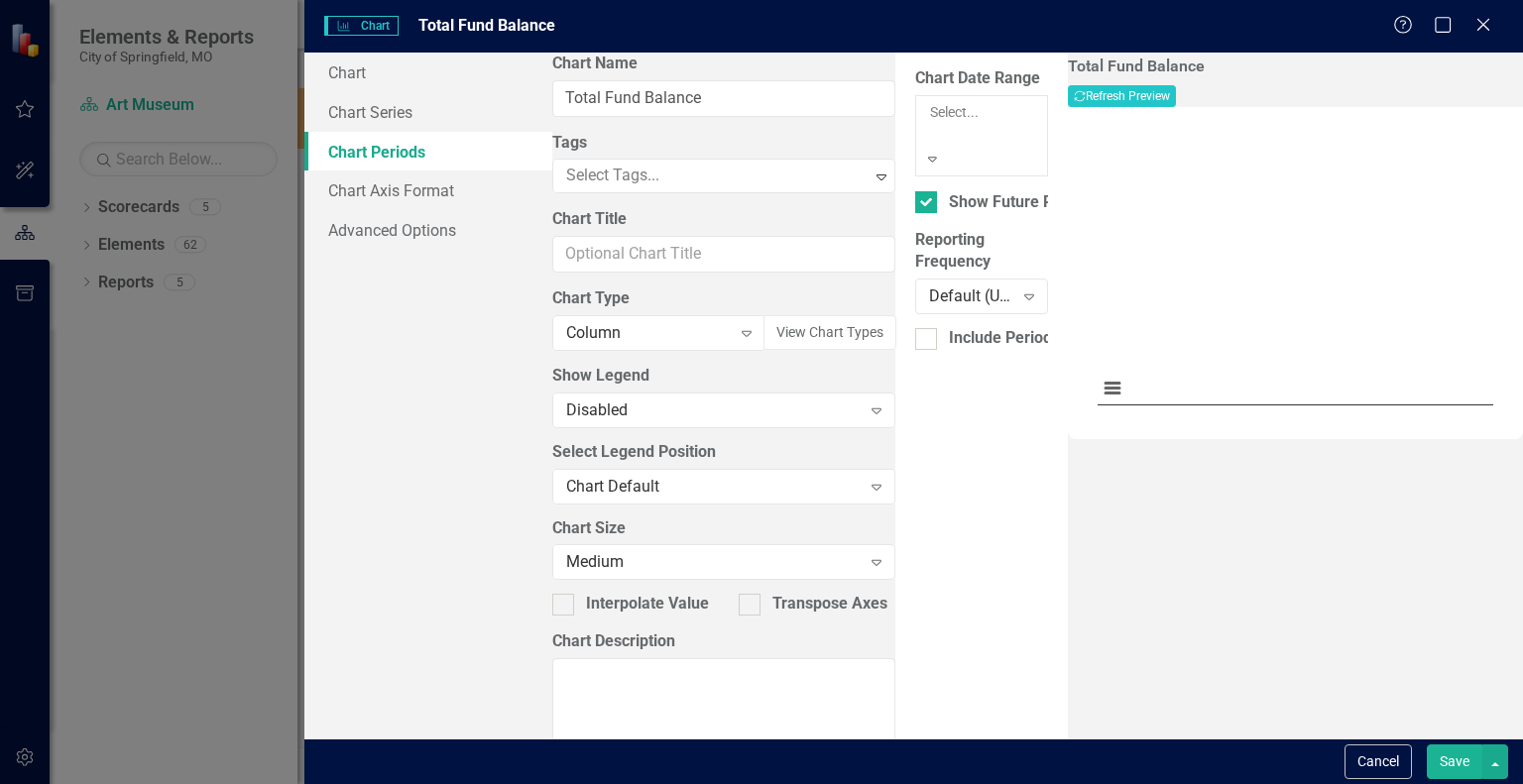 click on "Calendar Year To Date" at bounding box center [762, 863] 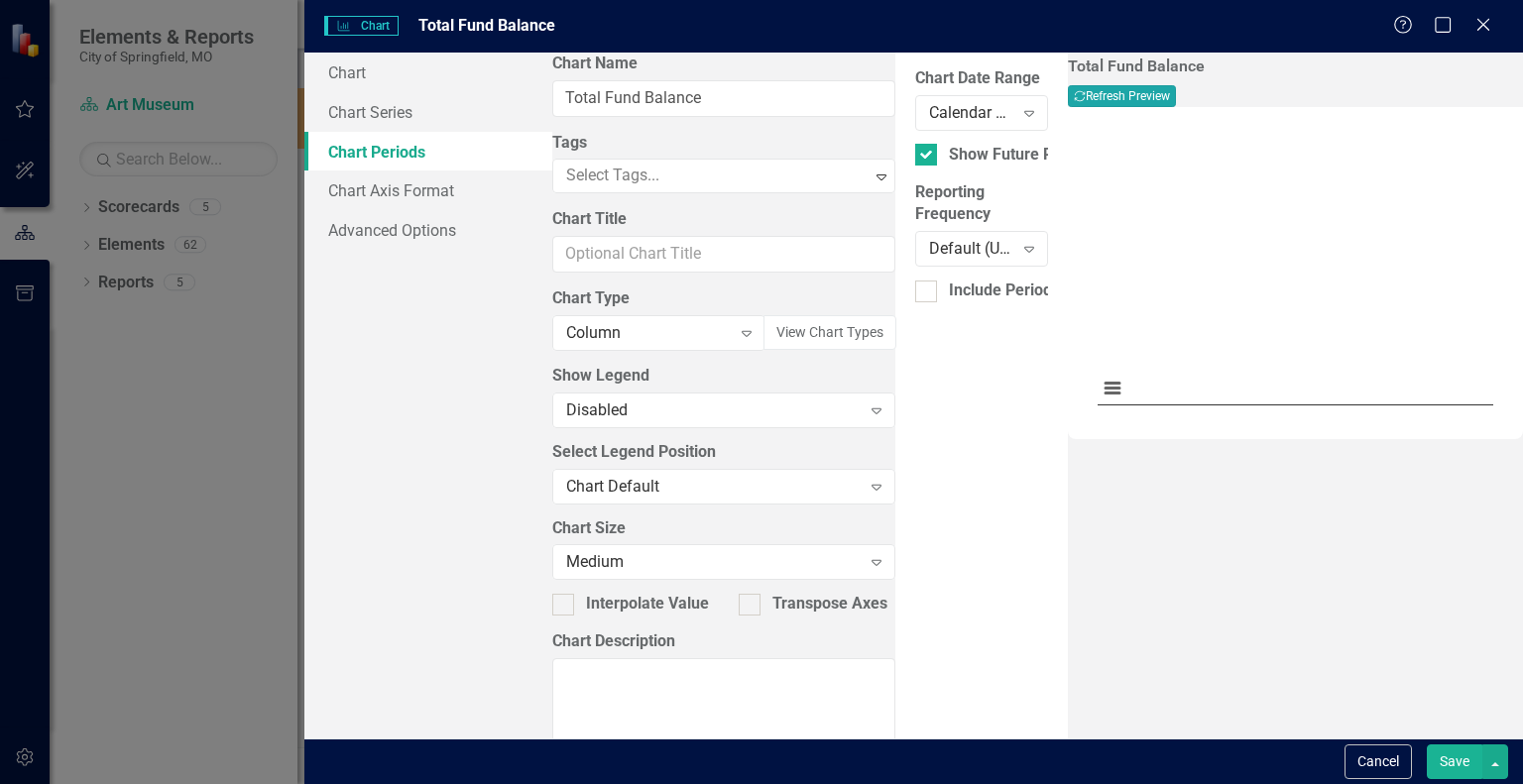 click on "Recalculate Refresh Preview" at bounding box center (1121, 96) 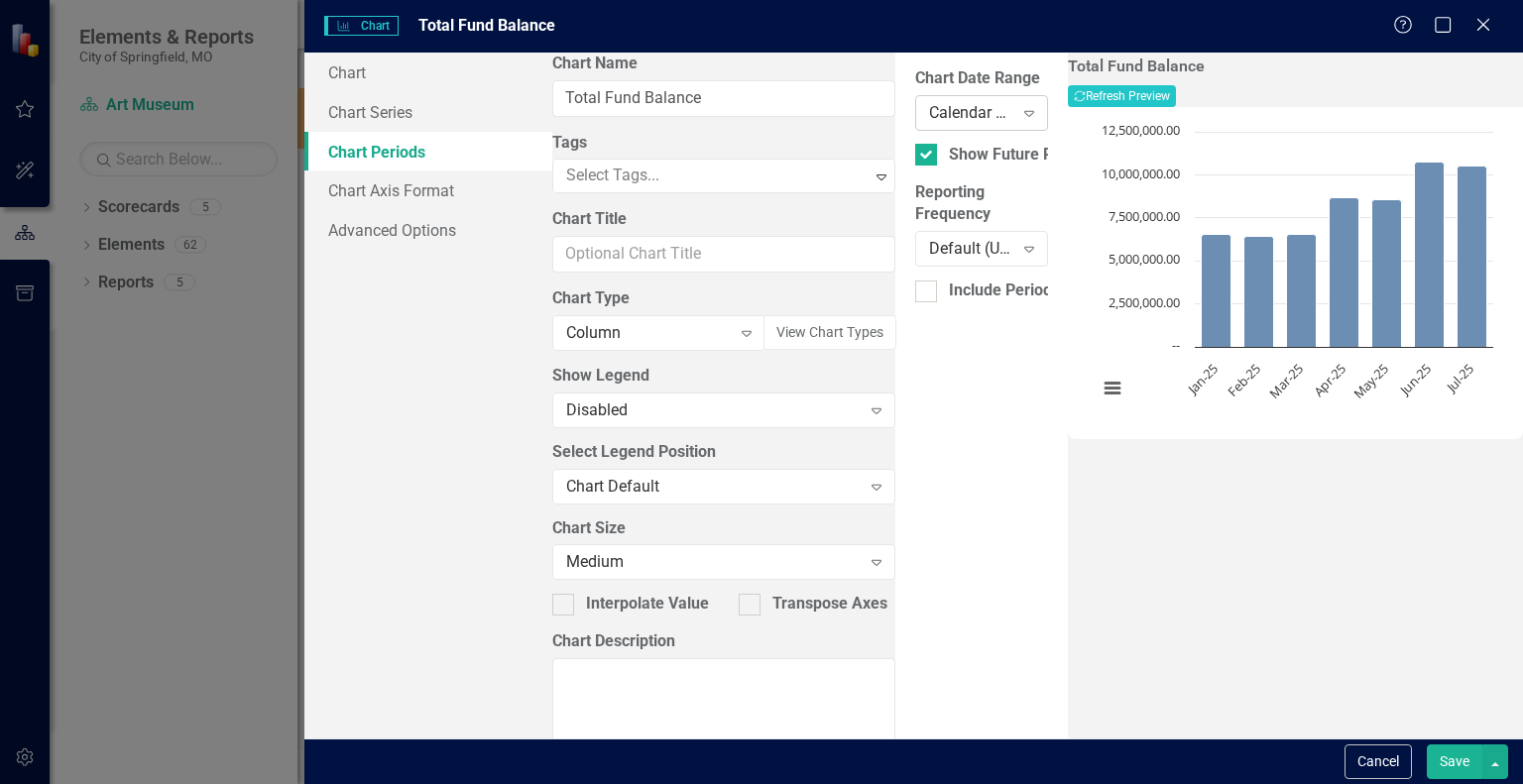 click on "Expand" 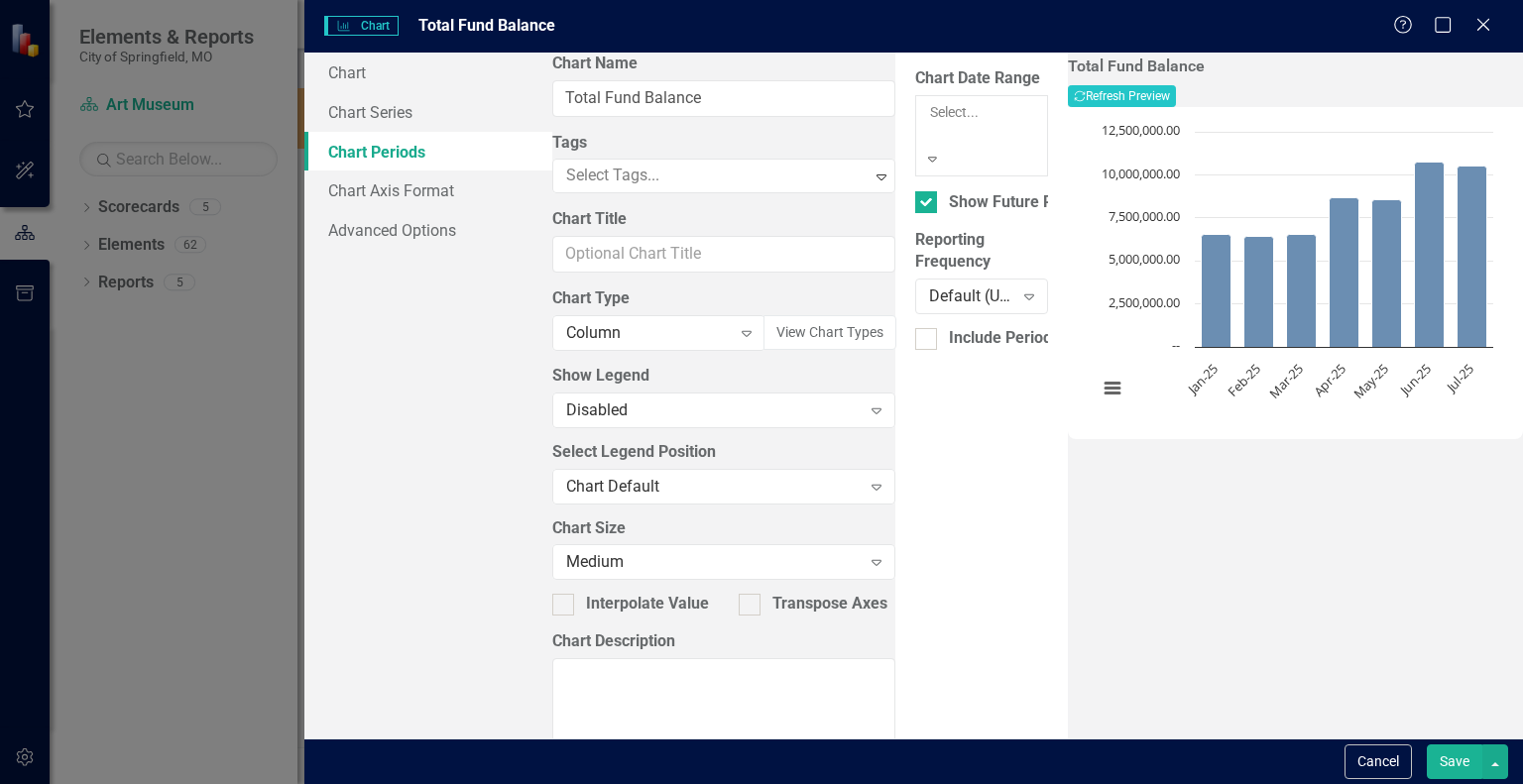 click on "All Periods" at bounding box center (762, 795) 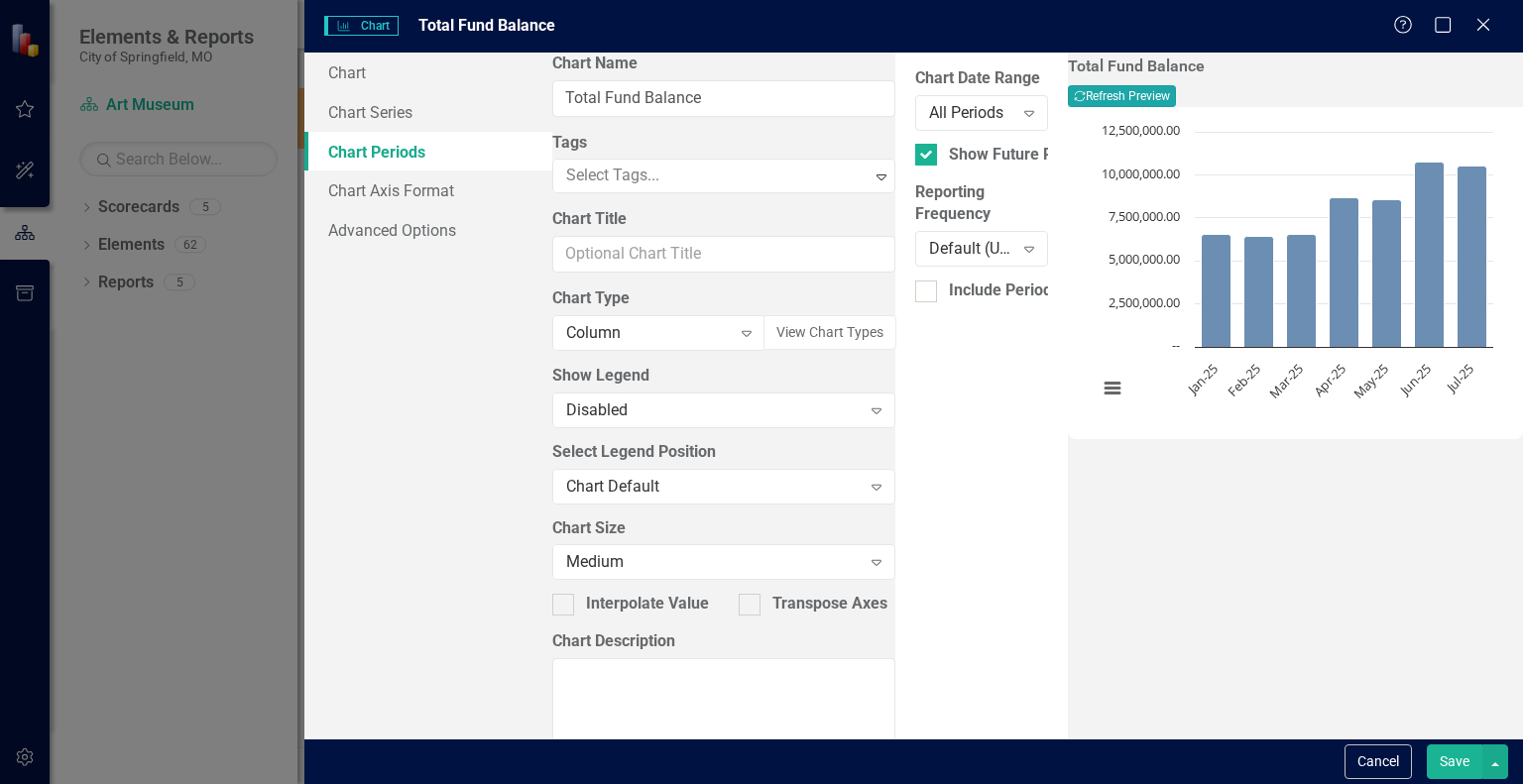click on "Recalculate Refresh Preview" at bounding box center [1121, 96] 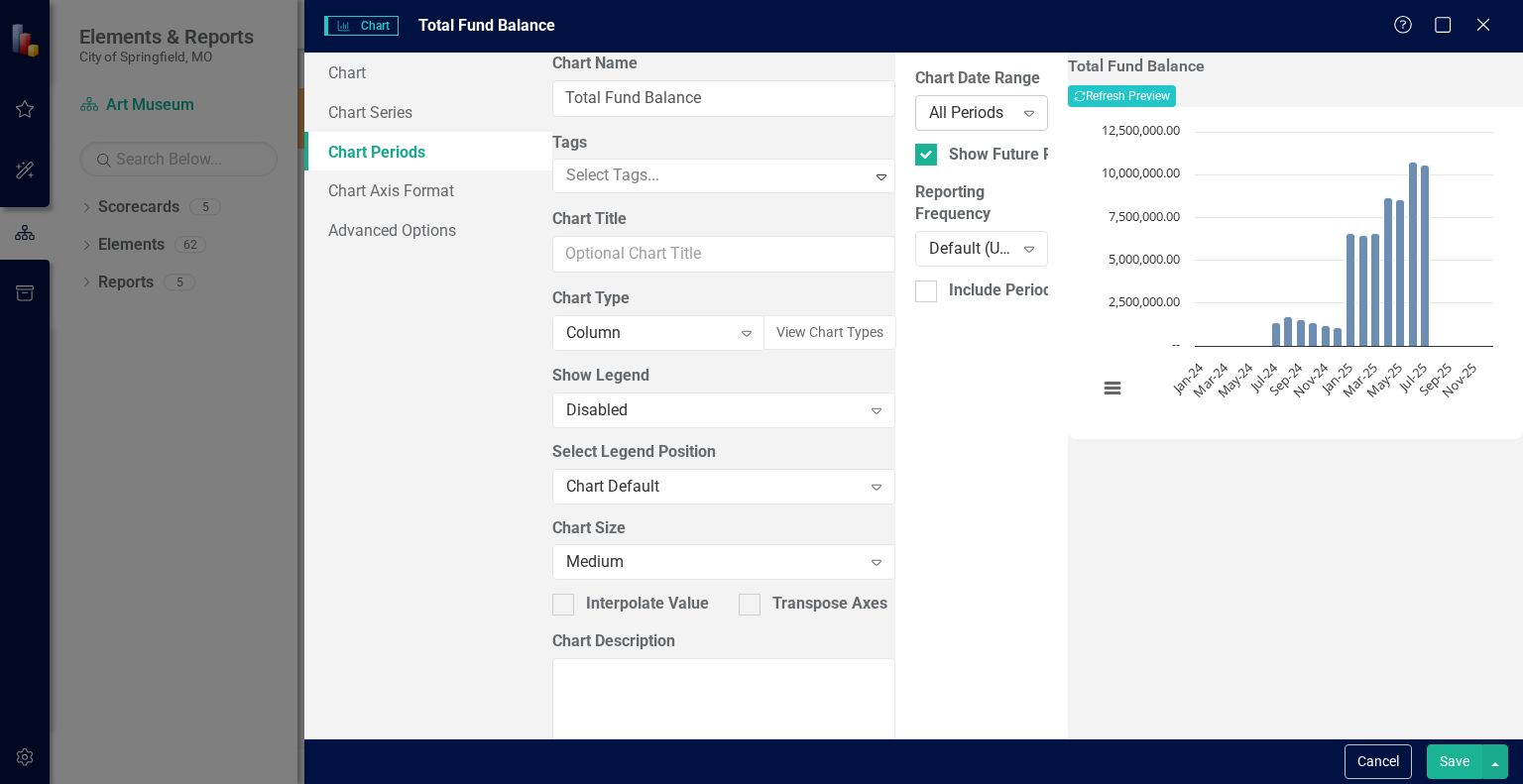click on "All Periods" at bounding box center (971, 112) 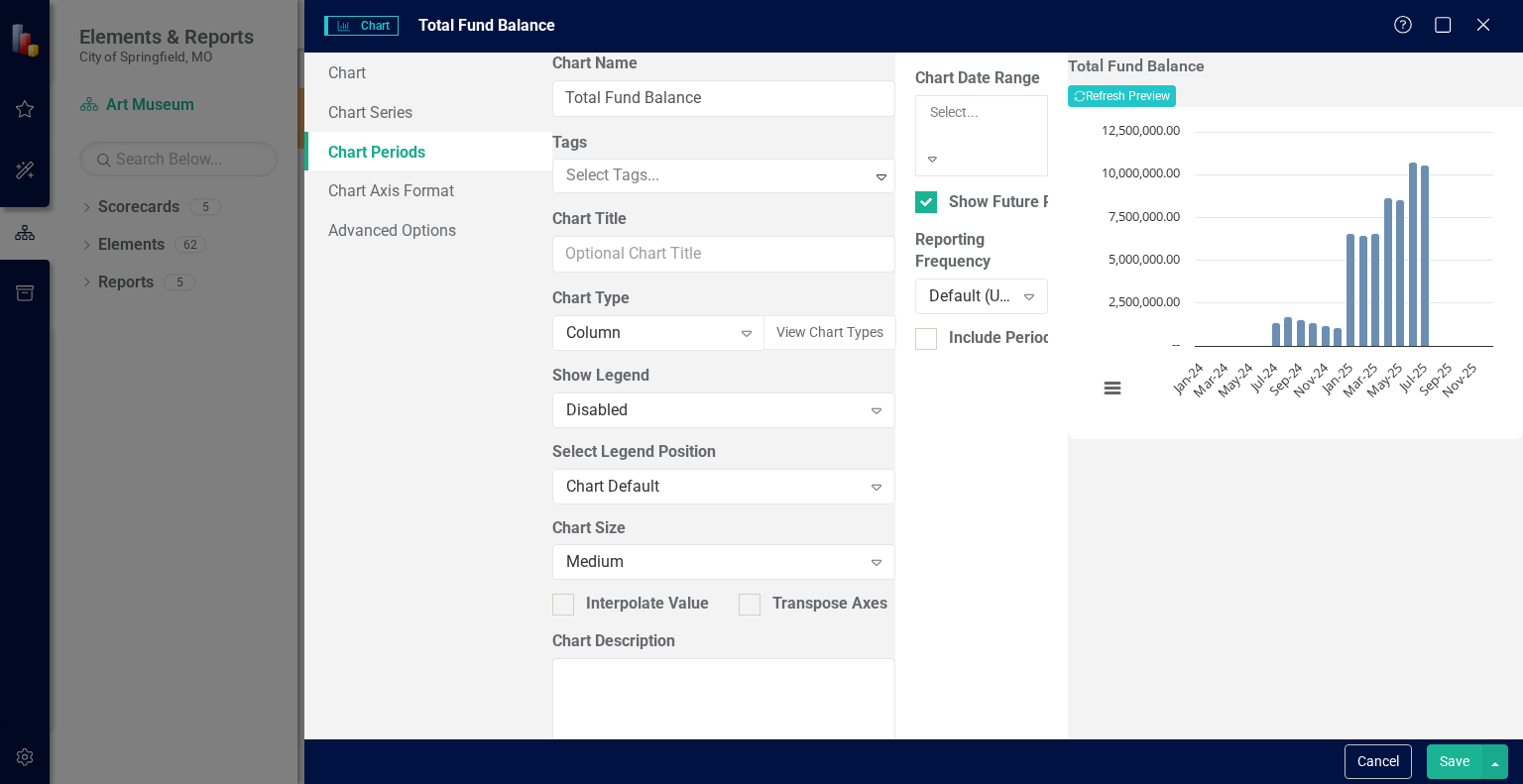 click on "Calendar Year To Date" at bounding box center (762, 863) 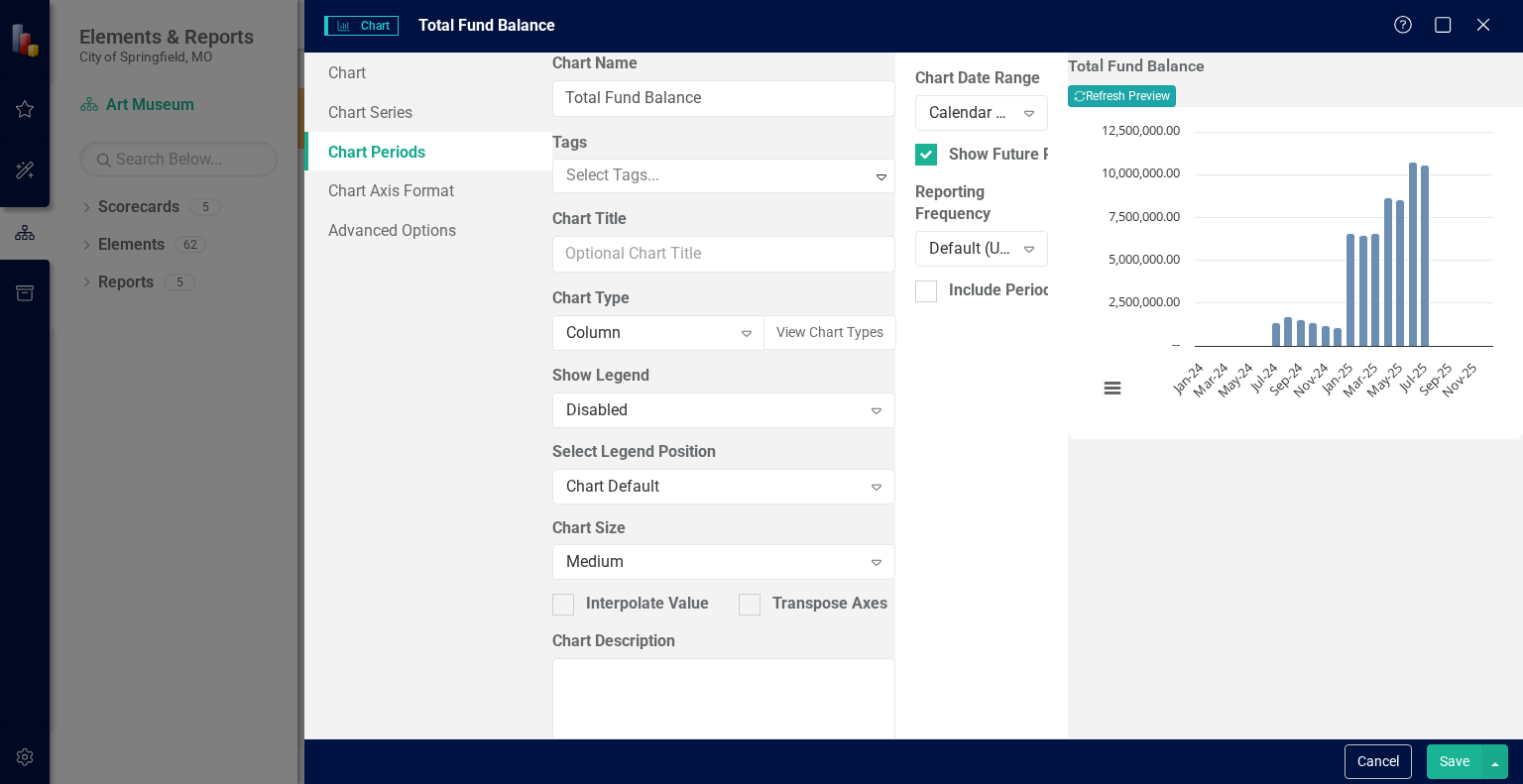 click on "Recalculate Refresh Preview" at bounding box center [1121, 96] 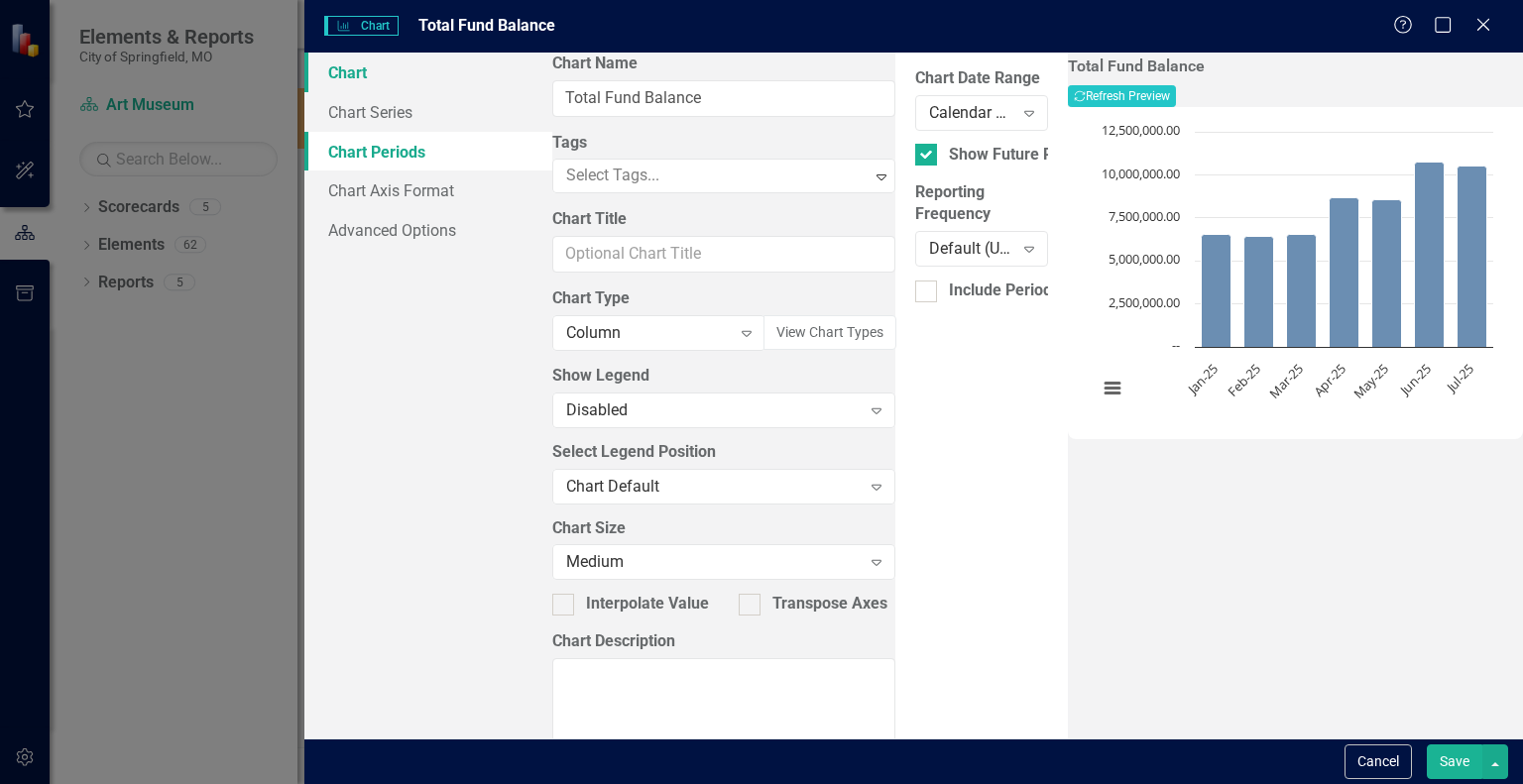 click on "Chart" at bounding box center [428, 72] 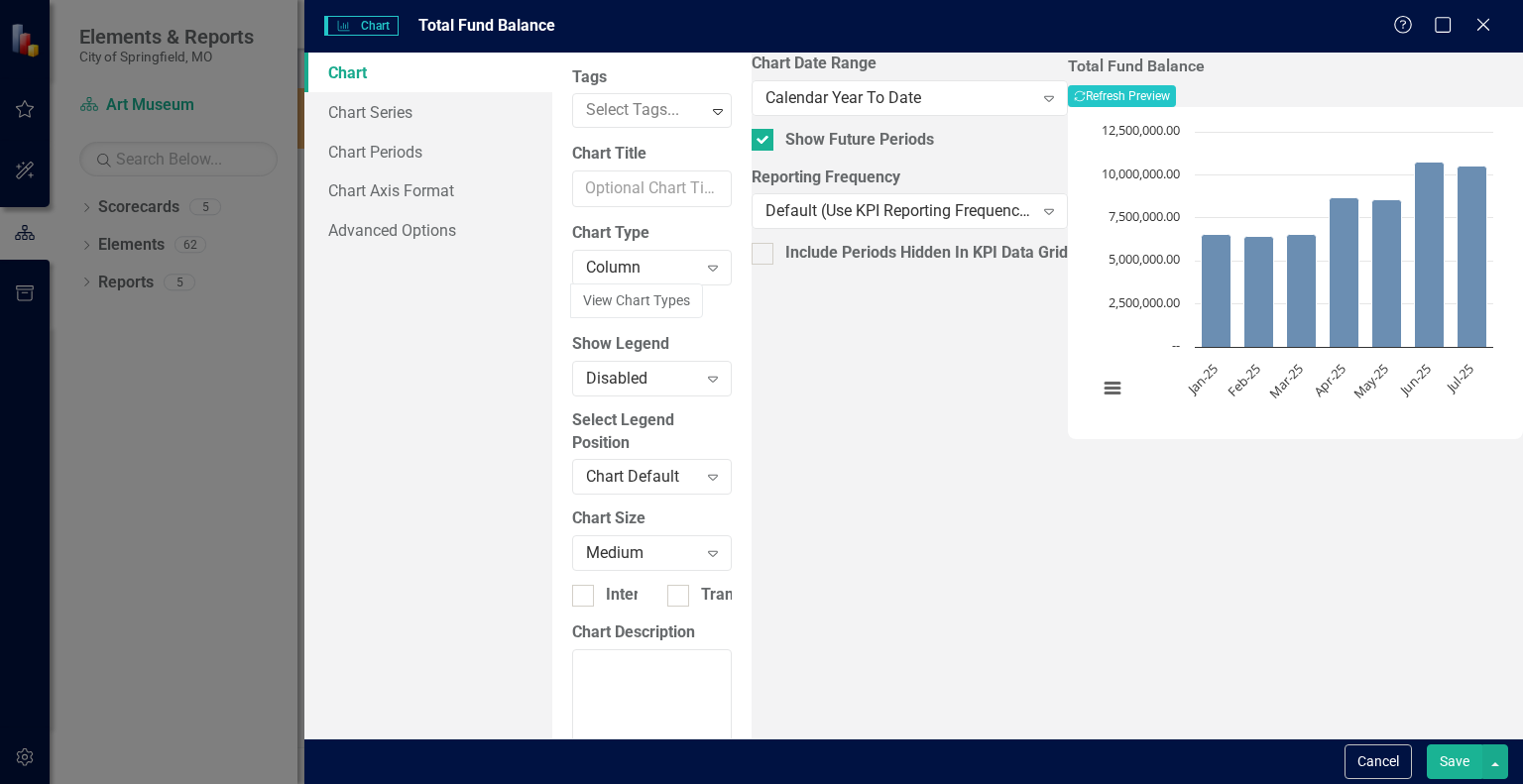 scroll, scrollTop: 89, scrollLeft: 0, axis: vertical 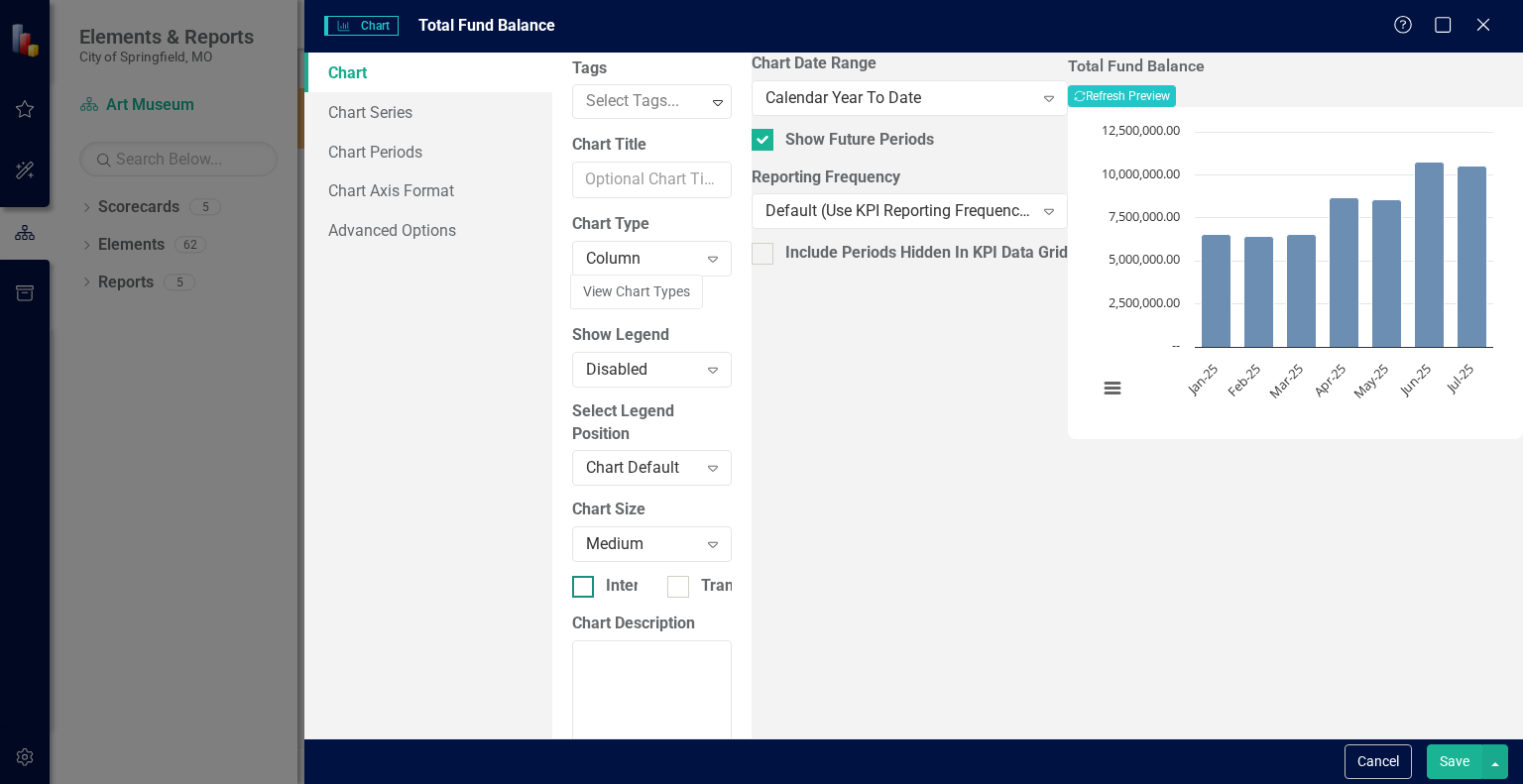 click at bounding box center (583, 587) 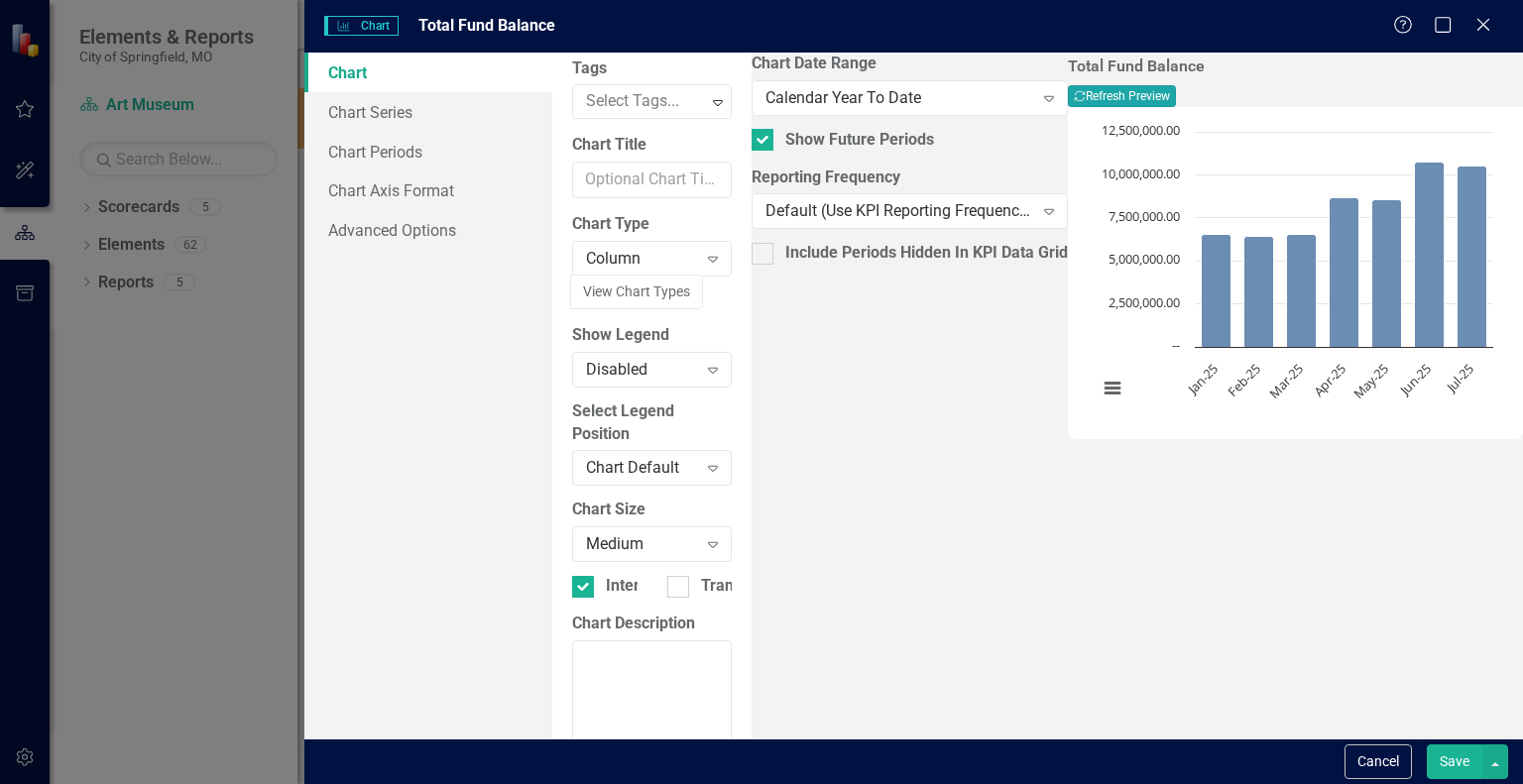 click on "Recalculate Refresh Preview" at bounding box center [1121, 96] 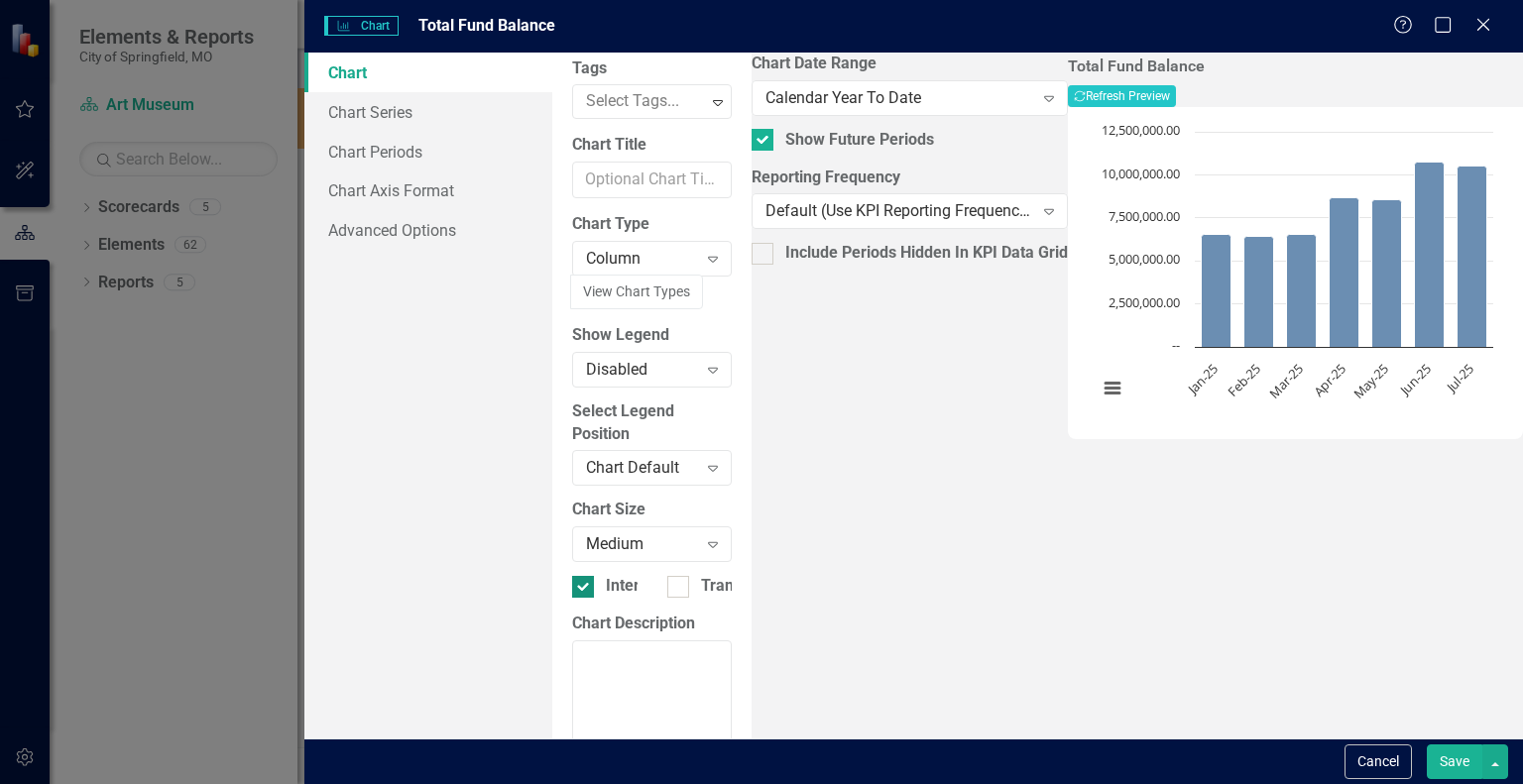 click at bounding box center [583, 587] 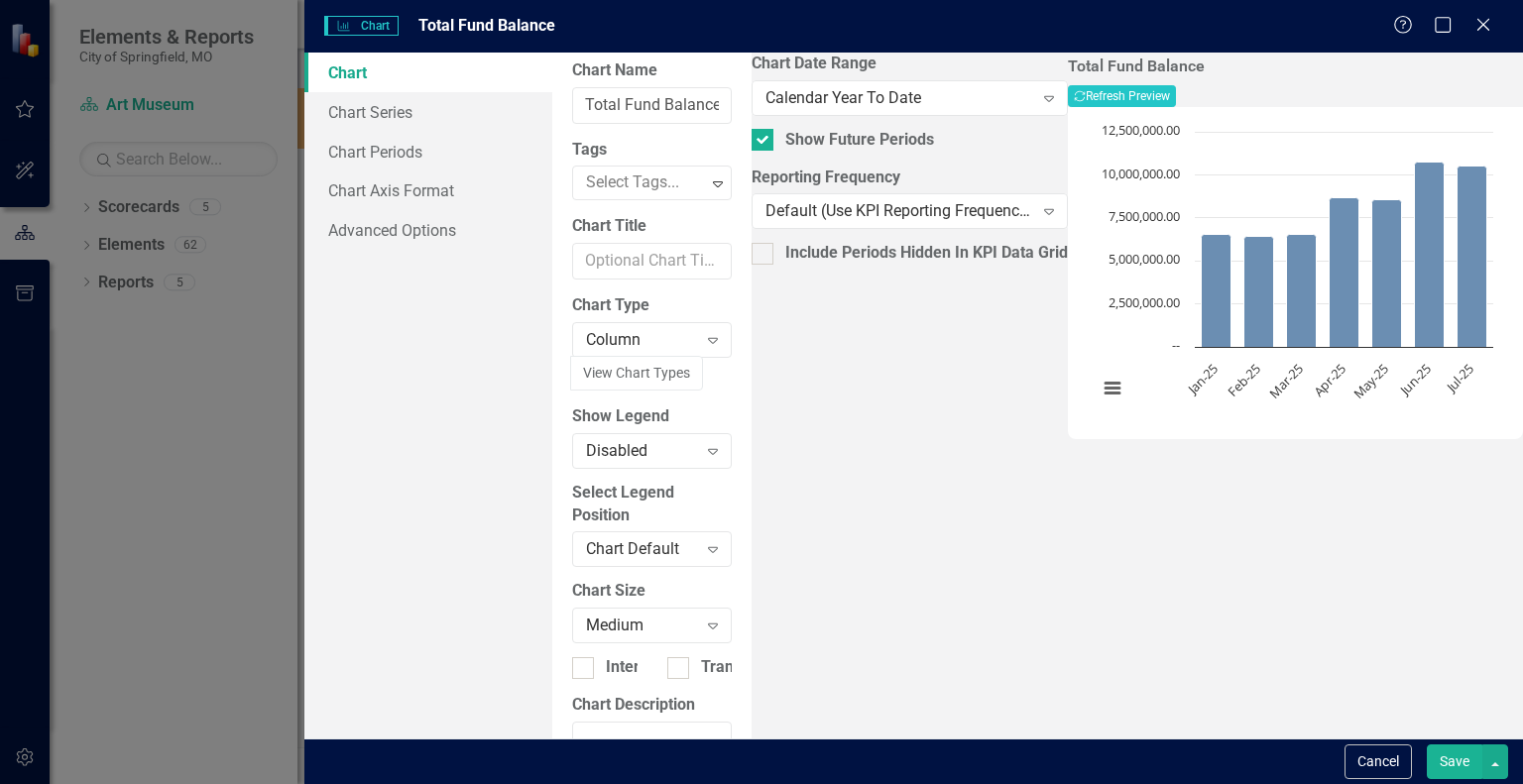 scroll, scrollTop: 0, scrollLeft: 0, axis: both 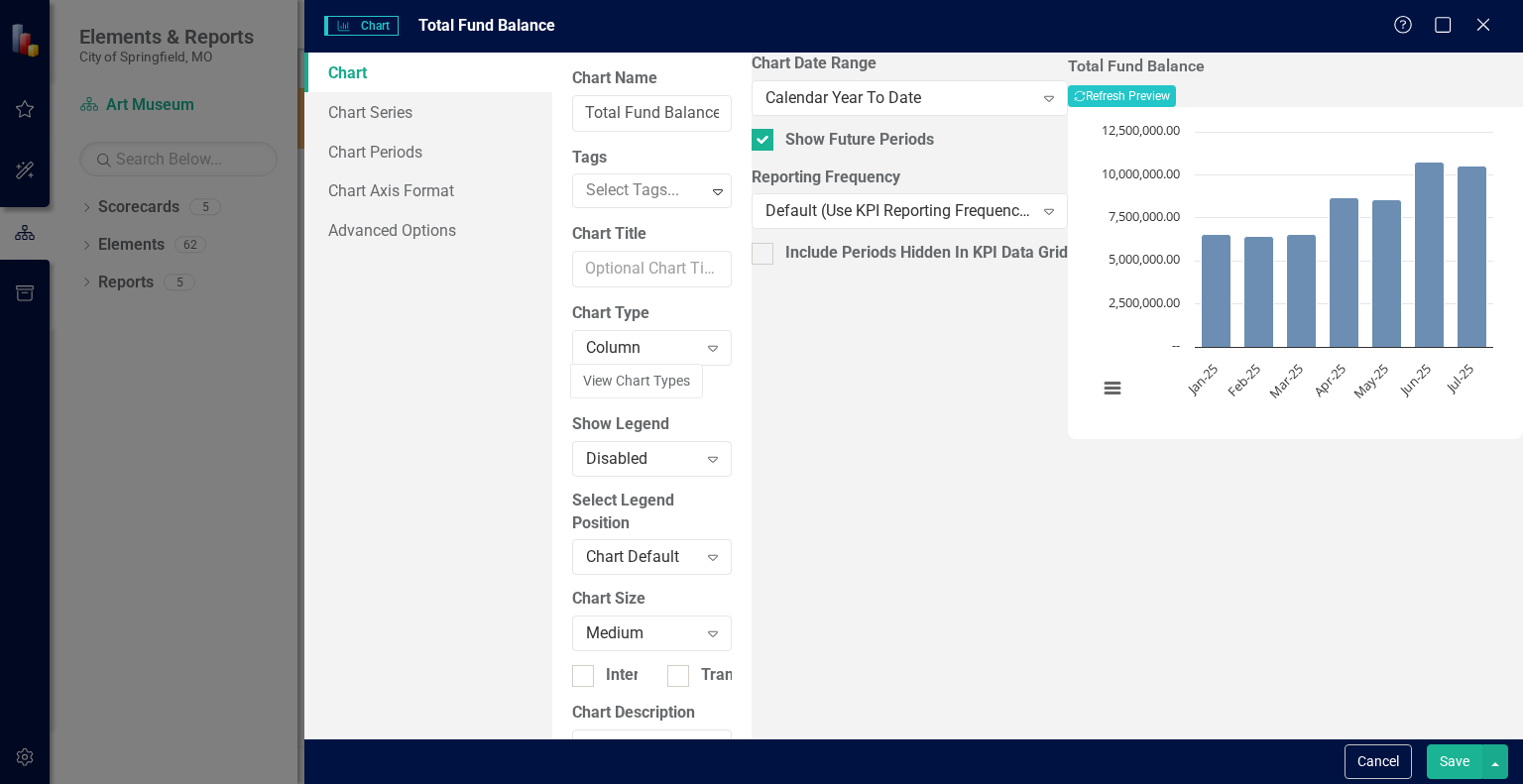click on "Save" at bounding box center (1455, 761) 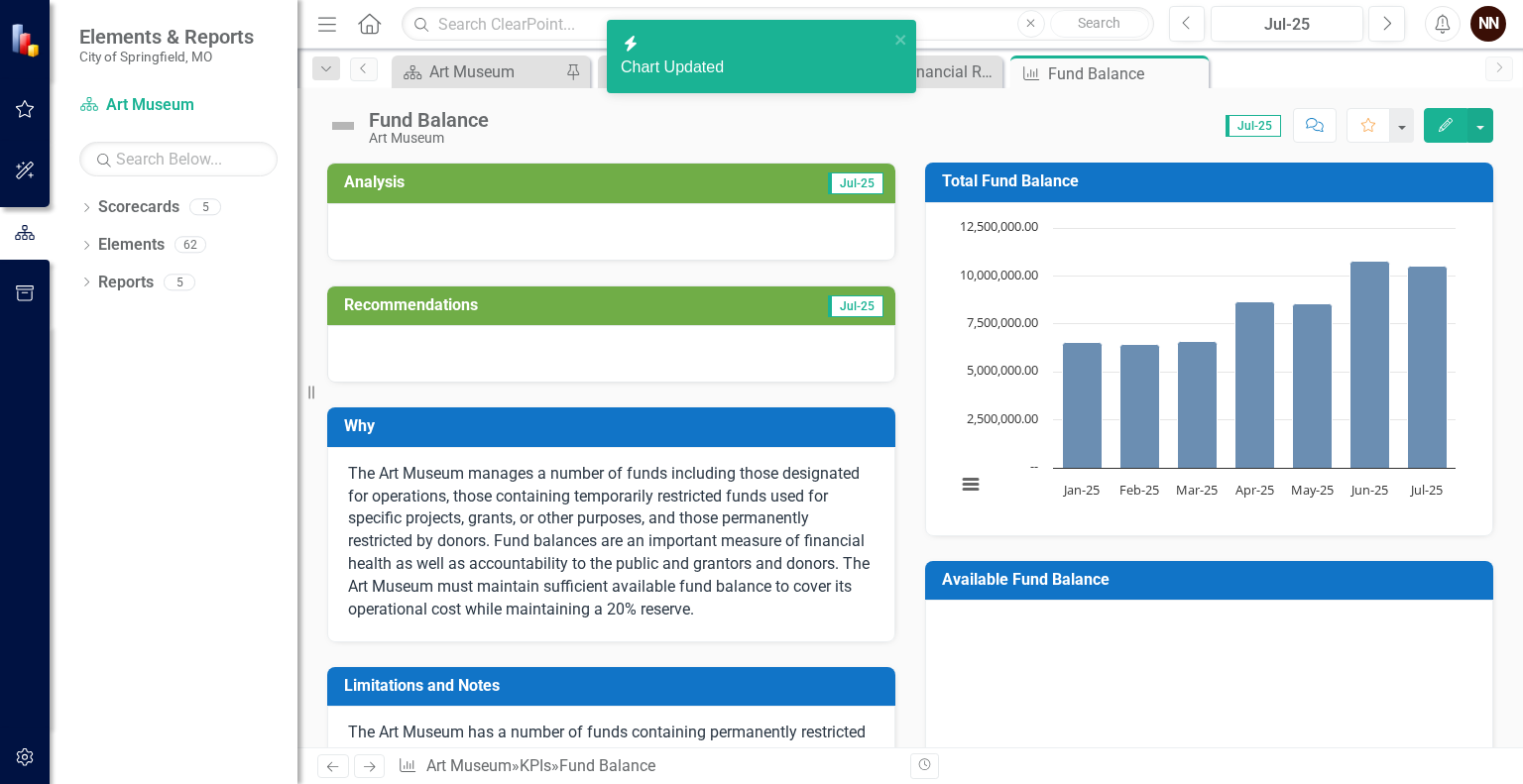 click on "Available Fund Balance" at bounding box center [1213, 580] 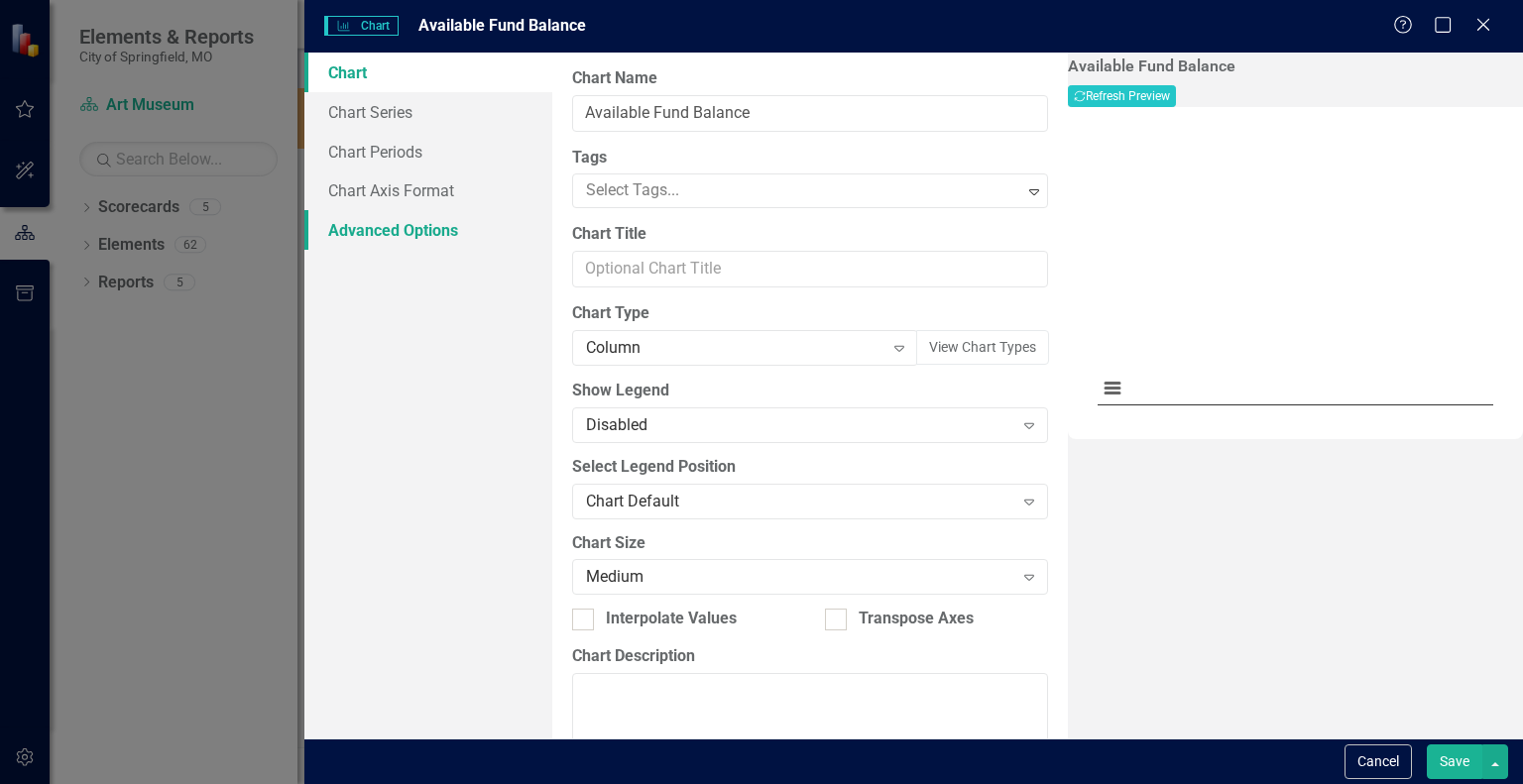 click on "Advanced Options" at bounding box center (428, 230) 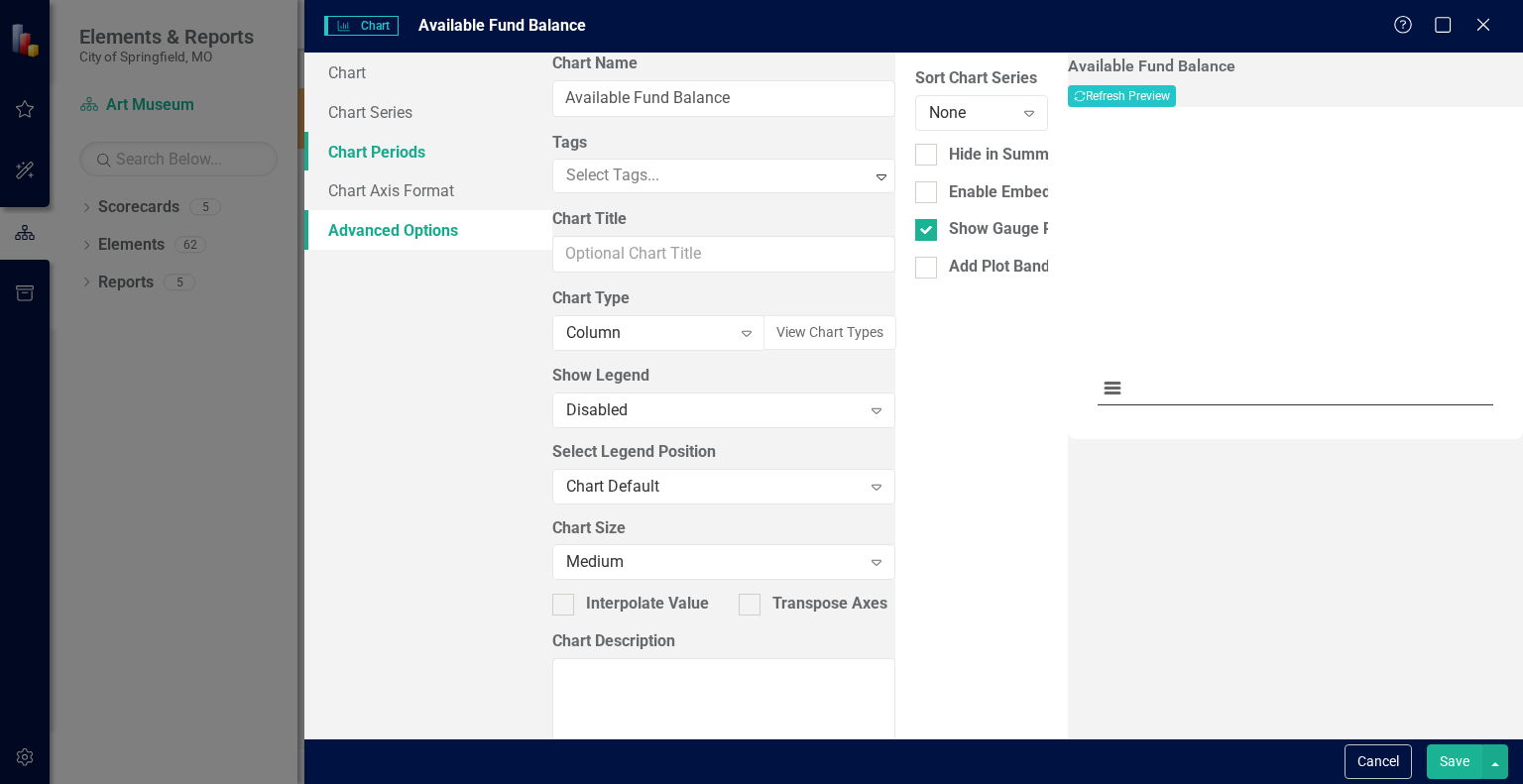 click on "Chart Periods" at bounding box center [428, 152] 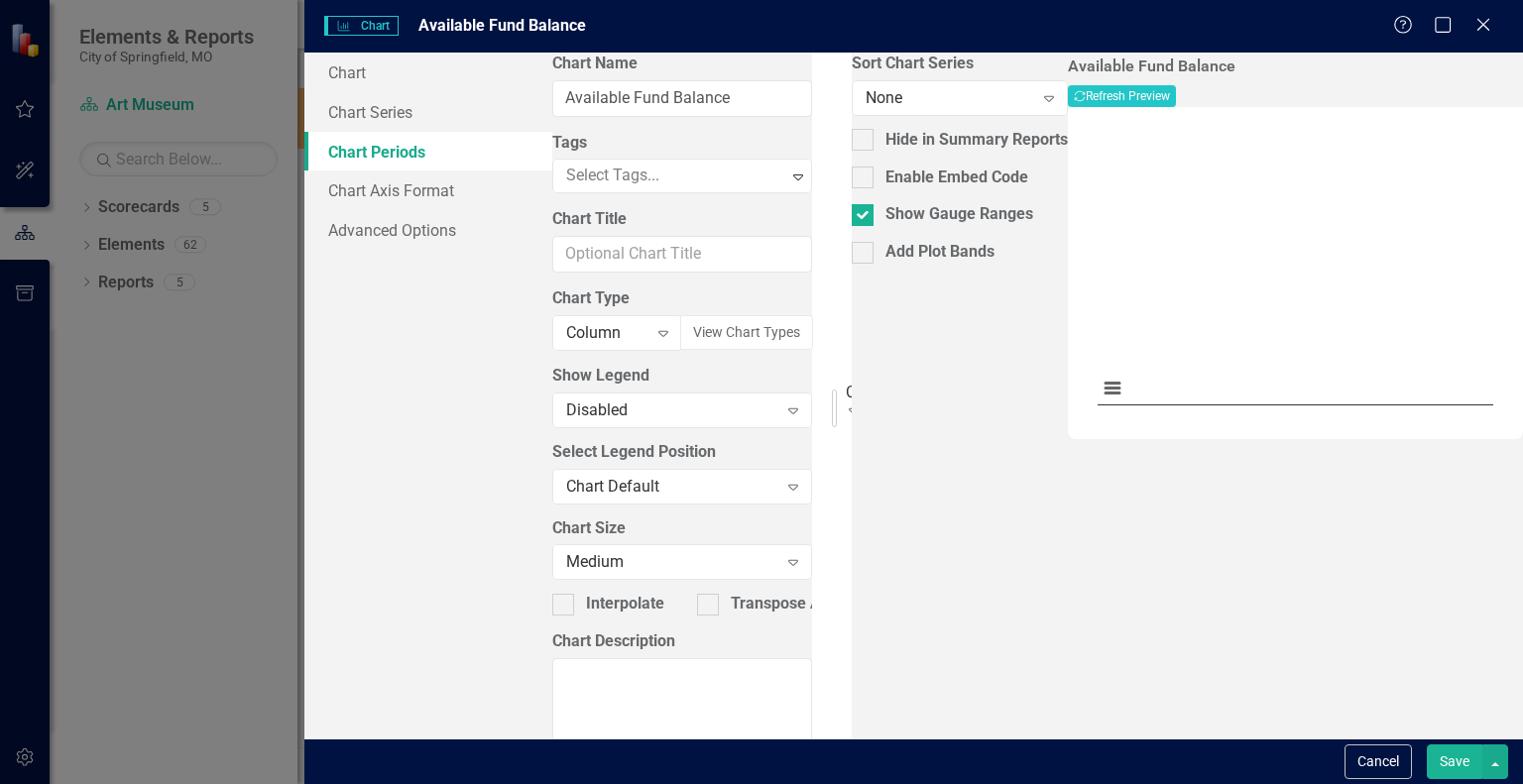click on "Current Fiscal Year" at bounding box center [850, 392] 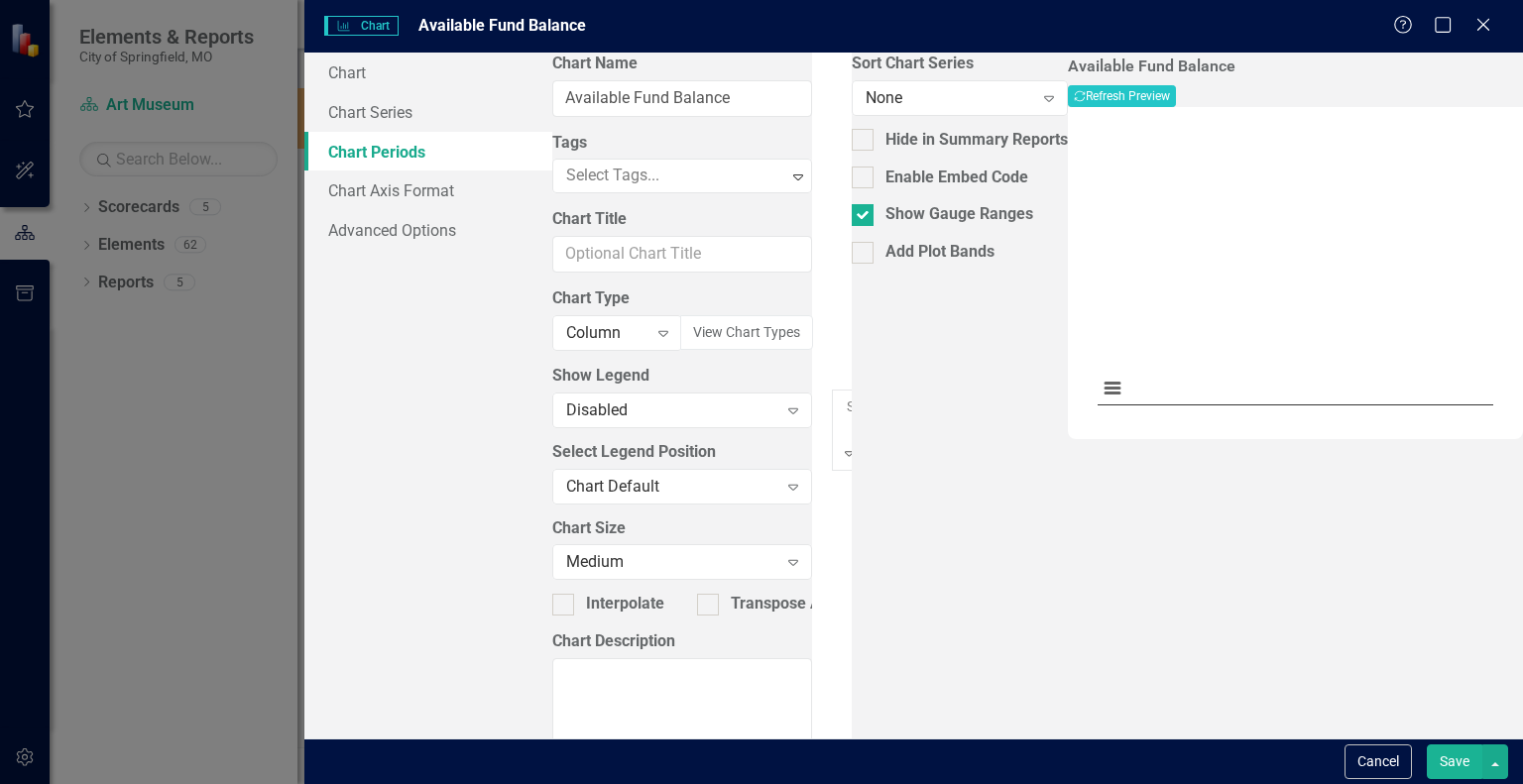 click on "Calendar Year To Date" at bounding box center (762, 863) 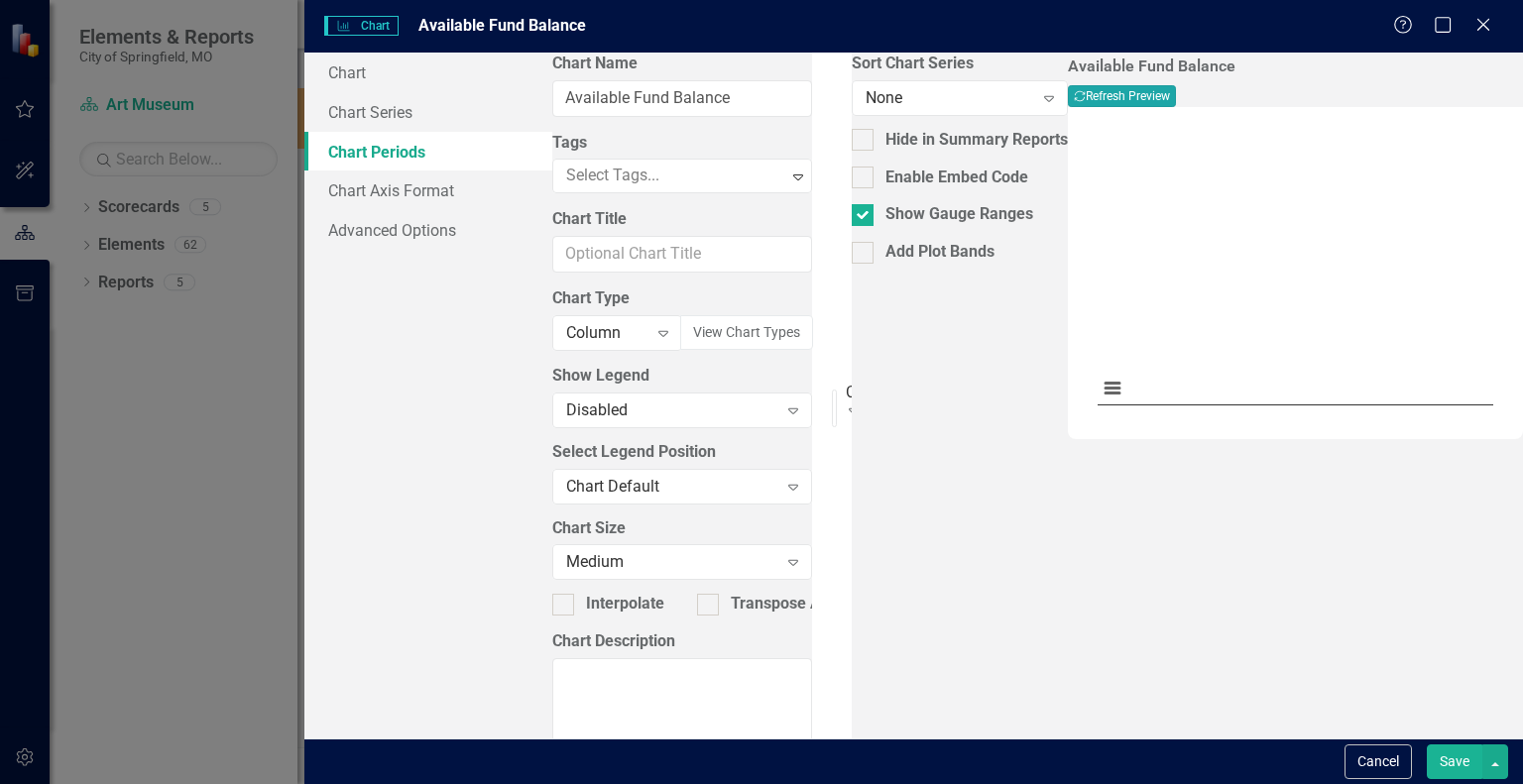 click on "Recalculate Refresh Preview" at bounding box center [1121, 96] 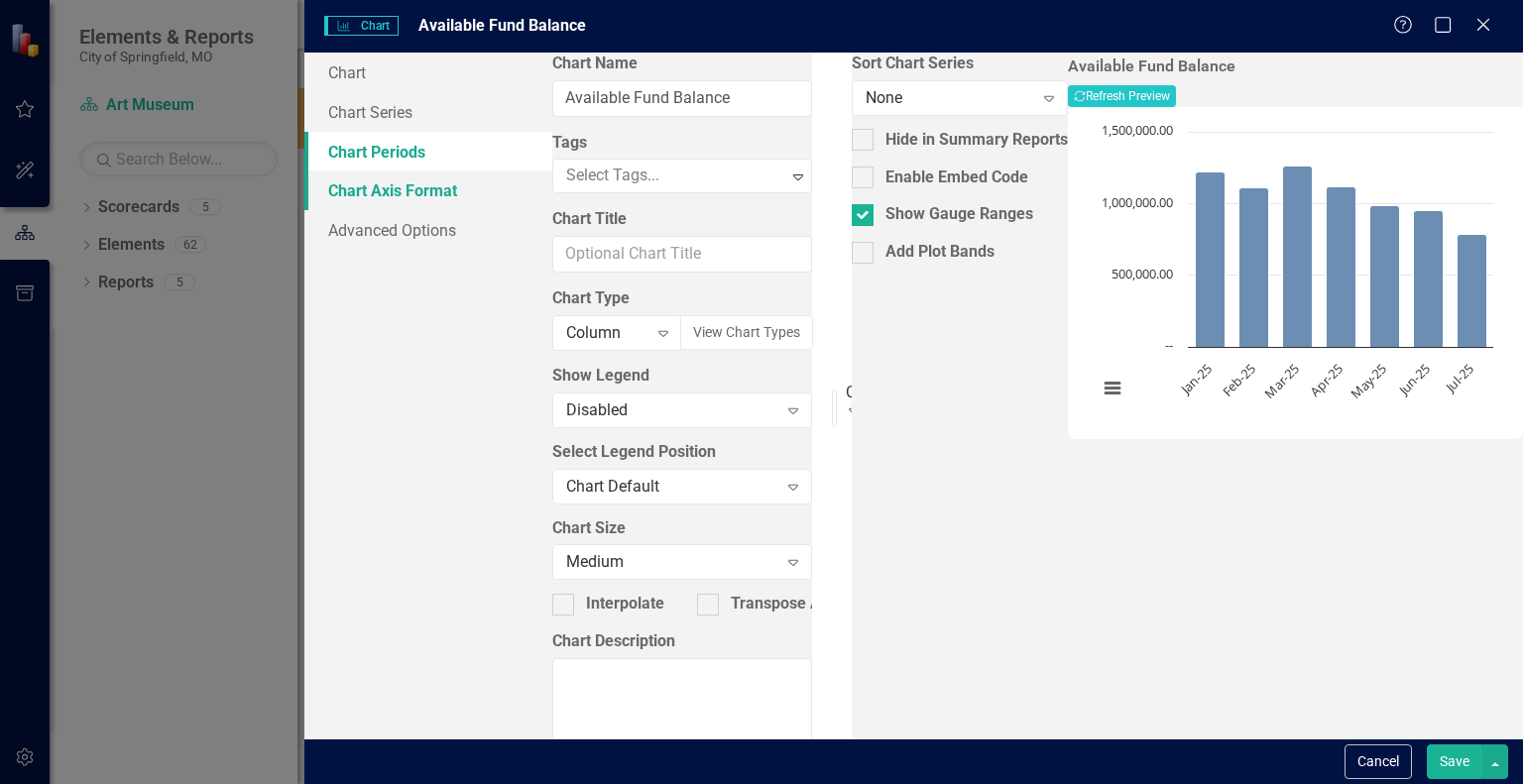 click on "Chart Axis Format" at bounding box center [428, 190] 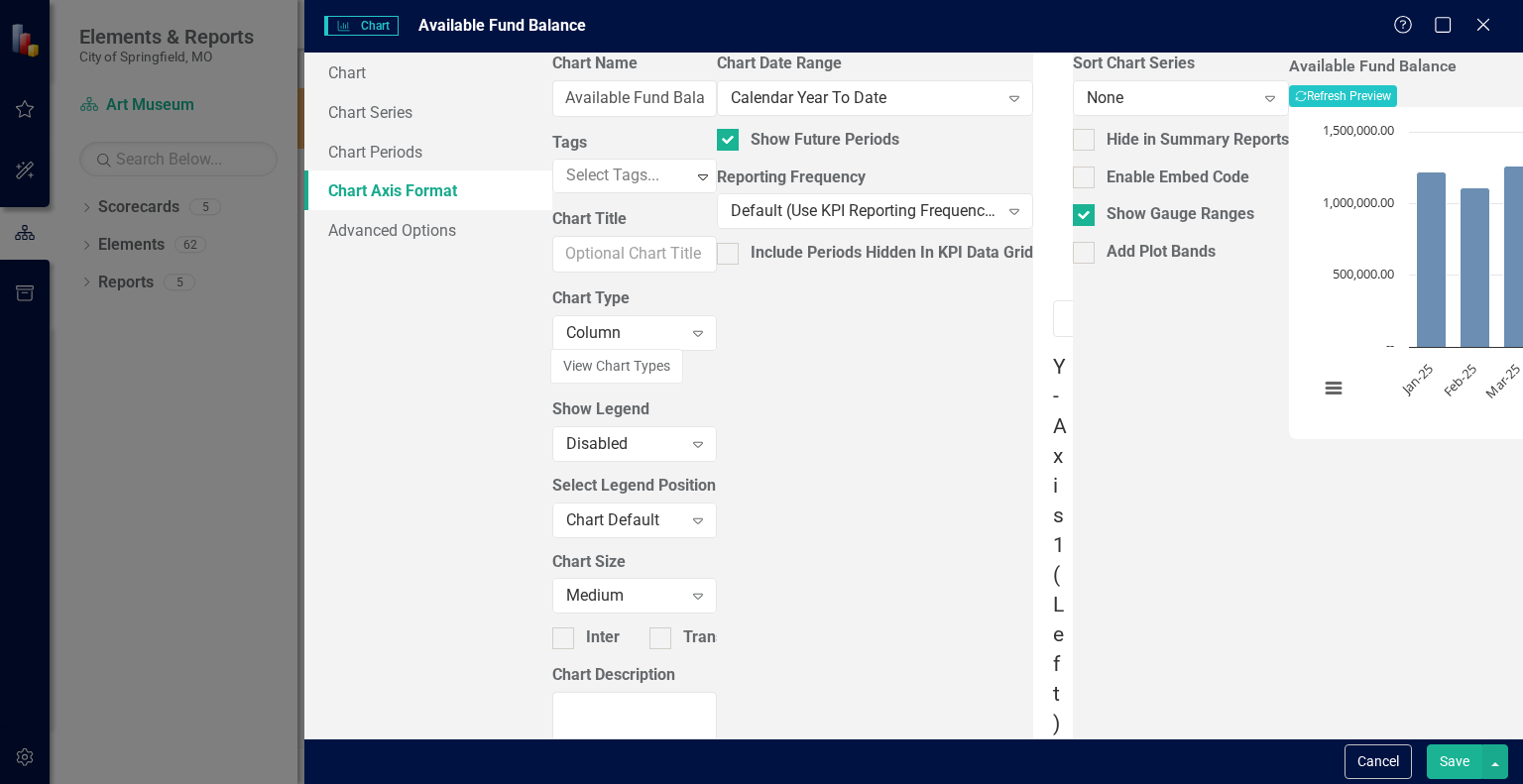 scroll, scrollTop: 0, scrollLeft: 0, axis: both 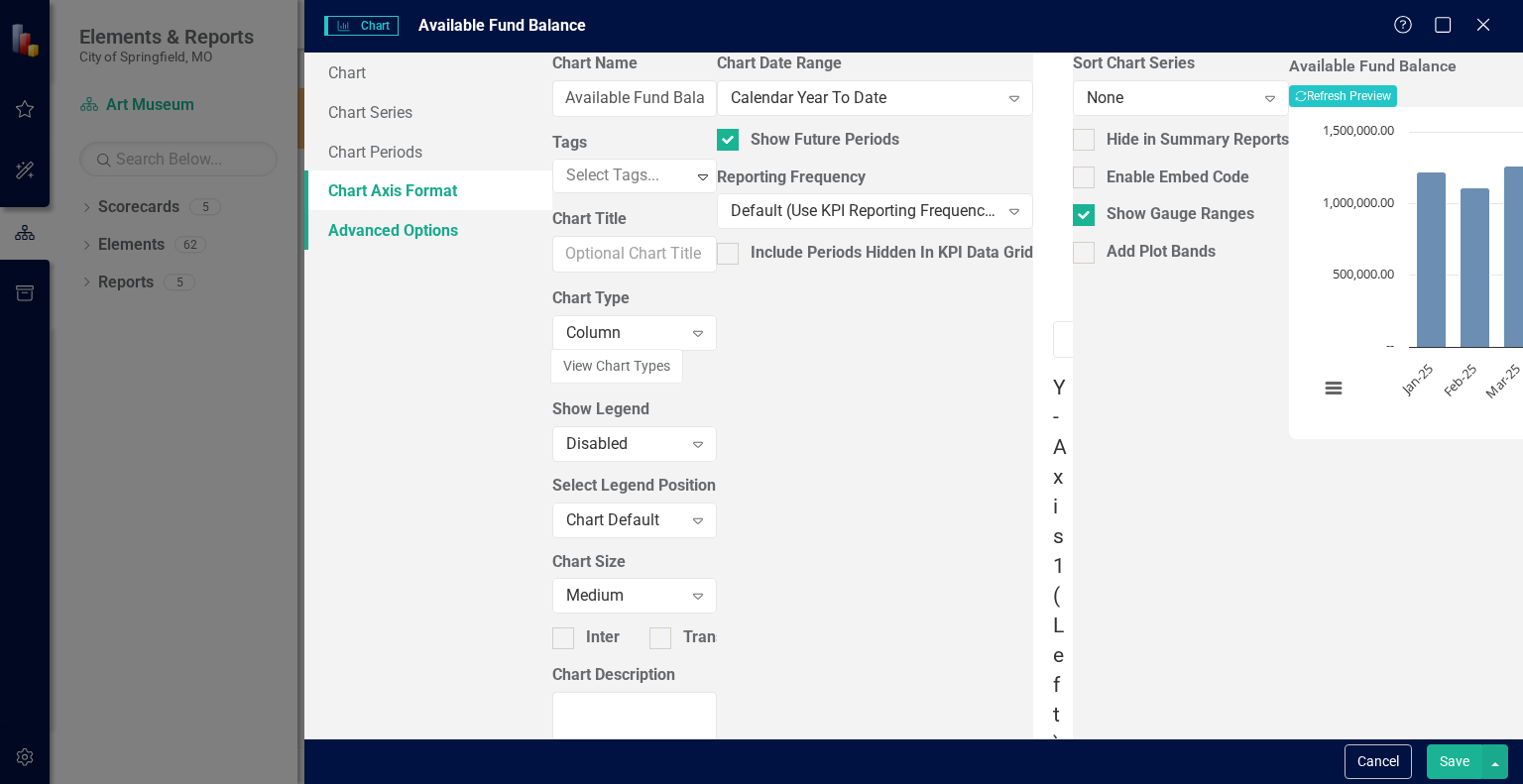click on "Advanced Options" at bounding box center [428, 230] 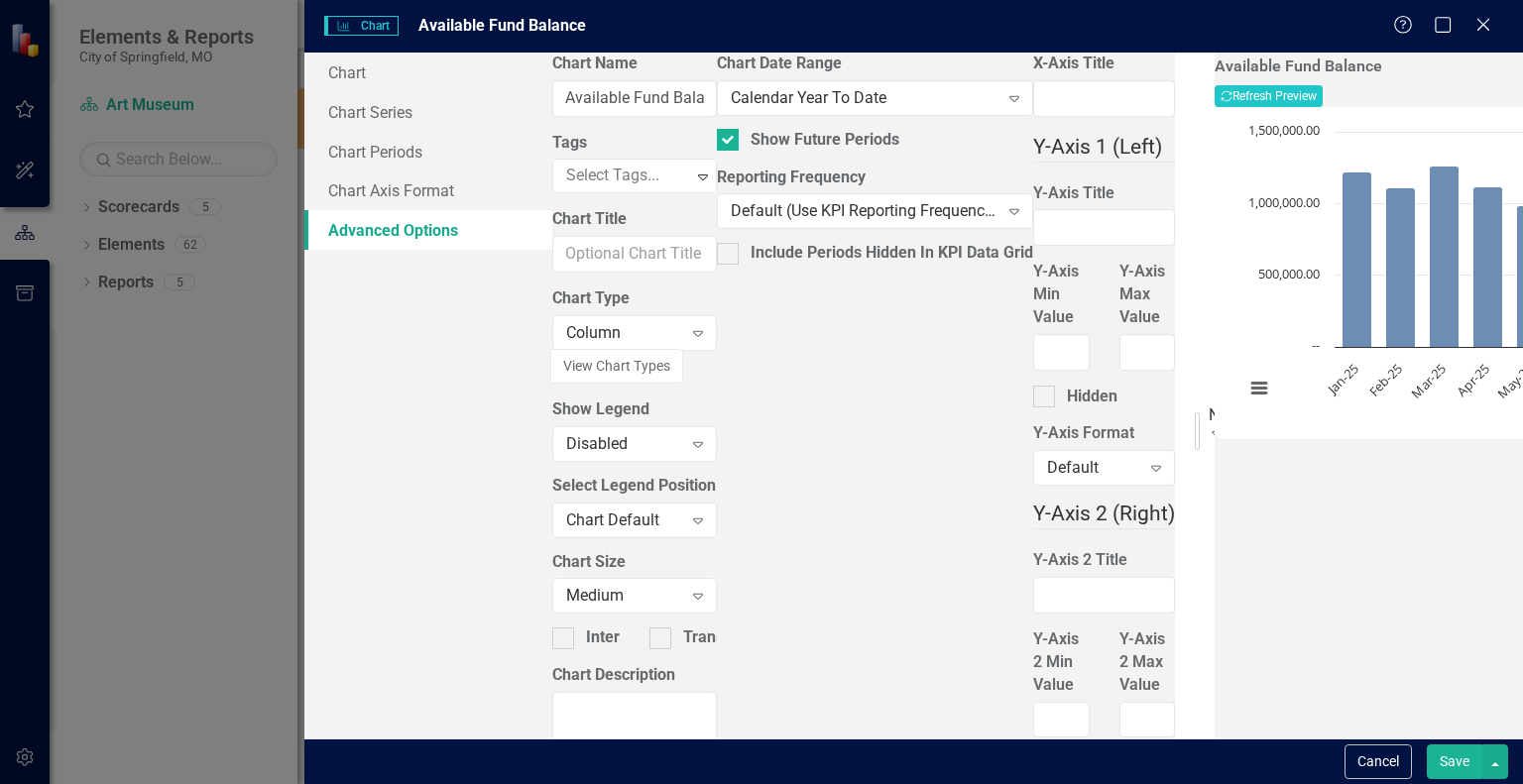 click on "None" at bounding box center (1213, 414) 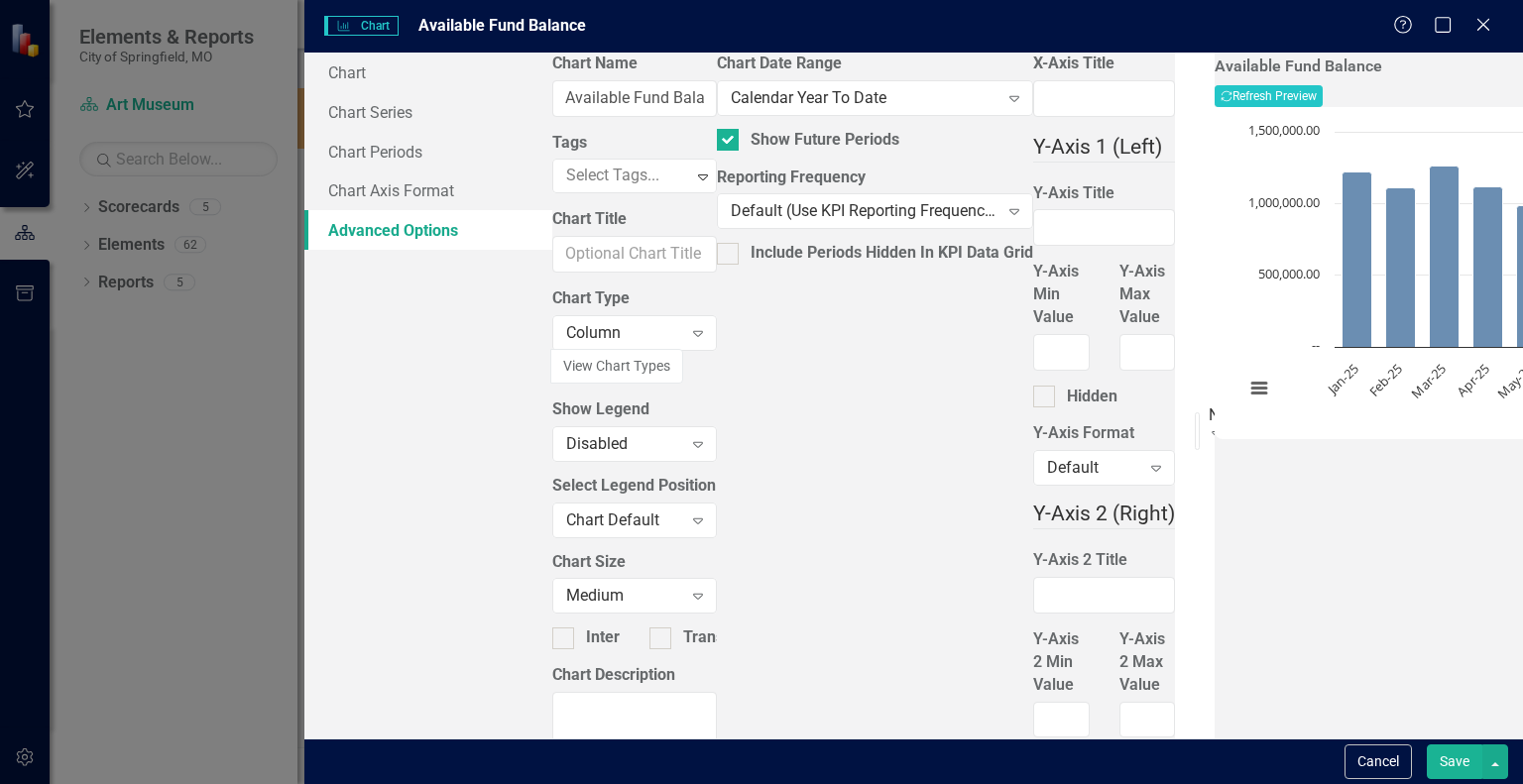 click on "Save" at bounding box center (1455, 761) 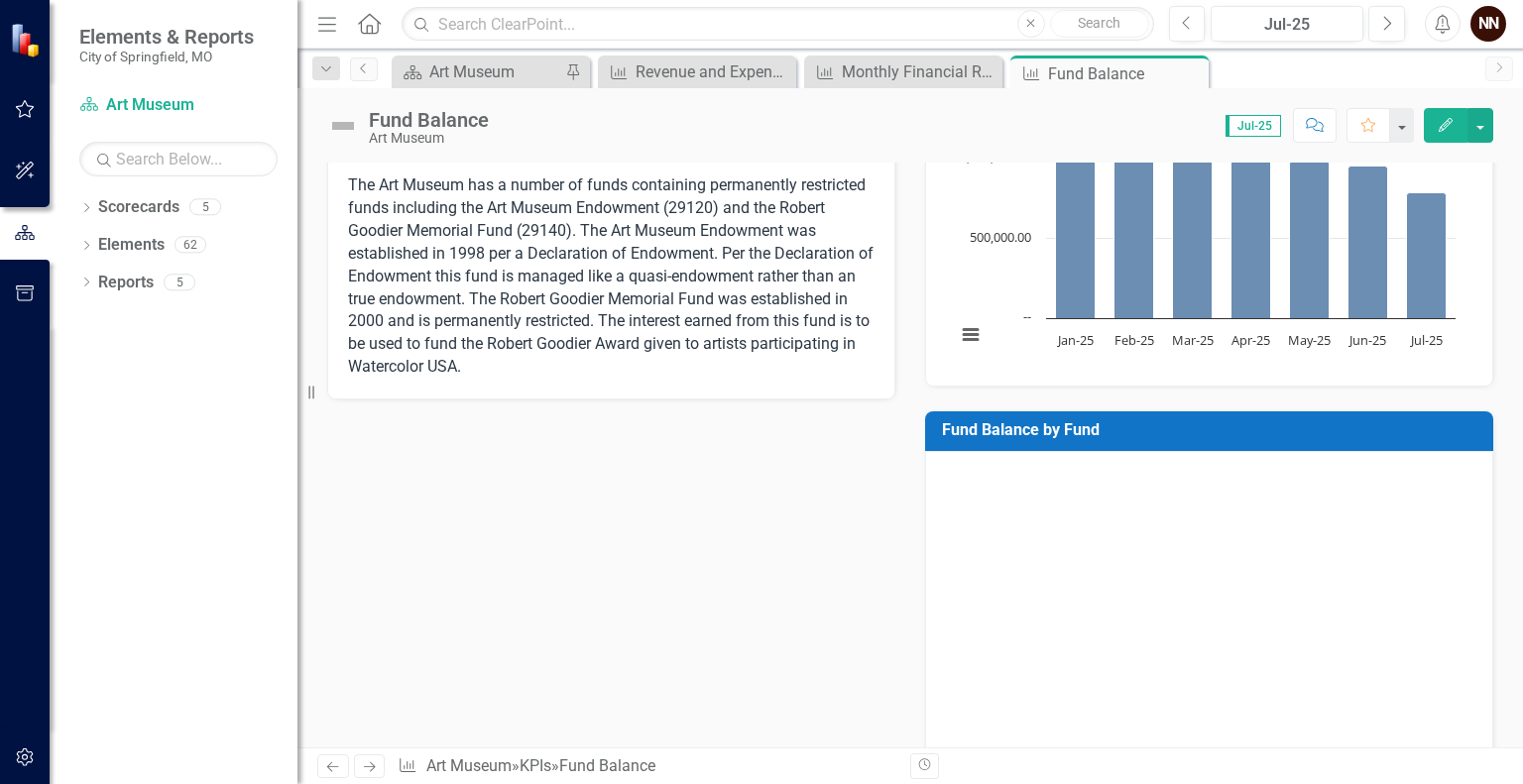 scroll, scrollTop: 783, scrollLeft: 0, axis: vertical 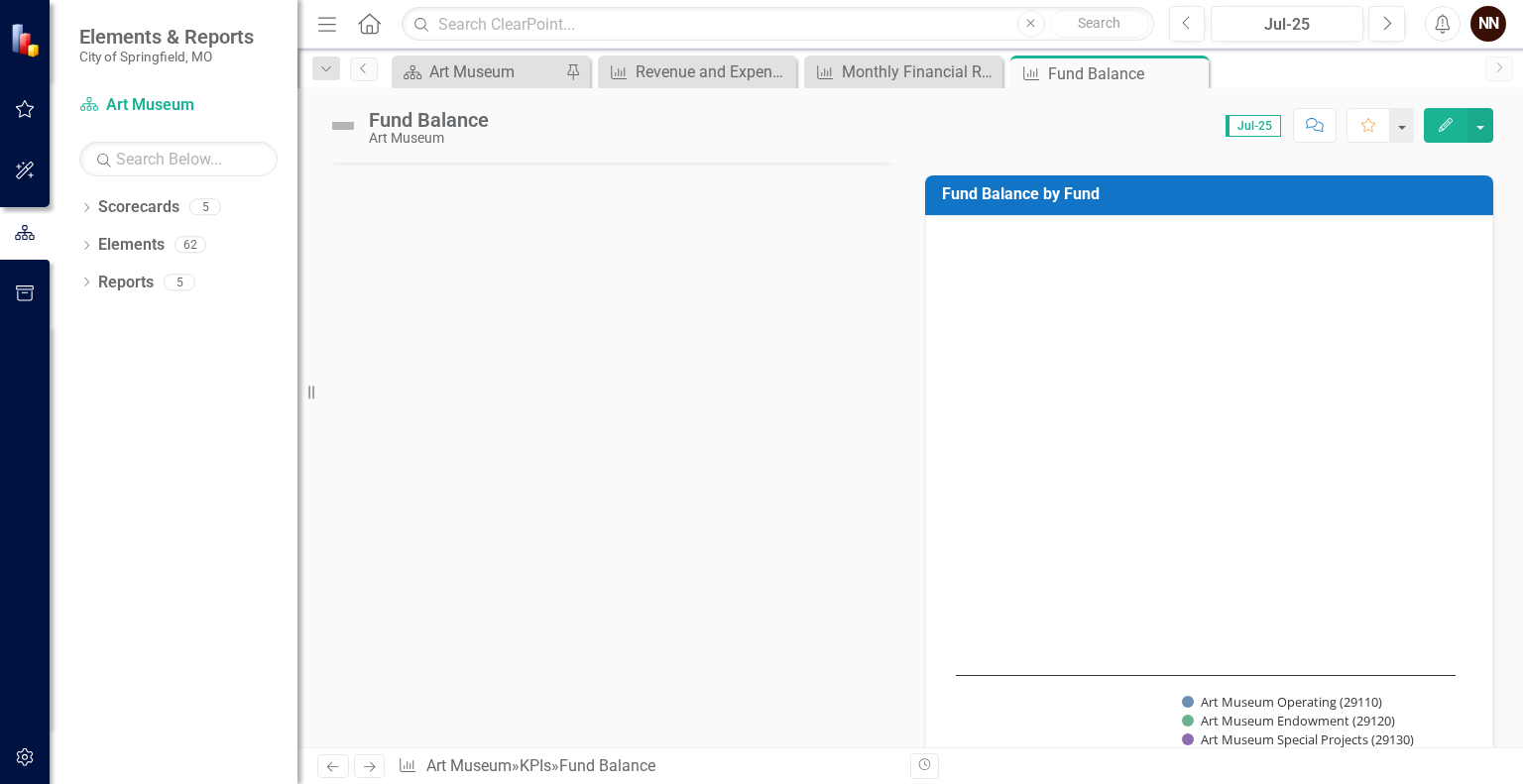 click on "Fund Balance by Fund" at bounding box center [1213, 196] 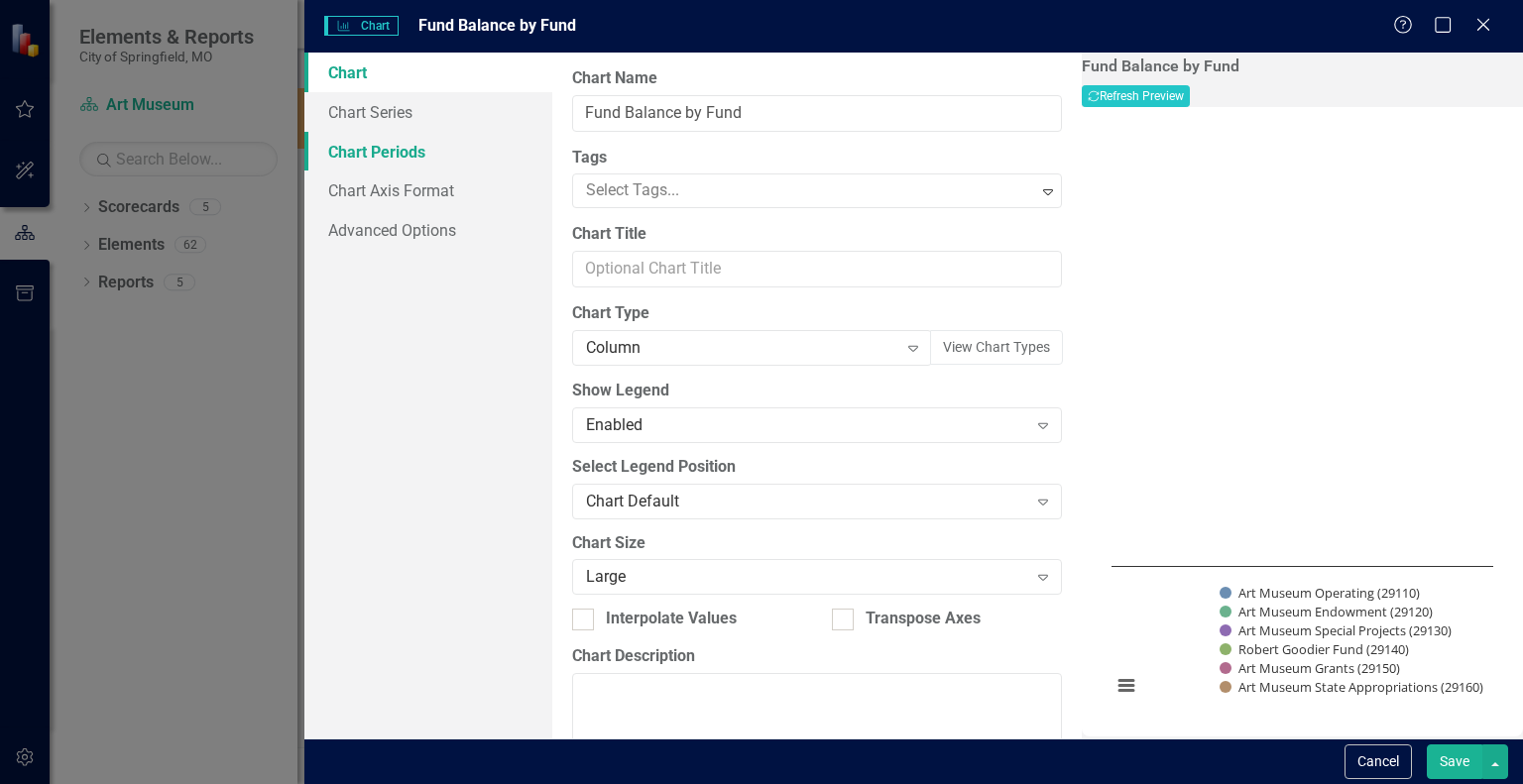 click on "Chart Periods" at bounding box center [428, 152] 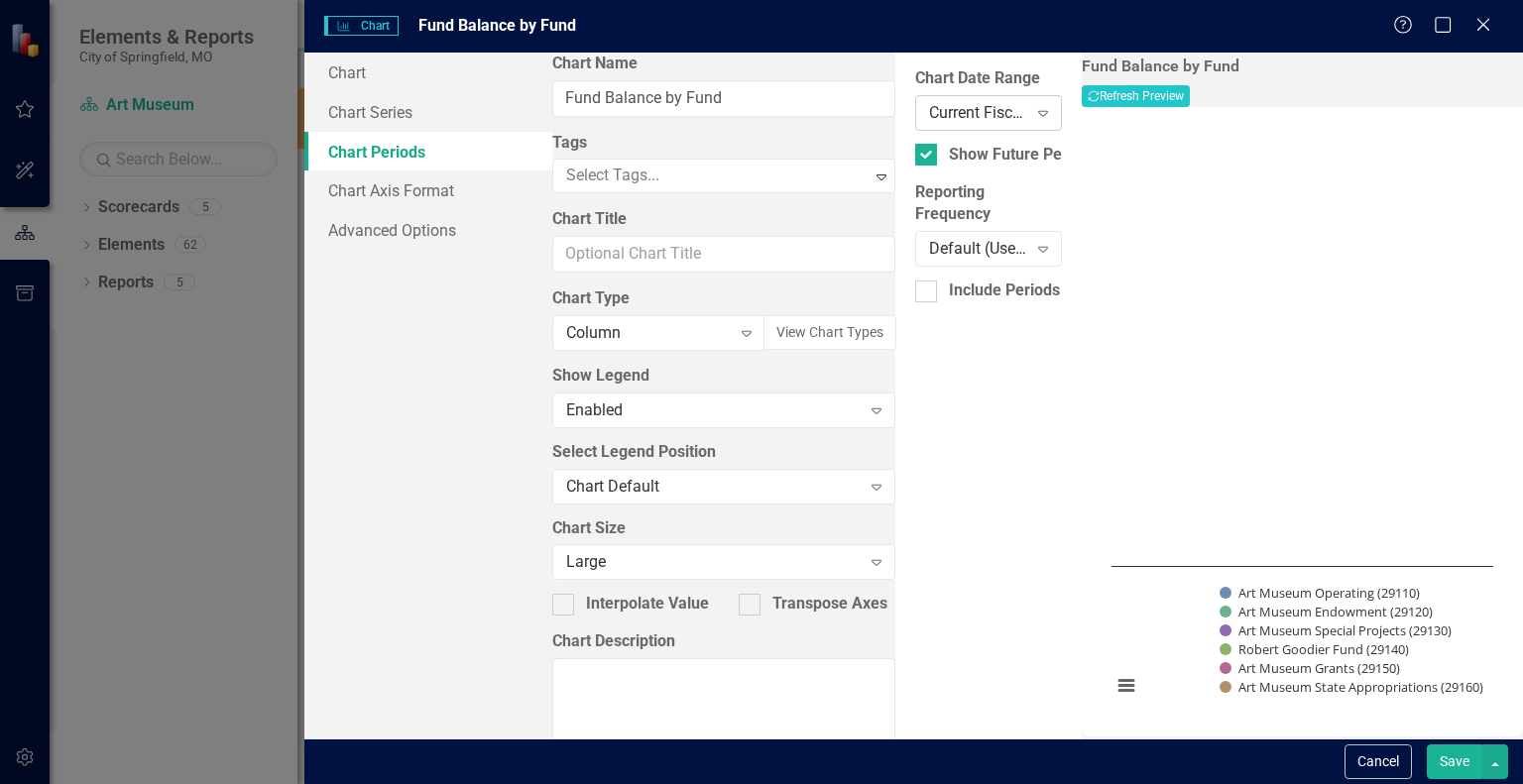 click on "Current Fiscal Year" at bounding box center (978, 112) 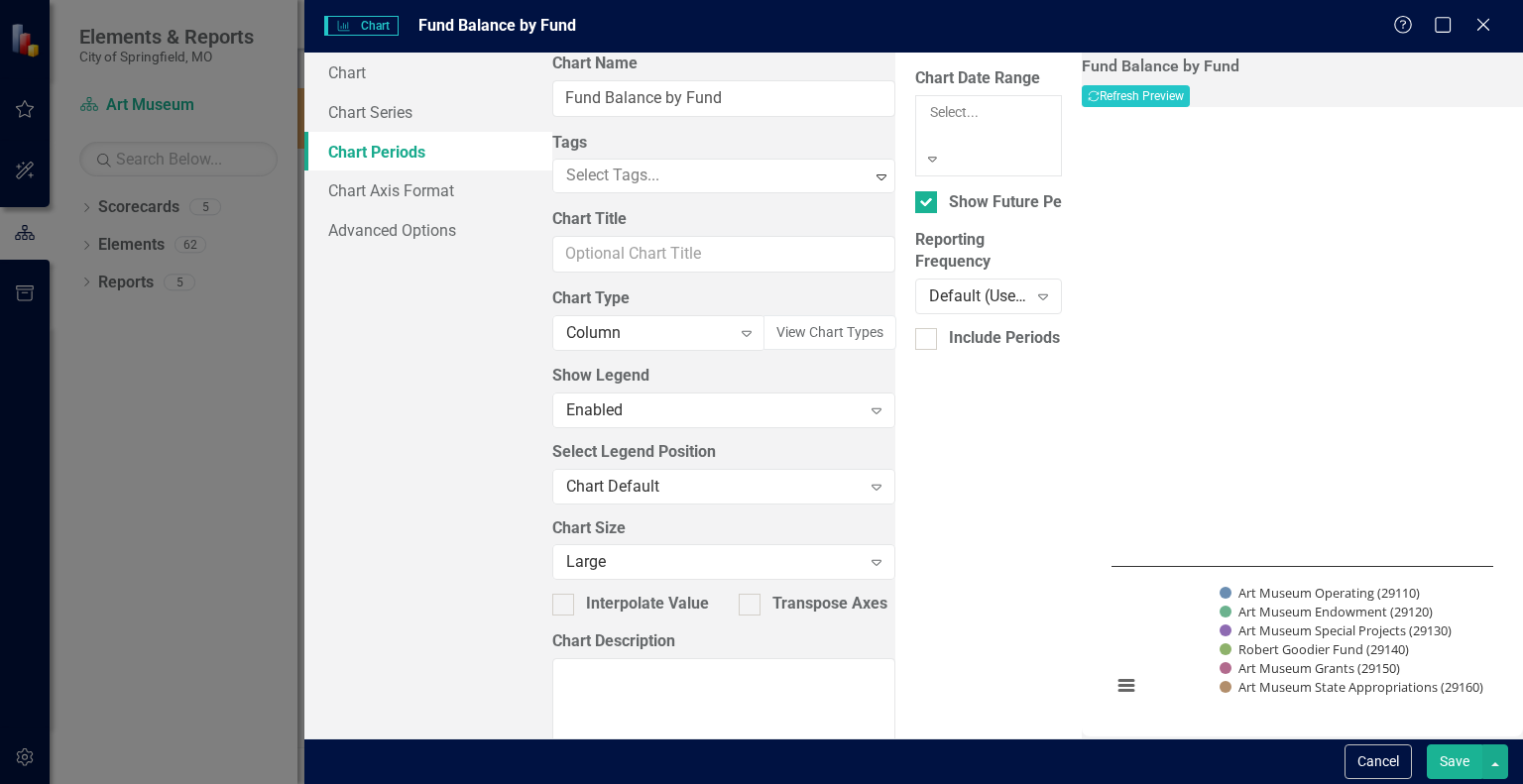 click on "Calendar Year To Date" at bounding box center [762, 863] 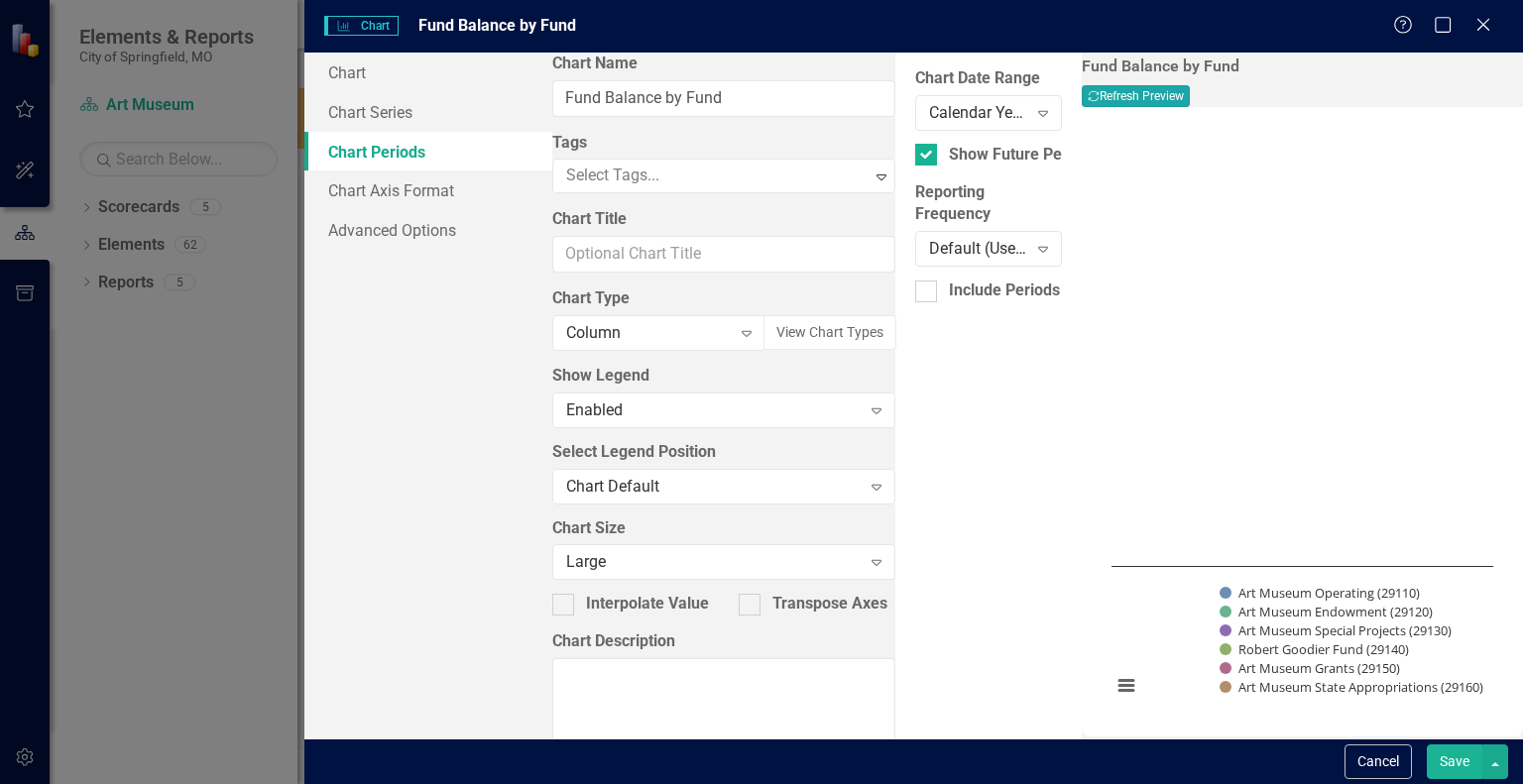 click on "Recalculate Refresh Preview" at bounding box center (1135, 96) 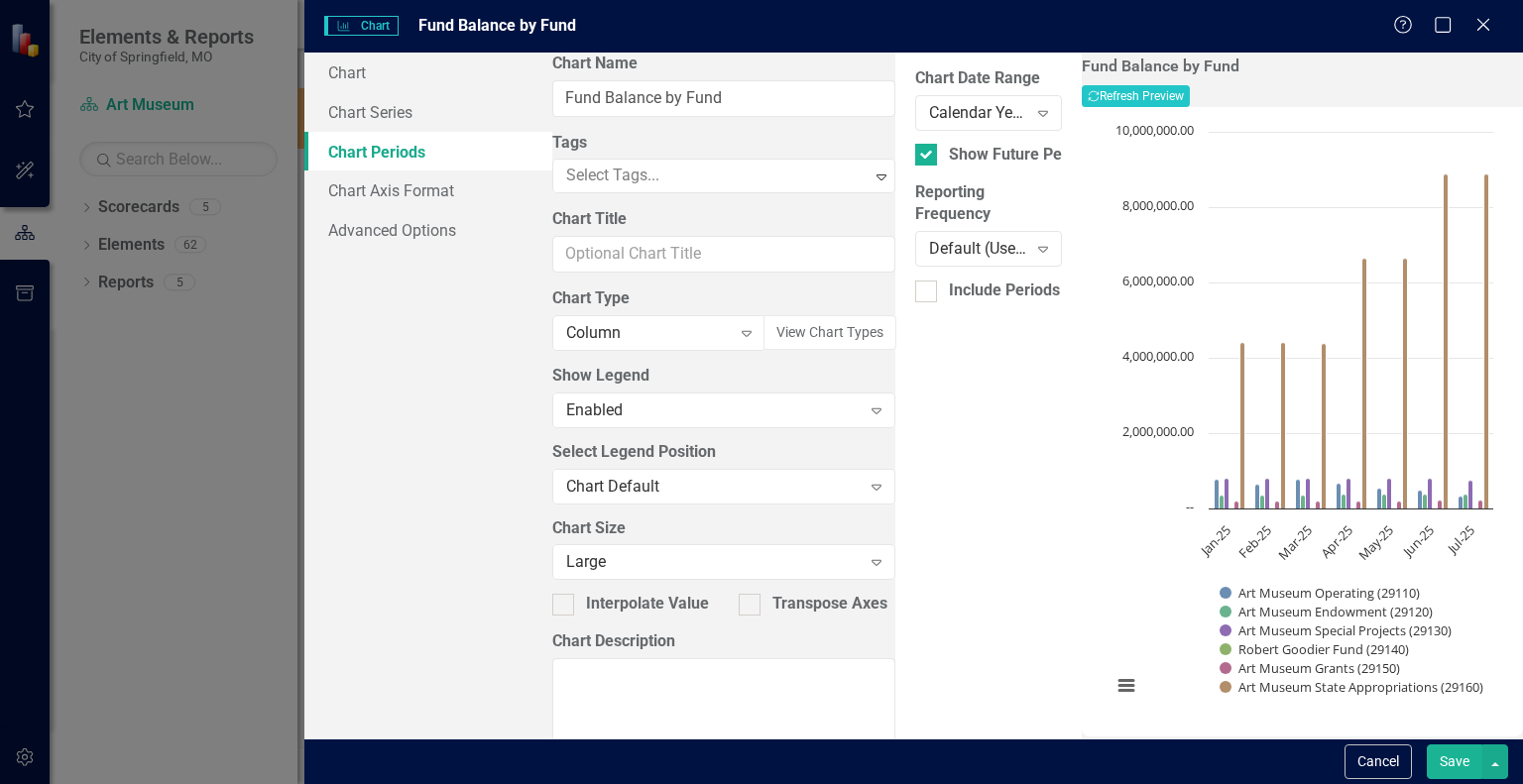 click on "Save" at bounding box center [1455, 761] 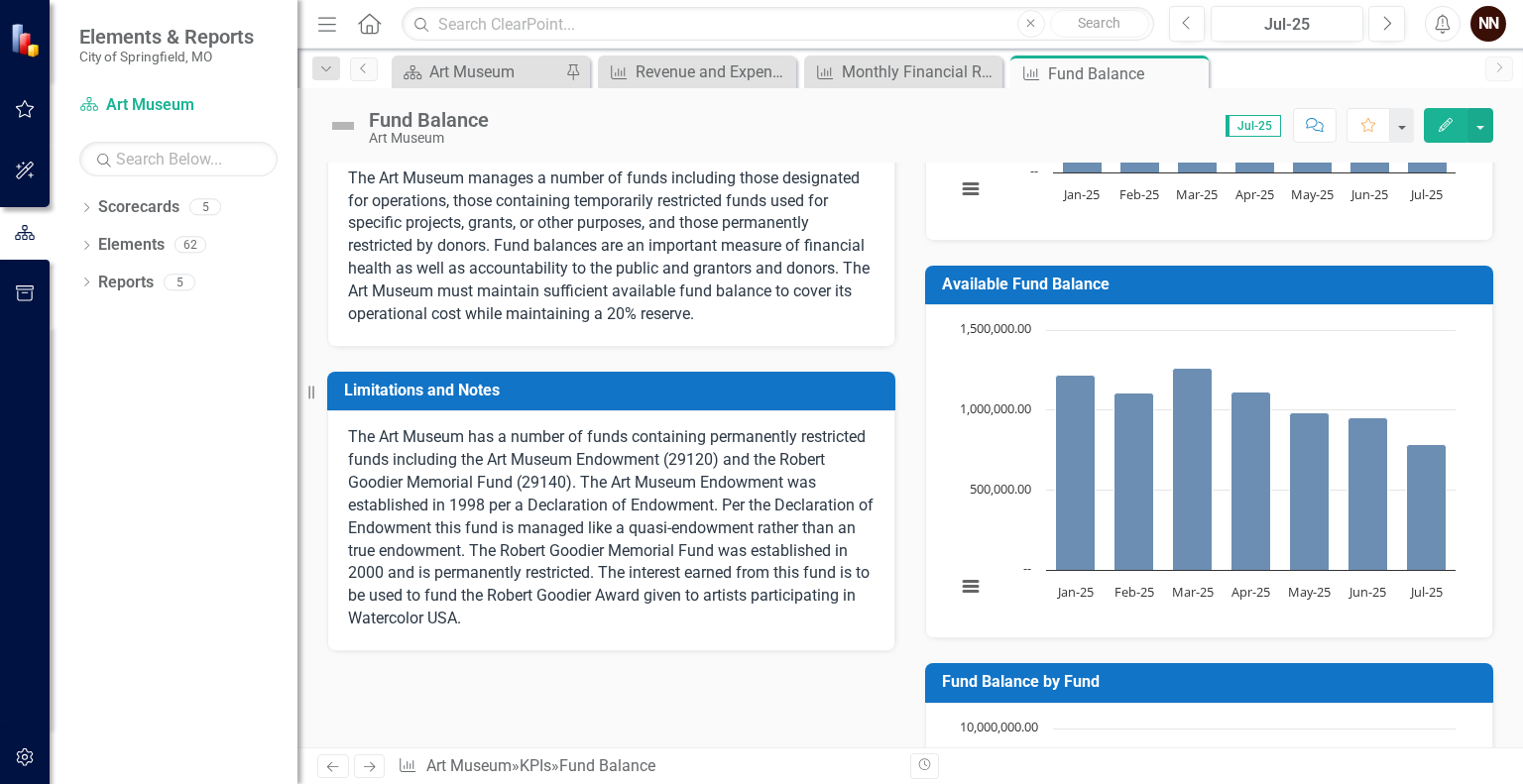 scroll, scrollTop: 0, scrollLeft: 0, axis: both 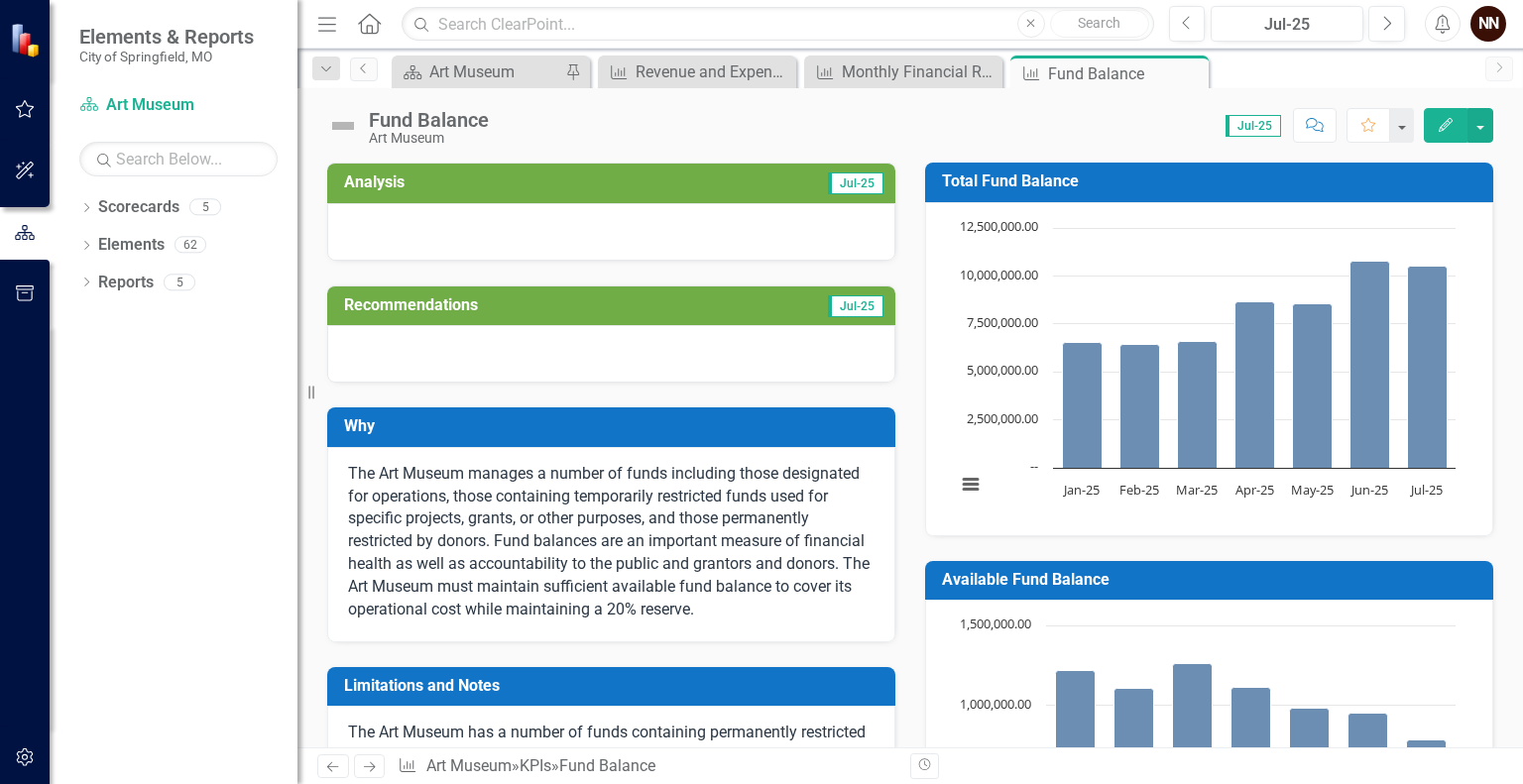 click at bounding box center [611, 232] 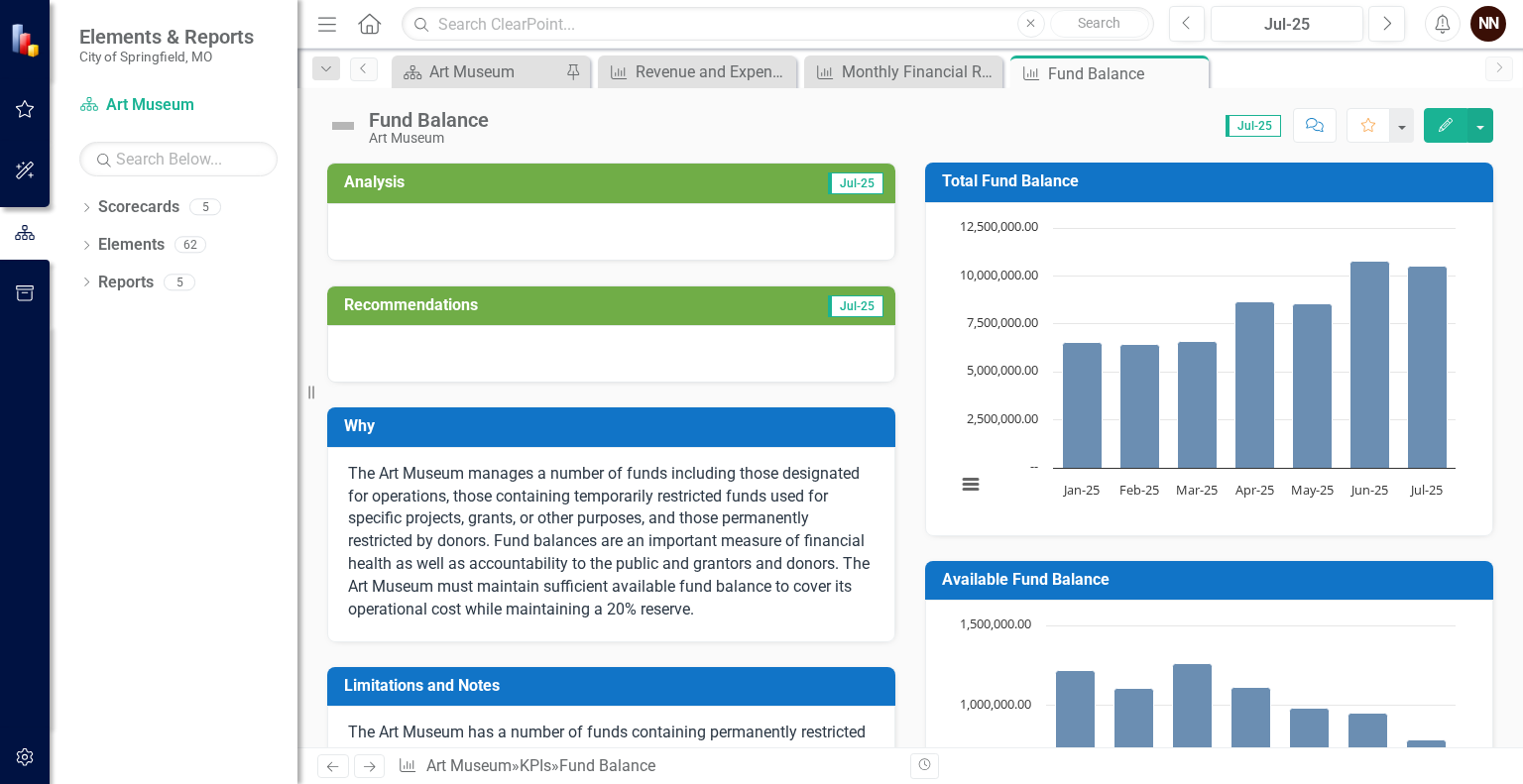 click at bounding box center [611, 232] 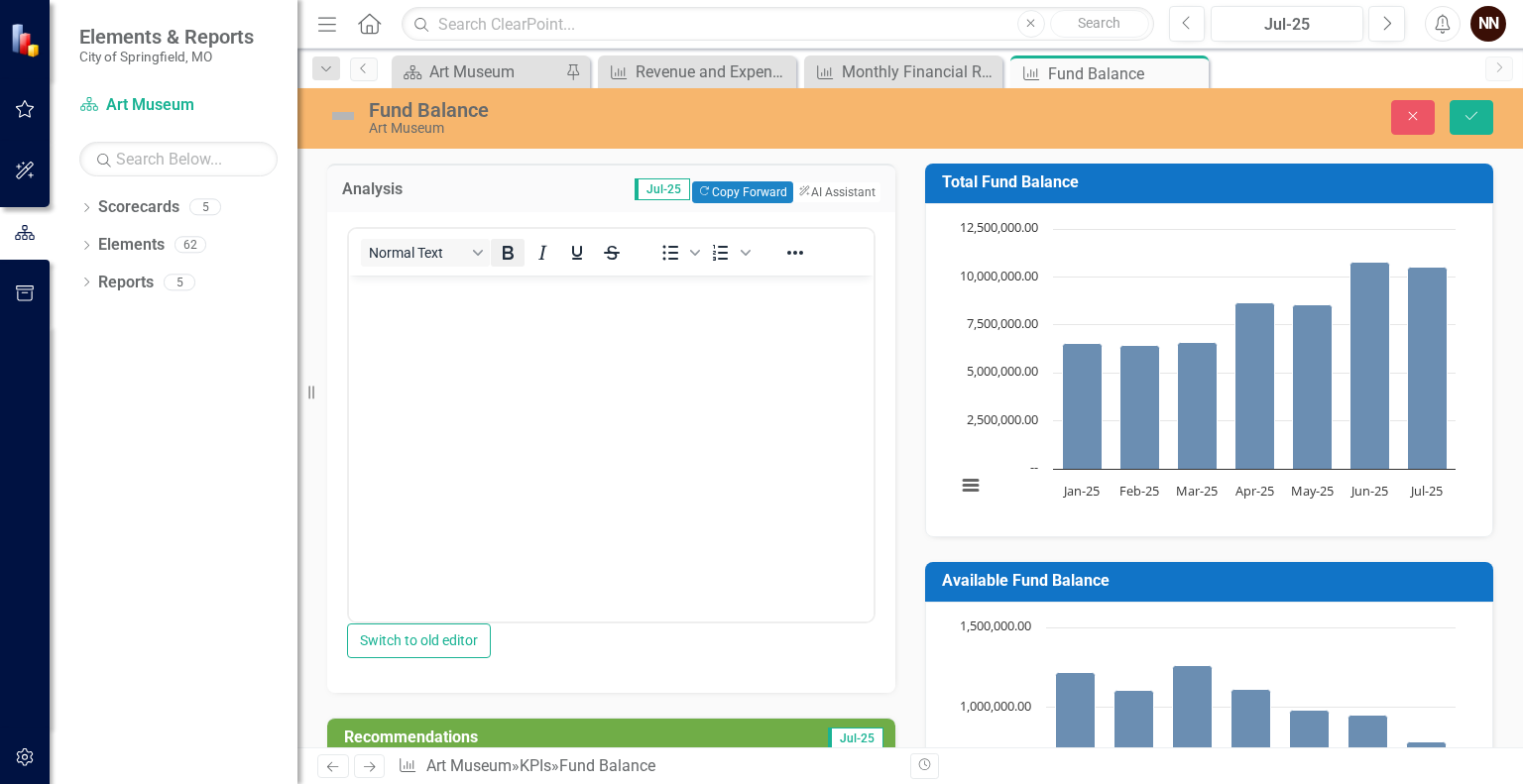 scroll, scrollTop: 0, scrollLeft: 0, axis: both 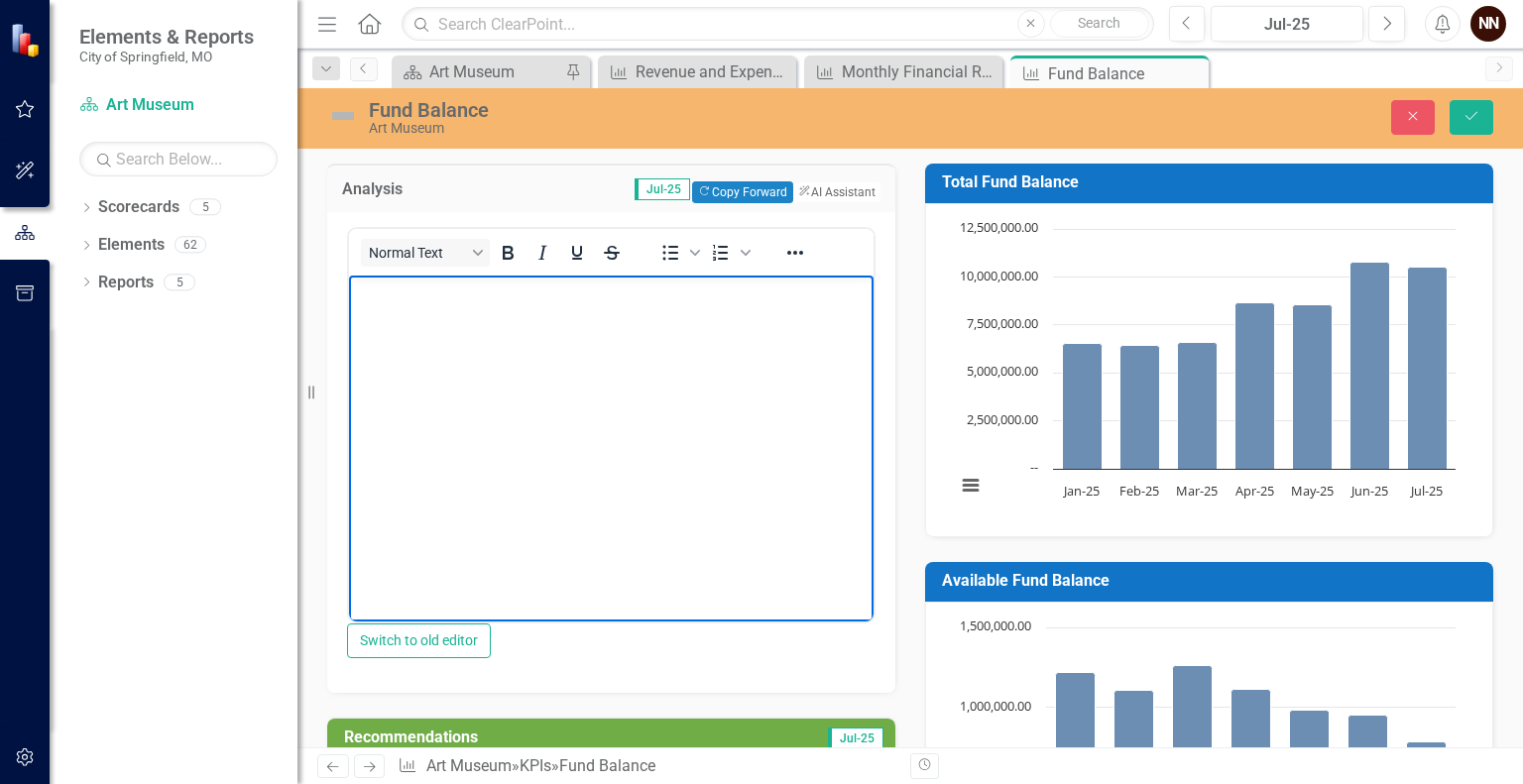 click at bounding box center (611, 423) 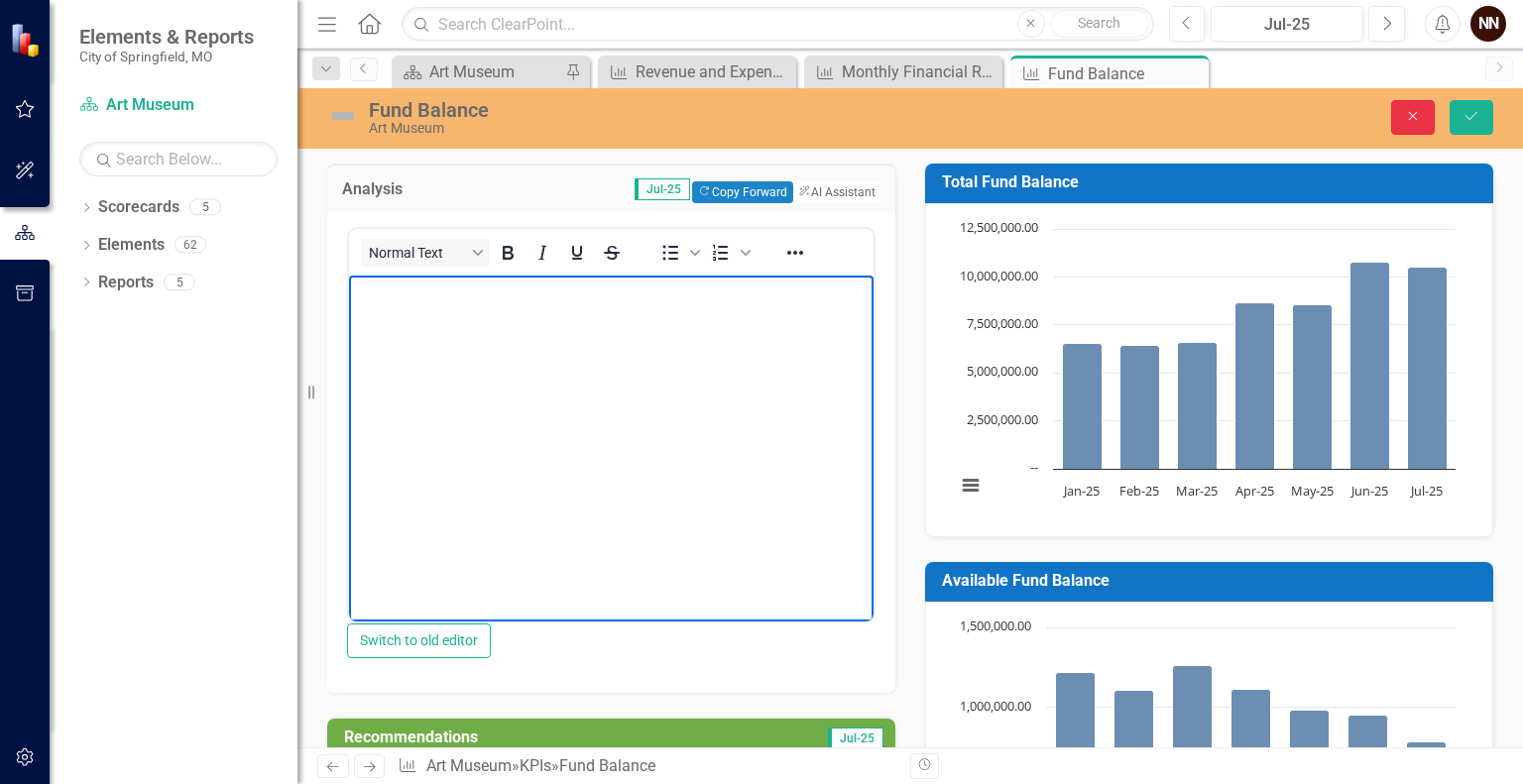 click on "Close" at bounding box center [1413, 117] 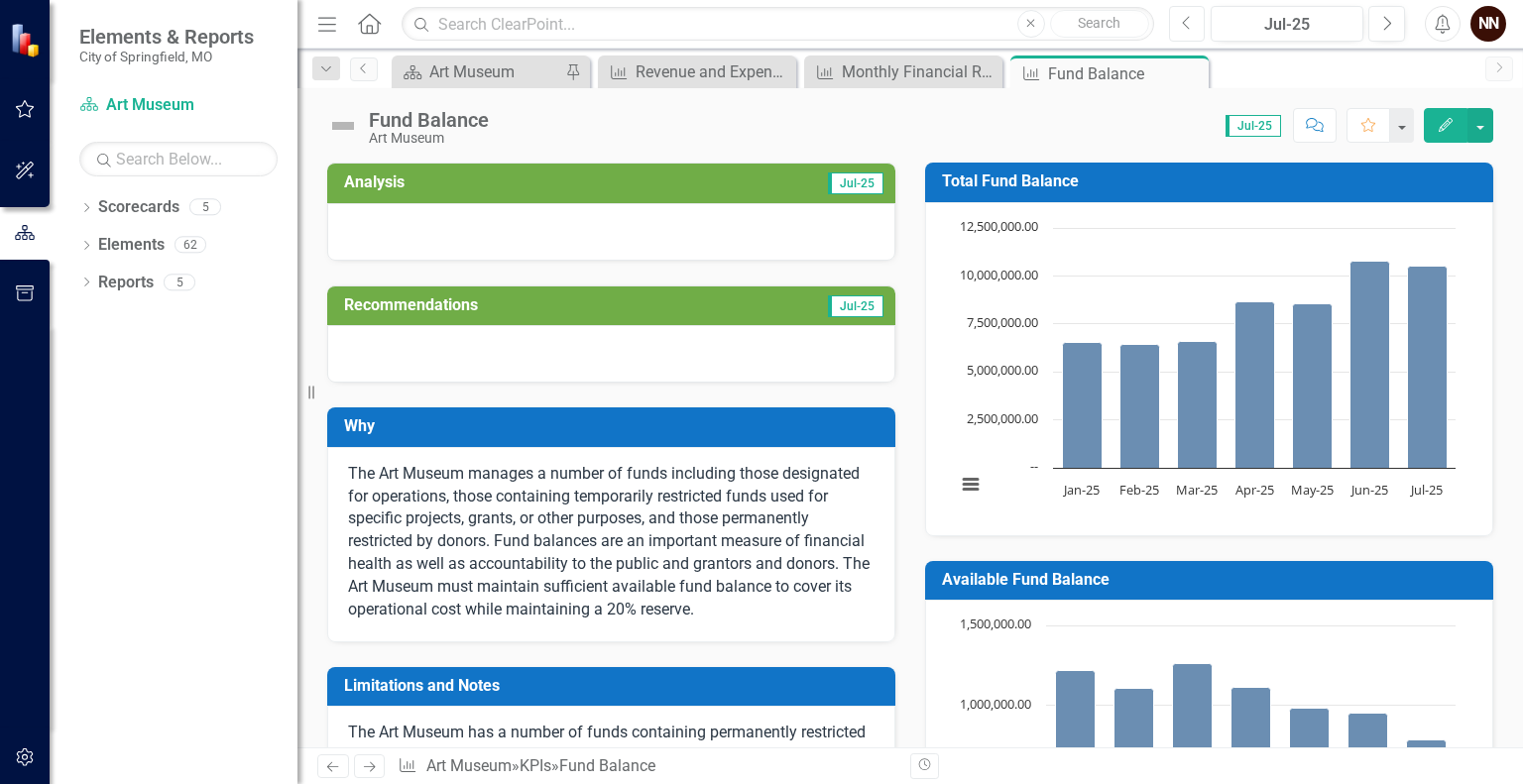 click on "Previous" 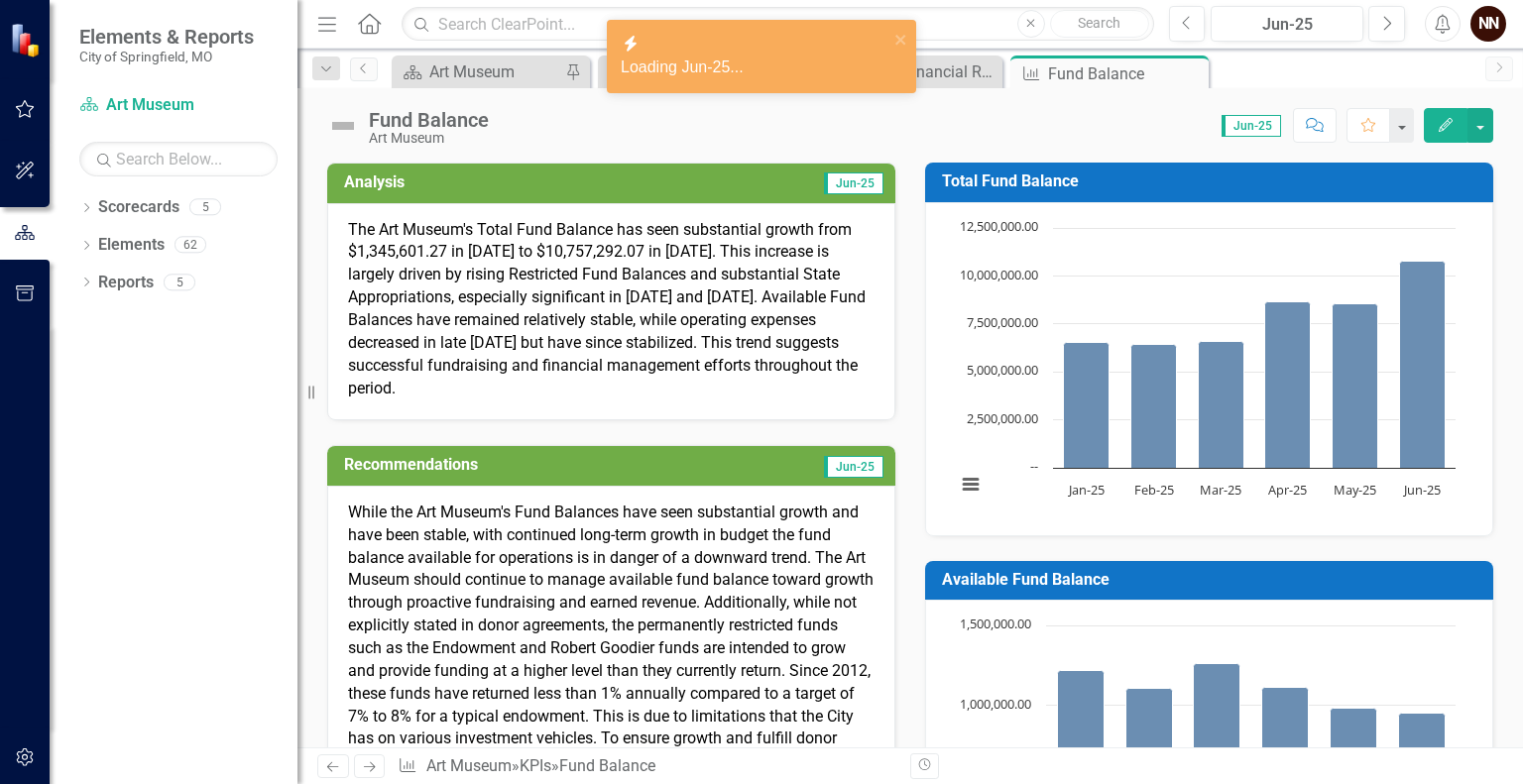 click on "The Art Museum's Total Fund Balance has seen substantial growth from $1,345,601.27 in July 2024 to $10,757,292.07 in June 2025. This increase is largely driven by rising Restricted Fund Balances and substantial State Appropriations, especially significant in January and April 2025. Available Fund Balances have remained relatively stable, while operating expenses decreased in late 2024 but have since stabilized. This trend suggests successful fundraising and financial management efforts throughout the period." at bounding box center (611, 309) 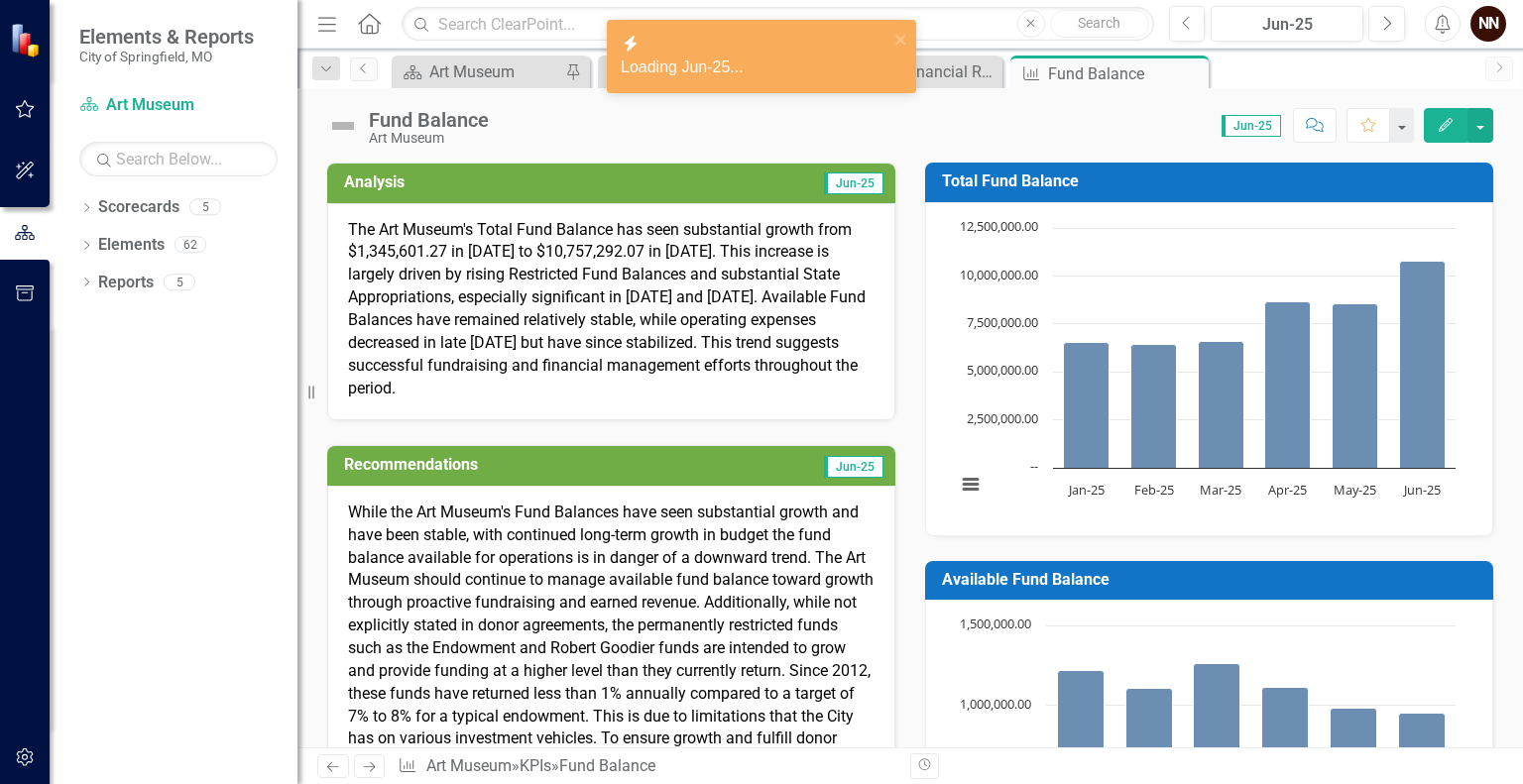 click on "The Art Museum's Total Fund Balance has seen substantial growth from $1,345,601.27 in July 2024 to $10,757,292.07 in June 2025. This increase is largely driven by rising Restricted Fund Balances and substantial State Appropriations, especially significant in January and April 2025. Available Fund Balances have remained relatively stable, while operating expenses decreased in late 2024 but have since stabilized. This trend suggests successful fundraising and financial management efforts throughout the period." at bounding box center [611, 309] 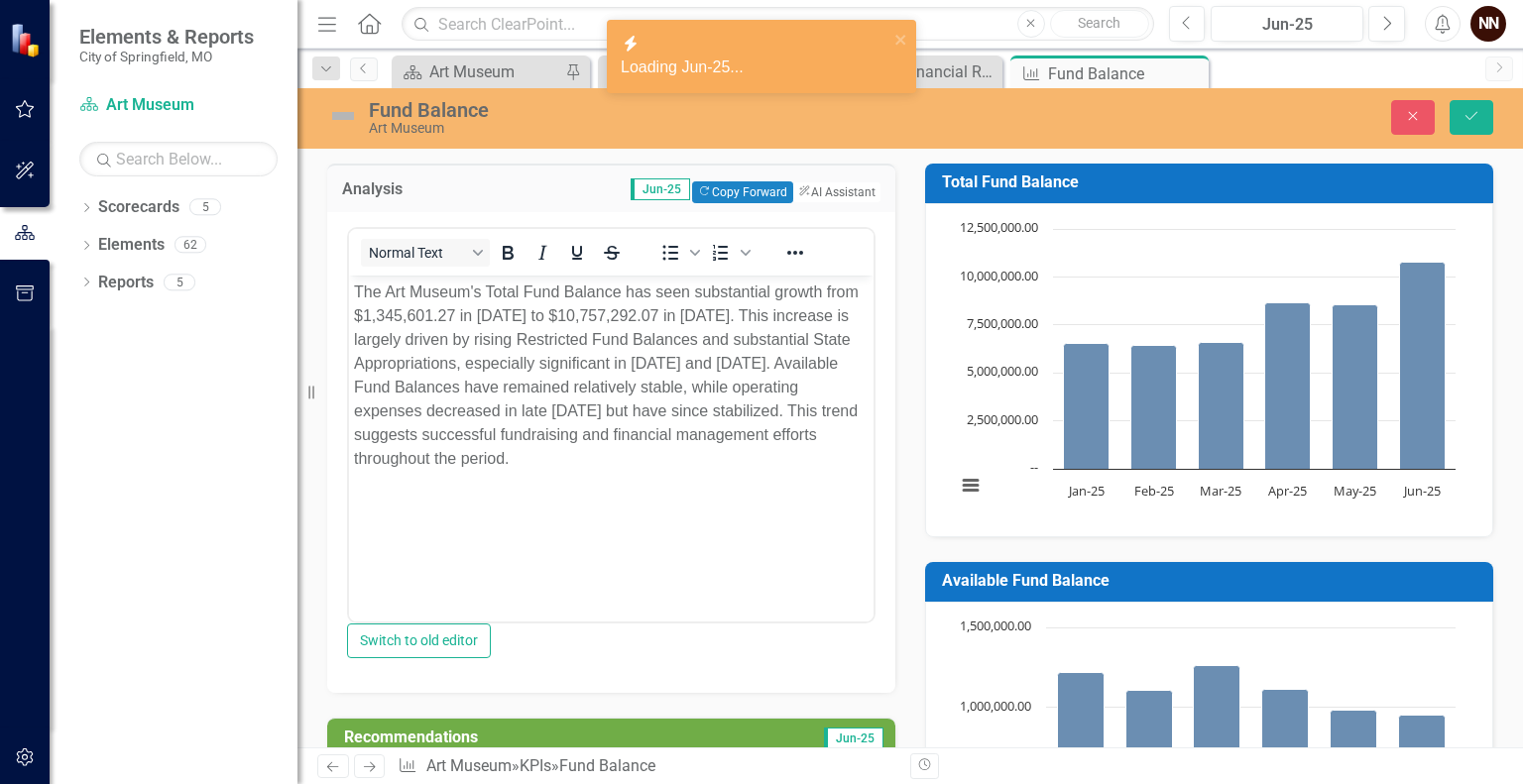 scroll, scrollTop: 0, scrollLeft: 0, axis: both 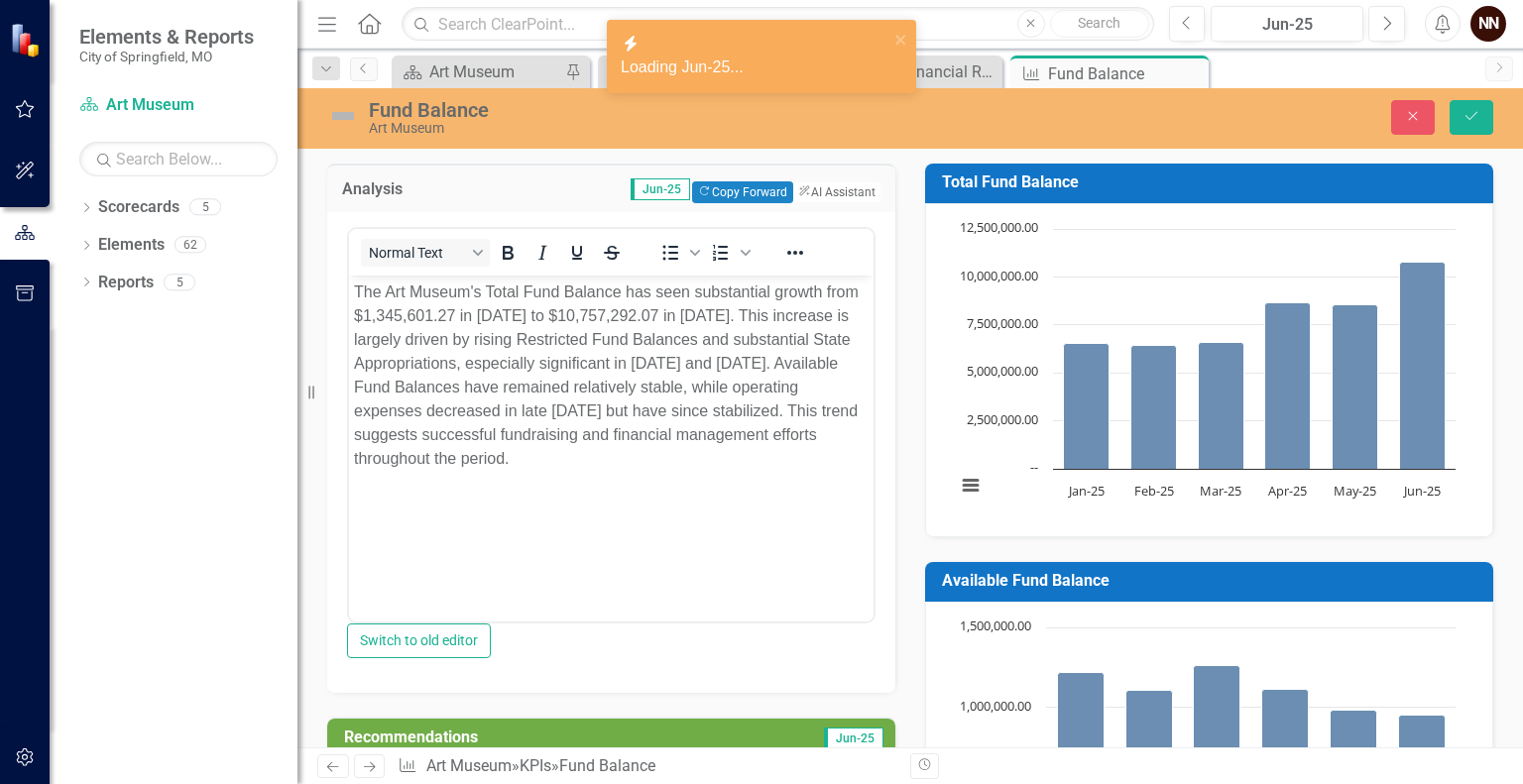 click on "The Art Museum's Total Fund Balance has seen substantial growth from $1,345,601.27 in July 2024 to $10,757,292.07 in June 2025. This increase is largely driven by rising Restricted Fund Balances and substantial State Appropriations, especially significant in January and April 2025. Available Fund Balances have remained relatively stable, while operating expenses decreased in late 2024 but have since stabilized. This trend suggests successful fundraising and financial management efforts throughout the period." at bounding box center [611, 375] 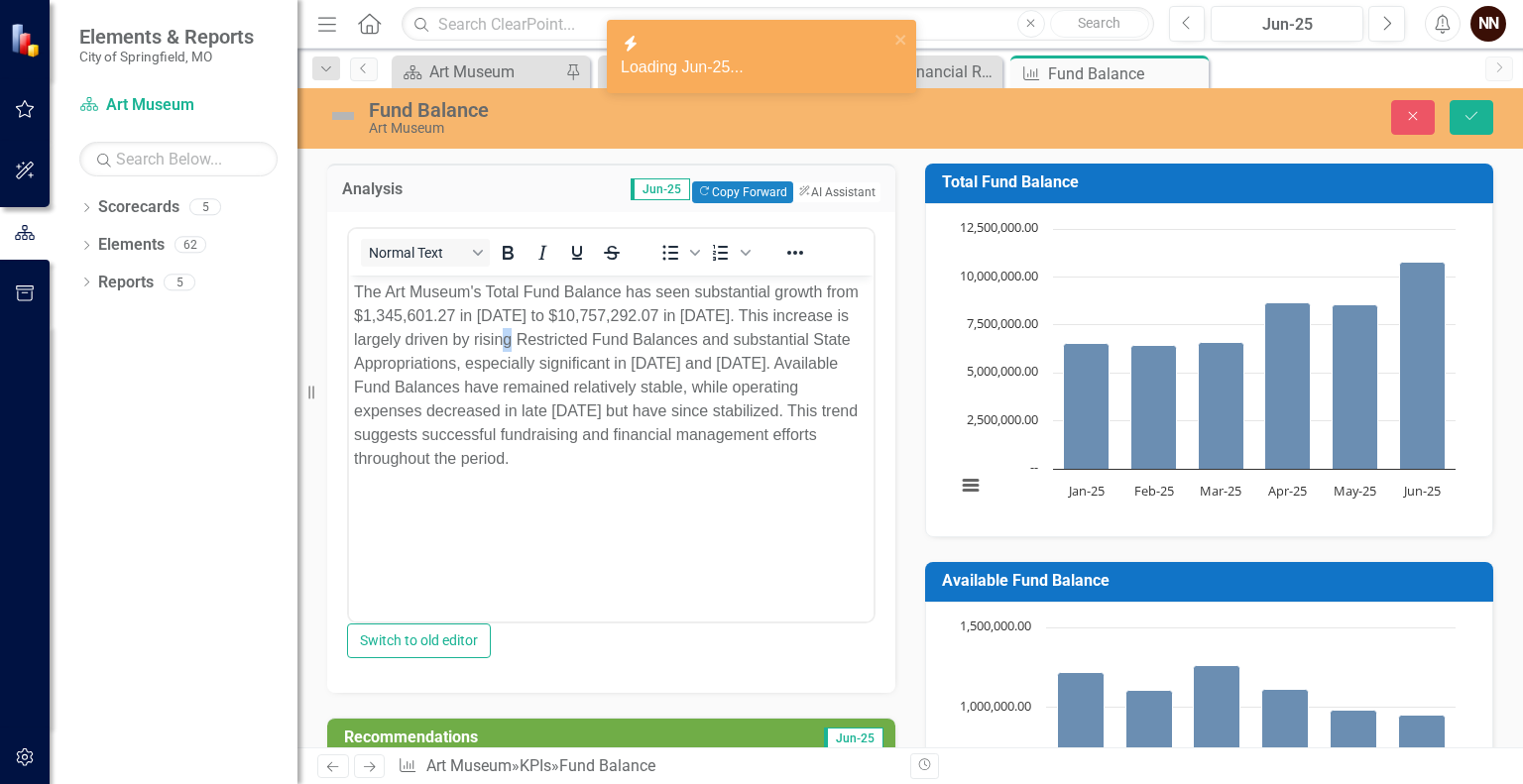click on "The Art Museum's Total Fund Balance has seen substantial growth from $1,345,601.27 in July 2024 to $10,757,292.07 in June 2025. This increase is largely driven by rising Restricted Fund Balances and substantial State Appropriations, especially significant in January and April 2025. Available Fund Balances have remained relatively stable, while operating expenses decreased in late 2024 but have since stabilized. This trend suggests successful fundraising and financial management efforts throughout the period." at bounding box center [611, 375] 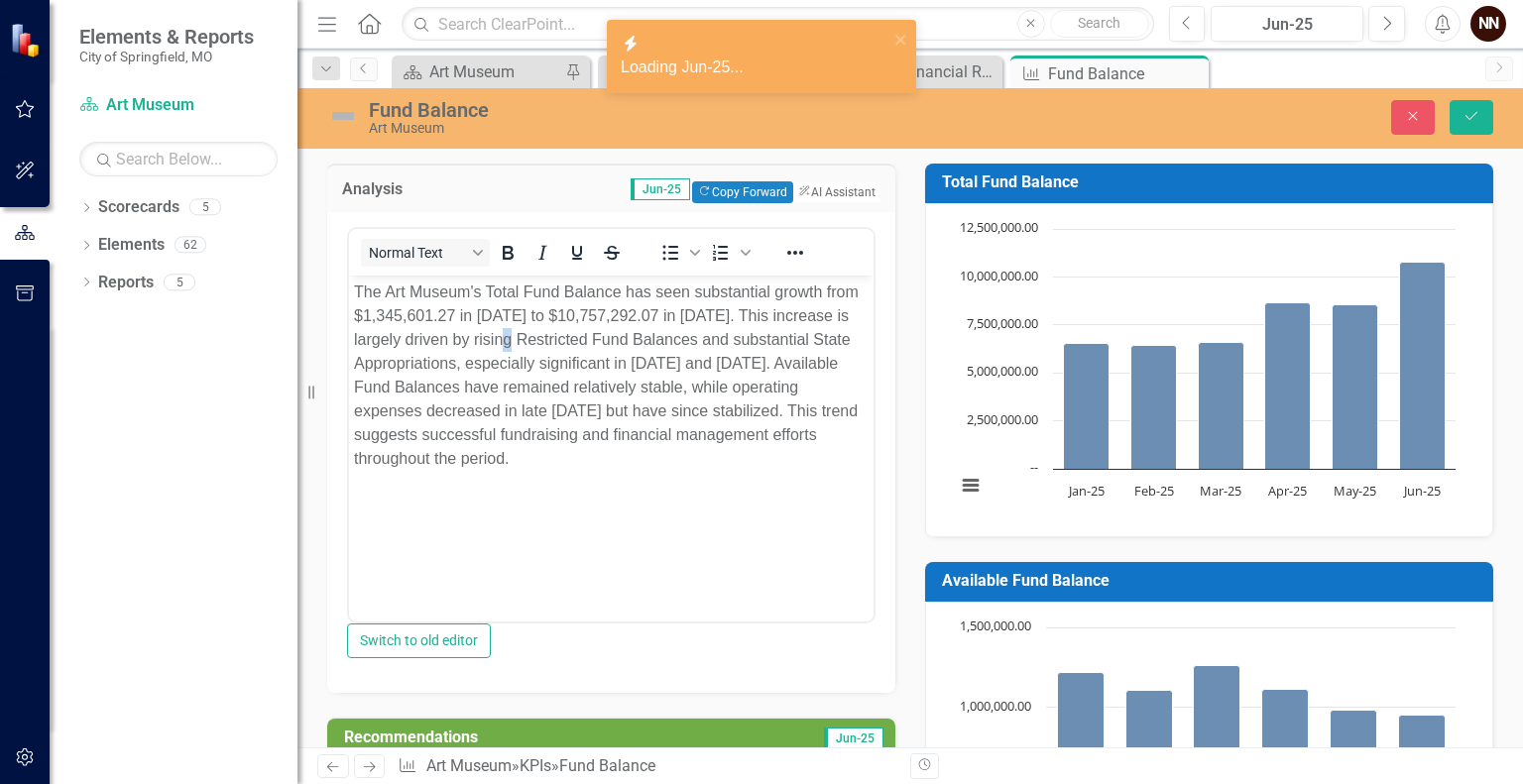 copy on "The Art Museum's Total Fund Balance has seen substantial growth from $1,345,601.27 in July 2024 to $10,757,292.07 in June 2025. This increase is largely driven by rising Restricted Fund Balances and substantial State Appropriations, especially significant in January and April 2025. Available Fund Balances have remained relatively stable, while operating expenses decreased in late 2024 but have since stabilized. This trend suggests successful fundraising and financial management efforts throughout the period." 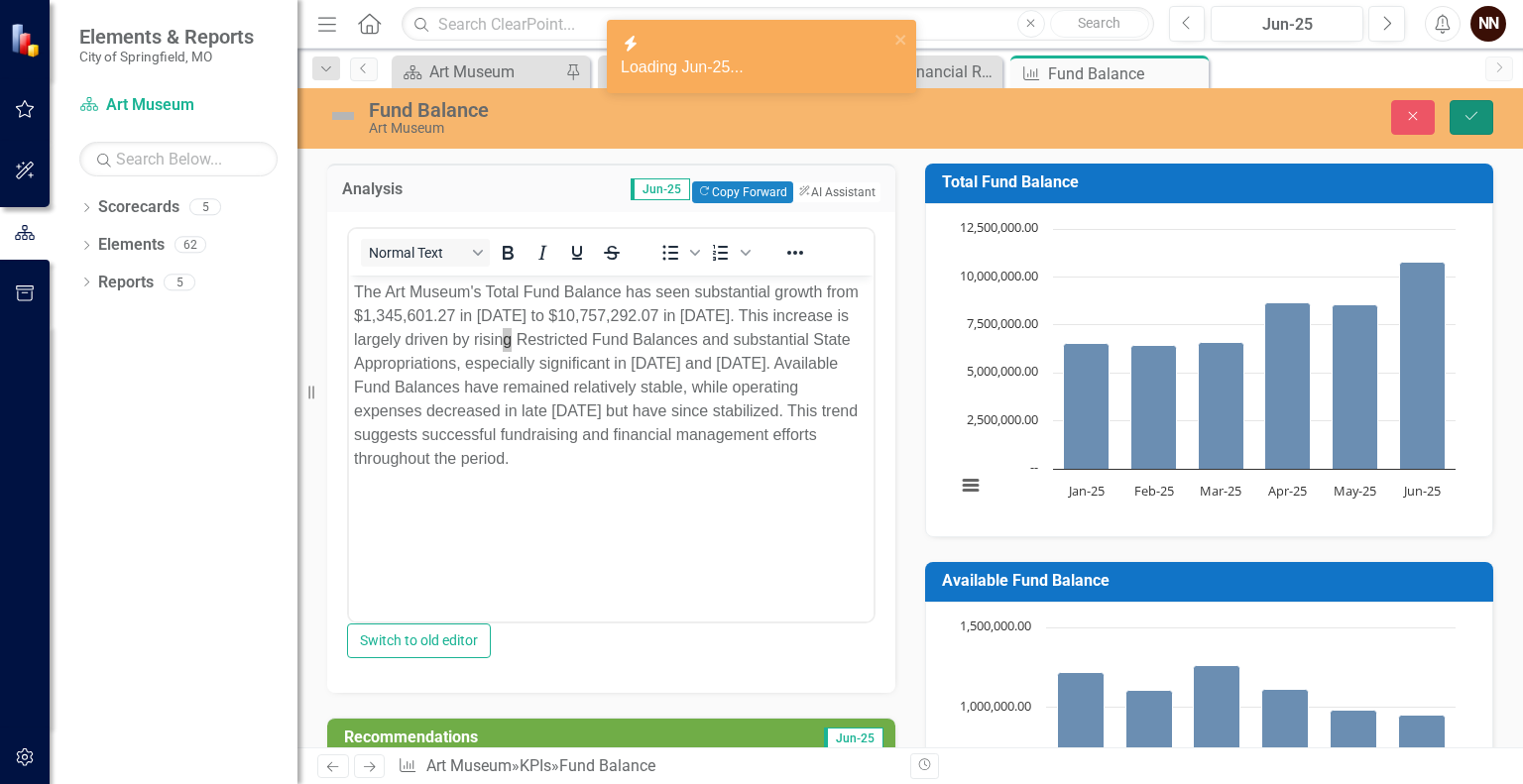 click 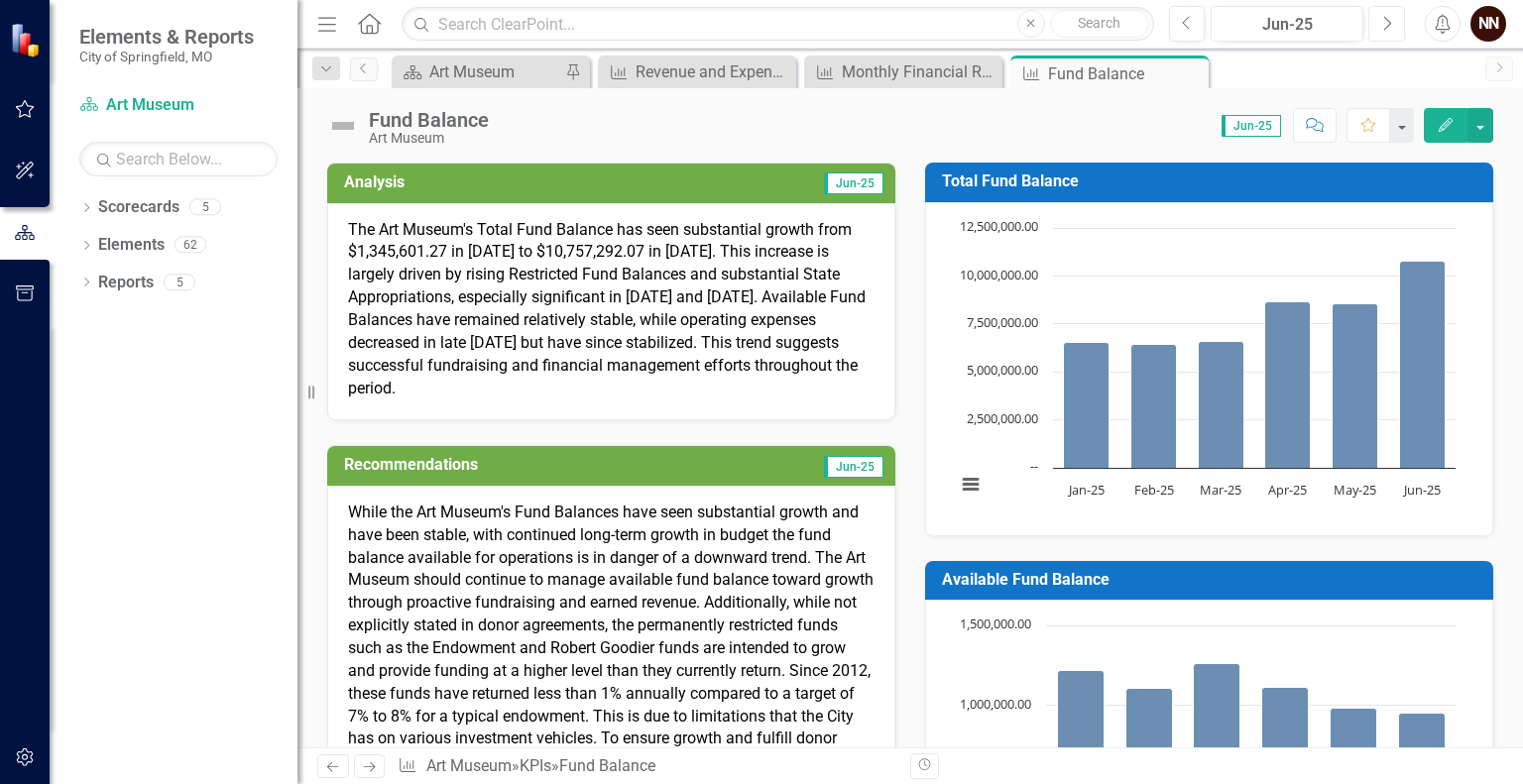 click on "Next" at bounding box center (1386, 24) 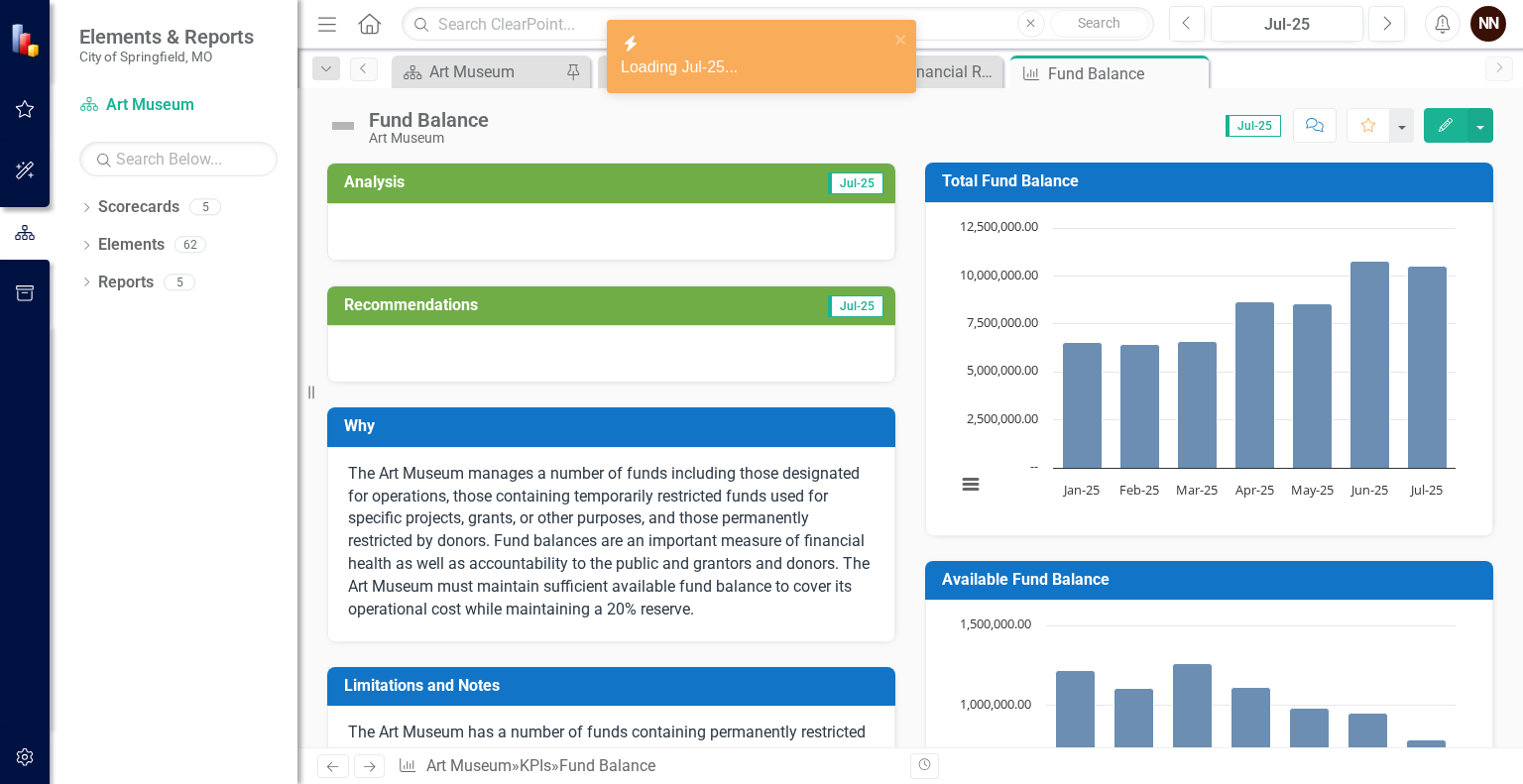 click on "Jul-25" at bounding box center [754, 184] 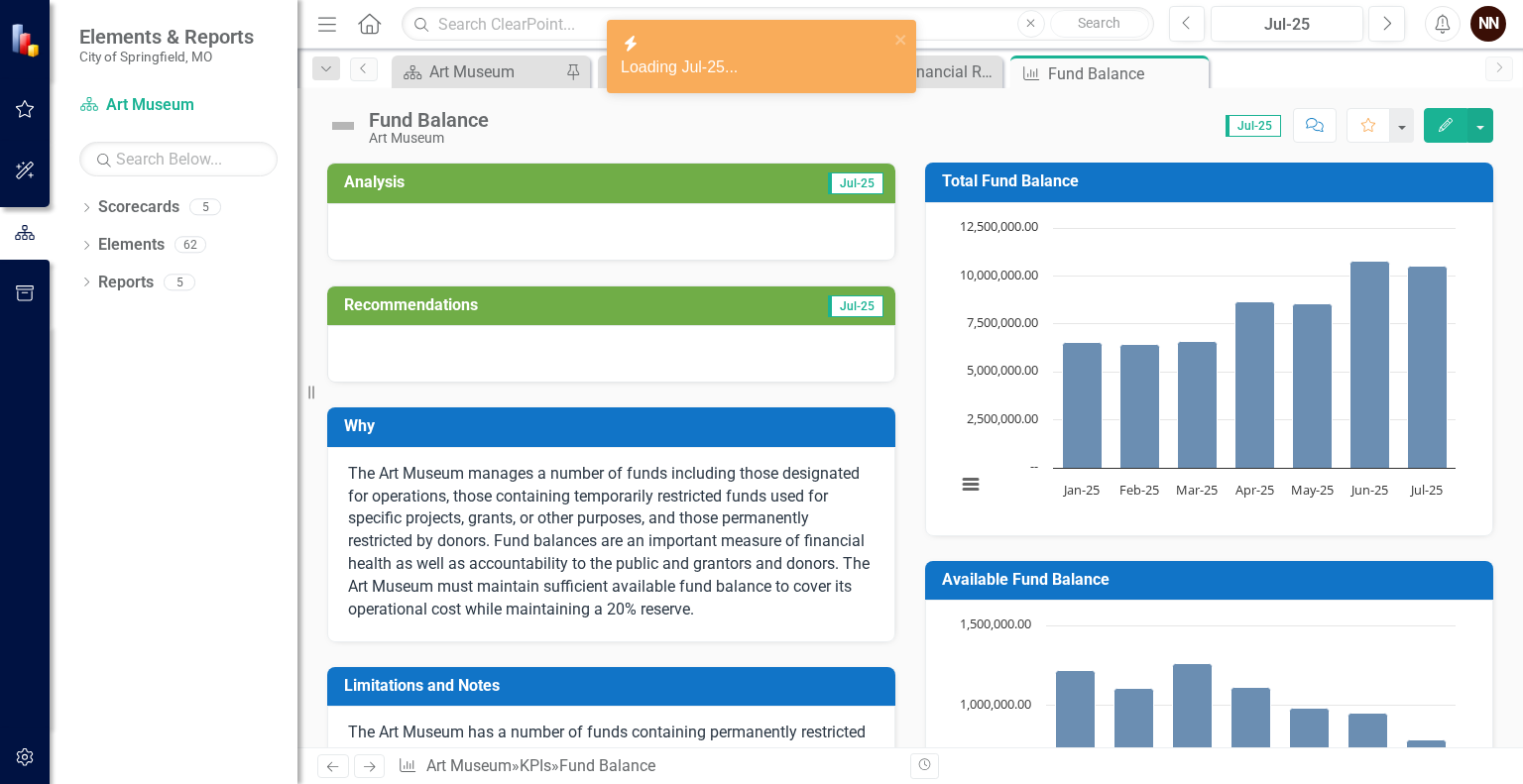 click on "Jul-25" at bounding box center (754, 184) 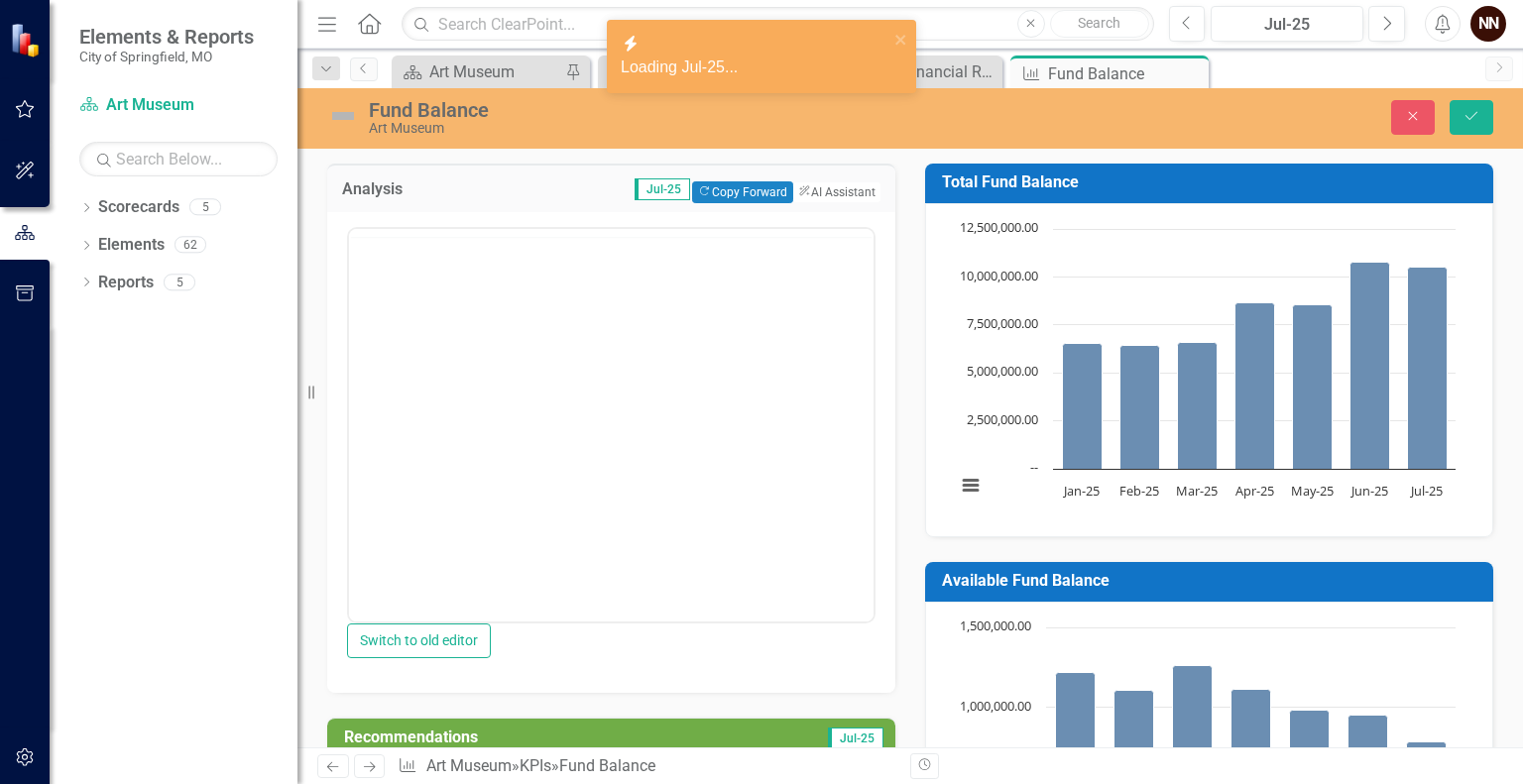 scroll, scrollTop: 0, scrollLeft: 0, axis: both 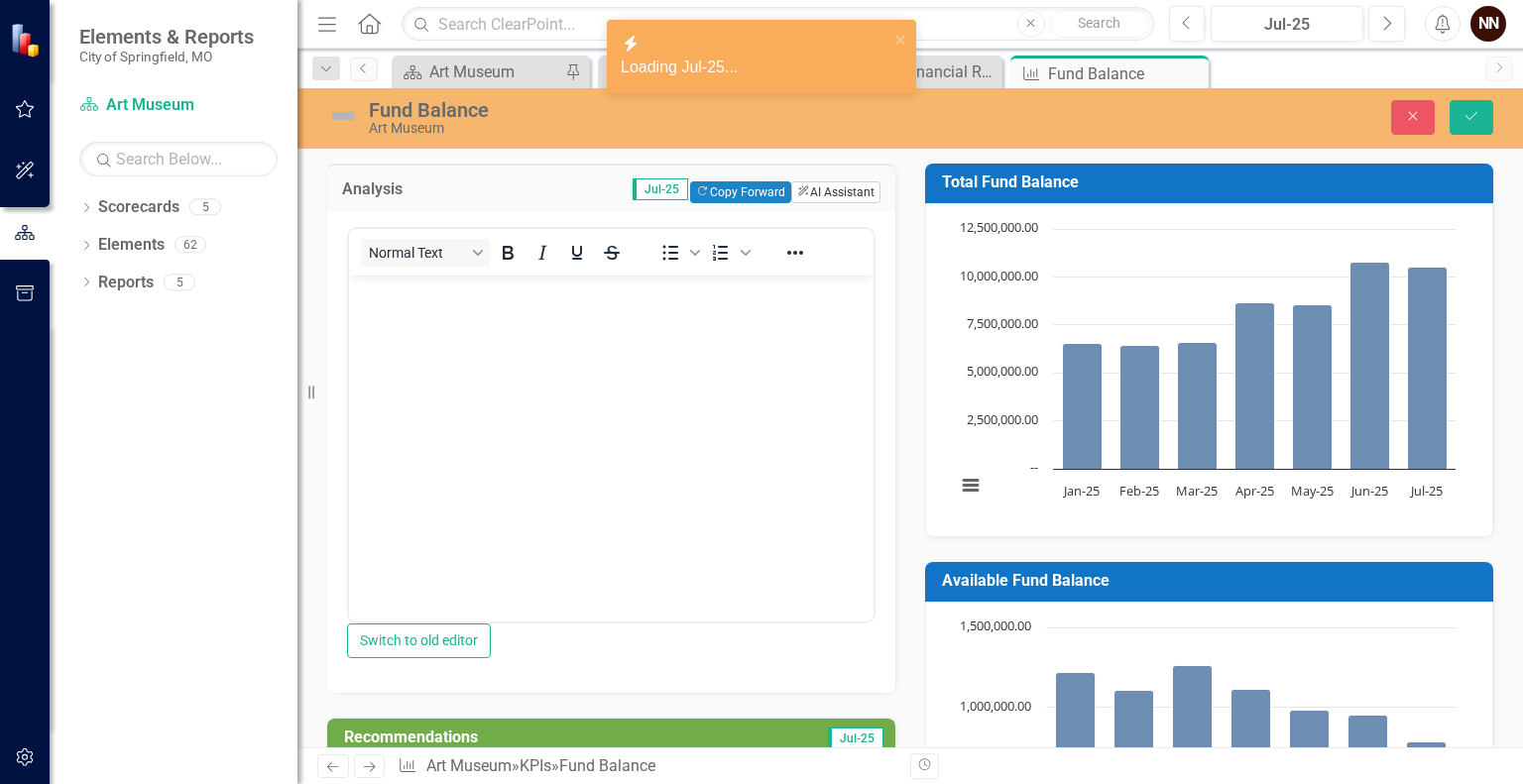 click on "ClearPoint AI  AI Assistant" at bounding box center (836, 192) 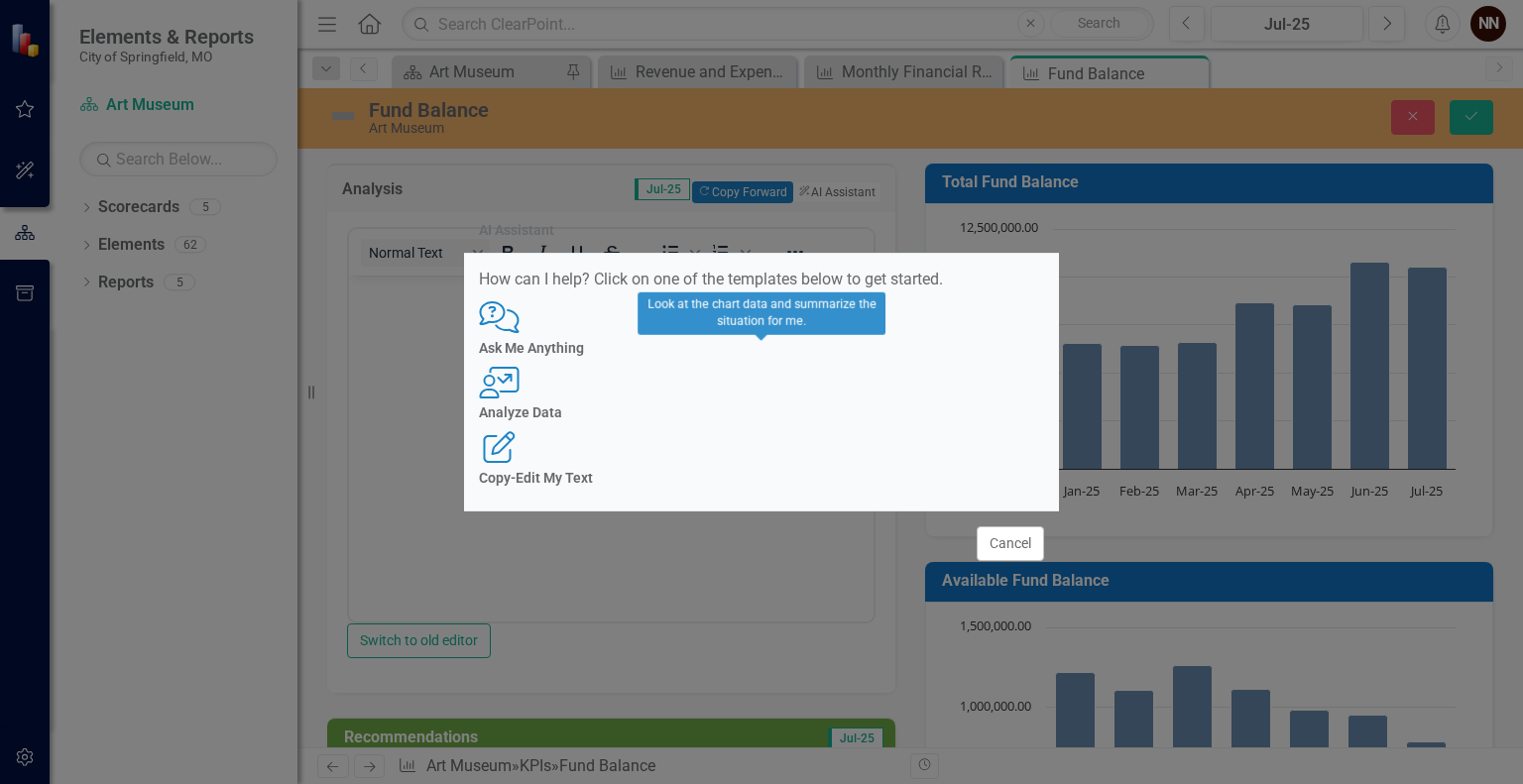 click on "Analyze Data" at bounding box center (762, 412) 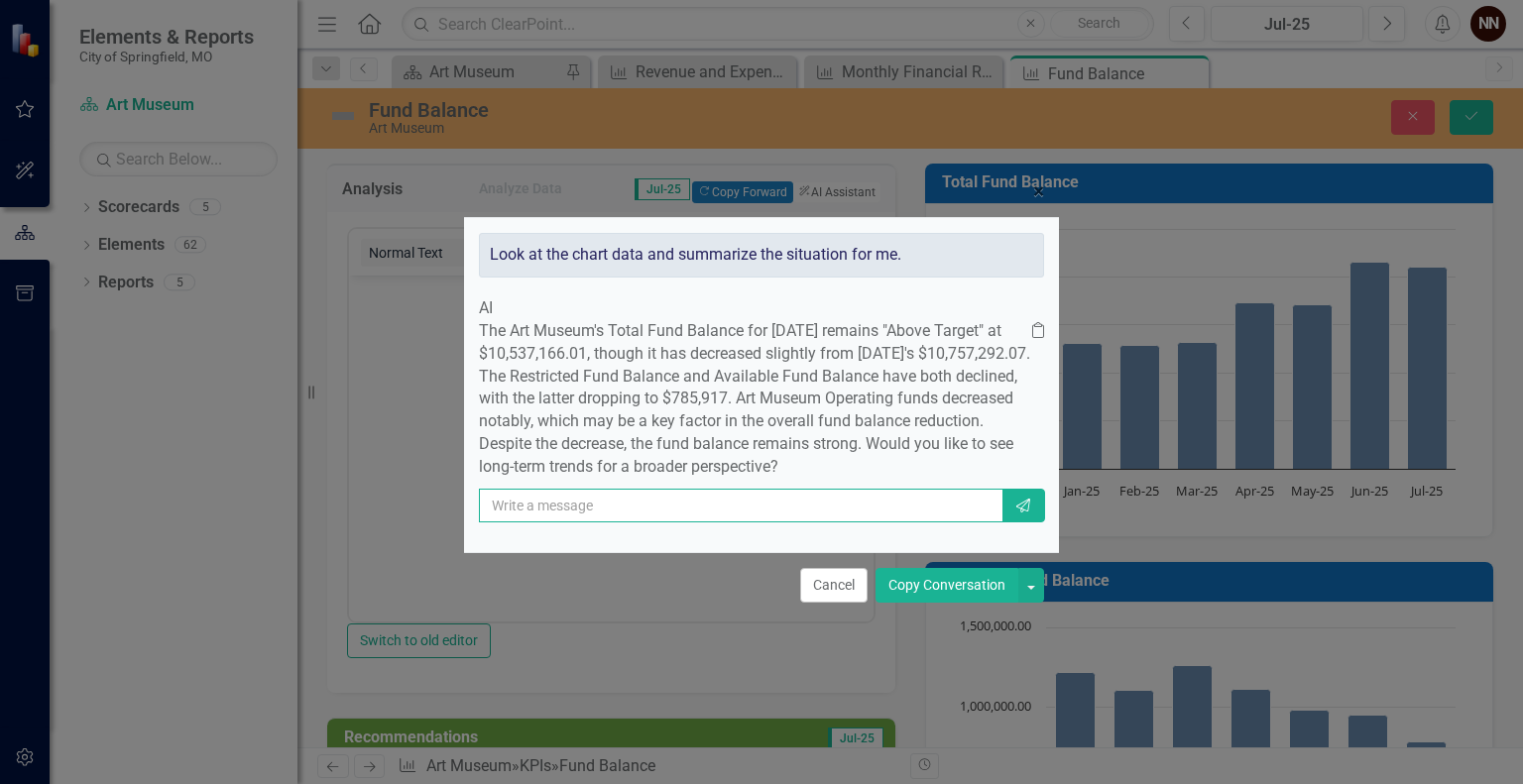 click at bounding box center [741, 505] 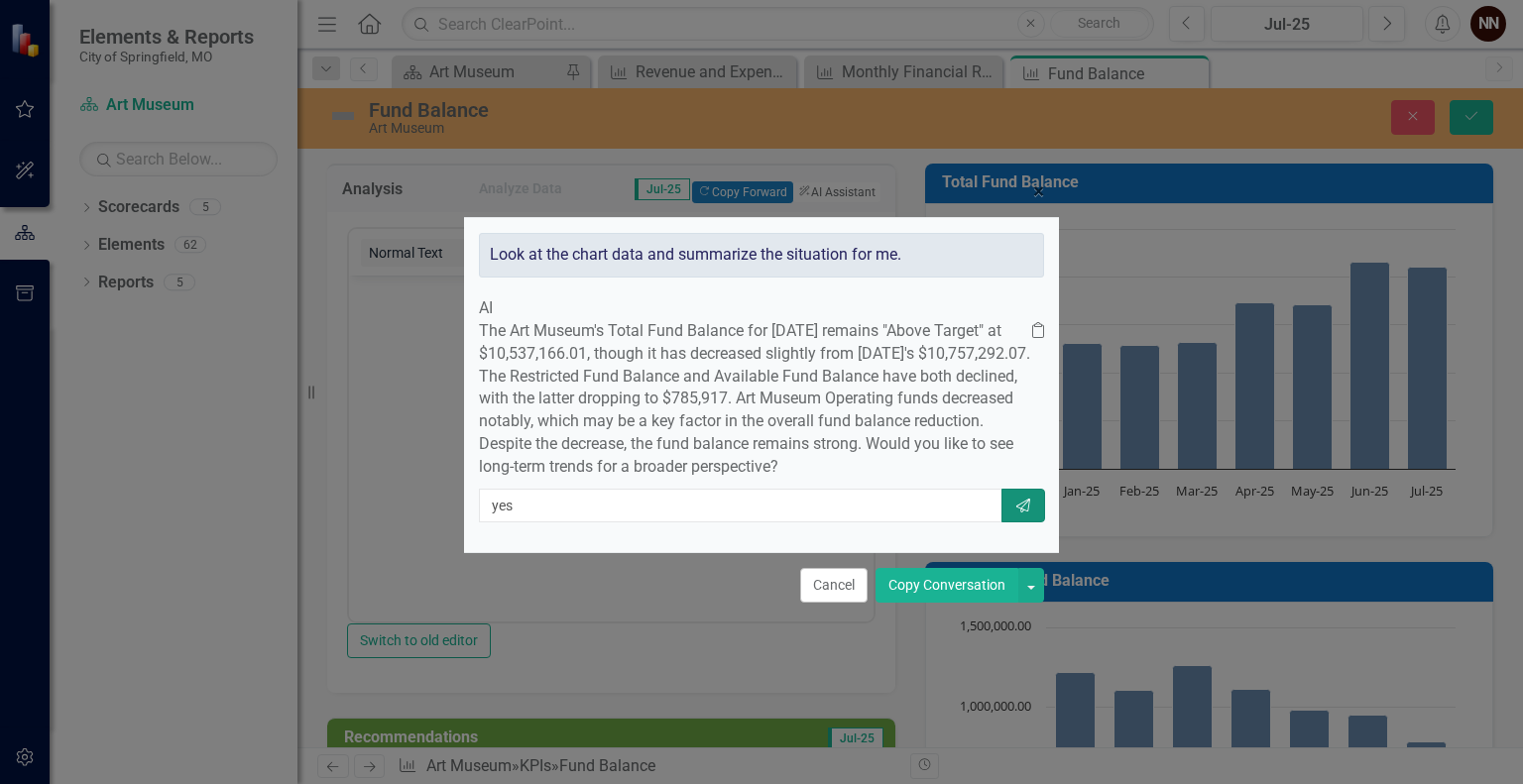 click on "Send" 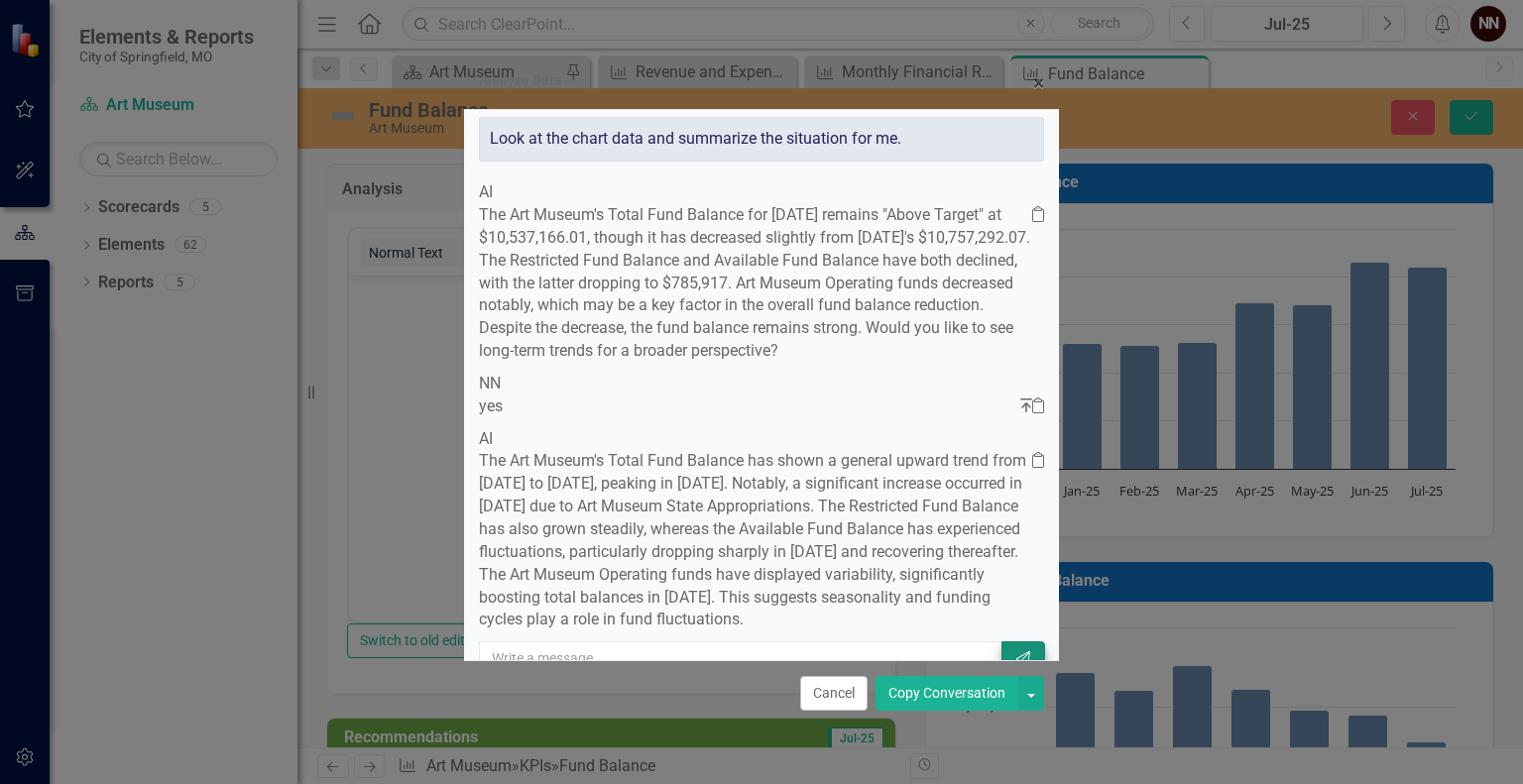 scroll, scrollTop: 167, scrollLeft: 0, axis: vertical 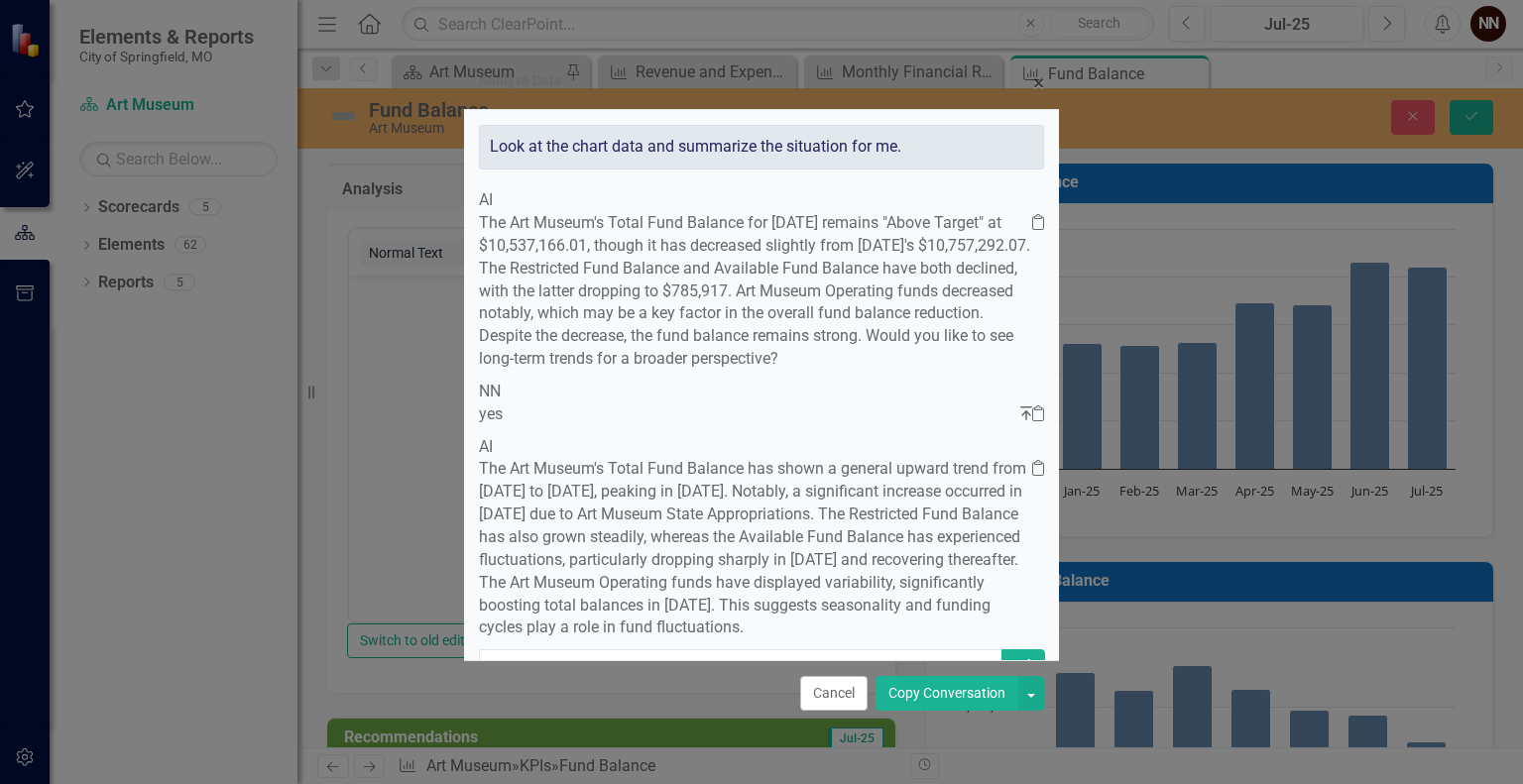 click on "The Art Museum's Total Fund Balance for July 2025 remains "Above Target" at $10,537,166.01, though it has decreased slightly from June 2025's $10,757,292.07. The Restricted Fund Balance and Available Fund Balance have both declined, with the latter dropping to $785,917. Art Museum Operating funds decreased notably, which may be a key factor in the overall fund balance reduction. Despite the decrease, the fund balance remains strong. Would you like to see long-term trends for a broader perspective?" at bounding box center (756, 291) 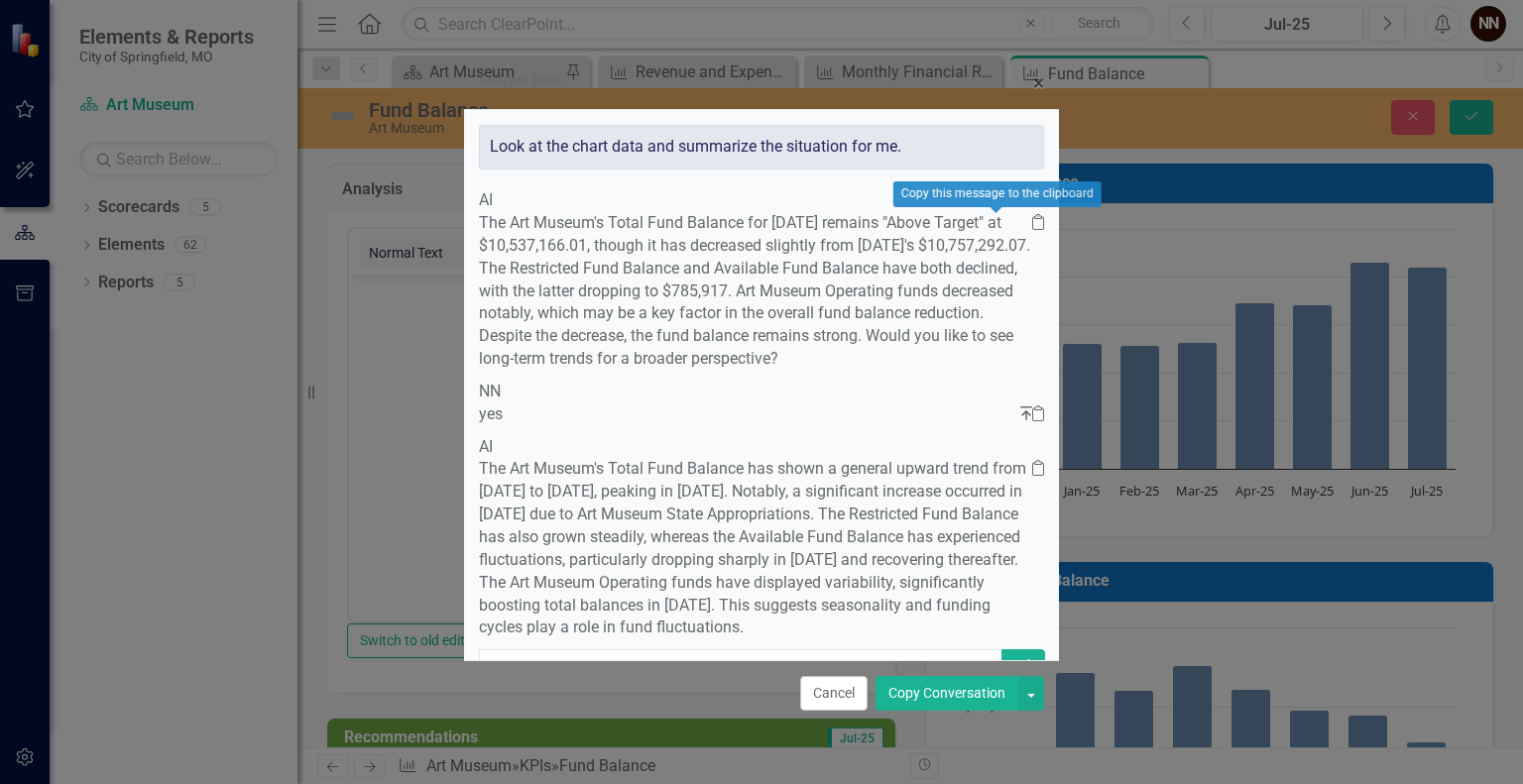 click on "Clipboard" 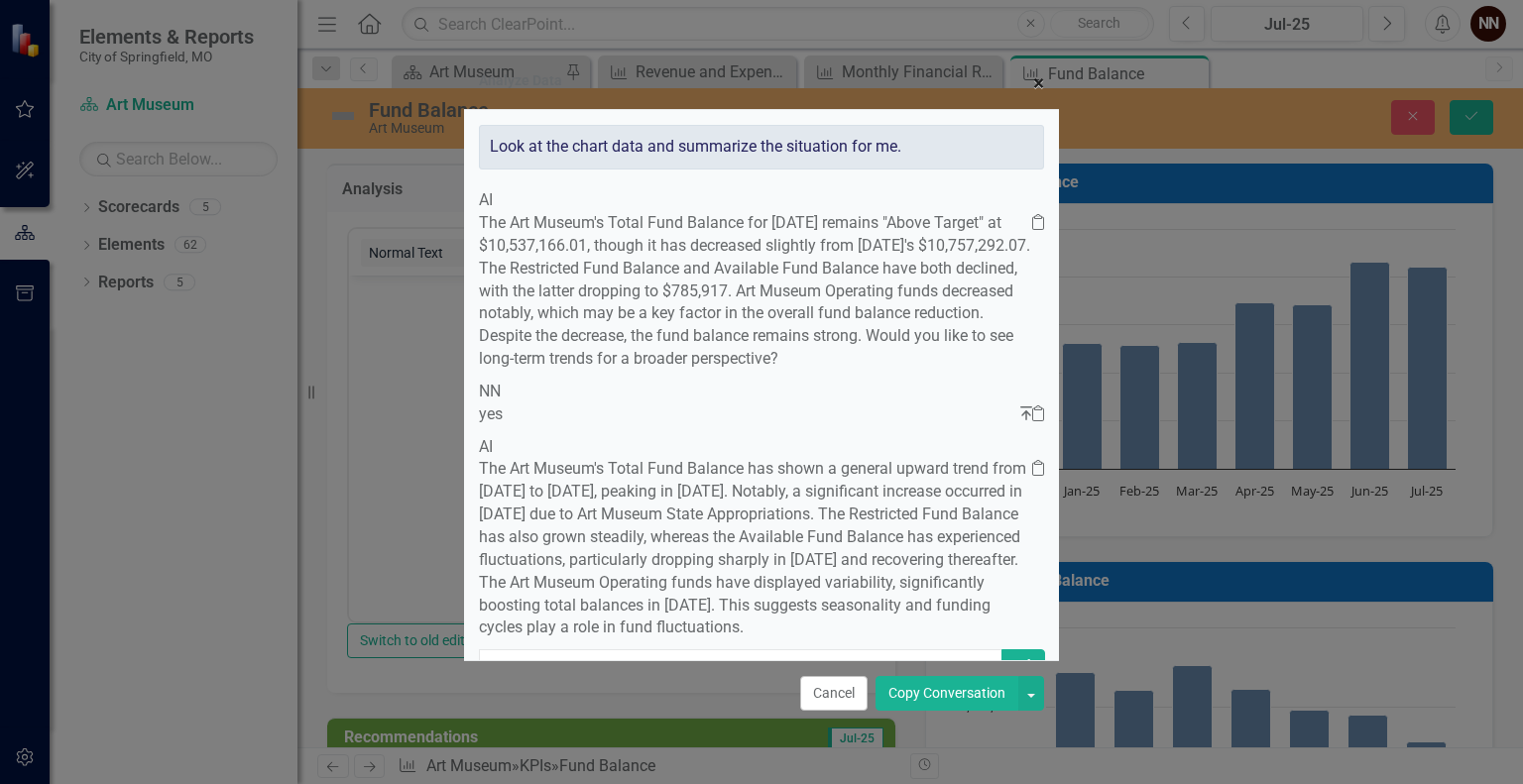 click on "× Close" at bounding box center [1038, 83] 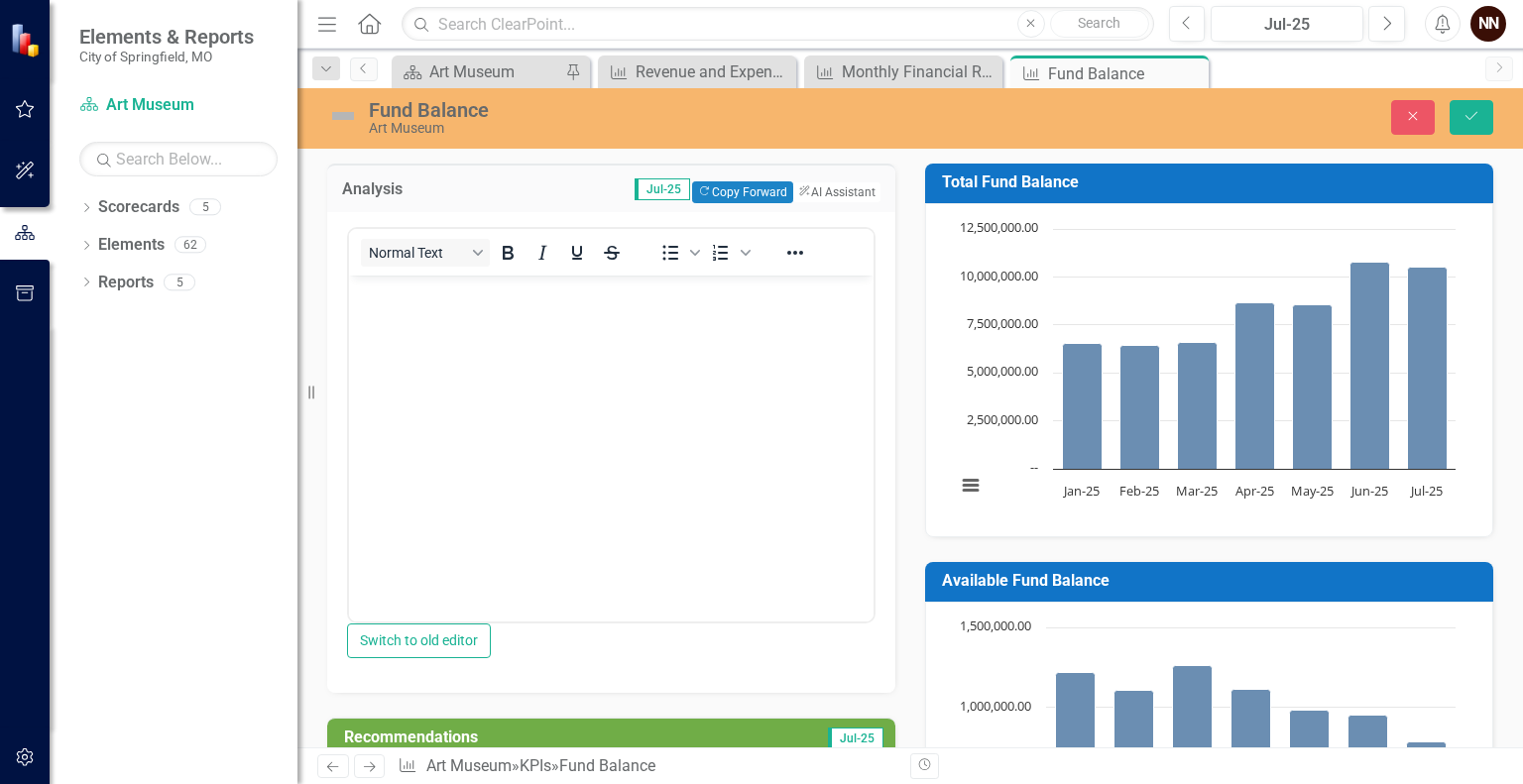 click at bounding box center [611, 423] 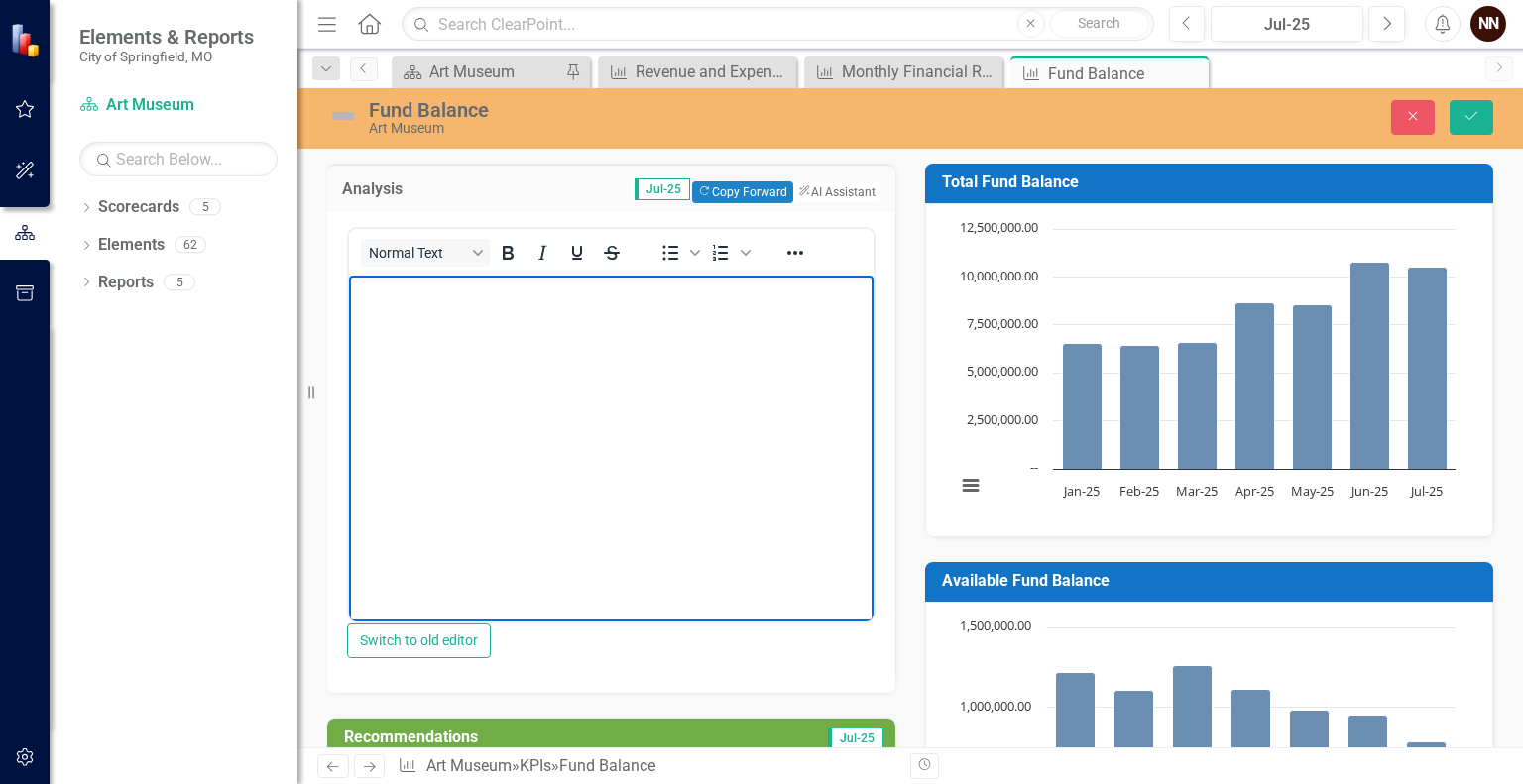 type 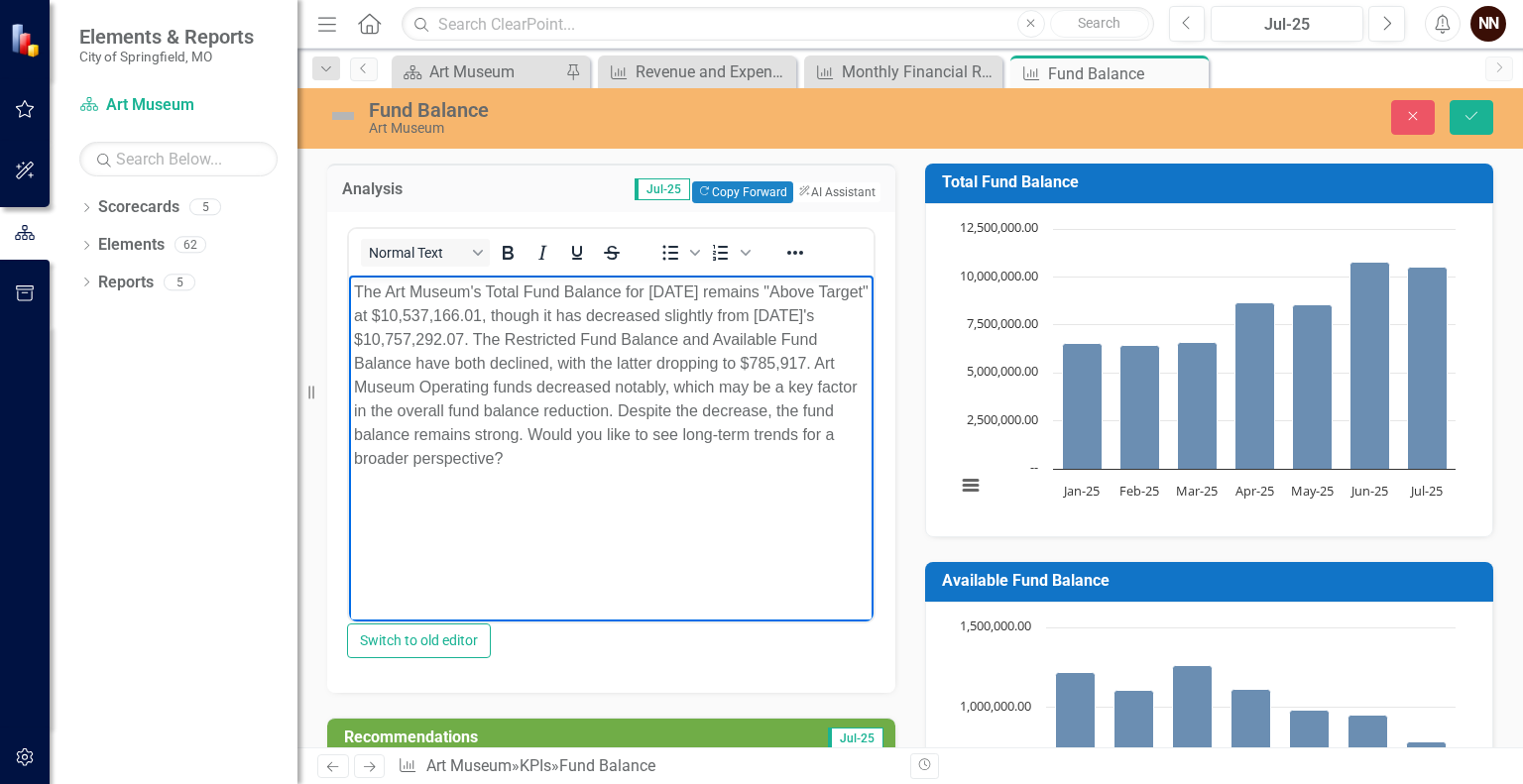 click on "The Art Museum's Total Fund Balance for July 2025 remains "Above Target" at $10,537,166.01, though it has decreased slightly from June 2025's $10,757,292.07. The Restricted Fund Balance and Available Fund Balance have both declined, with the latter dropping to $785,917. Art Museum Operating funds decreased notably, which may be a key factor in the overall fund balance reduction. Despite the decrease, the fund balance remains strong. Would you like to see long-term trends for a broader perspective?" at bounding box center (611, 375) 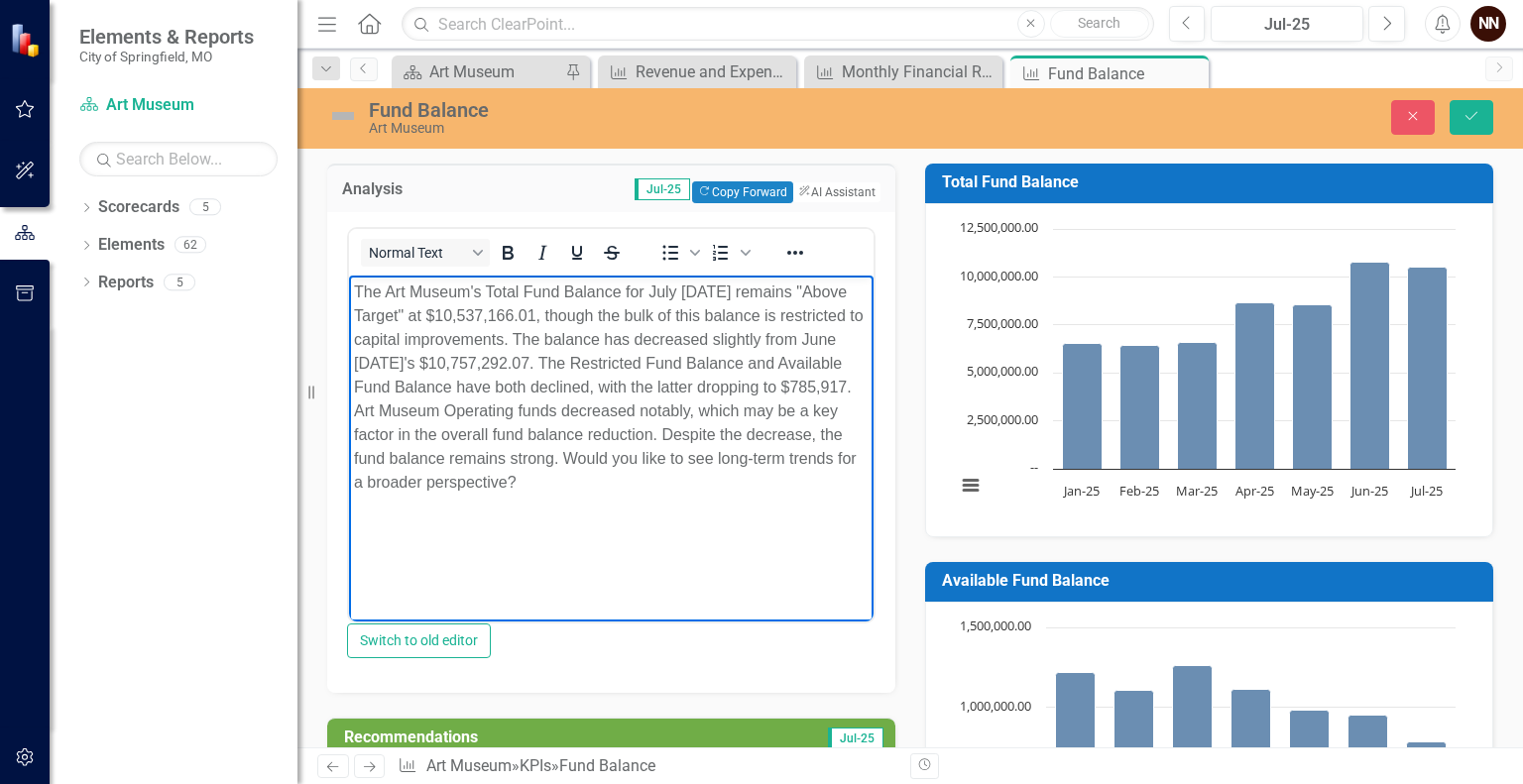 click on "The Art Museum's Total Fund Balance for July 2025 remains "Above Target" at $10,537,166.01, though the bulk of this balance is restricted to capital improvements. The balance has decreased slightly from June 2025's $10,757,292.07. The Restricted Fund Balance and Available Fund Balance have both declined, with the latter dropping to $785,917. Art Museum Operating funds decreased notably, which may be a key factor in the overall fund balance reduction. Despite the decrease, the fund balance remains strong. Would you like to see long-term trends for a broader perspective?" at bounding box center (611, 387) 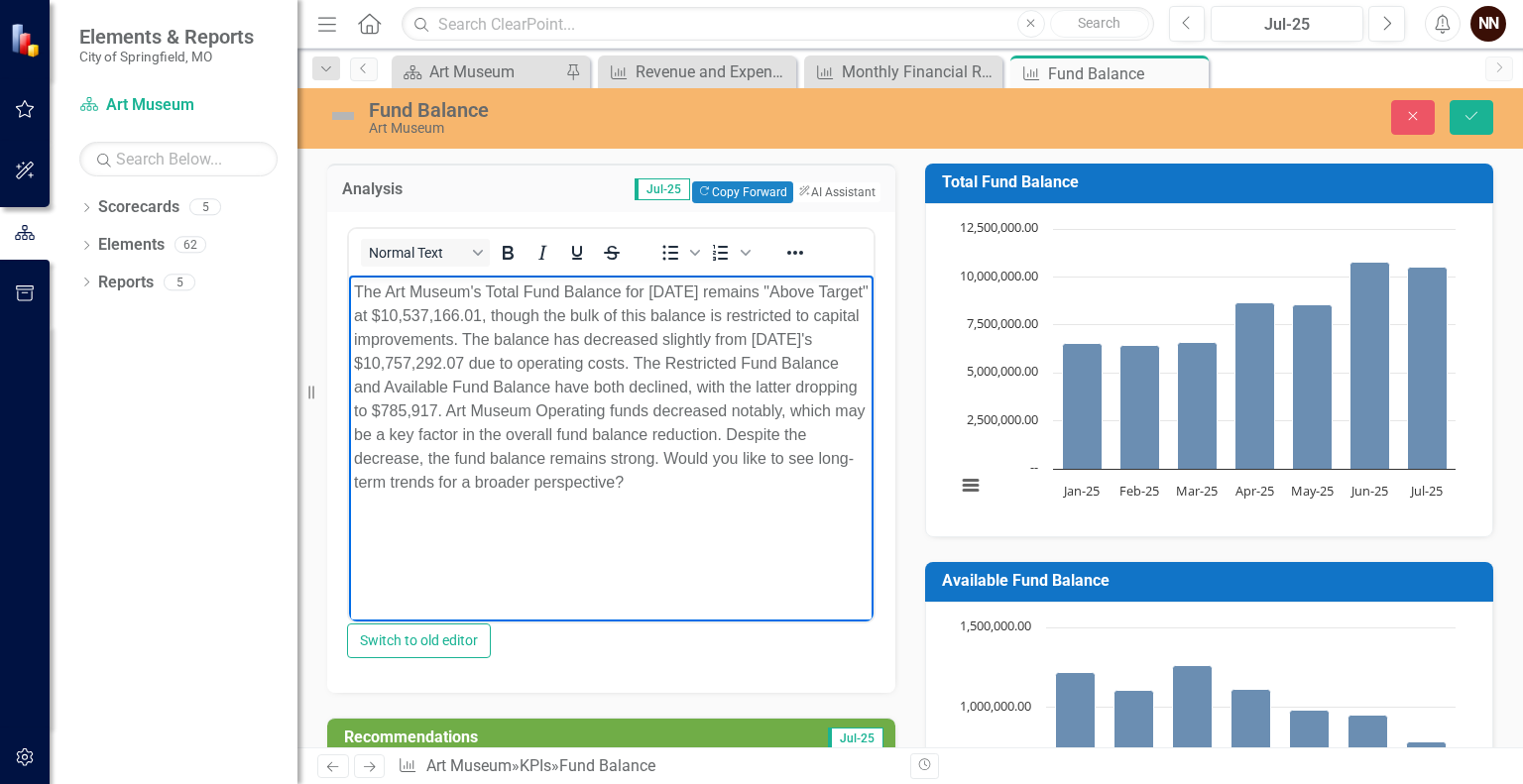 drag, startPoint x: 692, startPoint y: 457, endPoint x: 726, endPoint y: 493, distance: 49.517674 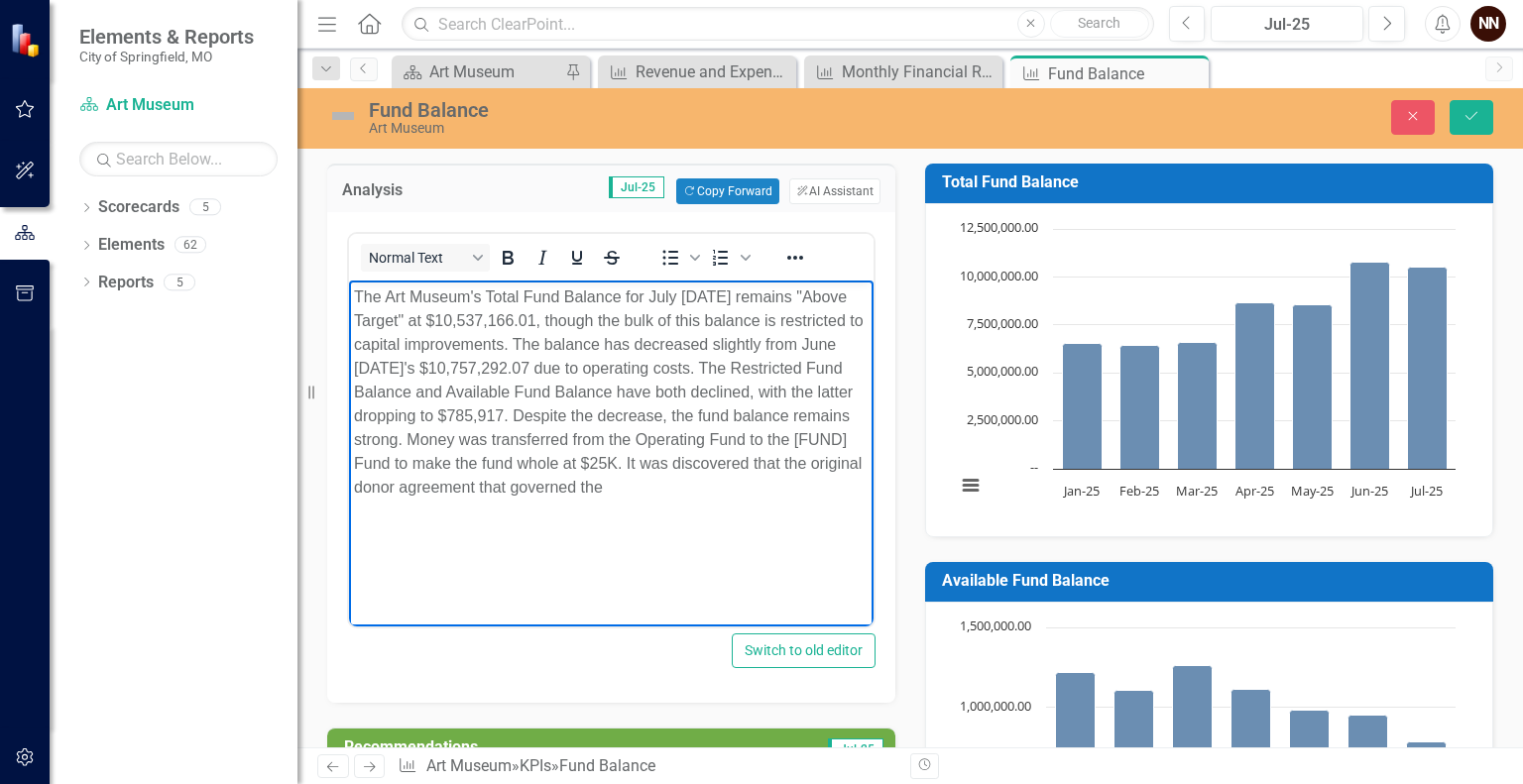 scroll, scrollTop: 0, scrollLeft: 0, axis: both 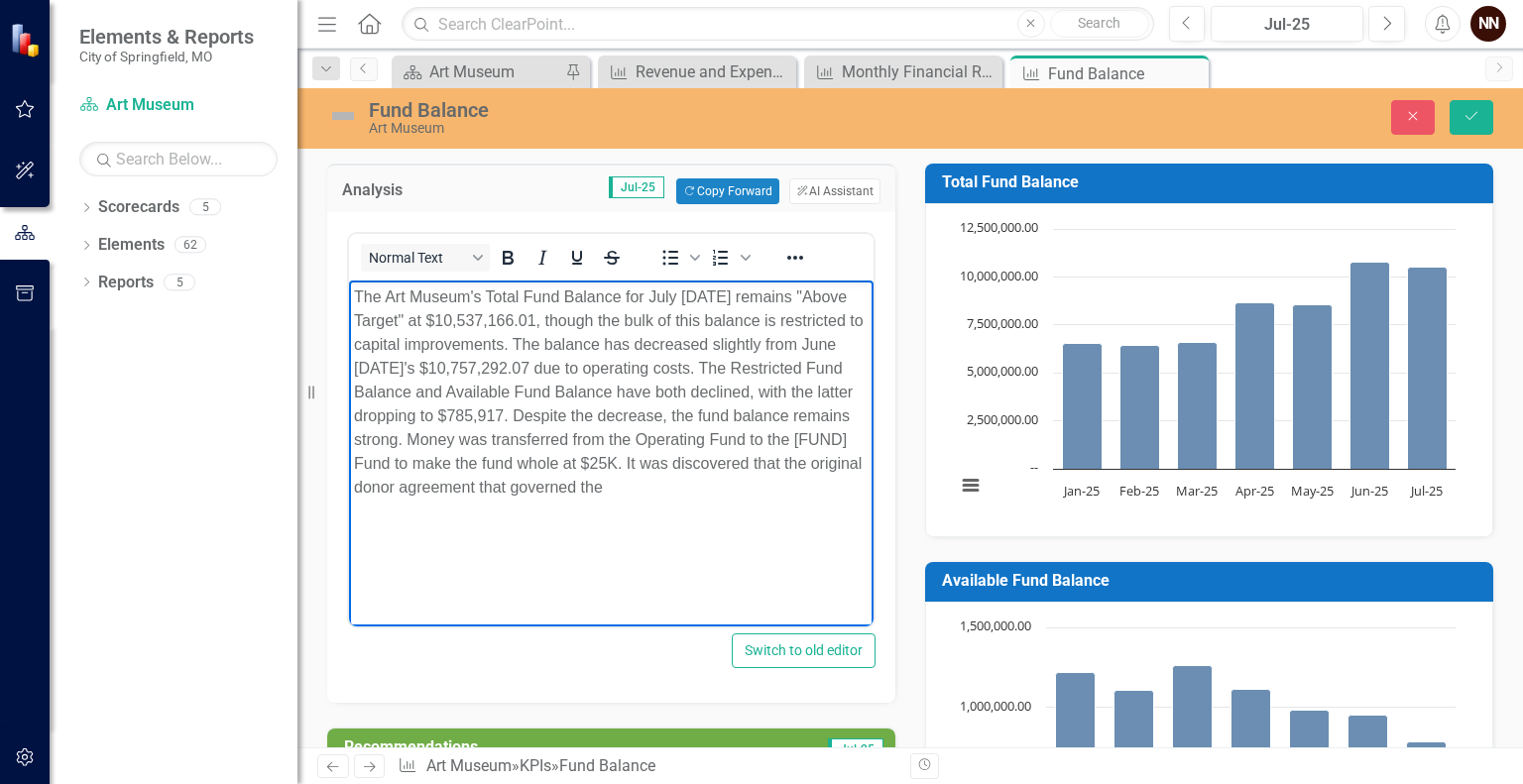 click on "The Art Museum's Total Fund Balance for July [DATE] remains "Above Target" at $10,537,166.01, though the bulk of this balance is restricted to capital improvements. The balance has decreased slightly from June [DATE]'s $10,757,292.07 due to operating costs. The Restricted Fund Balance and Available Fund Balance have both declined, with the latter dropping to $785,917. Despite the decrease, the fund balance remains strong. Money was transferred from the Operating Fund to the [FUND] Fund to make the fund whole at $25K. It was discovered that the original donor agreement that governed the" at bounding box center [611, 392] 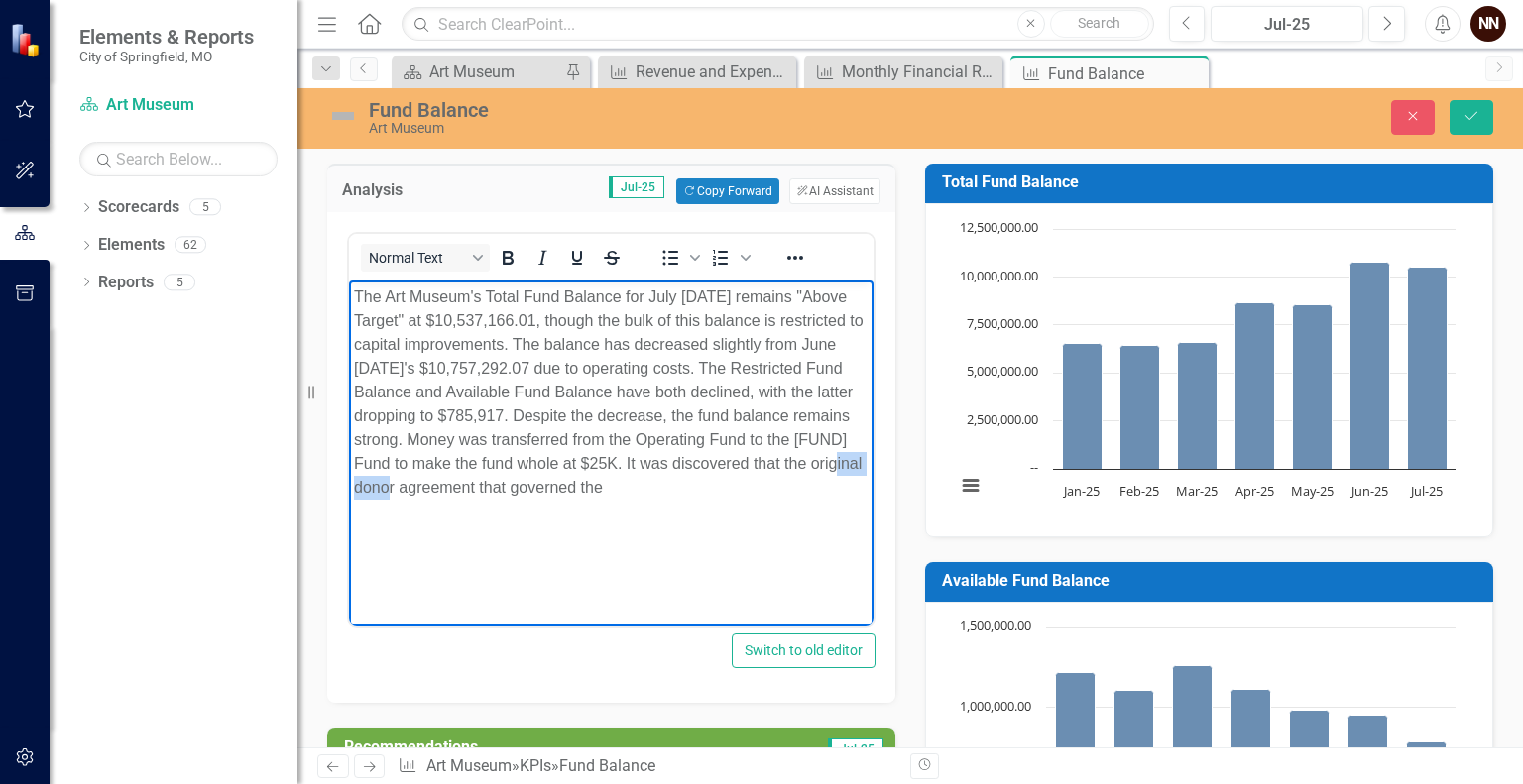 click on "The Art Museum's Total Fund Balance for July [DATE] remains "Above Target" at $10,537,166.01, though the bulk of this balance is restricted to capital improvements. The balance has decreased slightly from June [DATE]'s $10,757,292.07 due to operating costs. The Restricted Fund Balance and Available Fund Balance have both declined, with the latter dropping to $785,917. Despite the decrease, the fund balance remains strong. Money was transferred from the Operating Fund to the [FUND] Fund to make the fund whole at $25K. It was discovered that the original donor agreement that governed the" at bounding box center (611, 392) 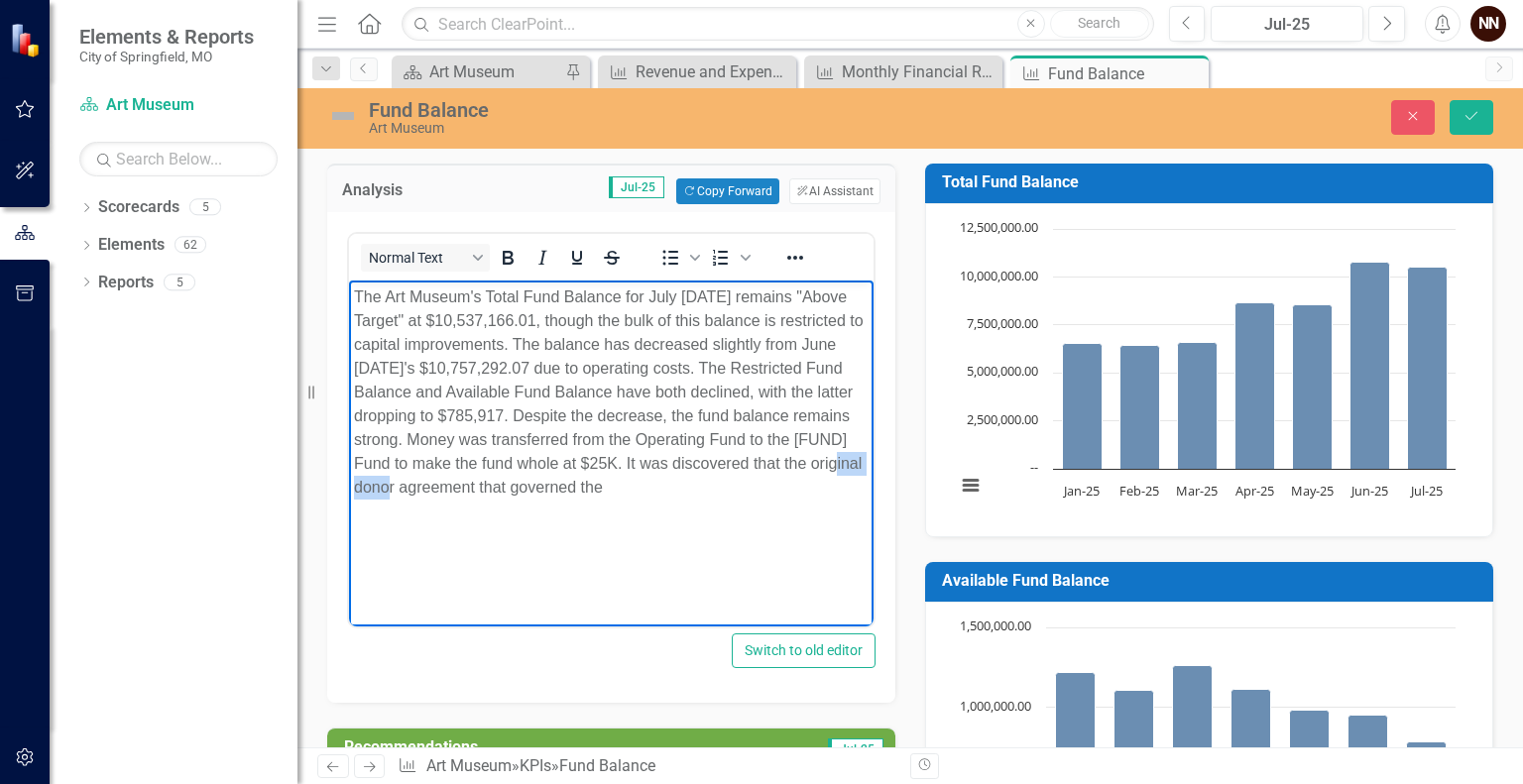 type 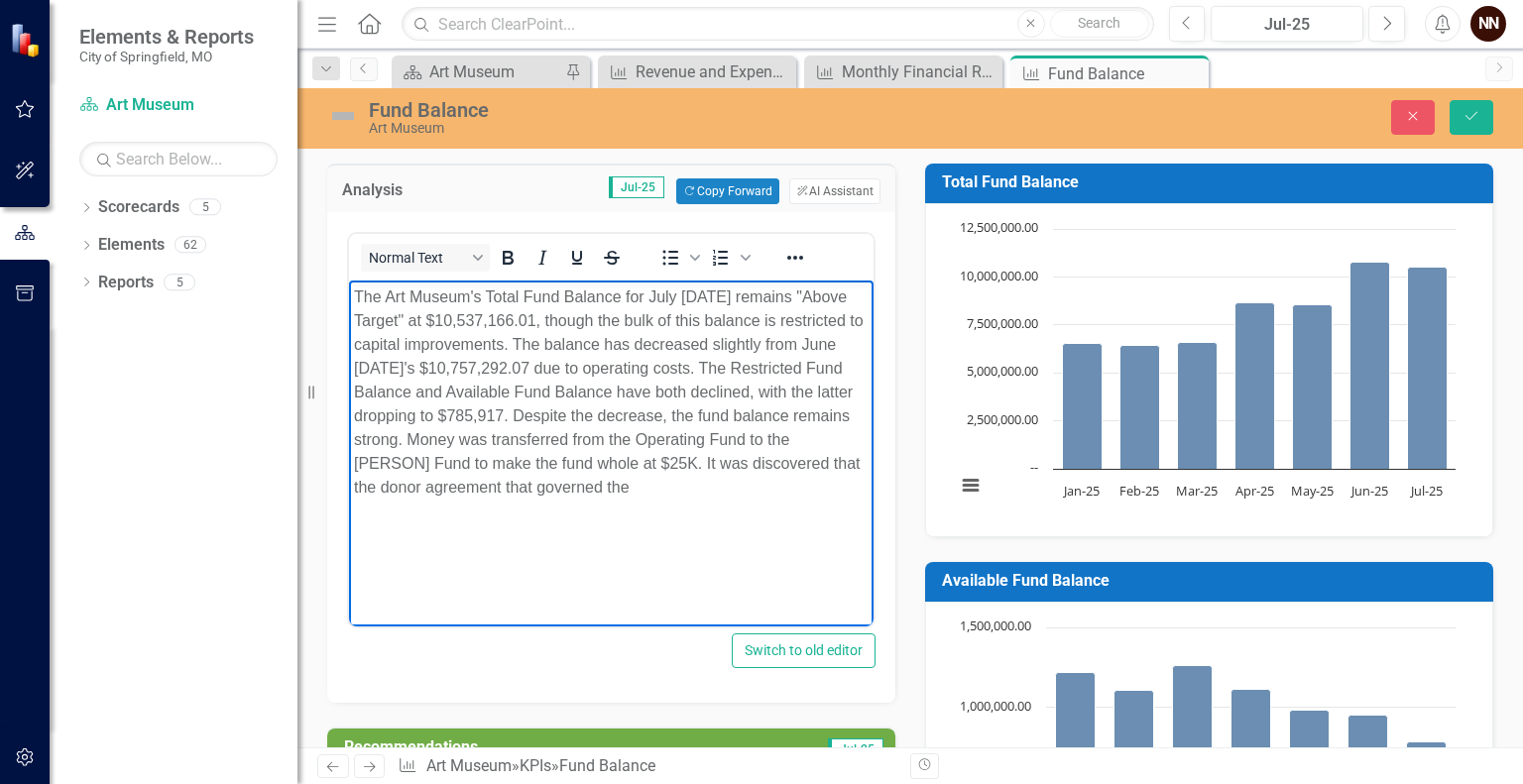 click on "The Art Museum's Total Fund Balance for July 2025 remains "Above Target" at $10,537,166.01, though the bulk of this balance is restricted to capital improvements. The balance has decreased slightly from June 2025's $10,757,292.07 due to operating costs. The Restricted Fund Balance and Available Fund Balance have both declined, with the latter dropping to $785,917. Despite the decrease, the fund balance remains strong. Money was transferred from the Operating Fund to the Robert Goodier Fund to make the fund whole at $25K. It was discovered that the donor agreement that governed the" at bounding box center [611, 392] 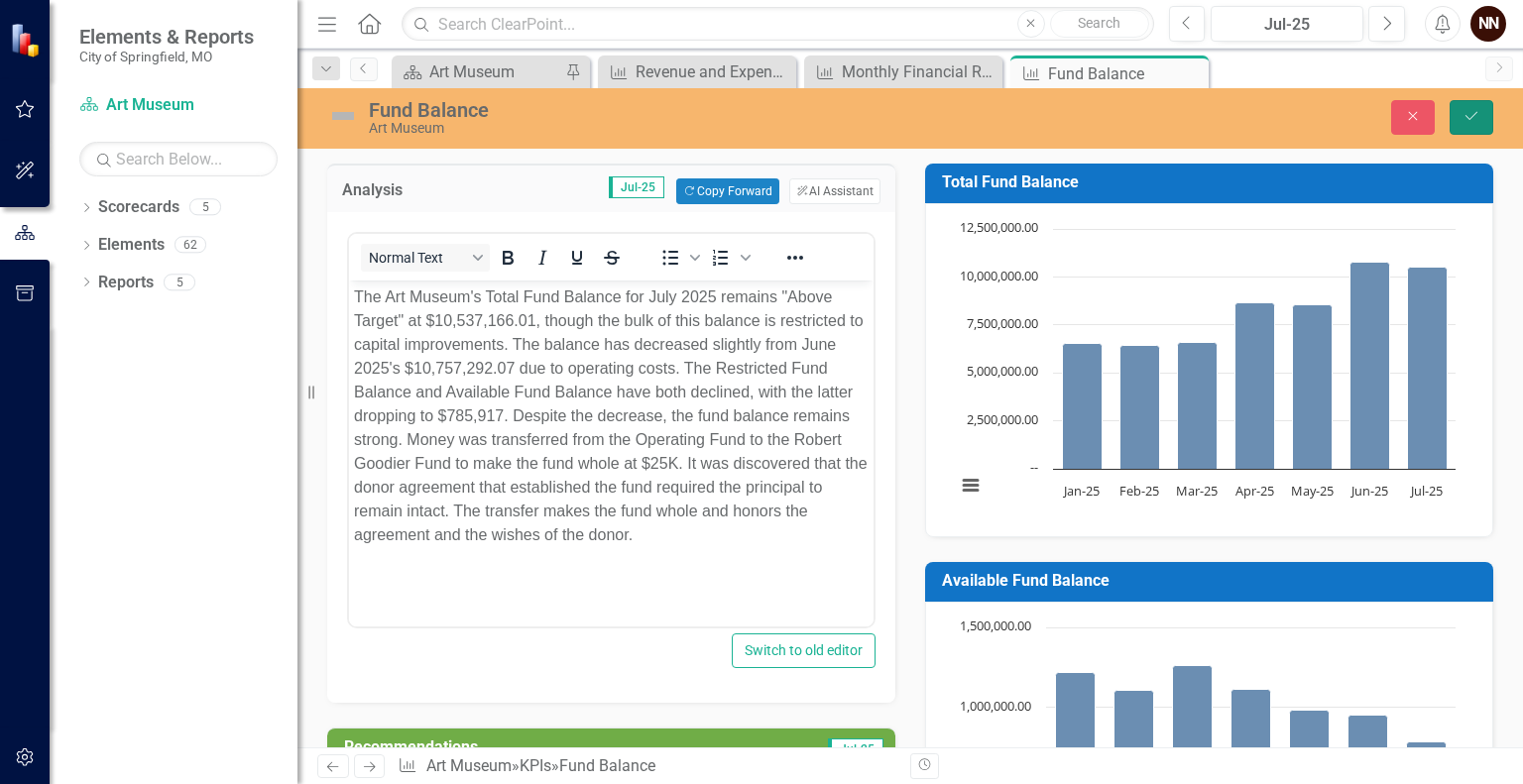 click on "Save" 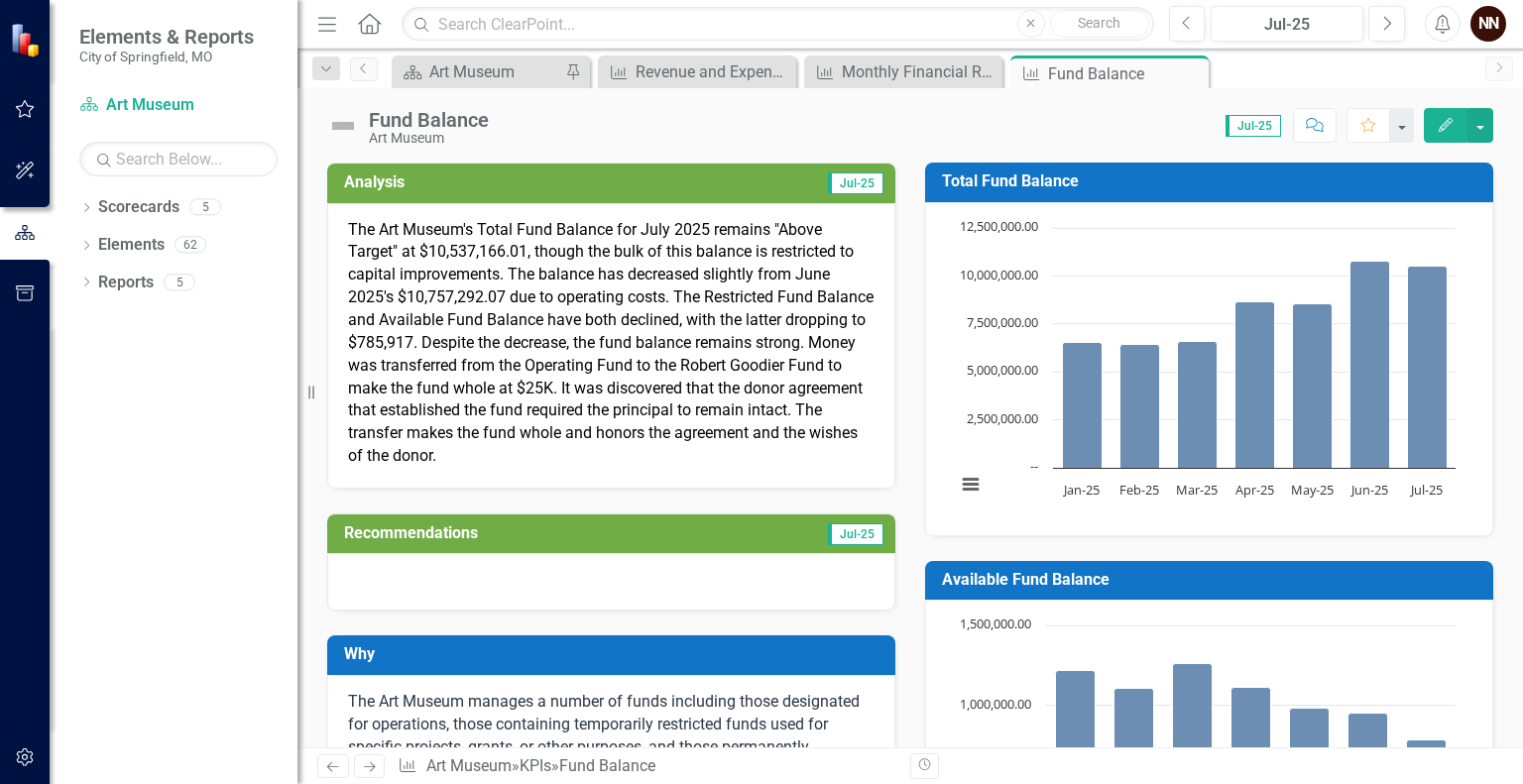 click at bounding box center [611, 582] 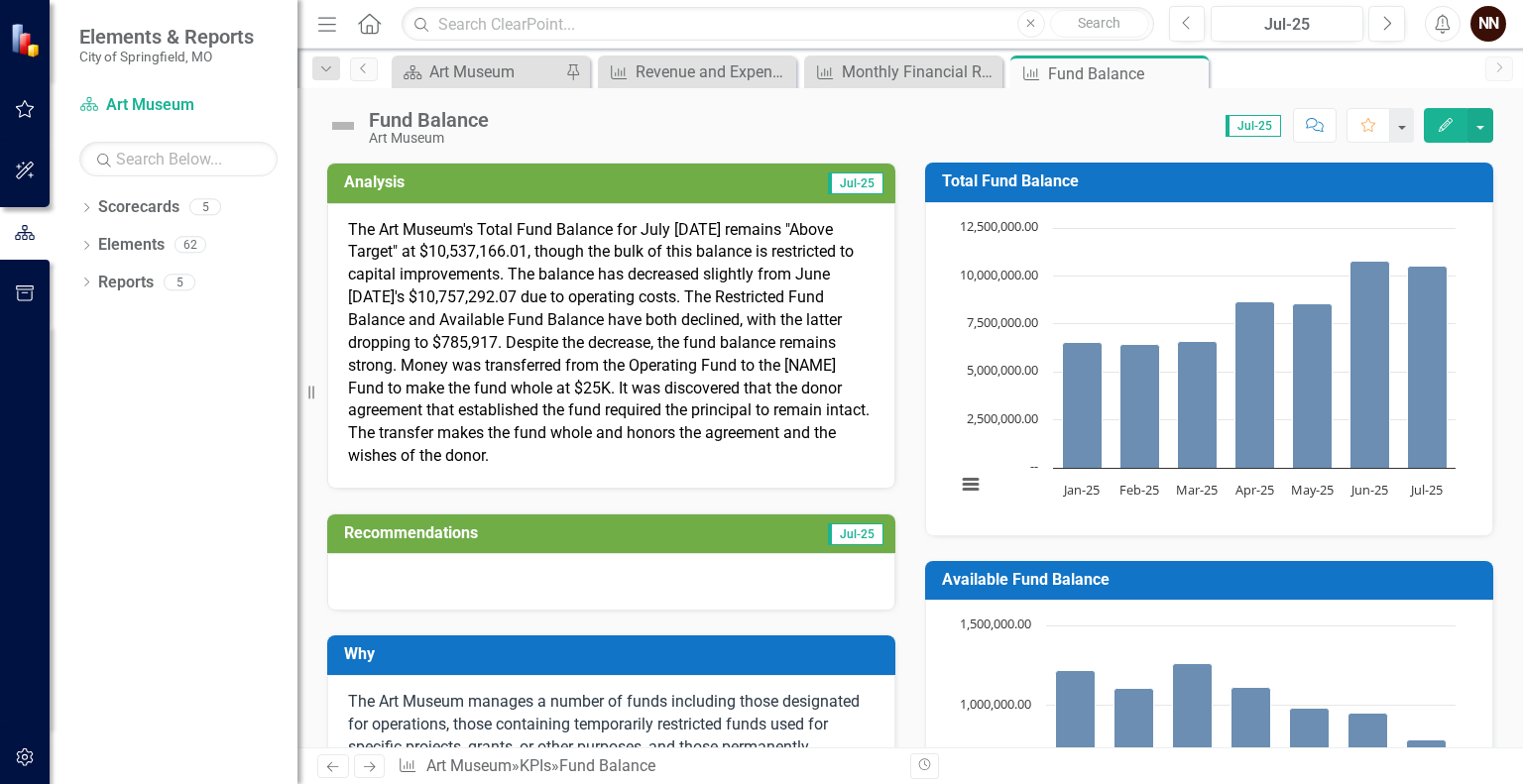 click 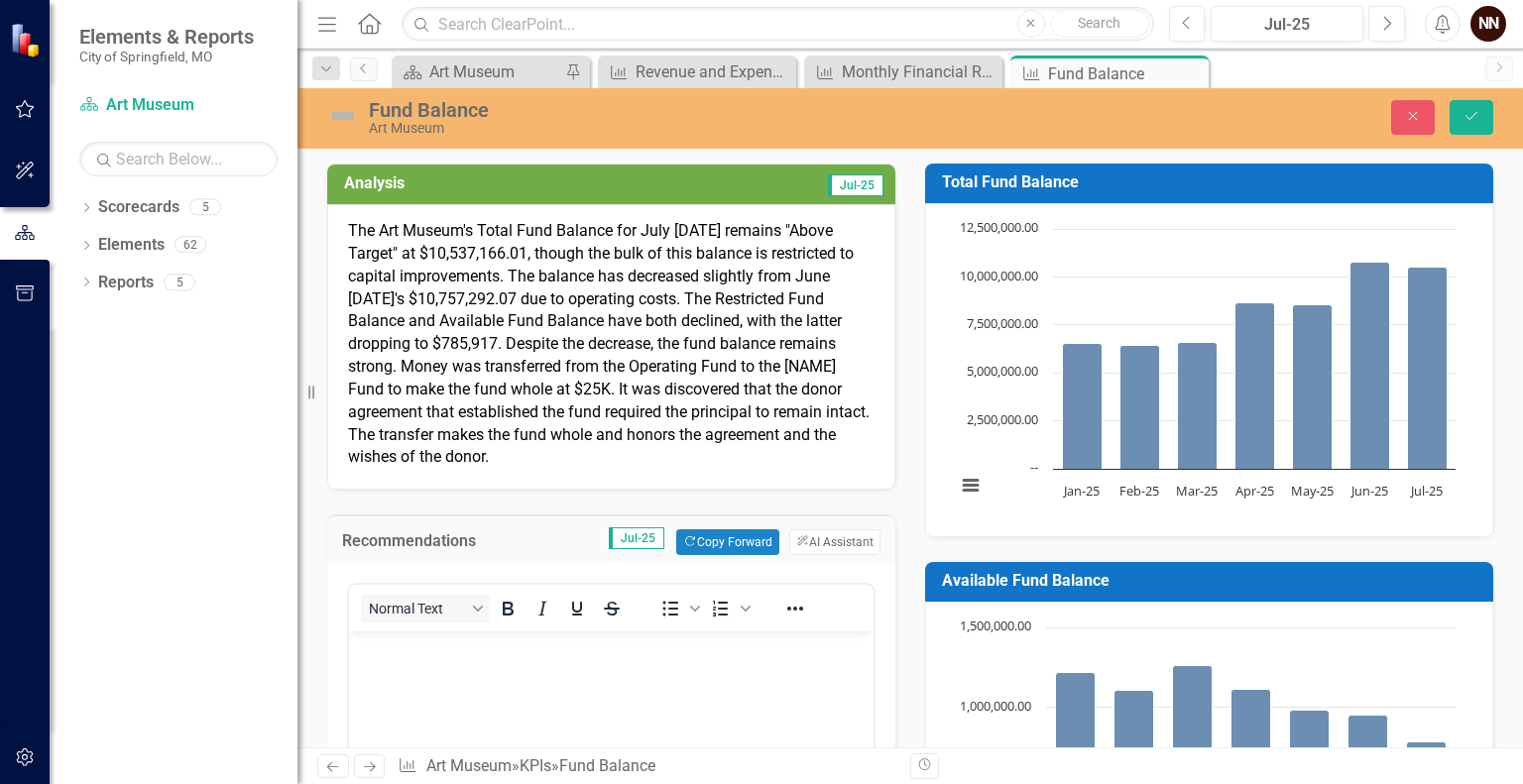 scroll, scrollTop: 0, scrollLeft: 0, axis: both 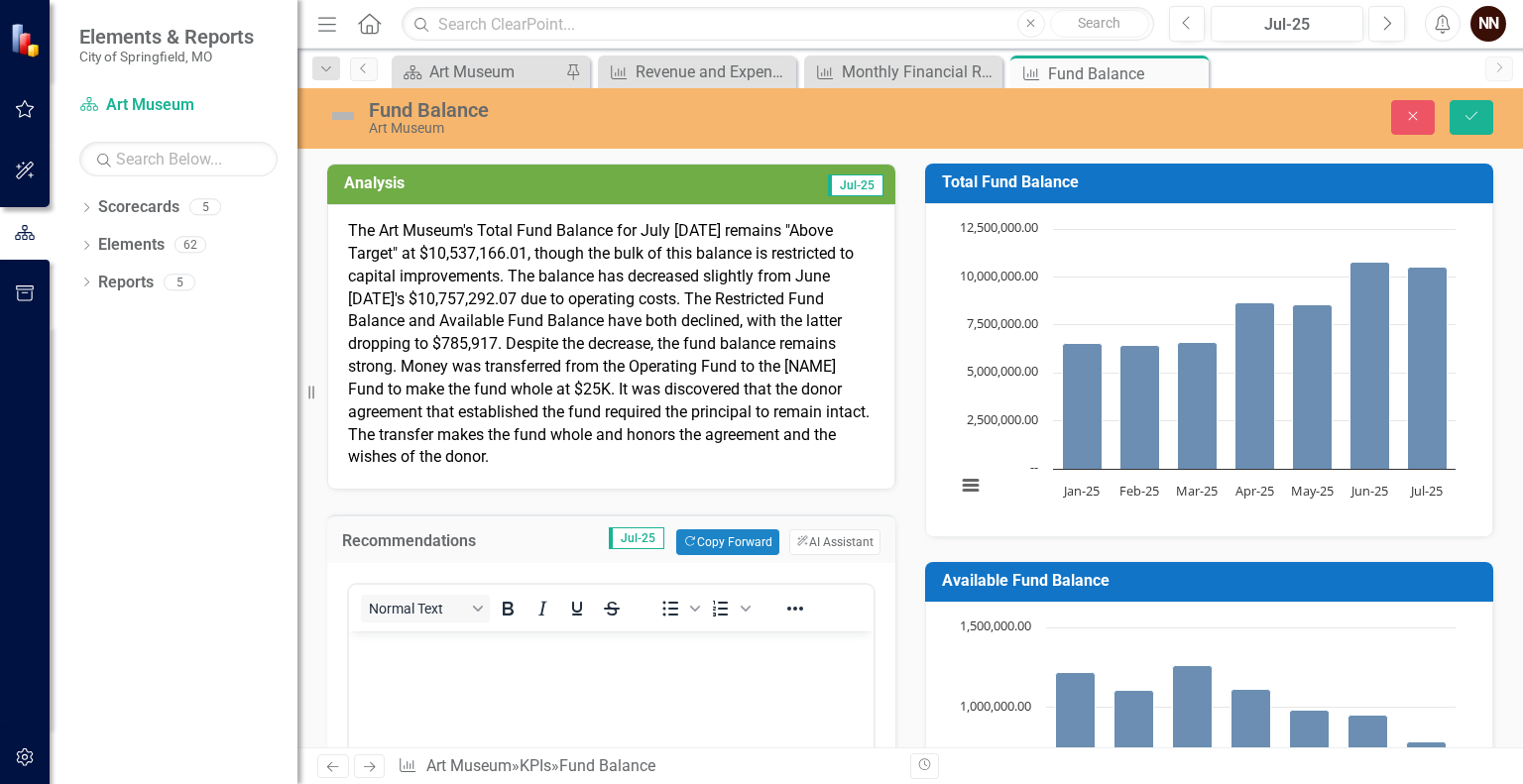 click 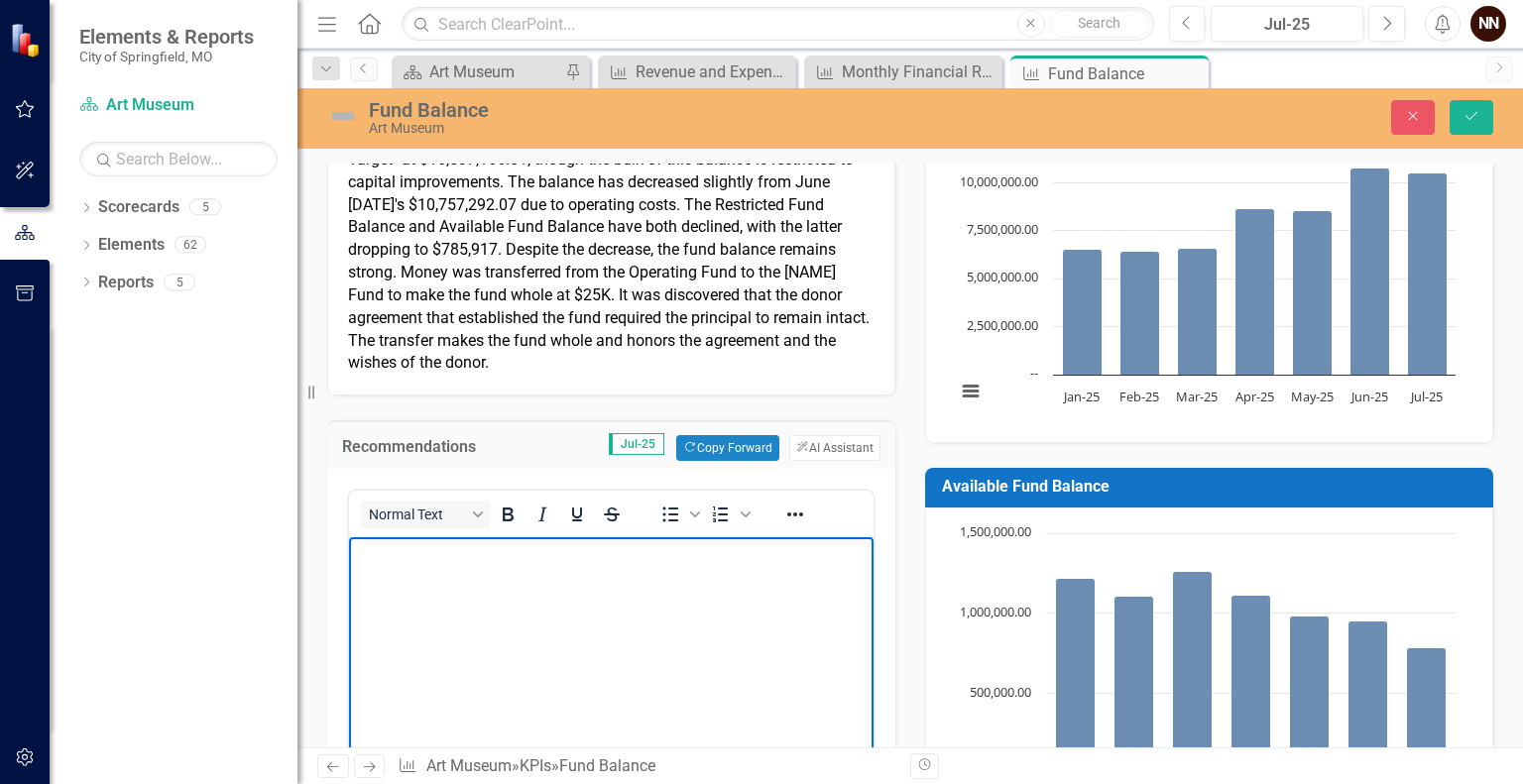 scroll, scrollTop: 83, scrollLeft: 0, axis: vertical 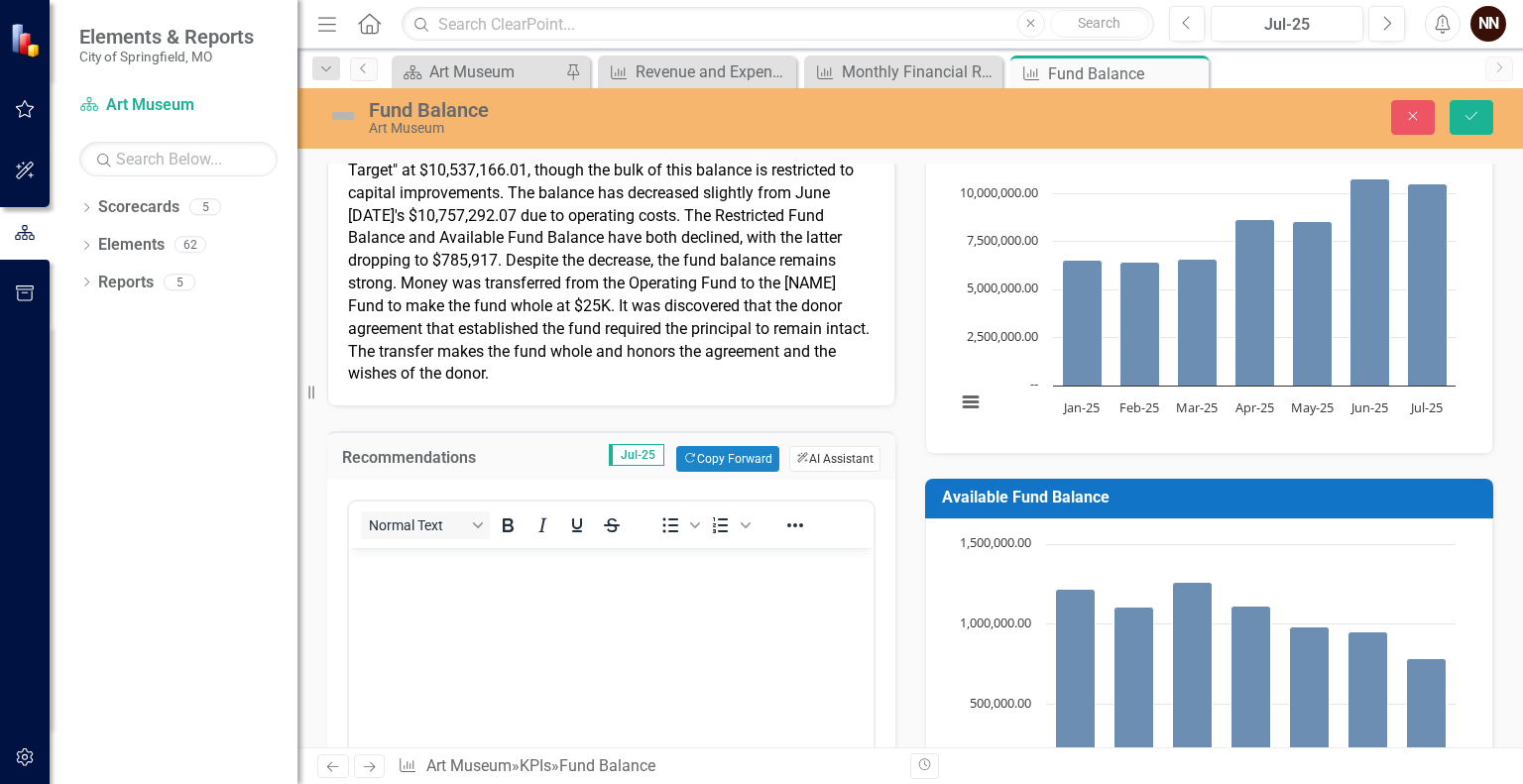 click on "ClearPoint AI  AI Assistant" 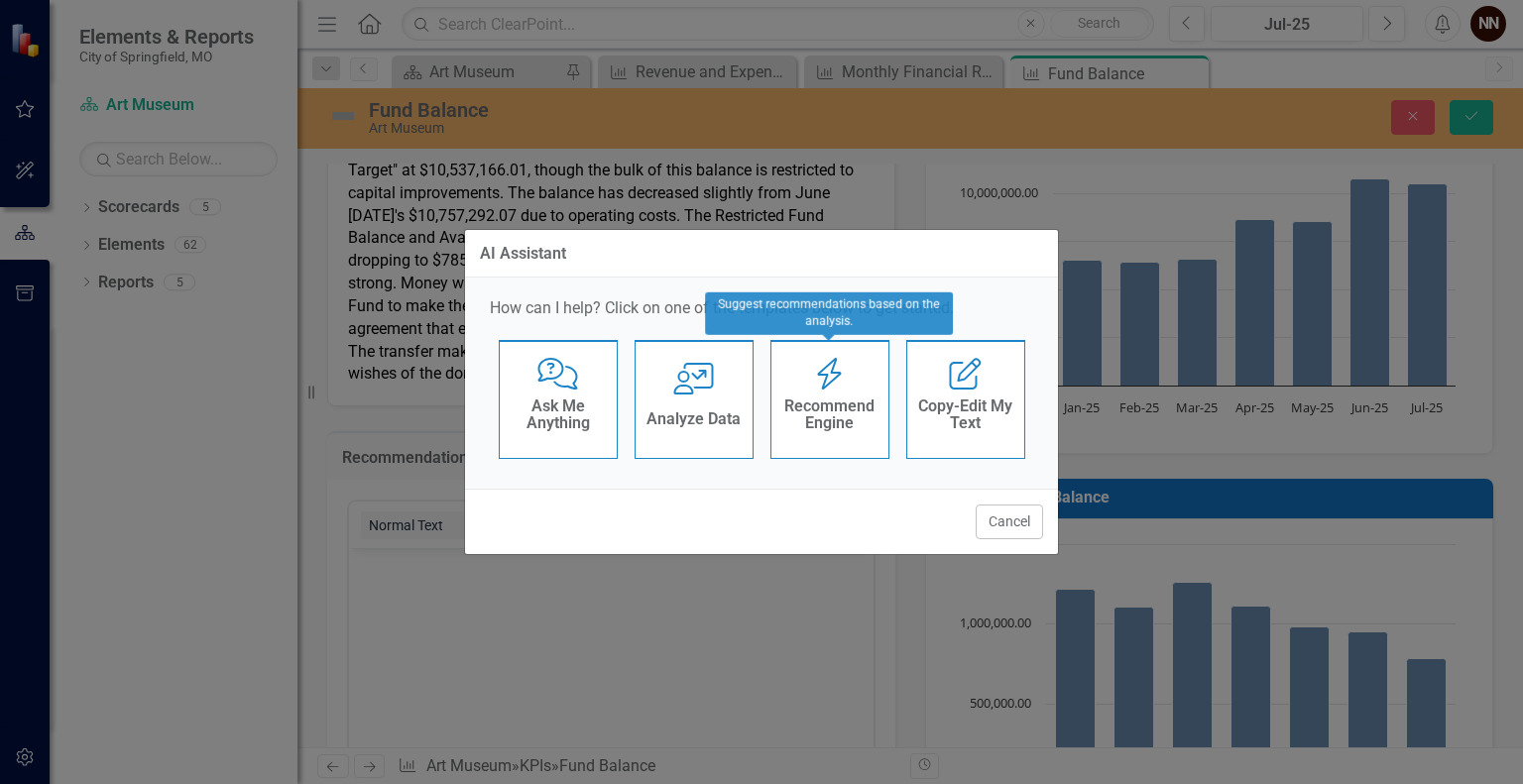 click on "Recommend Engine" 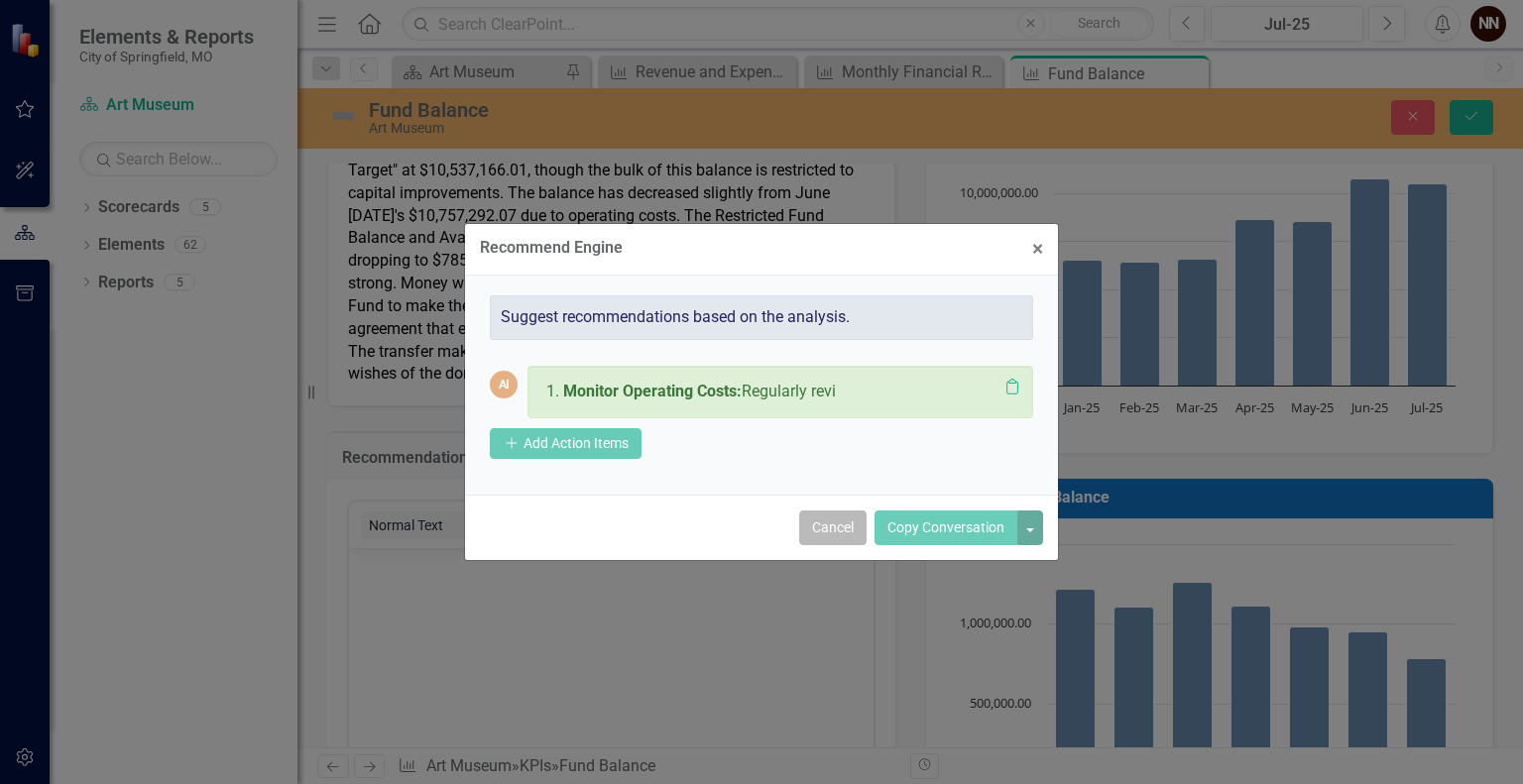 click on "Cancel" 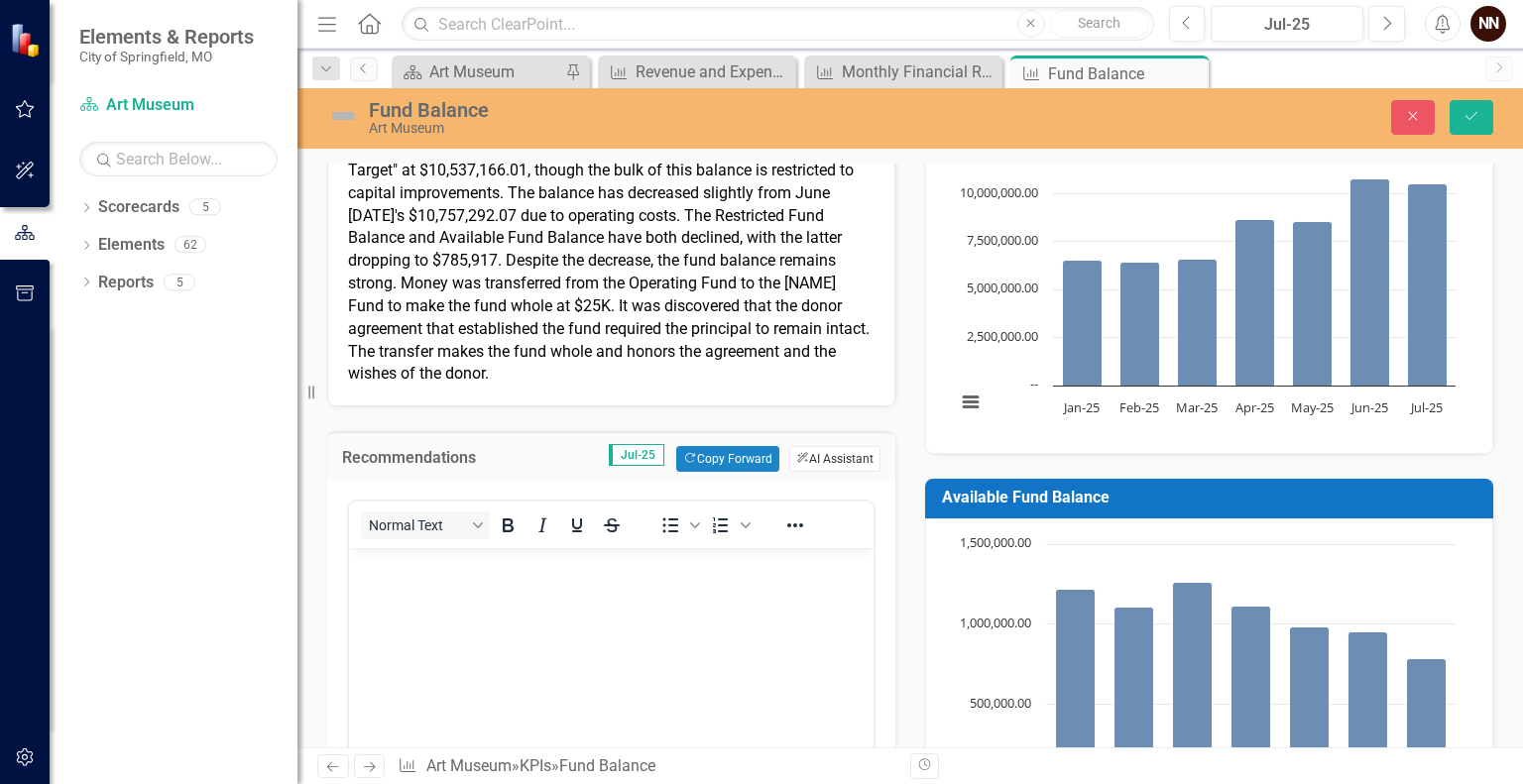 click on "ClearPoint AI  AI Assistant" 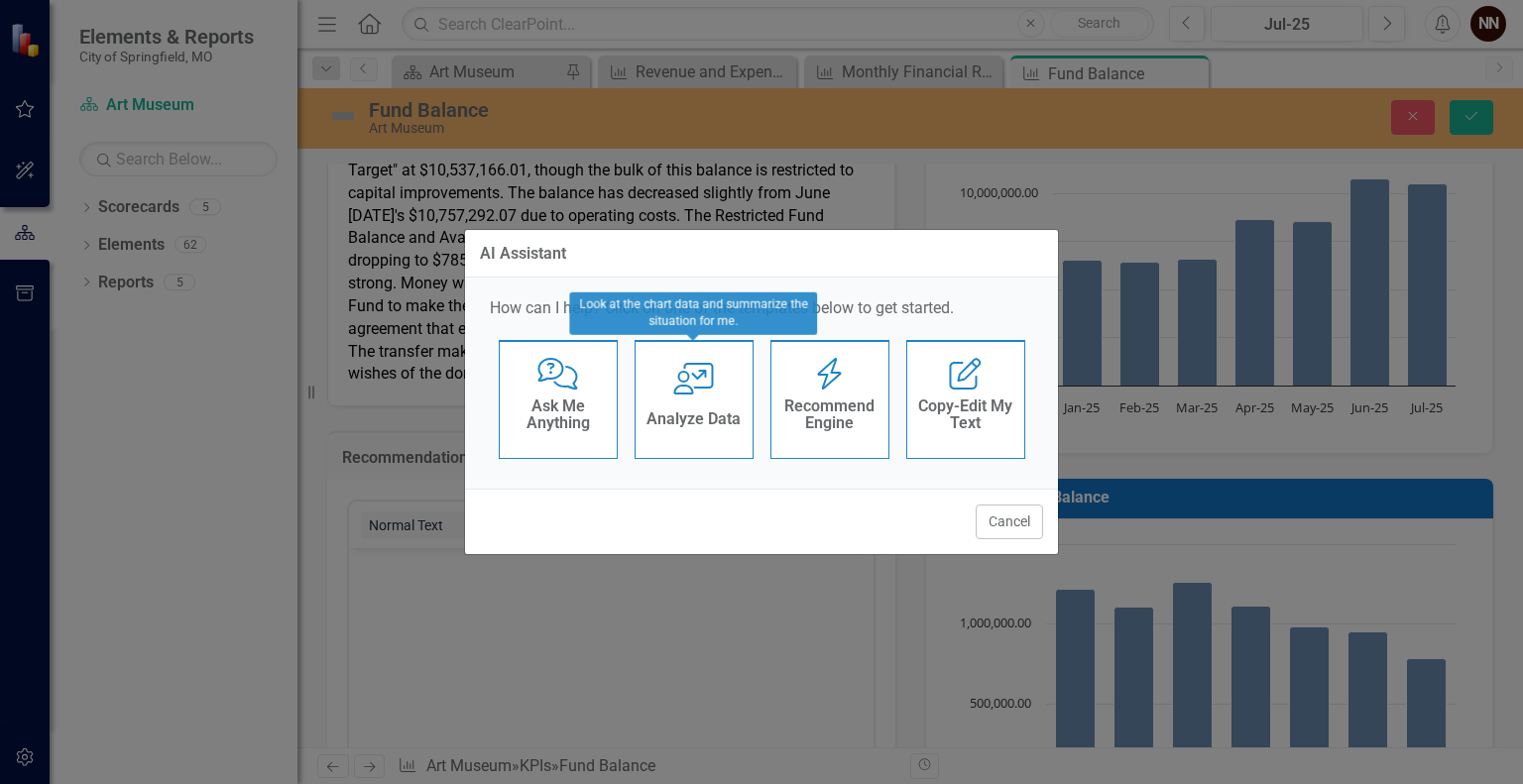 click on "User with Chart Analyze Data" 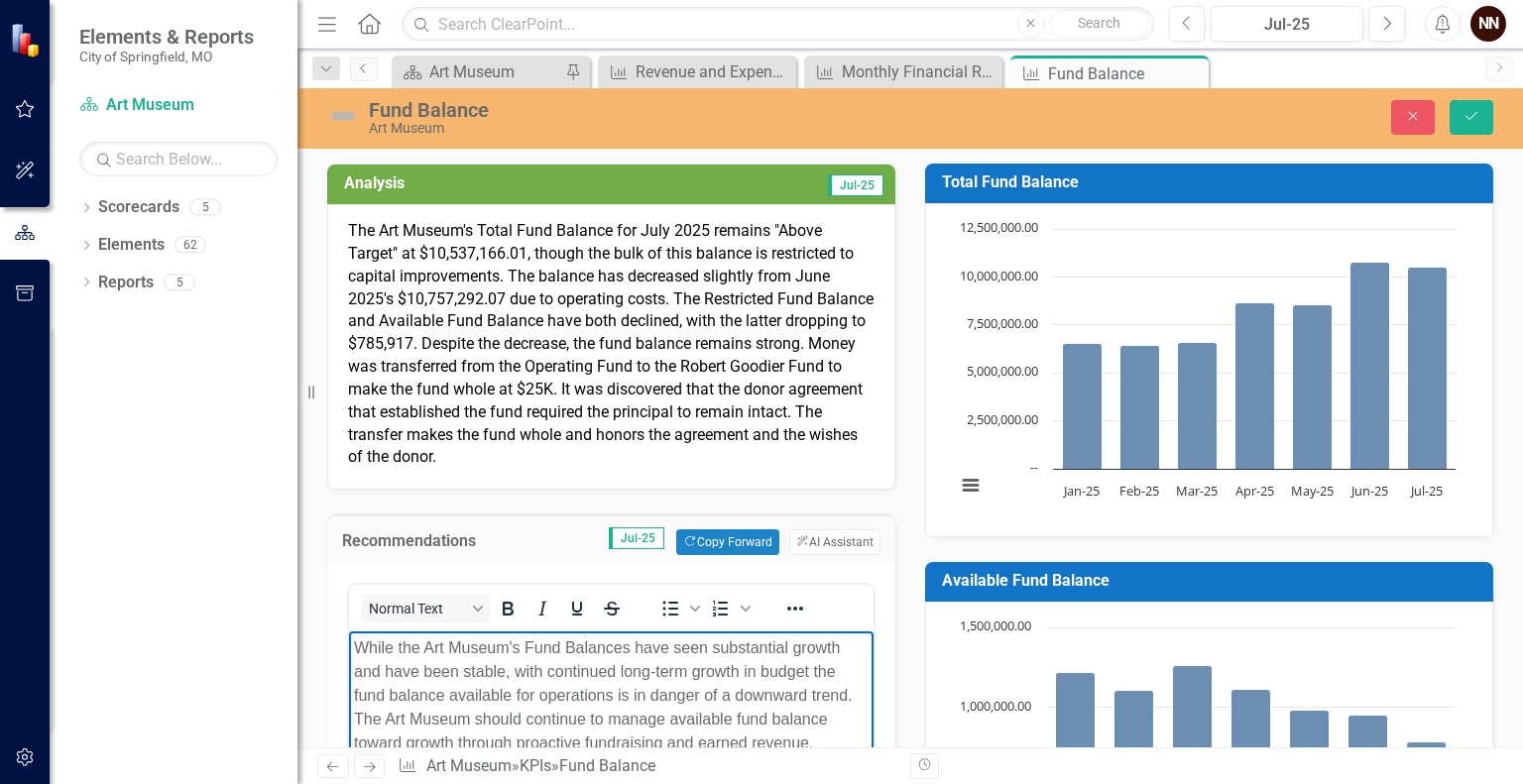 scroll, scrollTop: 313, scrollLeft: 0, axis: vertical 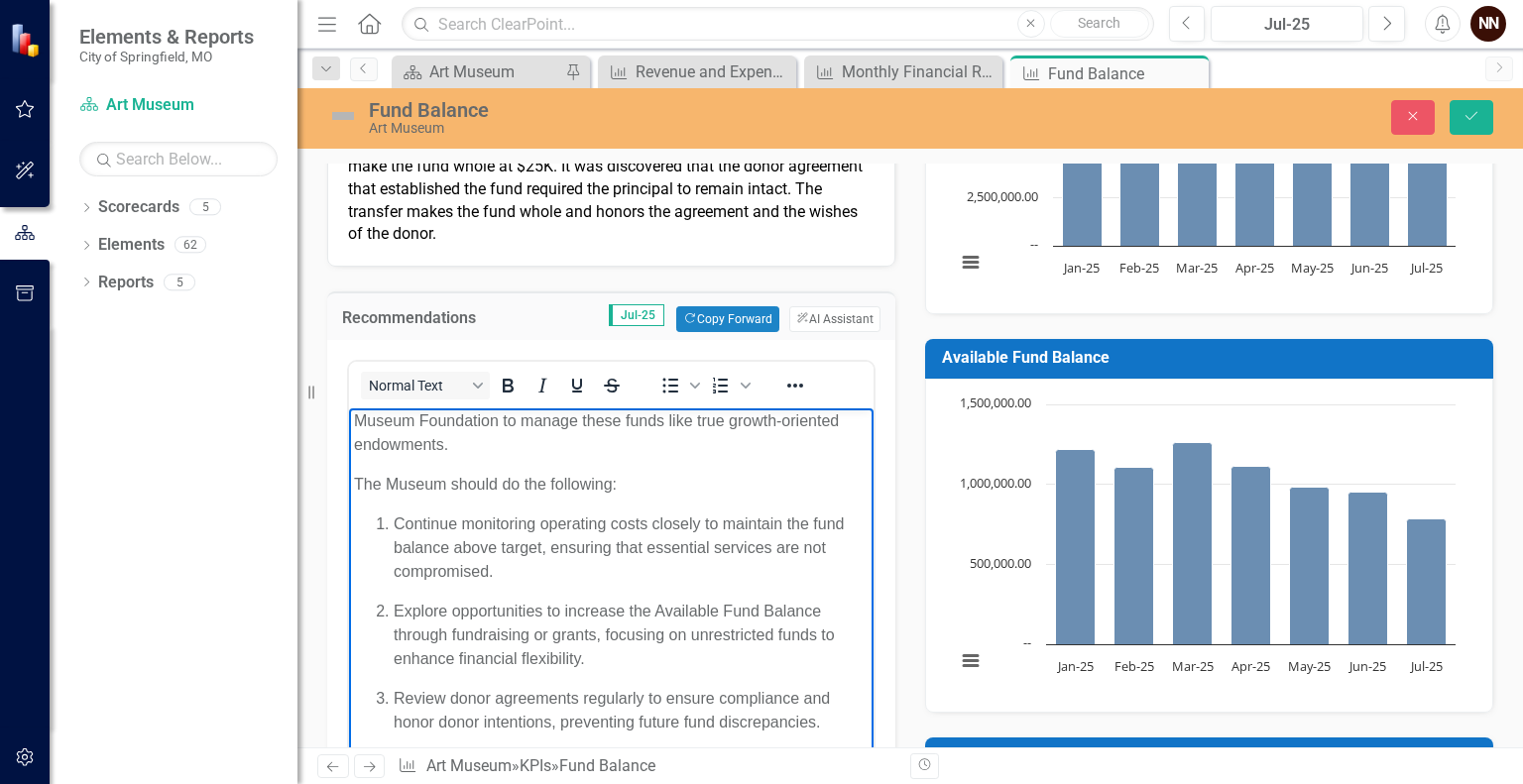drag, startPoint x: 852, startPoint y: 680, endPoint x: 1217, endPoint y: 1121, distance: 572.45611 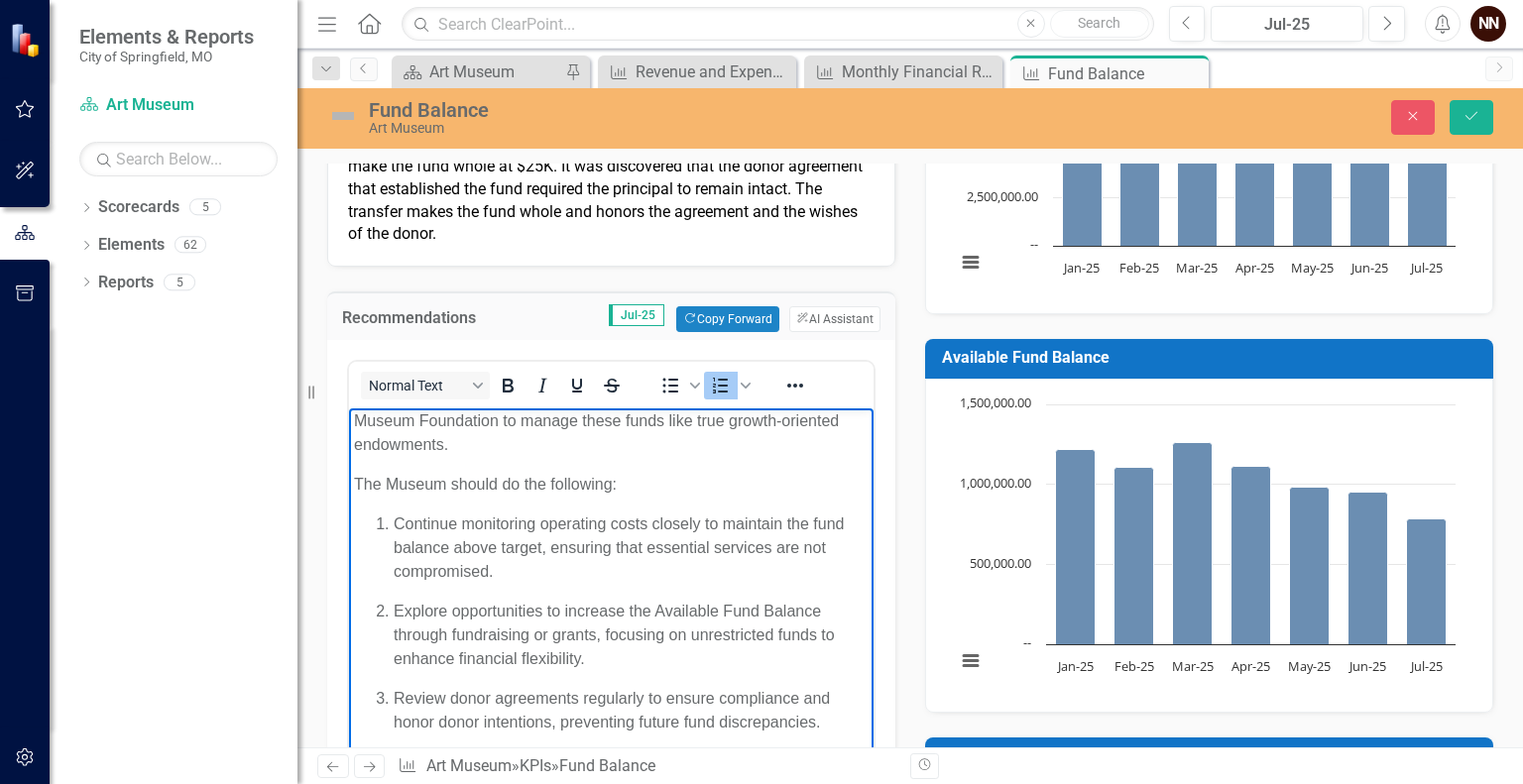 click on "Explore opportunities to increase the Available Fund Balance through fundraising or grants, focusing on unrestricted funds to enhance financial flexibility." at bounding box center (631, 635) 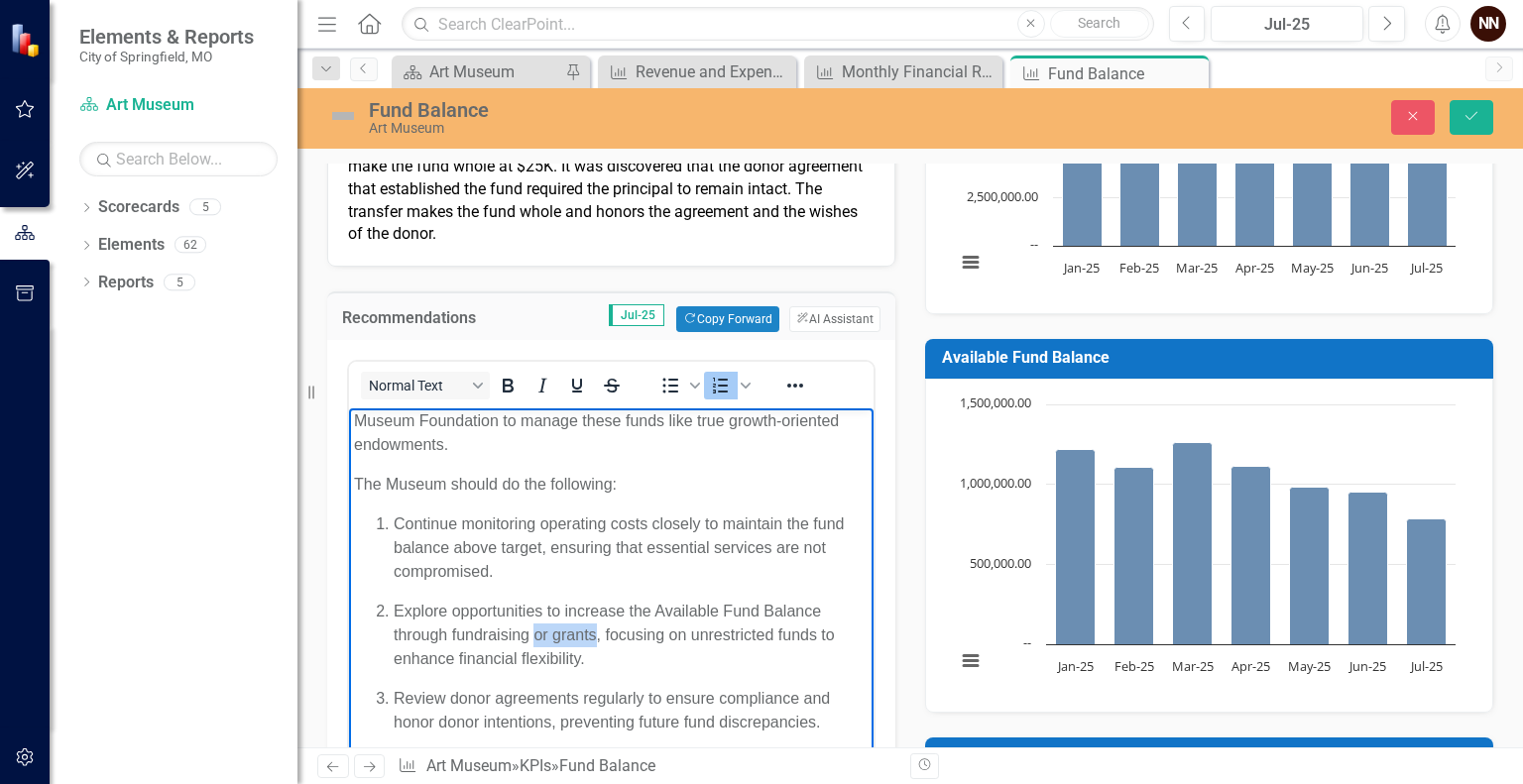 drag, startPoint x: 594, startPoint y: 632, endPoint x: 537, endPoint y: 629, distance: 57.07889 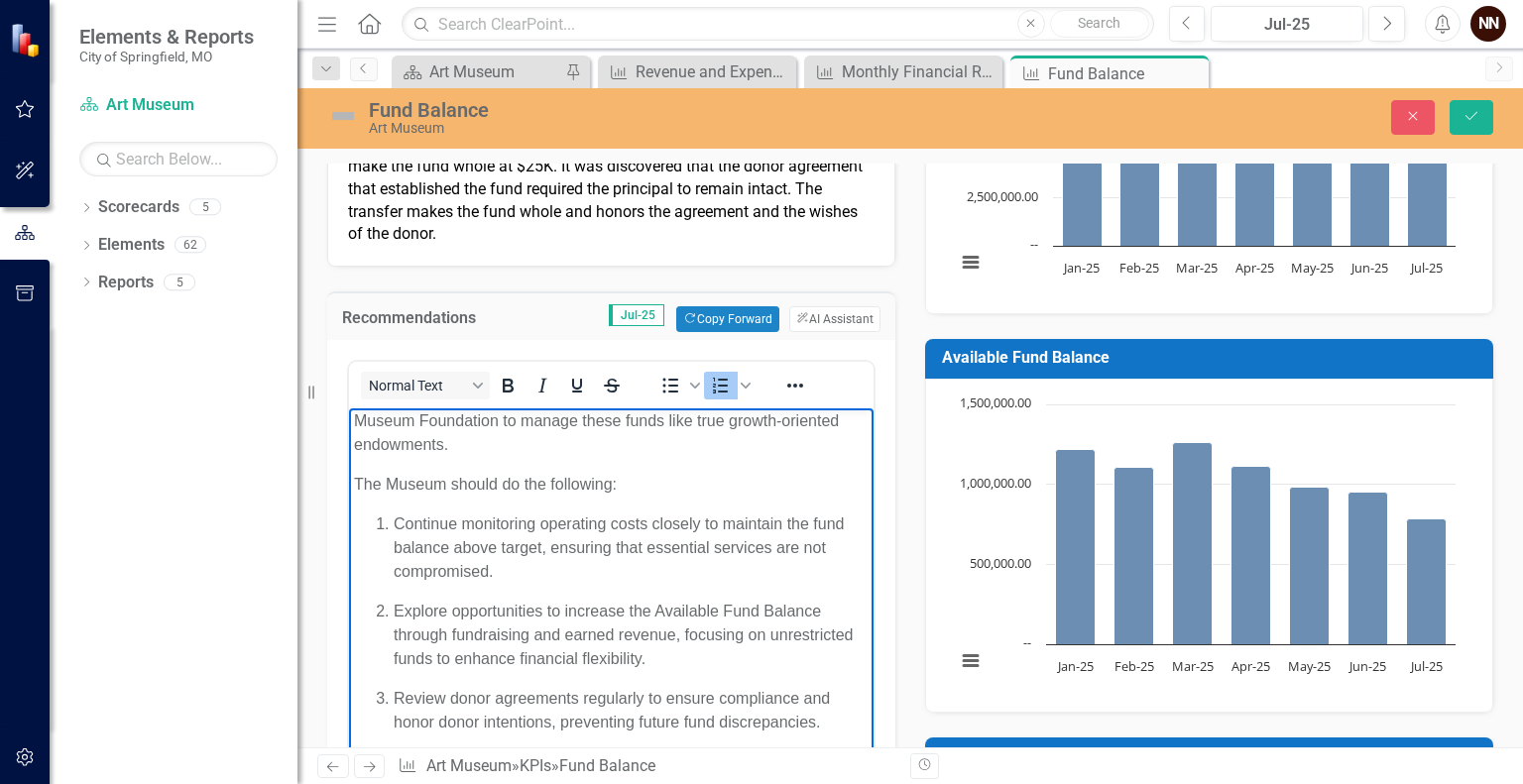 click on "Explore opportunities to increase the Available Fund Balance through fundraising and earned revenue, focusing on unrestricted funds to enhance financial flexibility." at bounding box center (631, 635) 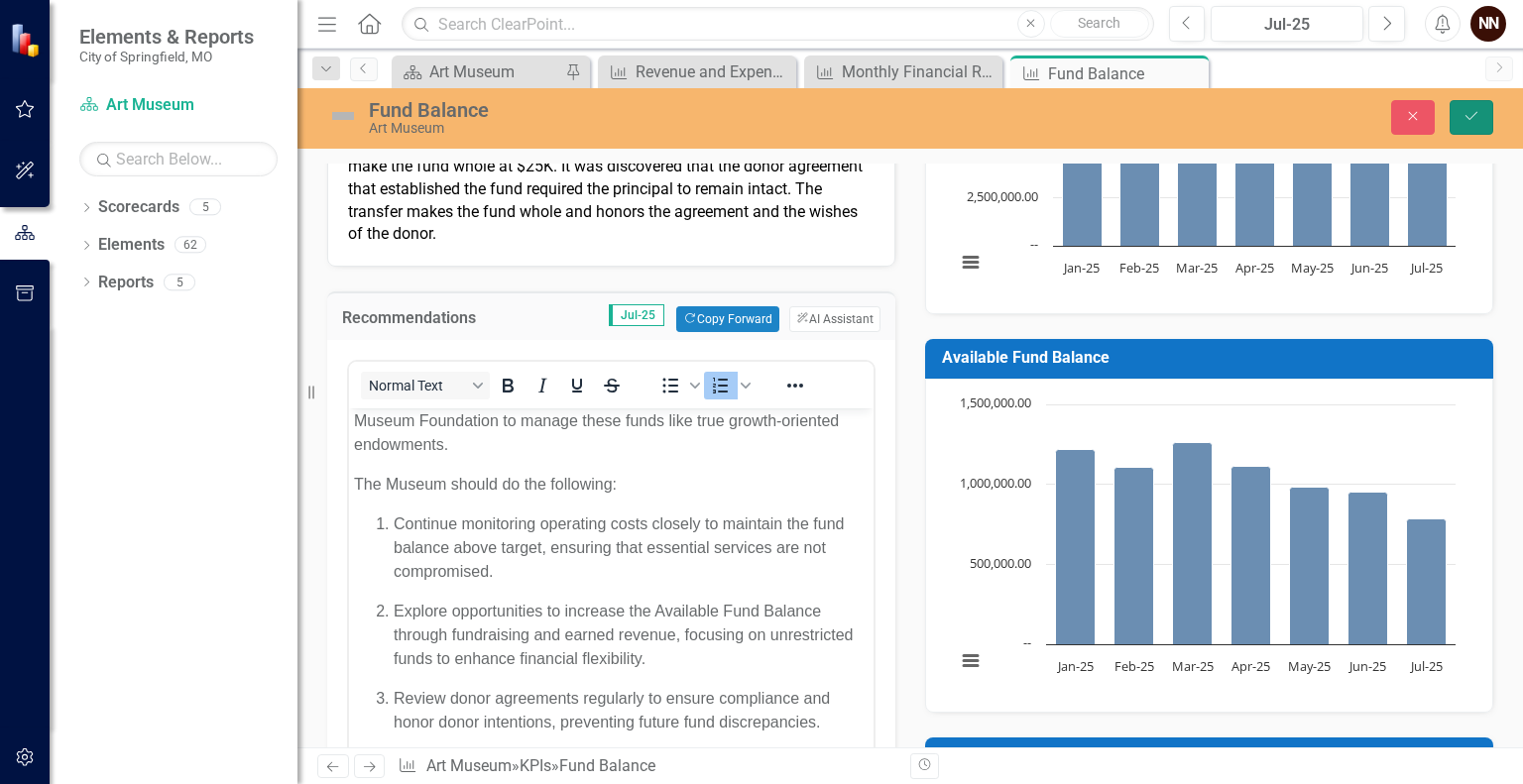click on "Save" 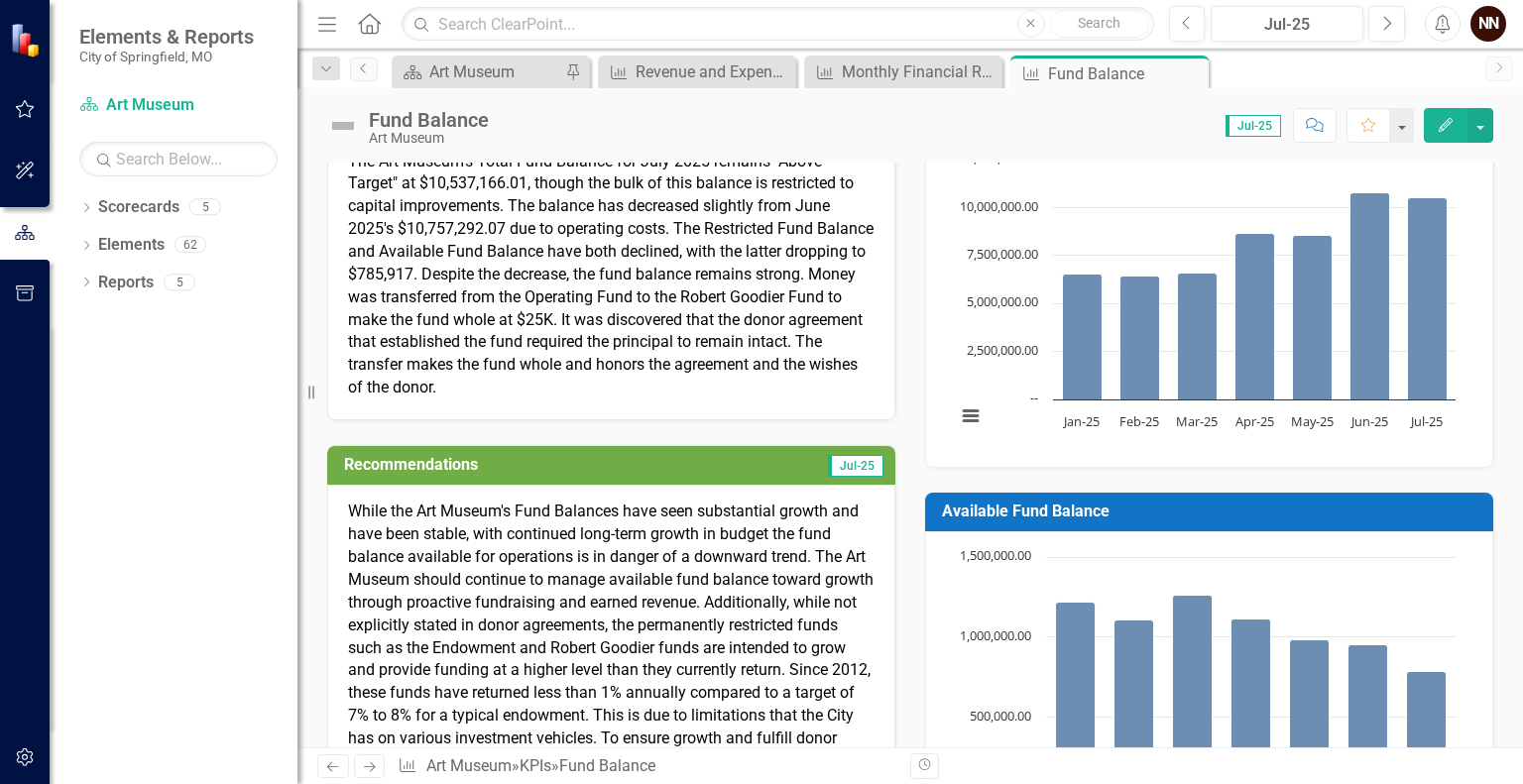 scroll, scrollTop: 0, scrollLeft: 0, axis: both 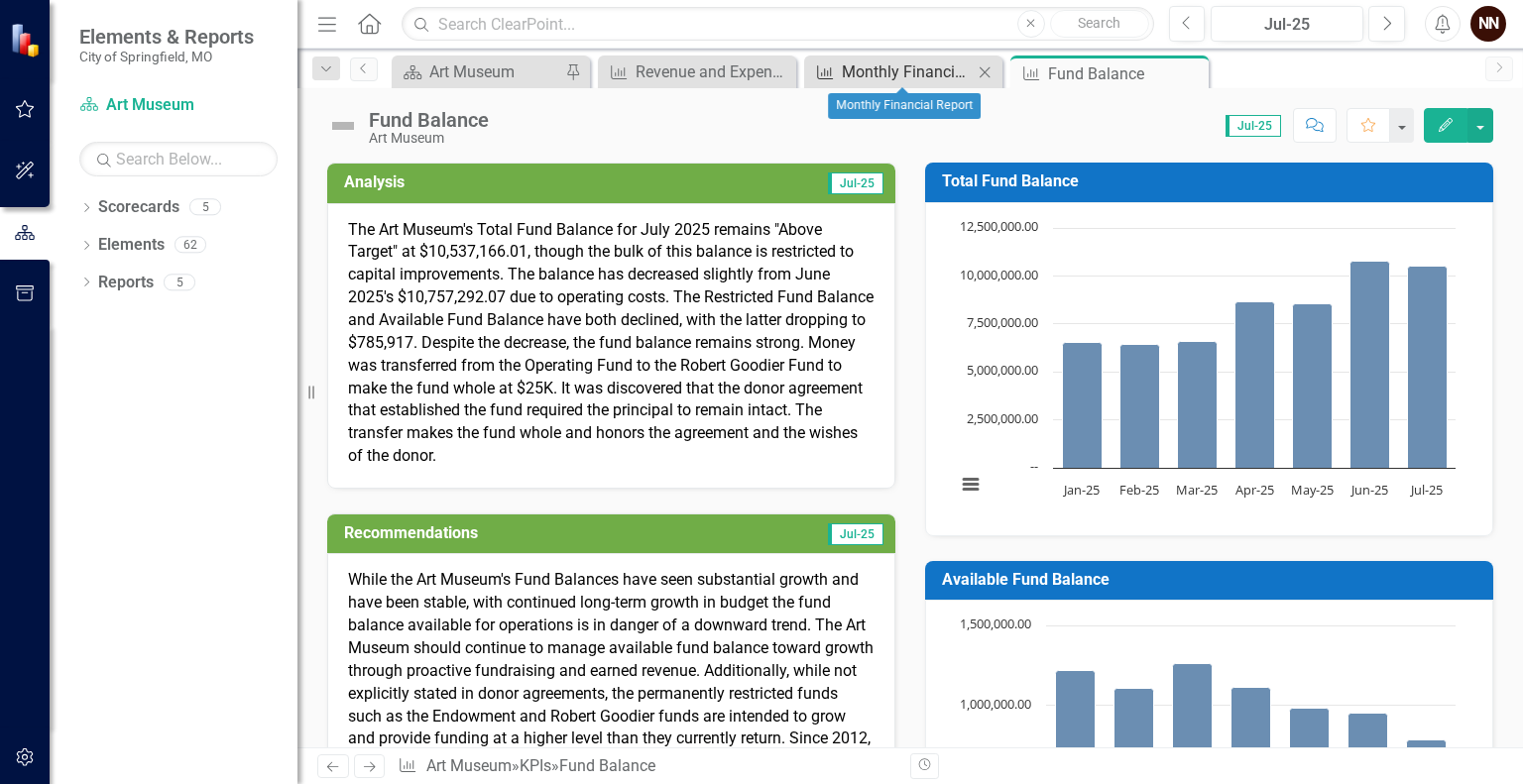 click on "Monthly Financial Report" at bounding box center (907, 71) 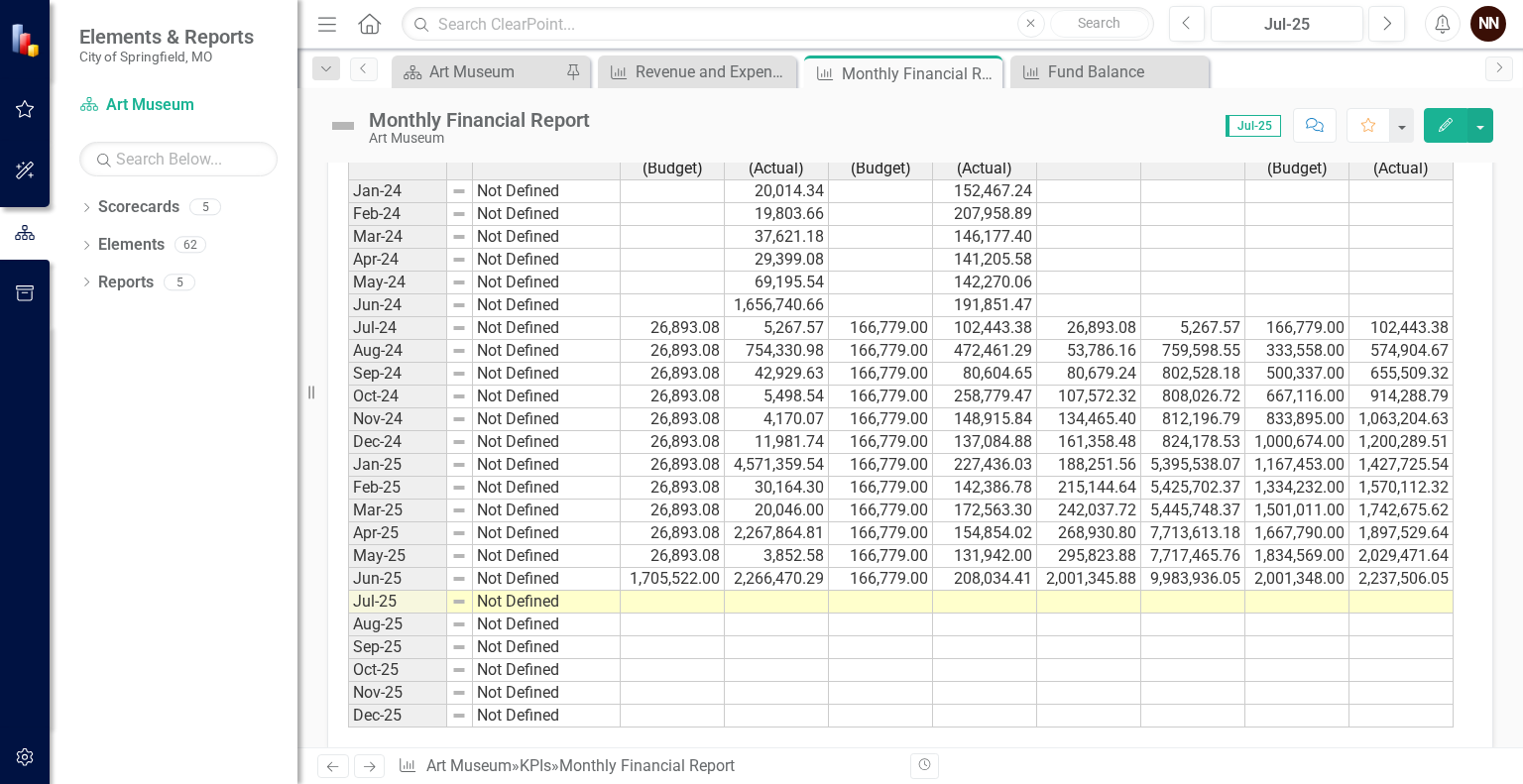 scroll, scrollTop: 1889, scrollLeft: 0, axis: vertical 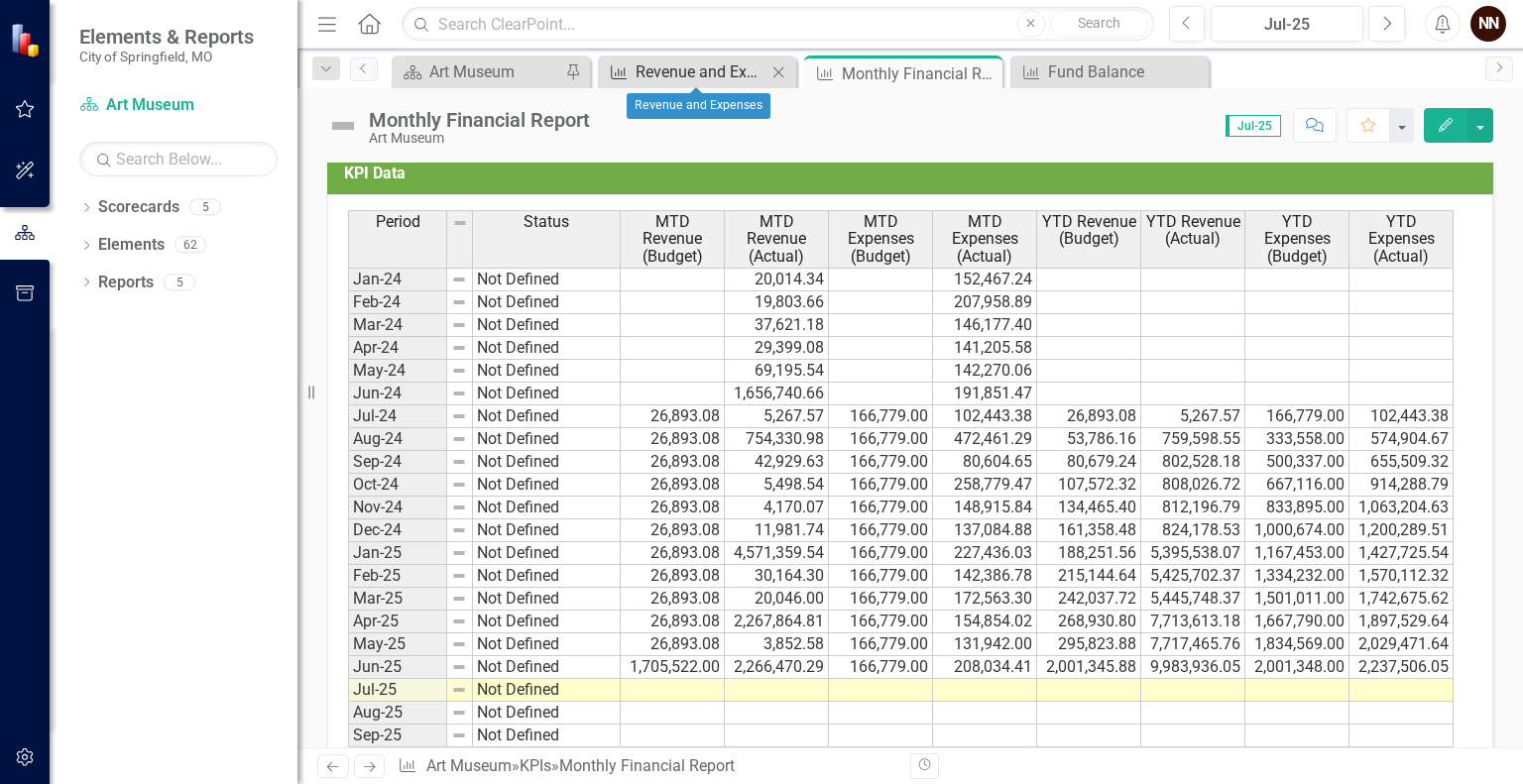click on "Revenue and Expenses" at bounding box center (701, 71) 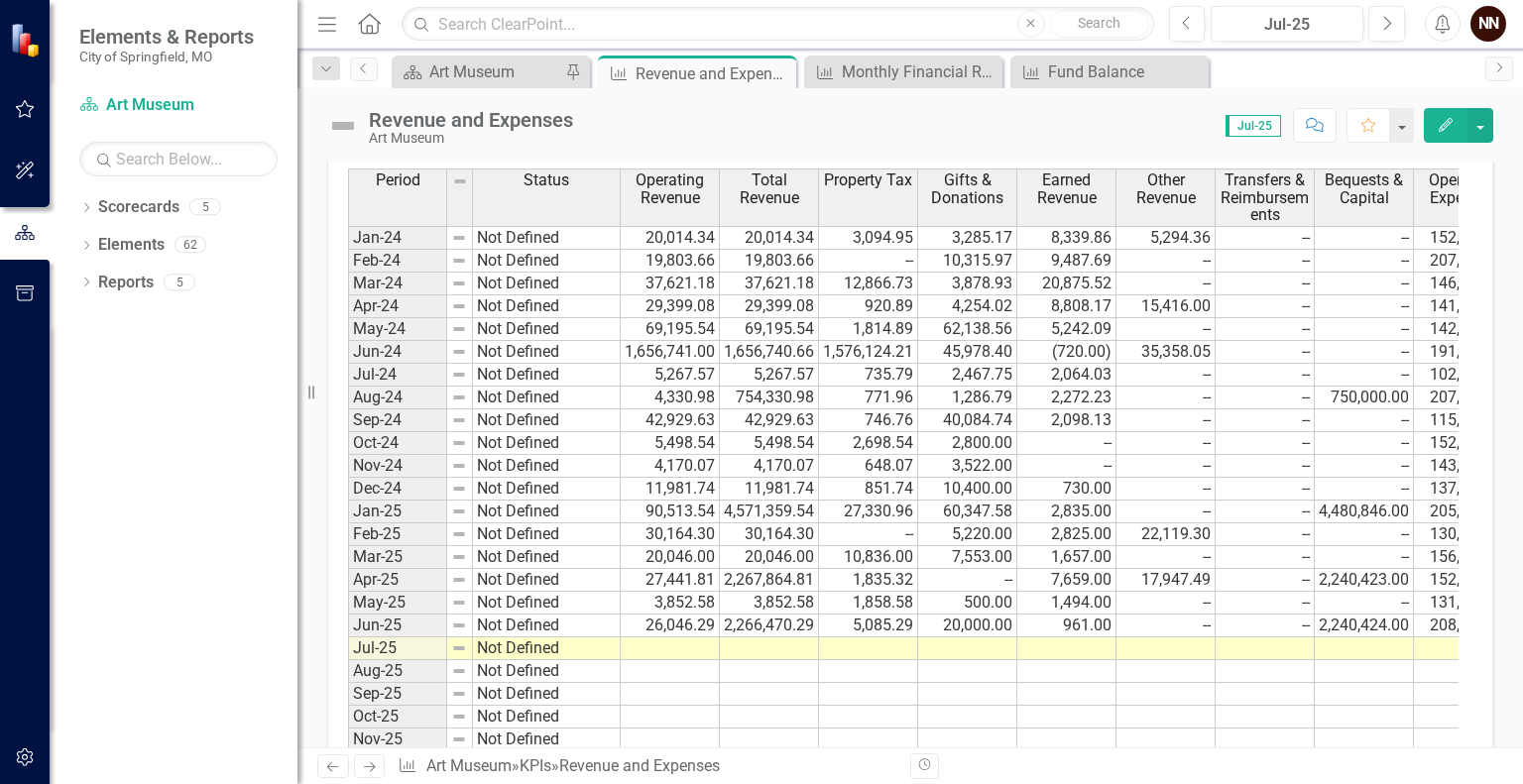 scroll, scrollTop: 1778, scrollLeft: 0, axis: vertical 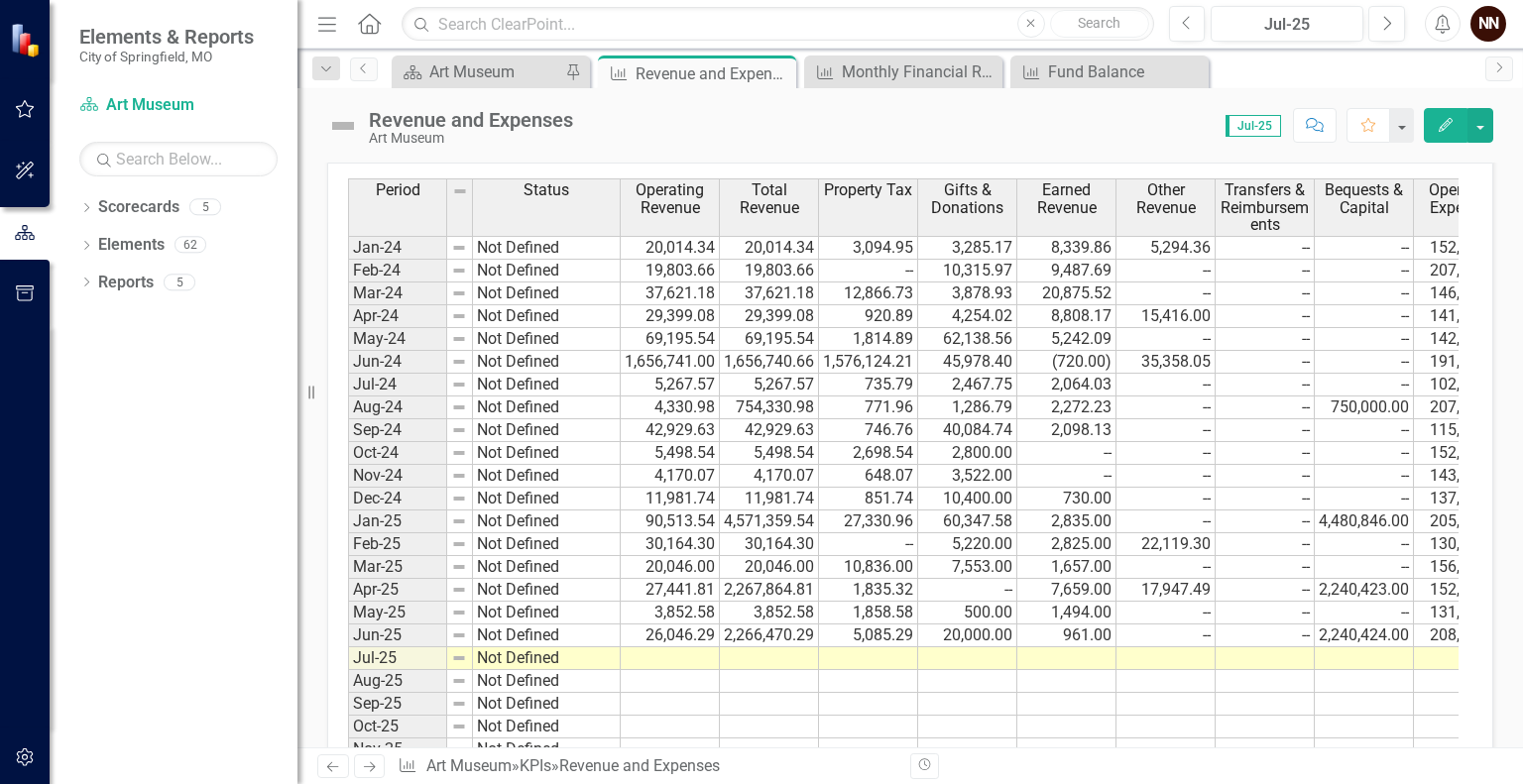 click at bounding box center (869, 658) 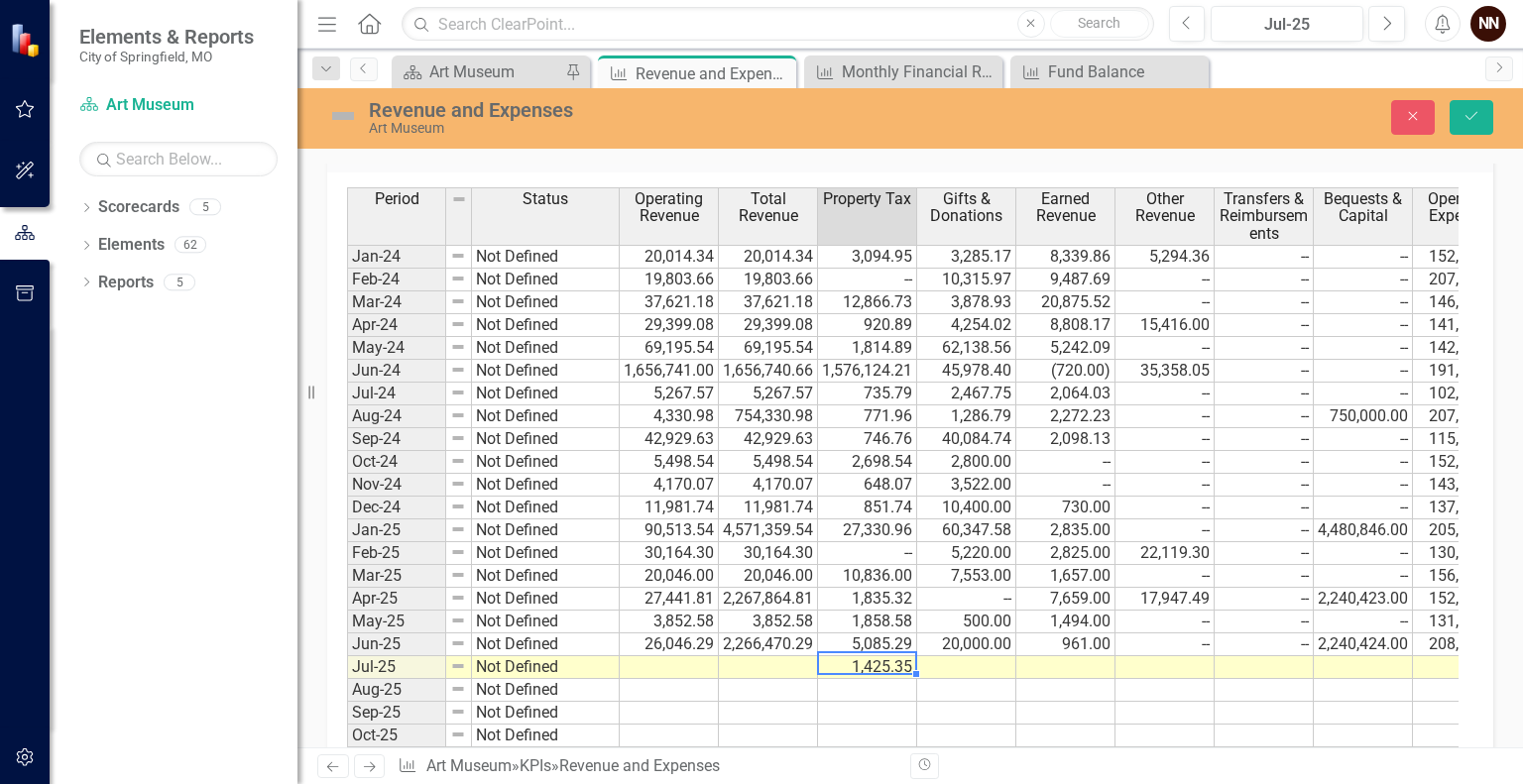 scroll, scrollTop: 1785, scrollLeft: 0, axis: vertical 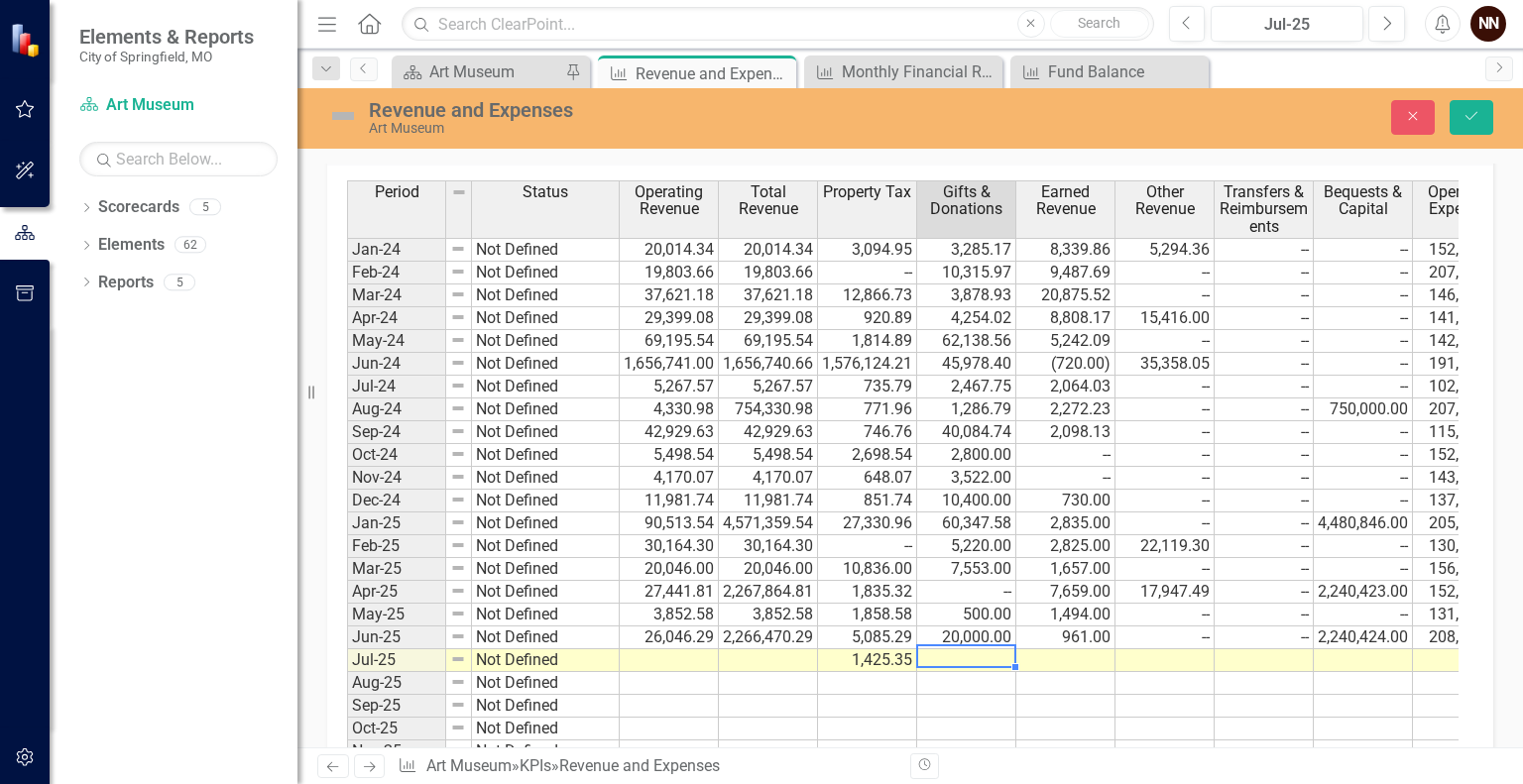 type on "0" 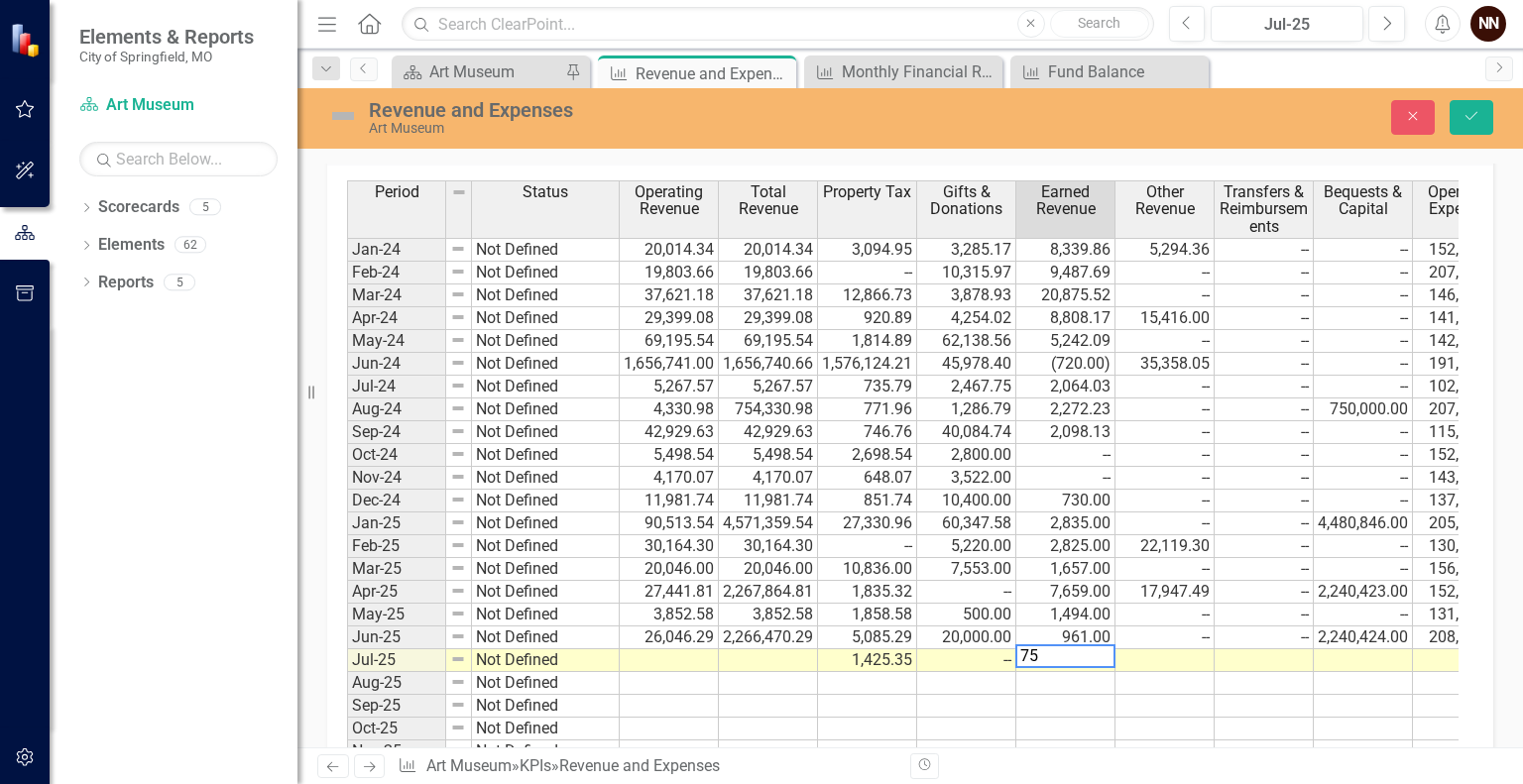 type on "750" 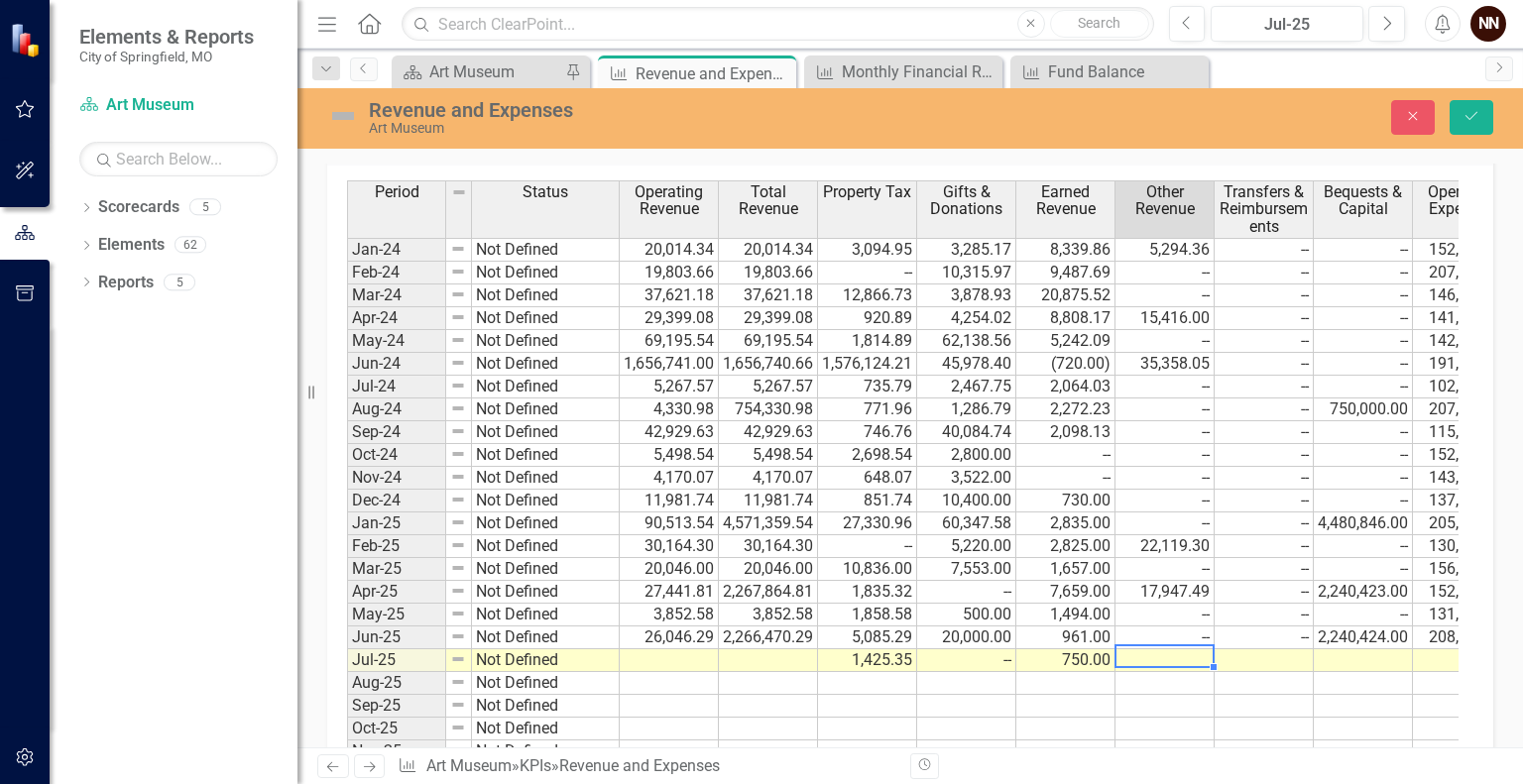 type on "0" 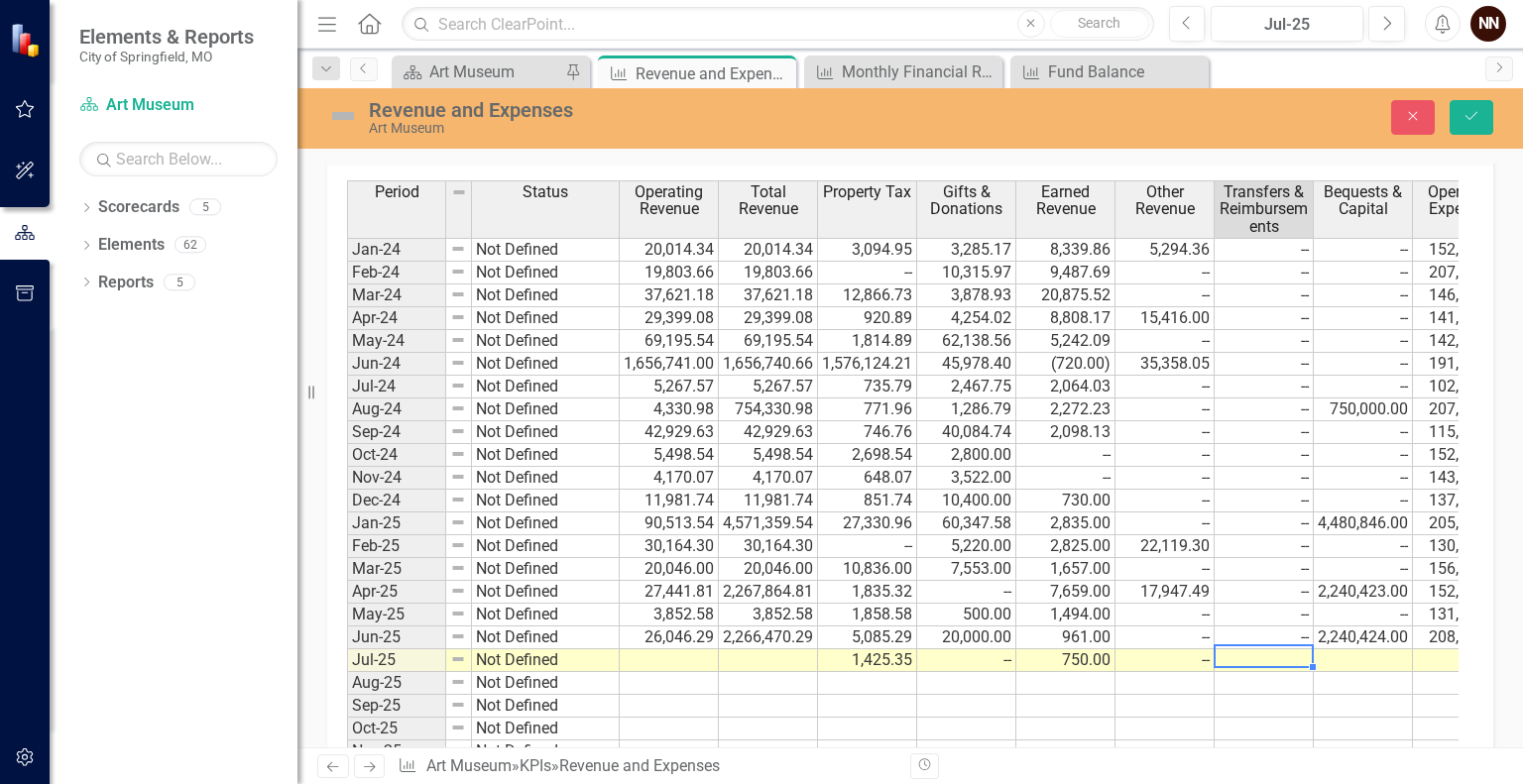 type on "0" 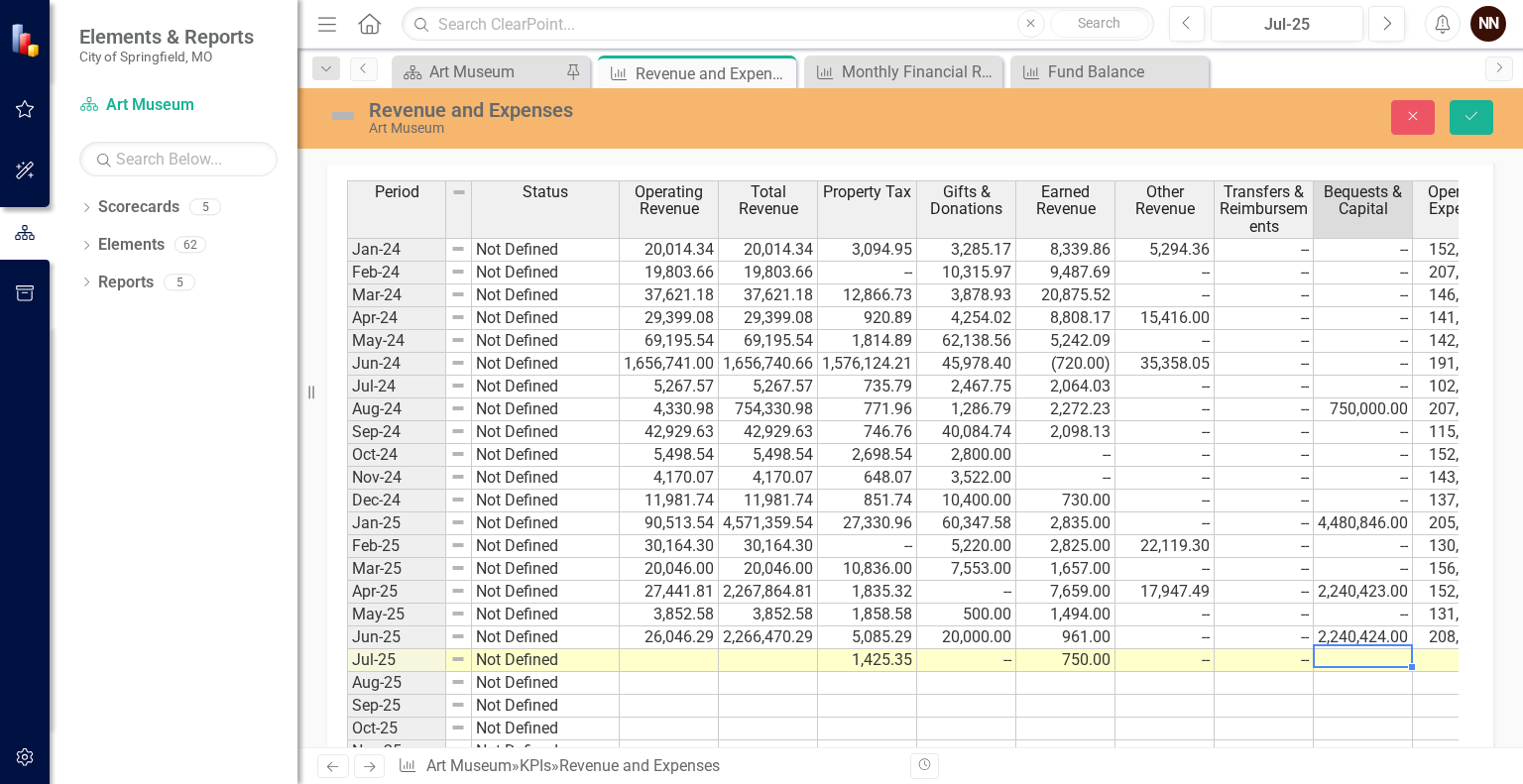 type on "0" 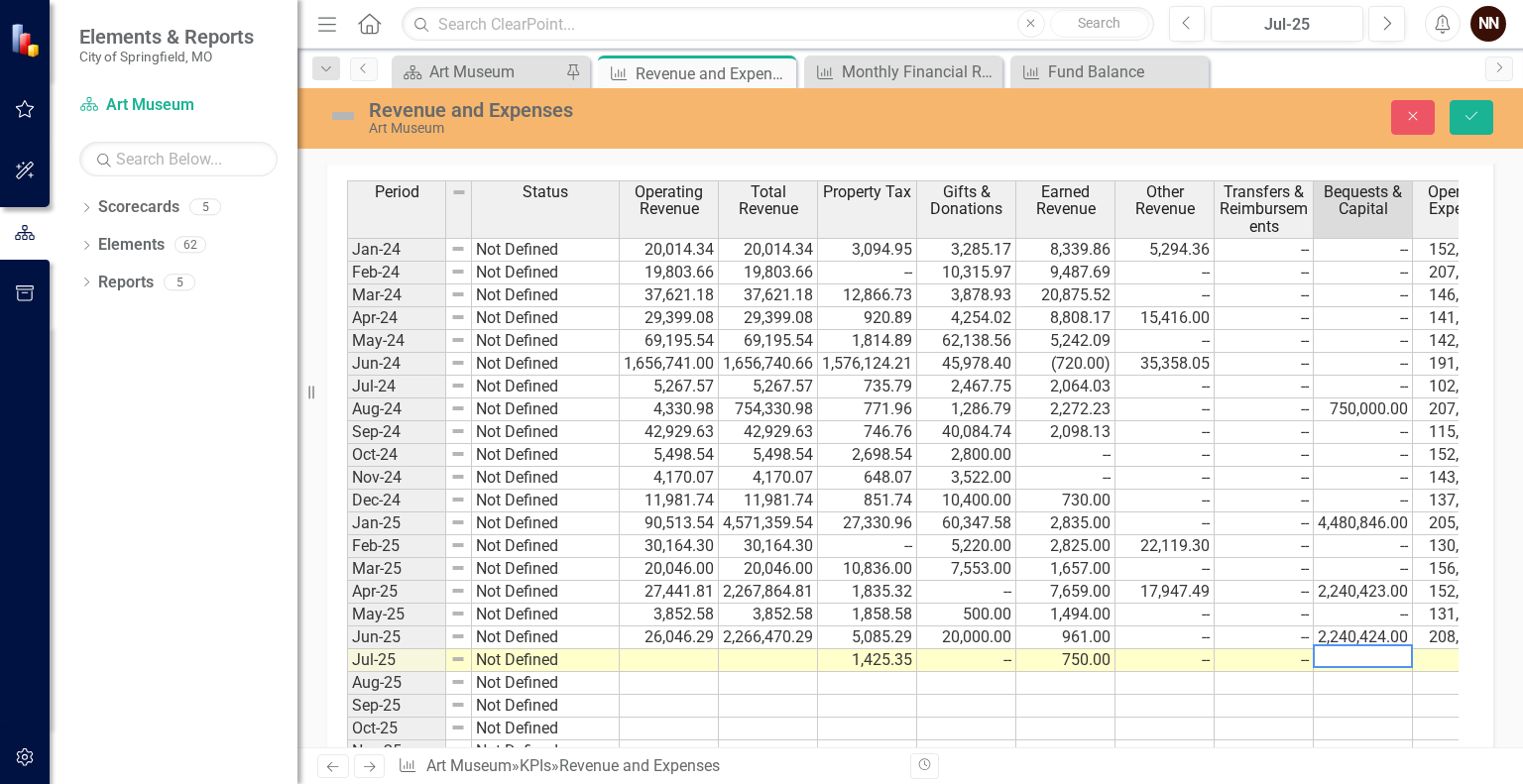 scroll, scrollTop: 0, scrollLeft: 54, axis: horizontal 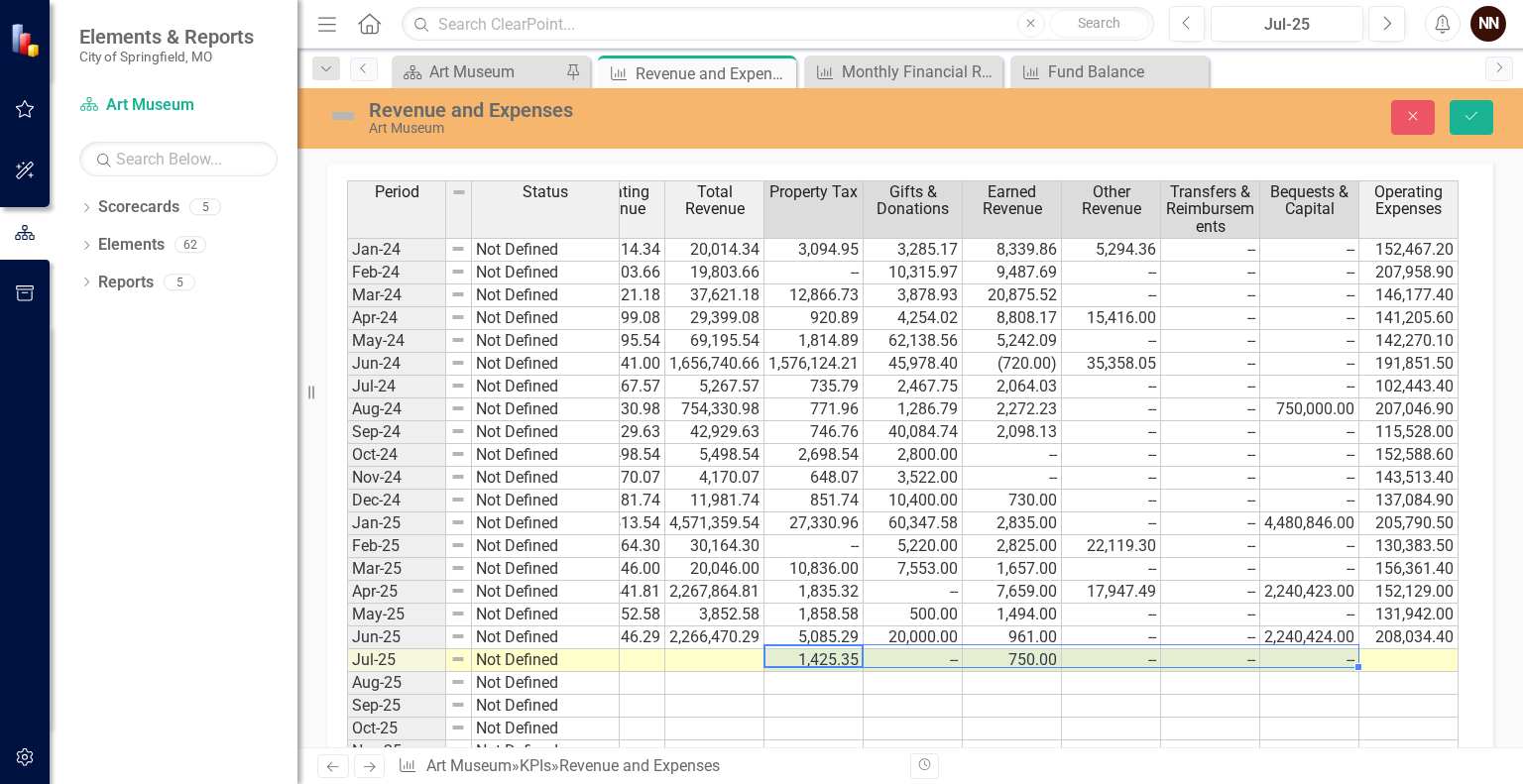drag, startPoint x: 802, startPoint y: 657, endPoint x: 1296, endPoint y: 658, distance: 494.001 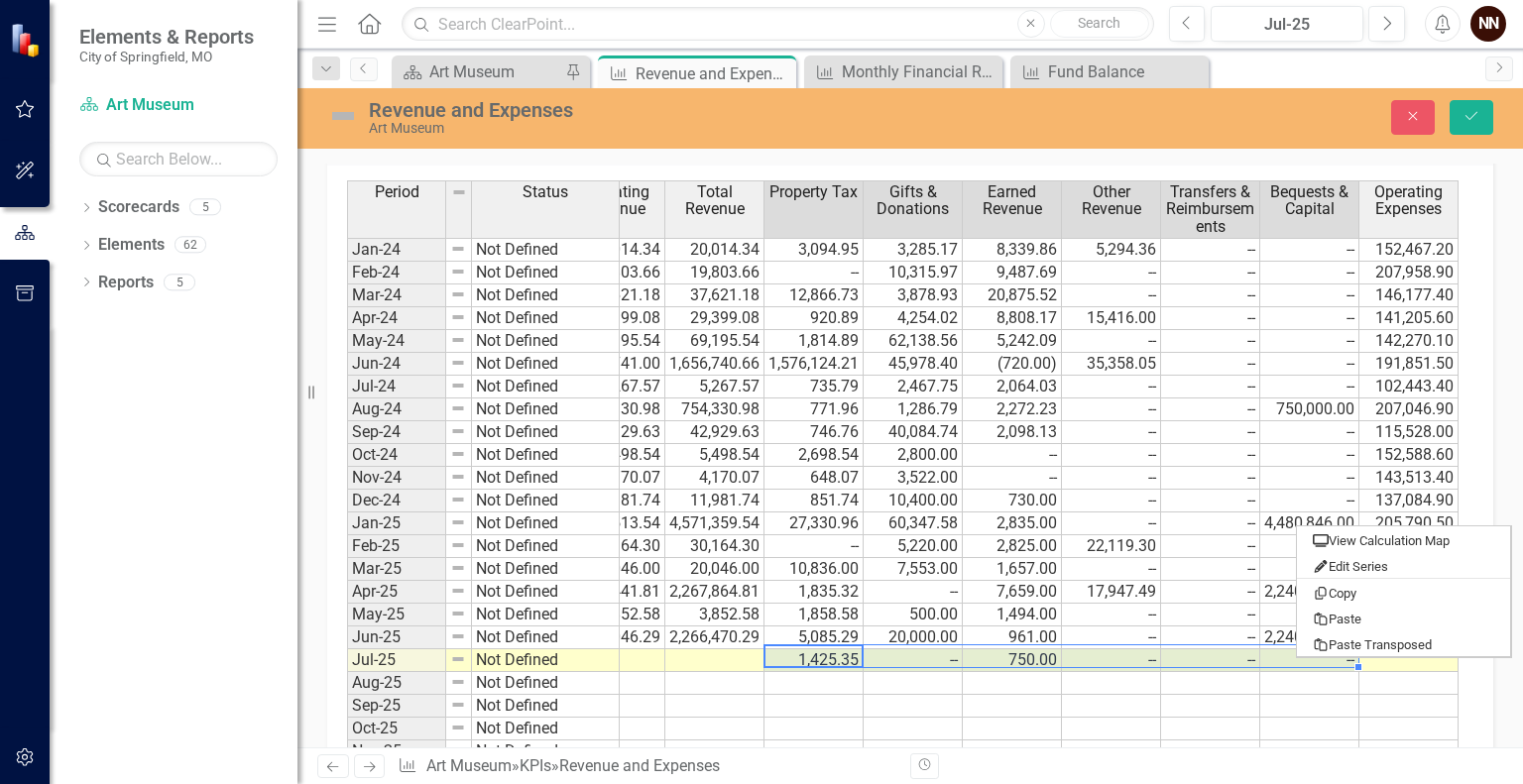 click at bounding box center [715, 660] 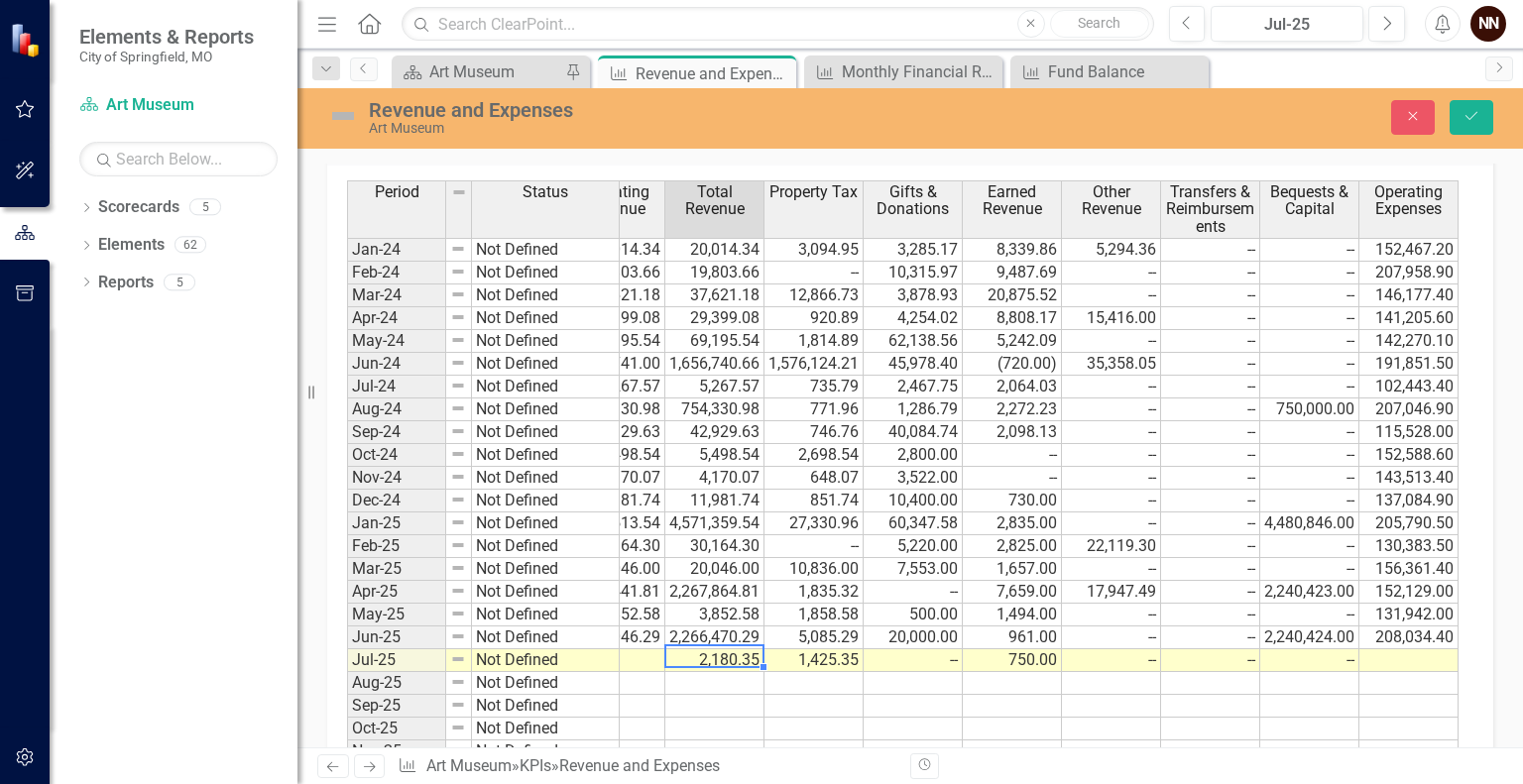 type on "2180.35" 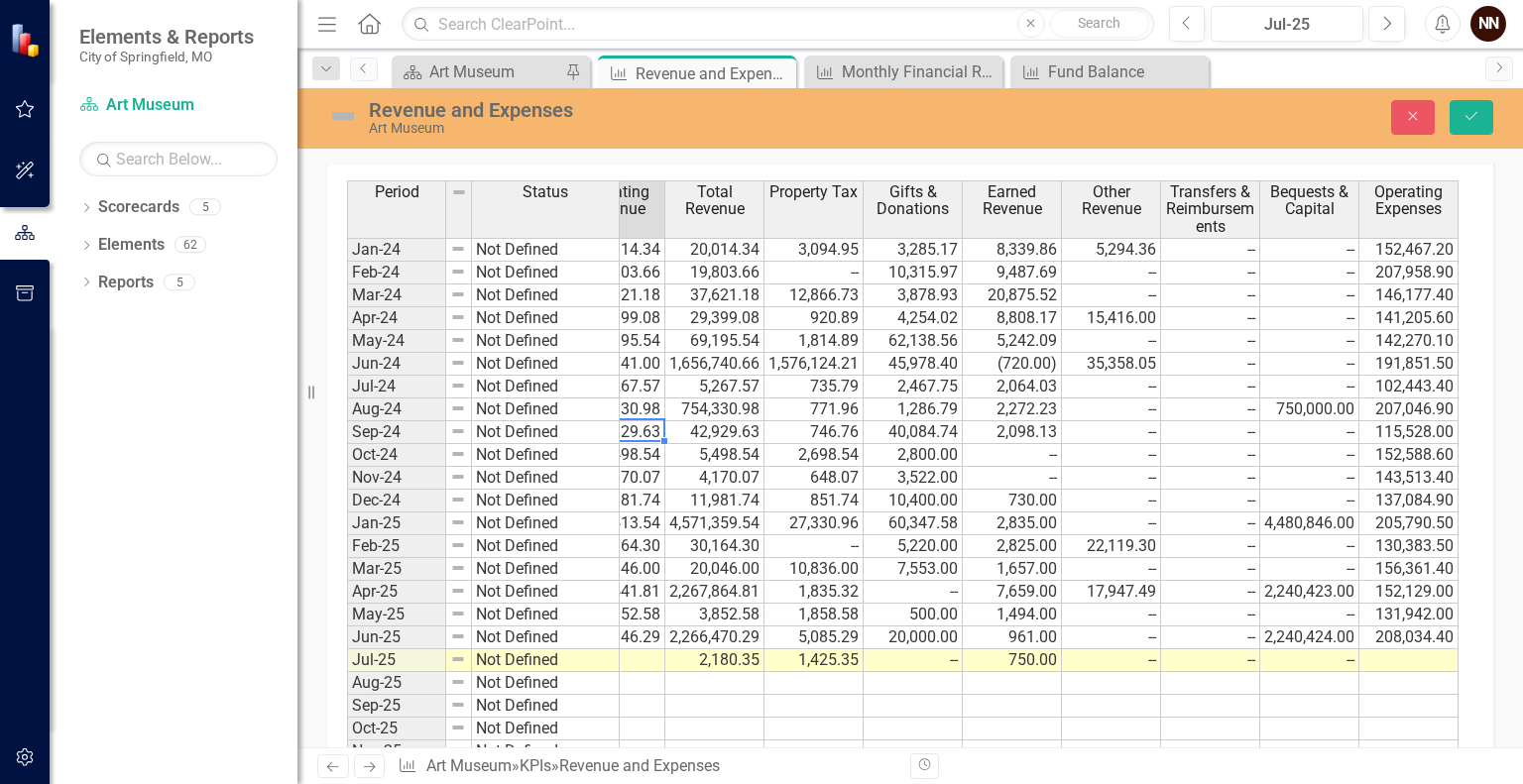 click on "42,929.63" at bounding box center [715, 432] 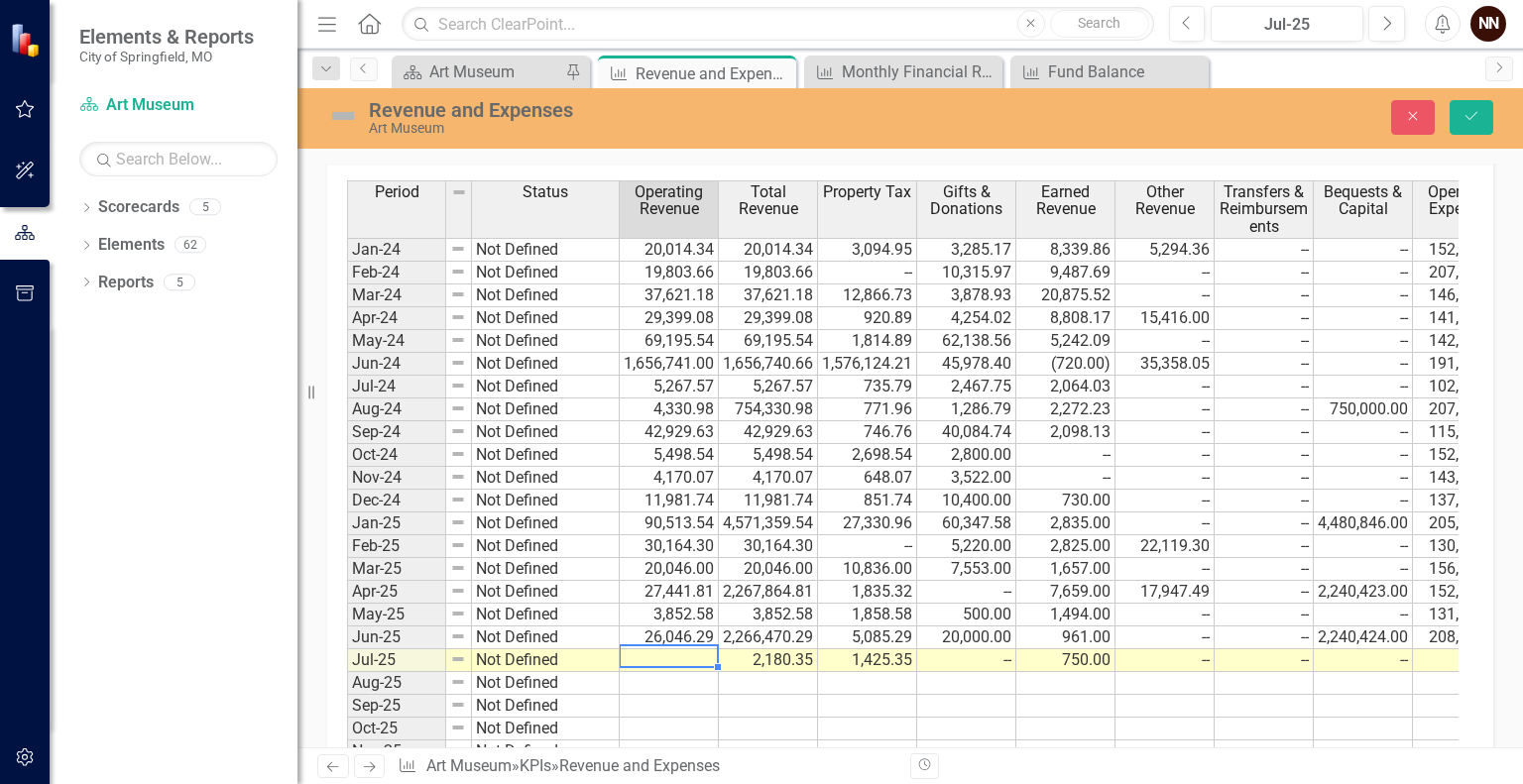 type on "2180.35" 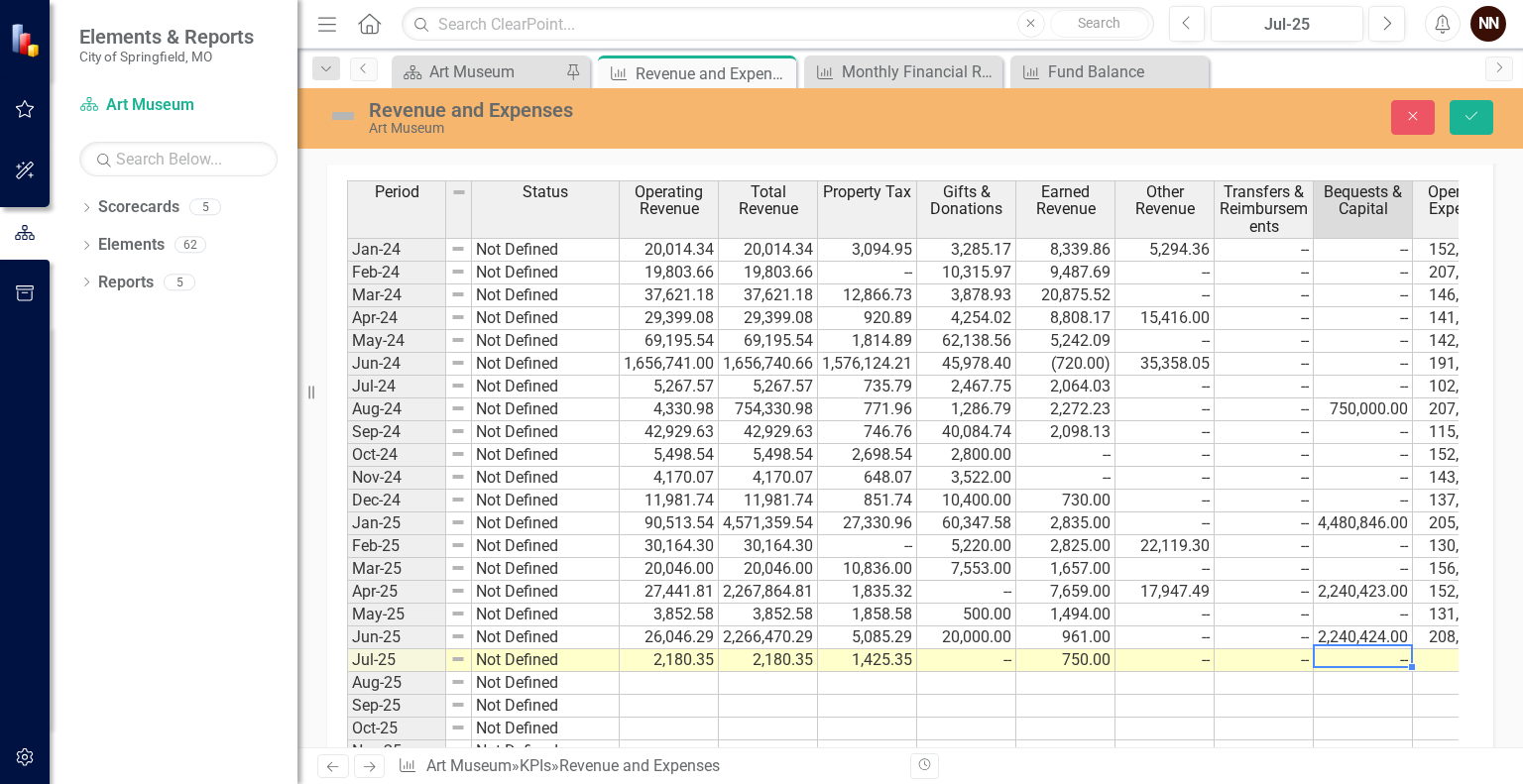 scroll, scrollTop: 0, scrollLeft: 54, axis: horizontal 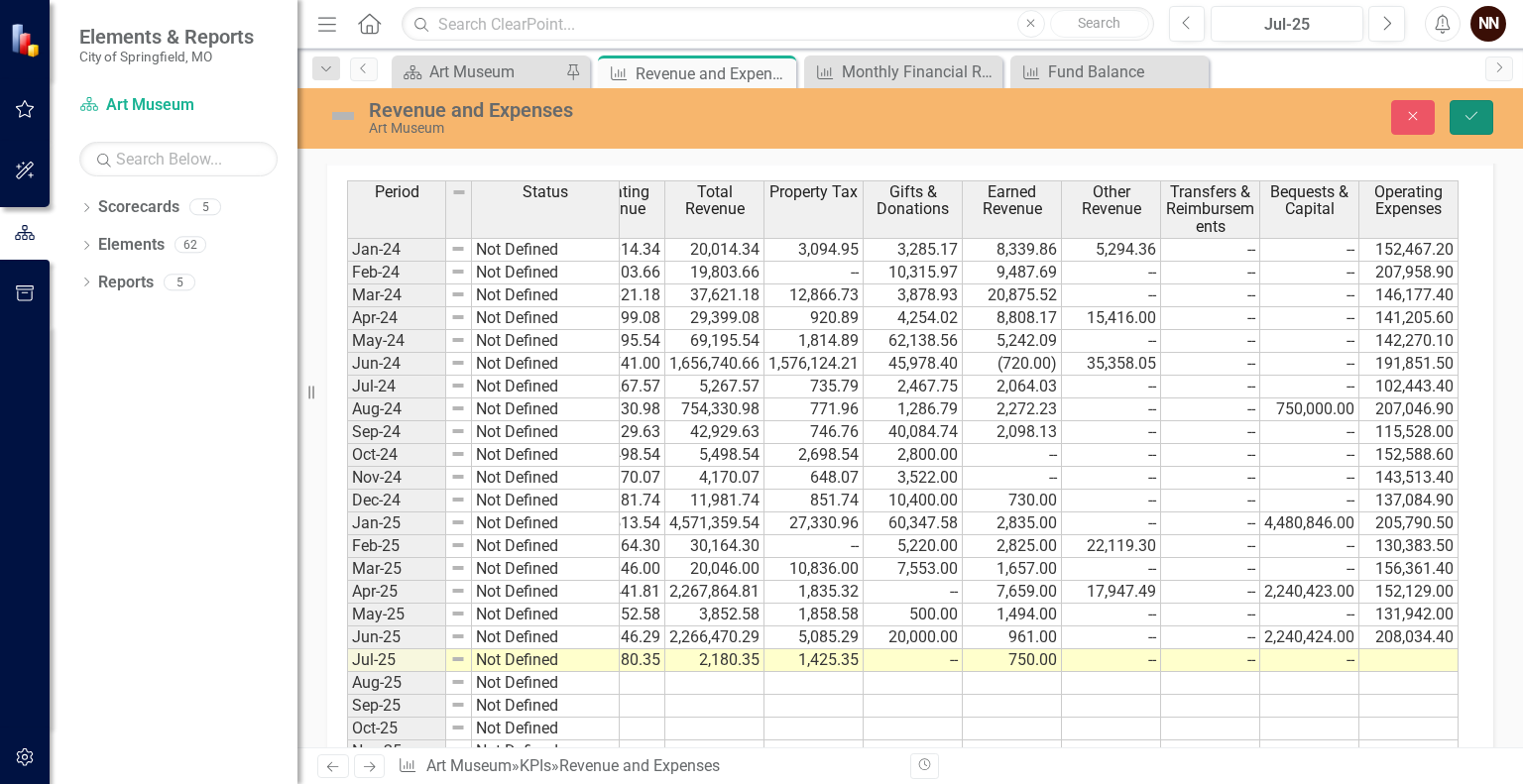click on "Save" 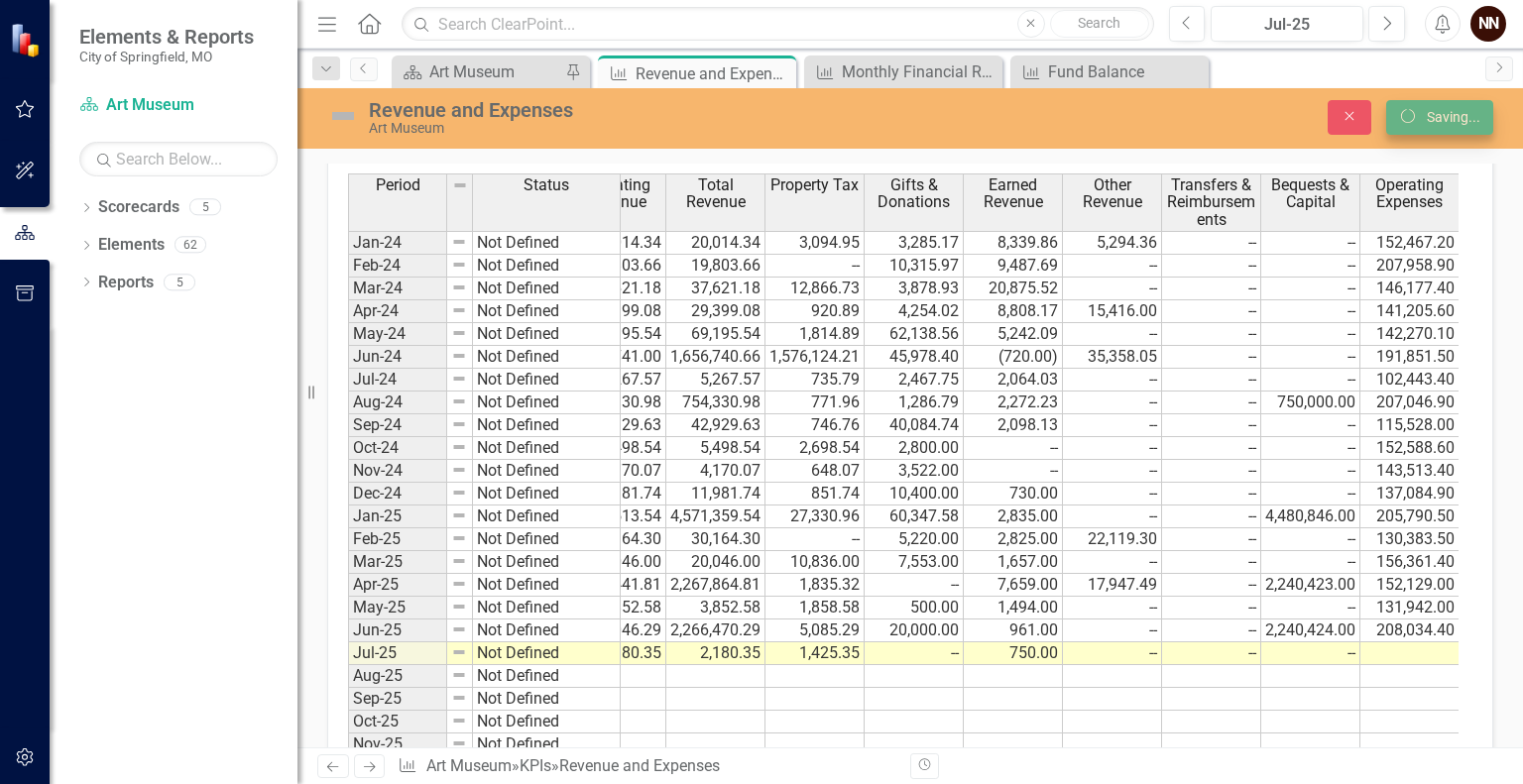 scroll, scrollTop: 1778, scrollLeft: 0, axis: vertical 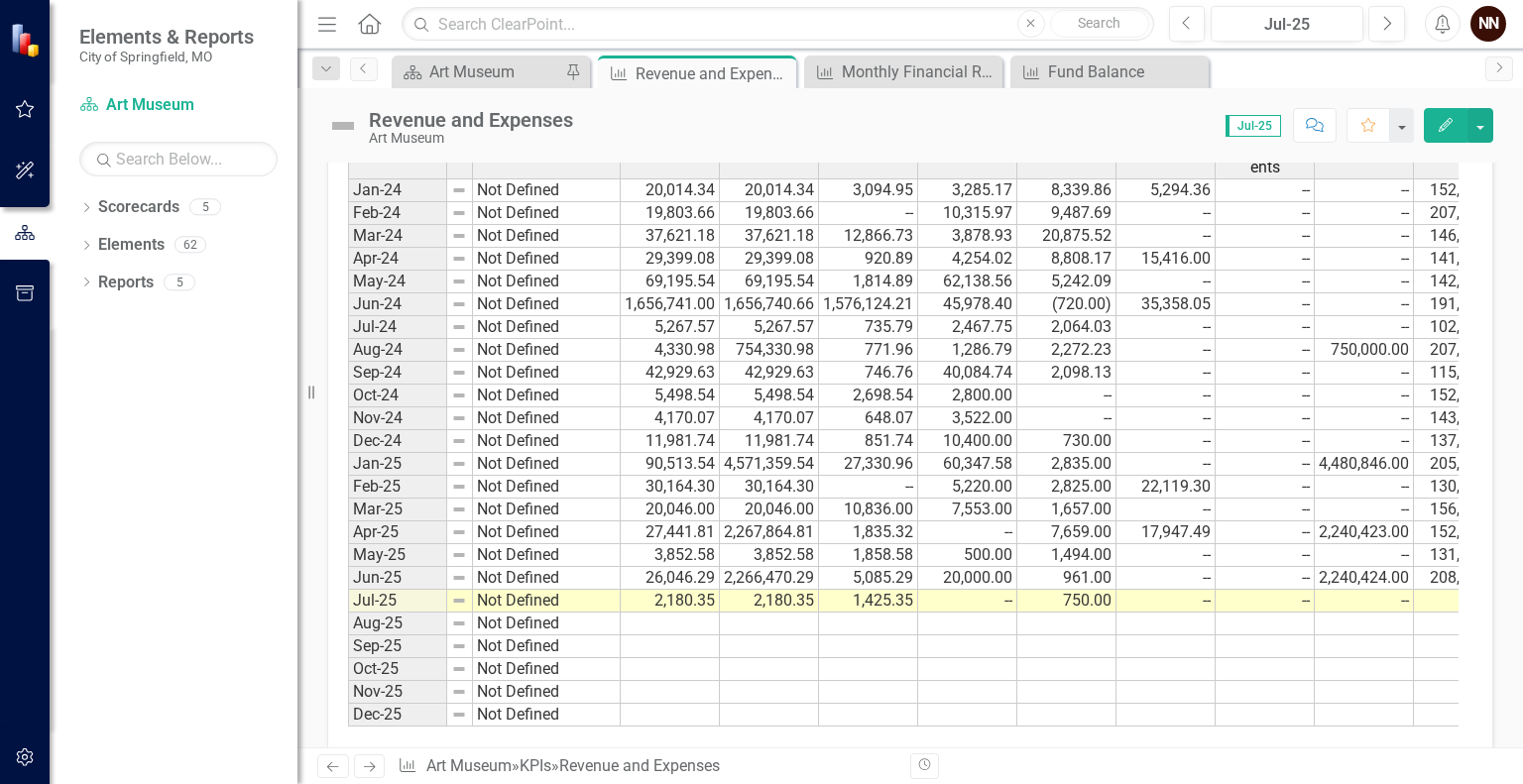 click at bounding box center (1464, 601) 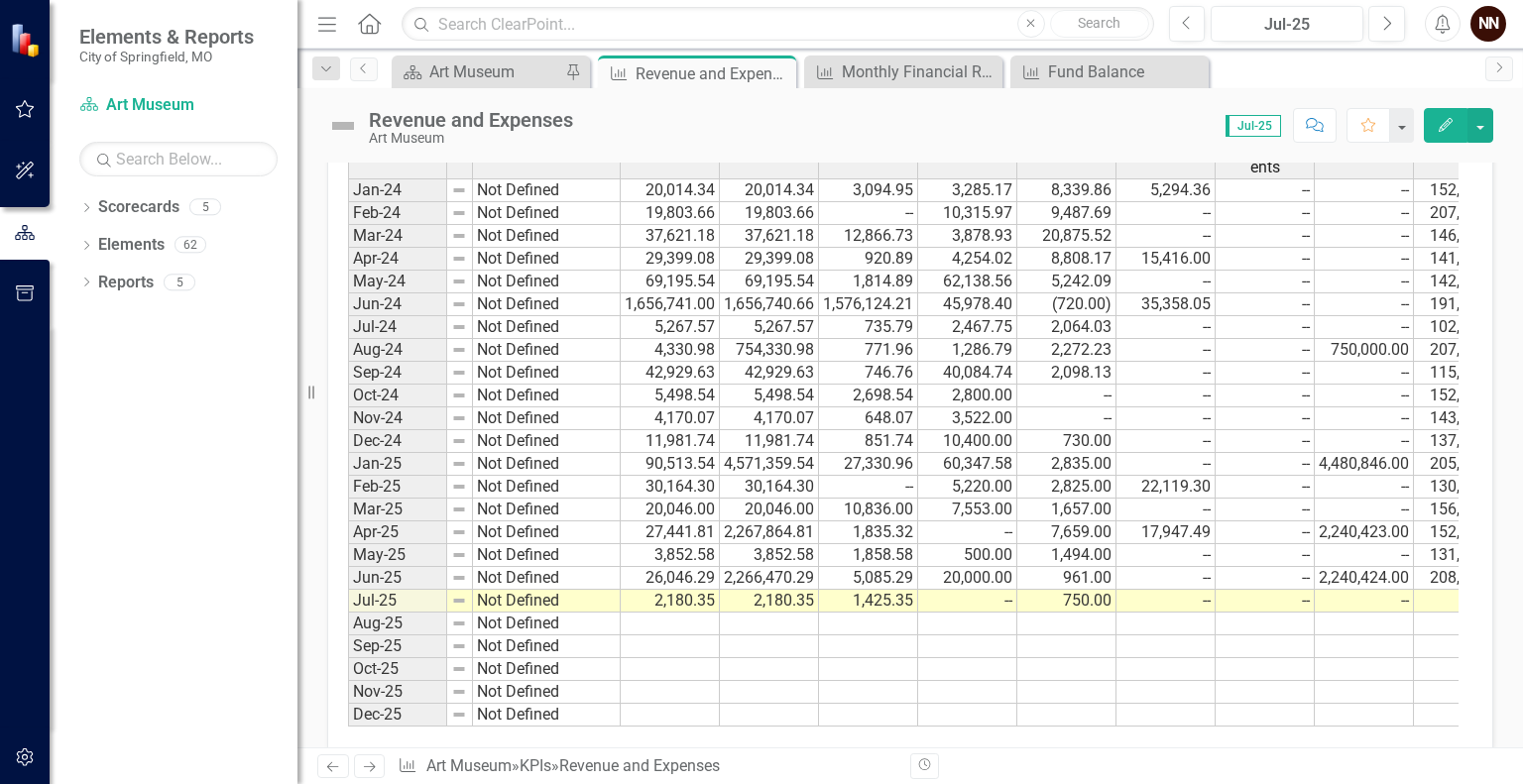 scroll, scrollTop: 0, scrollLeft: 154, axis: horizontal 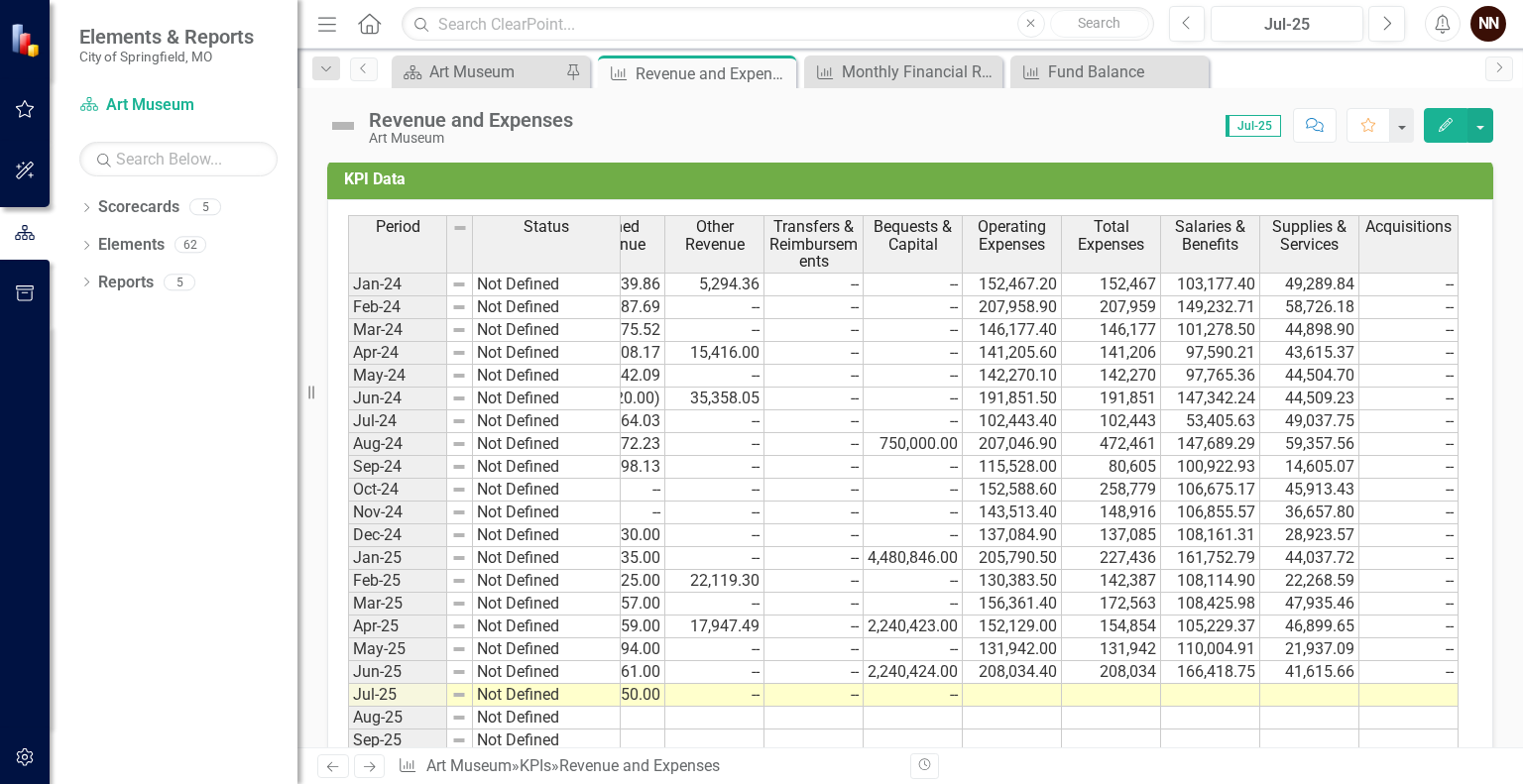 click at bounding box center [1211, 695] 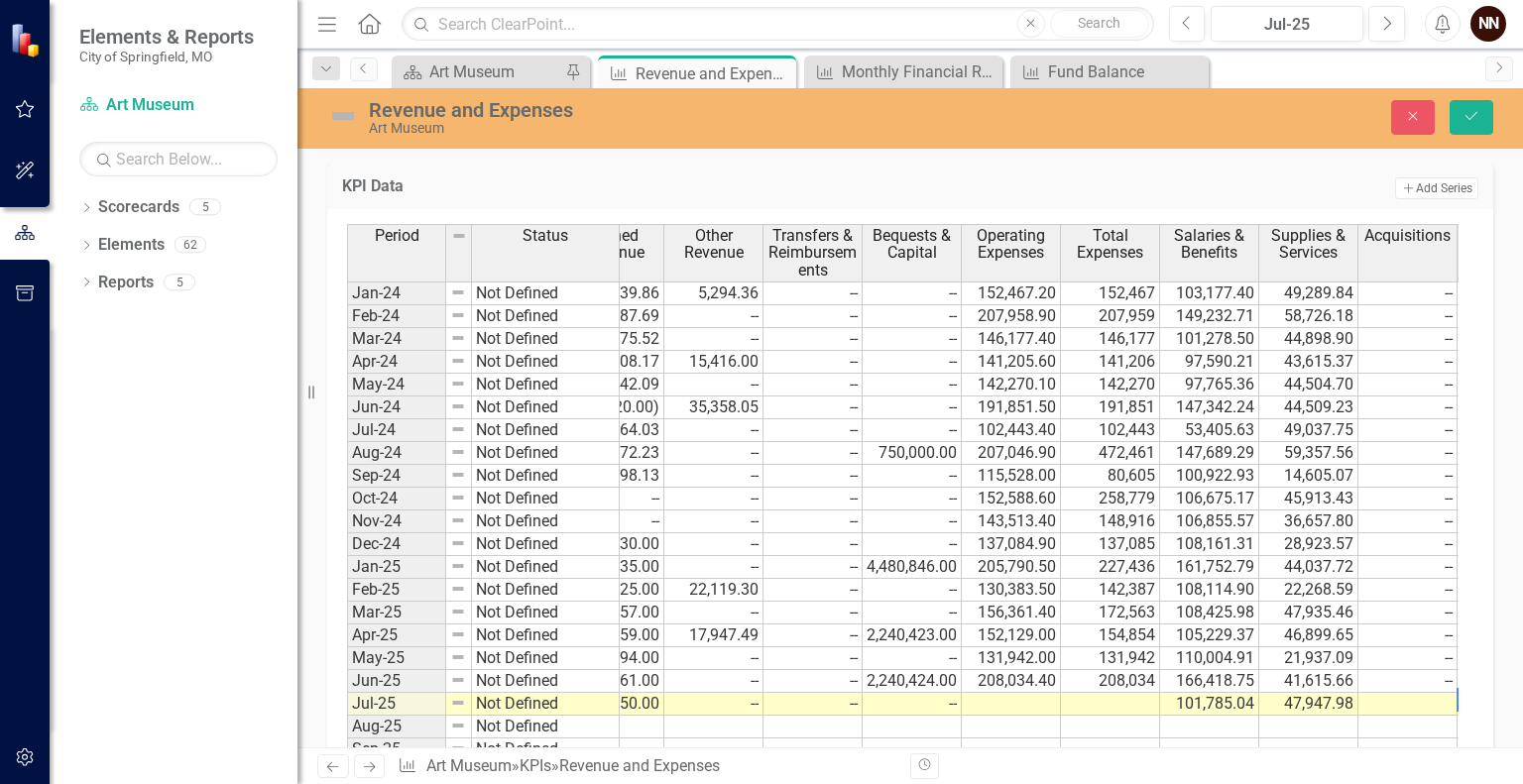scroll, scrollTop: 0, scrollLeft: 549, axis: horizontal 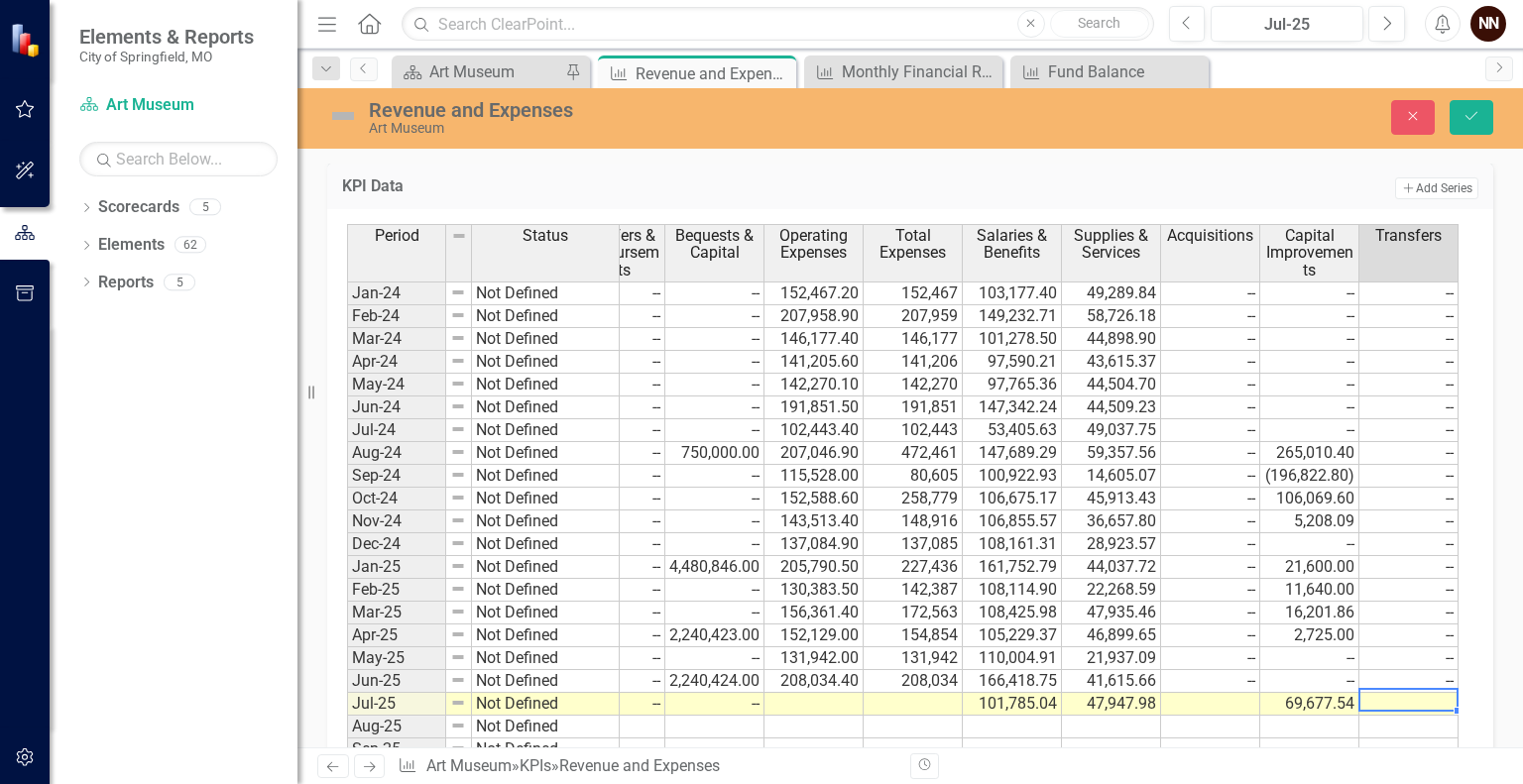 type on "0" 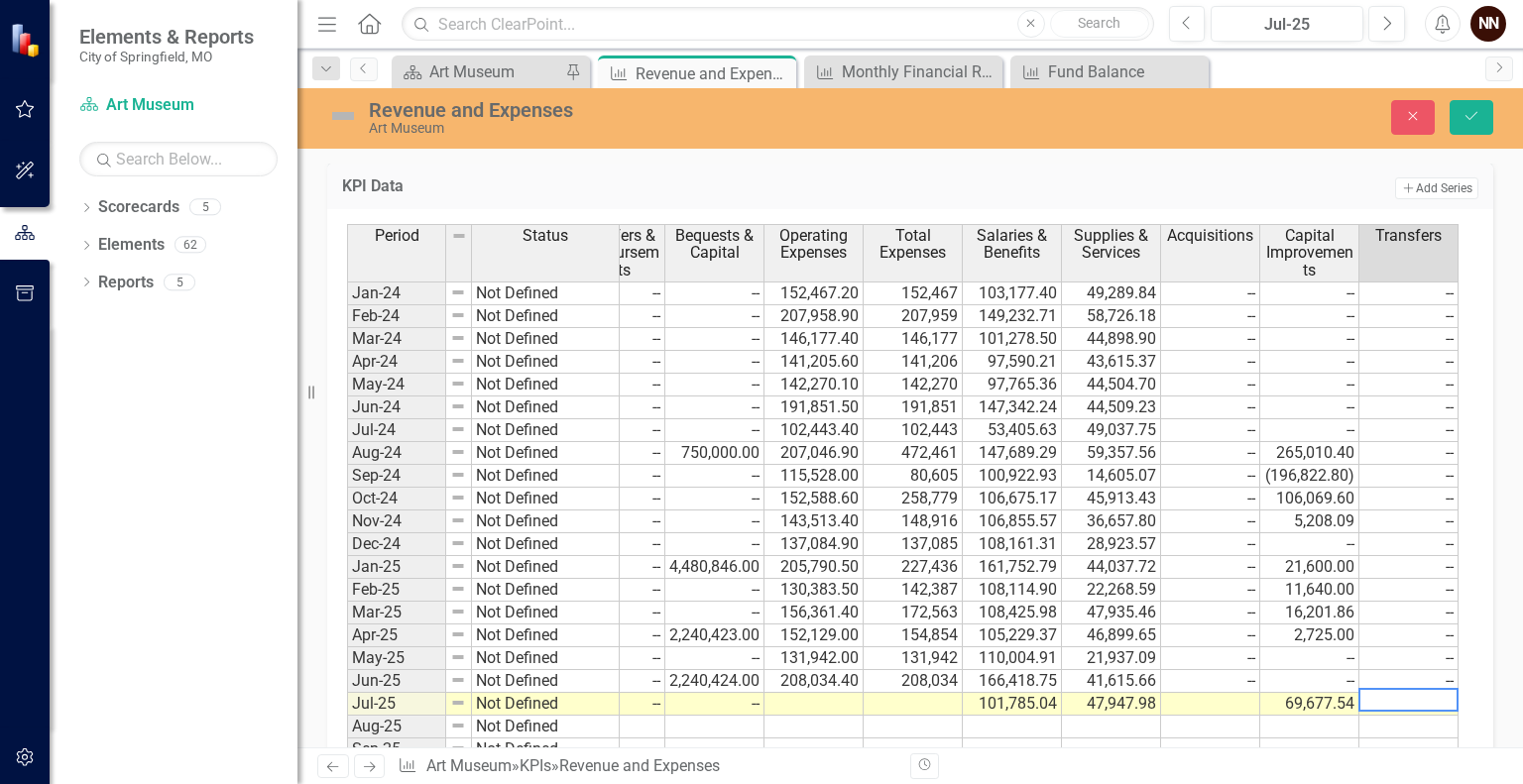 scroll, scrollTop: 0, scrollLeft: 748, axis: horizontal 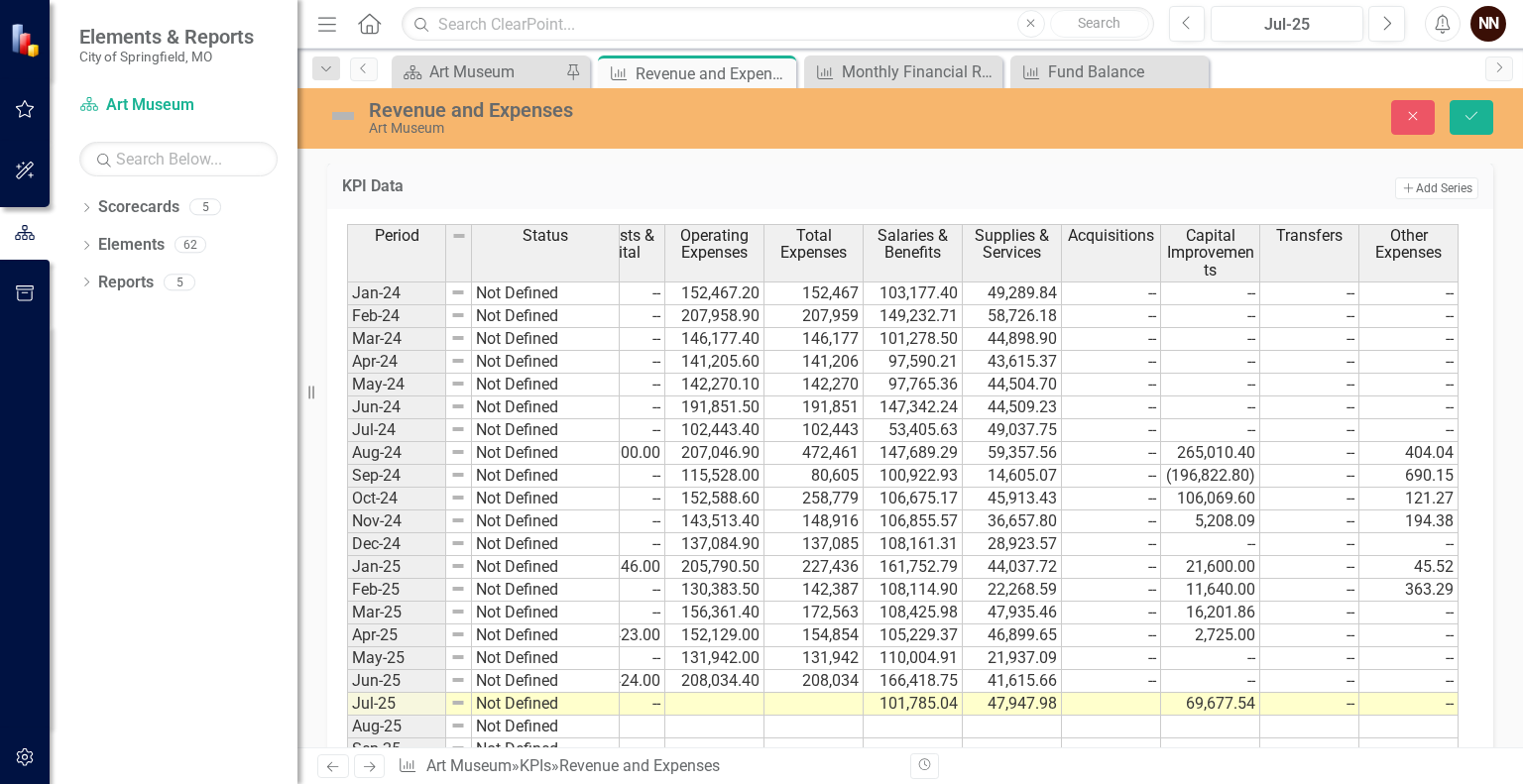 click on "101,785.04" at bounding box center (913, 704) 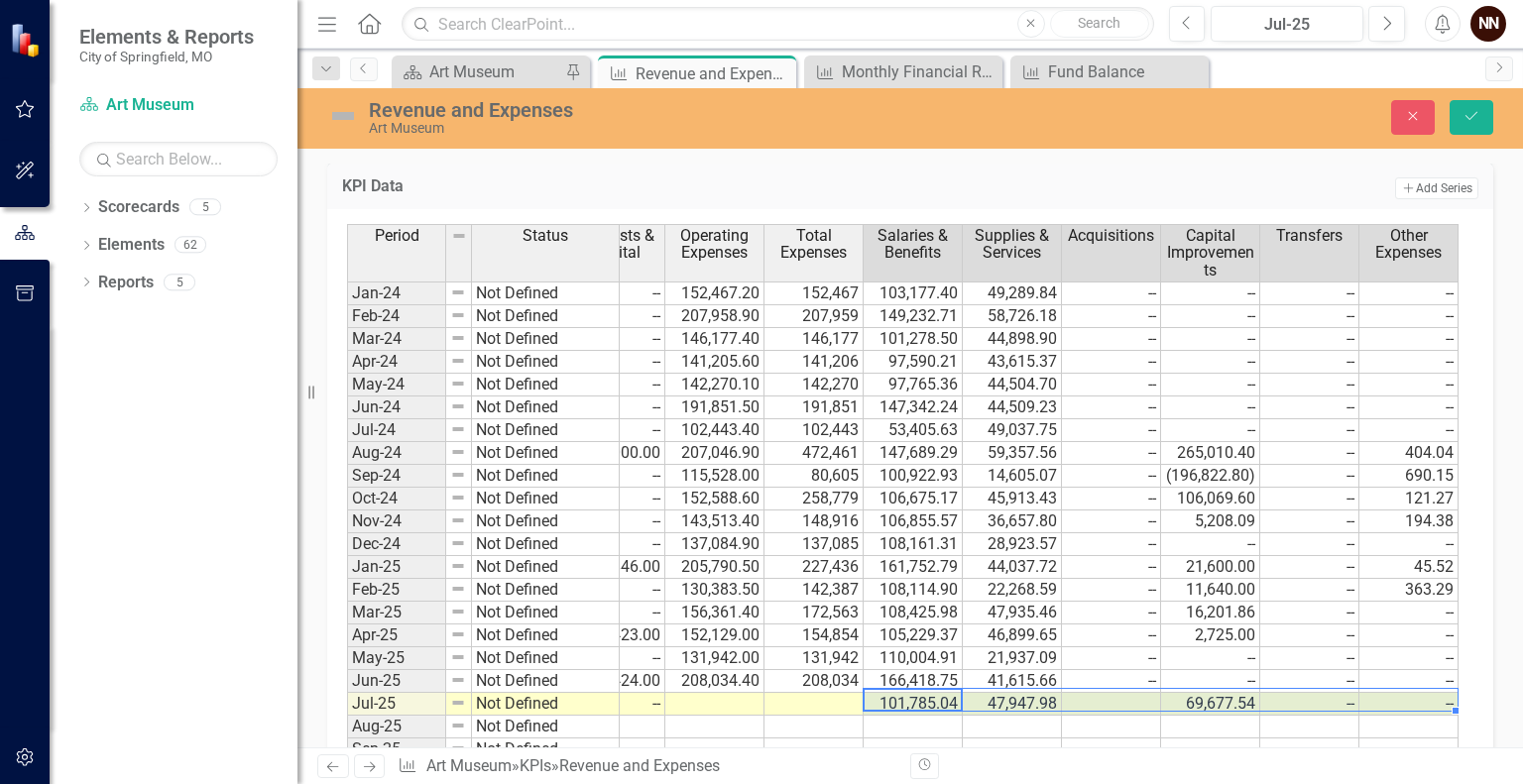 drag, startPoint x: 905, startPoint y: 695, endPoint x: 1433, endPoint y: 692, distance: 528.0085 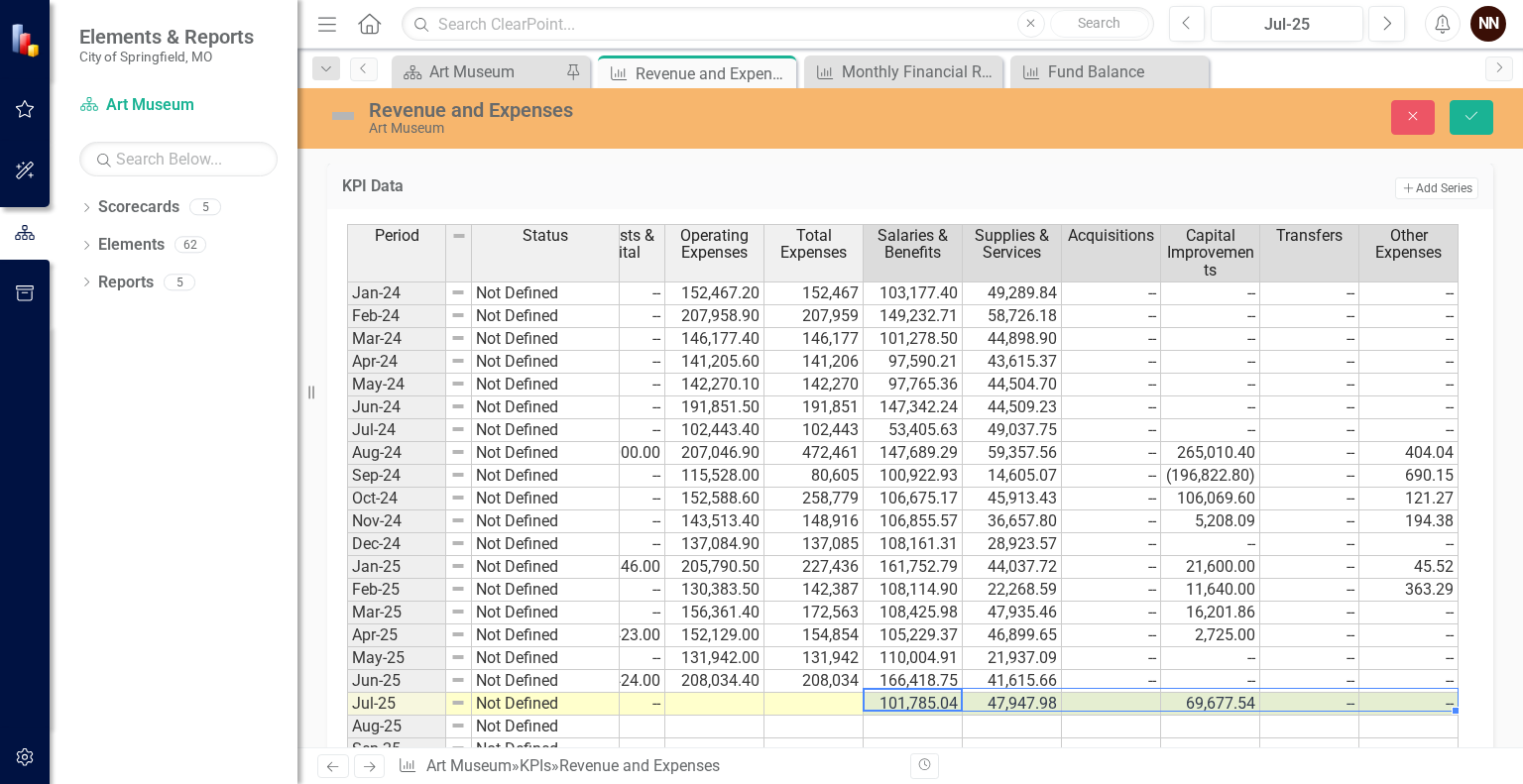 click on "Jul-25 Not Defined  2,180.35  2,180.35  1,425.35   --  750.00   --   --   --  101,785.04  47,947.98  69,677.54   --   --" at bounding box center (528, 704) 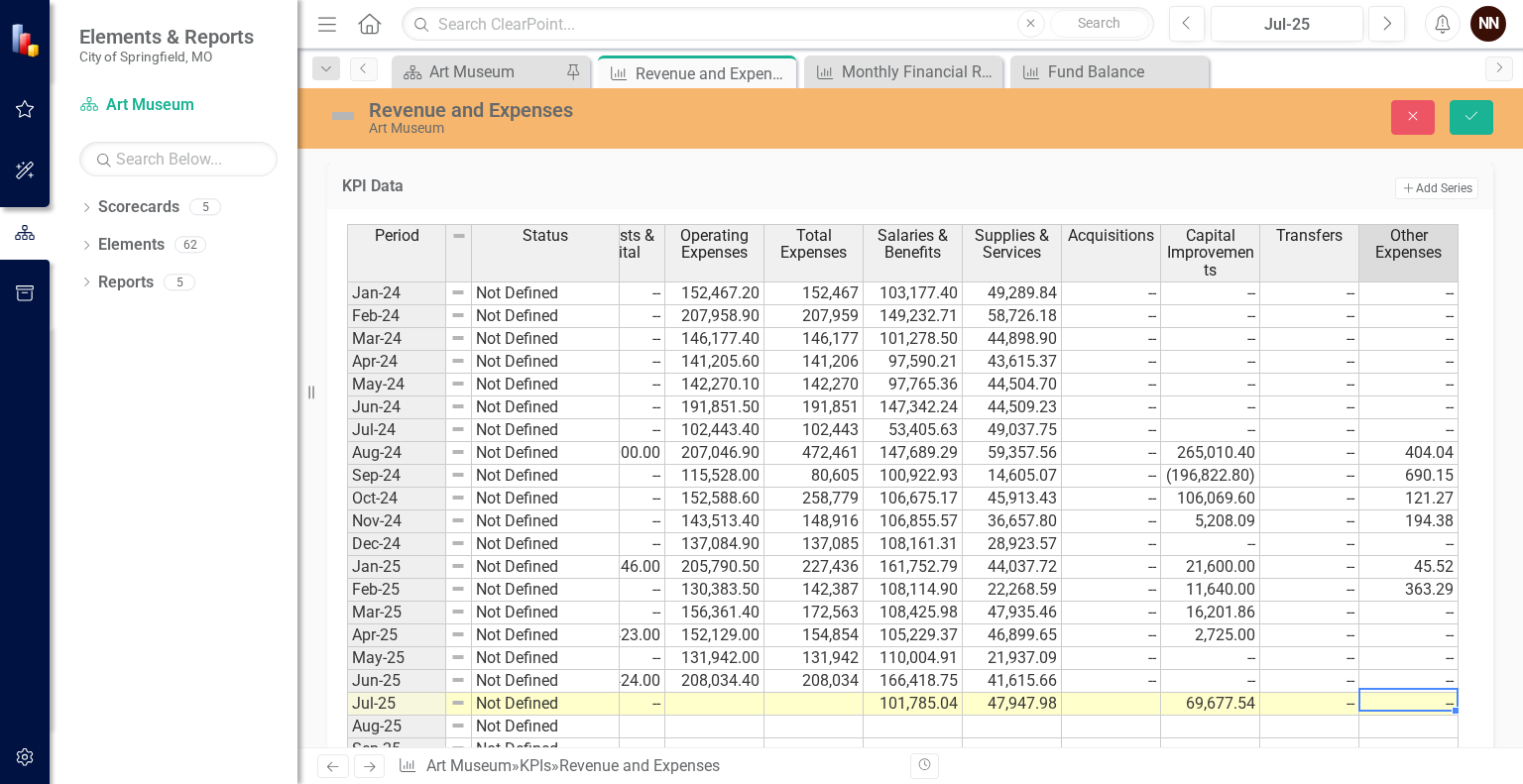 click on "--" at bounding box center (1409, 704) 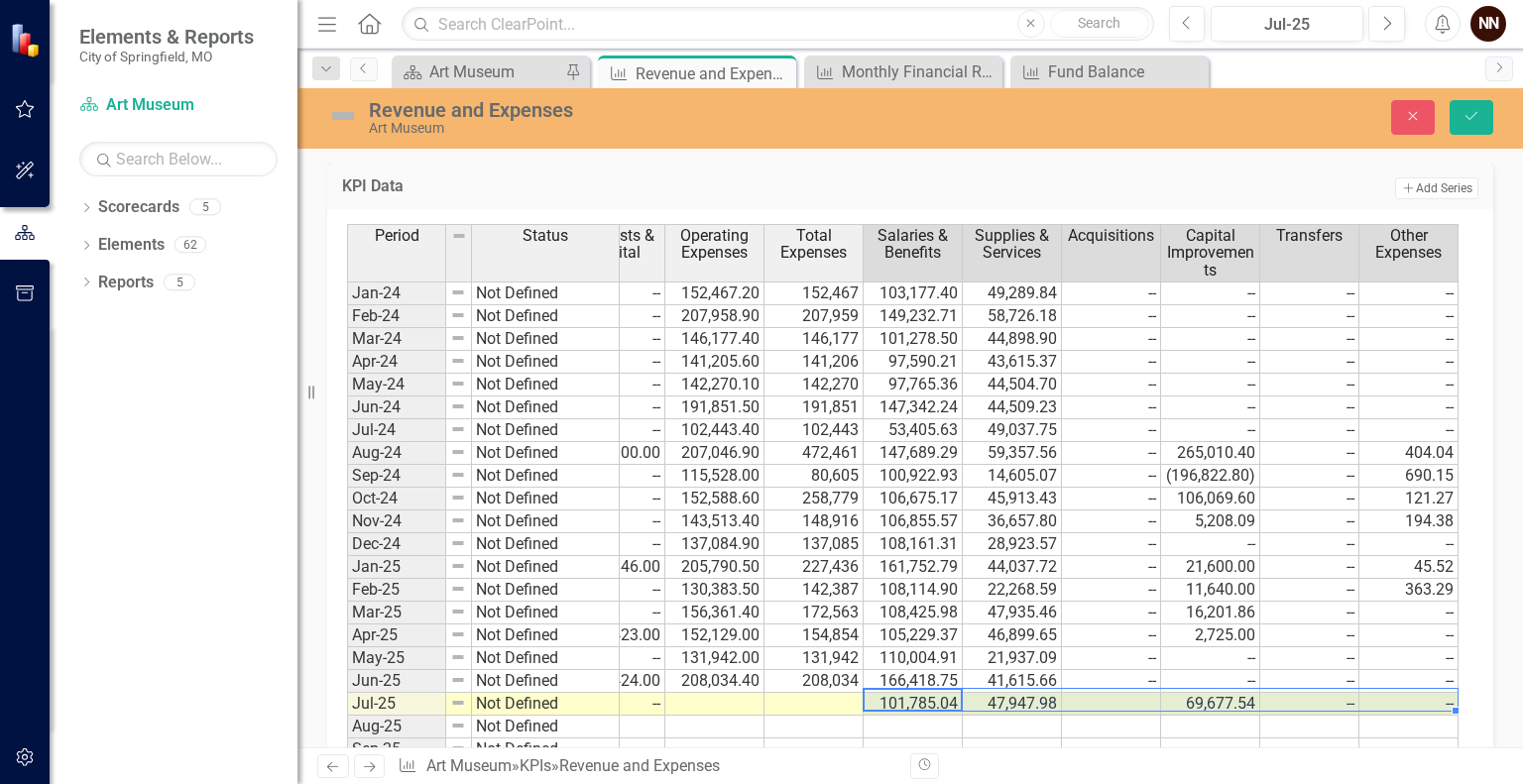 drag, startPoint x: 944, startPoint y: 689, endPoint x: 1410, endPoint y: 701, distance: 466.15448 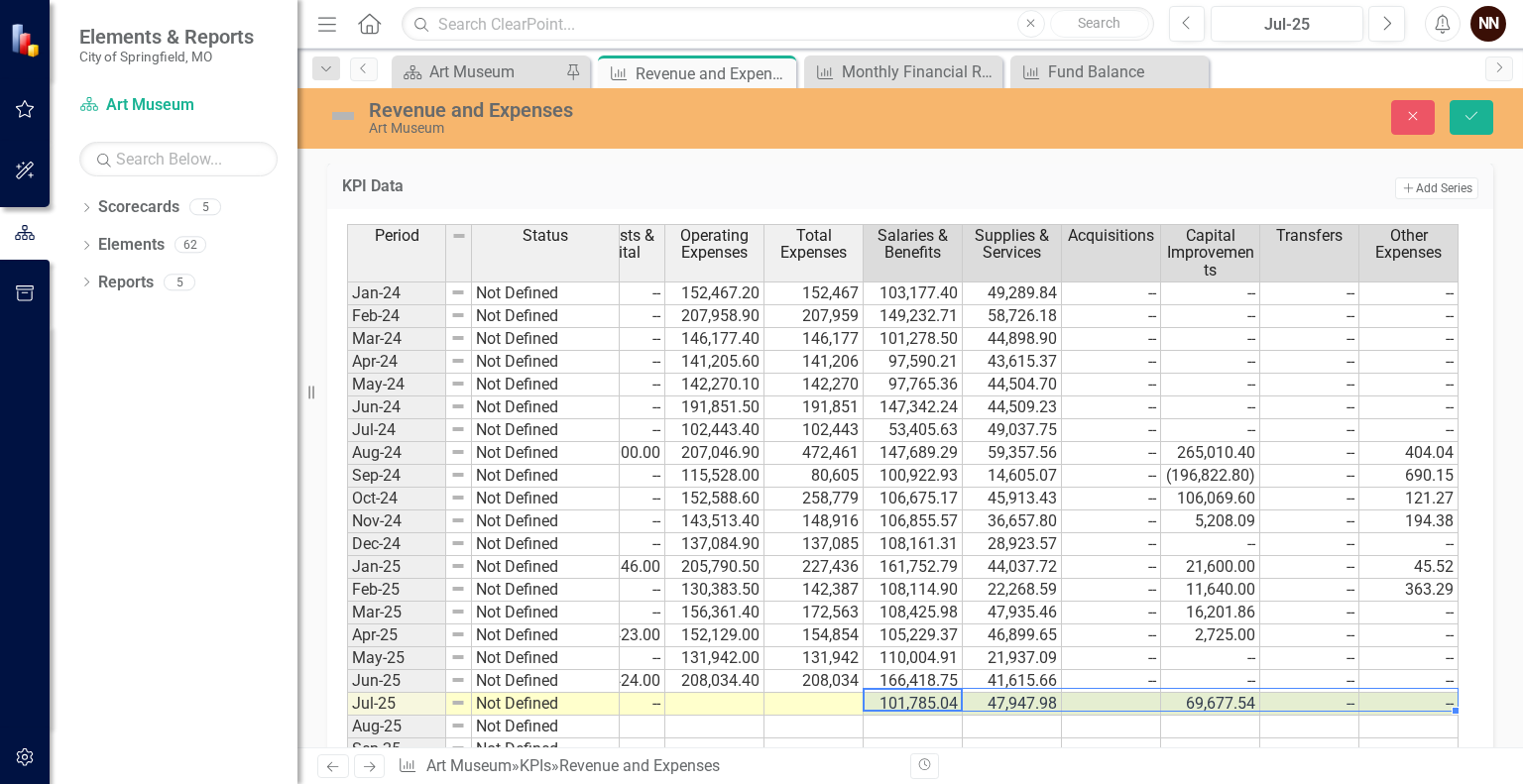 click on "Jul-25 Not Defined  2,180.35  2,180.35  1,425.35   --  750.00   --   --   --  101,785.04  47,947.98  69,677.54   --   --" at bounding box center (528, 704) 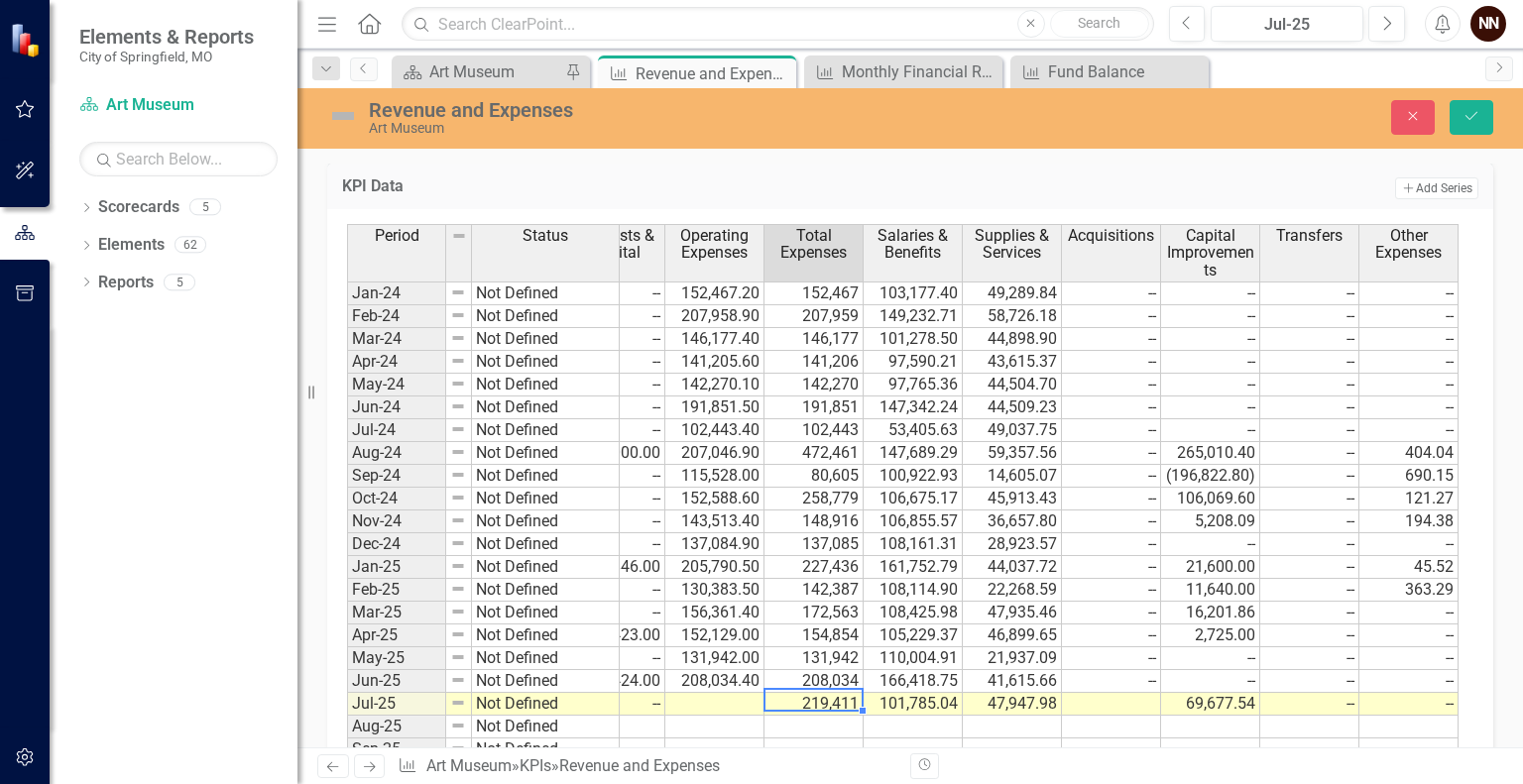 type on "219410.56" 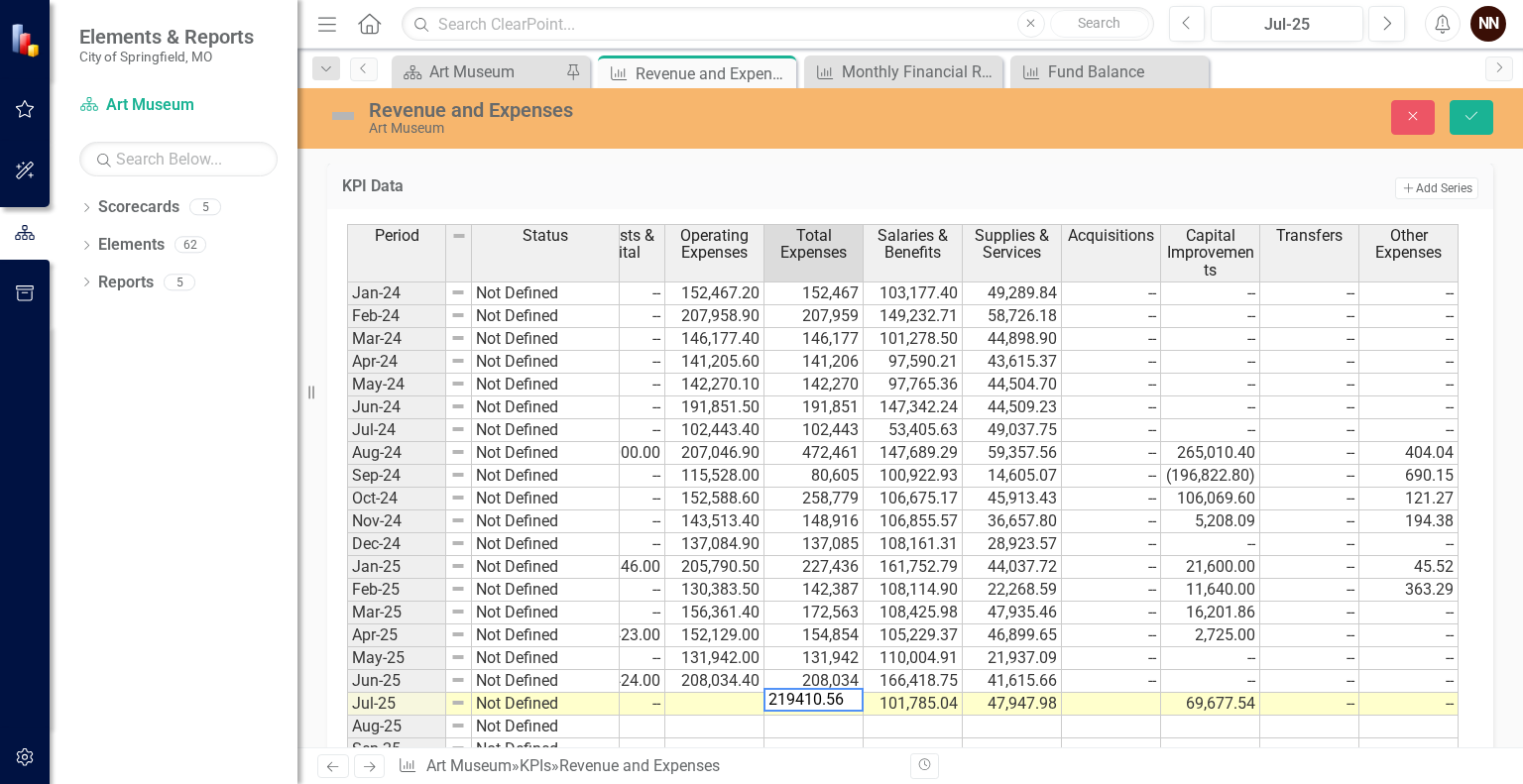 type 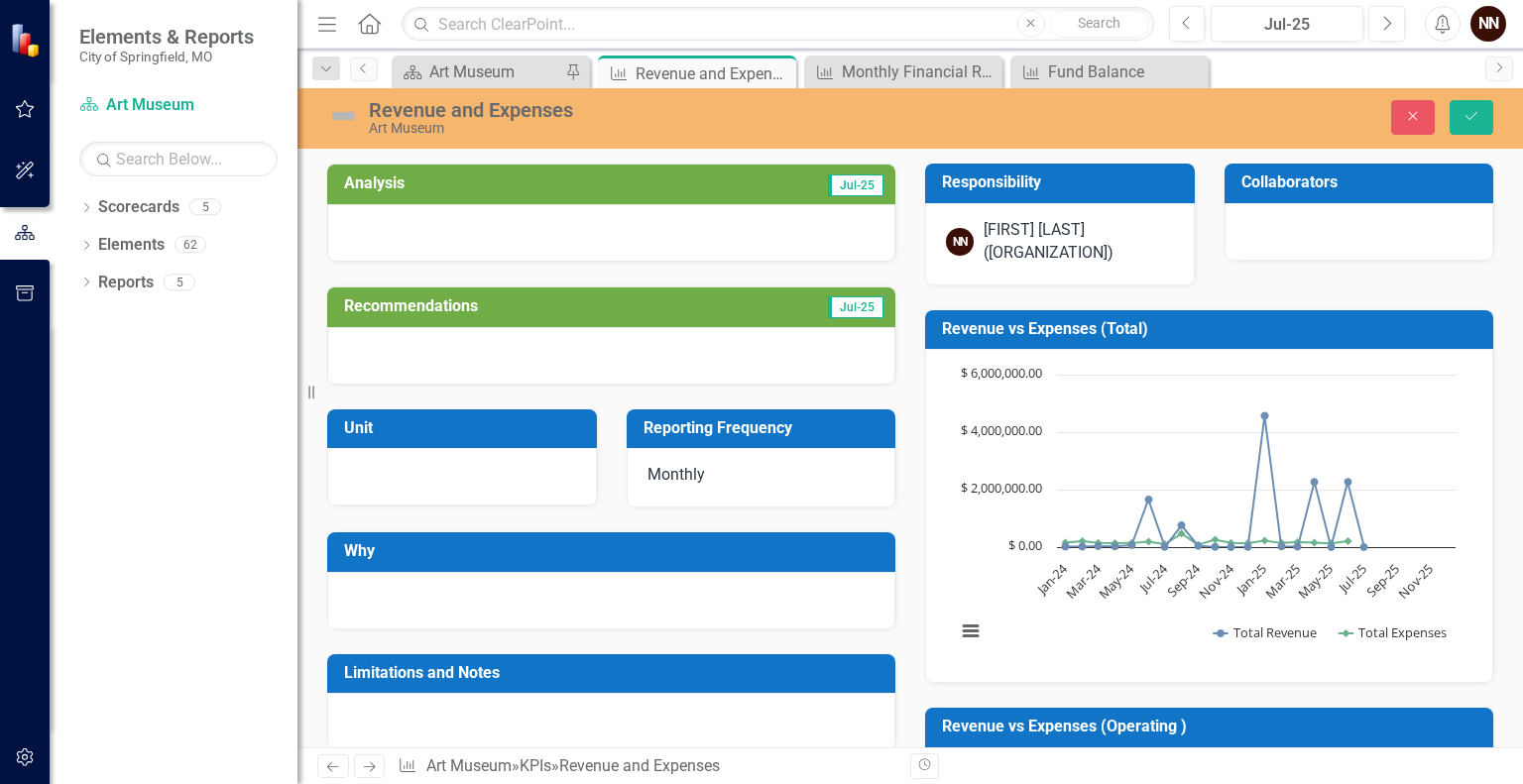 scroll, scrollTop: 0, scrollLeft: 0, axis: both 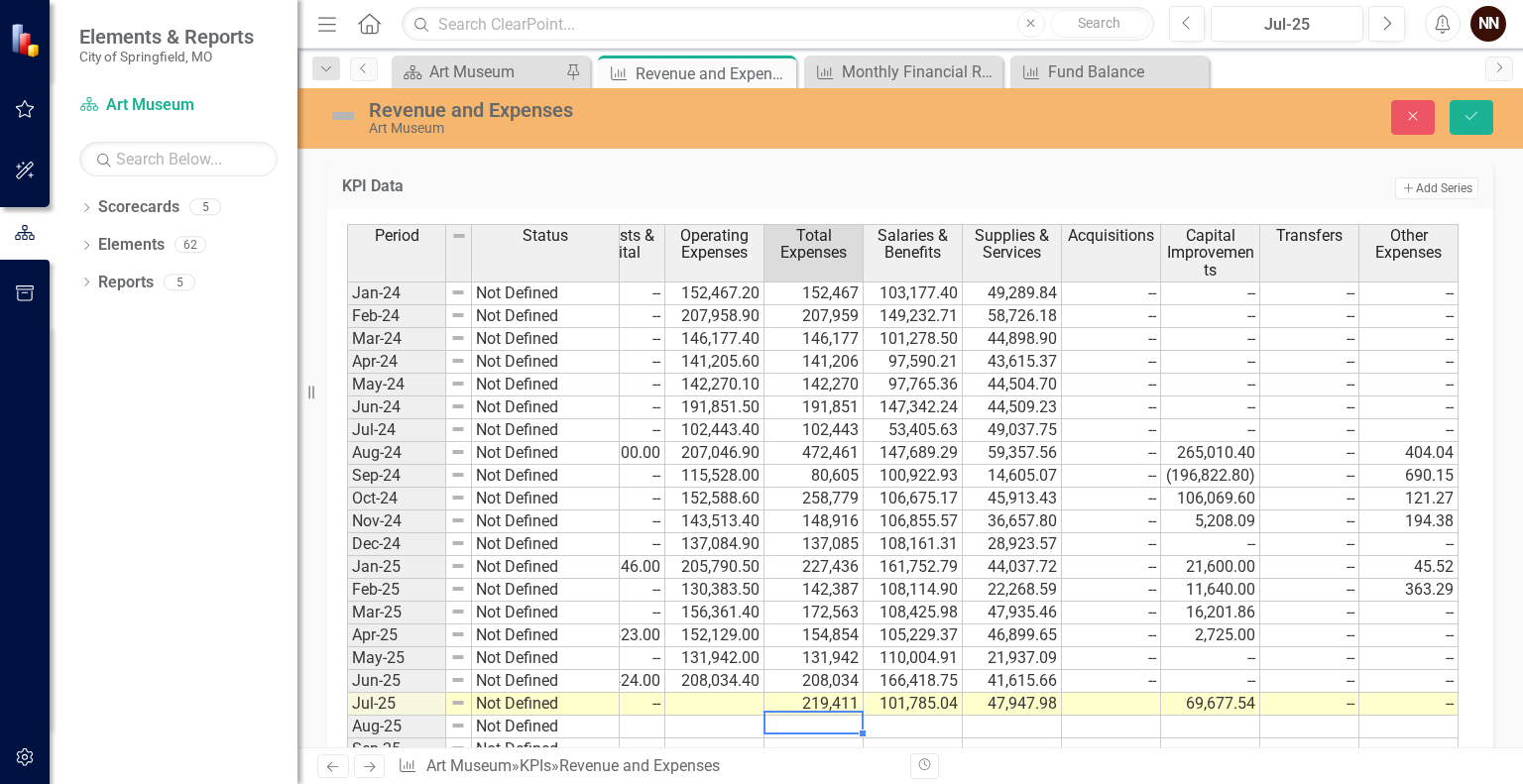 click at bounding box center [715, 704] 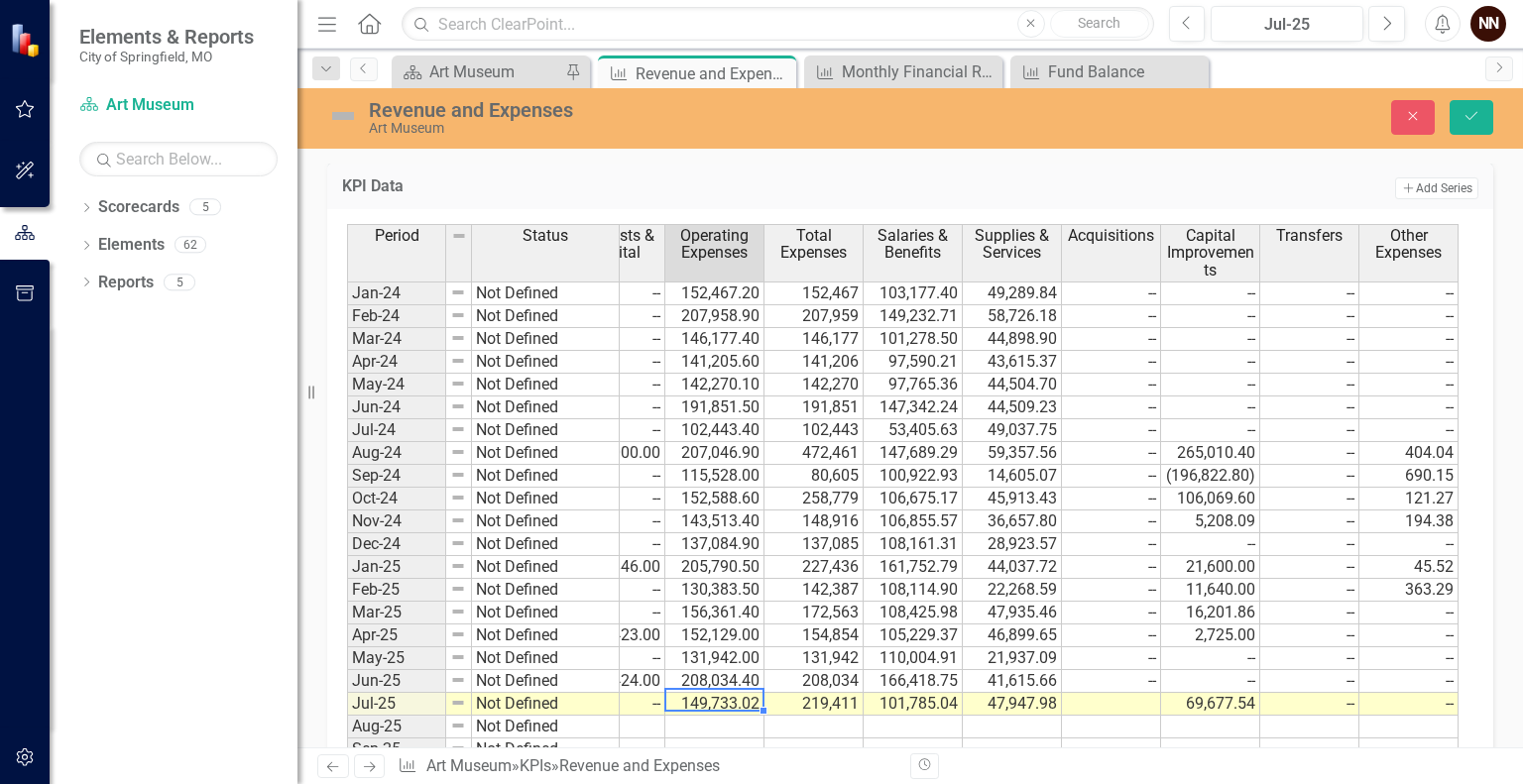 type on "[NUMBER]" 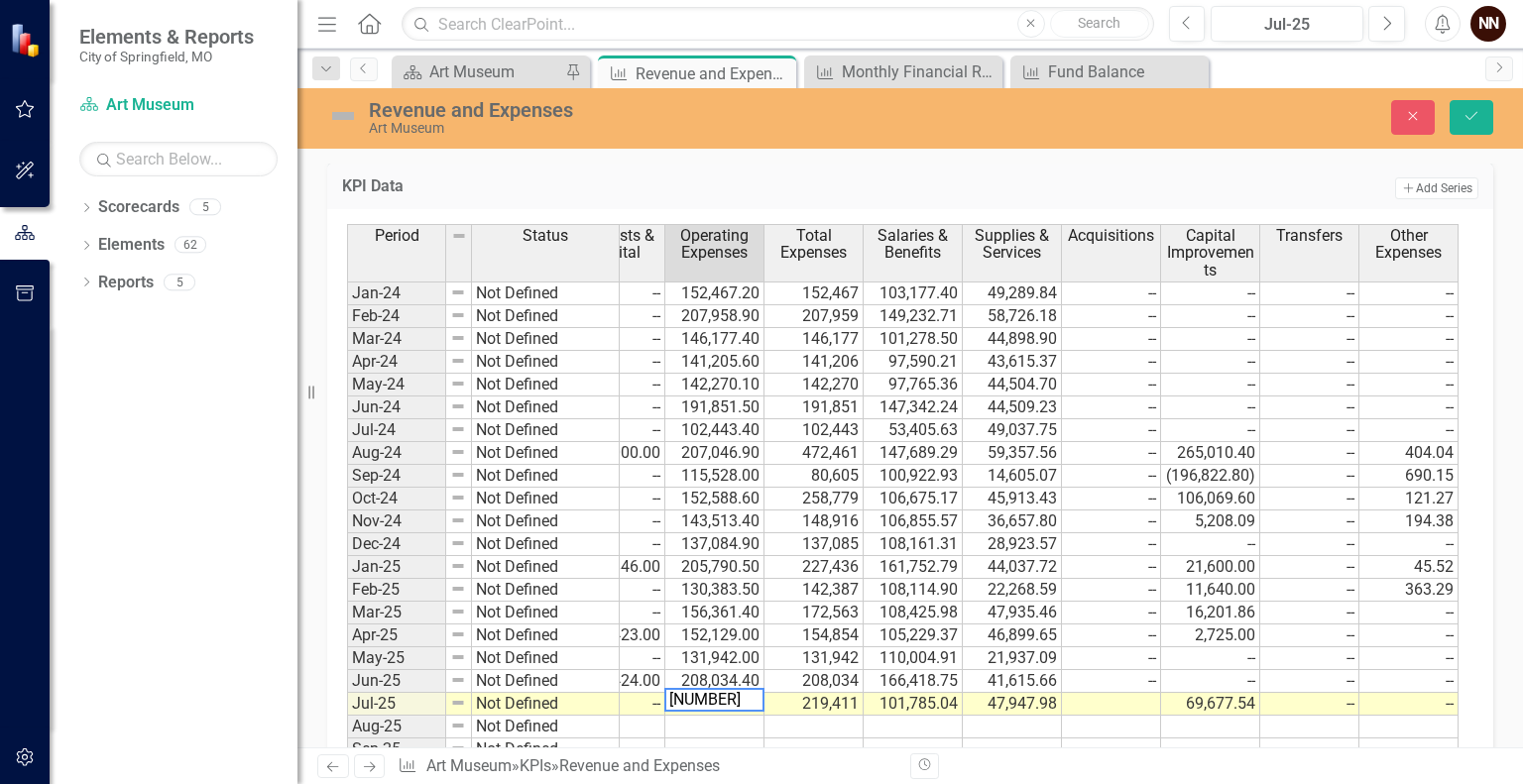 type 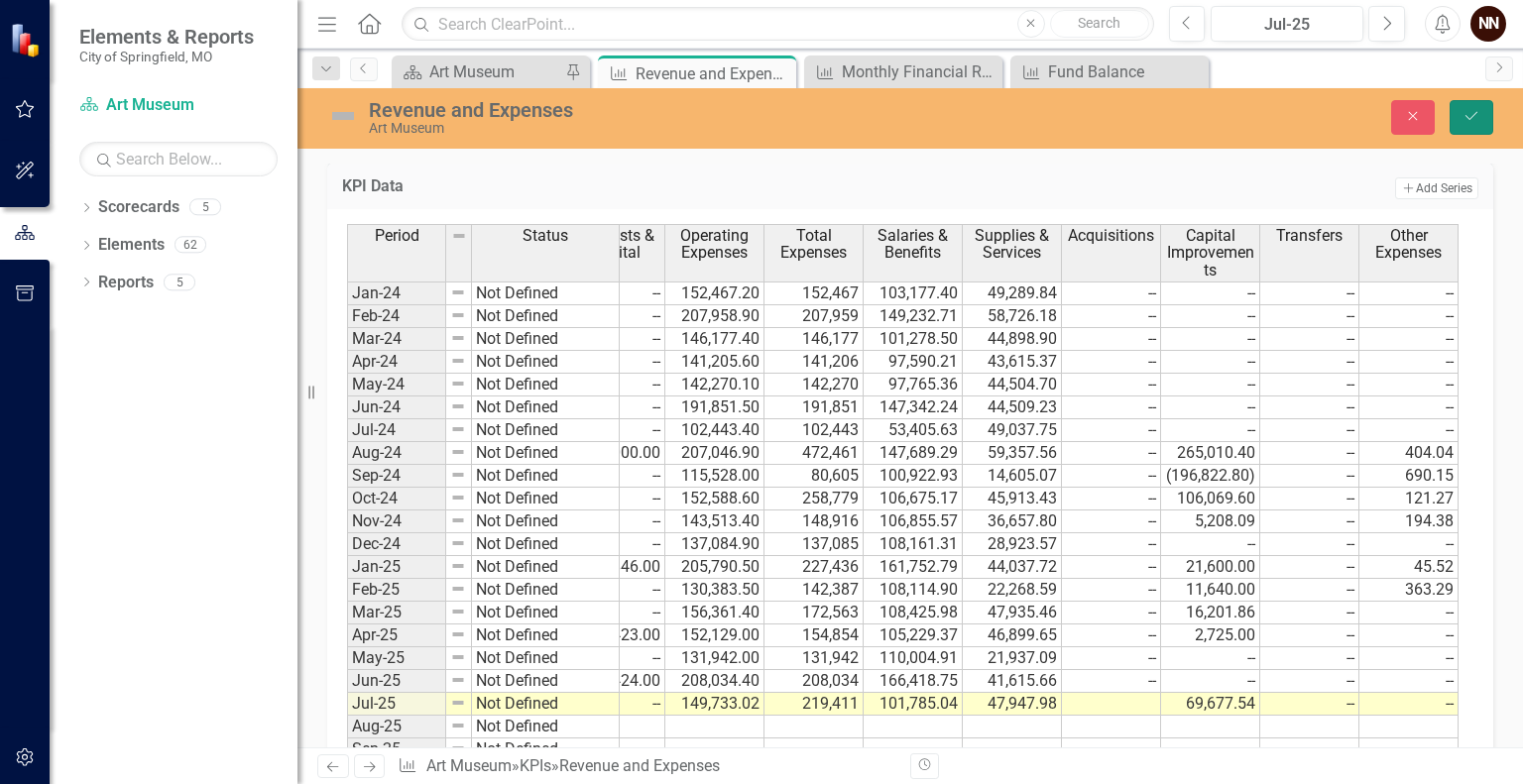 click on "Save" at bounding box center (1471, 117) 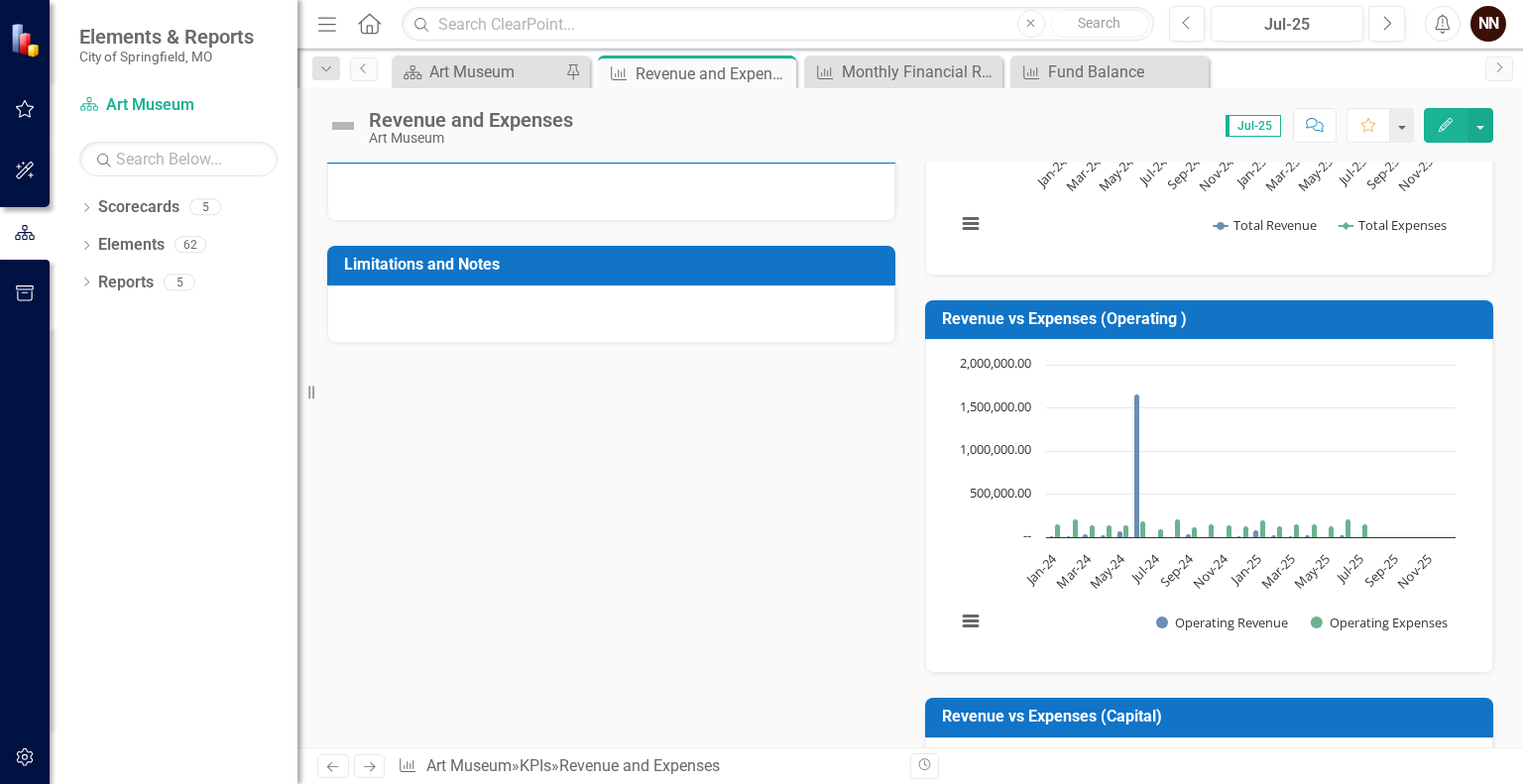 scroll, scrollTop: 393, scrollLeft: 0, axis: vertical 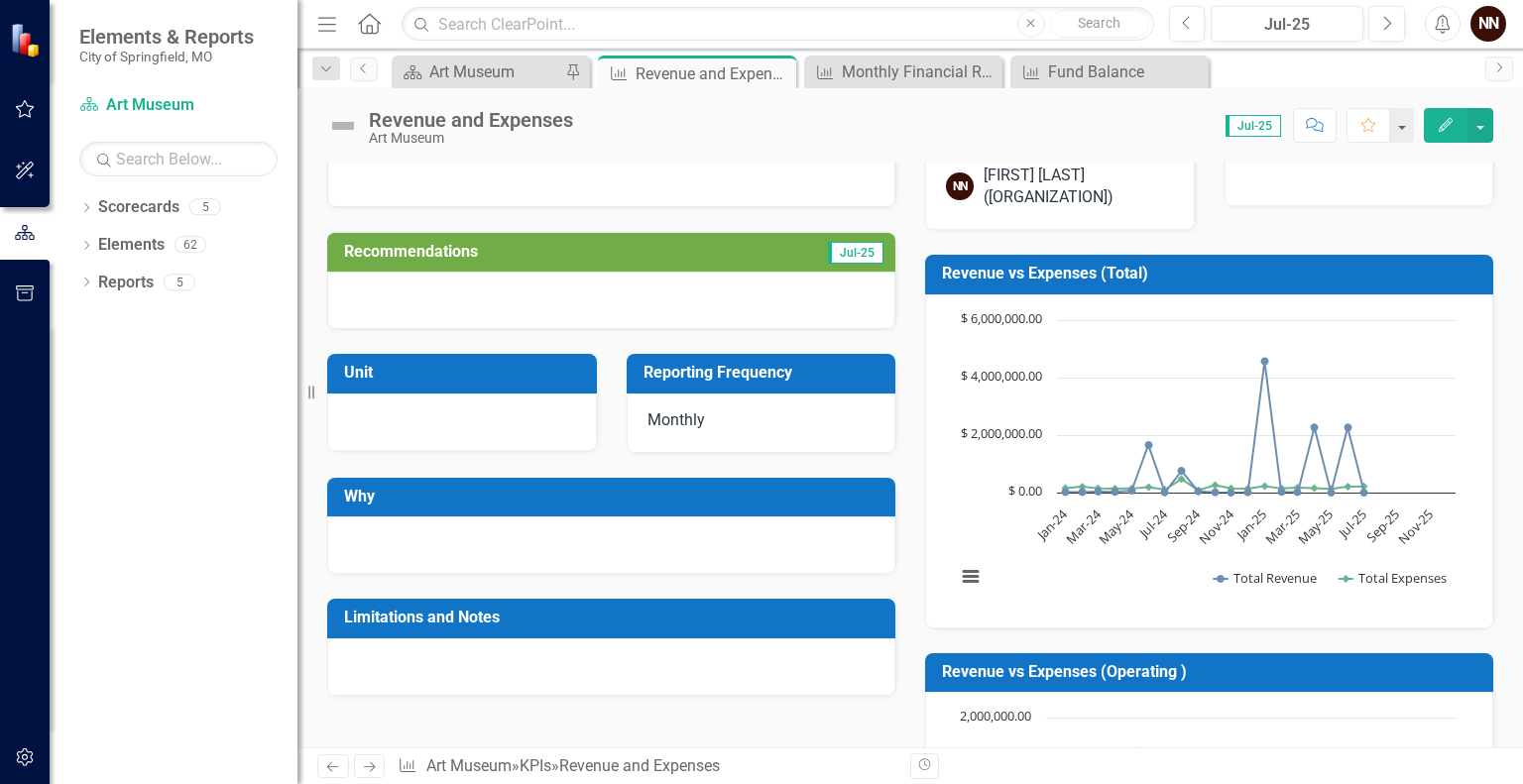 click on "Revenue vs Expenses (Total)" at bounding box center [1213, 274] 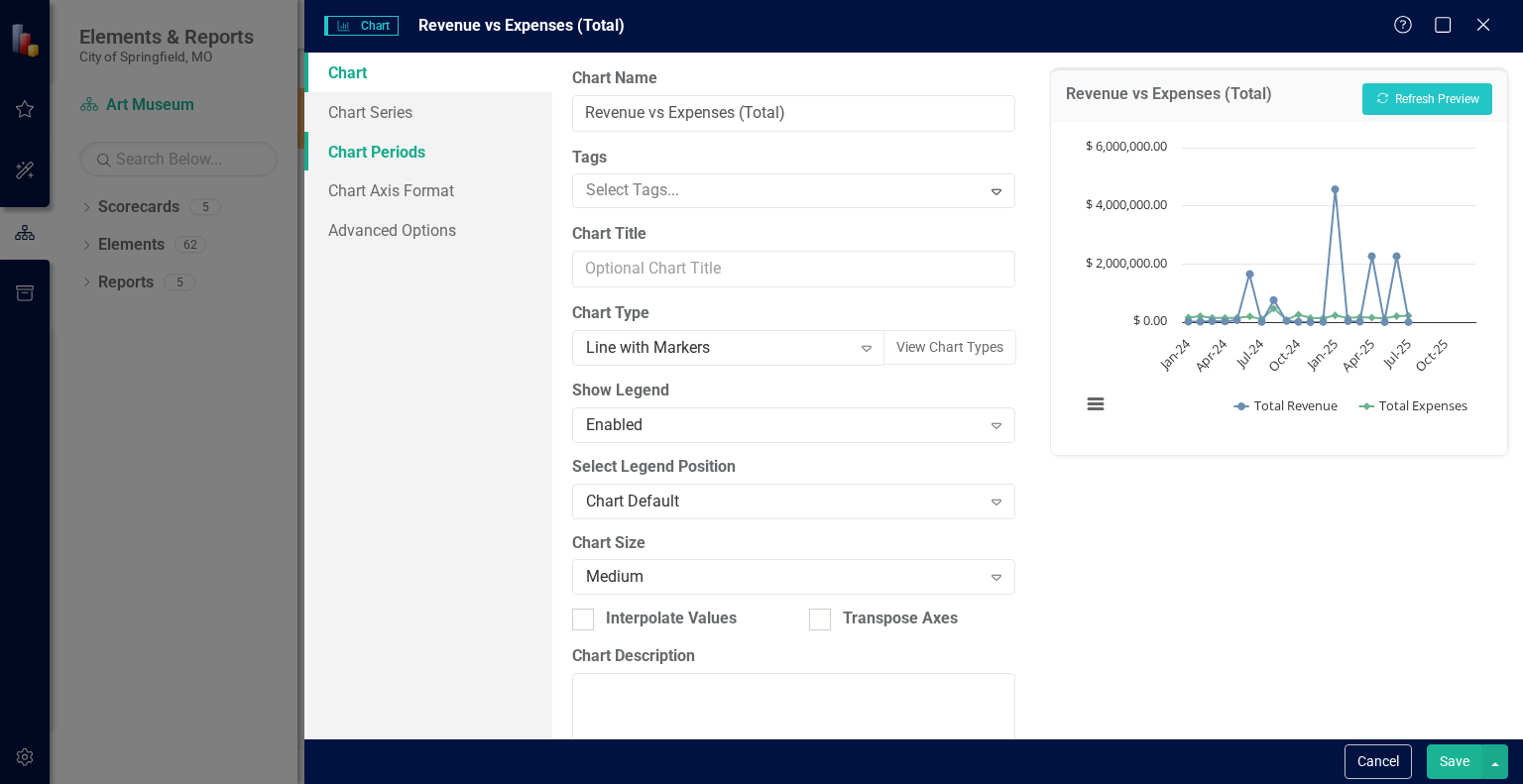 click on "Chart Periods" at bounding box center [428, 152] 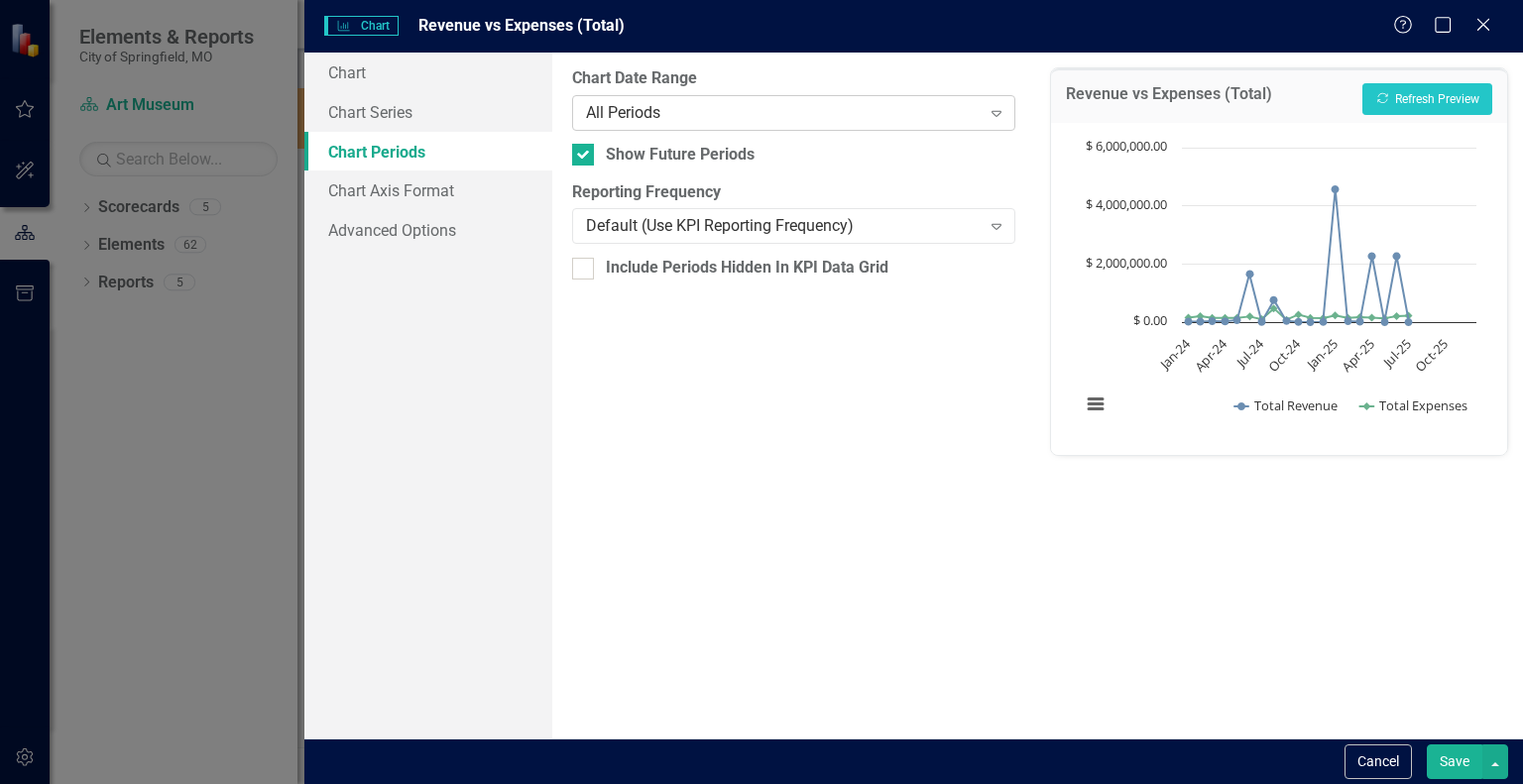 click on "All Periods" at bounding box center [783, 112] 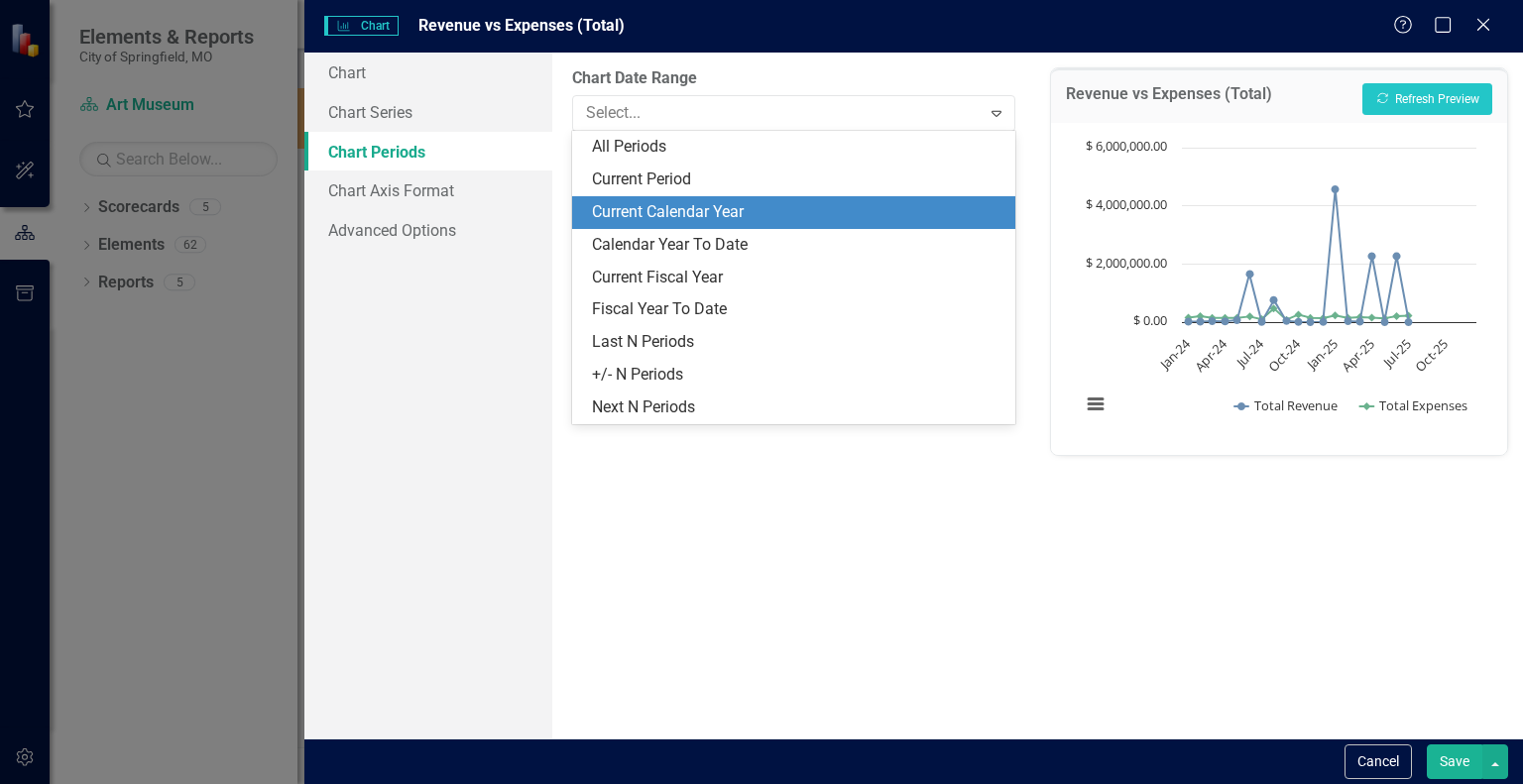 click on "Current Calendar Year" at bounding box center (797, 212) 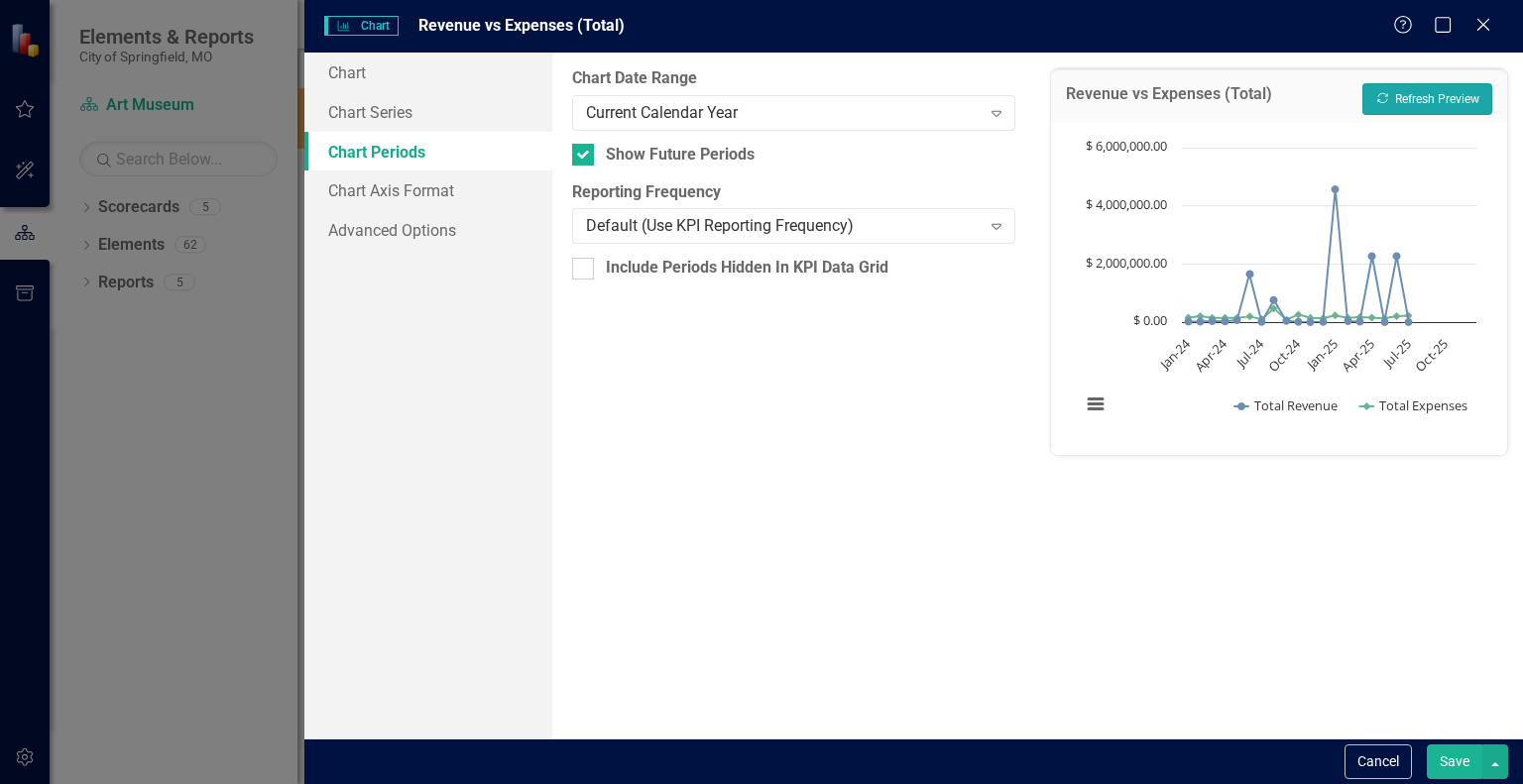 click on "Recalculate Refresh Preview" at bounding box center [1427, 99] 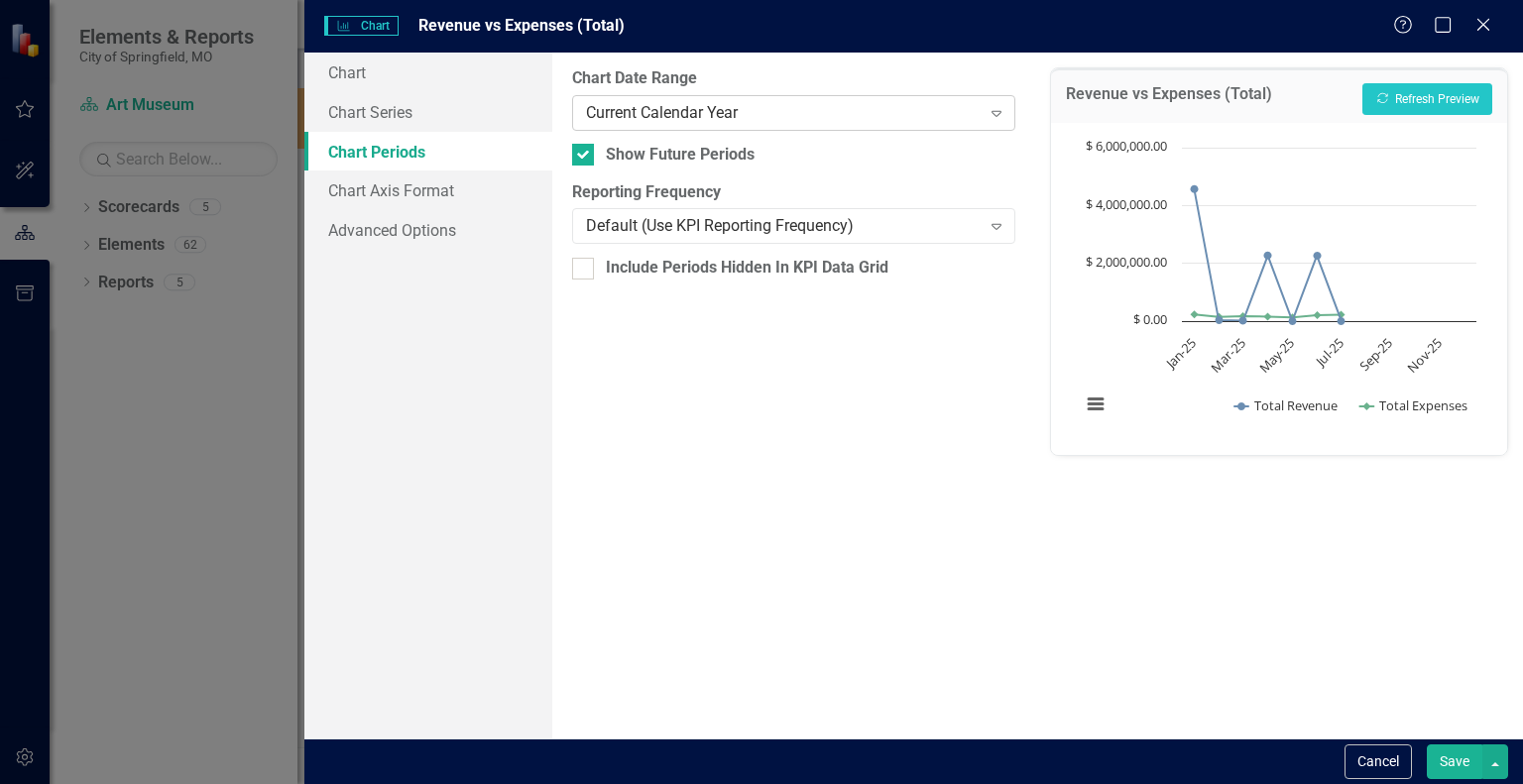click on "Current Calendar Year" at bounding box center [783, 112] 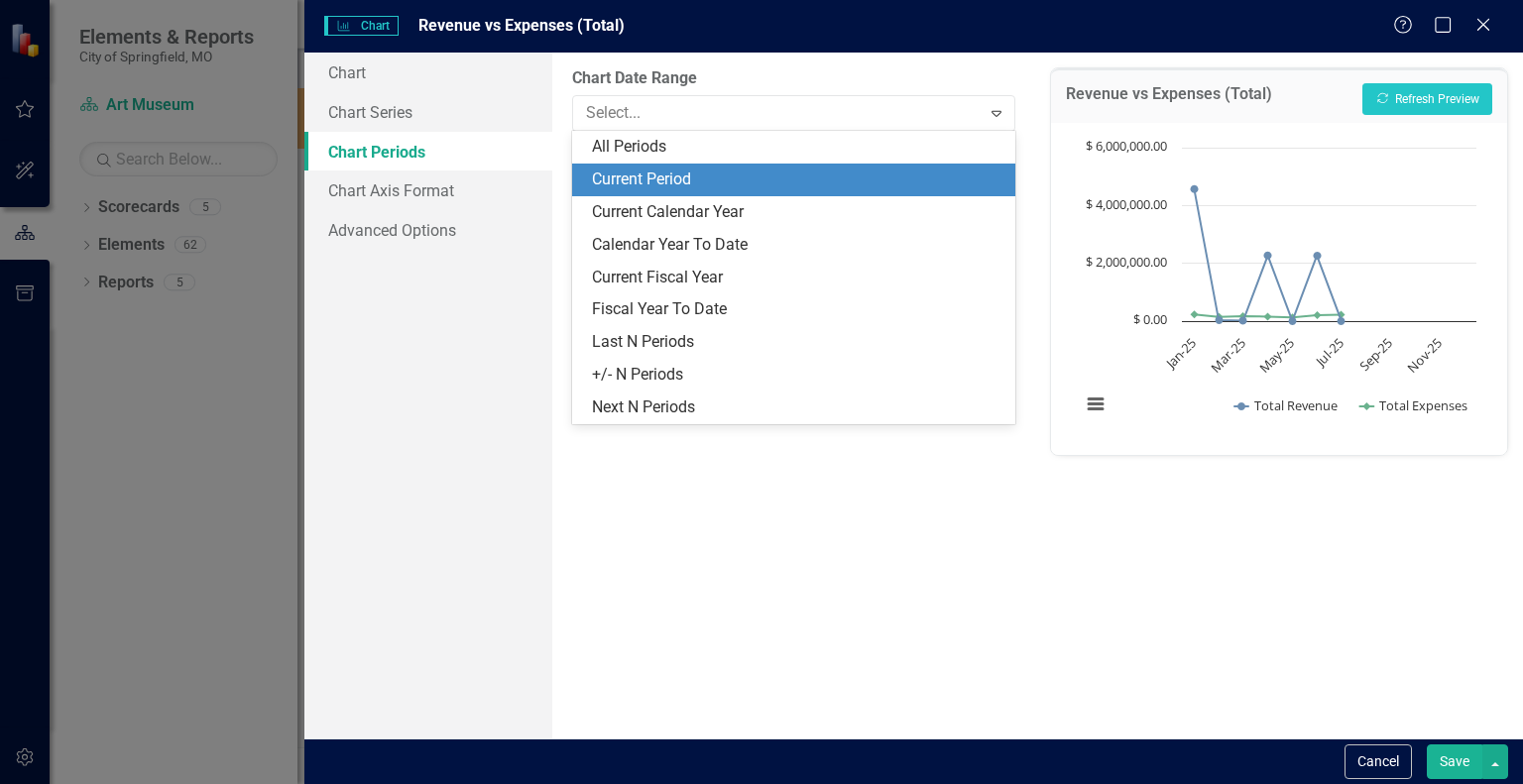 click on "Current Period" at bounding box center [797, 179] 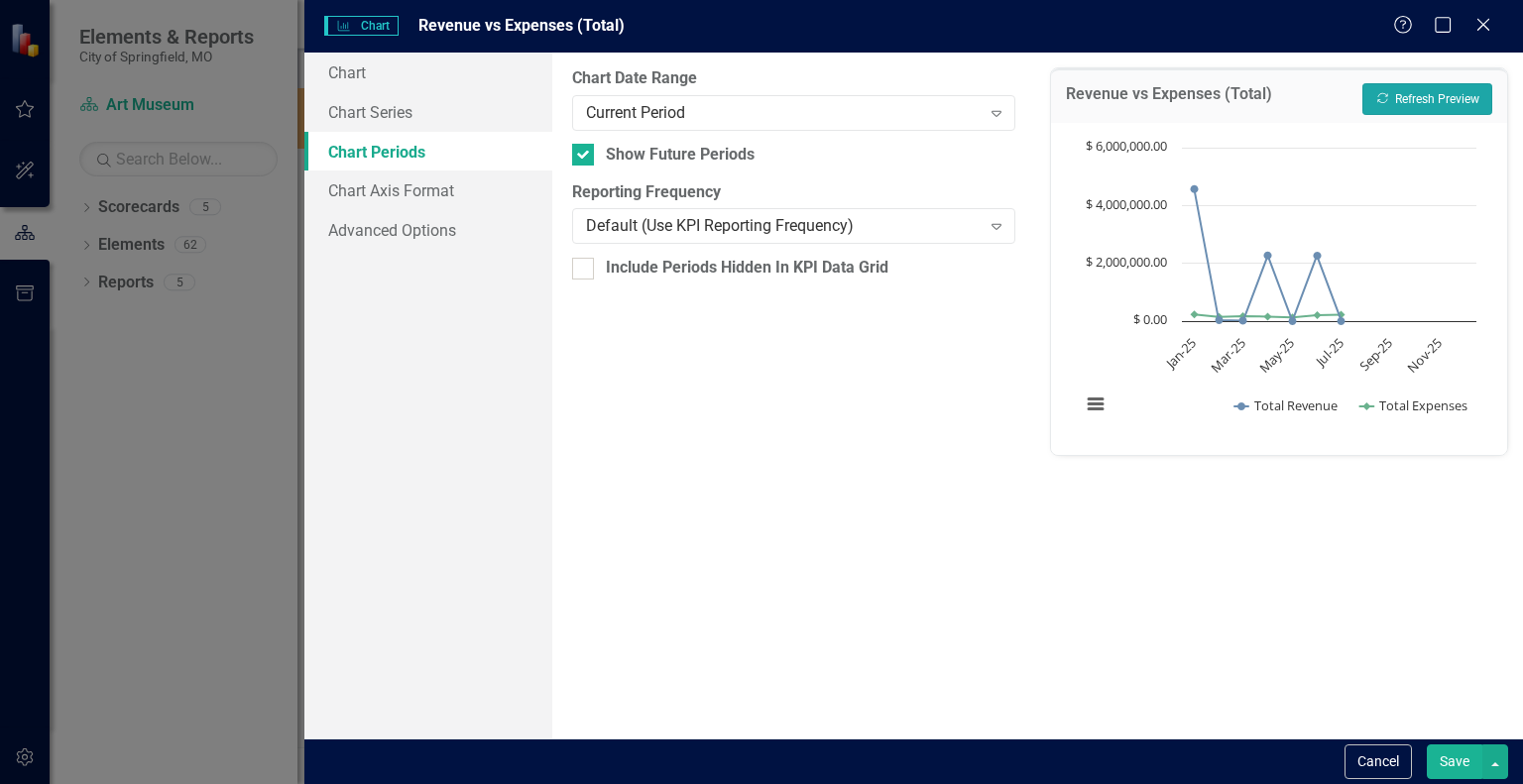 click on "Recalculate Refresh Preview" at bounding box center (1427, 99) 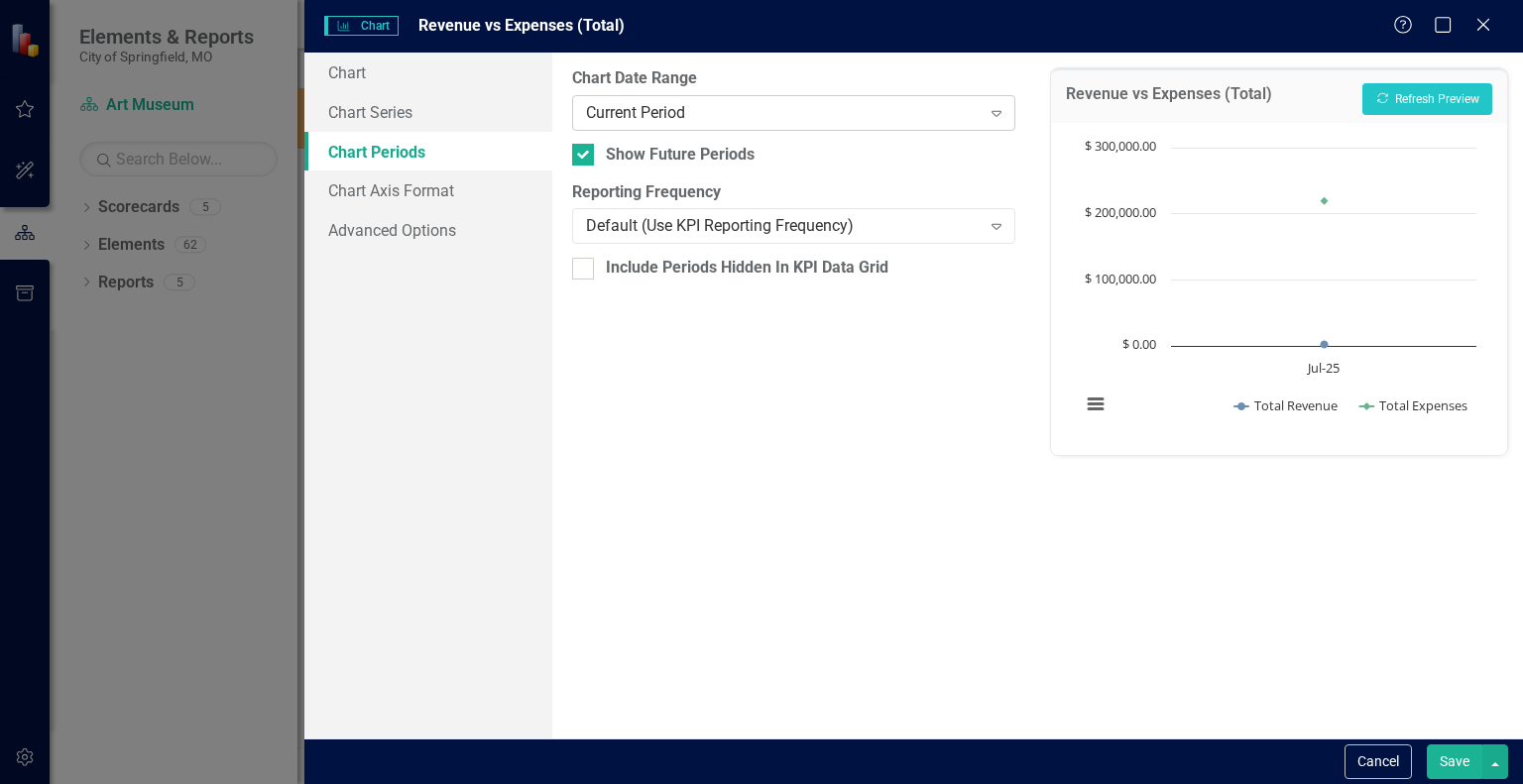 click on "Expand" at bounding box center (996, 113) 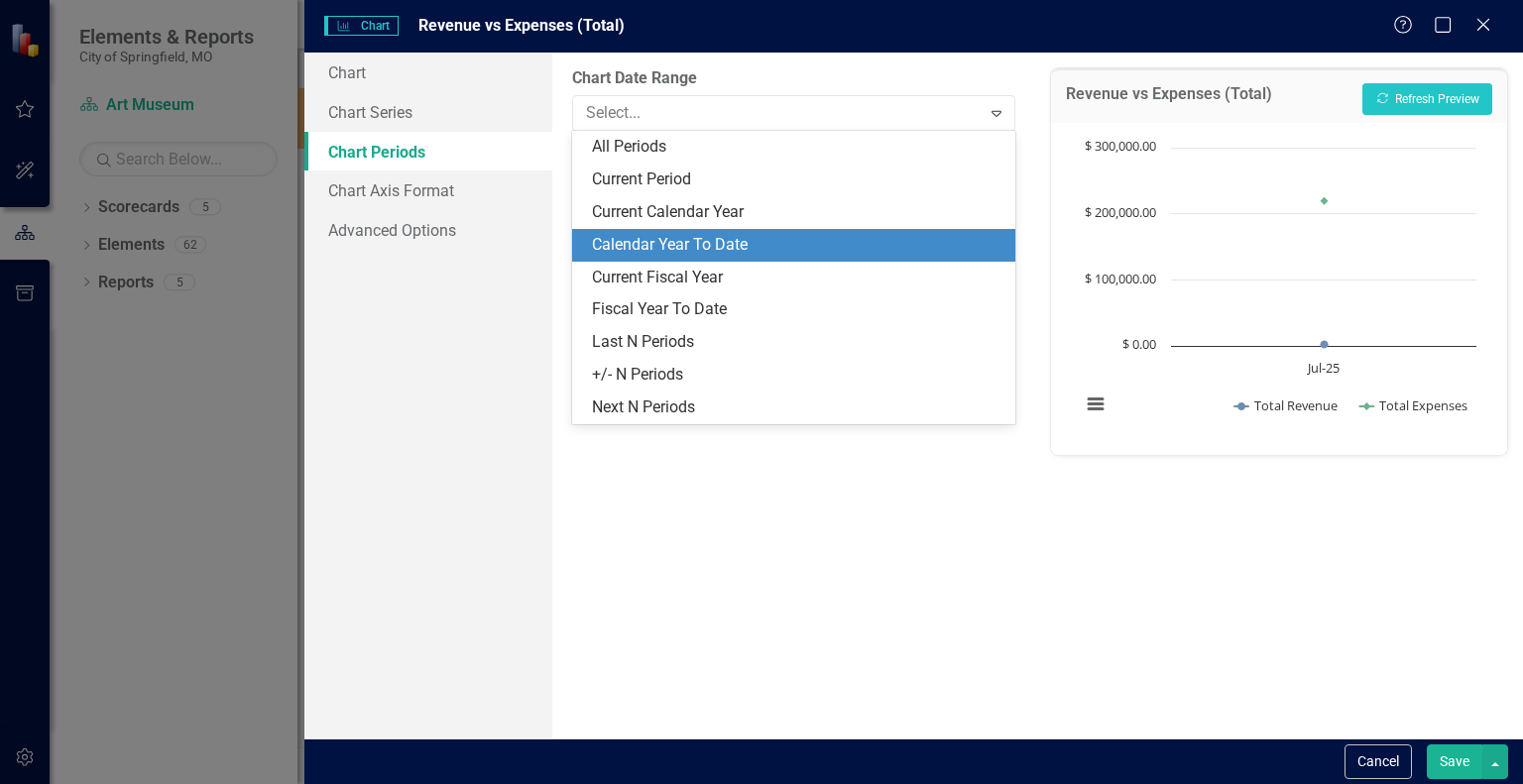 click on "Calendar Year To Date" at bounding box center [797, 245] 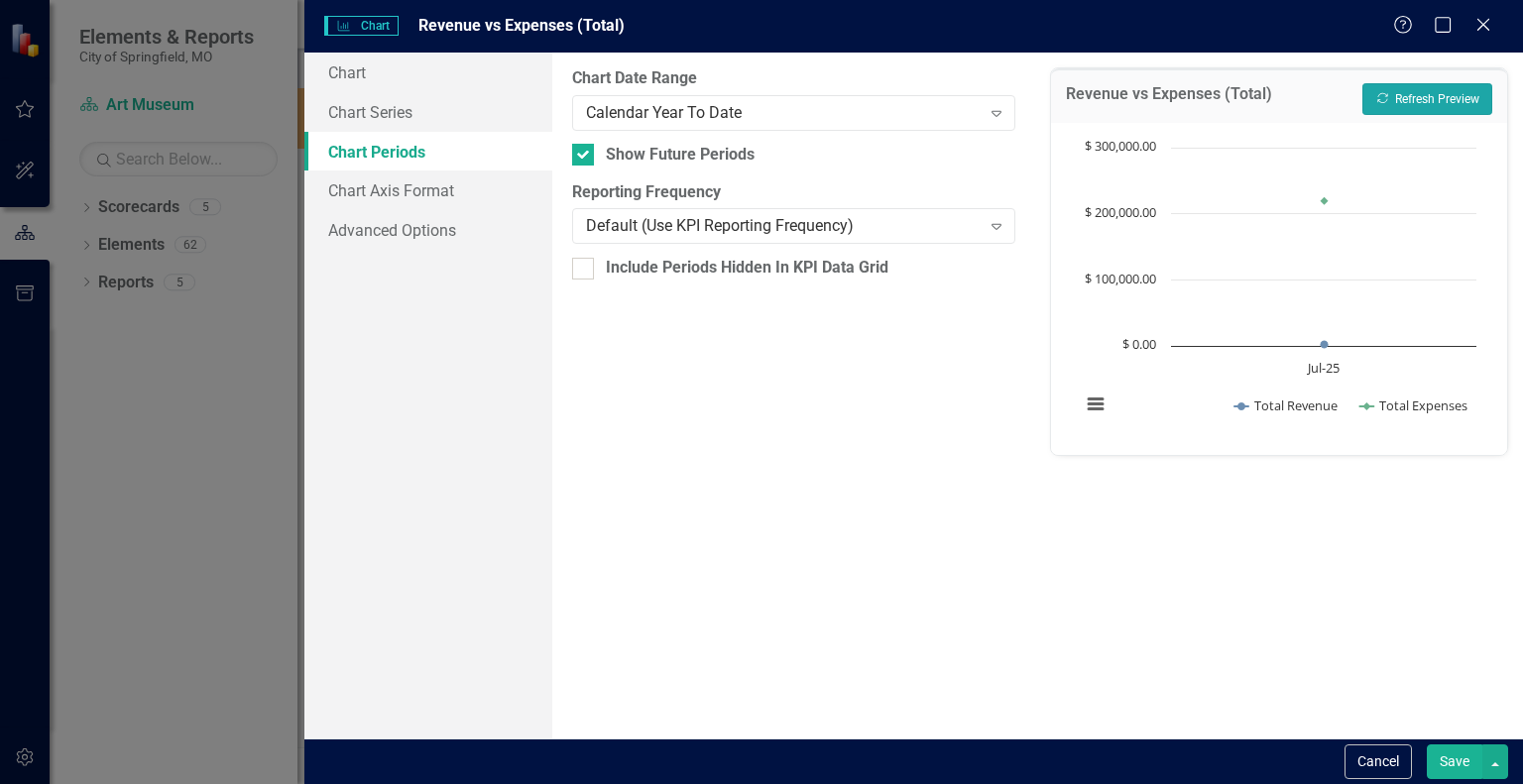 click on "Recalculate Refresh Preview" at bounding box center (1427, 99) 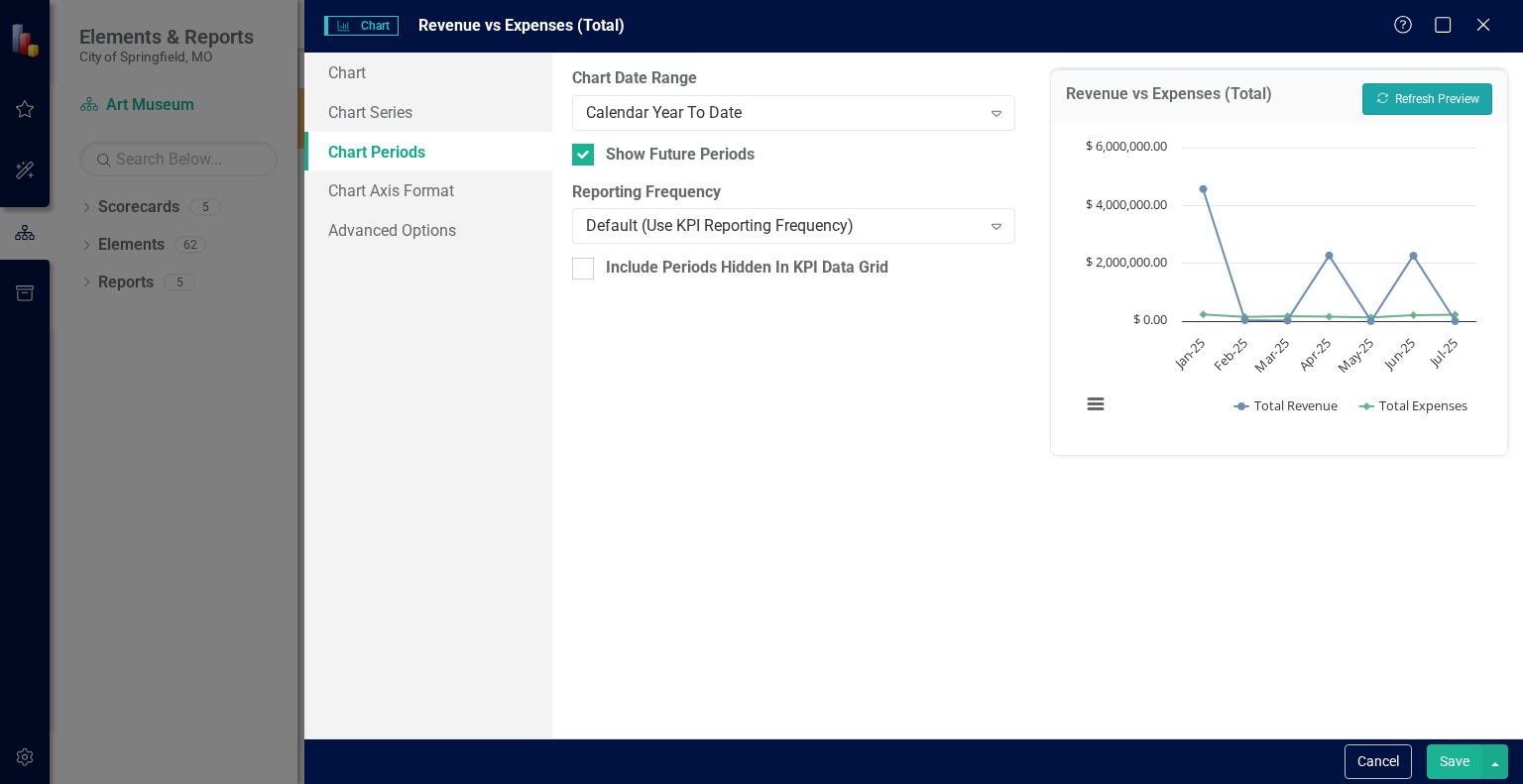 click on "Recalculate Refresh Preview" at bounding box center [1427, 99] 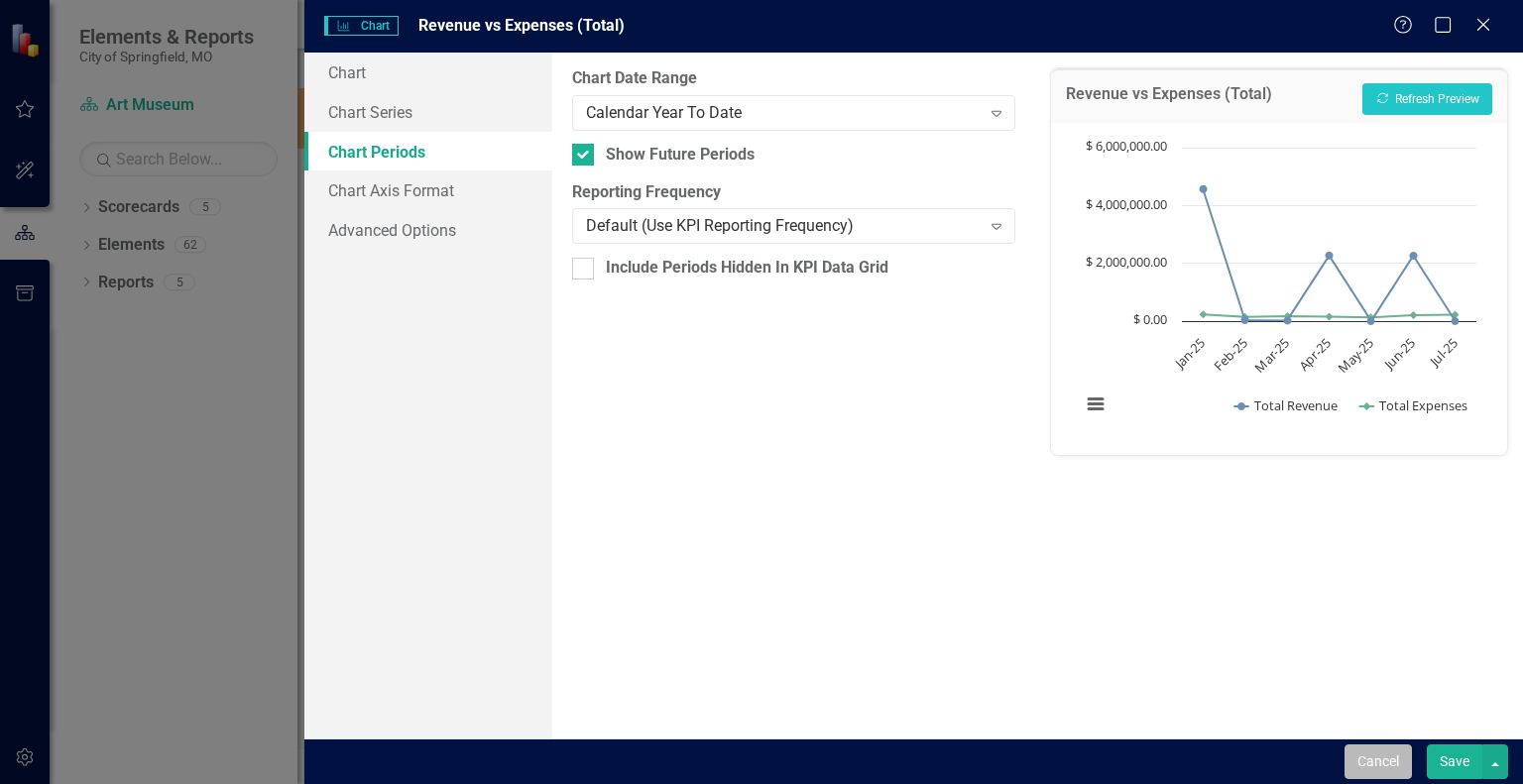 click on "Cancel" at bounding box center (1378, 761) 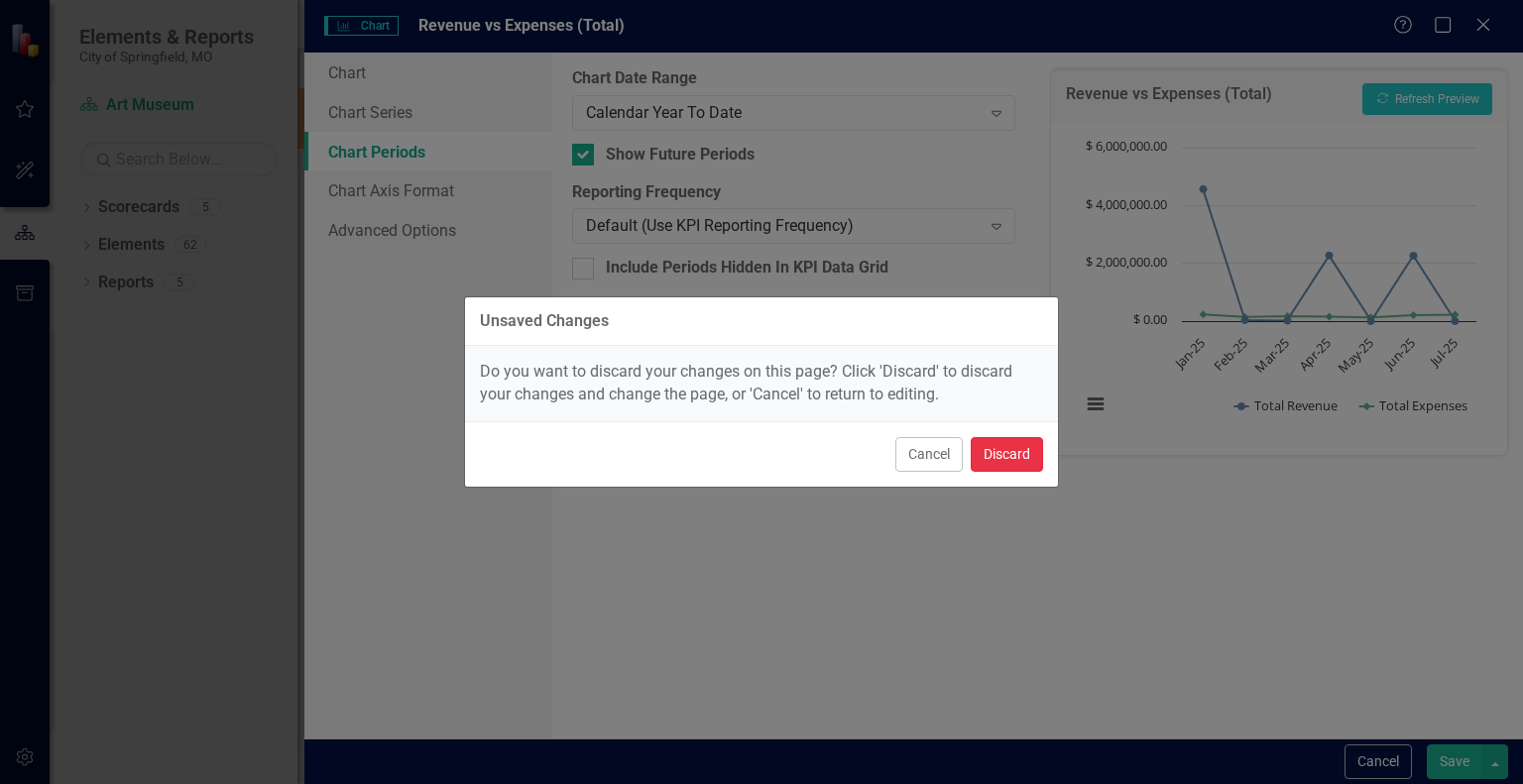 click on "Discard" at bounding box center (1006, 454) 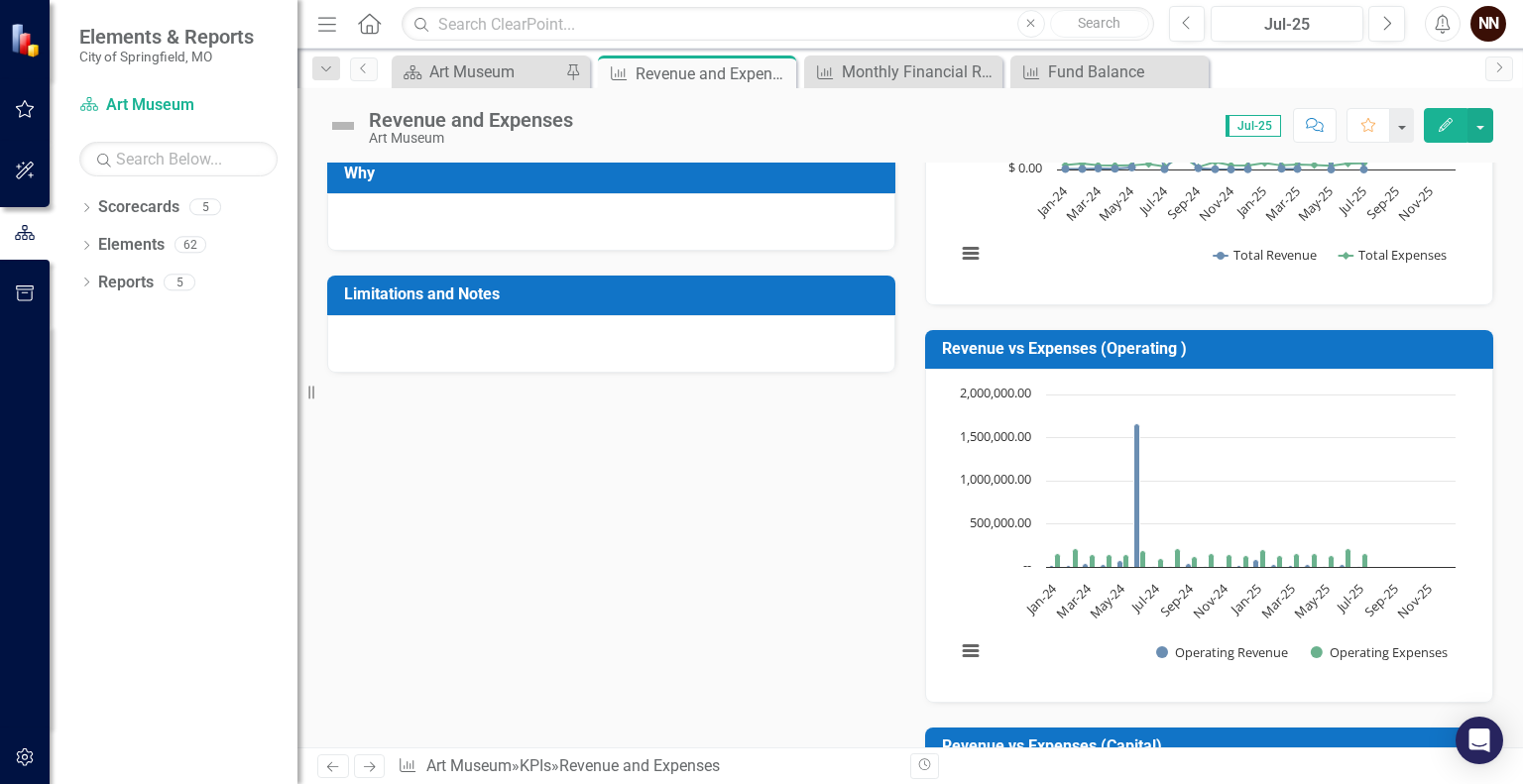 scroll, scrollTop: 357, scrollLeft: 0, axis: vertical 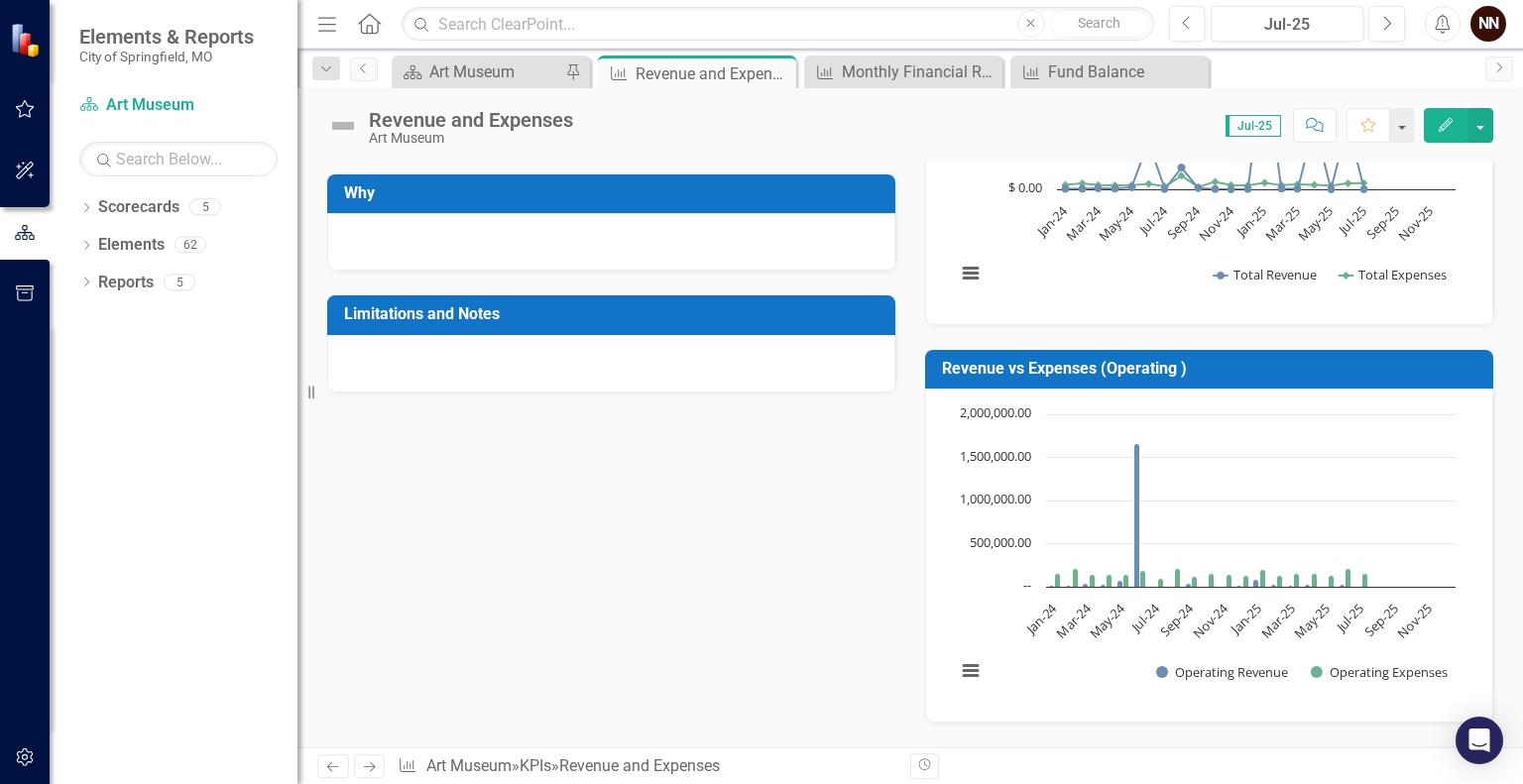 click on "Revenue vs Expenses (Operating )" at bounding box center [1213, 369] 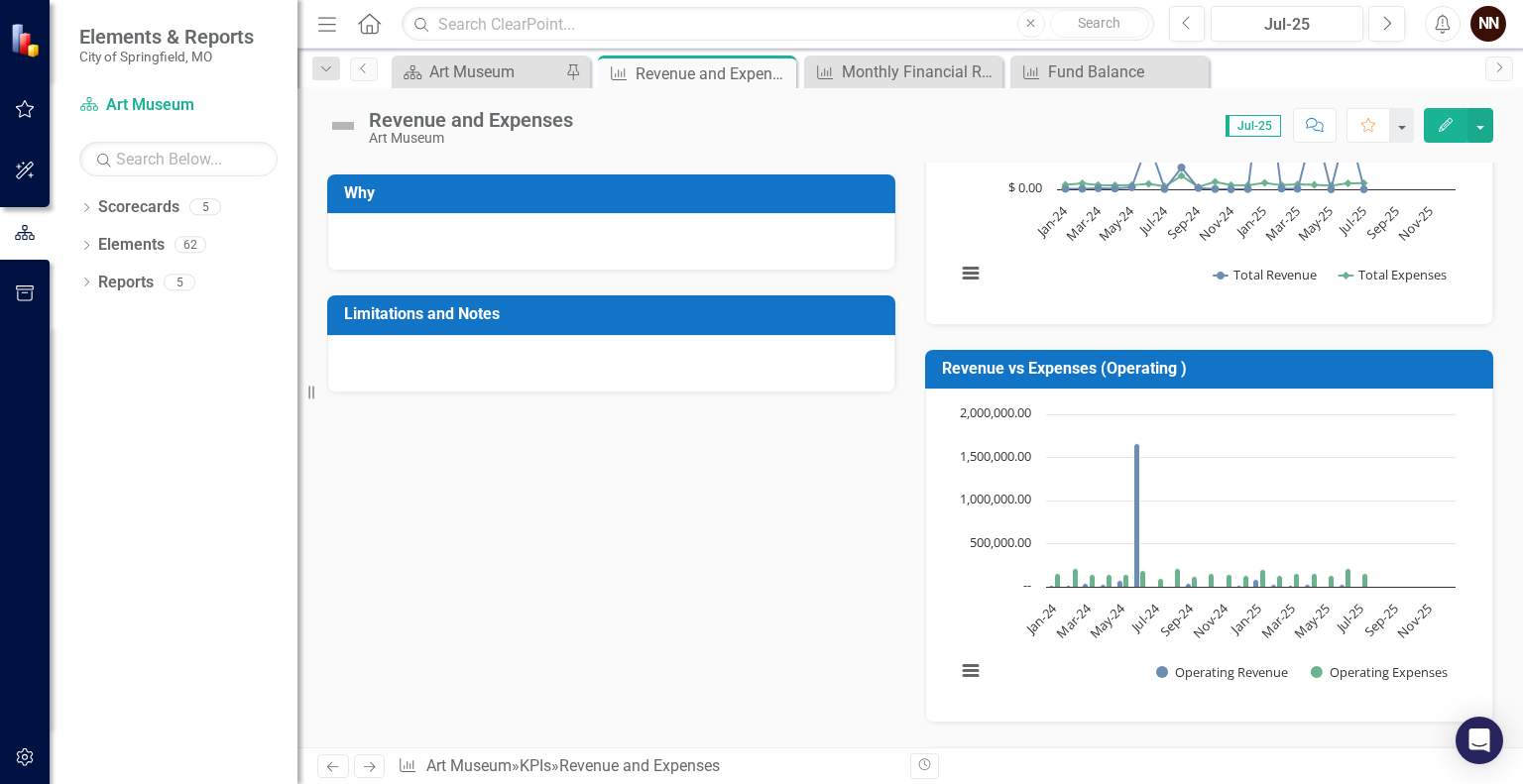 click on "Revenue vs Expenses (Operating )" at bounding box center [1213, 369] 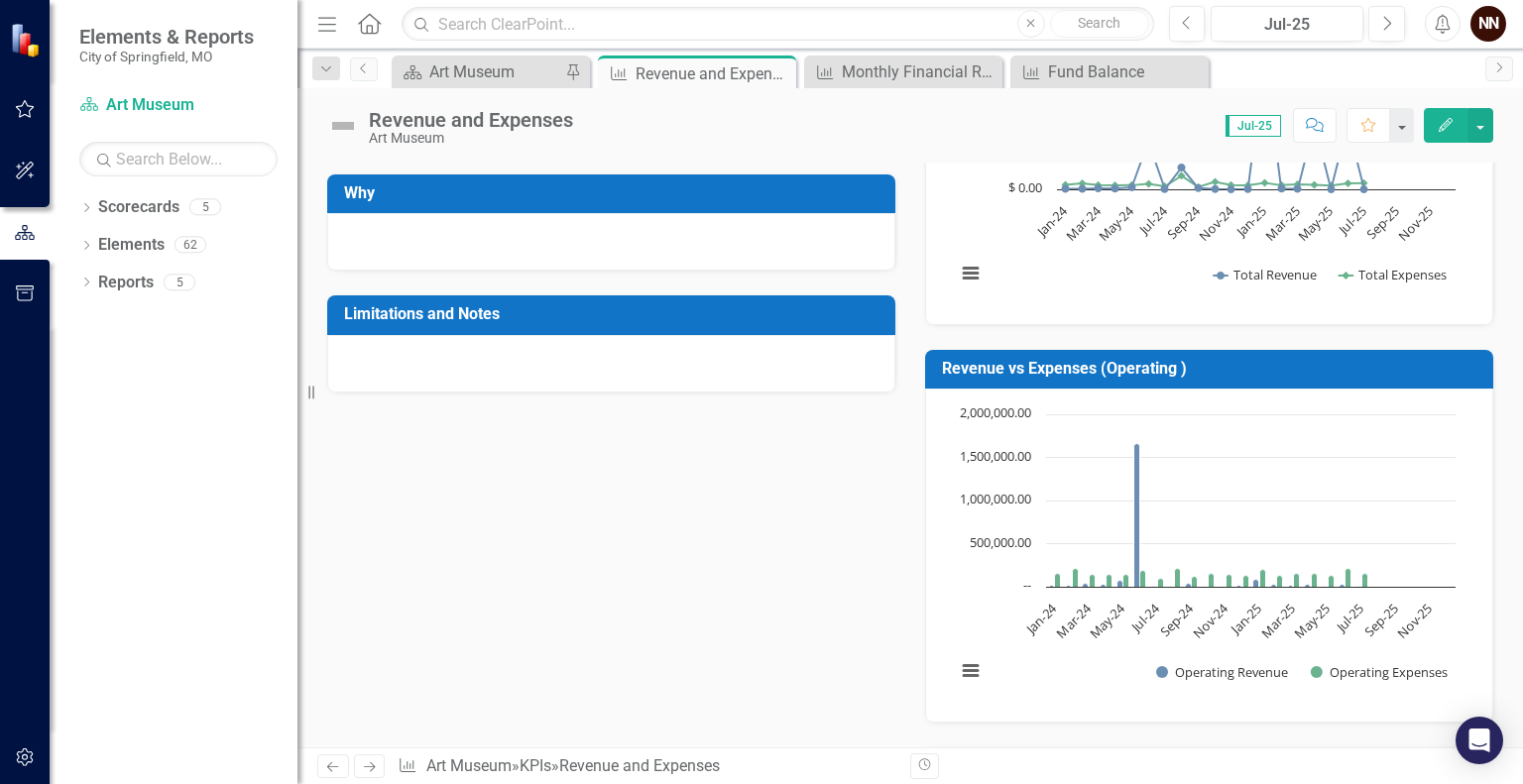 click on "Revenue vs Expenses (Operating )" at bounding box center (1213, 369) 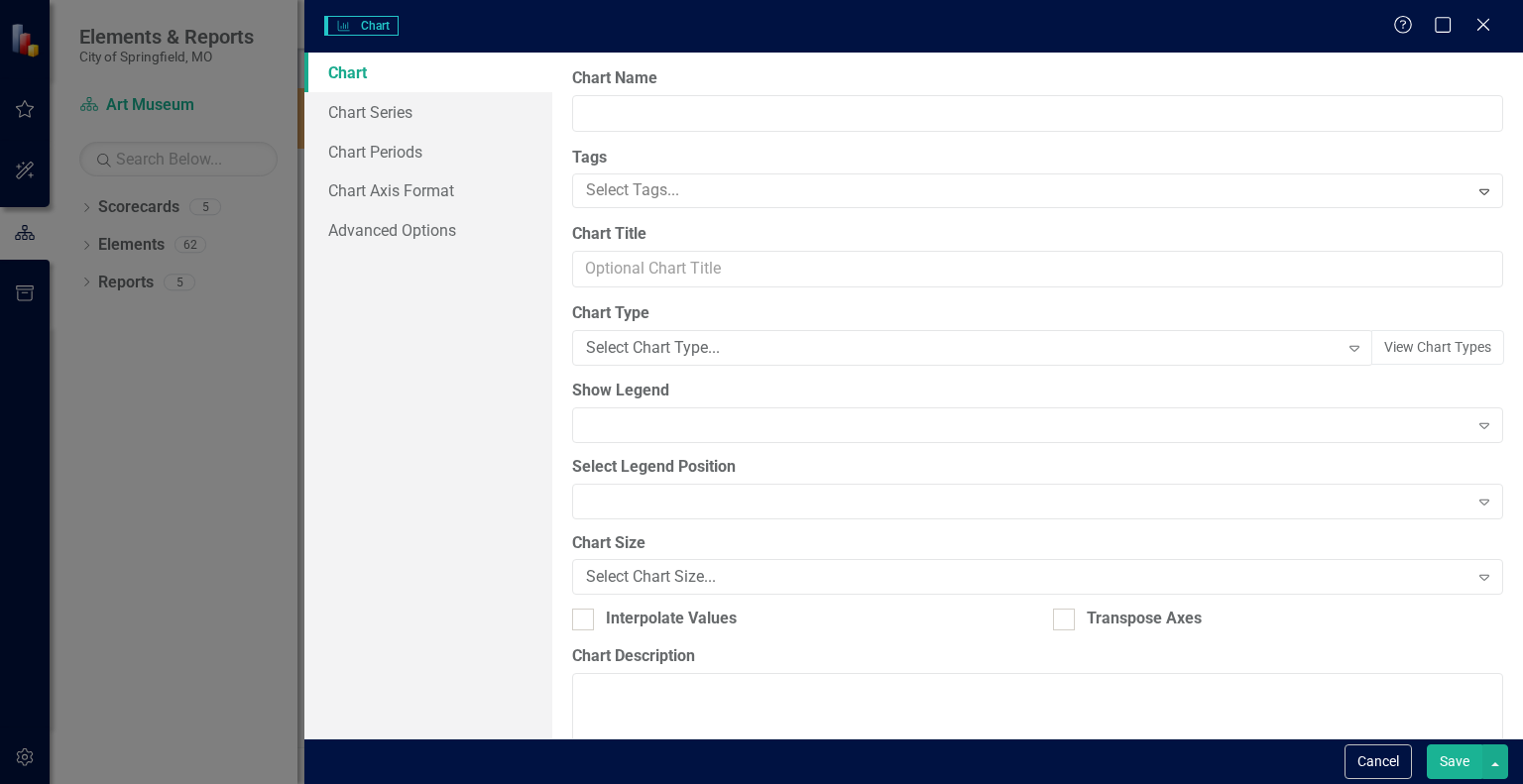 type on "Revenue vs Expenses (Operating )" 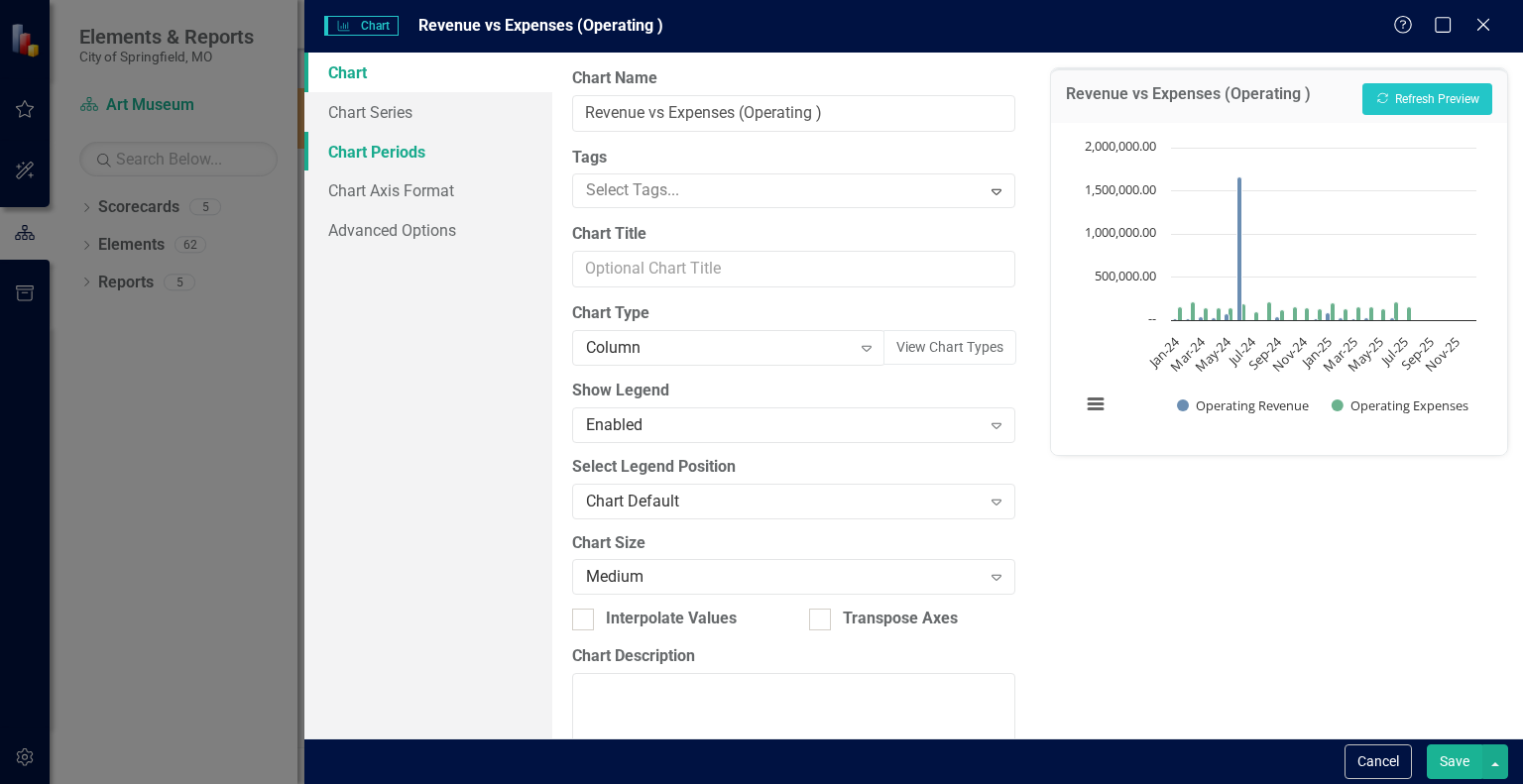 click on "Chart Periods" at bounding box center [428, 152] 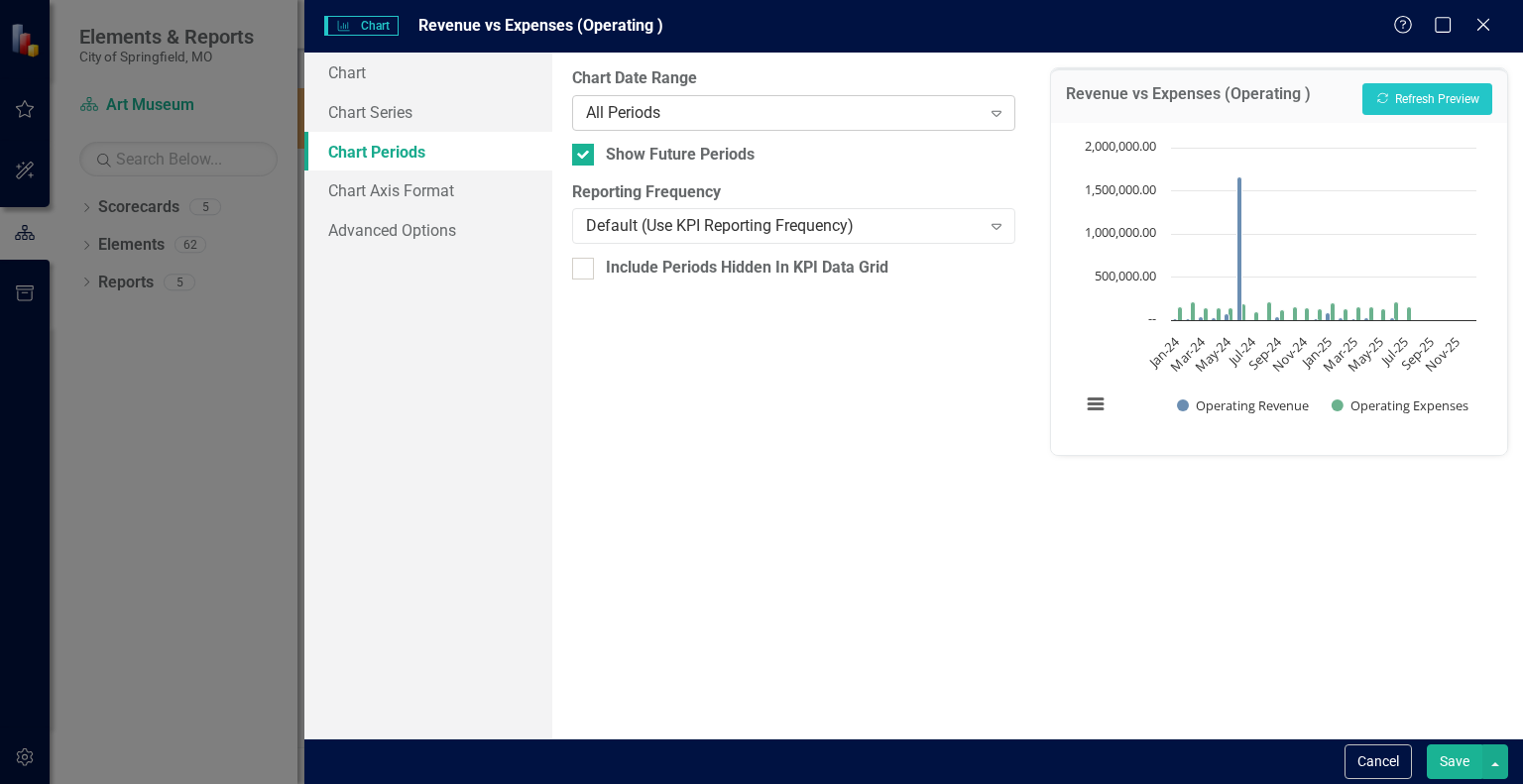 click on "All Periods" at bounding box center [783, 112] 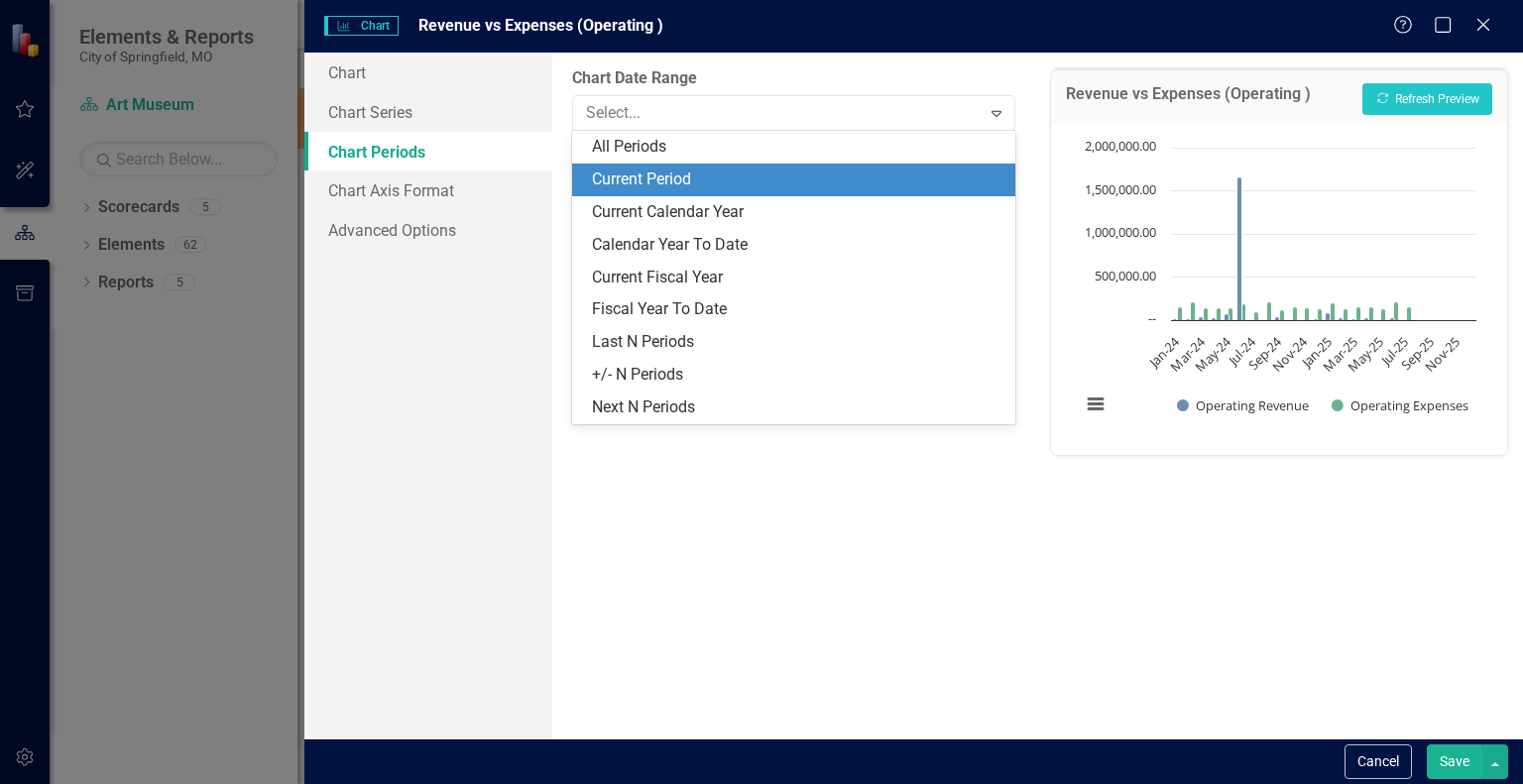 click on "Current Period" at bounding box center [793, 179] 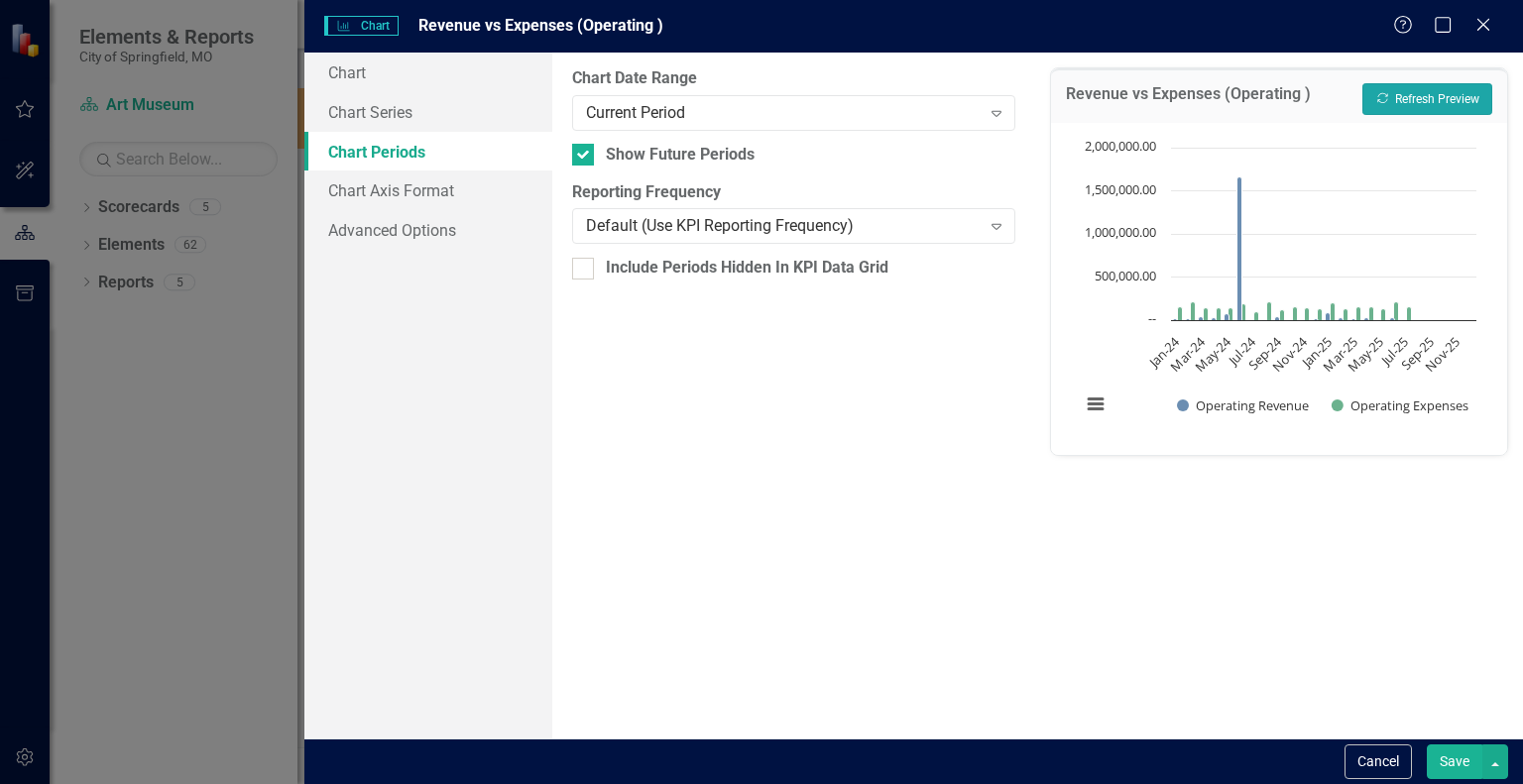 click on "Recalculate Refresh Preview" at bounding box center [1427, 99] 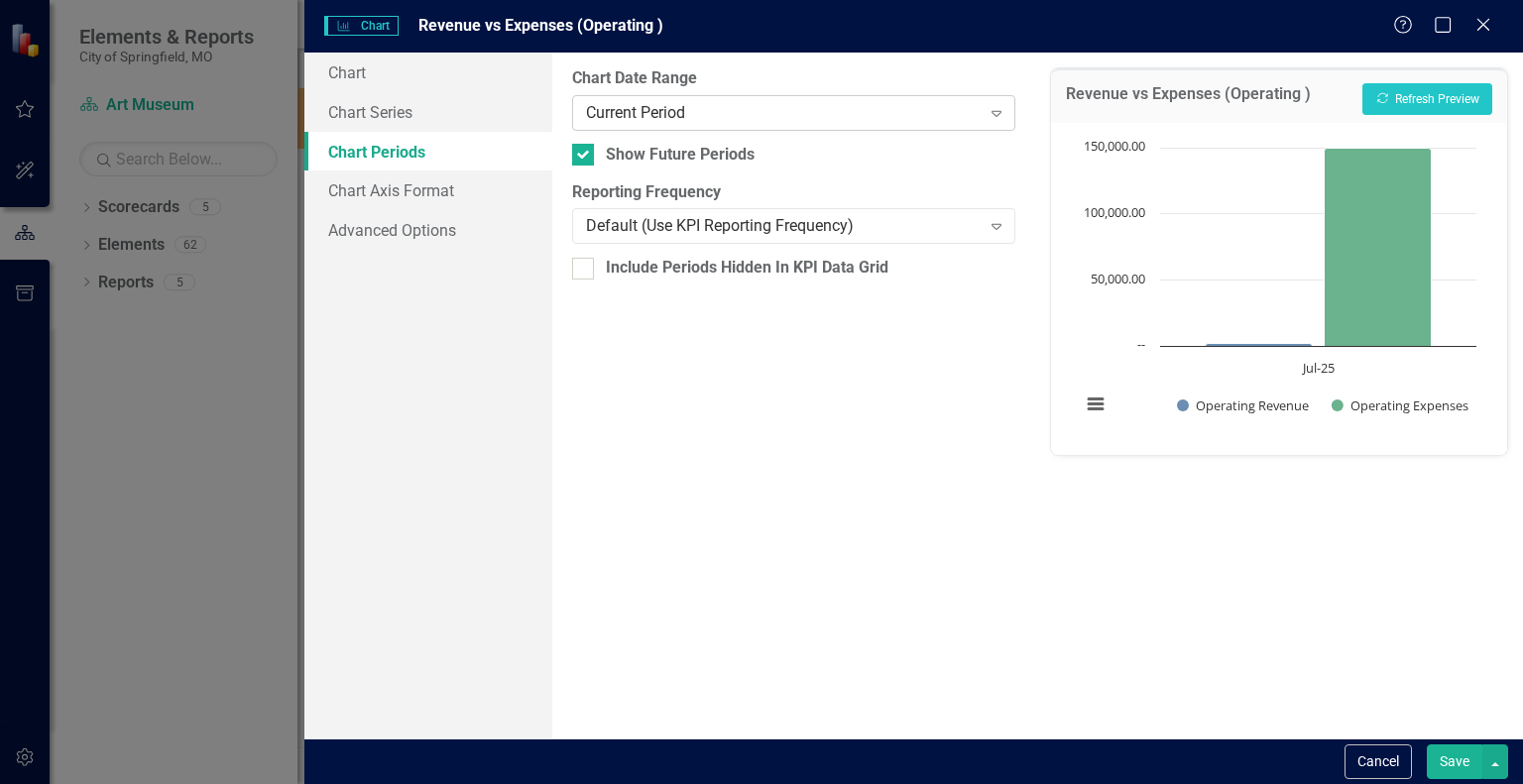 click on "Expand" at bounding box center (996, 113) 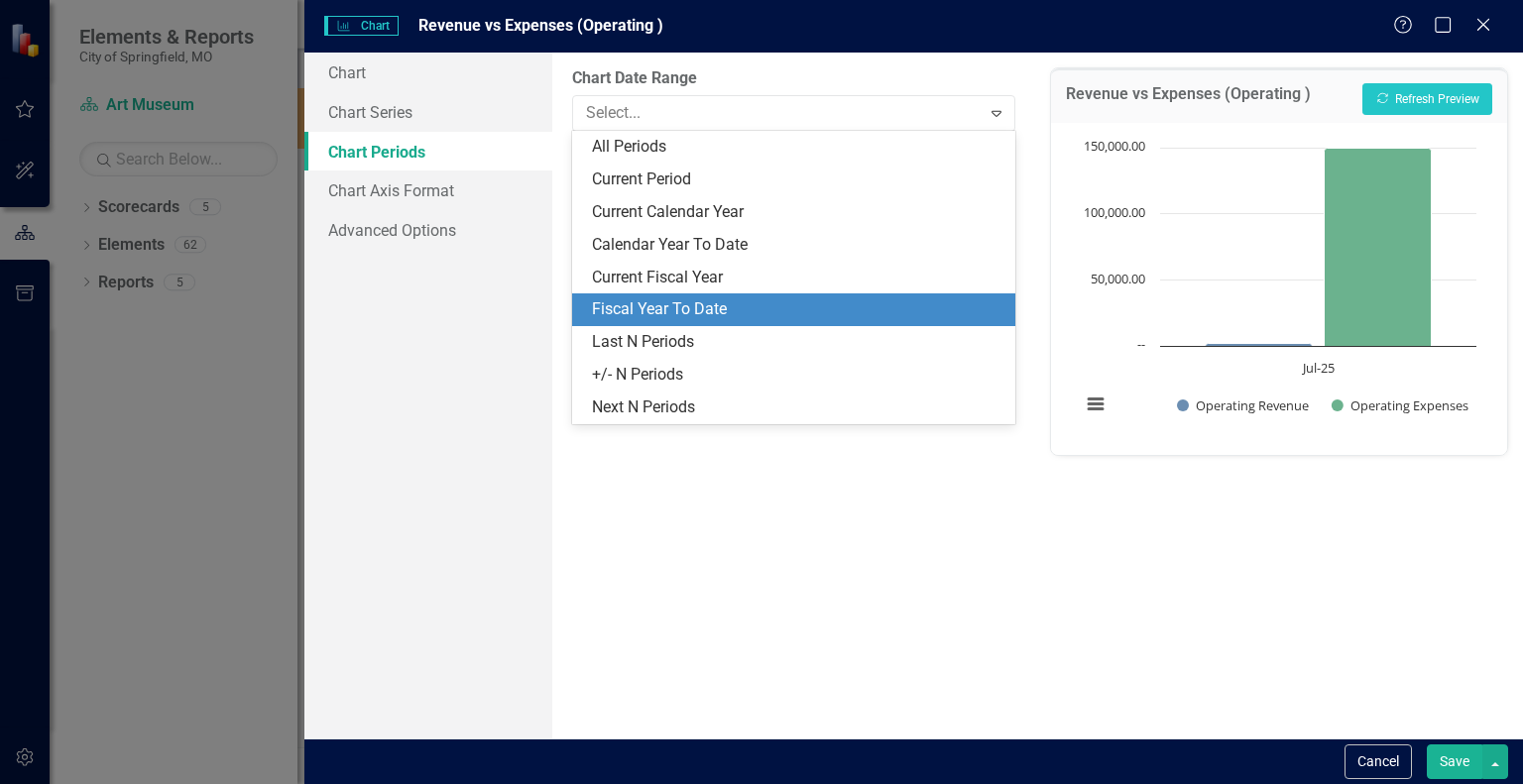 drag, startPoint x: 904, startPoint y: 269, endPoint x: 912, endPoint y: 298, distance: 30.08322 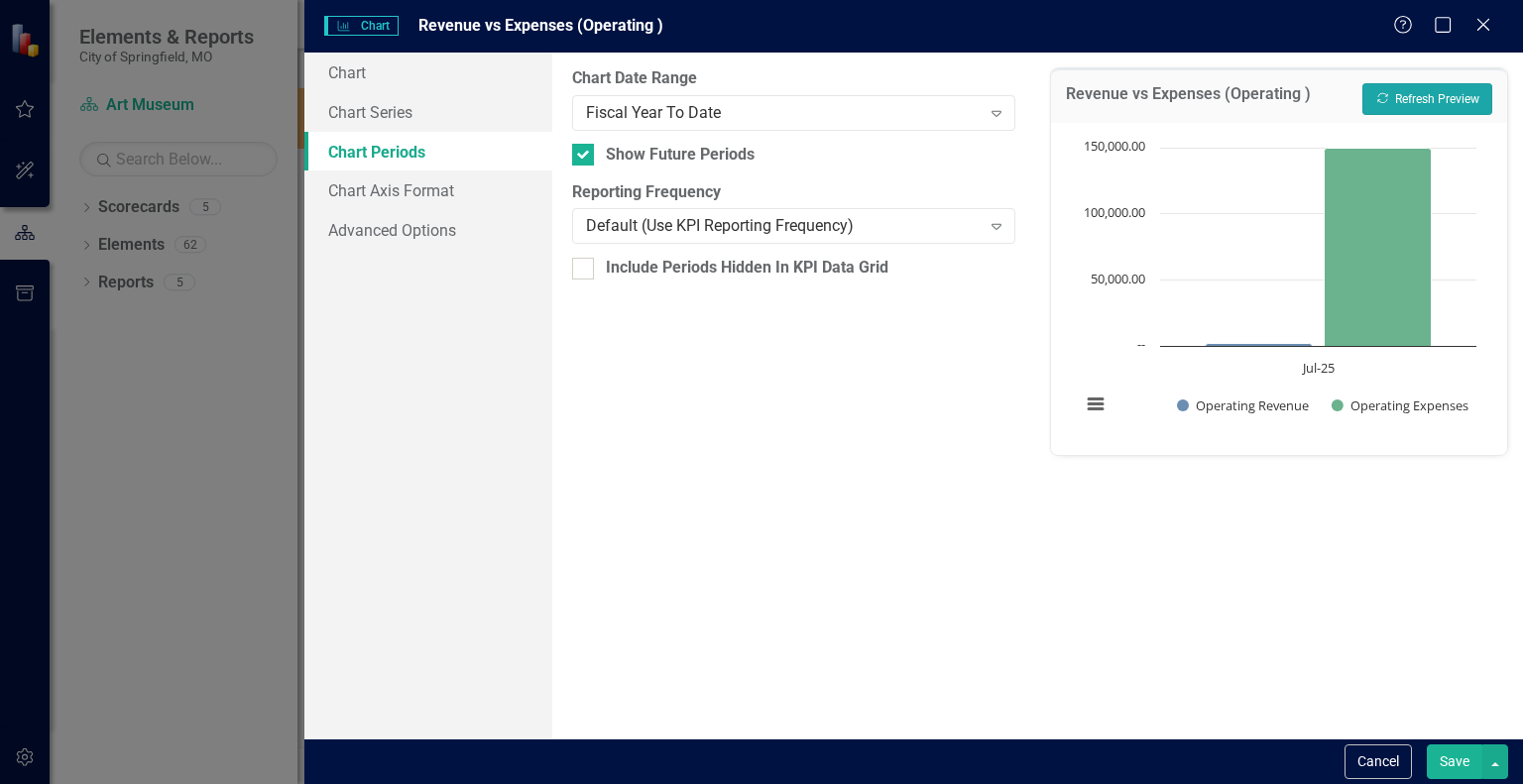 click on "Recalculate Refresh Preview" at bounding box center (1427, 99) 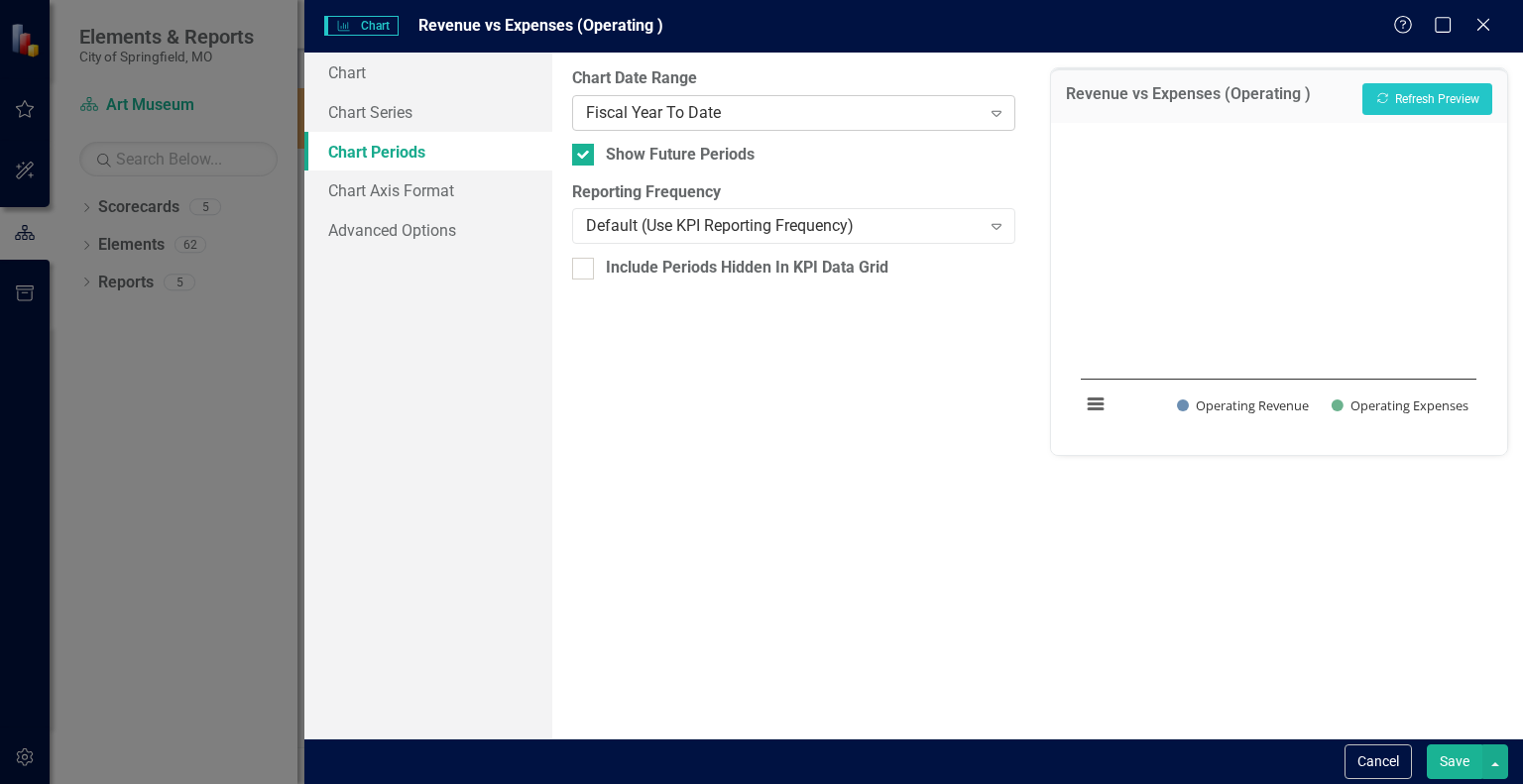 click on "Expand" 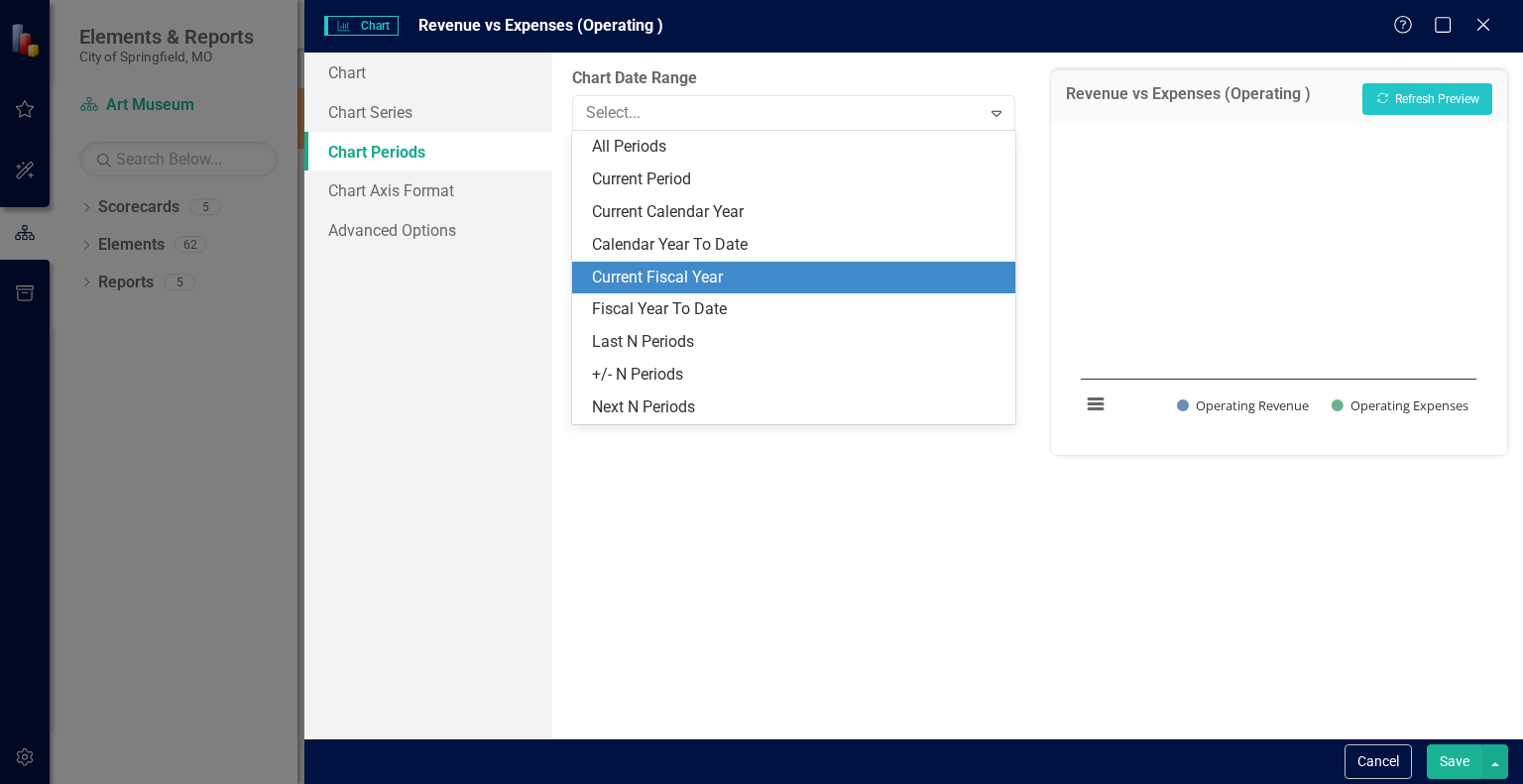 click on "Current Fiscal Year" at bounding box center [797, 278] 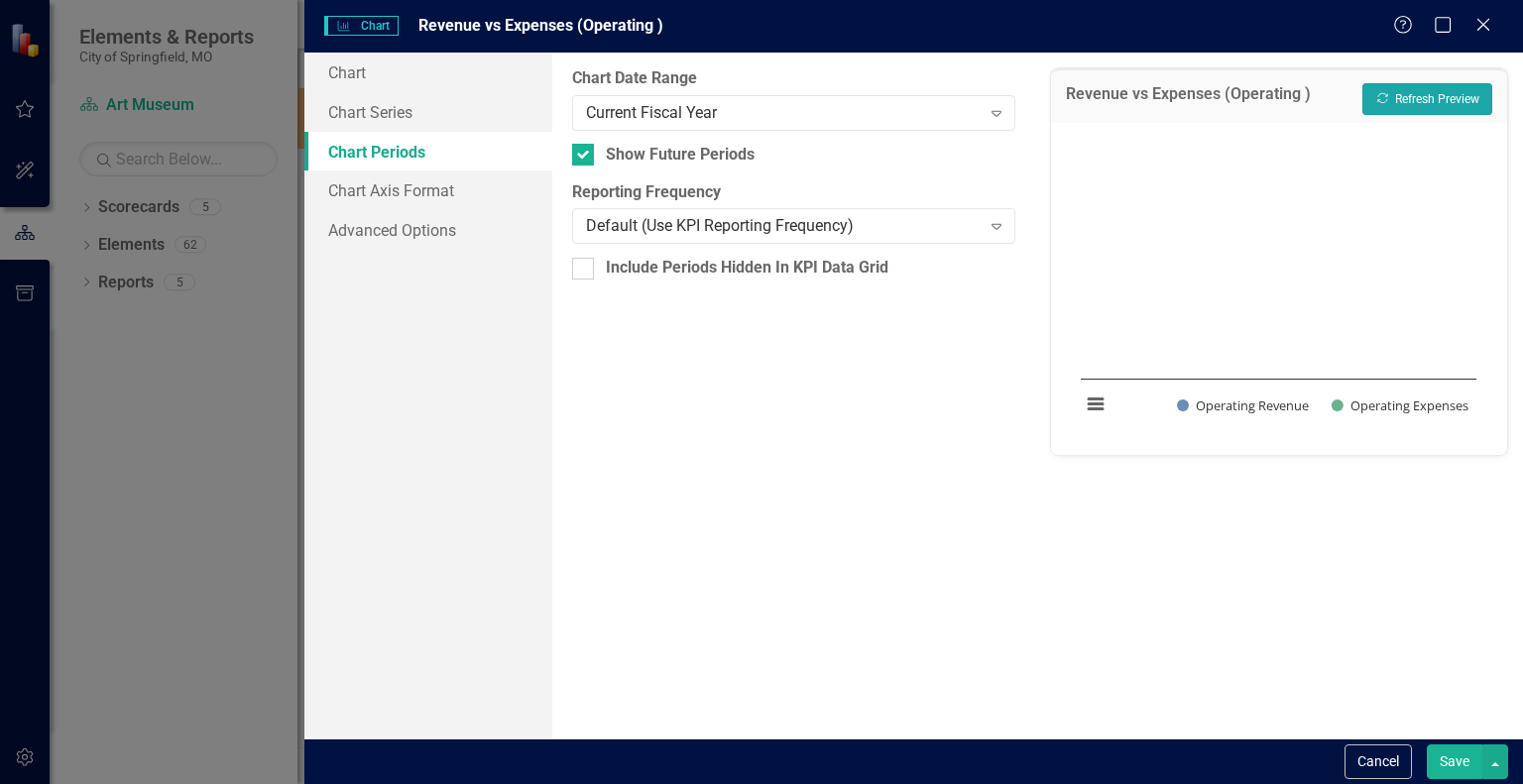 click on "Recalculate Refresh Preview" at bounding box center [1427, 99] 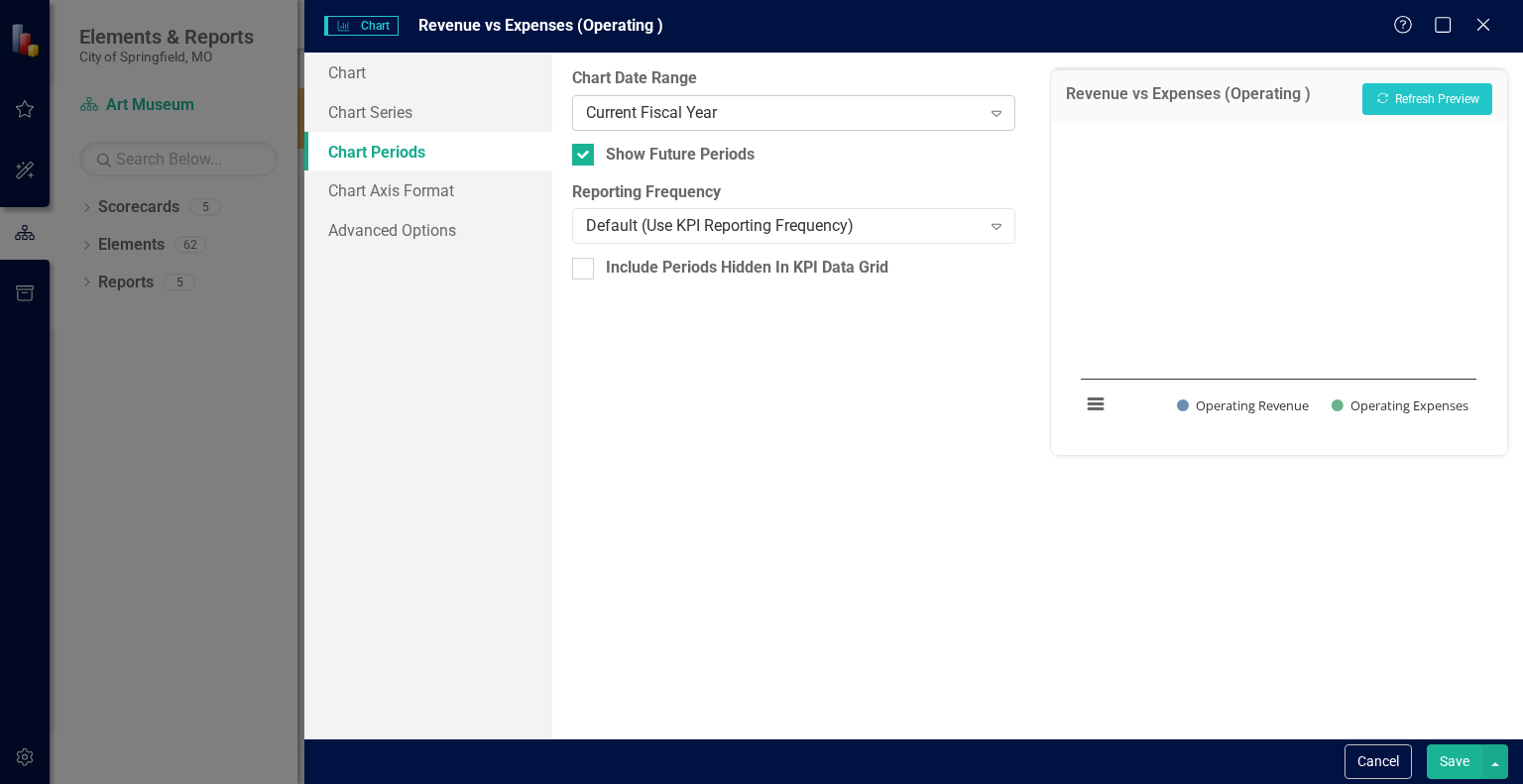 click on "Expand" 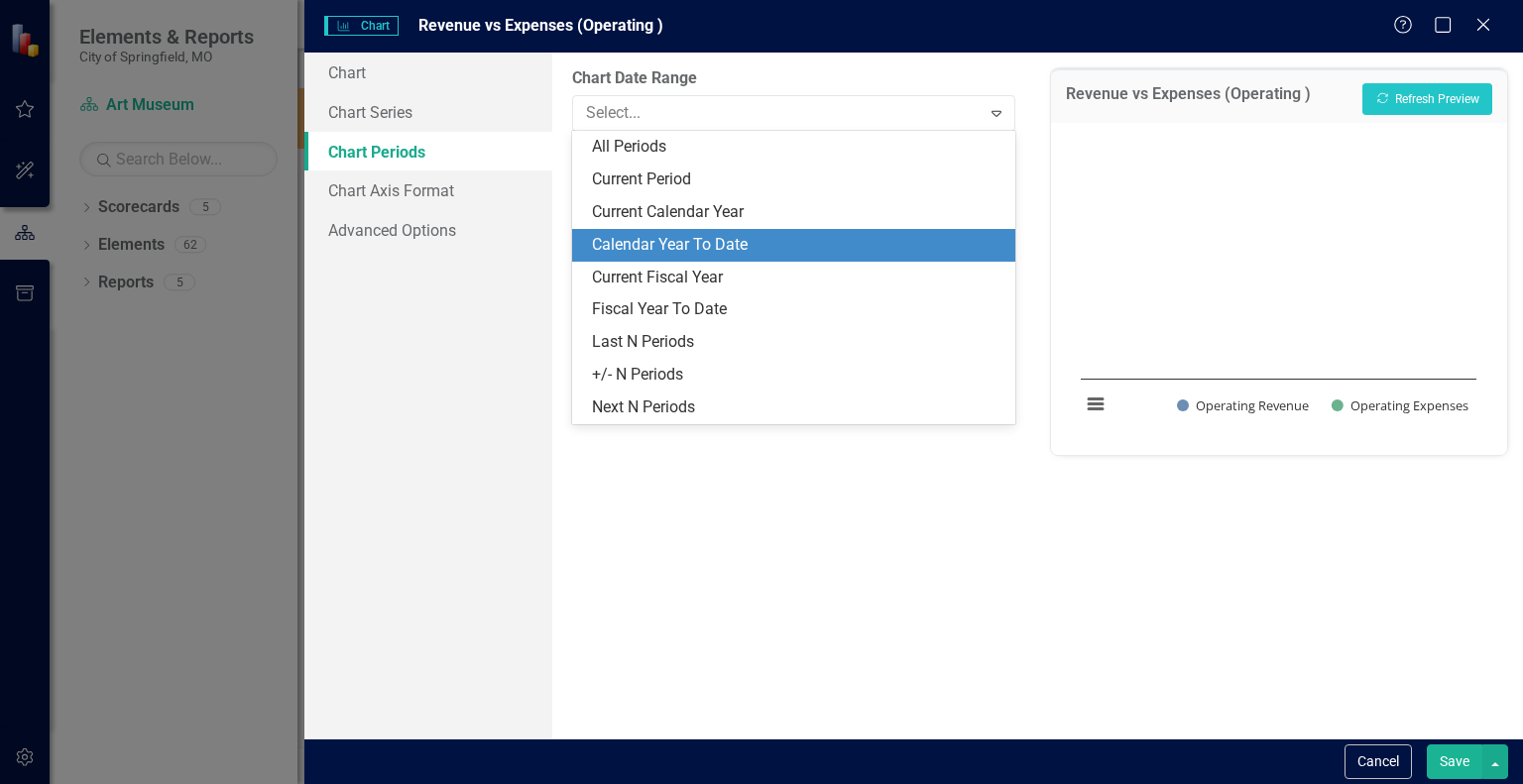 click on "Calendar Year To Date" at bounding box center [797, 245] 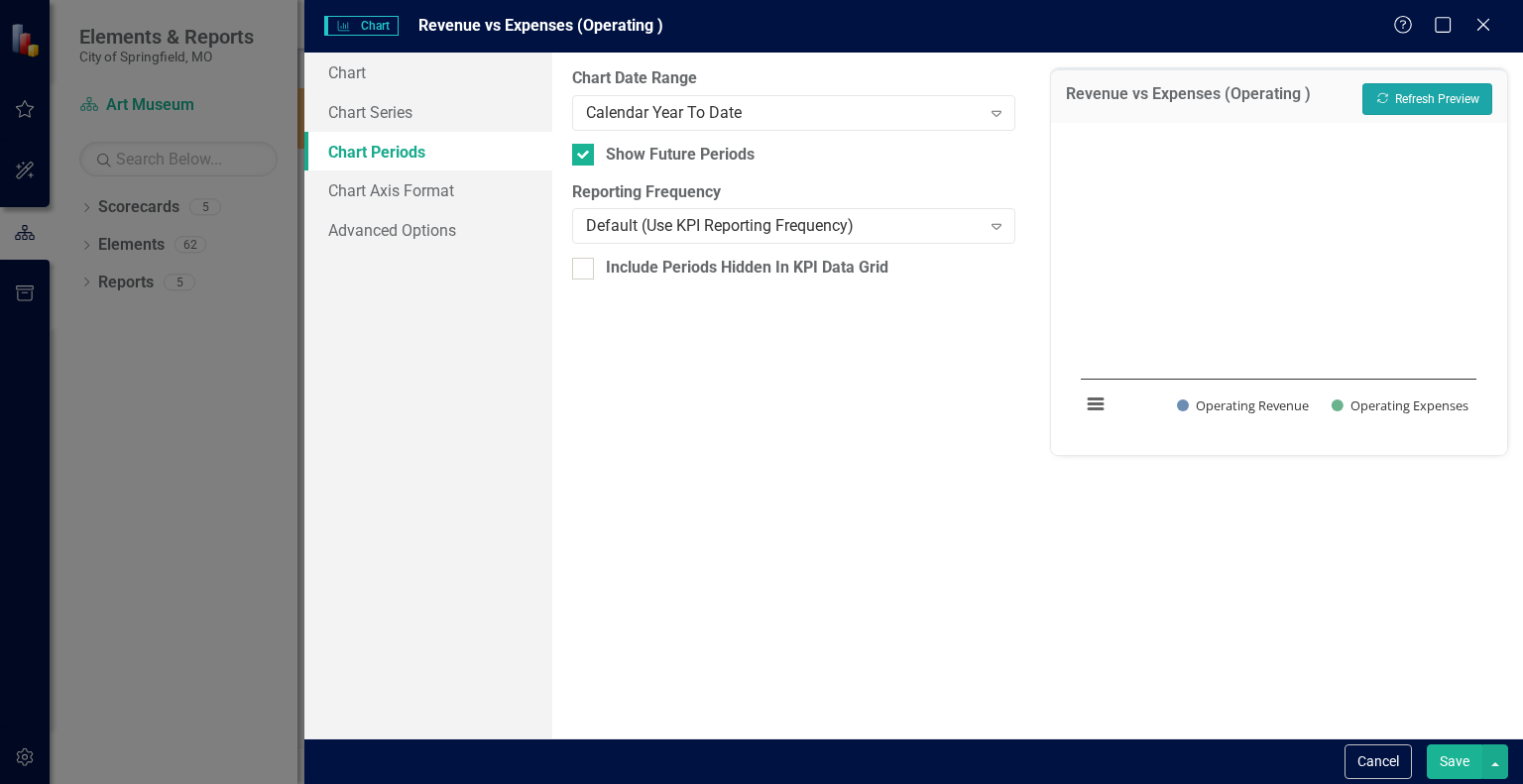 click on "Recalculate Refresh Preview" at bounding box center (1427, 99) 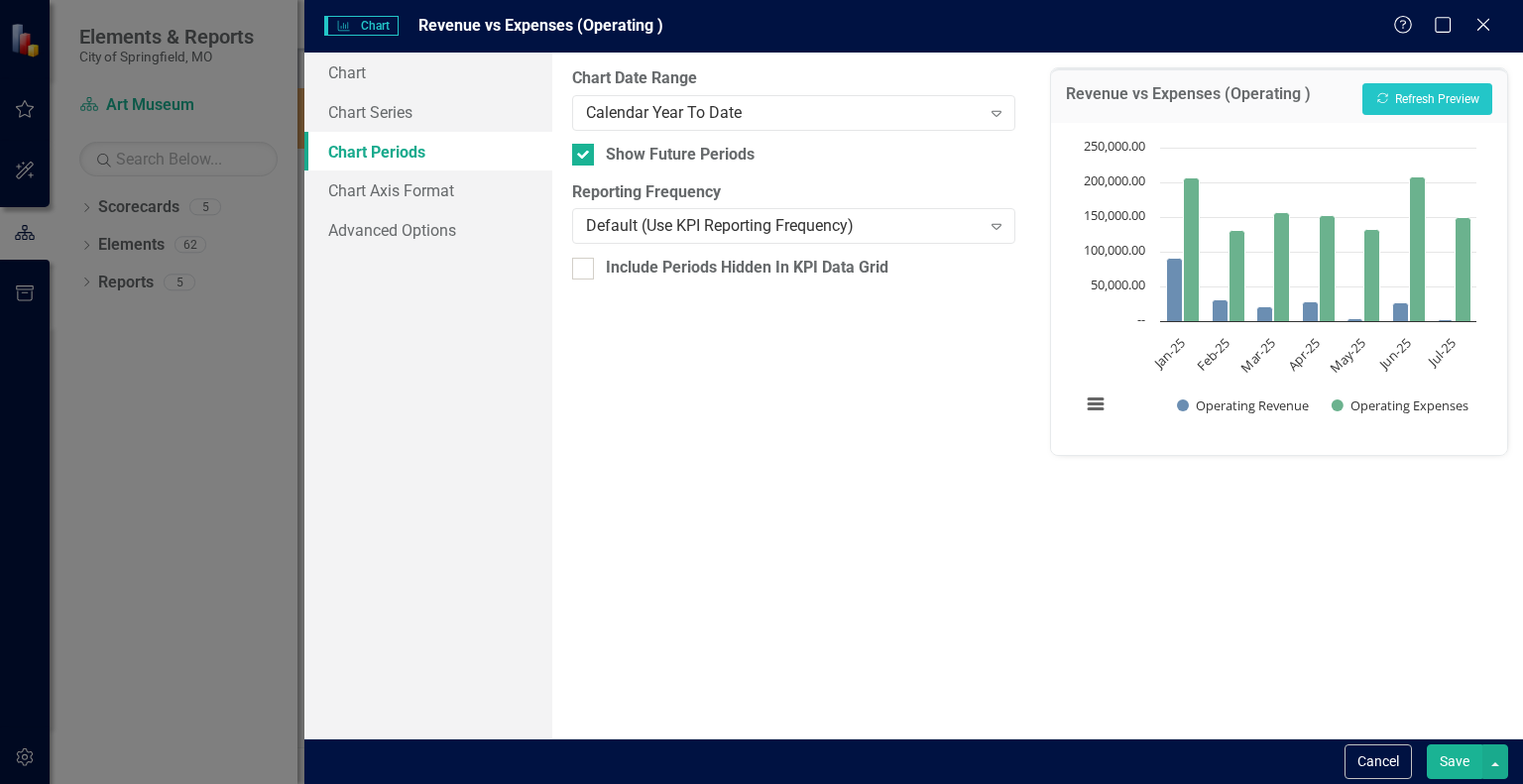 click on "Revenue vs Expenses (Operating ) Recalculate Refresh Preview Chart Bar chart with 2 data series. Revenue vs Expenses (Operating ) (Chart Type: Column)
Plot Bands
Jan-[YEAR]
Operating Revenue:  [NUMBER]	Operating Expenses:  [NUMBER]
Feb-[YEAR]
Operating Revenue:  [NUMBER]	Operating Expenses:  [NUMBER]
Mar-[YEAR]
Operating Revenue:  [NUMBER]	Operating Expenses:  [NUMBER]
Apr-[YEAR]
Operating Revenue:  [NUMBER]	Operating Expenses:  [NUMBER]
May-[YEAR]
Operating Revenue:  [NUMBER]	Operating Expenses:  [NUMBER]
Jun-[YEAR]
Operating Revenue:  [NUMBER]	Operating Expenses:  [NUMBER]
Jul-[YEAR]
Operating Revenue:  [NUMBER]	Operating Expenses:  [NUMBER] The chart has 1 X axis displaying categories.  The chart has 1 Y axis displaying values. Data ranges from [NUMBER] to [NUMBER]. Chart context menu Operating Revenue Operating Expenses Jan-[YEAR] Feb-[YEAR] Mar-[YEAR] Apr-[YEAR] May-[YEAR] Jun-[YEAR] Jul-[YEAR] -- [NUMBER] [NUMBER] [NUMBER] [NUMBER] [NUMBER] Operating Expenses ​ May-[YEAR]:  [NUMBER] ​ End of interactive chart." at bounding box center [1279, 395] 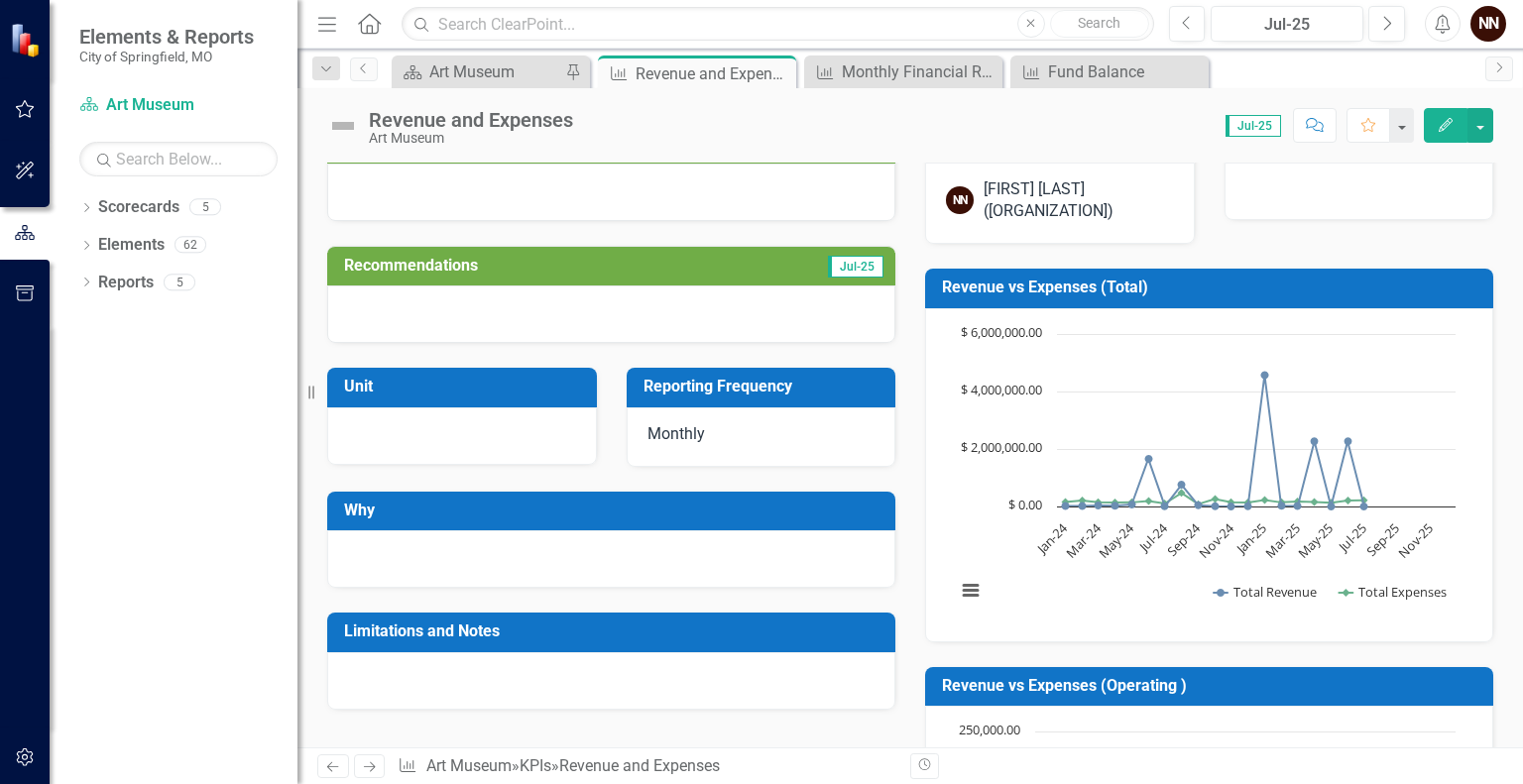 scroll, scrollTop: 0, scrollLeft: 0, axis: both 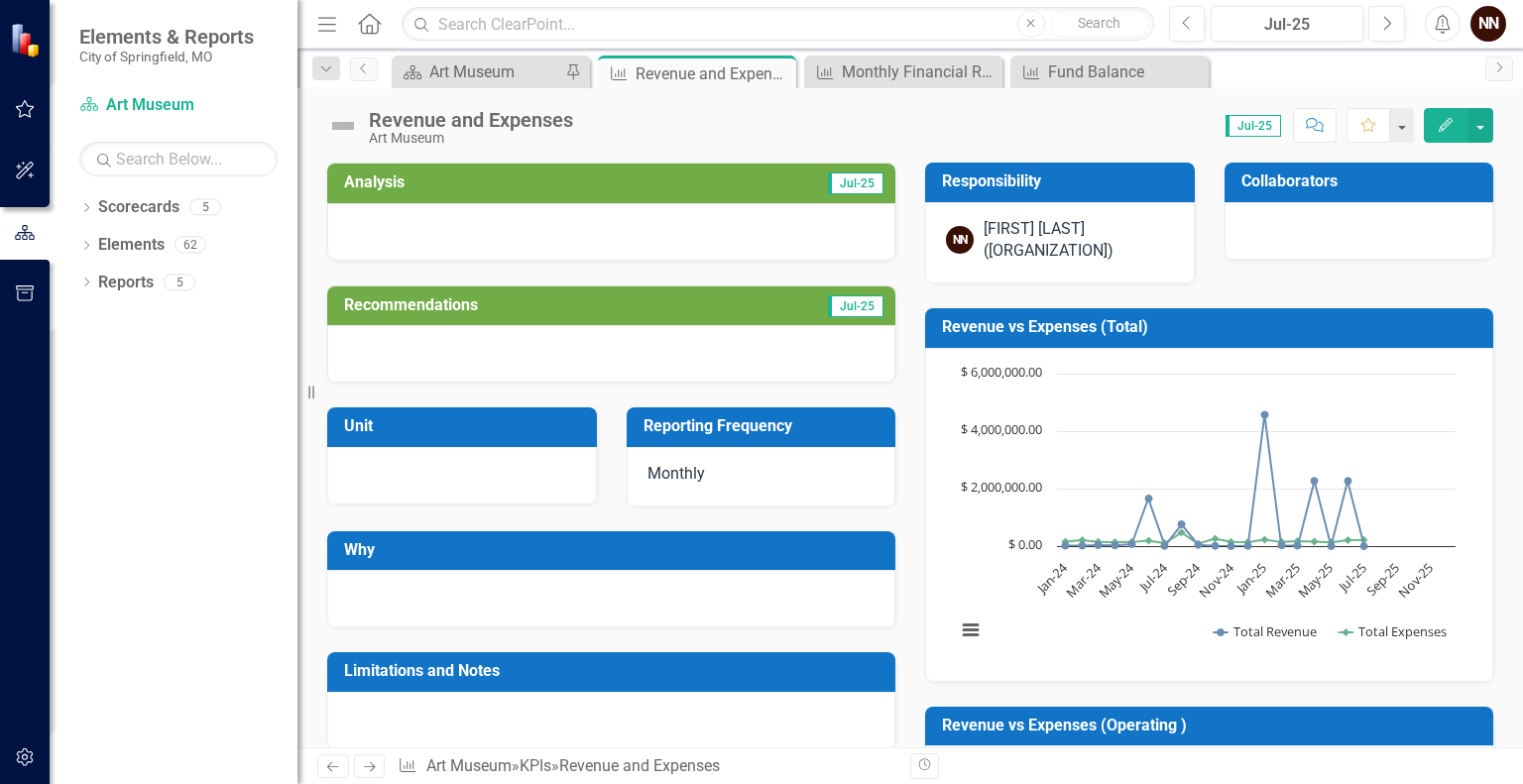 click on "Jul-25" at bounding box center [754, 184] 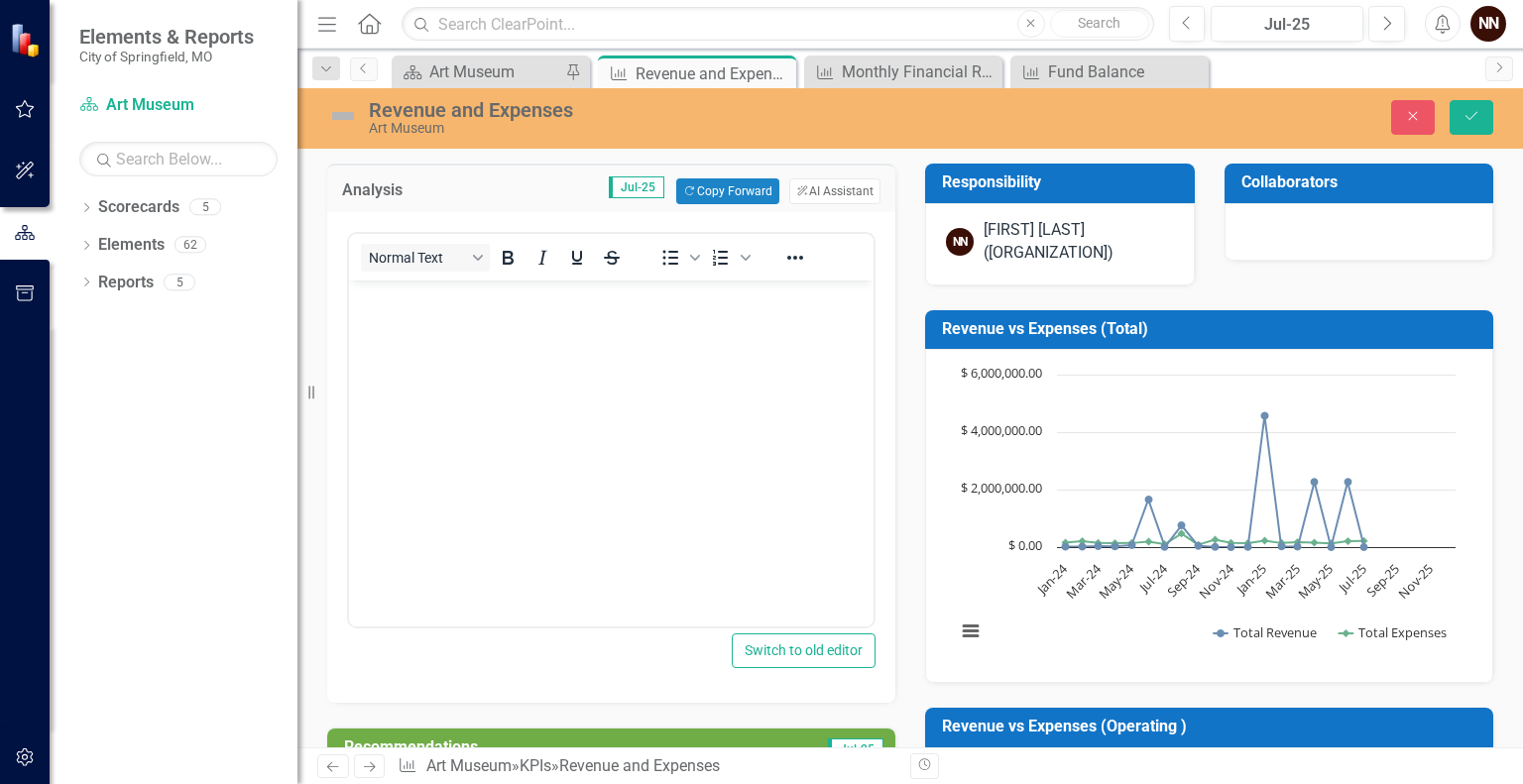 scroll, scrollTop: 0, scrollLeft: 0, axis: both 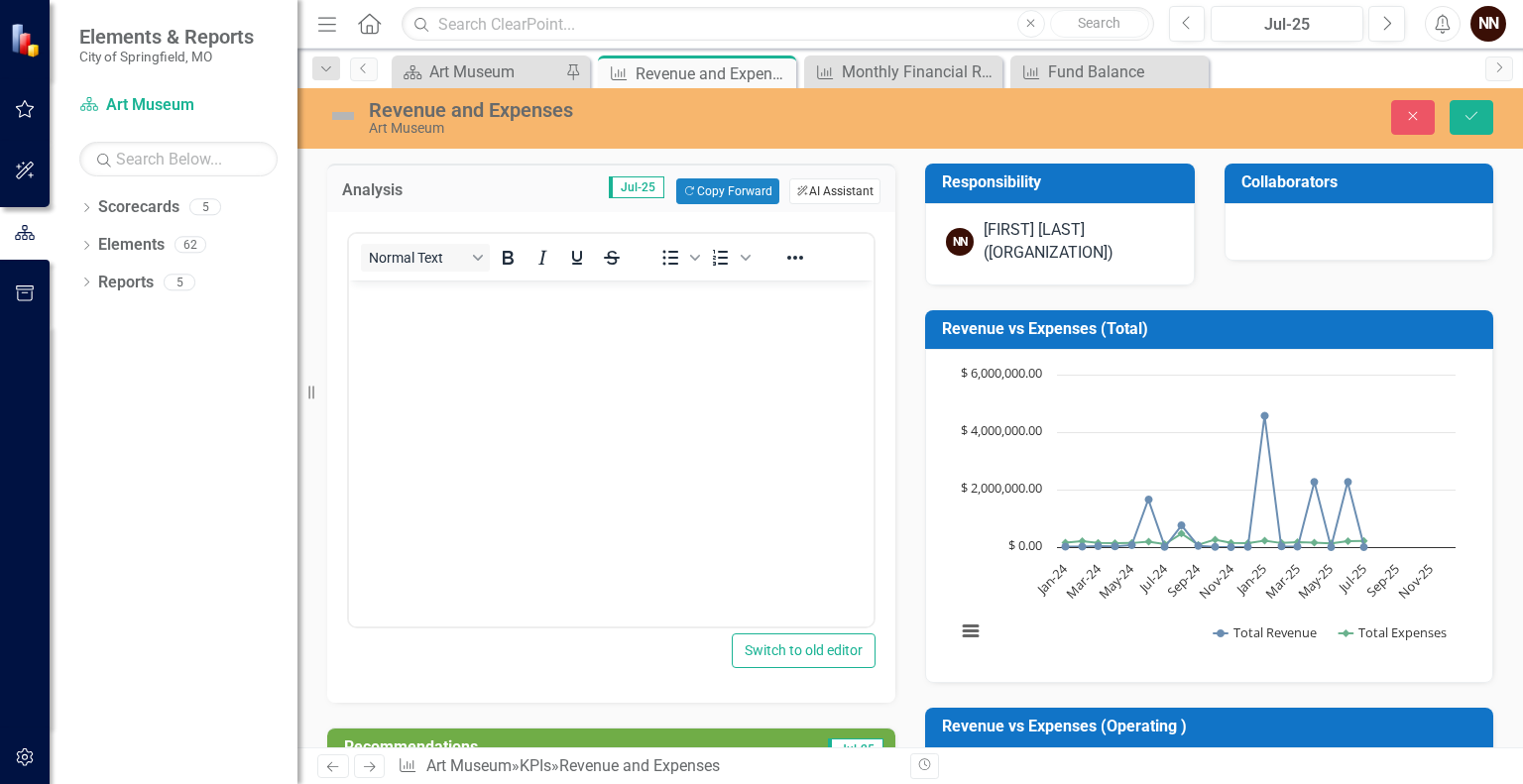 click on "ClearPoint AI  AI Assistant" at bounding box center (835, 191) 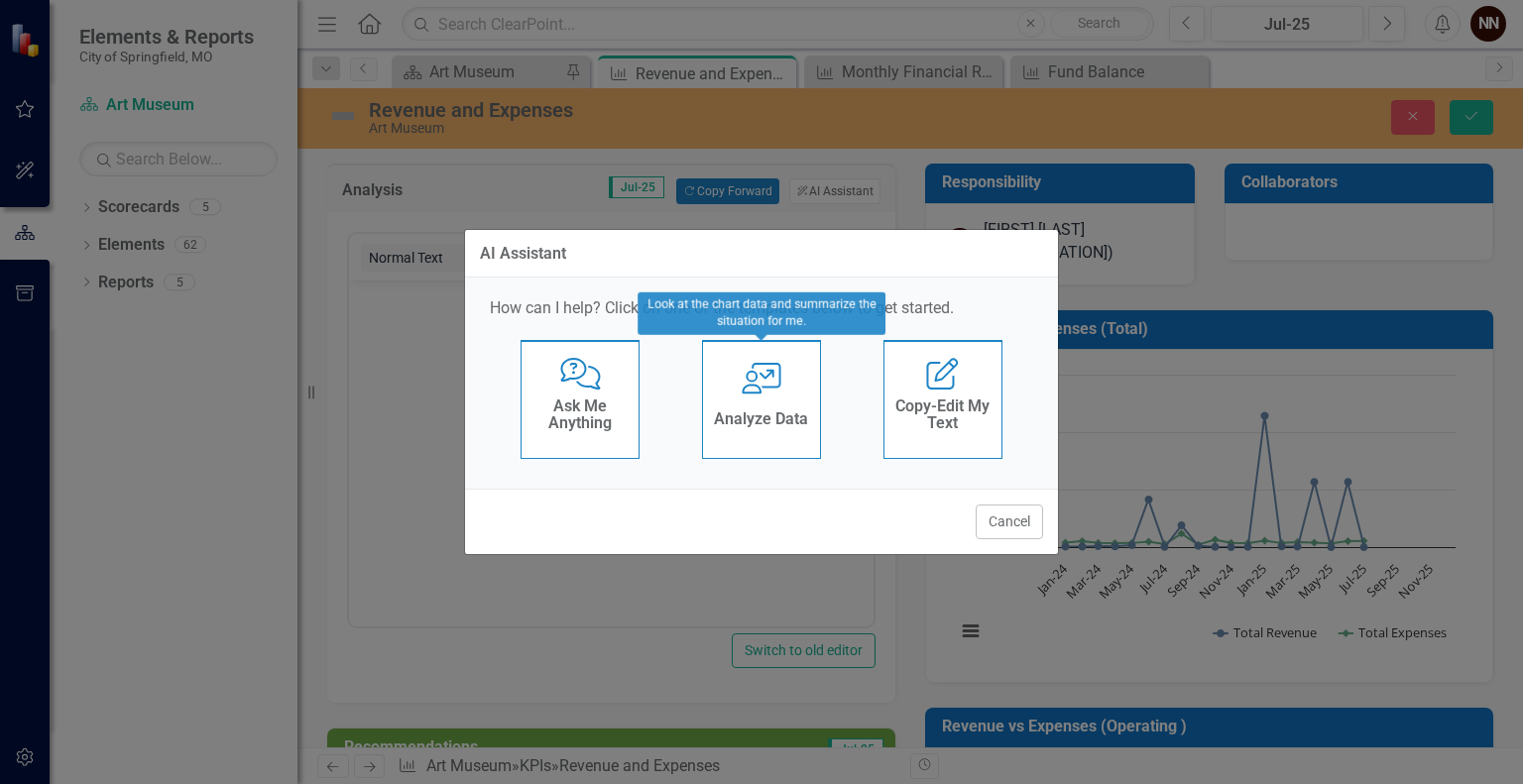 click on "User with Chart" 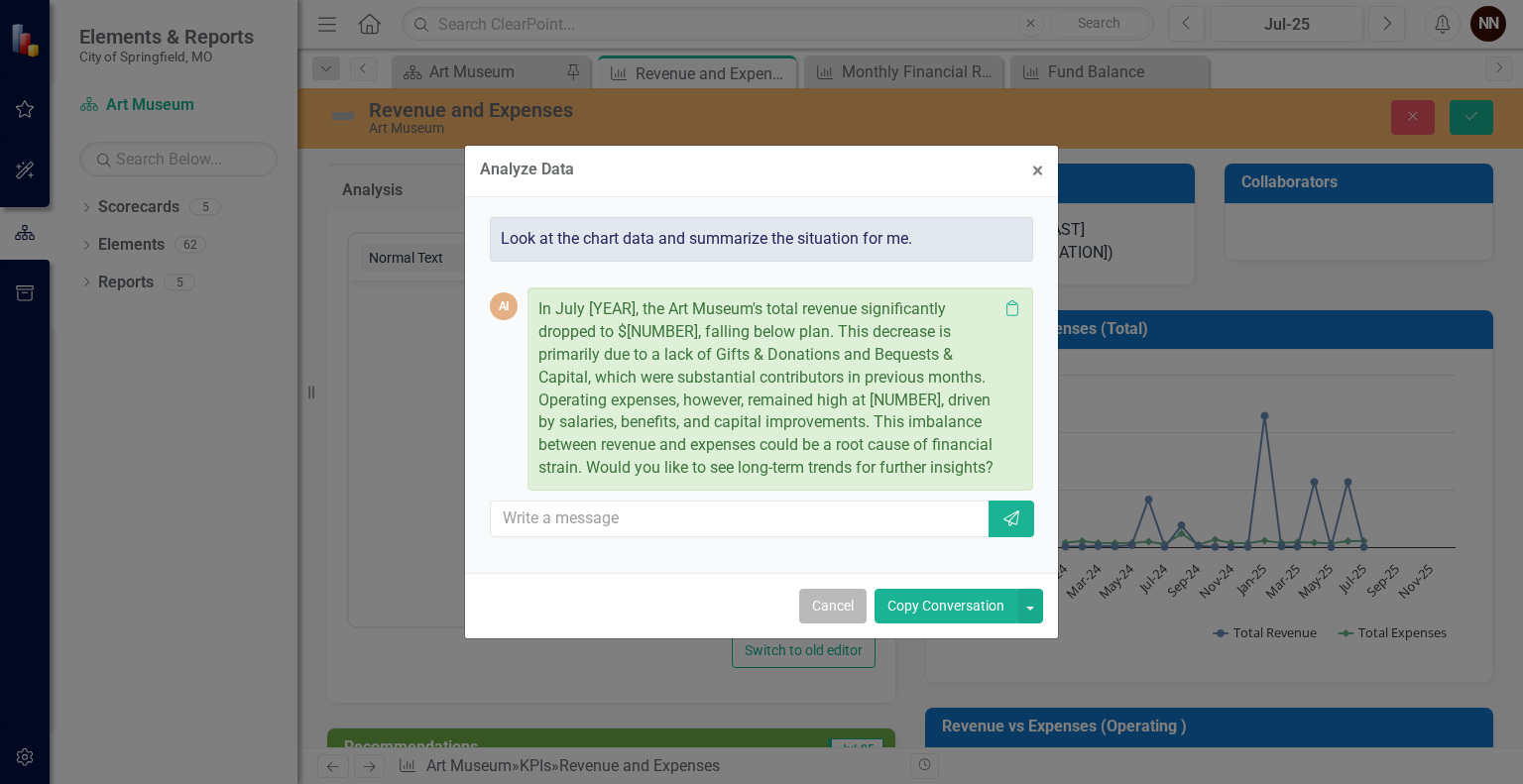 click on "Cancel" at bounding box center (833, 606) 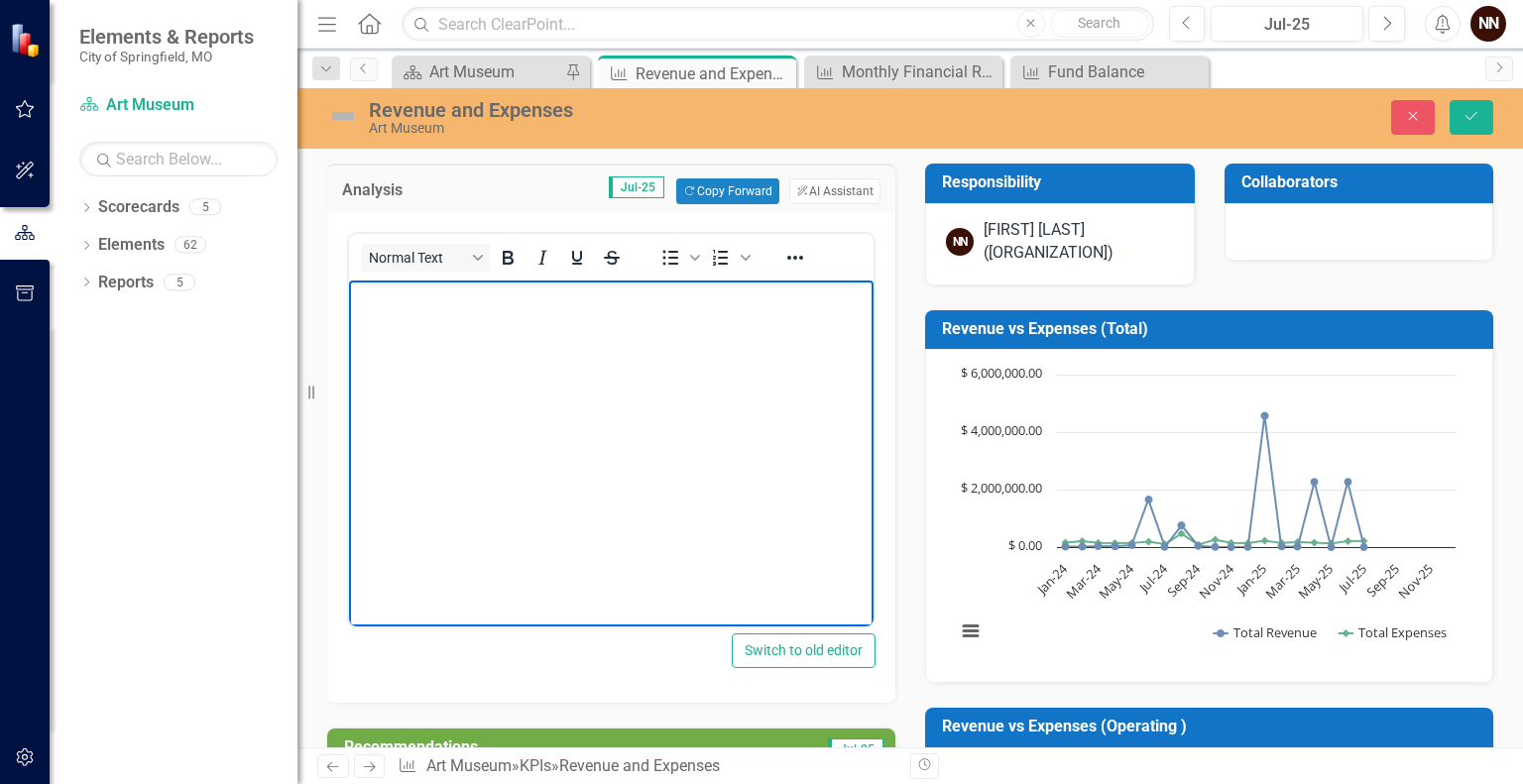 click at bounding box center [611, 429] 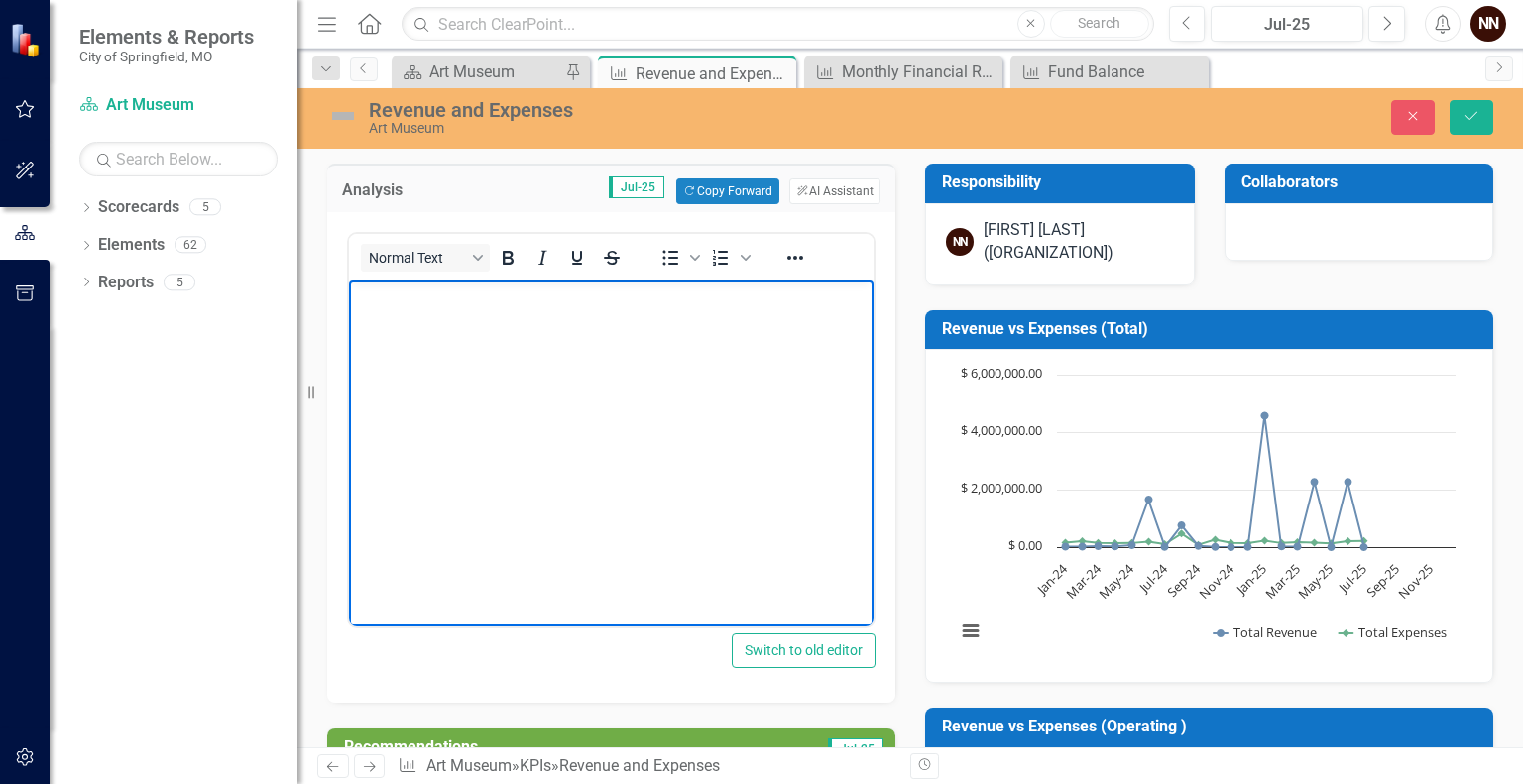type 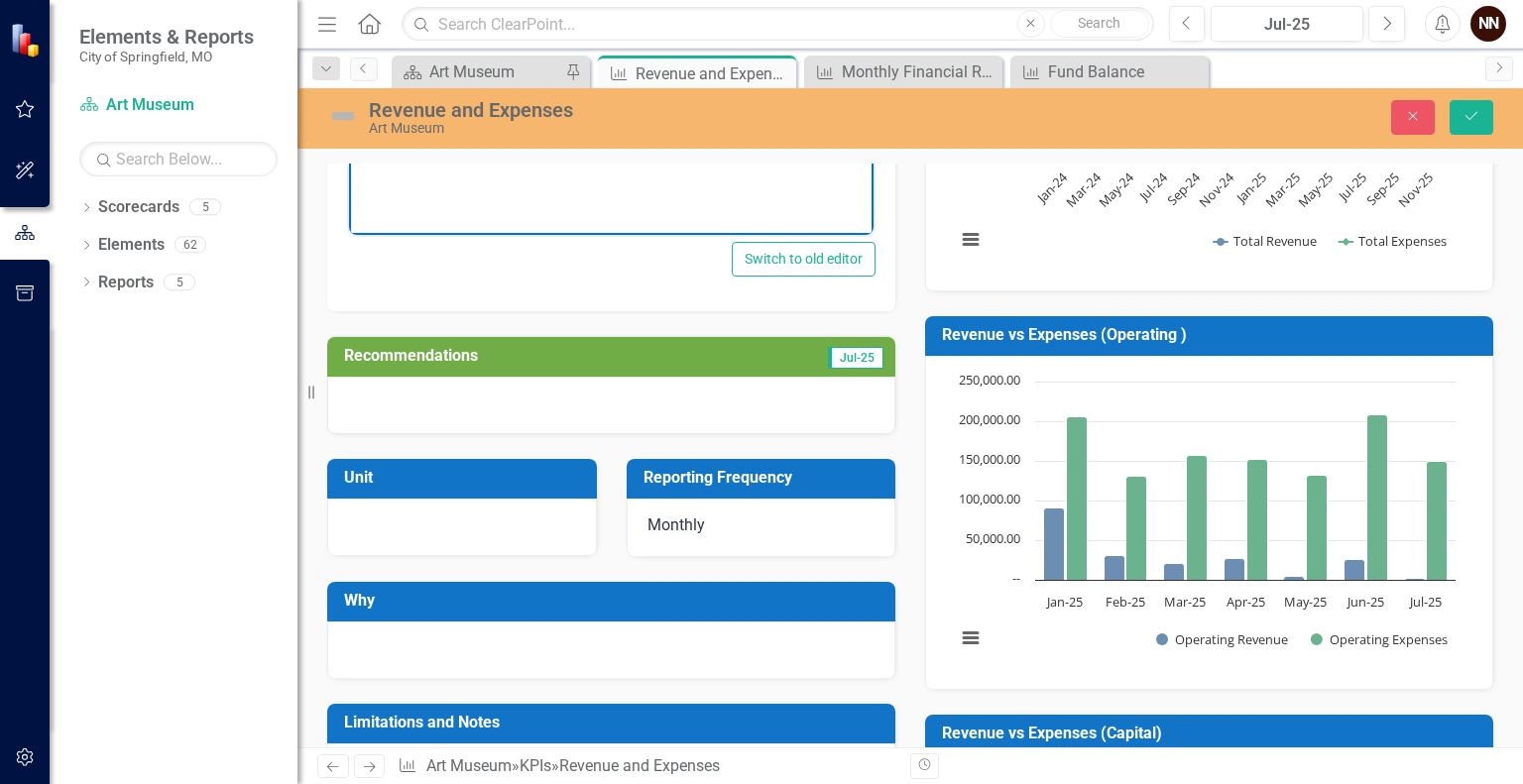 scroll, scrollTop: 438, scrollLeft: 0, axis: vertical 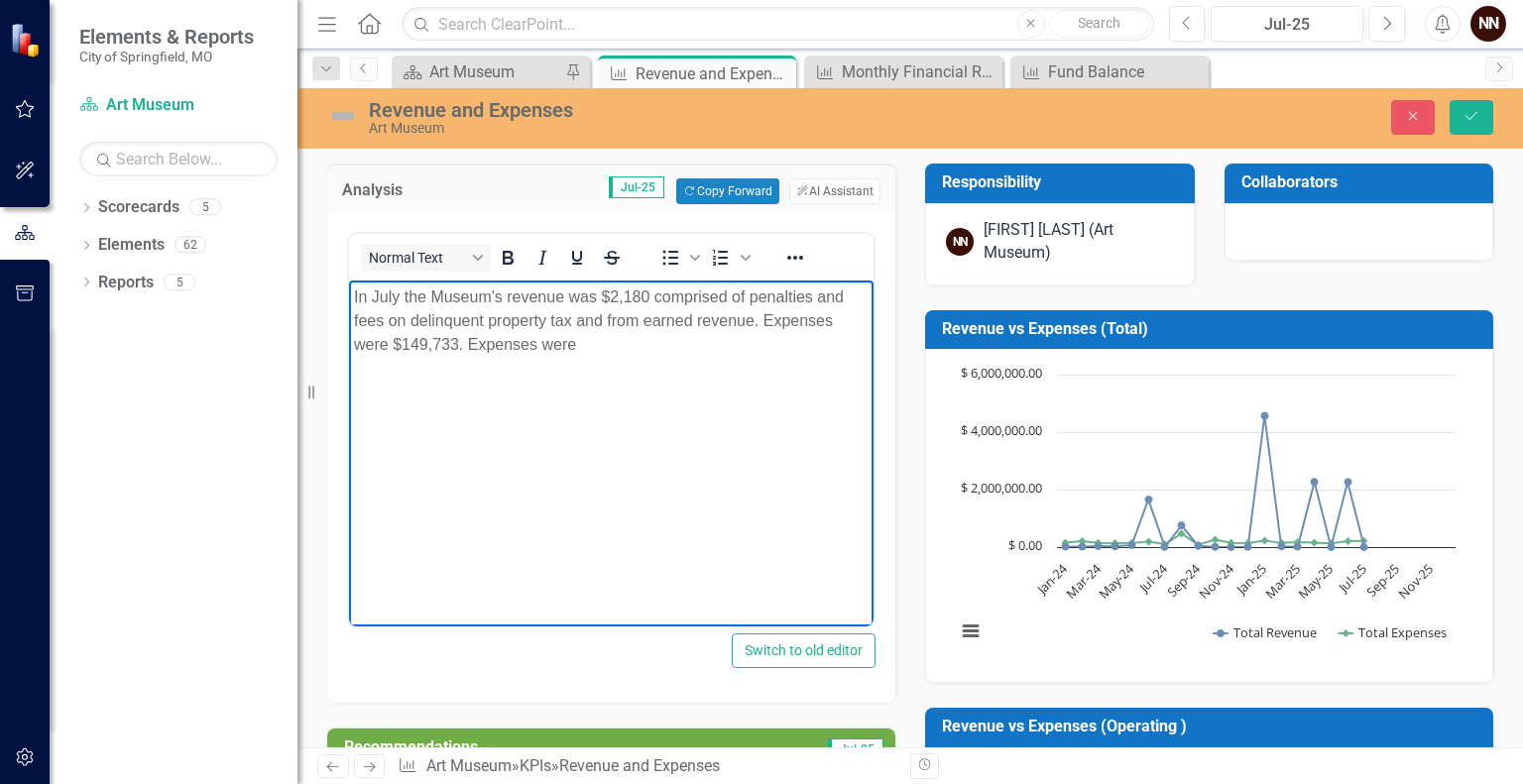 type 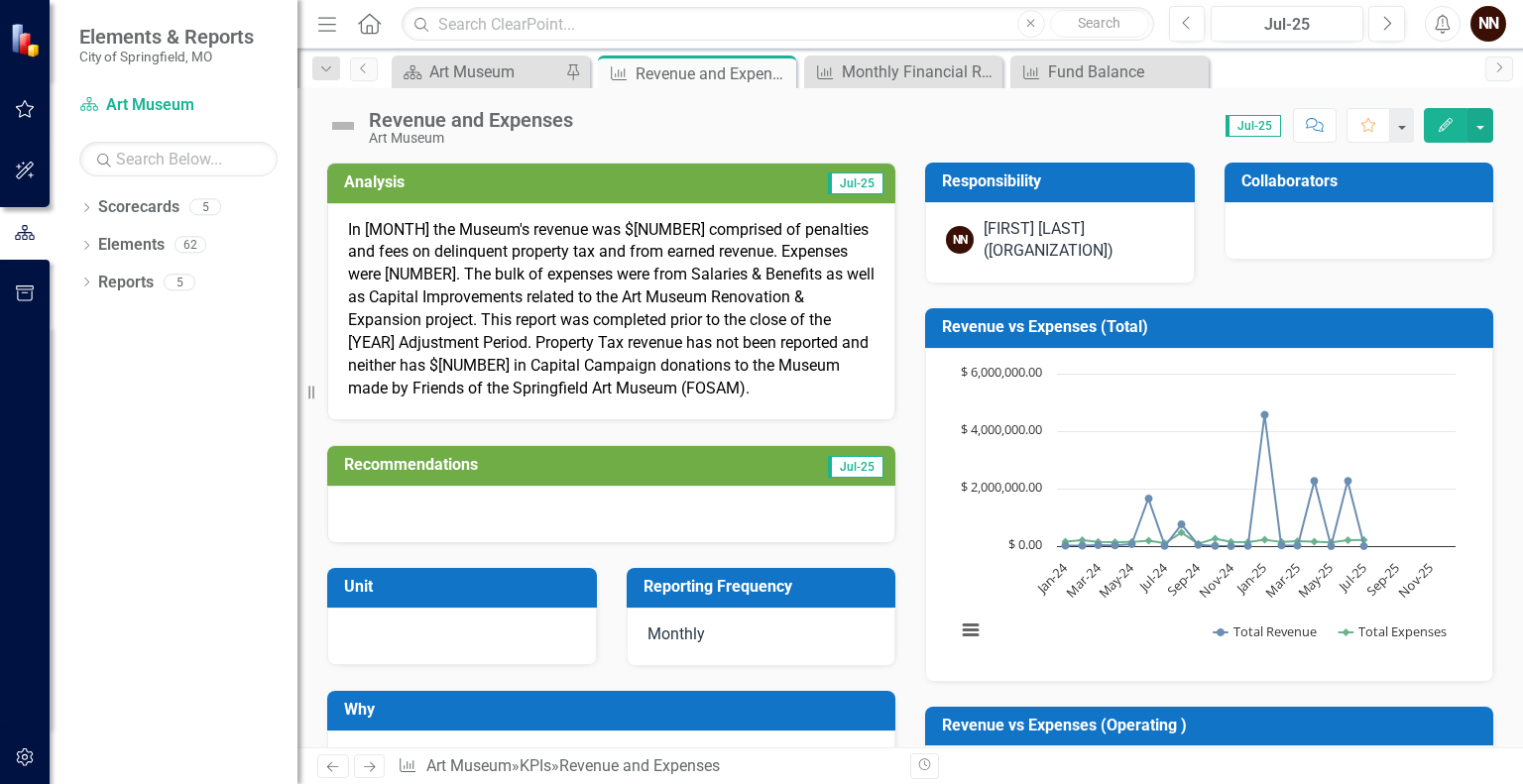 scroll, scrollTop: 0, scrollLeft: 0, axis: both 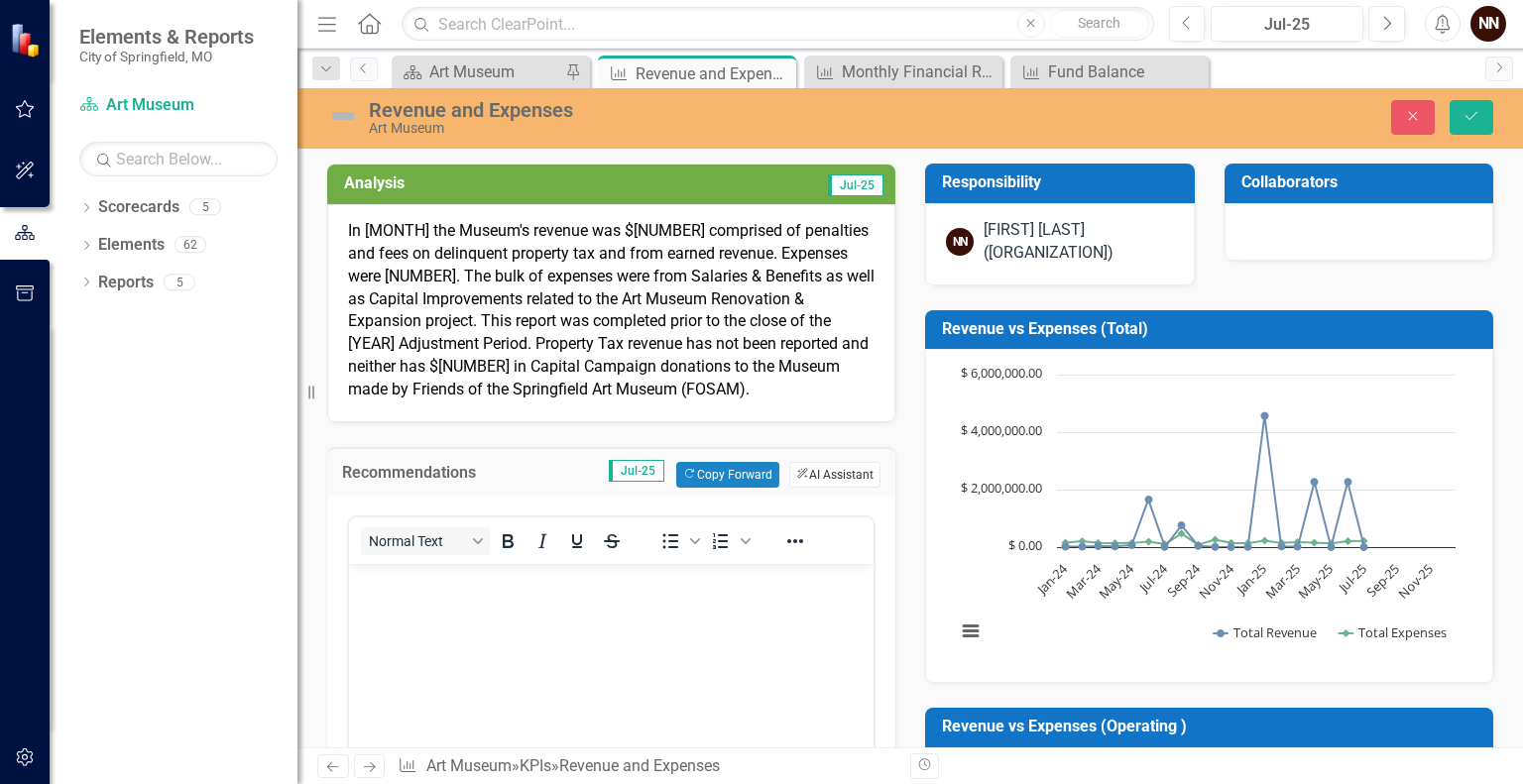 click on "ClearPoint AI  AI Assistant" at bounding box center (835, 475) 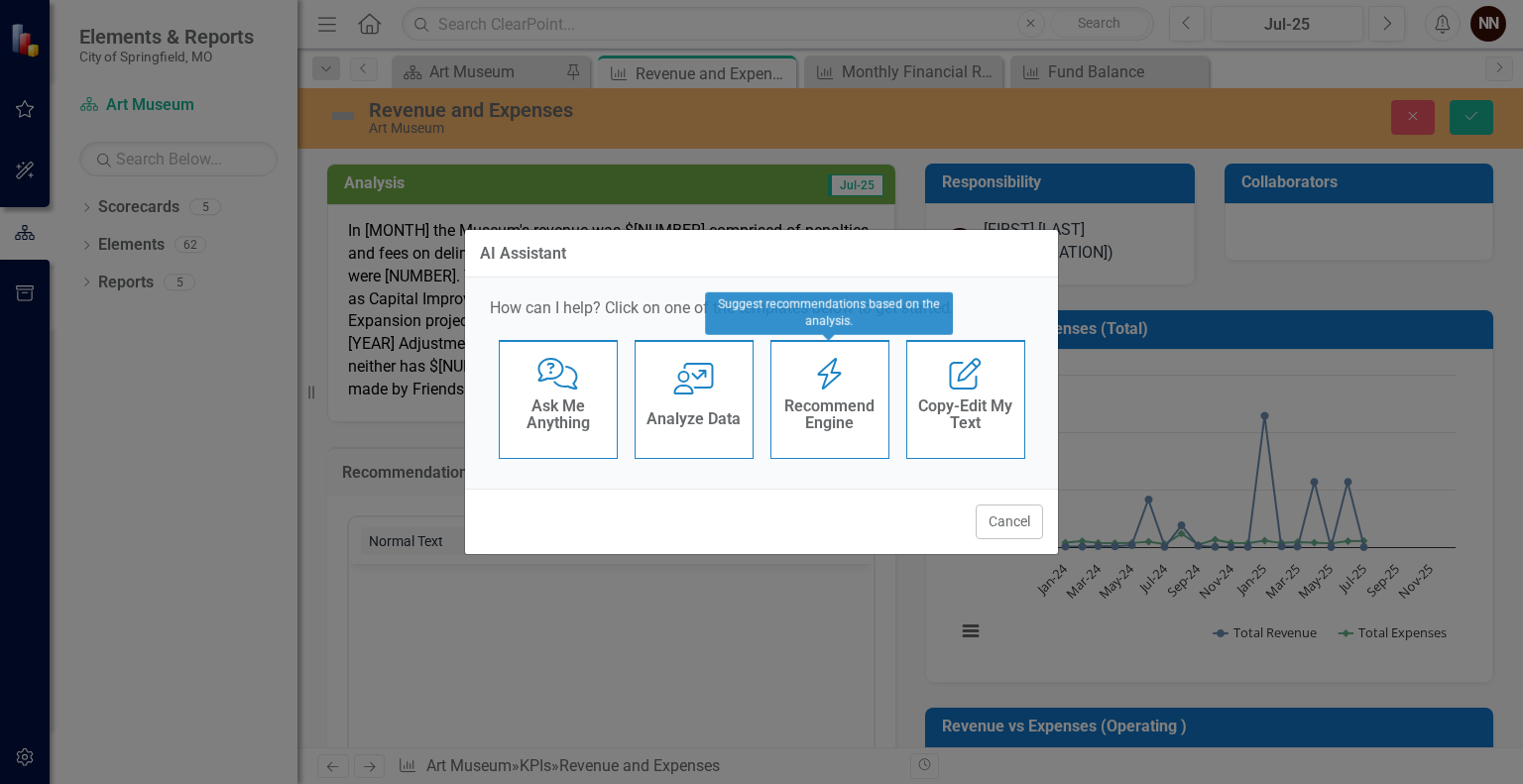 click on "Recommend Engine" at bounding box center (830, 414) 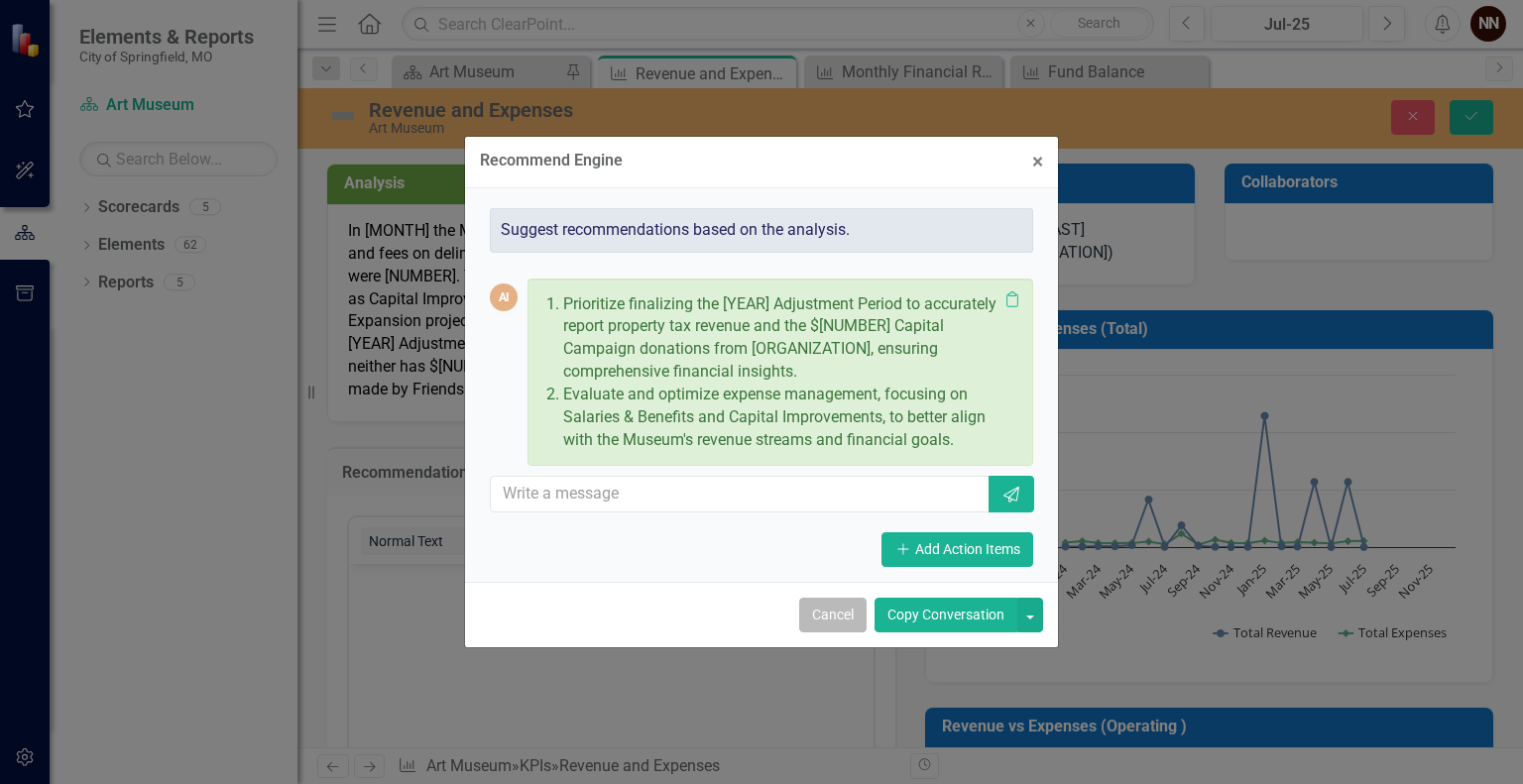 click on "Cancel" at bounding box center [833, 615] 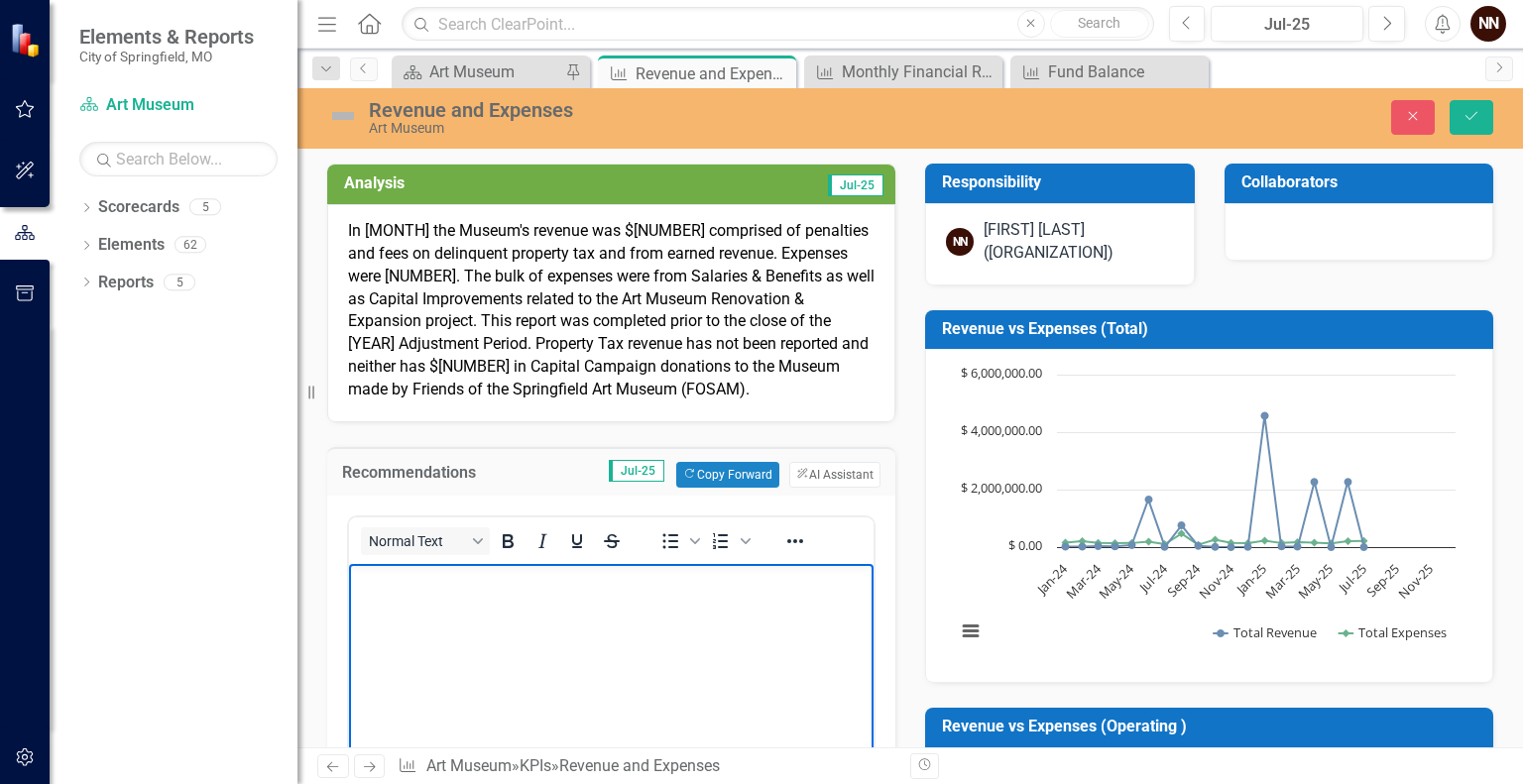 click at bounding box center (611, 712) 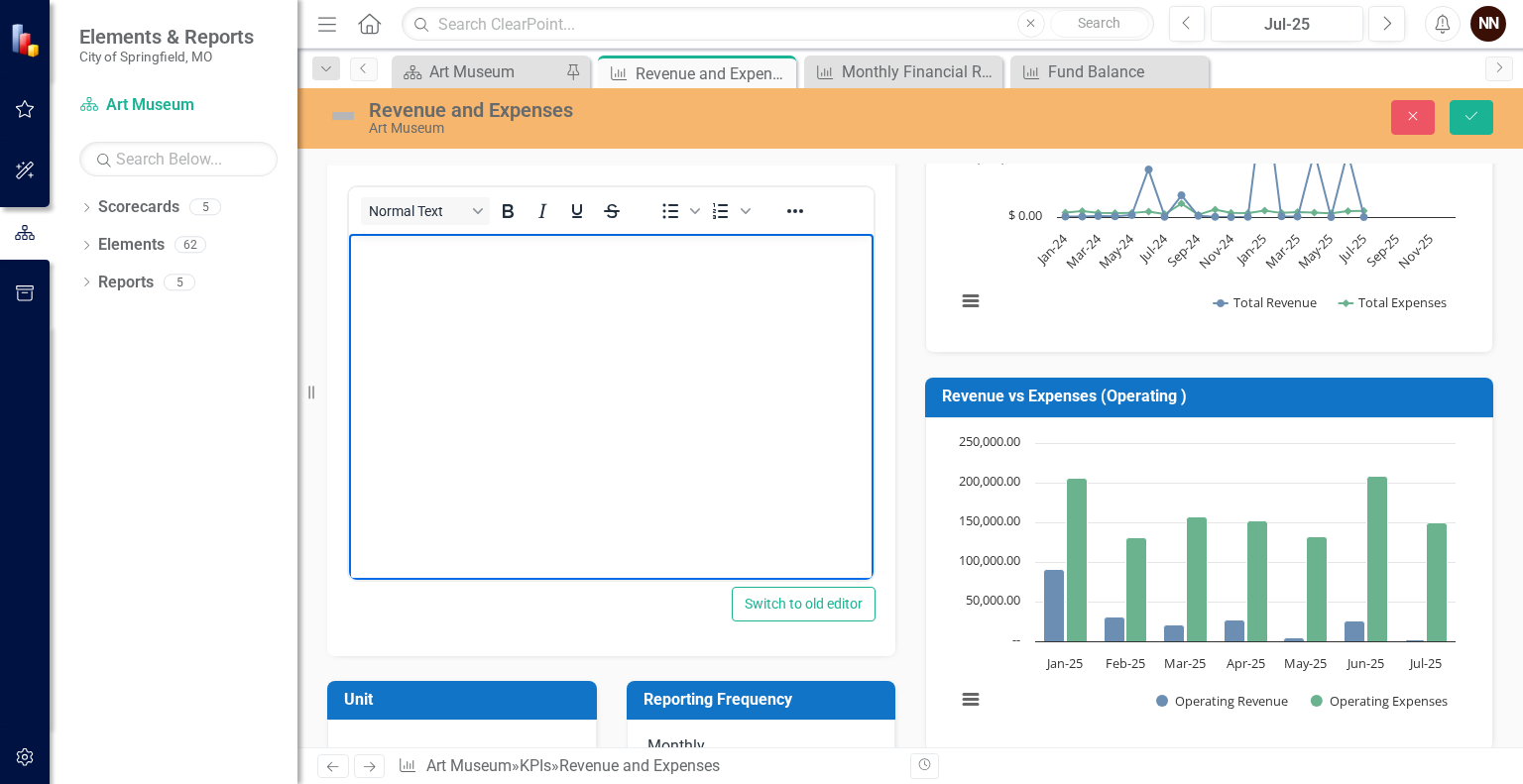 scroll, scrollTop: 331, scrollLeft: 0, axis: vertical 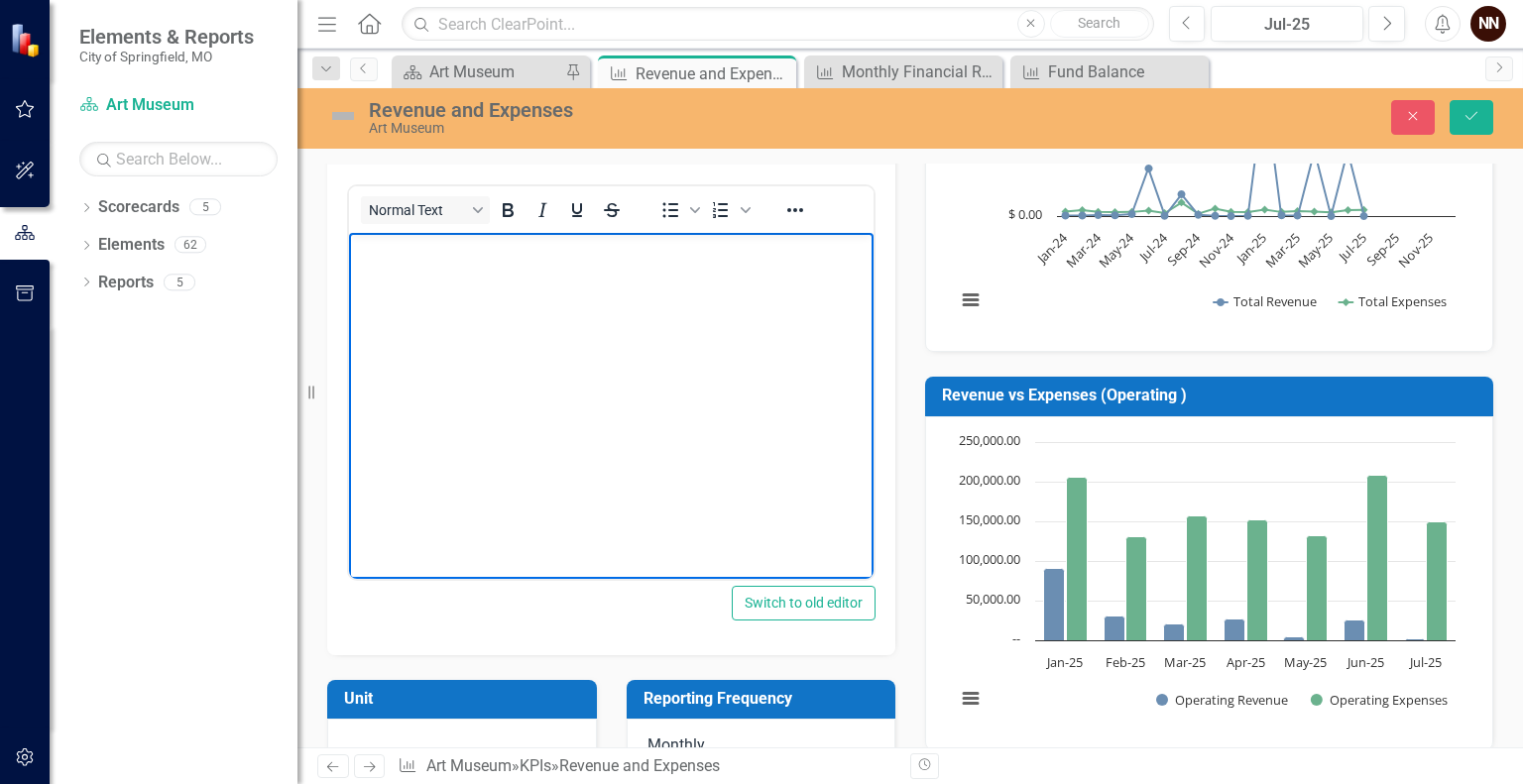type 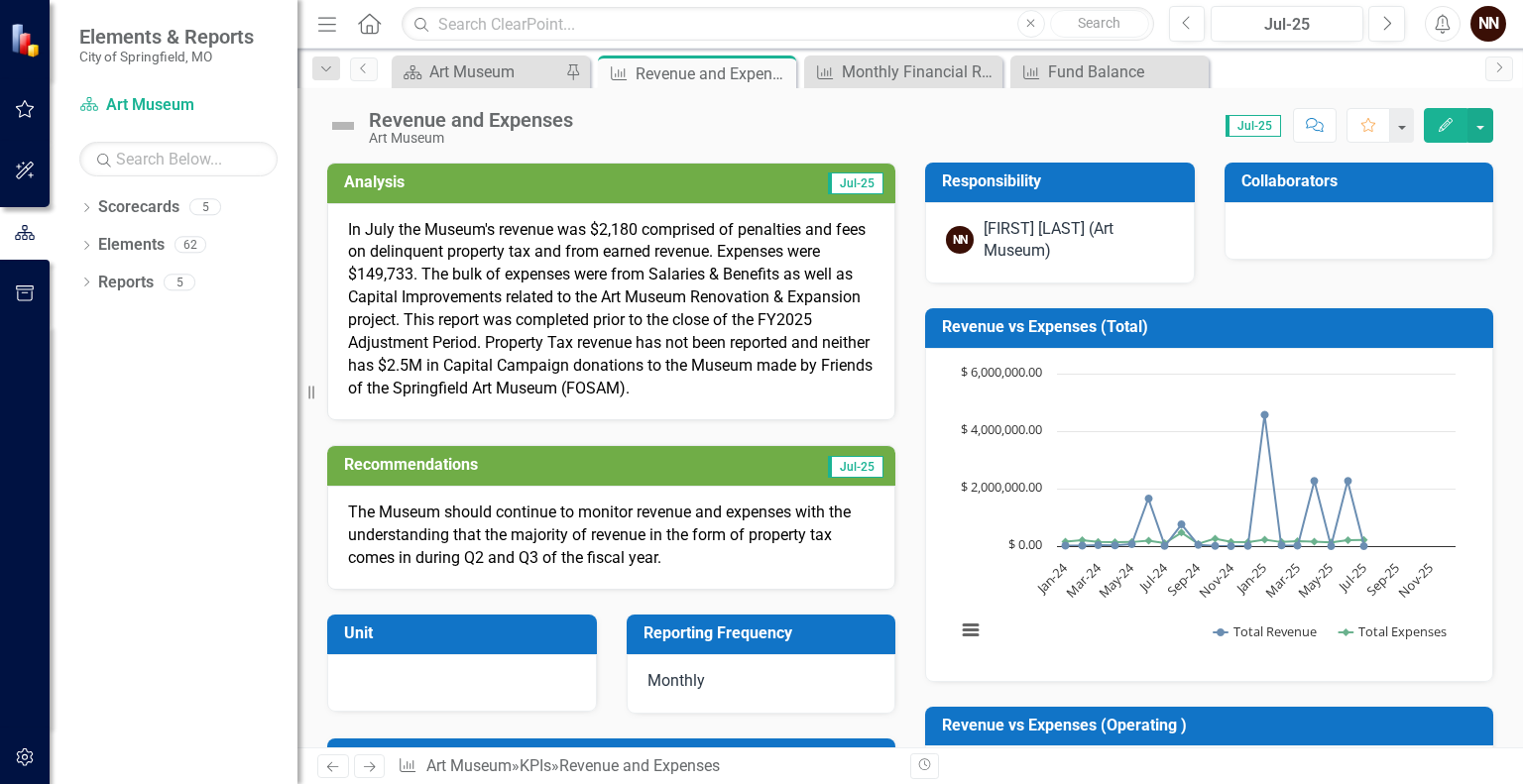 scroll, scrollTop: 0, scrollLeft: 0, axis: both 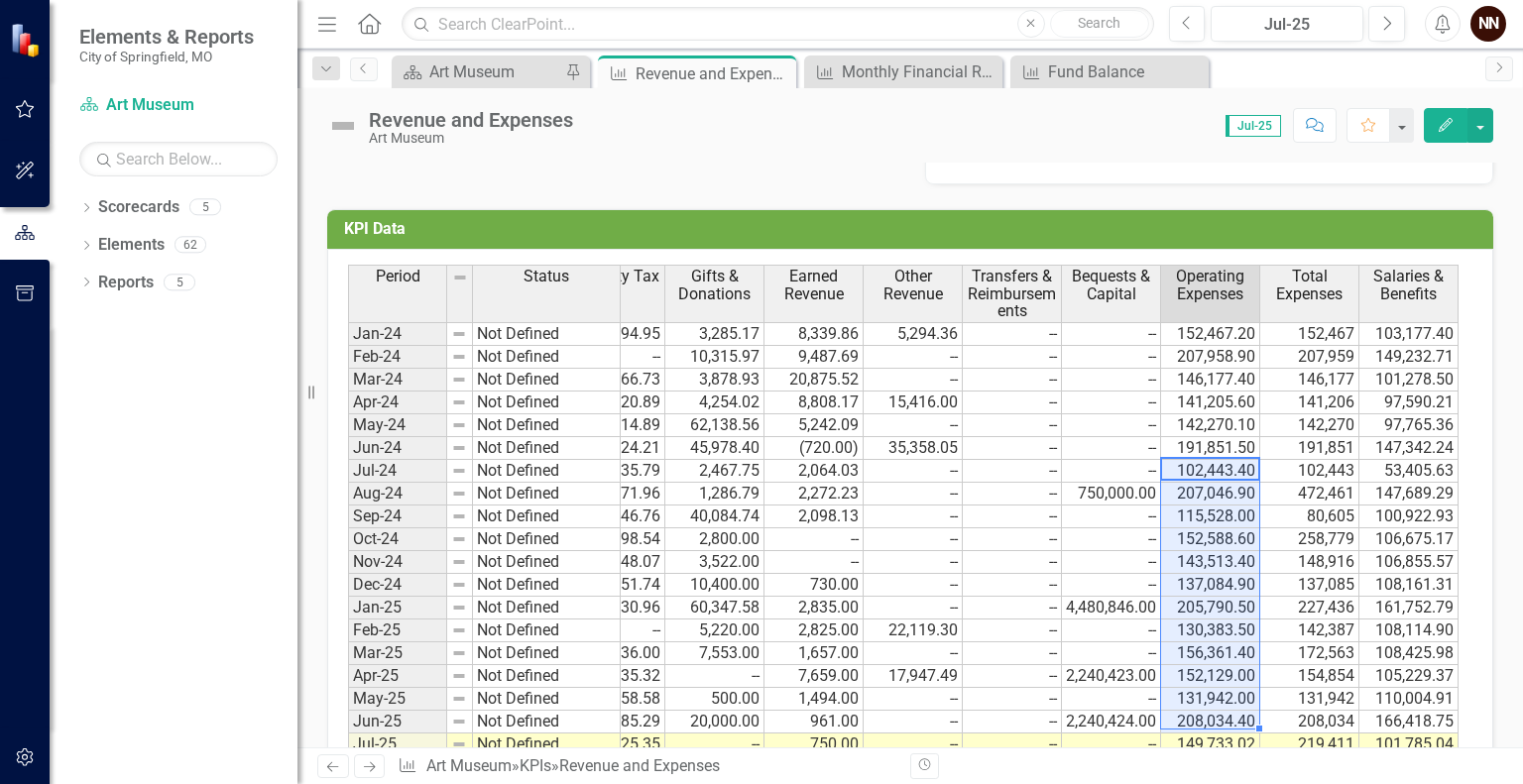 click on "--" at bounding box center (1012, 653) 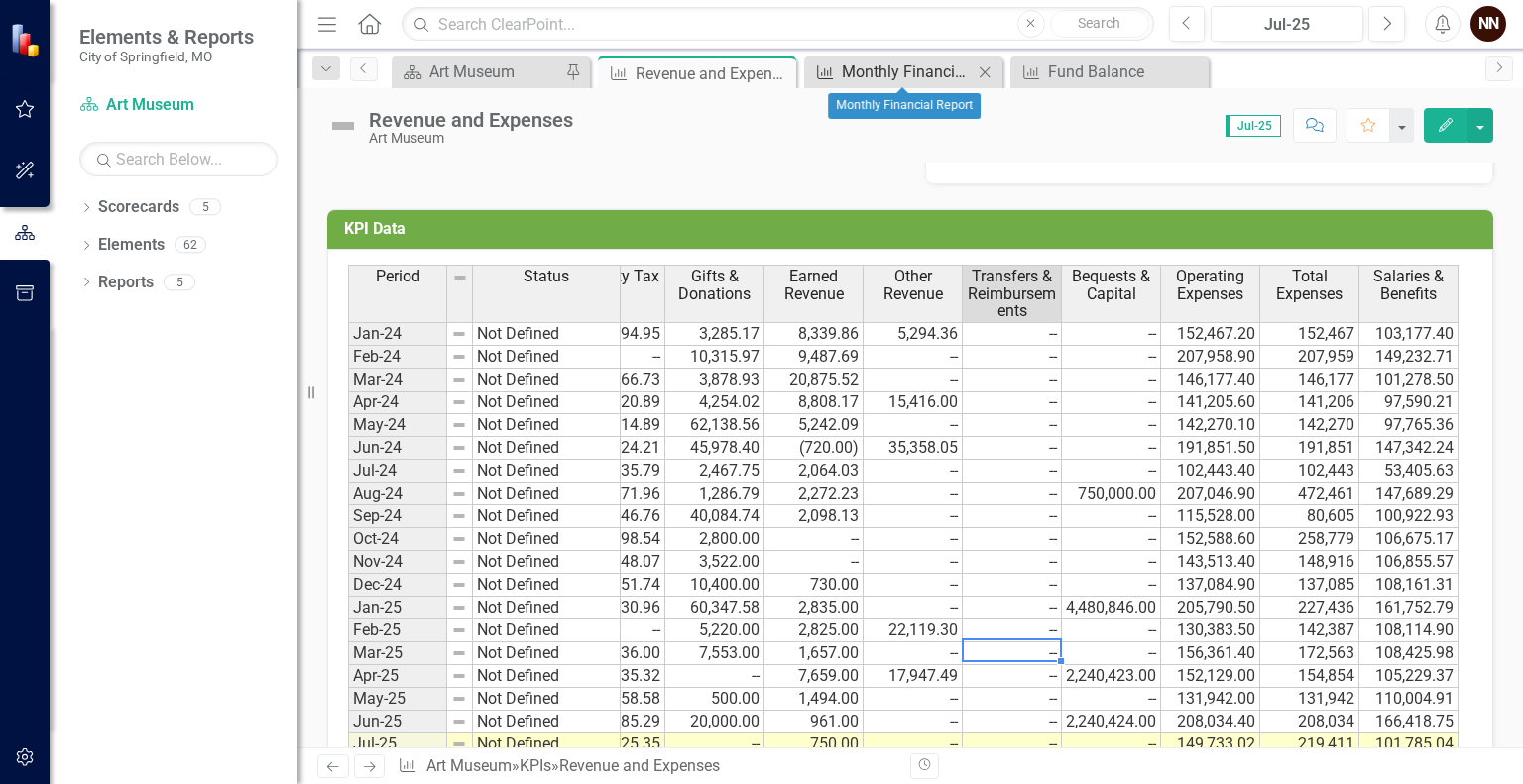 click on "Monthly Financial Report" at bounding box center [907, 71] 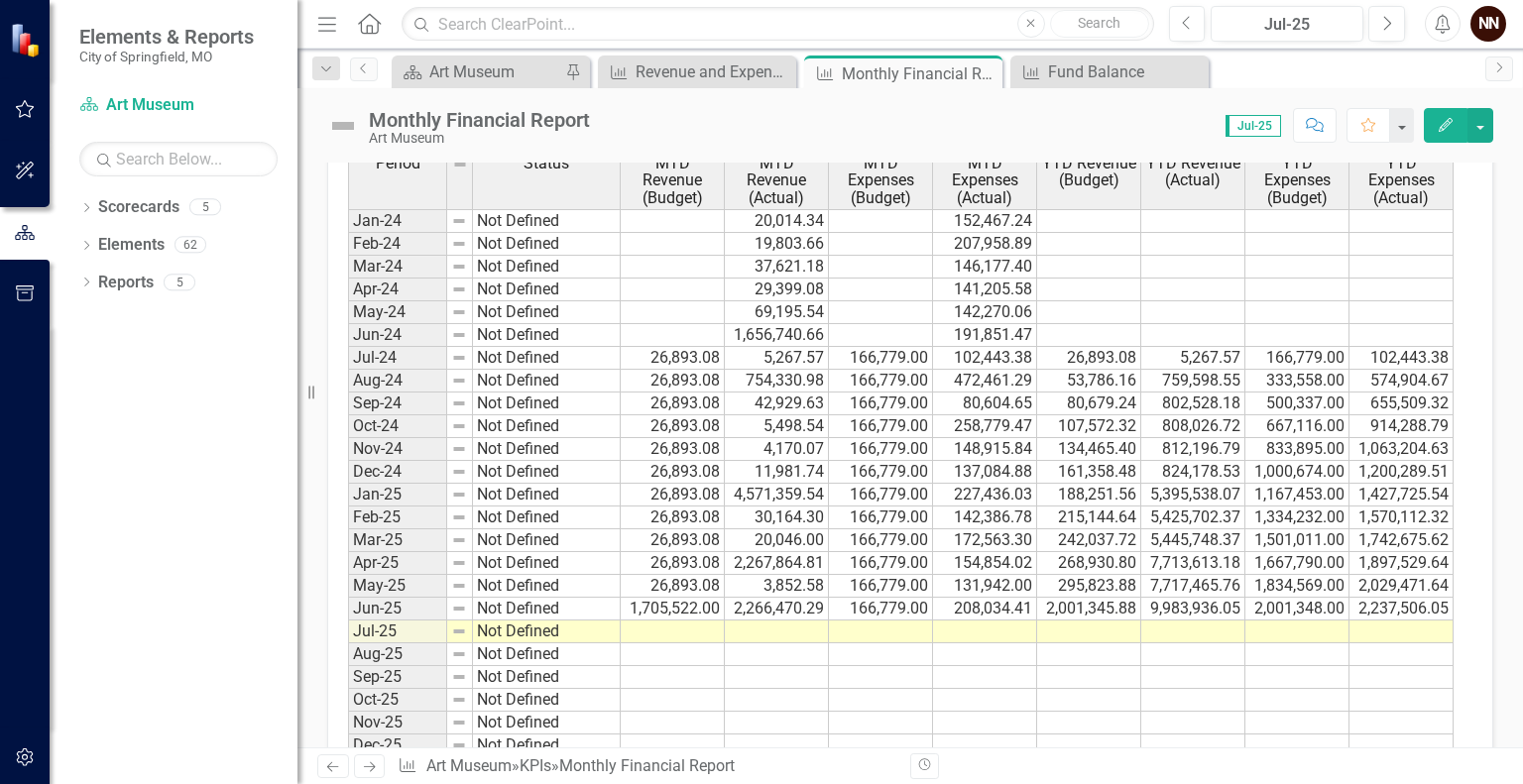 scroll, scrollTop: 1825, scrollLeft: 0, axis: vertical 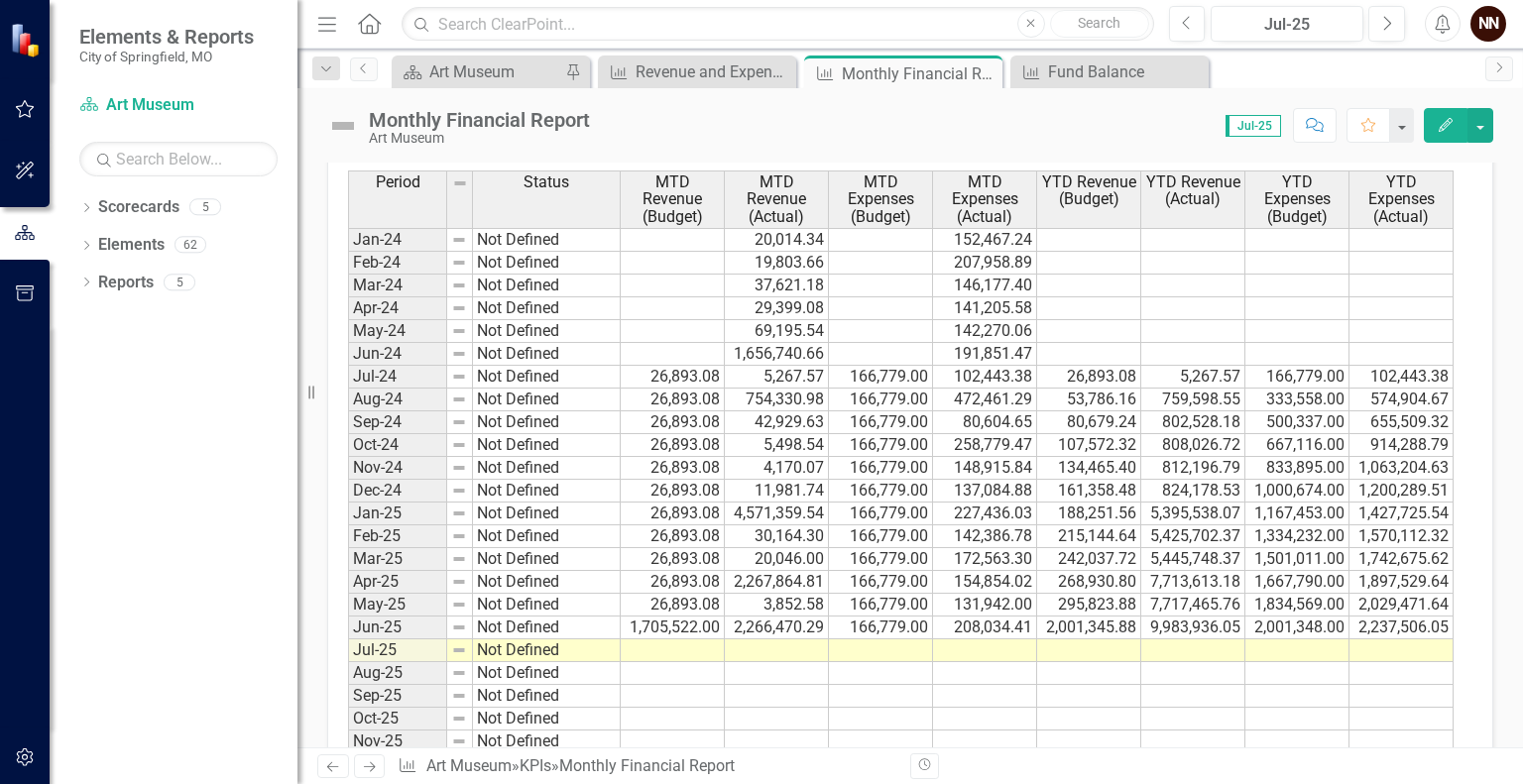 click at bounding box center [880, 650] 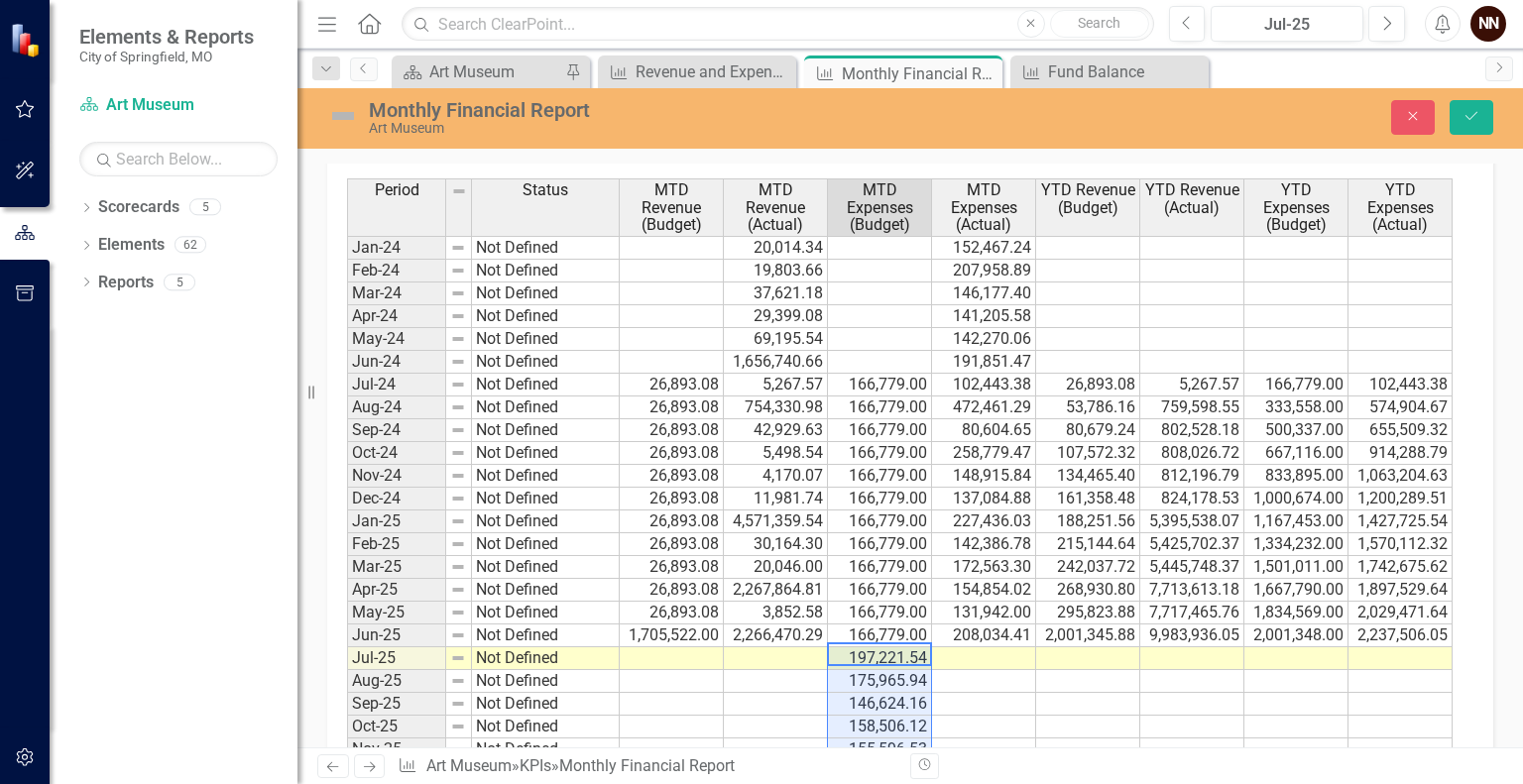 type on "197221.54" 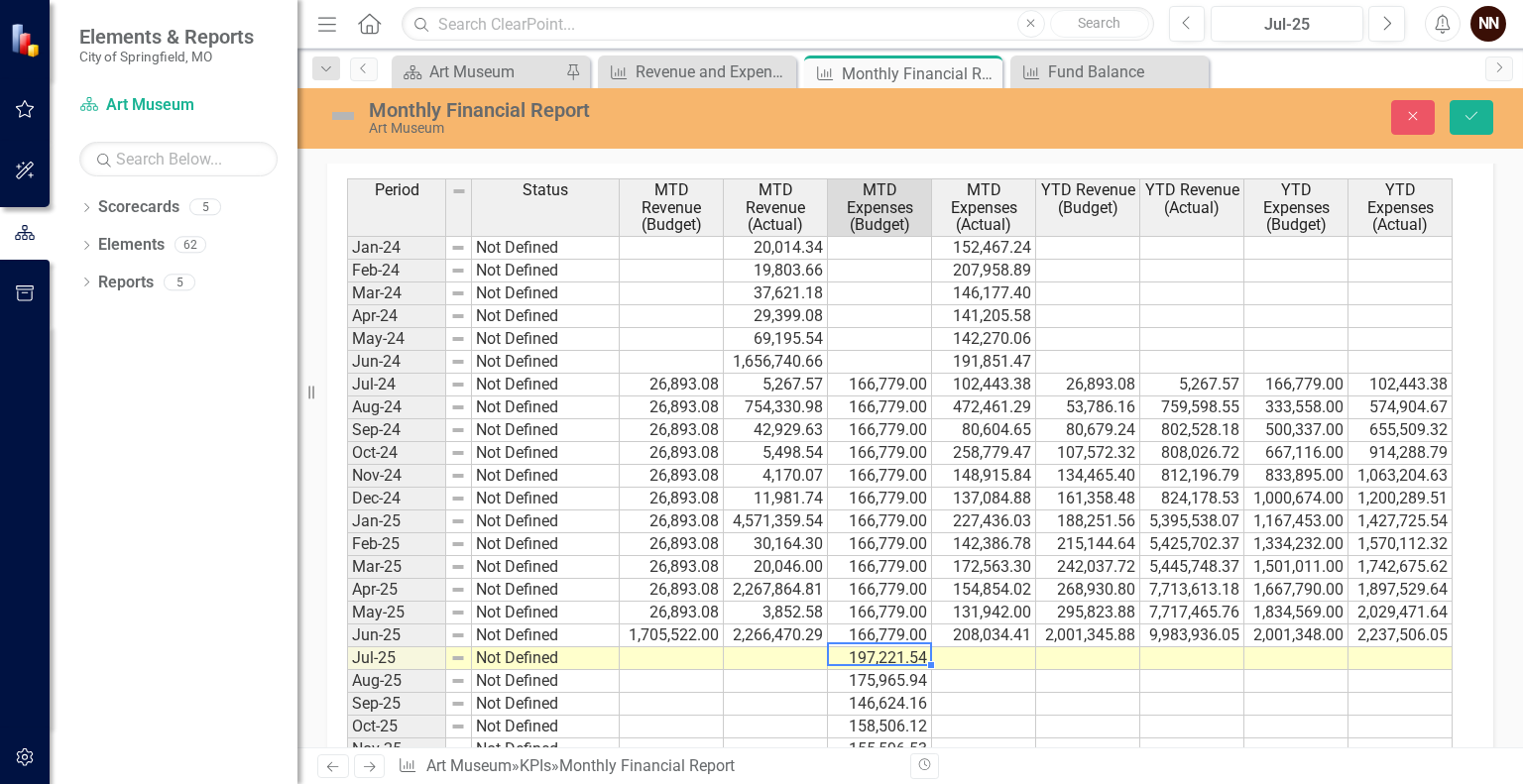 click on "197,221.54" at bounding box center (879, 658) 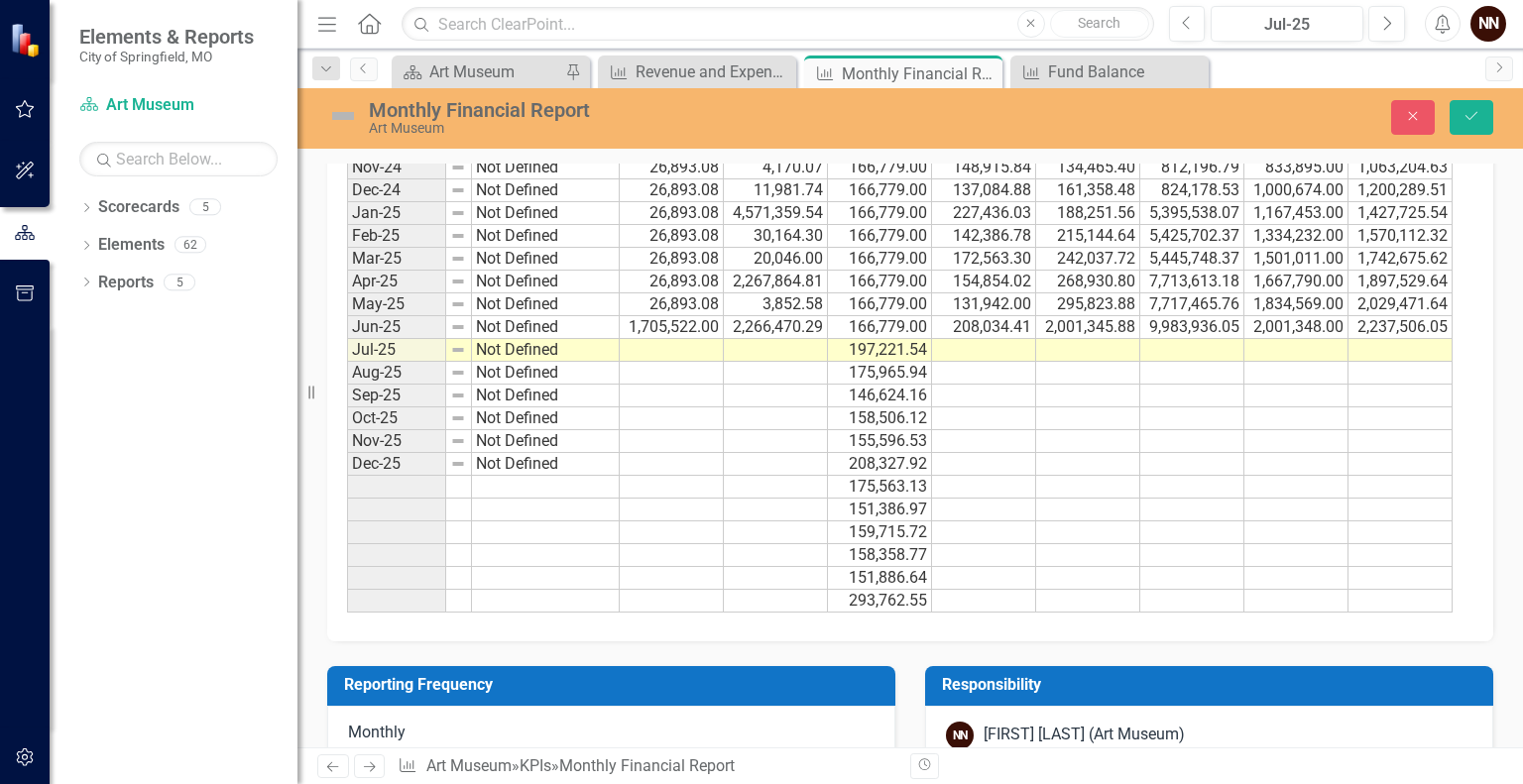 scroll, scrollTop: 2125, scrollLeft: 0, axis: vertical 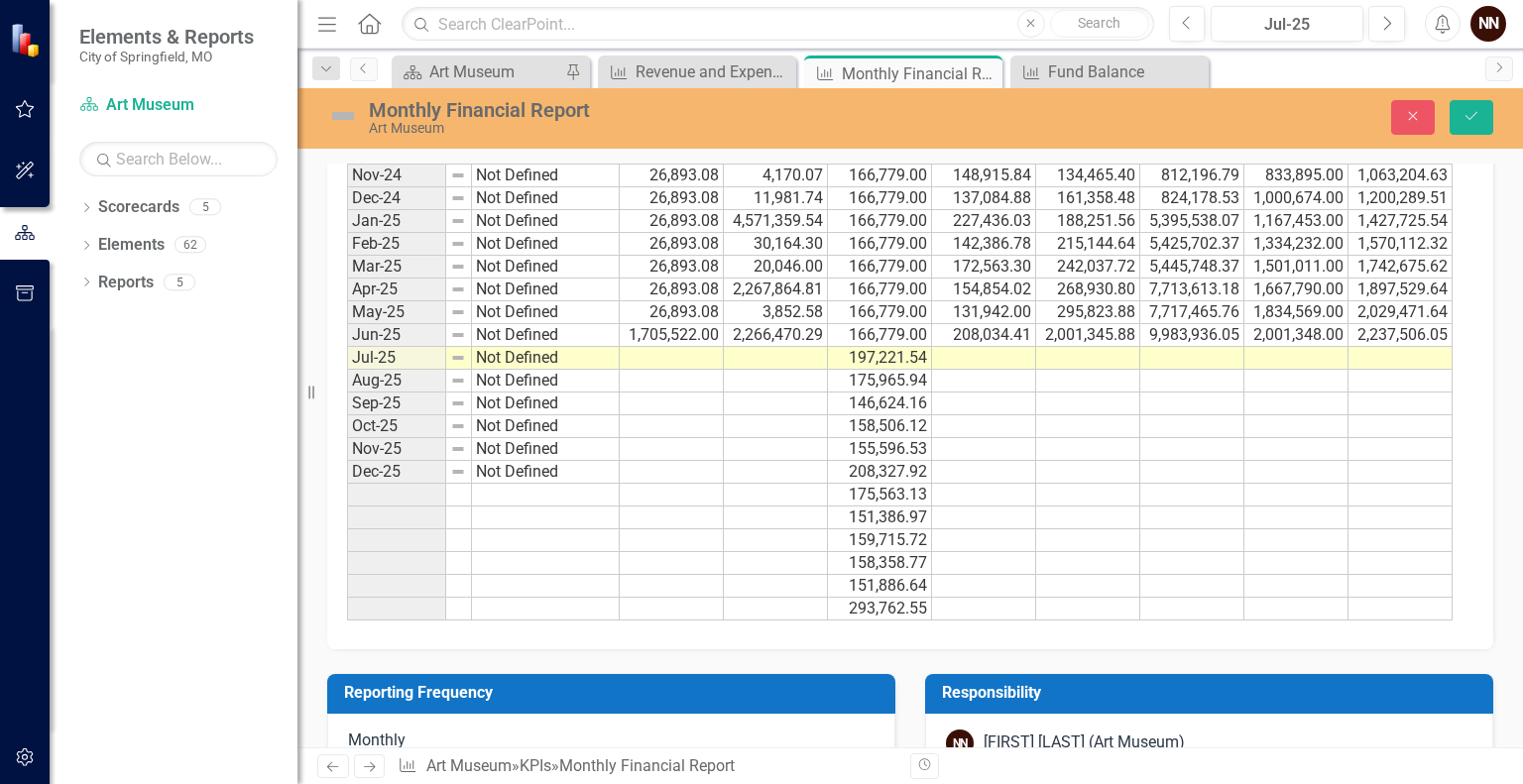 click at bounding box center [1296, 586] 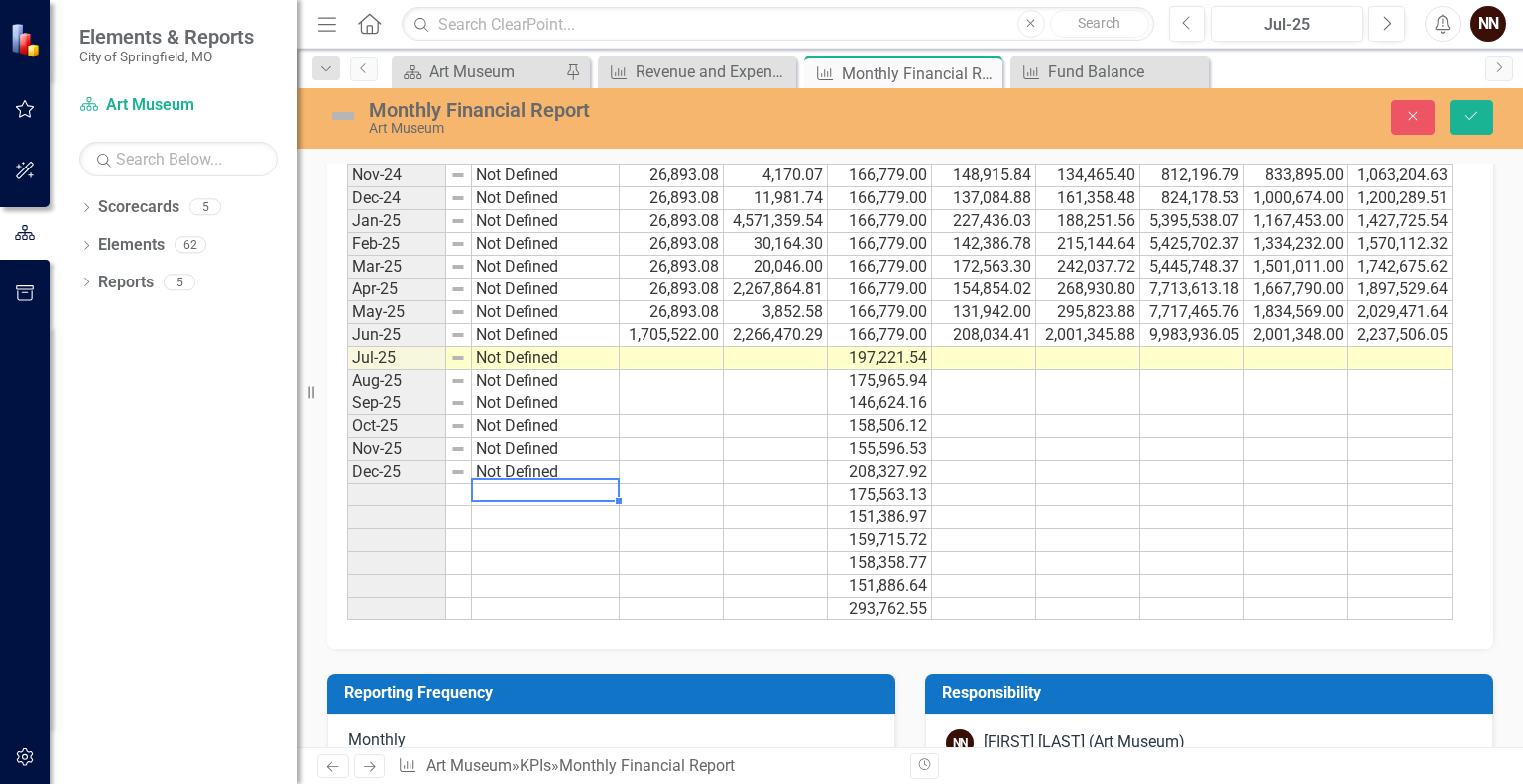 click on "Period Status Jan-24 Not Defined Feb-24 Not Defined Mar-24 Not Defined Apr-24 Not Defined May-24 Not Defined Jun-24 Not Defined Jul-24 Not Defined Aug-24 Not Defined Sep-24 Not Defined Oct-24 Not Defined Nov-24 Not Defined Dec-24 Not Defined Jan-25 Not Defined Feb-25 Not Defined Mar-25 Not Defined Apr-25 Not Defined May-25 Not Defined Jun-25 Not Defined Jul-25 Not Defined Aug-25 Not Defined Sep-25 Not Defined Oct-25 Not Defined Nov-25 Not Defined Dec-25 Not Defined" at bounding box center [347, 249] 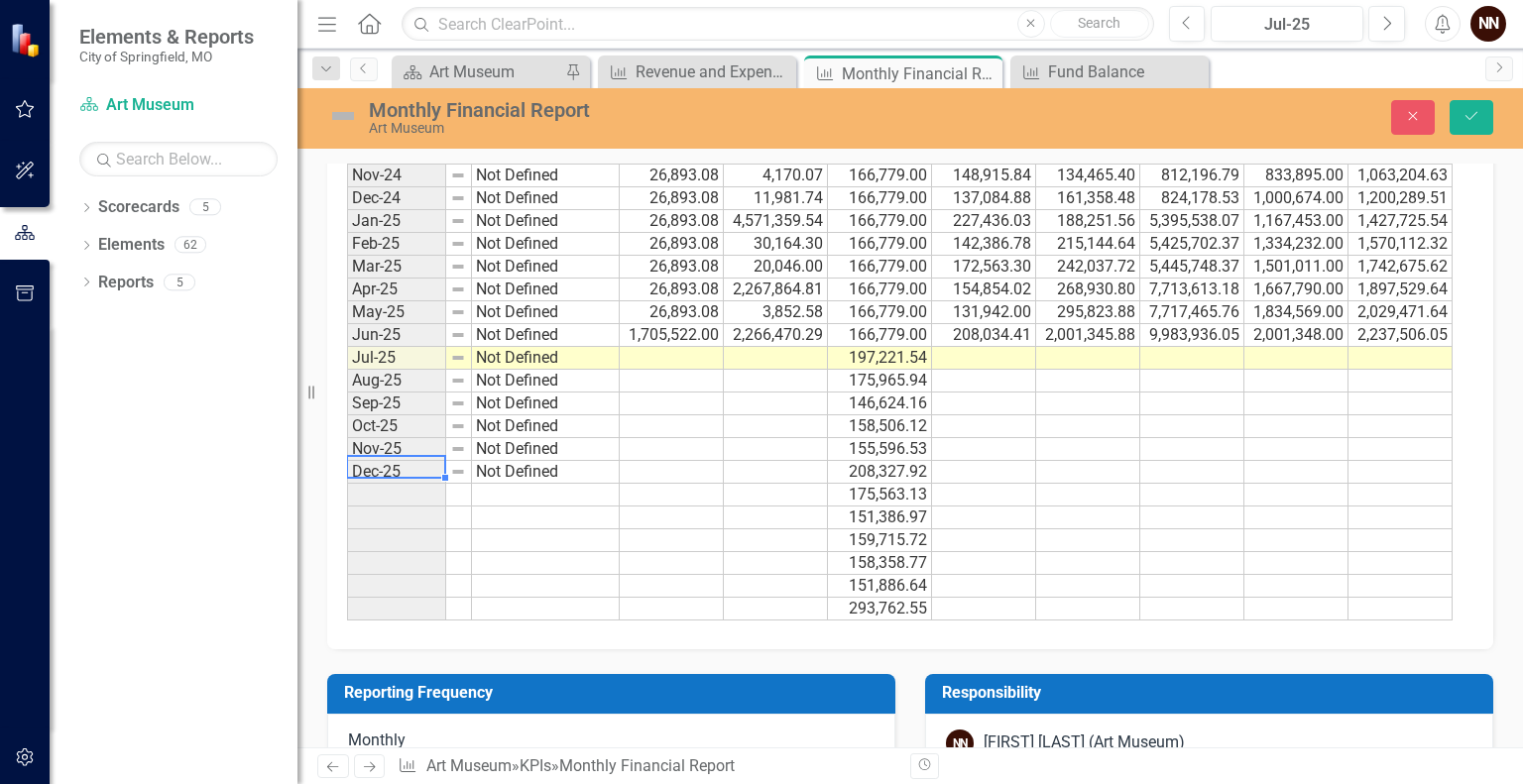 click on "Dec-25" at bounding box center [397, 472] 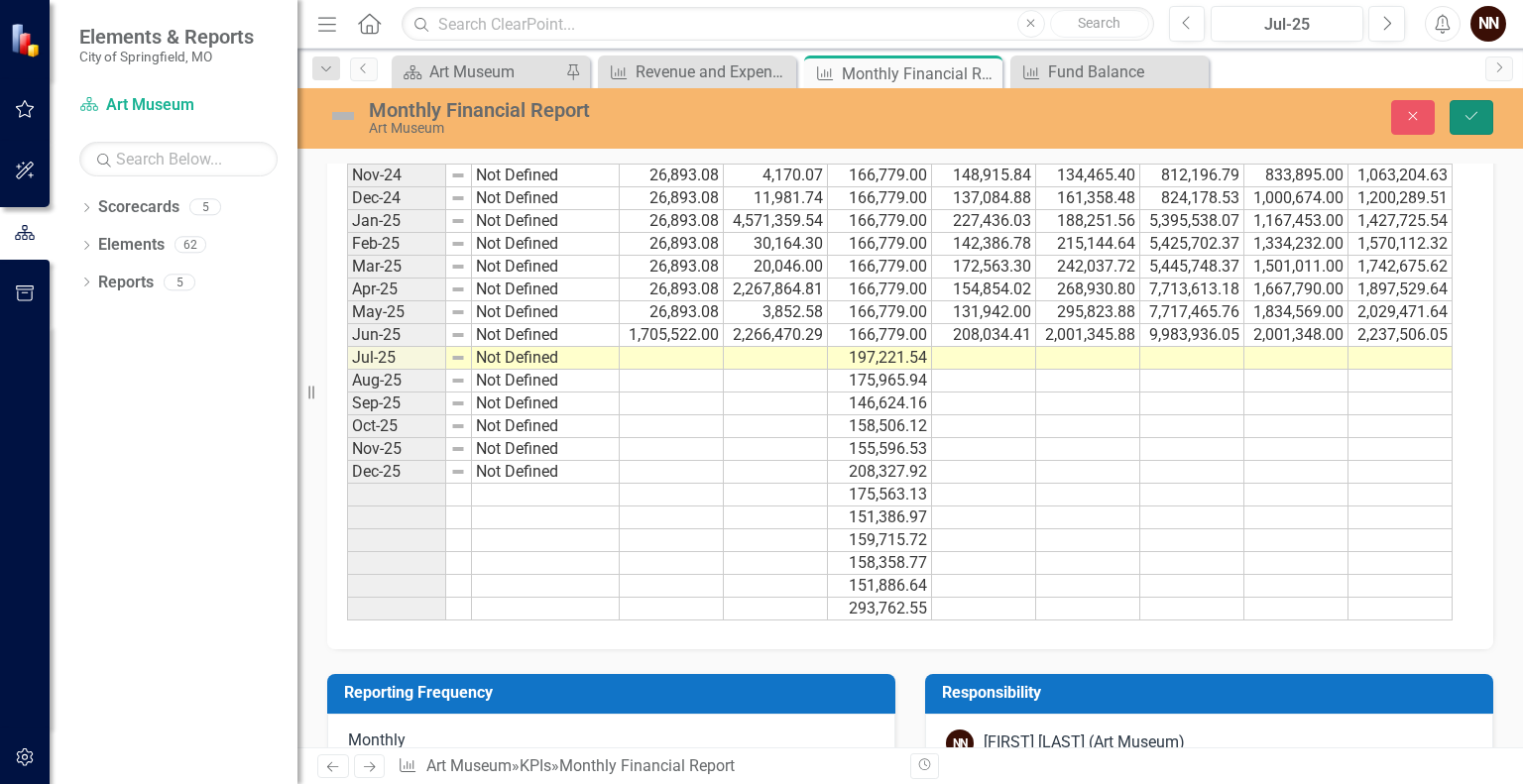 click on "Save" 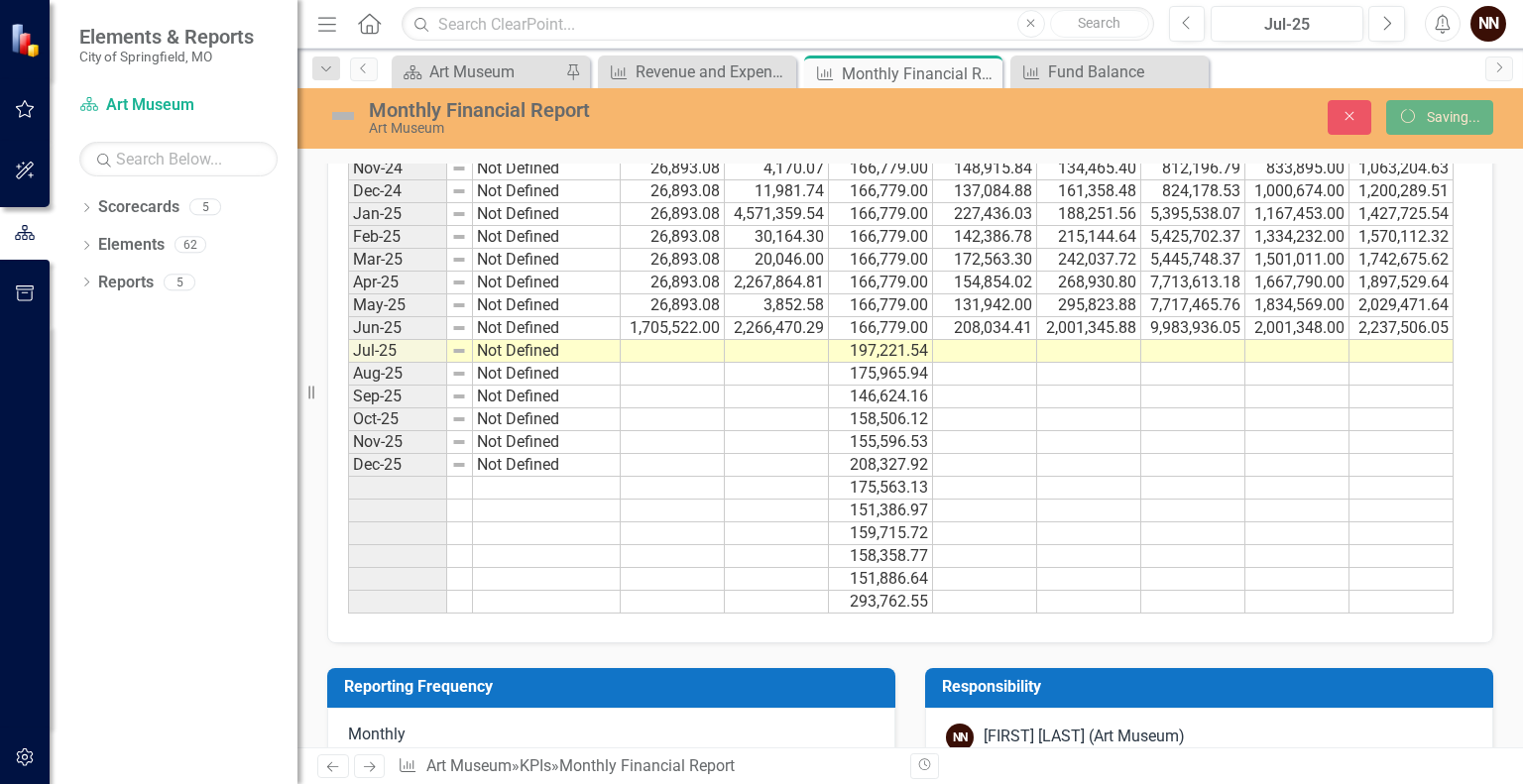 scroll, scrollTop: 2118, scrollLeft: 0, axis: vertical 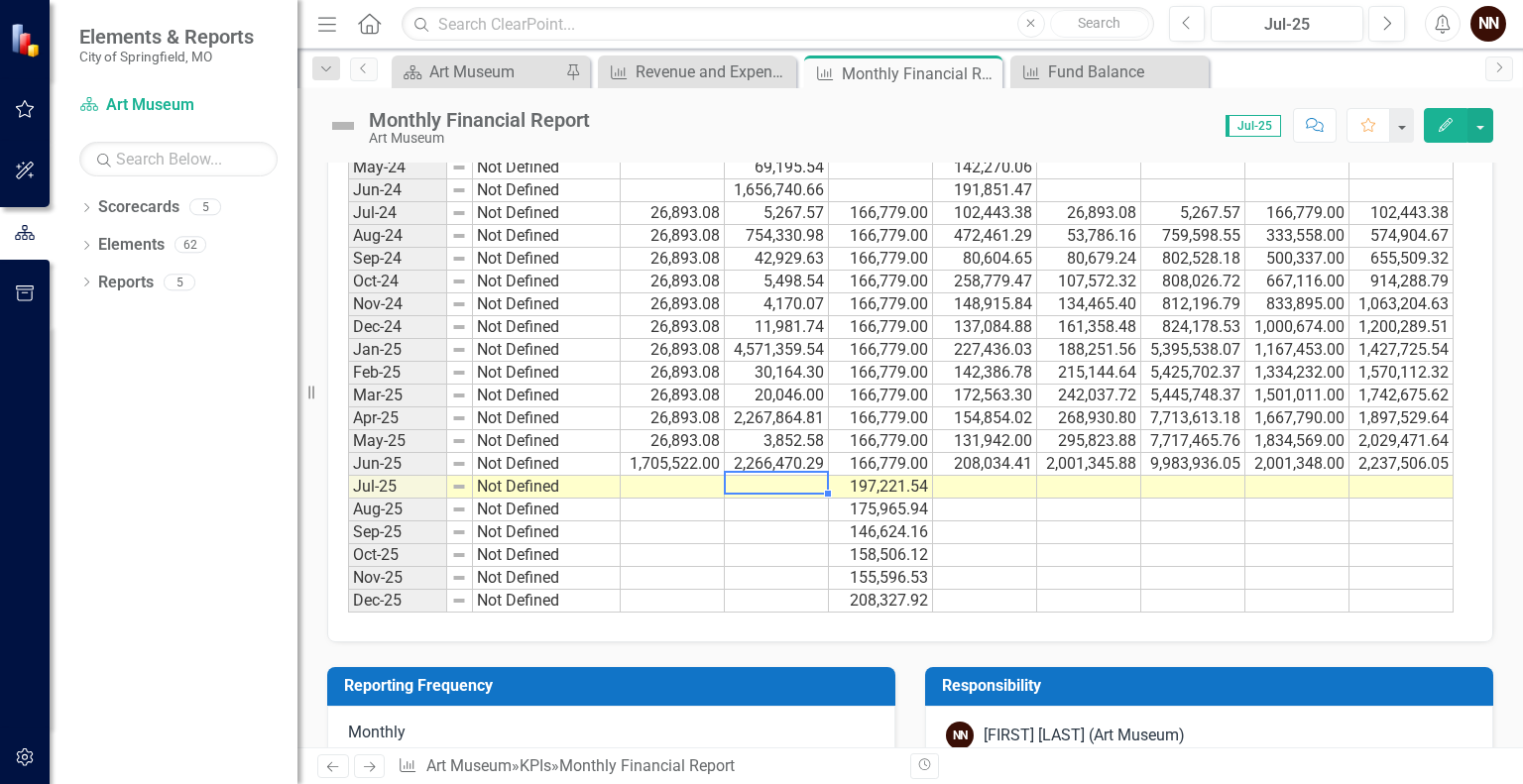 click at bounding box center (776, 487) 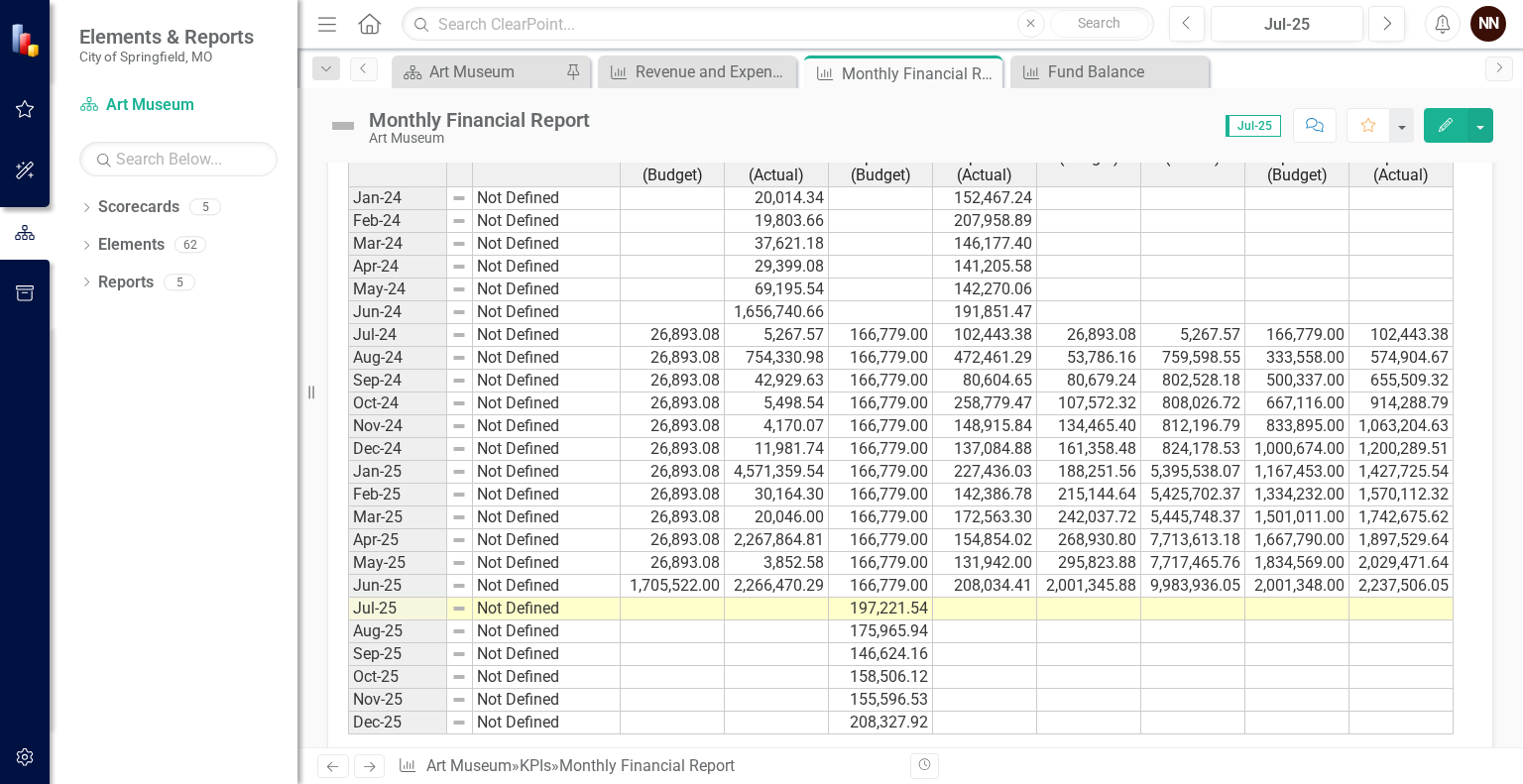 scroll, scrollTop: 1885, scrollLeft: 0, axis: vertical 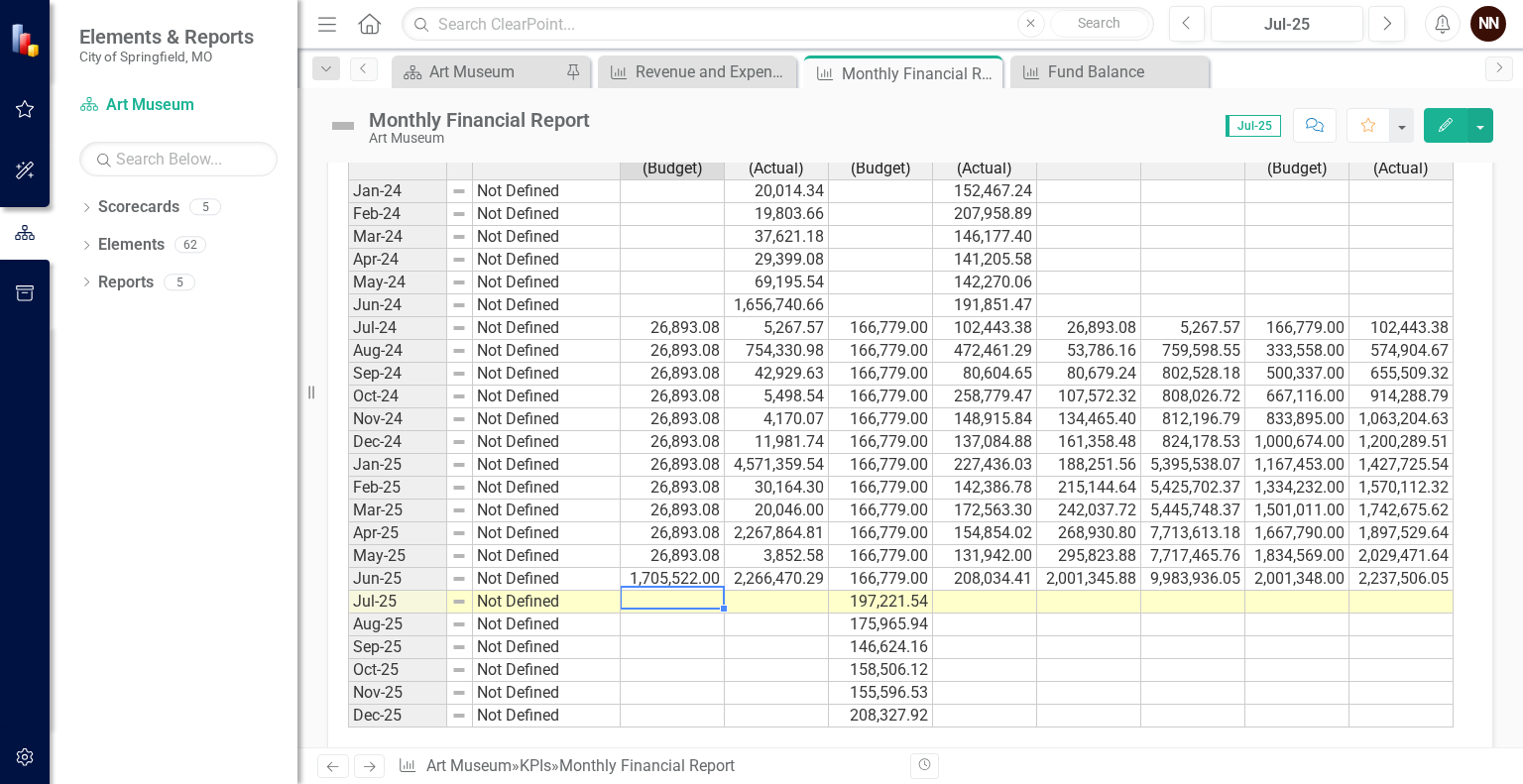 click at bounding box center (672, 602) 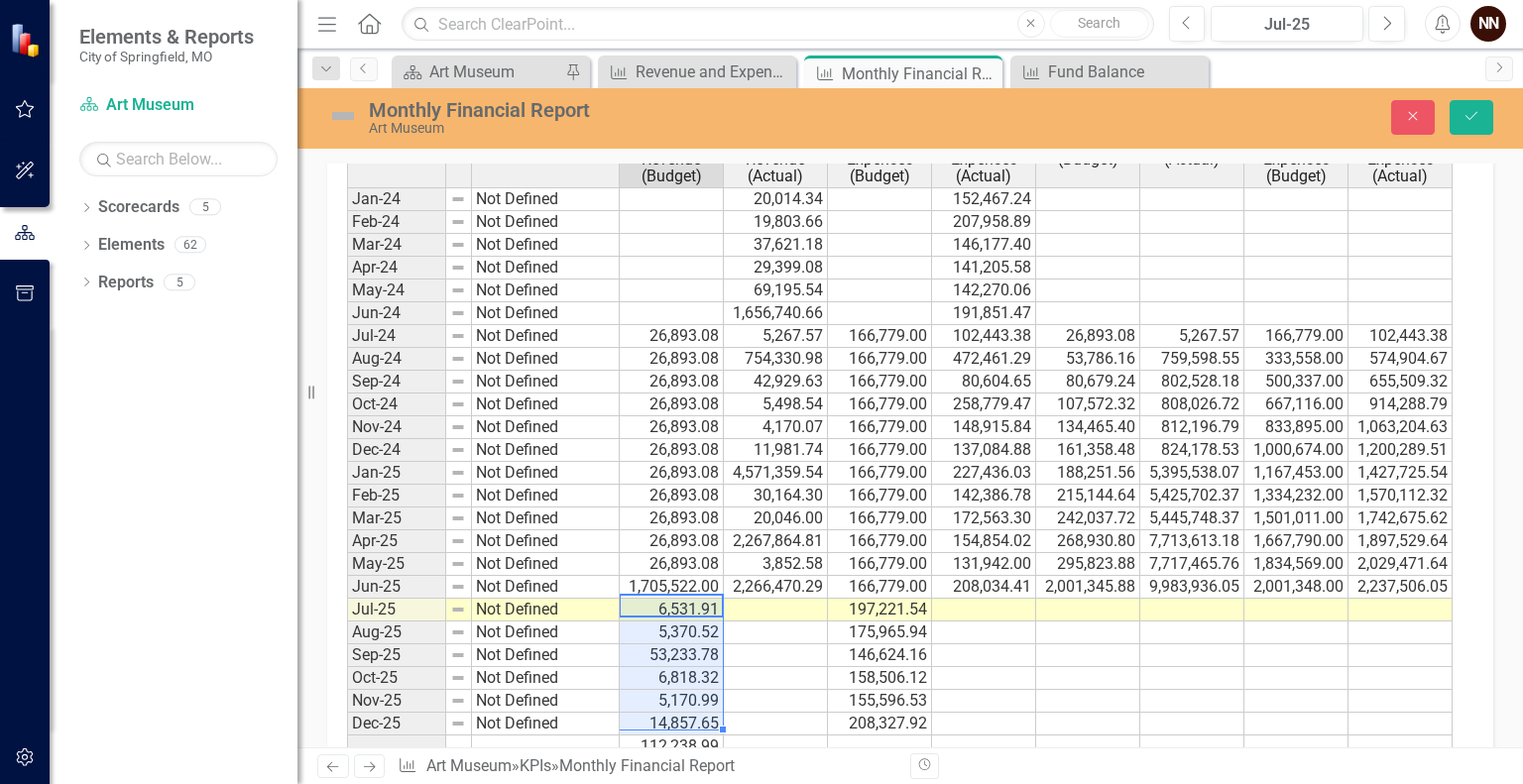 type on "6531.91" 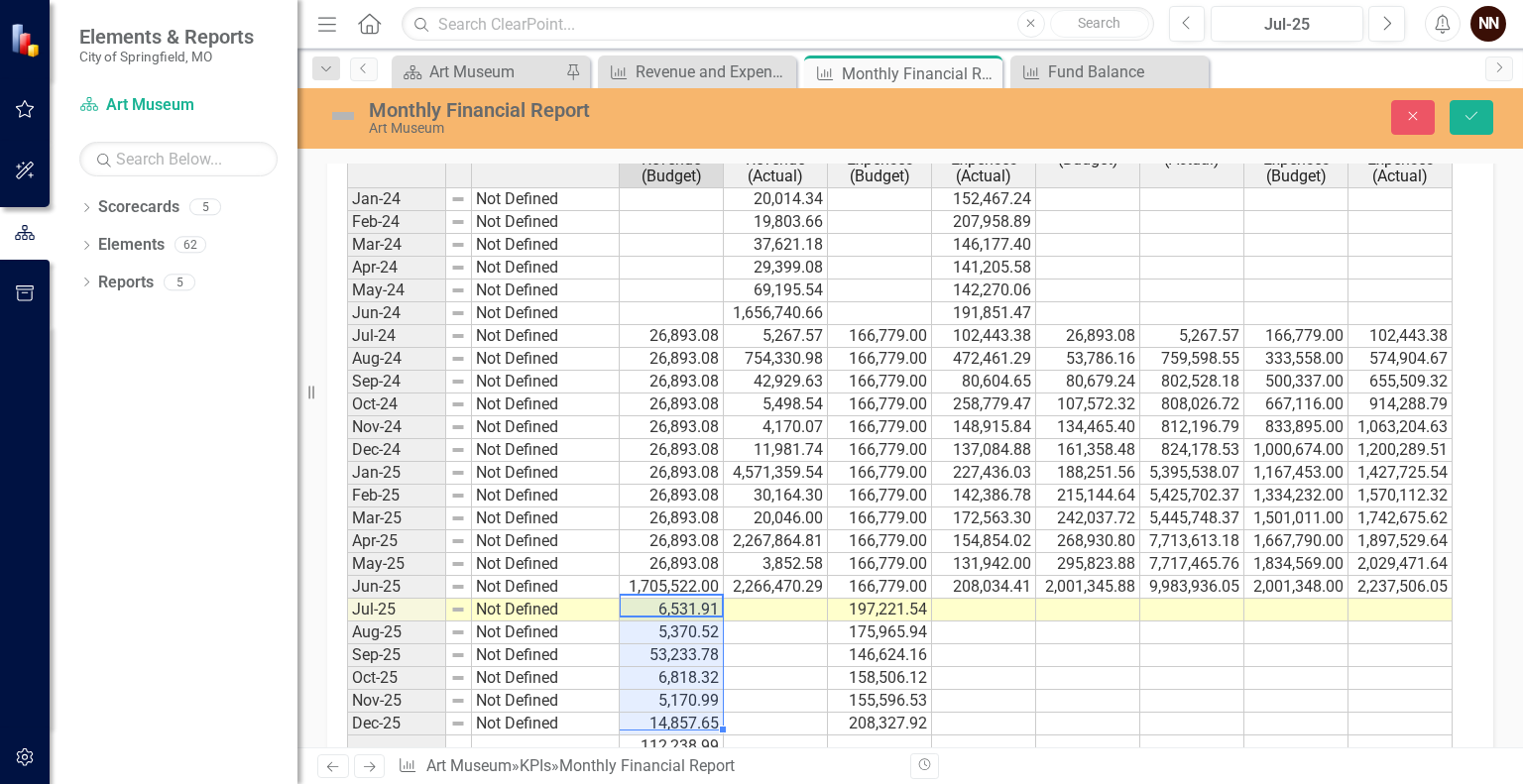 scroll, scrollTop: 1879, scrollLeft: 0, axis: vertical 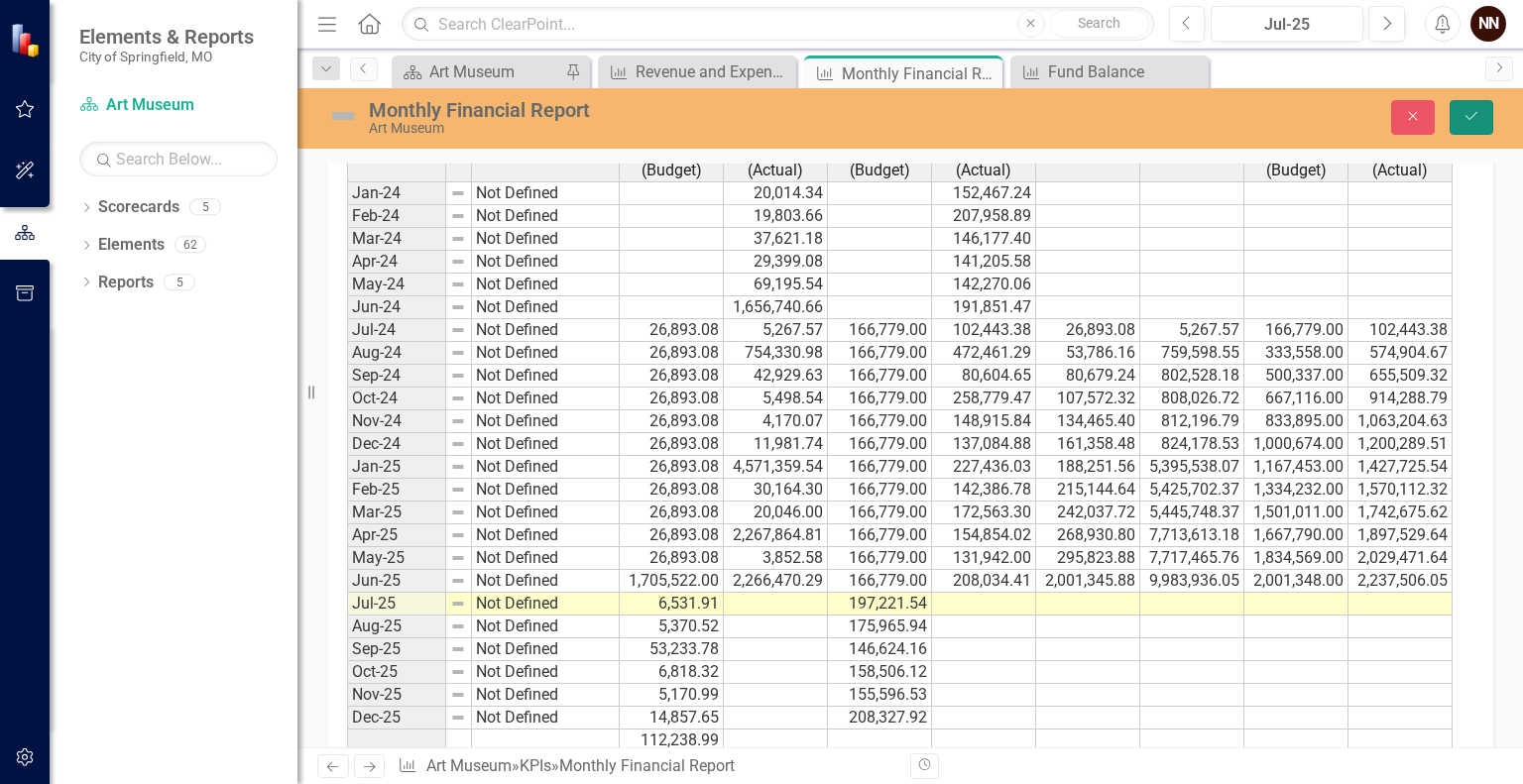 click on "Save" 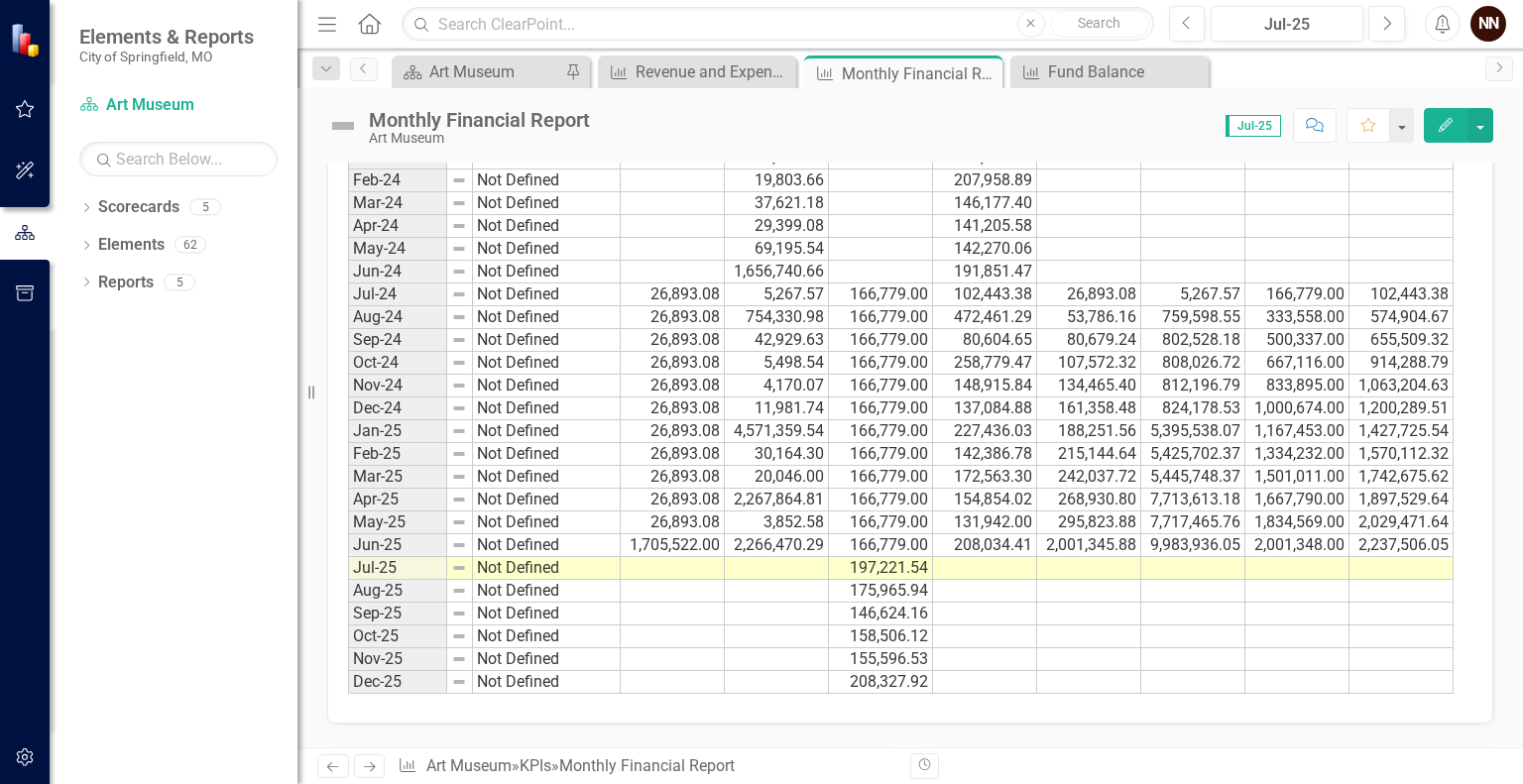 scroll, scrollTop: 1919, scrollLeft: 0, axis: vertical 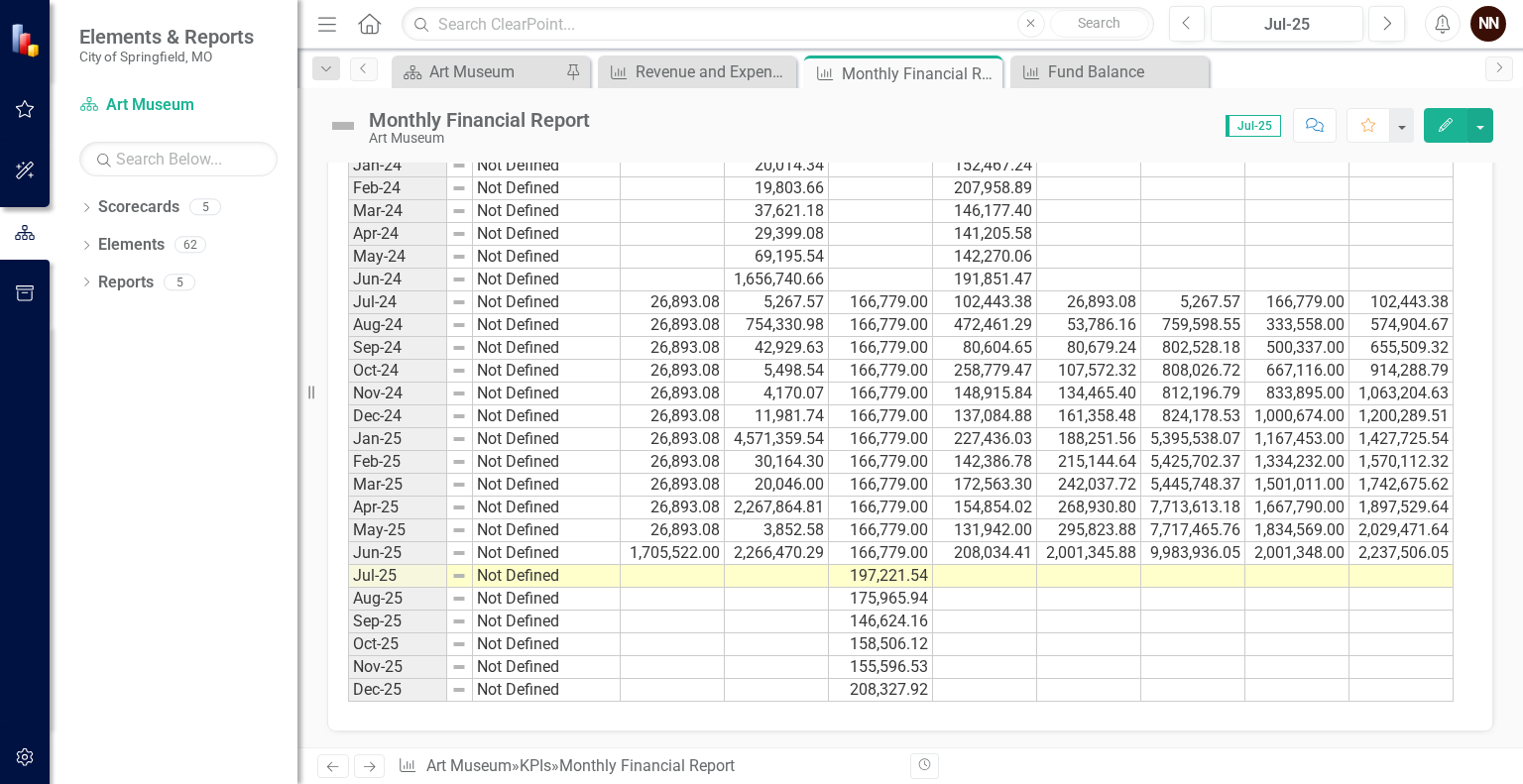 click at bounding box center [672, 576] 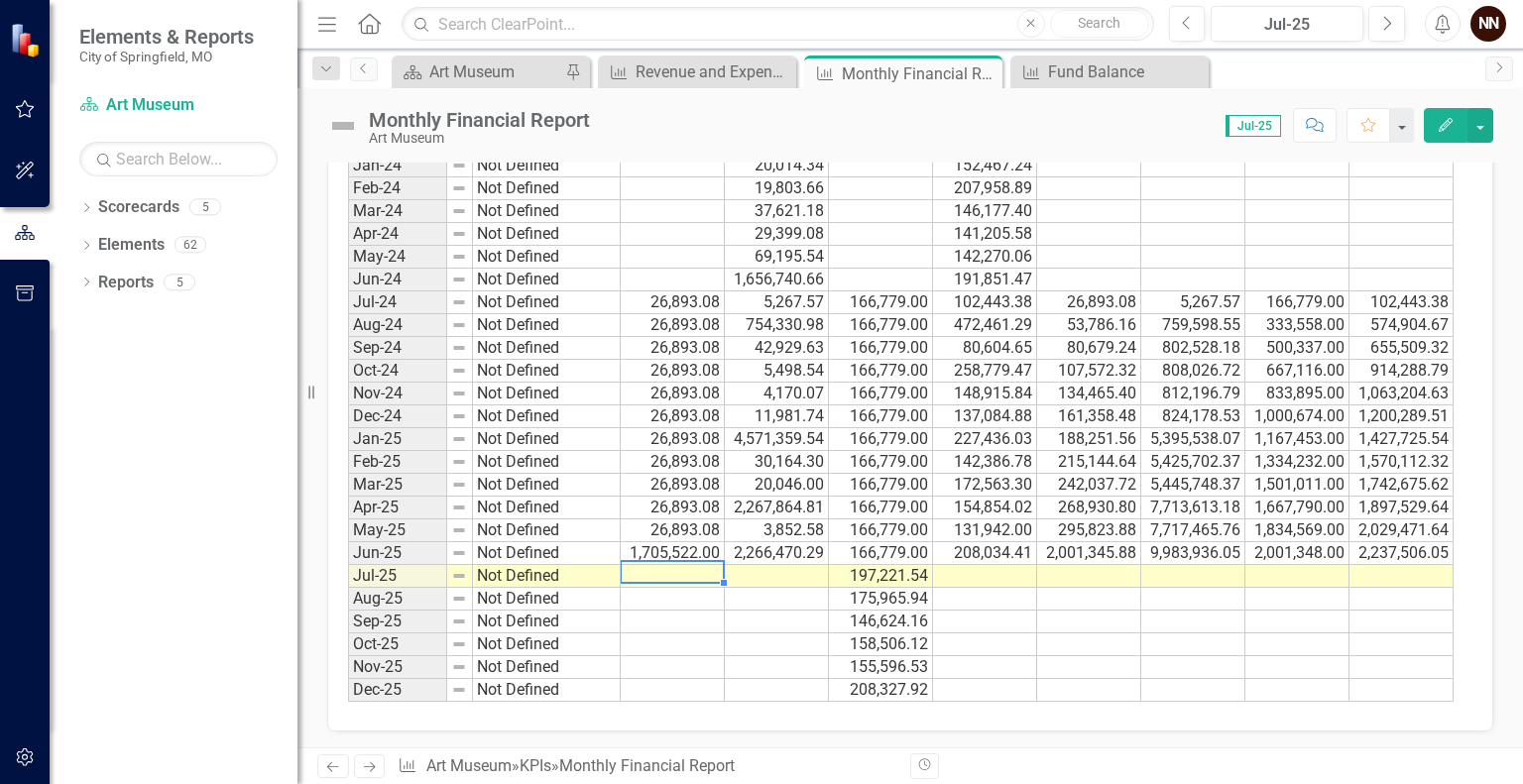 click at bounding box center [672, 576] 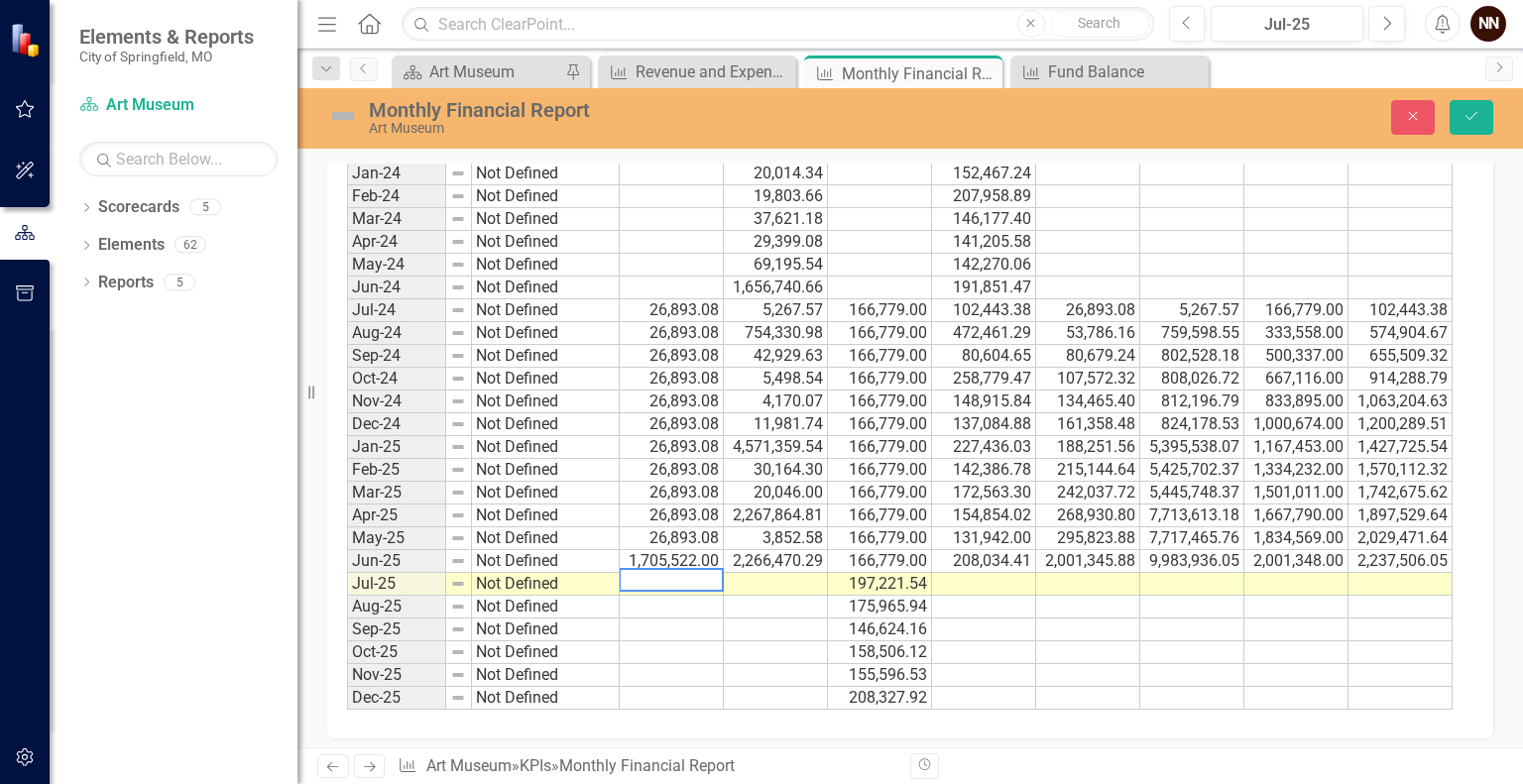 scroll, scrollTop: 1906, scrollLeft: 0, axis: vertical 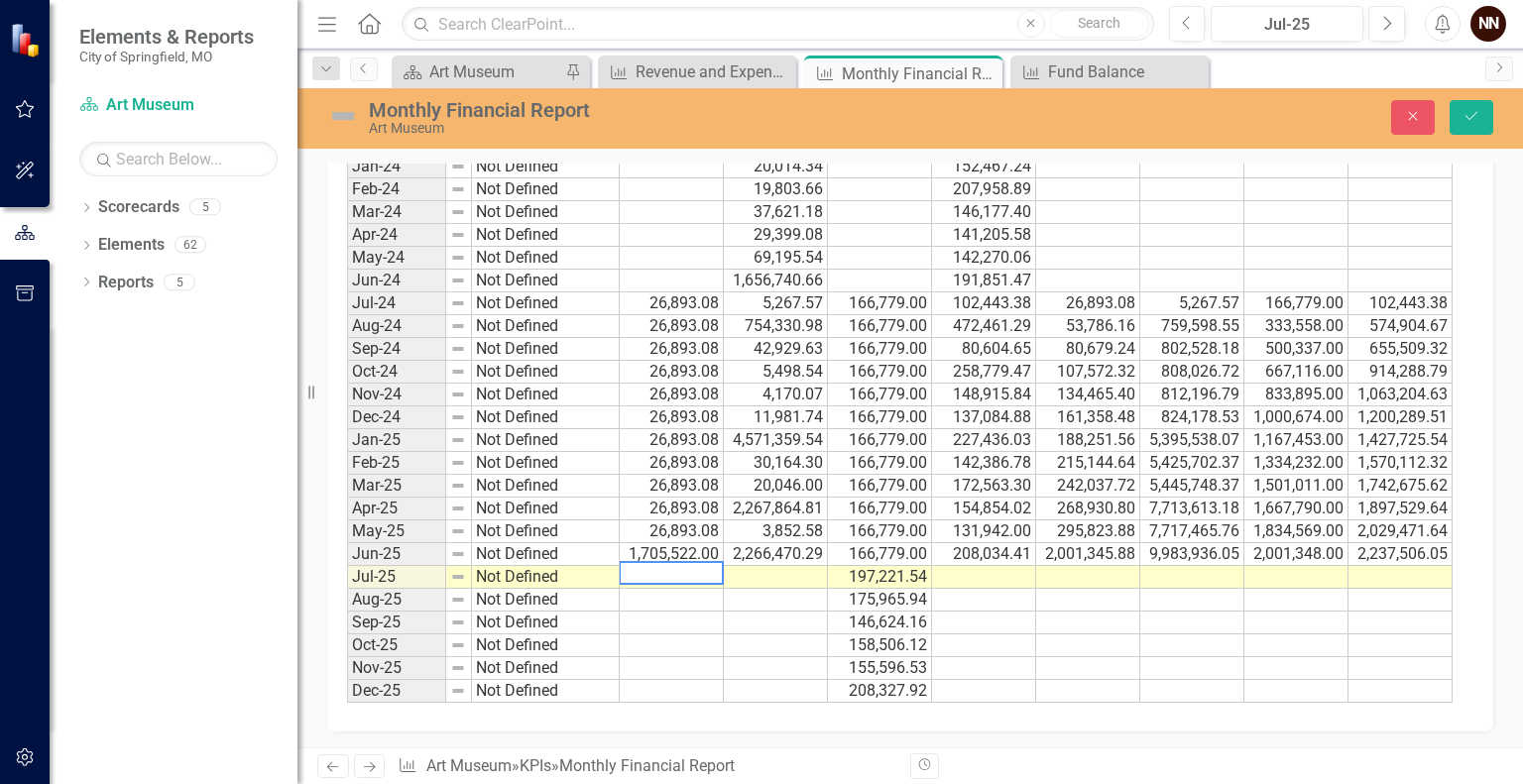 paste on "$6,531.91
$5,370.52
$53,233.78
$6,818.32
$5,170.99
$14,857.65
$112,238.99
$37,404.47
$24,857.53
$34,028.51
$4,777.29
$1,817,121.03" 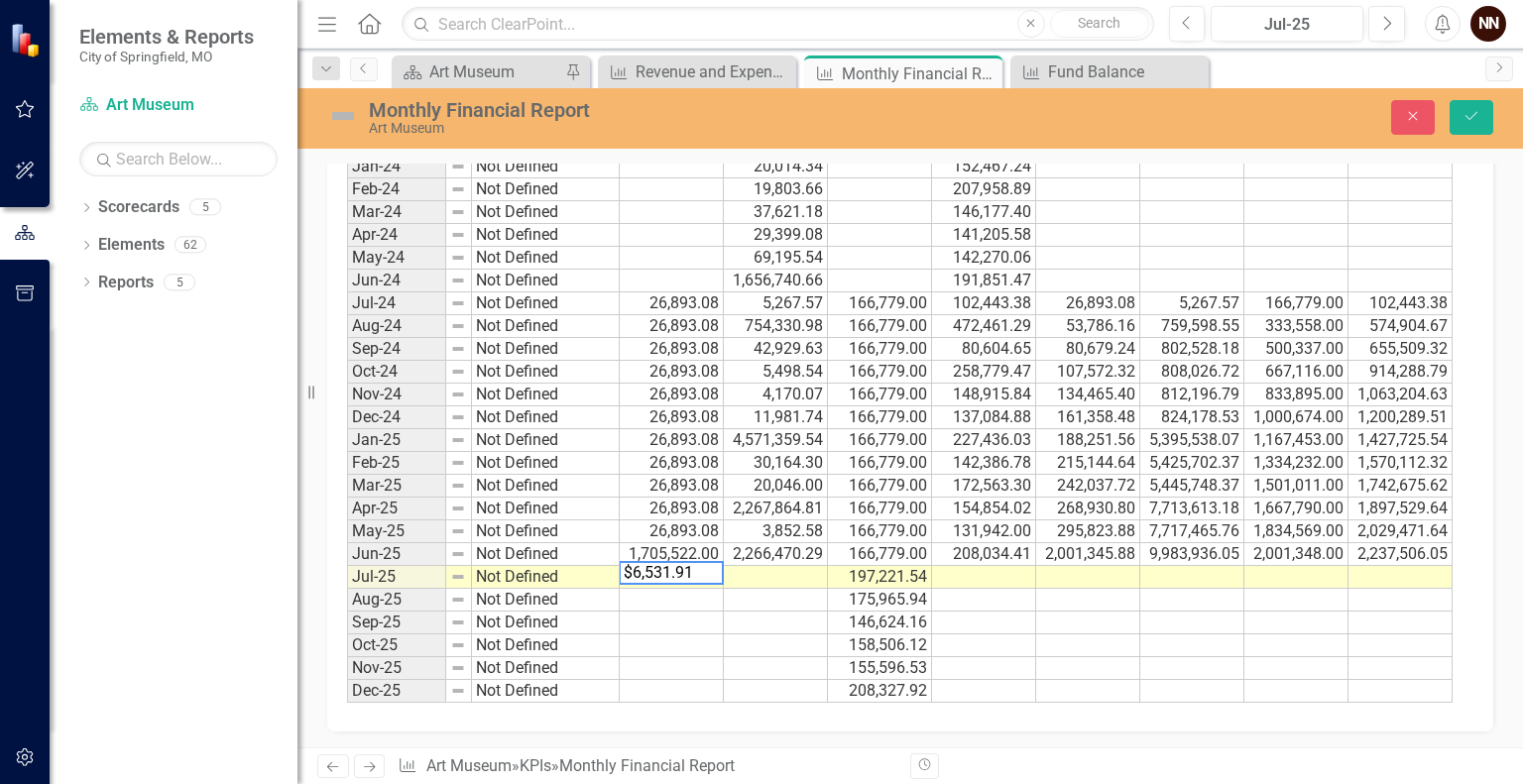 scroll, scrollTop: 170, scrollLeft: 0, axis: vertical 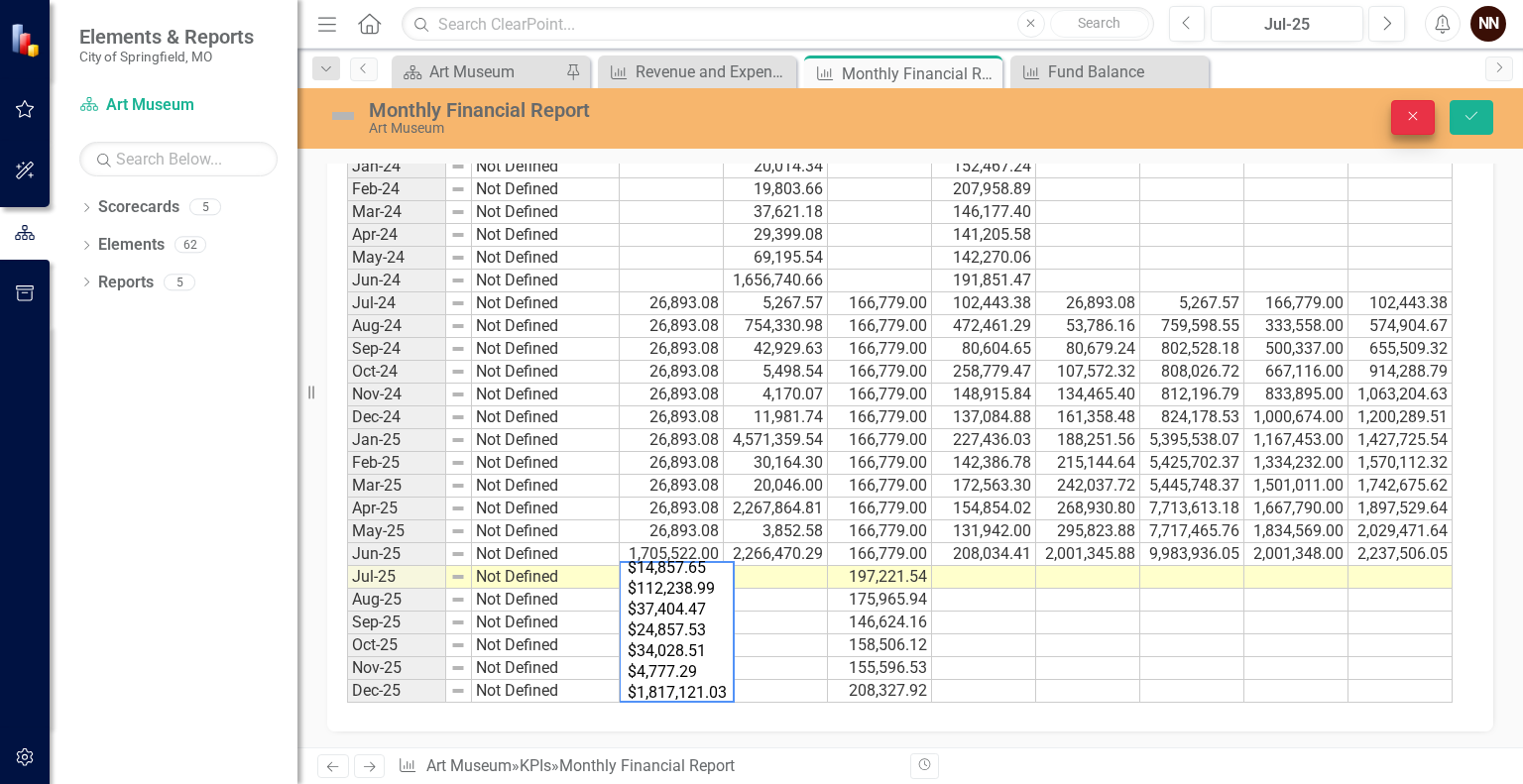 type on "$6,531.91
$5,370.52
$53,233.78
$6,818.32
$5,170.99
$14,857.65
$112,238.99
$37,404.47
$24,857.53
$34,028.51
$4,777.29
$1,817,121.03" 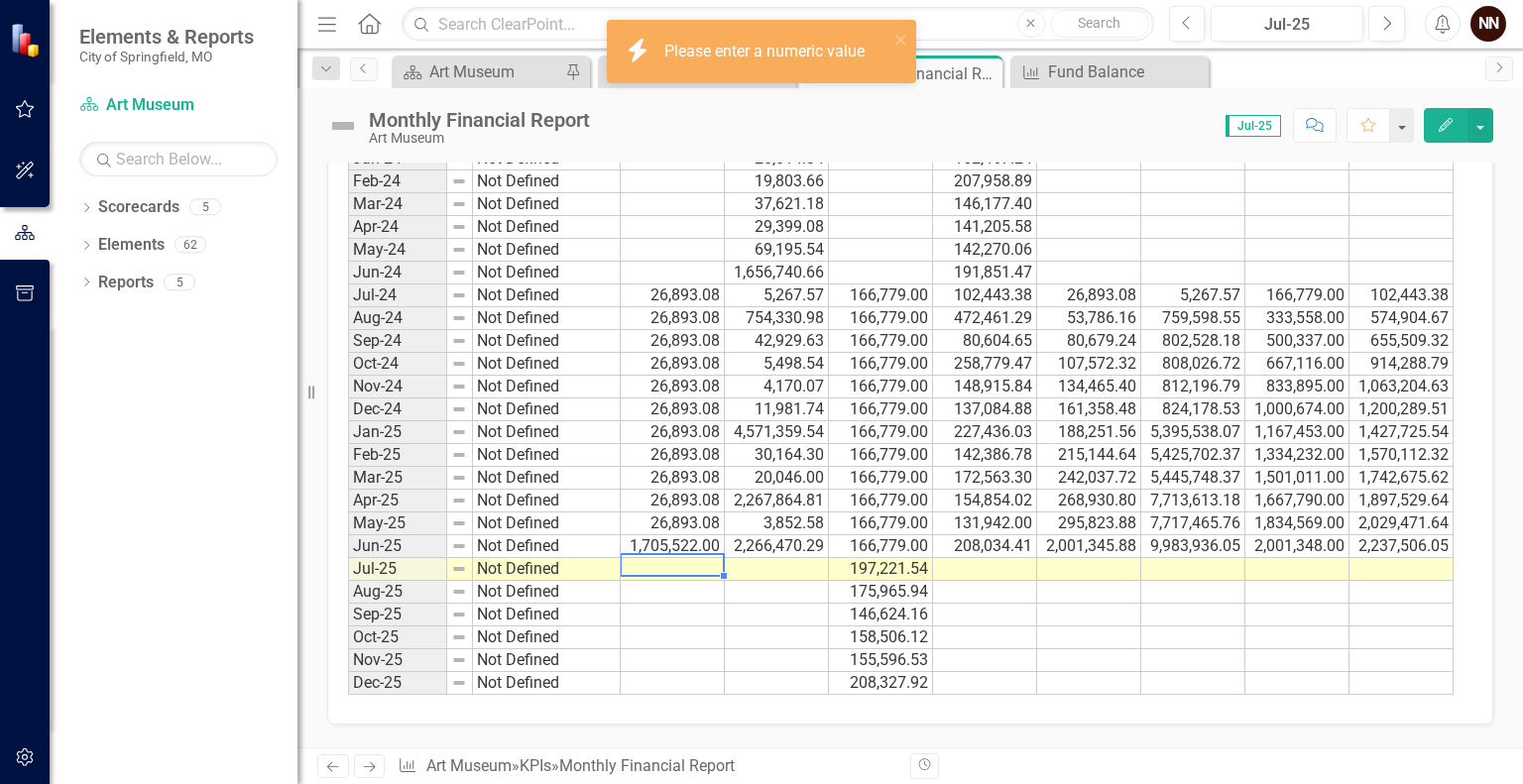 scroll, scrollTop: 1899, scrollLeft: 0, axis: vertical 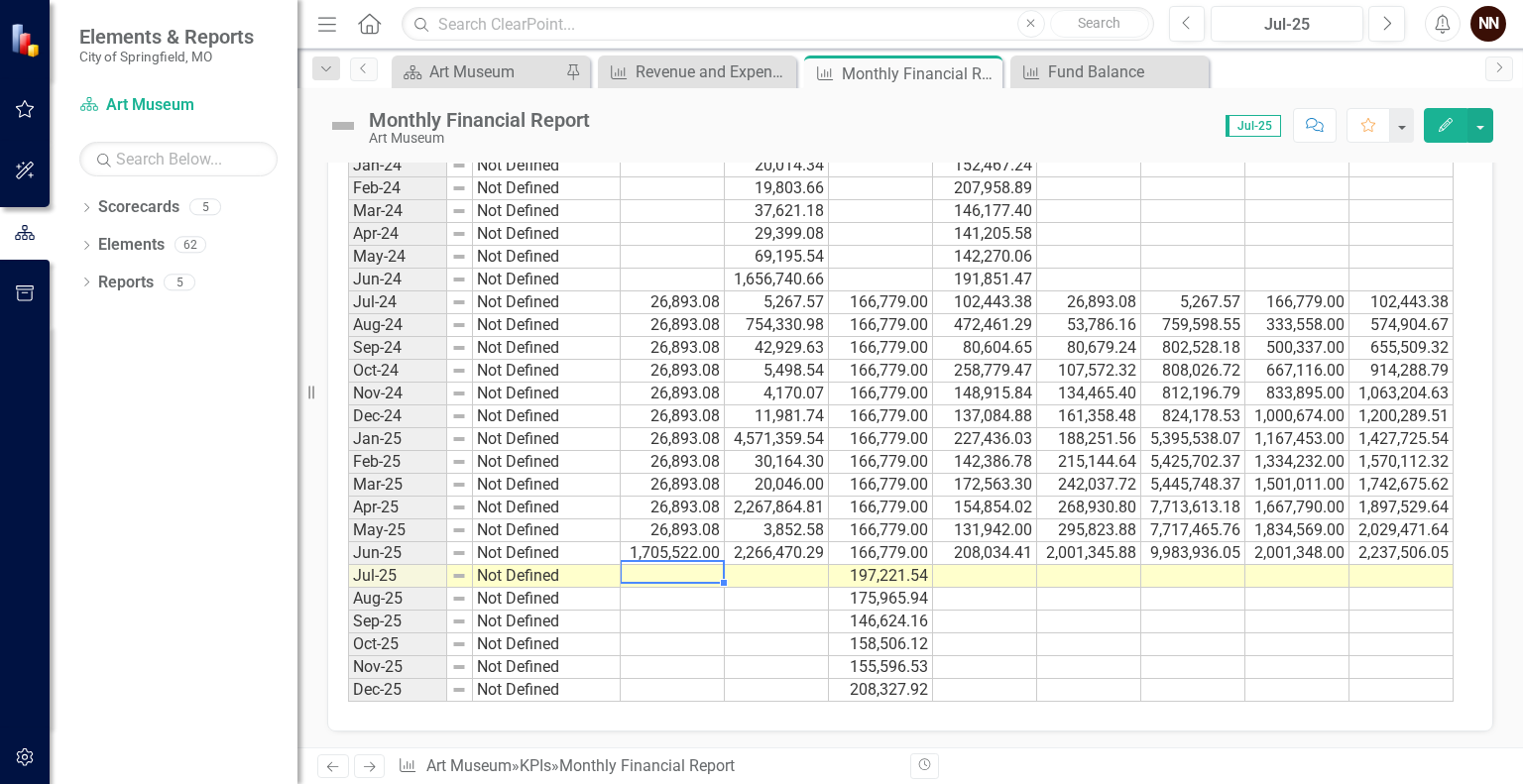 click at bounding box center [672, 576] 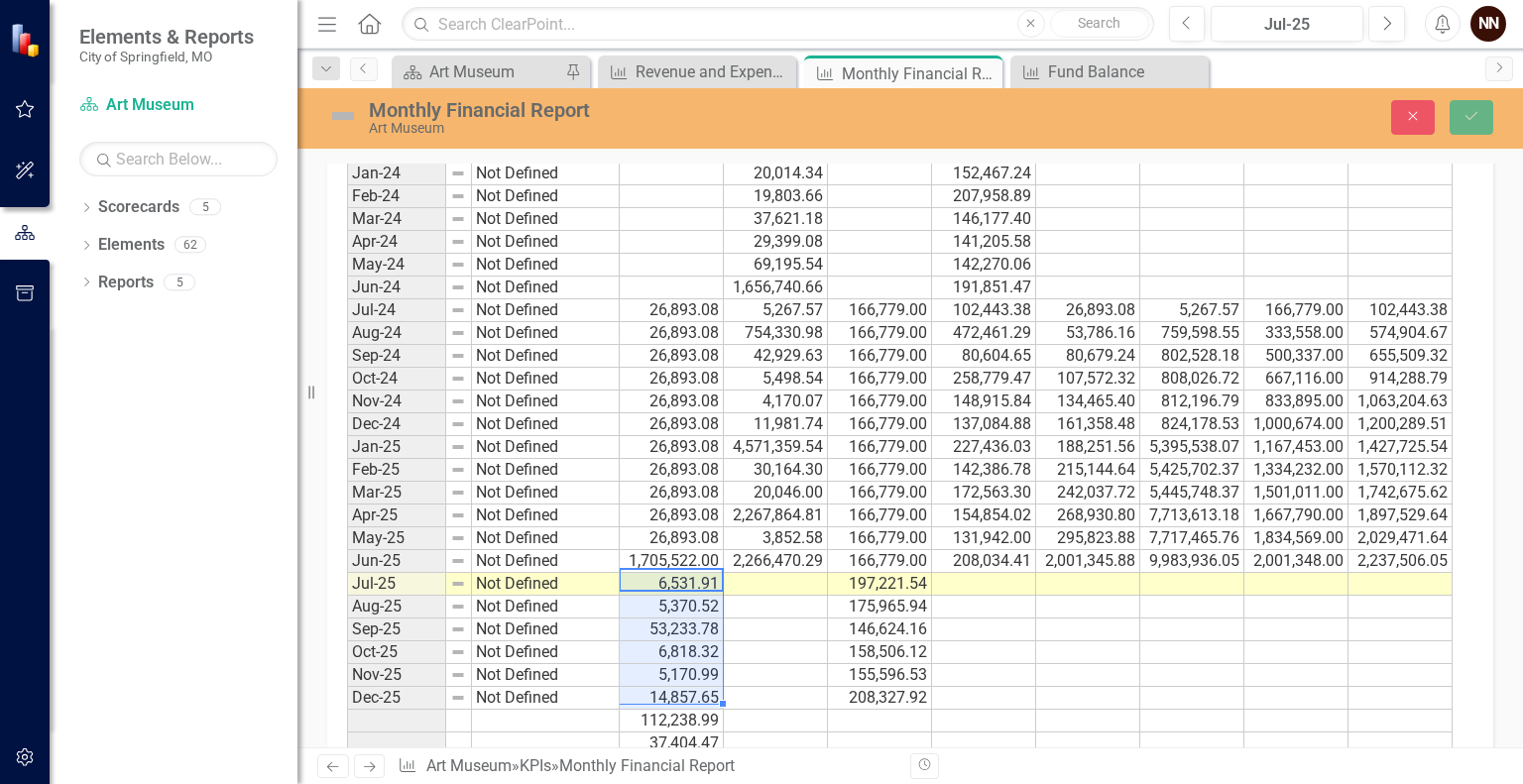 scroll, scrollTop: 1906, scrollLeft: 0, axis: vertical 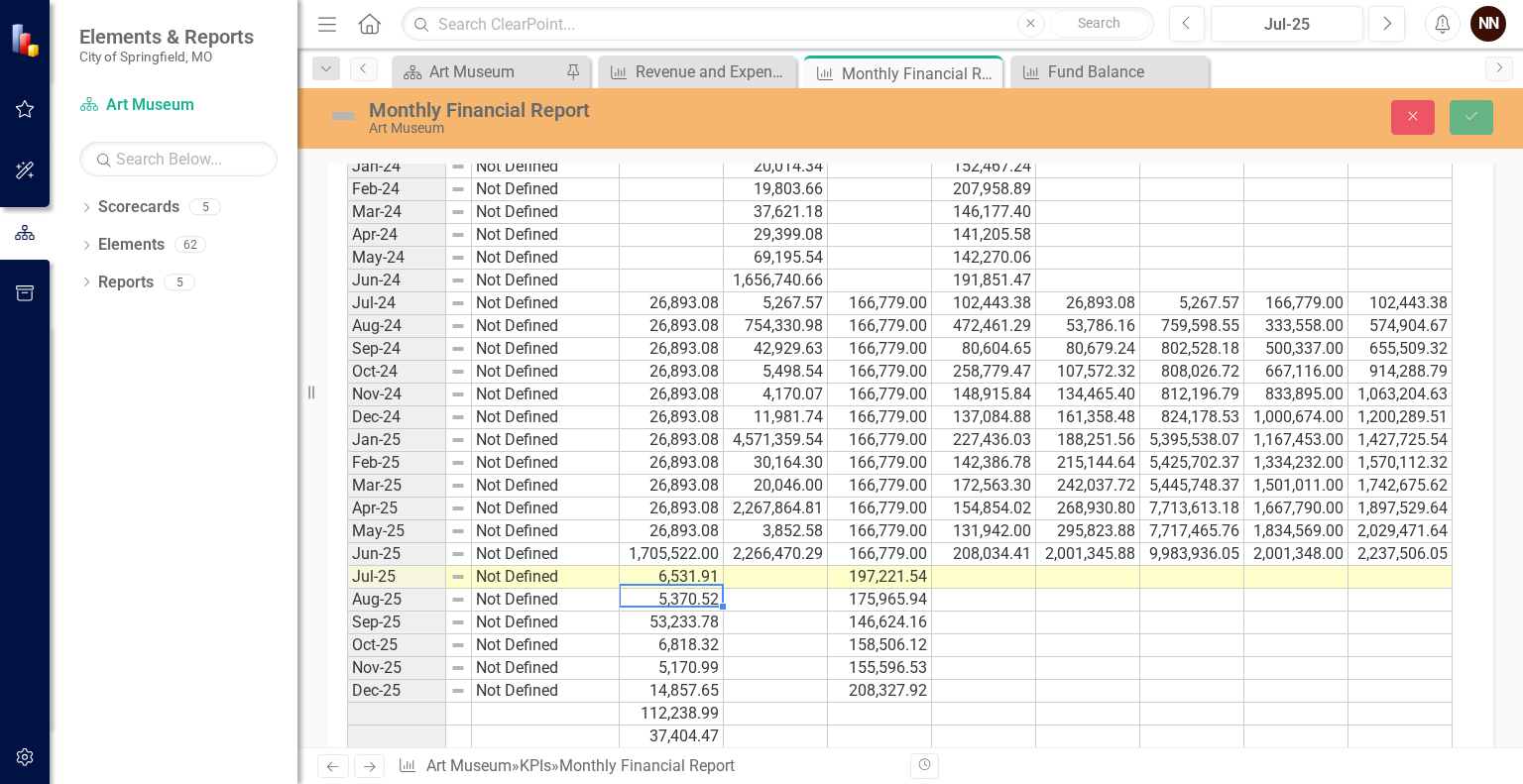 click on "5,370.52" at bounding box center (671, 600) 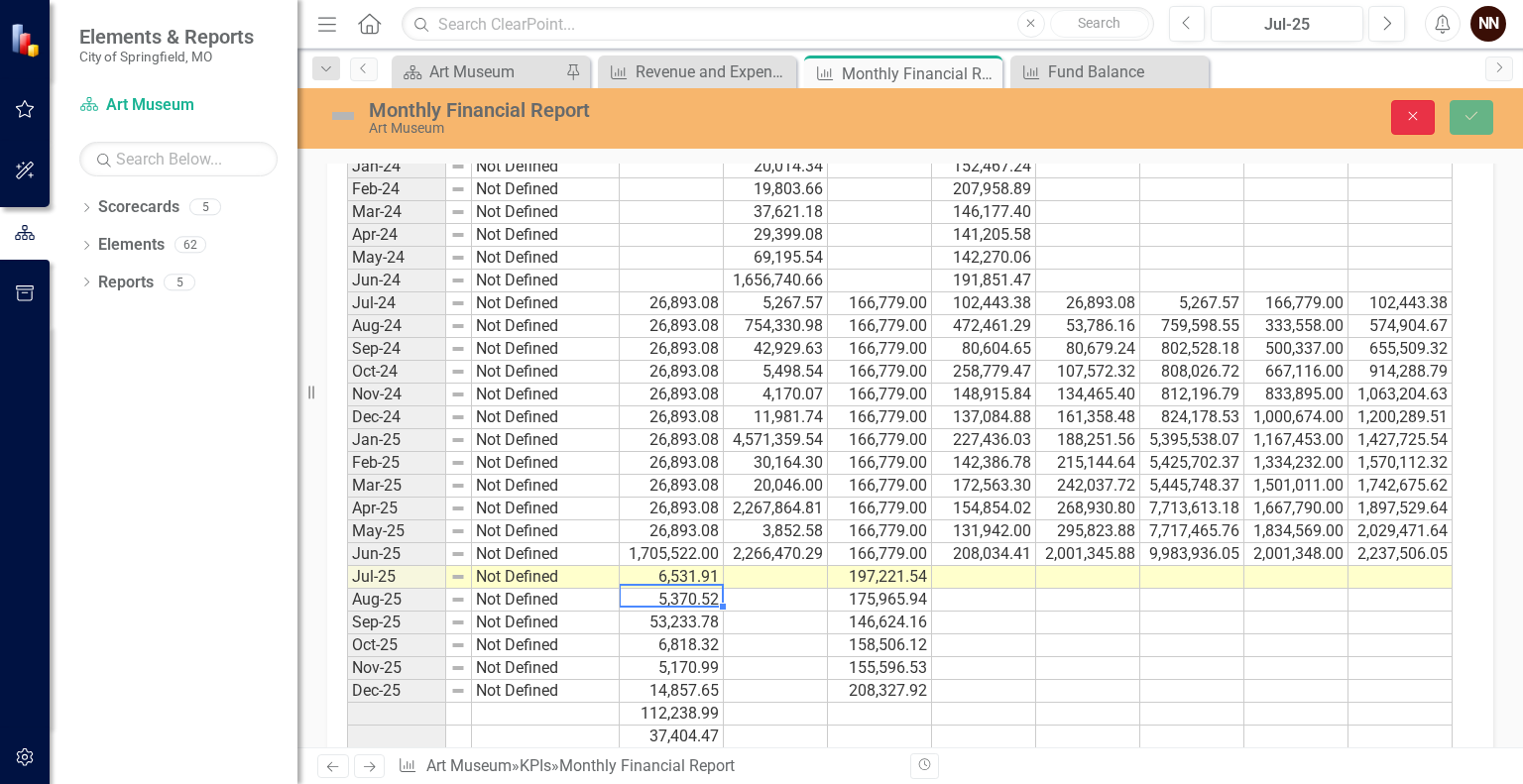 click on "Close" 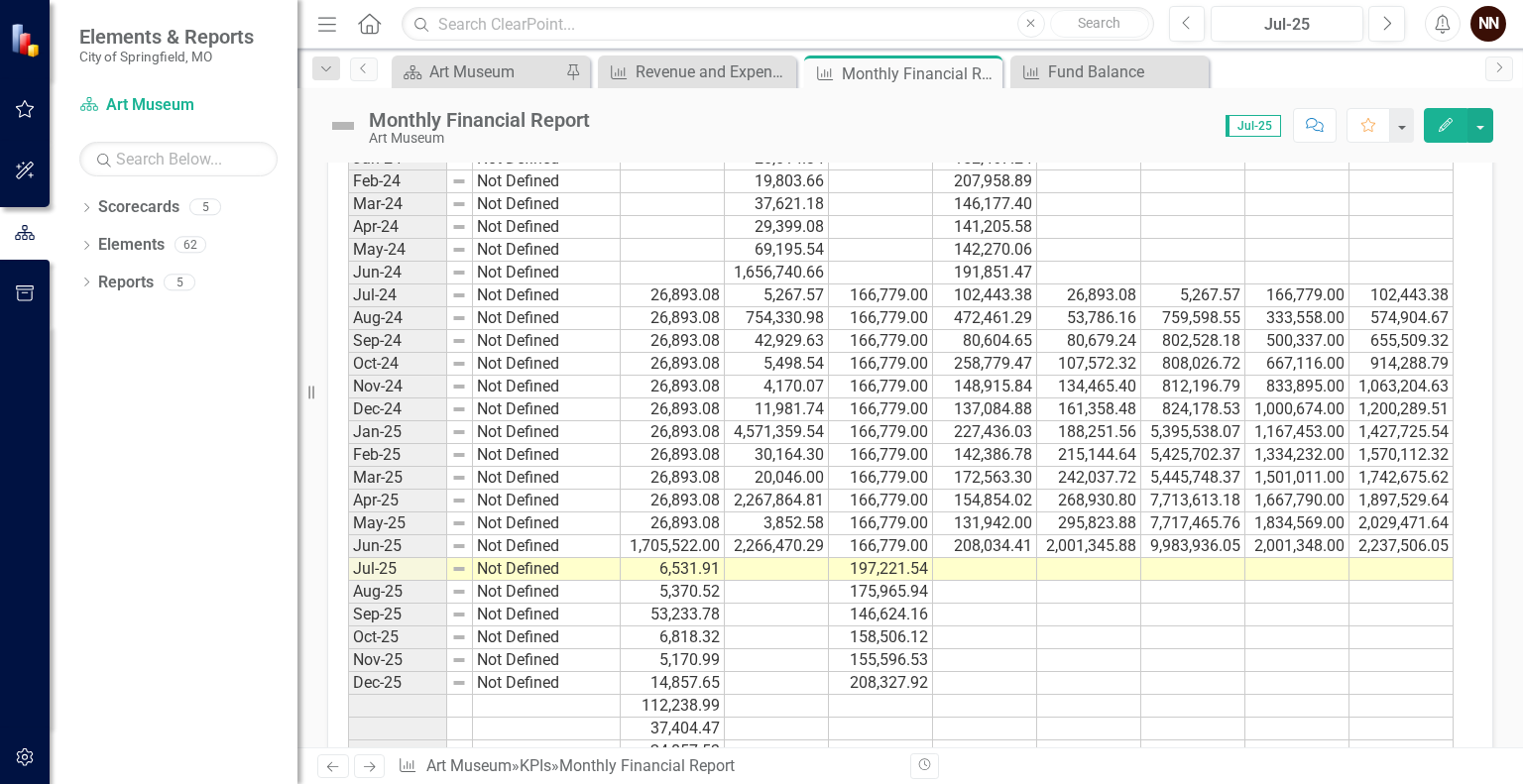 scroll, scrollTop: 1899, scrollLeft: 0, axis: vertical 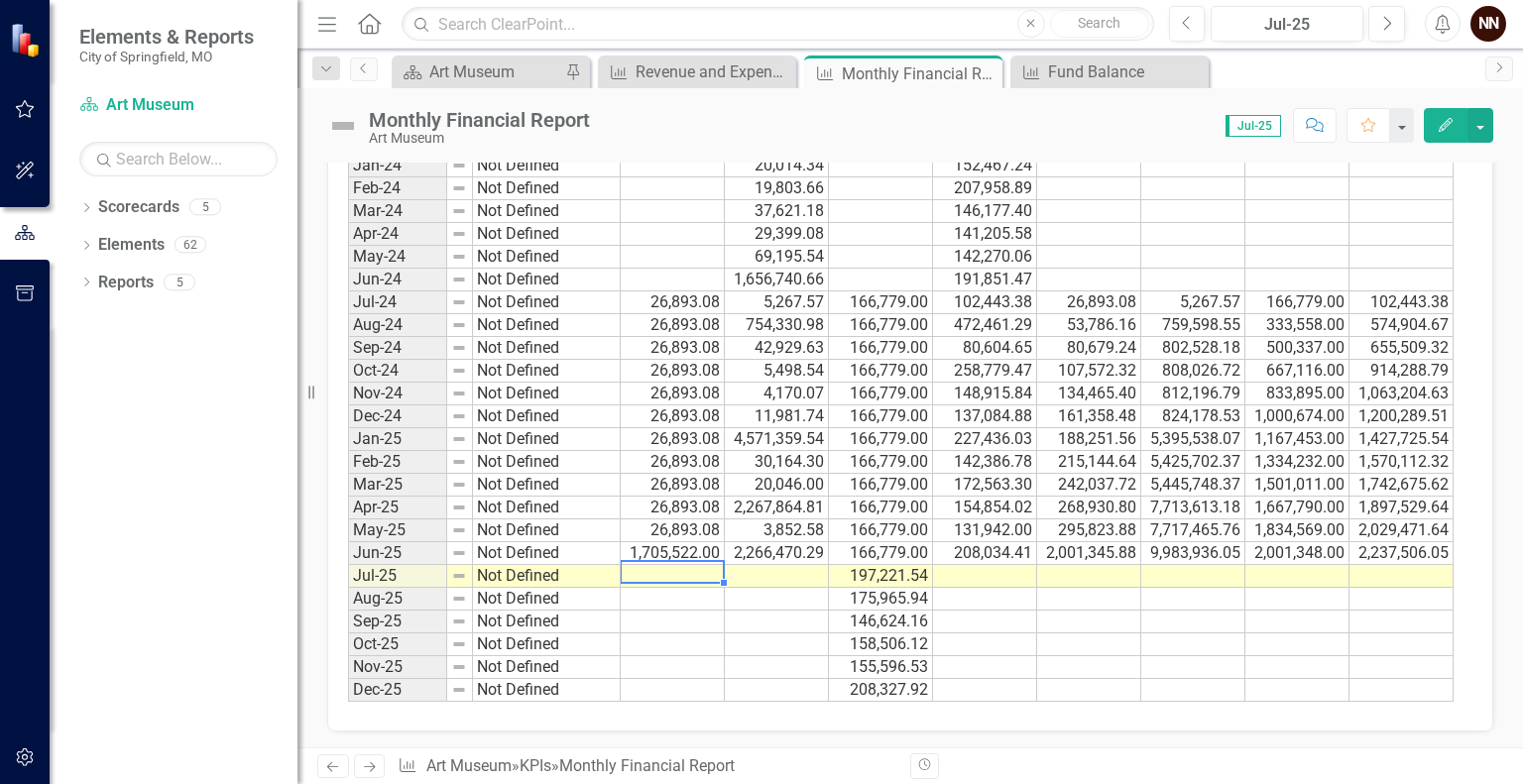 click on "Period Status MTD Revenue (Budget) MTD Revenue (Actual) MTD Expenses (Budget) MTD Expenses (Actual) YTD Revenue (Budget) YTD Revenue (Actual) YTD Expenses (Budget) YTD Expenses (Actual) Jan-24 Not Defined  20,014.34  152,467.24 Feb-24 Not Defined  19,803.66  207,958.89 Mar-24 Not Defined  37,621.18  146,177.40 Apr-24 Not Defined  29,399.08  141,205.58 May-24 Not Defined  69,195.54  142,270.06 Jun-24 Not Defined  1,656,740.66  191,851.47 Jul-24 Not Defined  26,893.08  5,267.57  166,779.00  102,443.38  26,893.08  5,267.57  166,779.00  102,443.38 Aug-24 Not Defined  26,893.08  754,330.98  166,779.00  472,461.29  53,786.16  759,598.55  333,558.00  574,904.67 Sep-24 Not Defined  26,893.08  42,929.63  166,779.00  80,604.65  80,679.24  802,528.18  500,337.00  655,509.32 Oct-24 Not Defined  26,893.08  5,498.54  166,779.00  258,779.47  107,572.32  808,026.72  667,116.00  914,288.79 Nov-24 Not Defined  26,893.08  4,170.07  166,779.00  148,915.84  134,465.40  812,196.79  833,895.00  1,063,204.63 Dec-24 Not Defined" at bounding box center (348, 398) 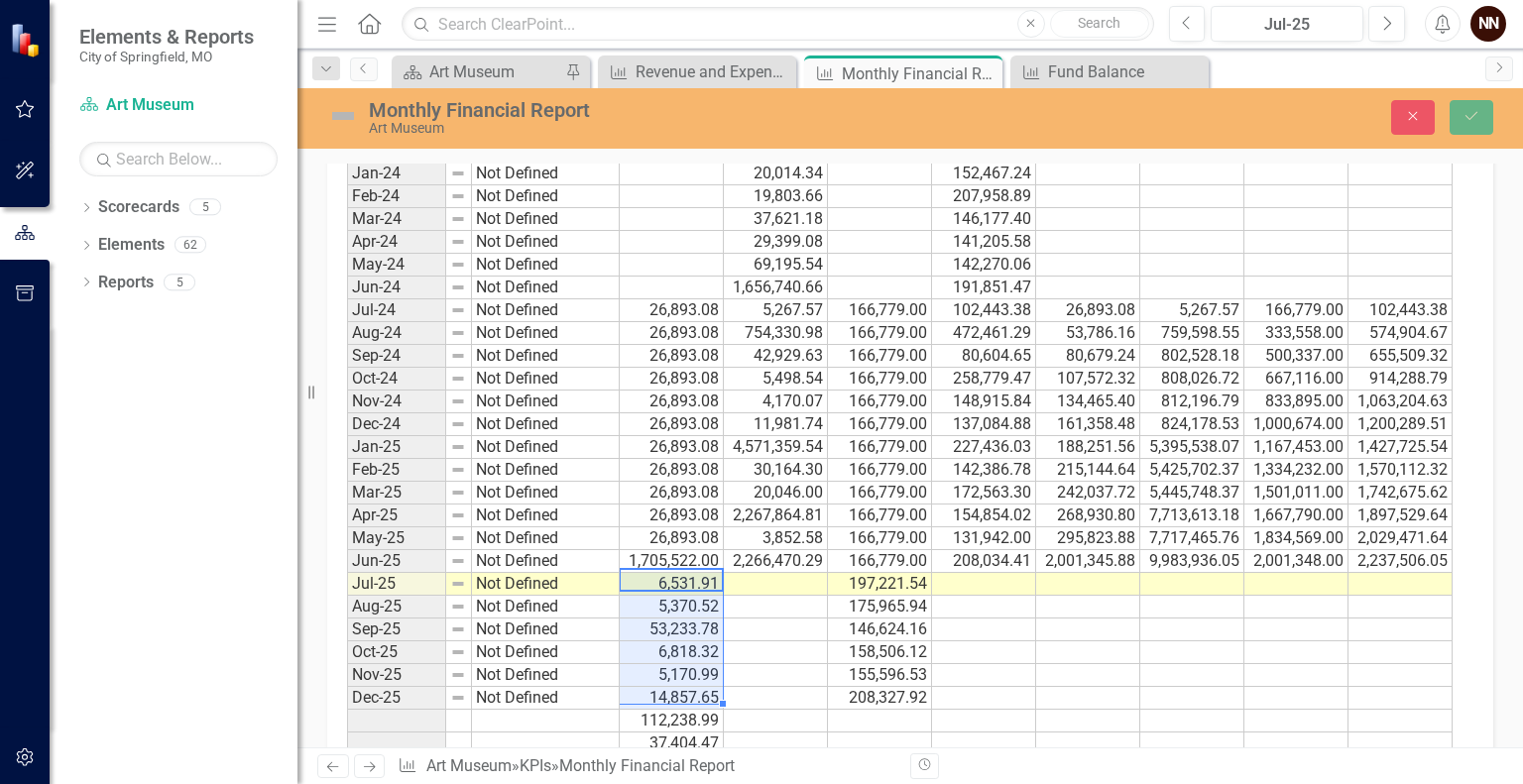 scroll, scrollTop: 1906, scrollLeft: 0, axis: vertical 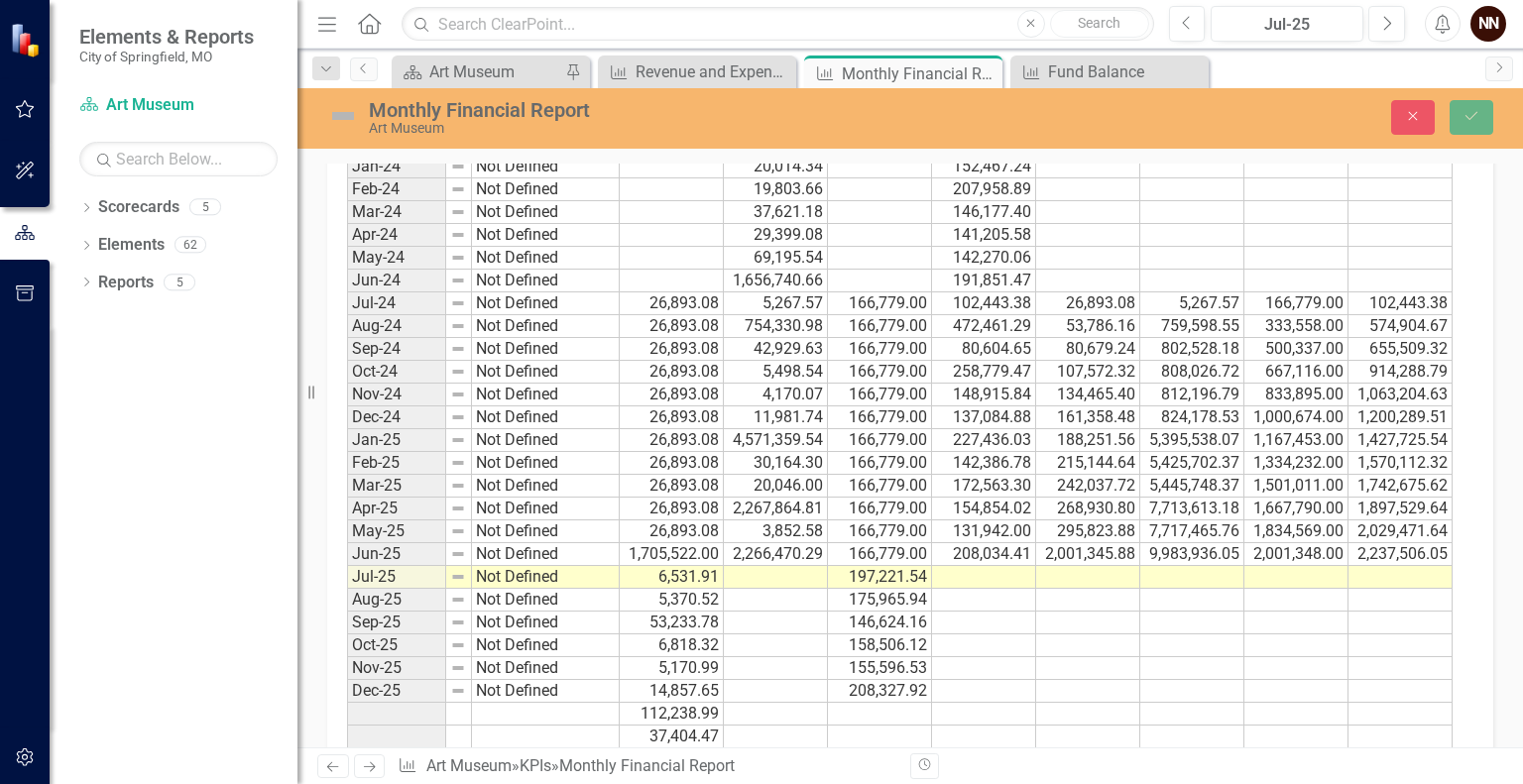 type on "158506.12" 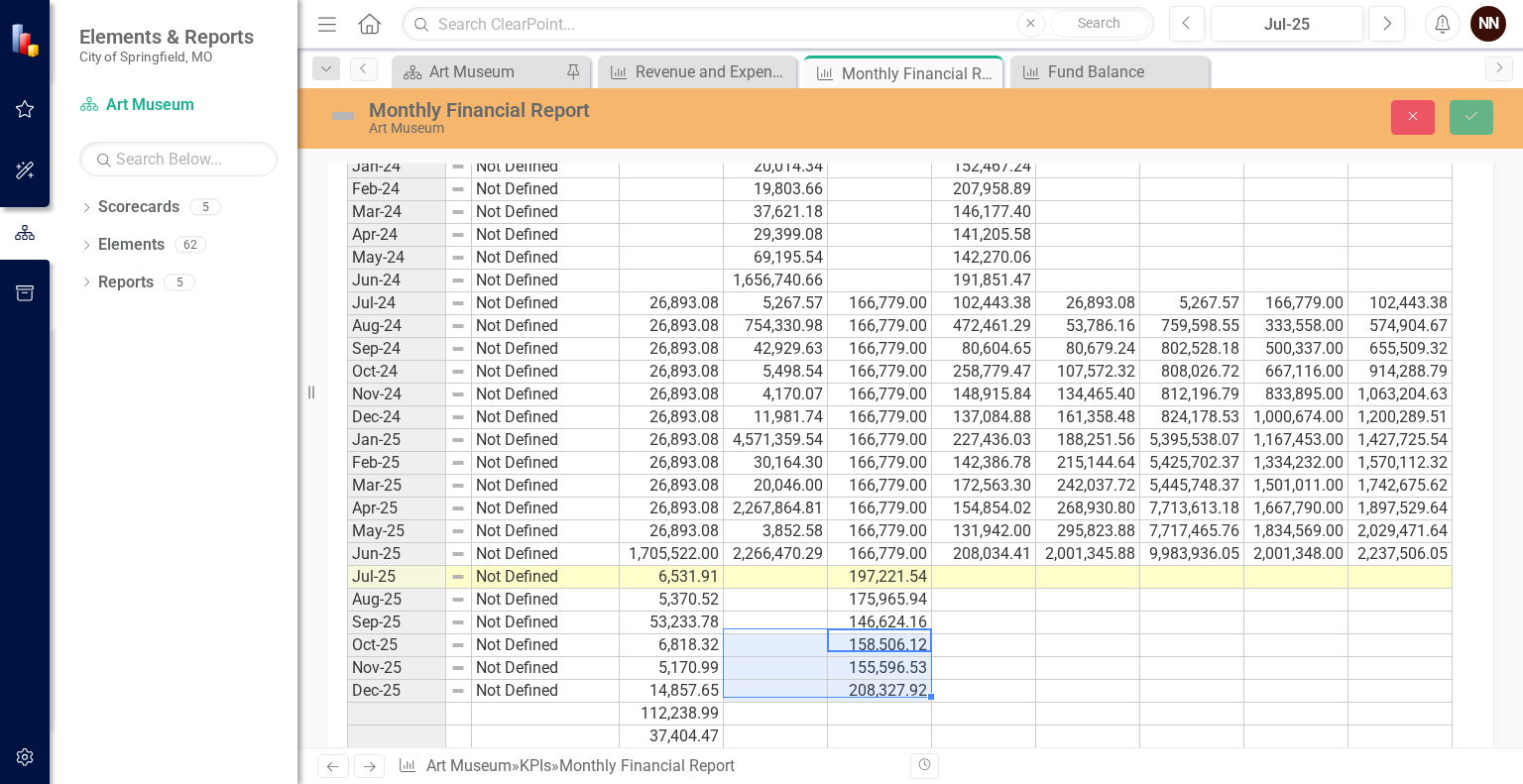 drag, startPoint x: 875, startPoint y: 636, endPoint x: 723, endPoint y: 713, distance: 170.39073 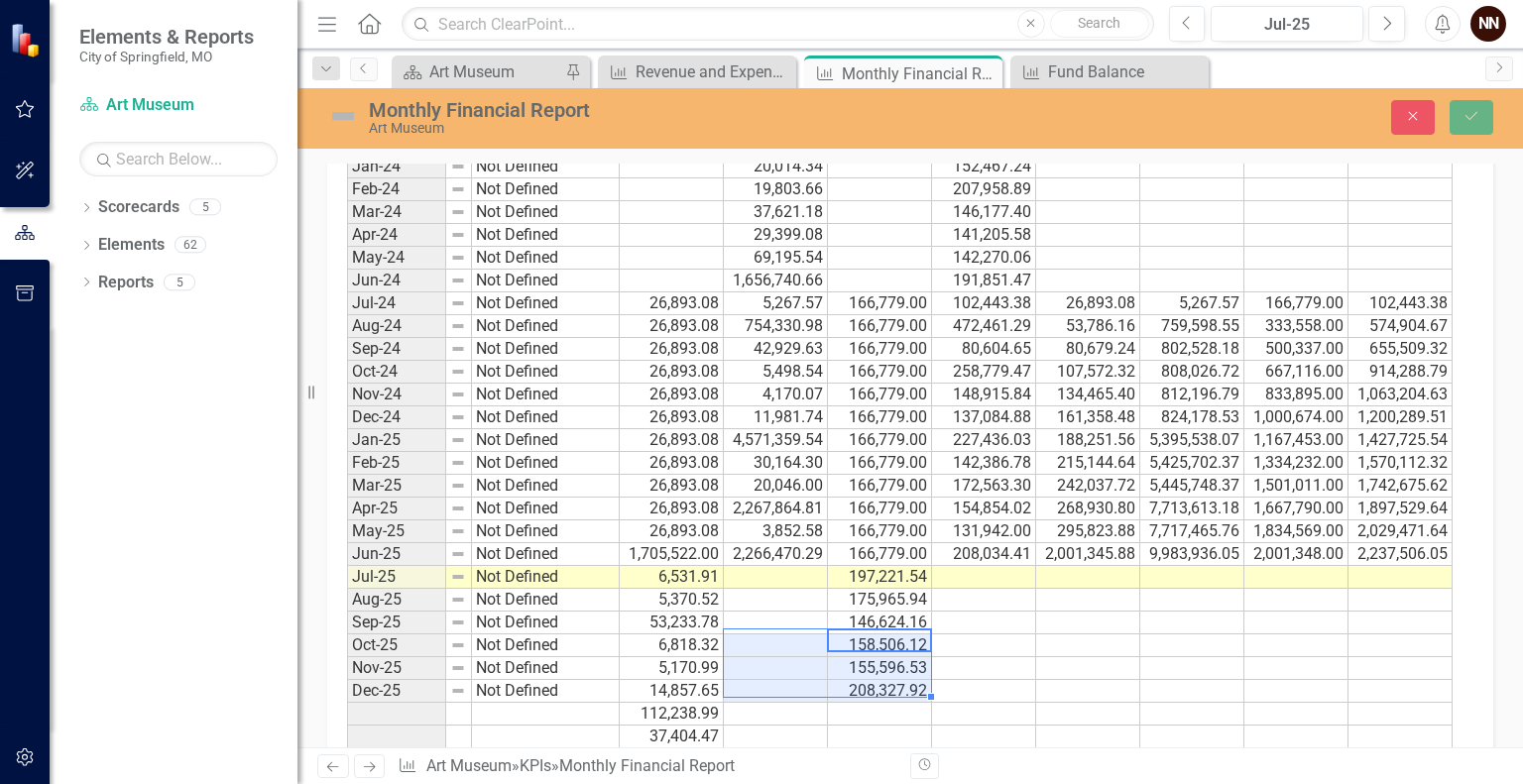 click on "Period Status MTD Revenue (Budget) MTD Revenue (Actual) MTD Expenses (Budget) MTD Expenses (Actual) YTD Revenue (Budget) YTD Revenue (Actual) YTD Expenses (Budget) YTD Expenses (Actual) Jan-24 Not Defined  20,014.34  152,467.24 Feb-24 Not Defined  19,803.66  207,958.89 Mar-24 Not Defined  37,621.18  146,177.40 Apr-24 Not Defined  29,399.08  141,205.58 May-24 Not Defined  69,195.54  142,270.06 Jun-24 Not Defined  1,656,740.66  191,851.47 Jul-24 Not Defined  26,893.08  5,267.57  166,779.00  102,443.38  26,893.08  5,267.57  166,779.00  102,443.38 Aug-24 Not Defined  26,893.08  754,330.98  166,779.00  472,461.29  53,786.16  759,598.55  333,558.00  574,904.67 Sep-24 Not Defined  26,893.08  42,929.63  166,779.00  80,604.65  80,679.24  802,528.18  500,337.00  655,509.32 Oct-24 Not Defined  26,893.08  5,498.54  166,779.00  258,779.47  107,572.32  808,026.72  667,116.00  914,288.79 Nov-24 Not Defined  26,893.08  4,170.07  166,779.00  148,915.84  134,465.40  812,196.79  833,895.00  1,063,204.63 Dec-24 Not Defined" at bounding box center (347, 468) 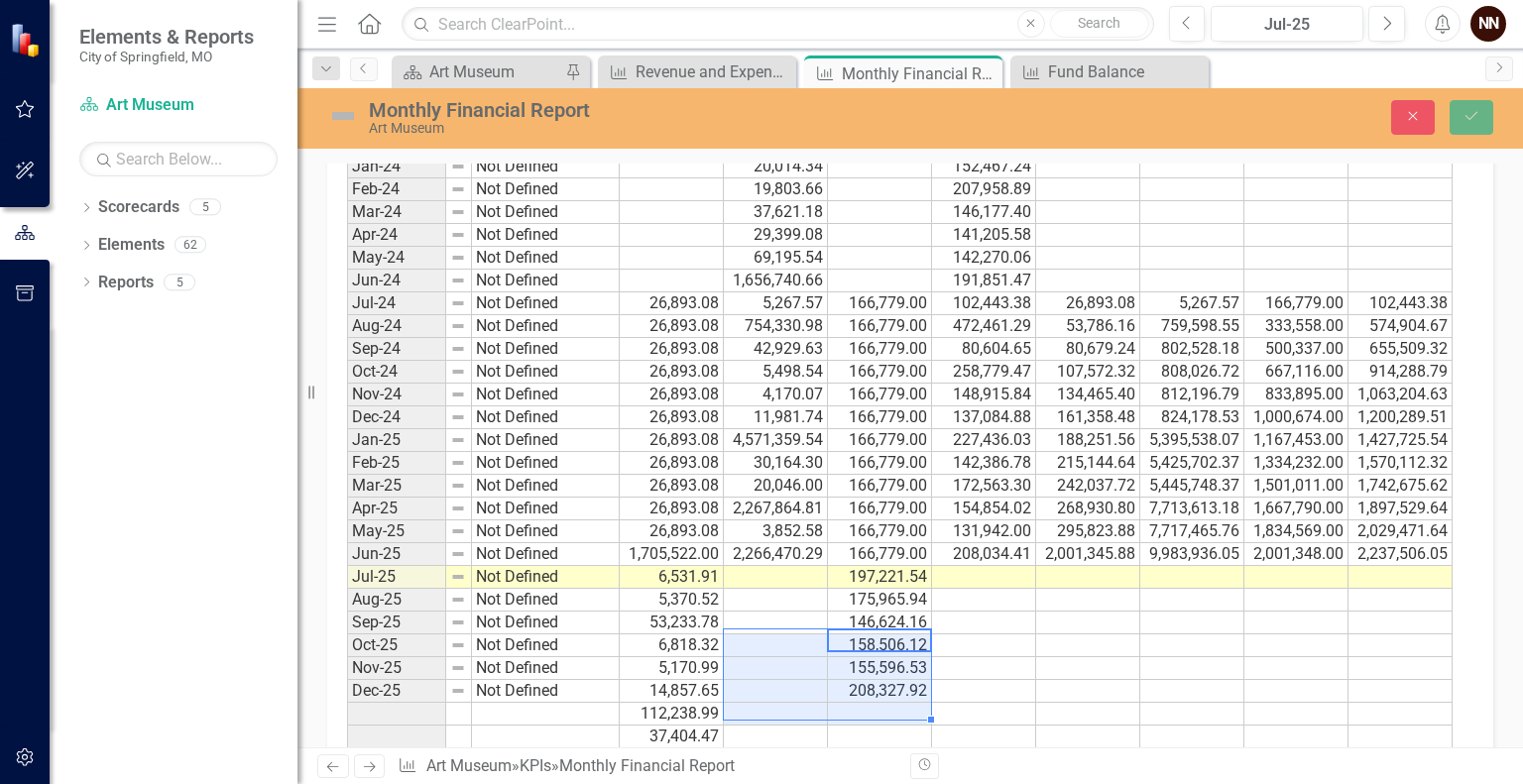 click on "112,238.99" at bounding box center [671, 714] 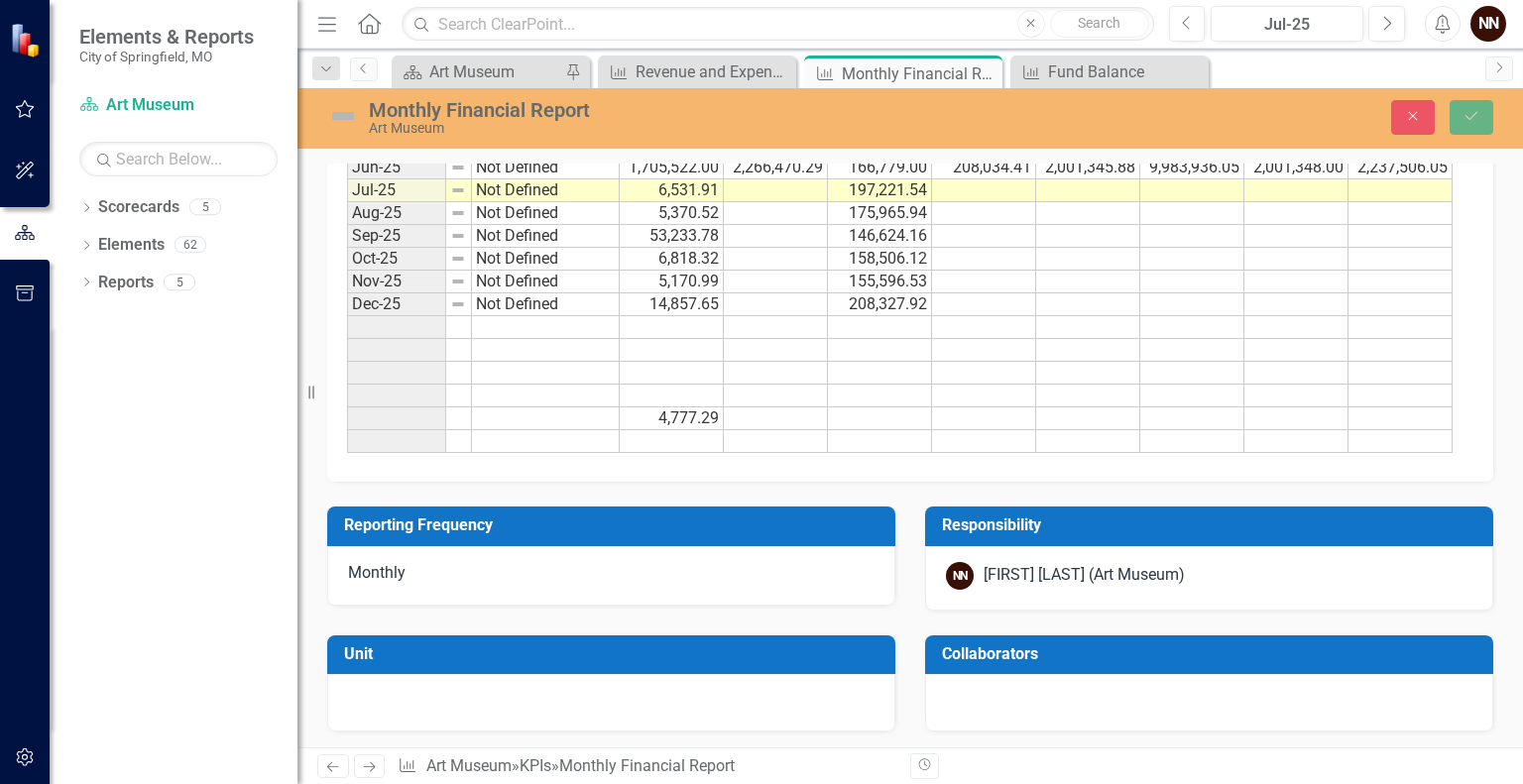 scroll, scrollTop: 2227, scrollLeft: 0, axis: vertical 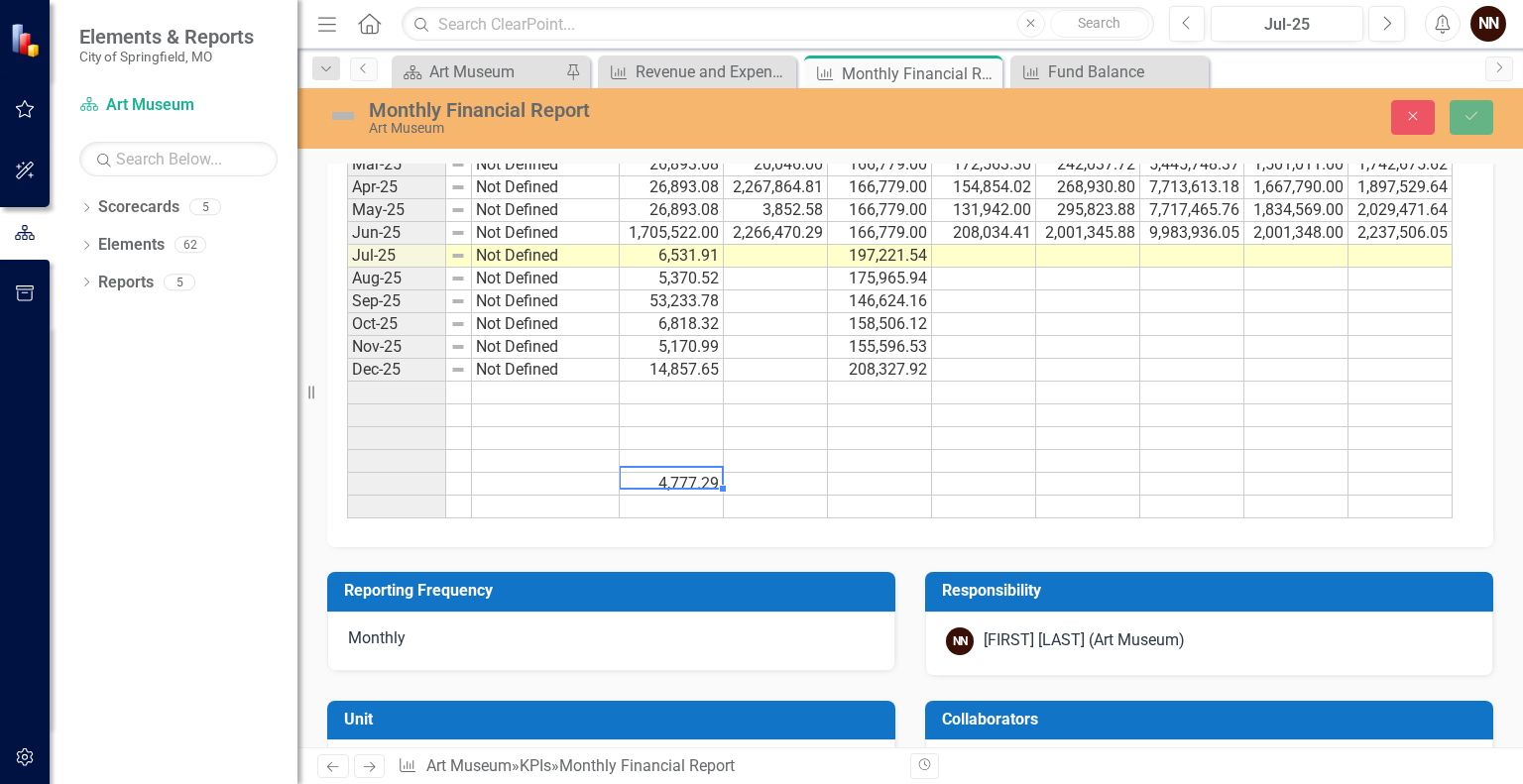 click on "4,777.29" at bounding box center [671, 484] 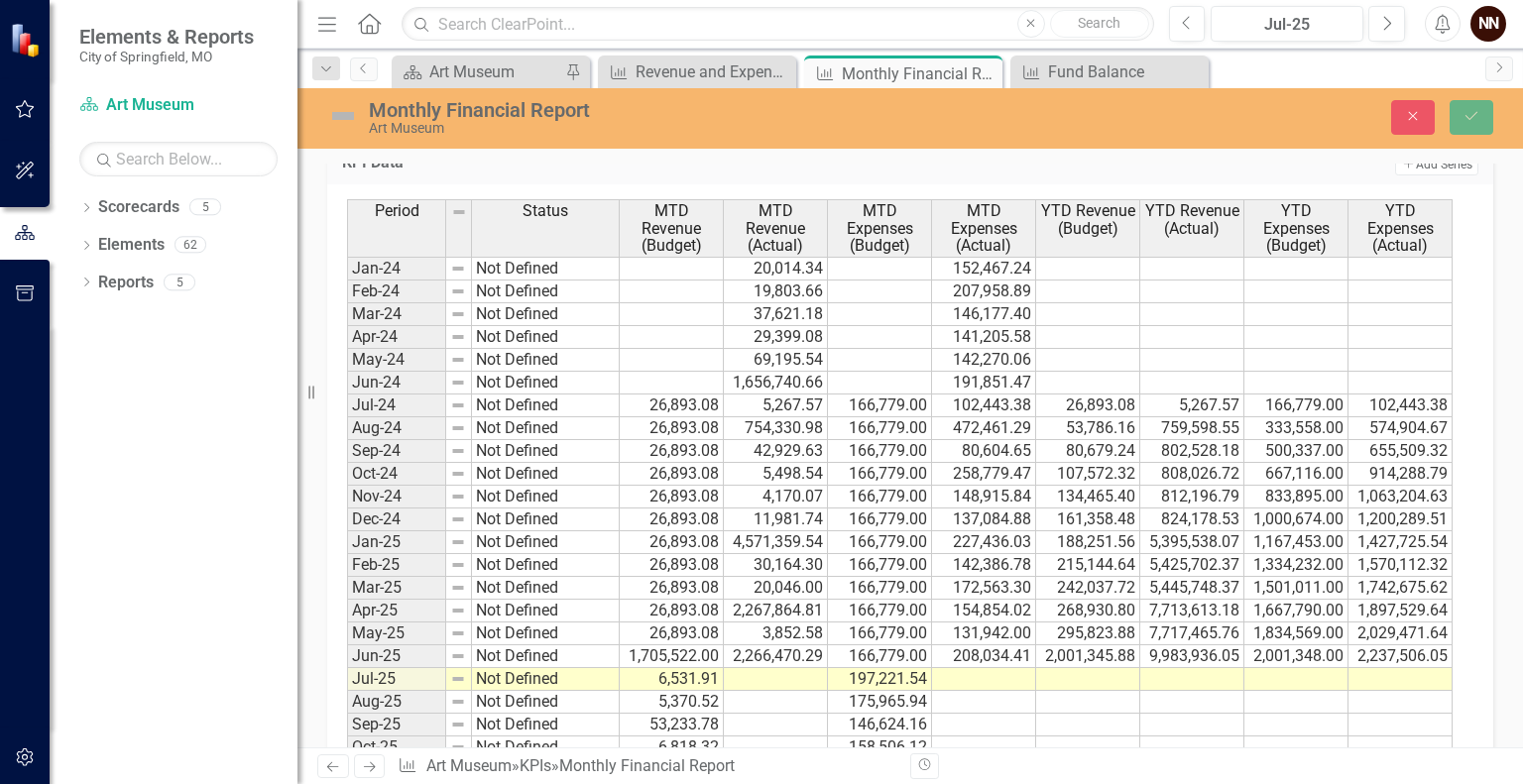 scroll, scrollTop: 1784, scrollLeft: 0, axis: vertical 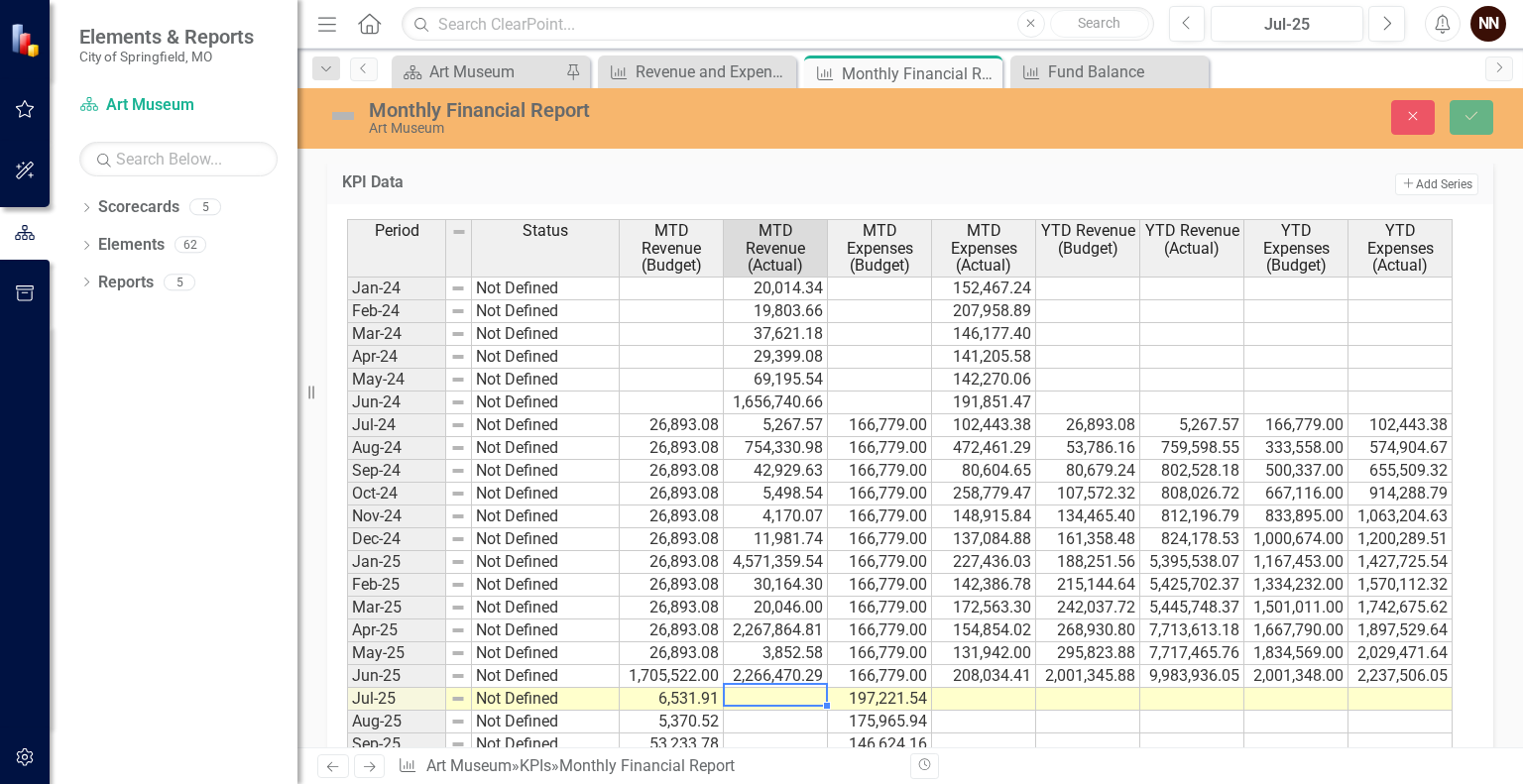 click at bounding box center (775, 699) 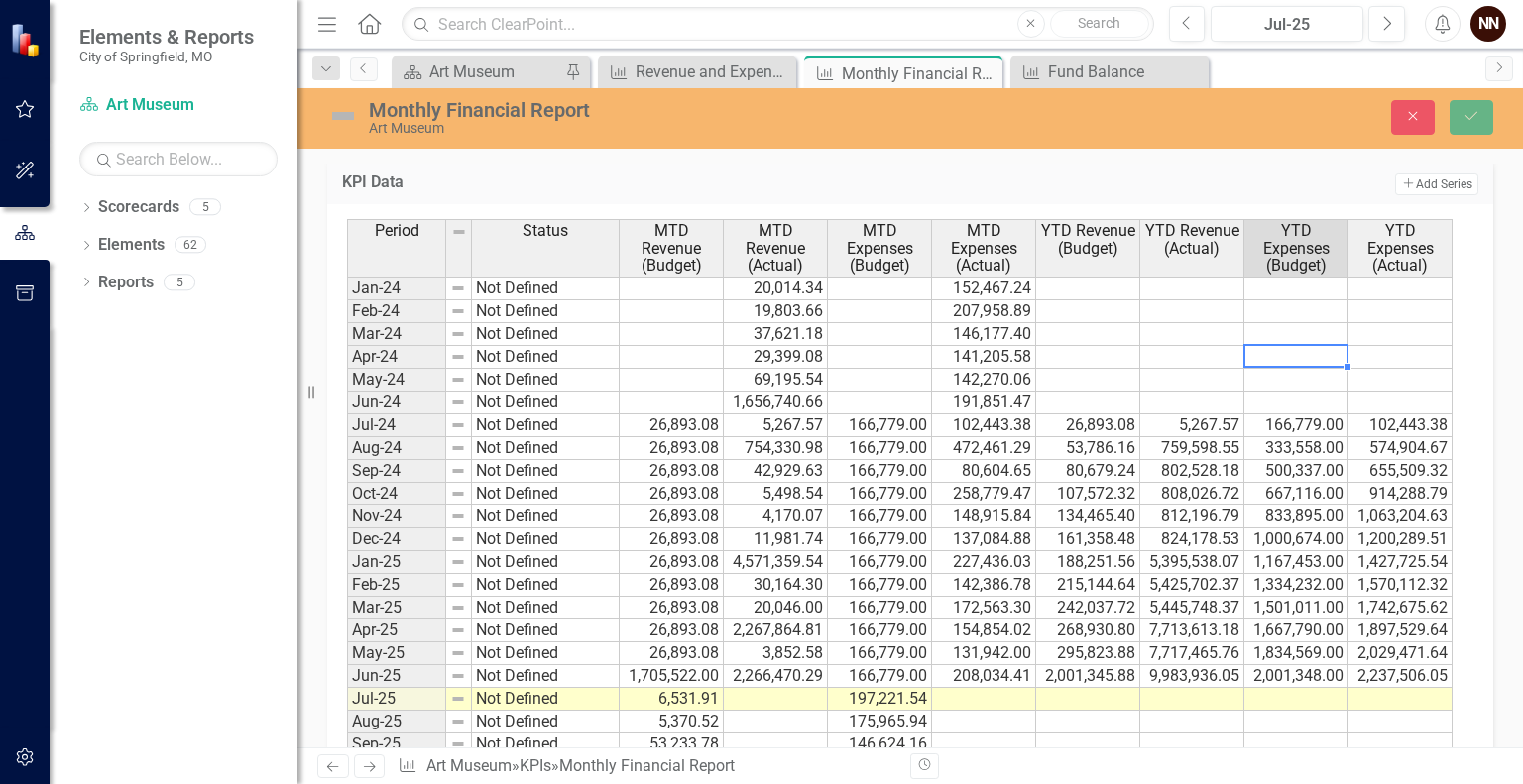 click at bounding box center (1296, 357) 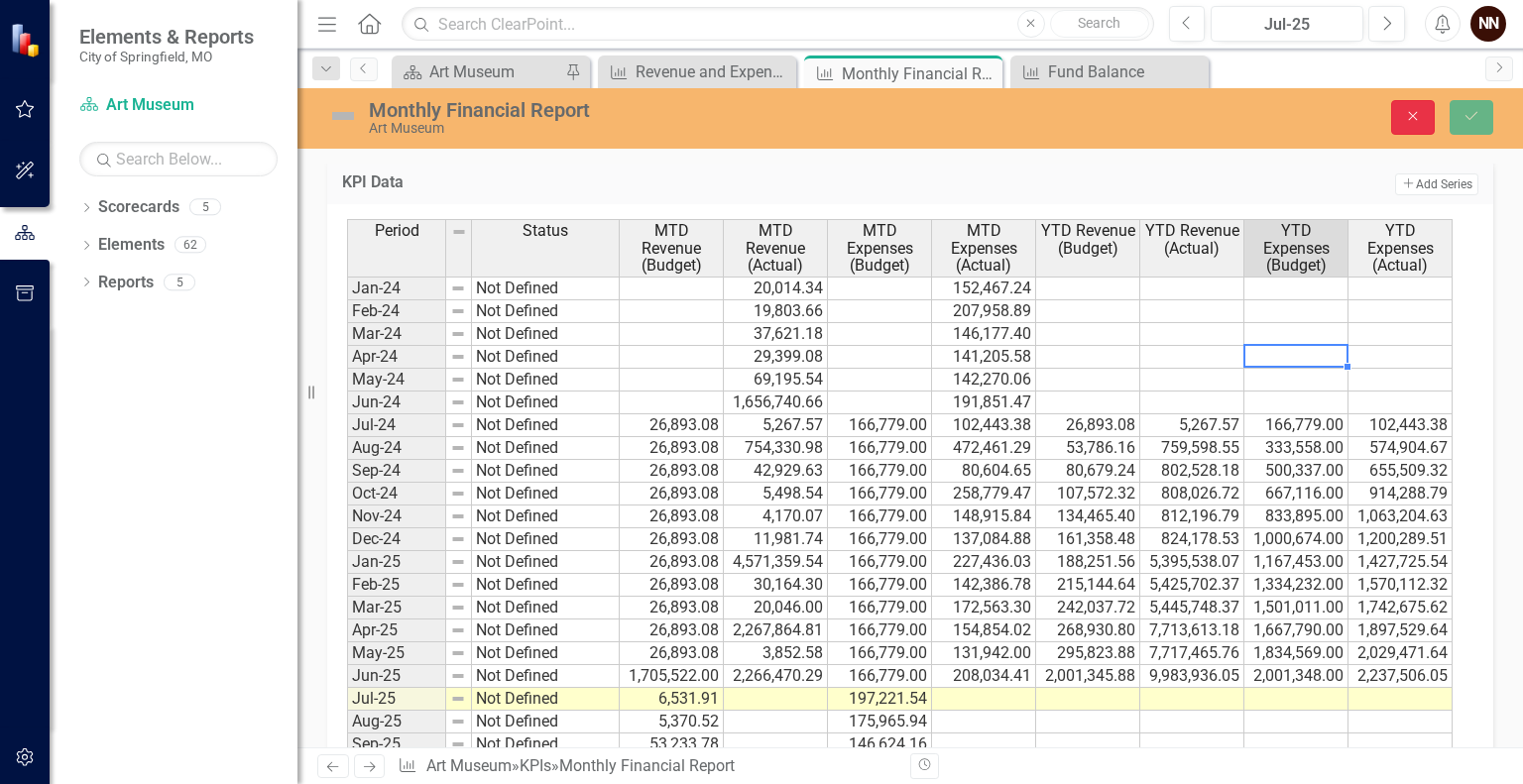 click on "Close" at bounding box center (1413, 117) 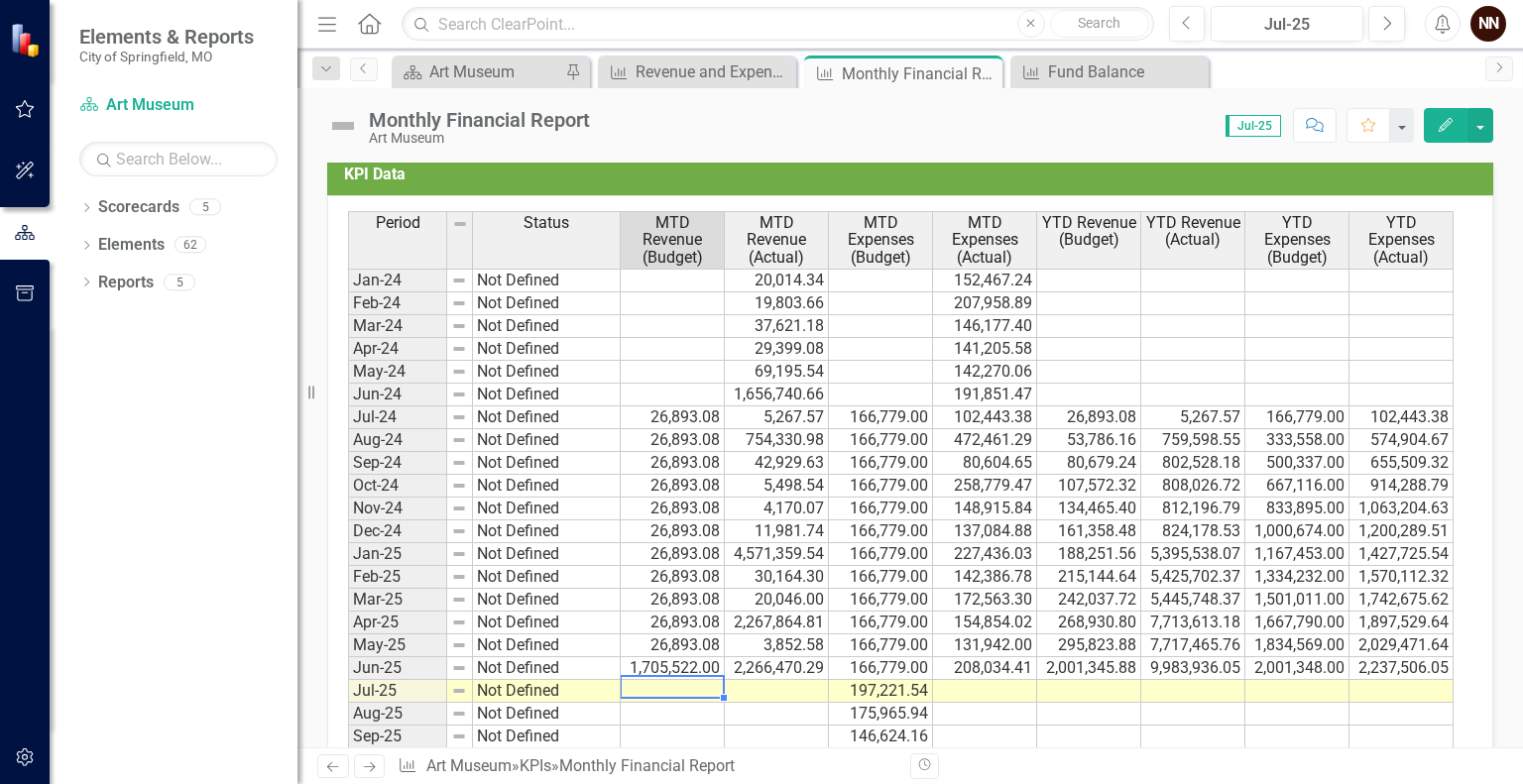 click at bounding box center (672, 691) 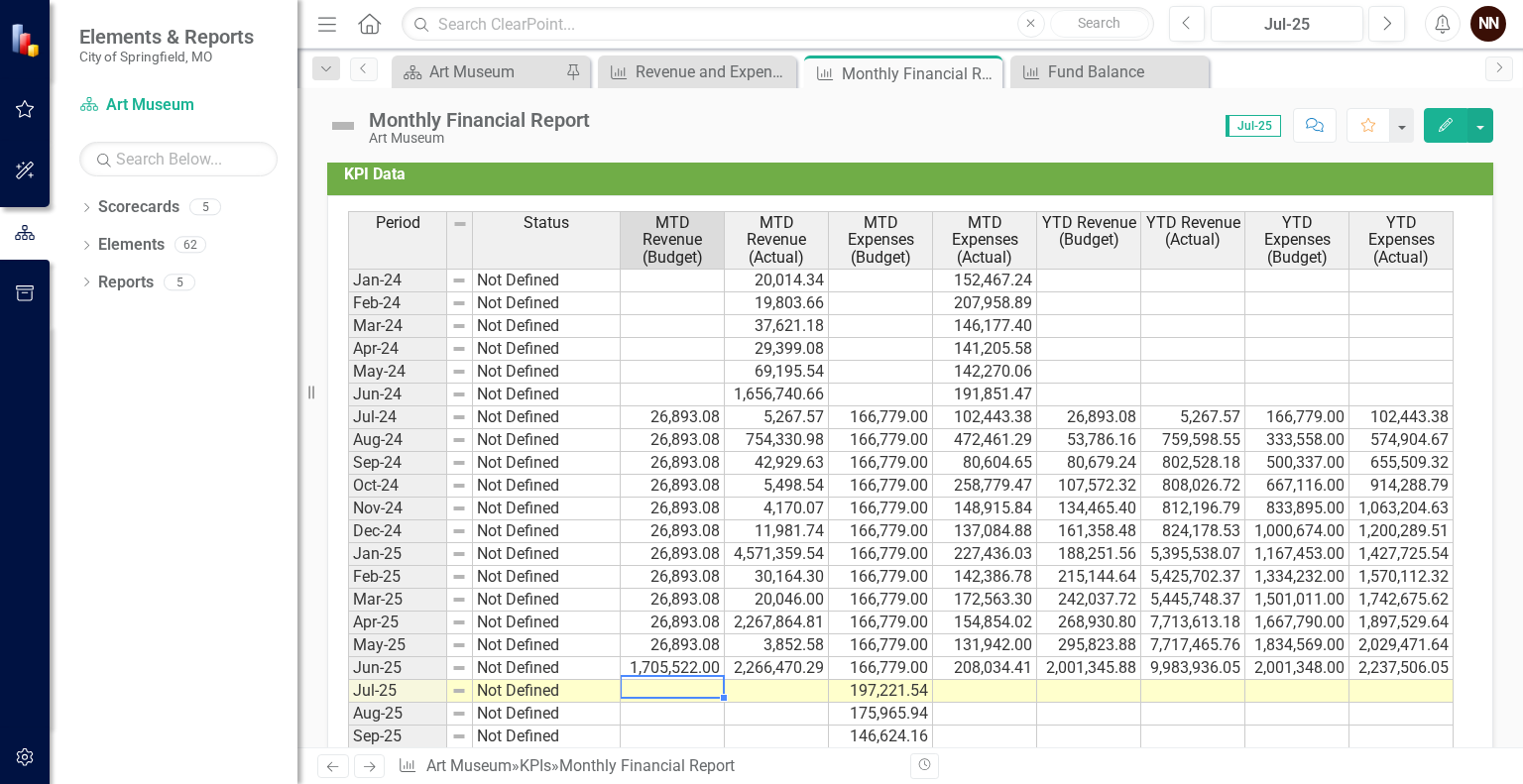 type on "6531.91" 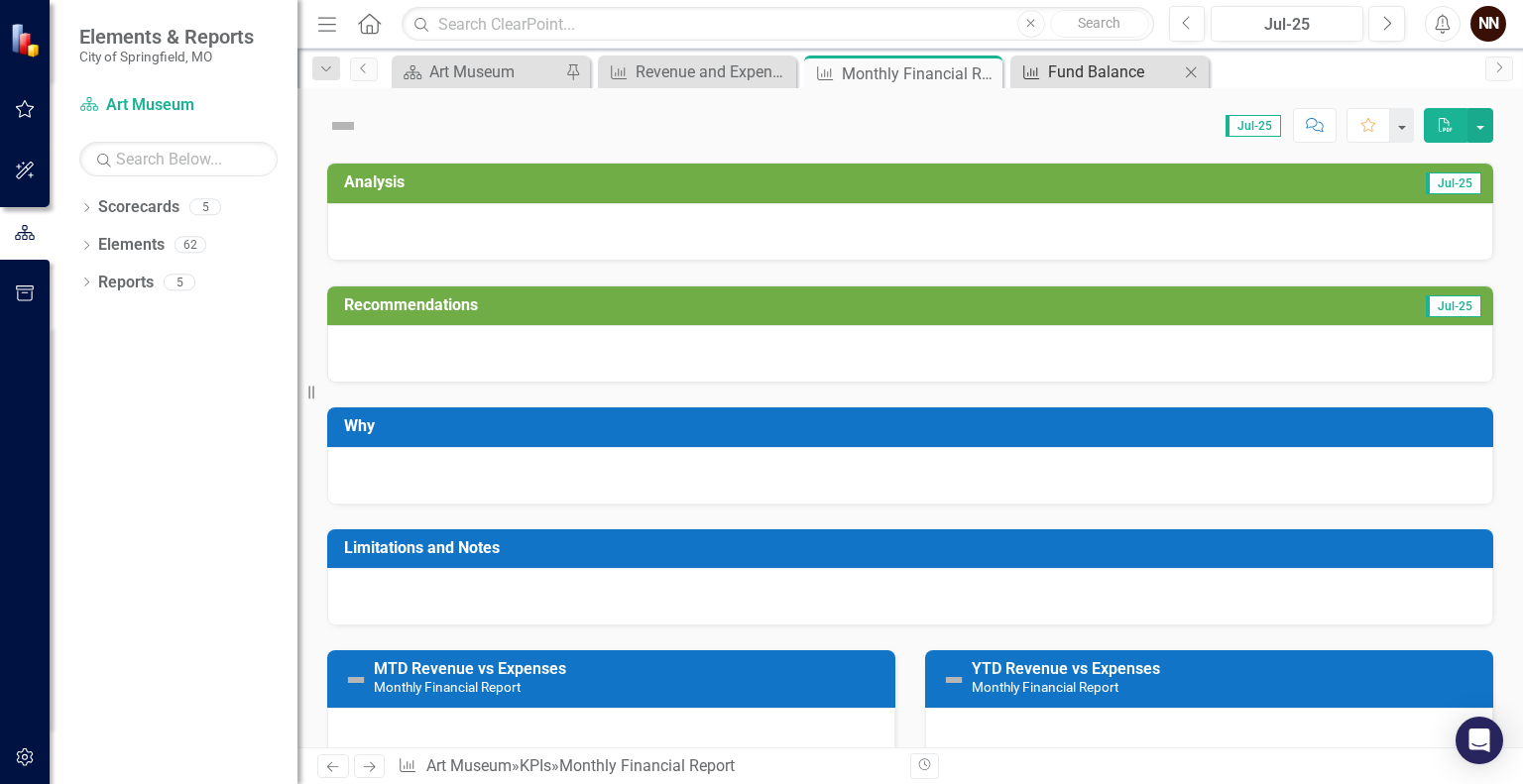 scroll, scrollTop: 0, scrollLeft: 0, axis: both 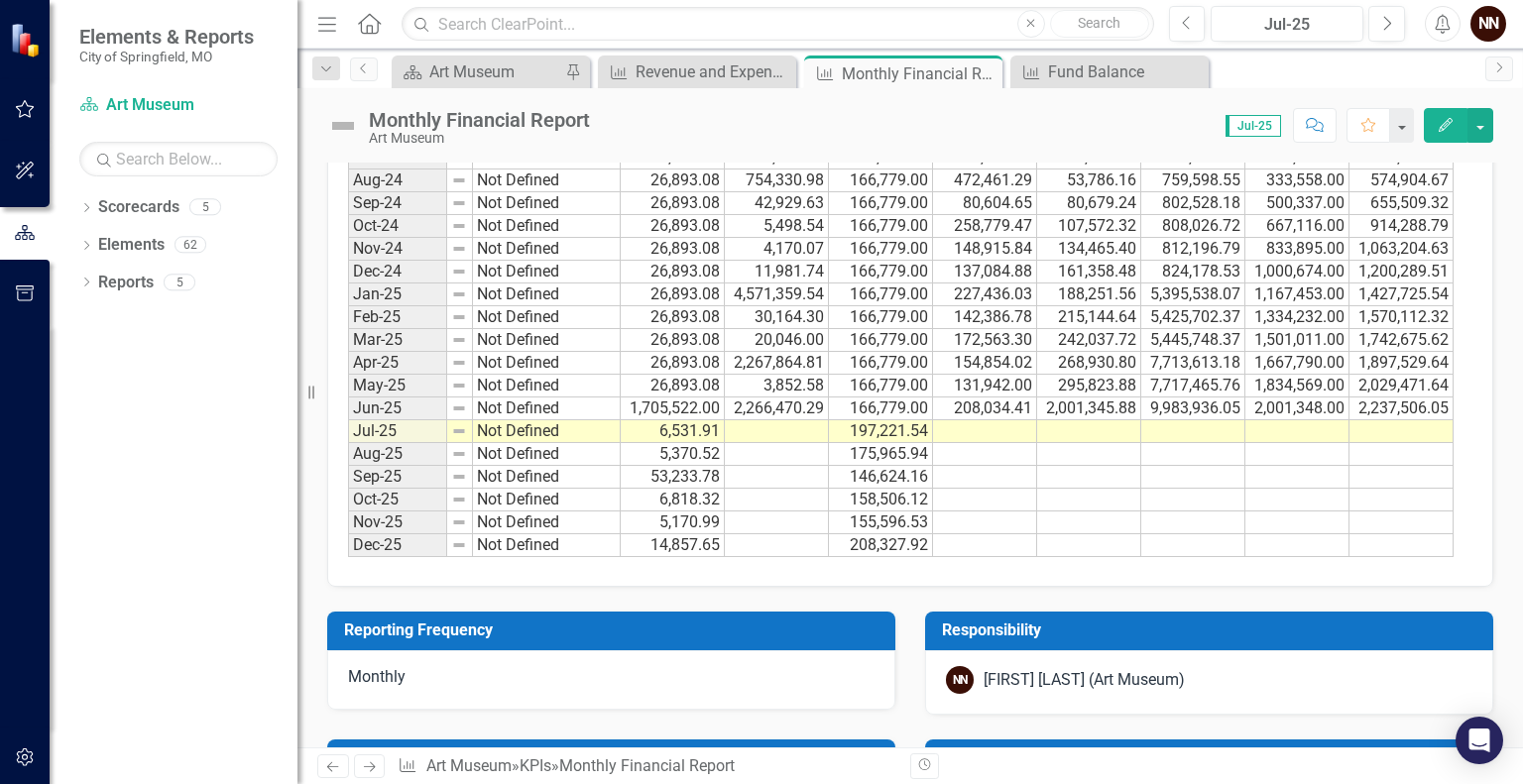click on "208,327.92" at bounding box center (880, 545) 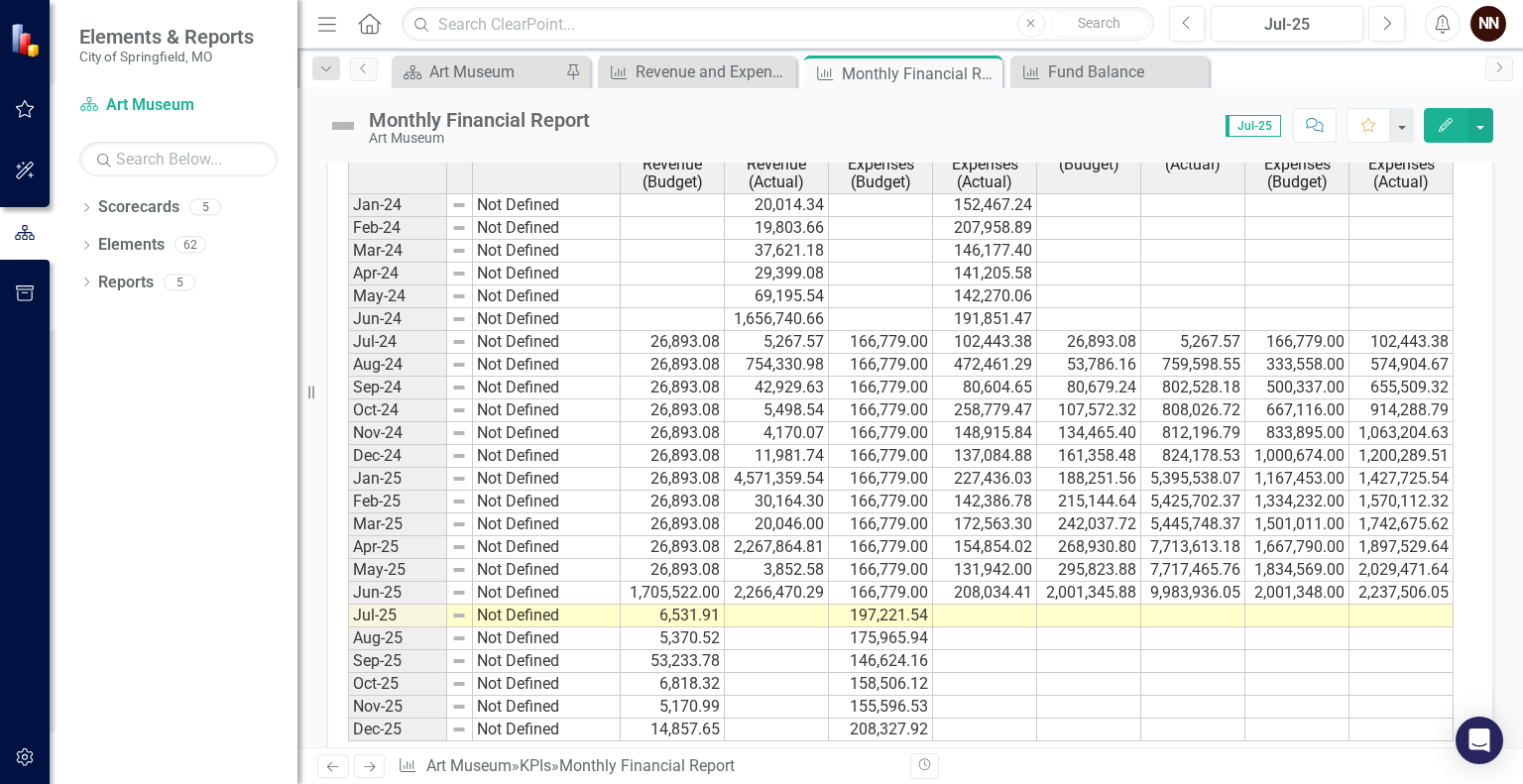 scroll, scrollTop: 1866, scrollLeft: 0, axis: vertical 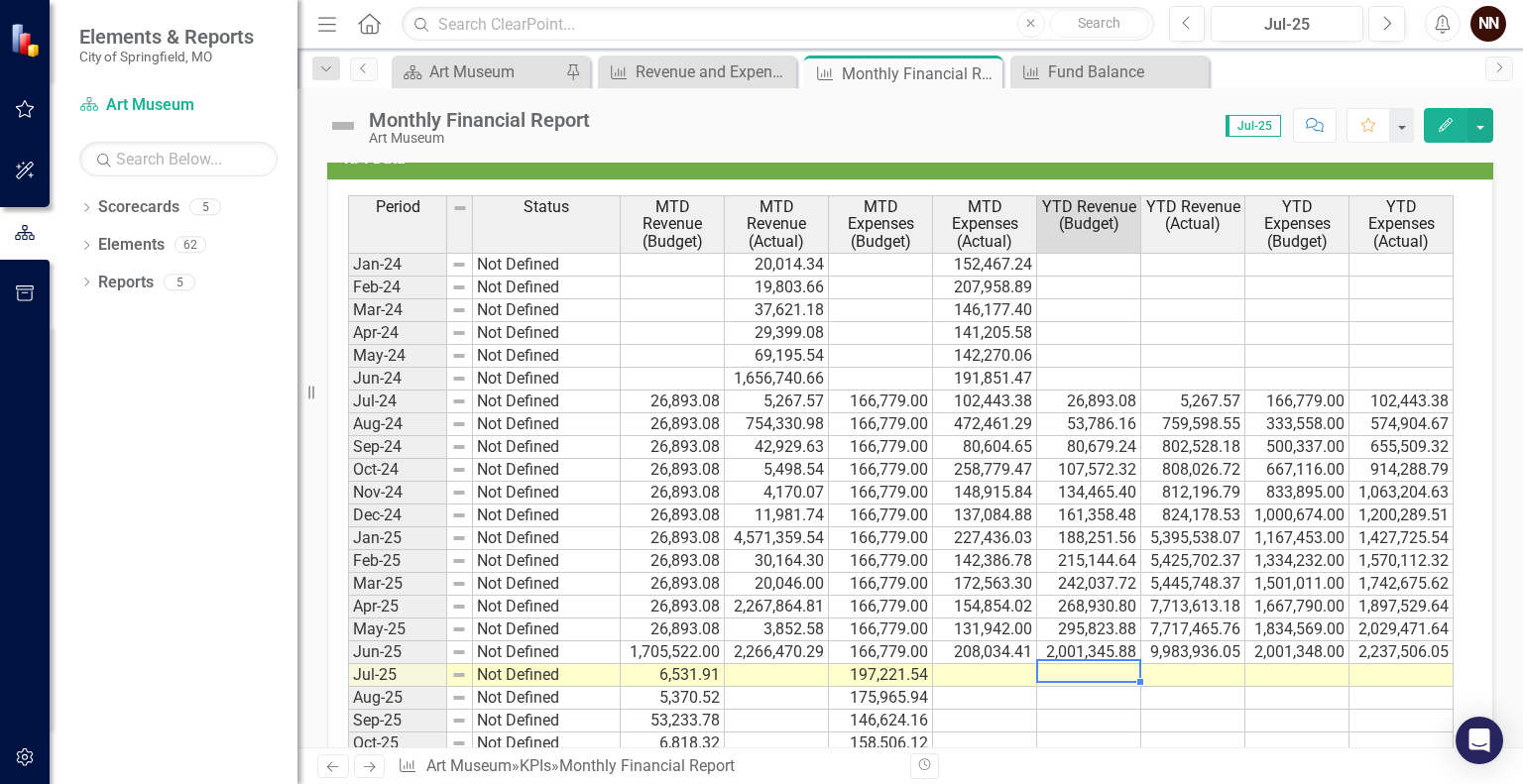 click at bounding box center [1089, 675] 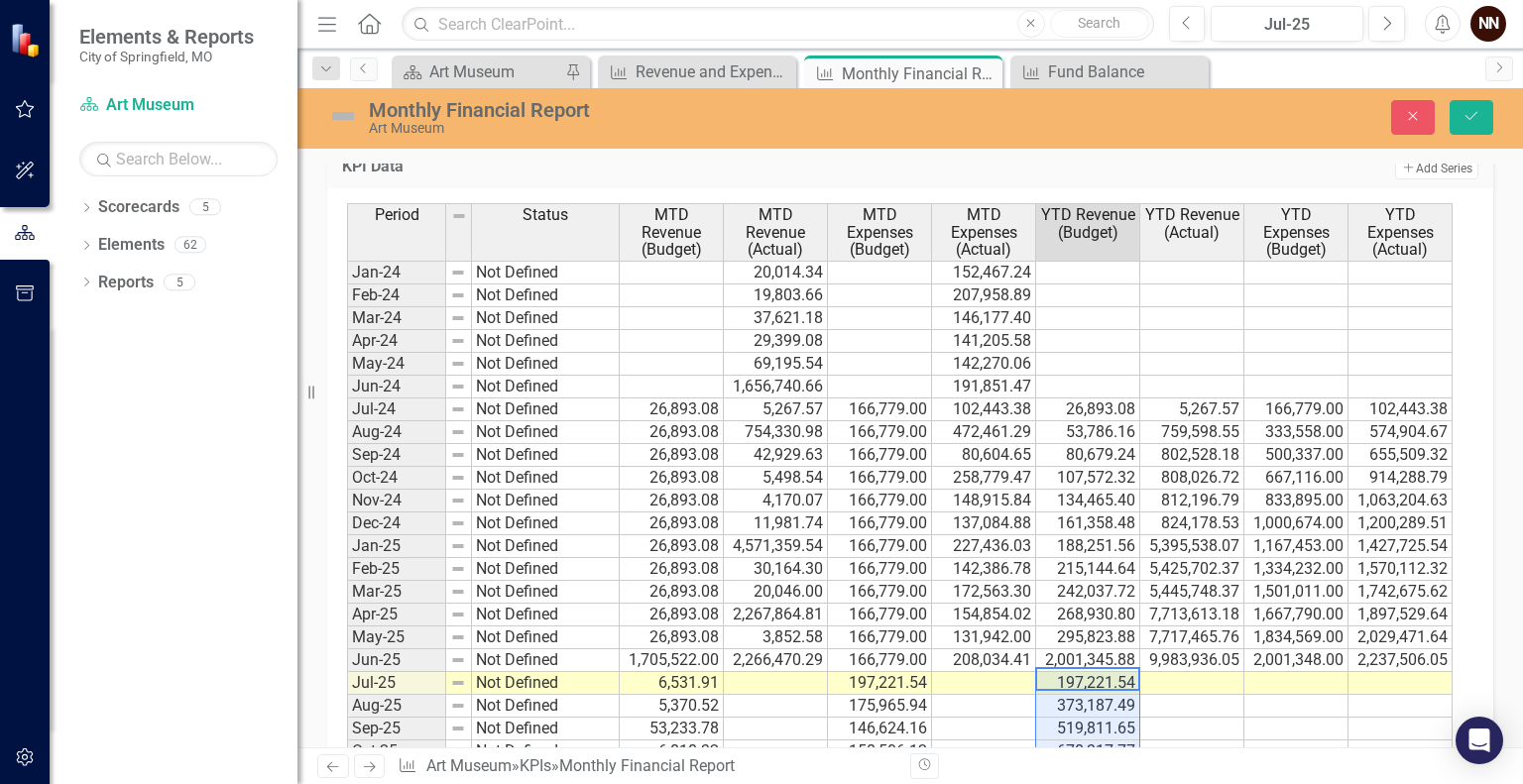 type on "197221.54" 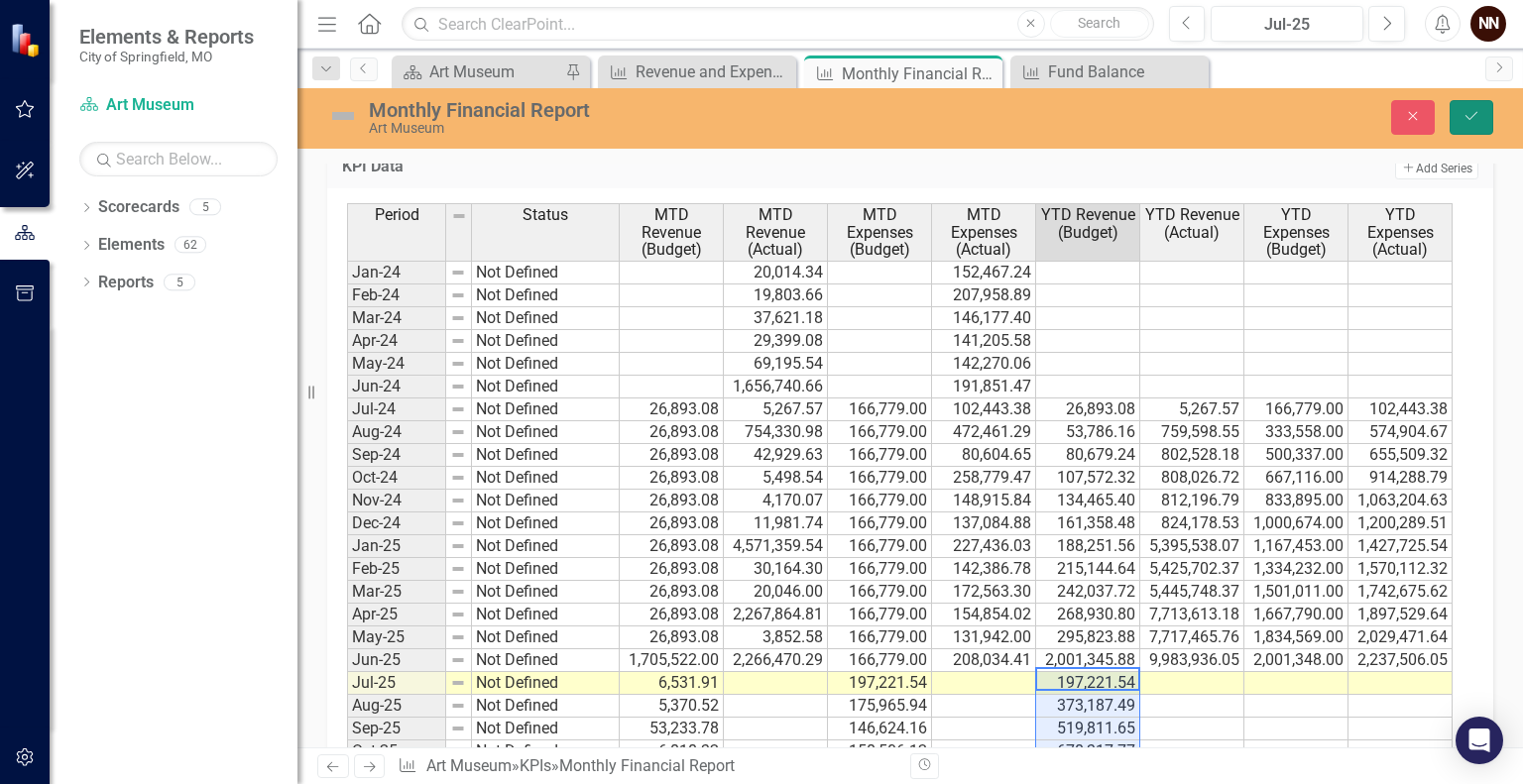 click on "Save" at bounding box center [1471, 117] 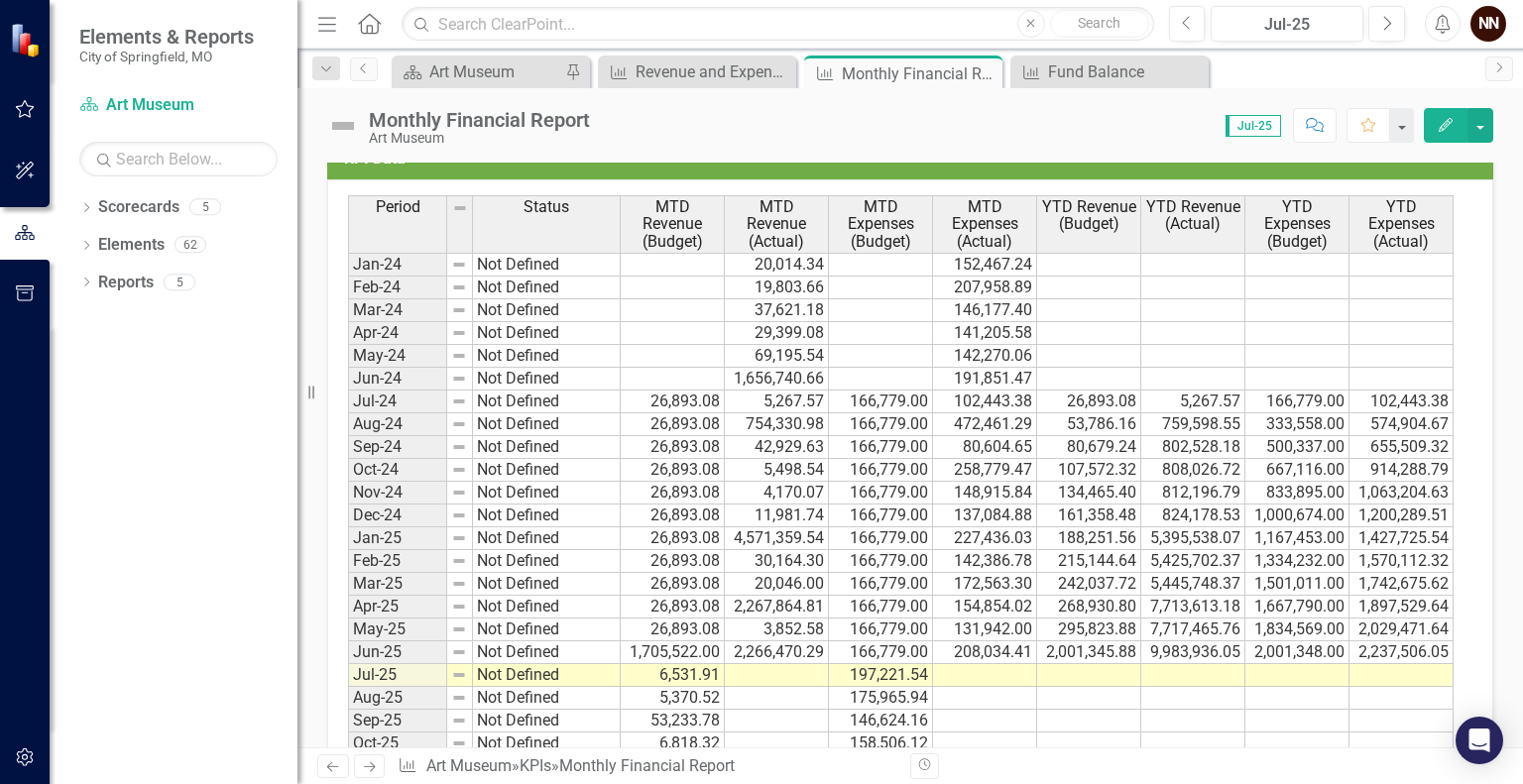 scroll, scrollTop: 1807, scrollLeft: 0, axis: vertical 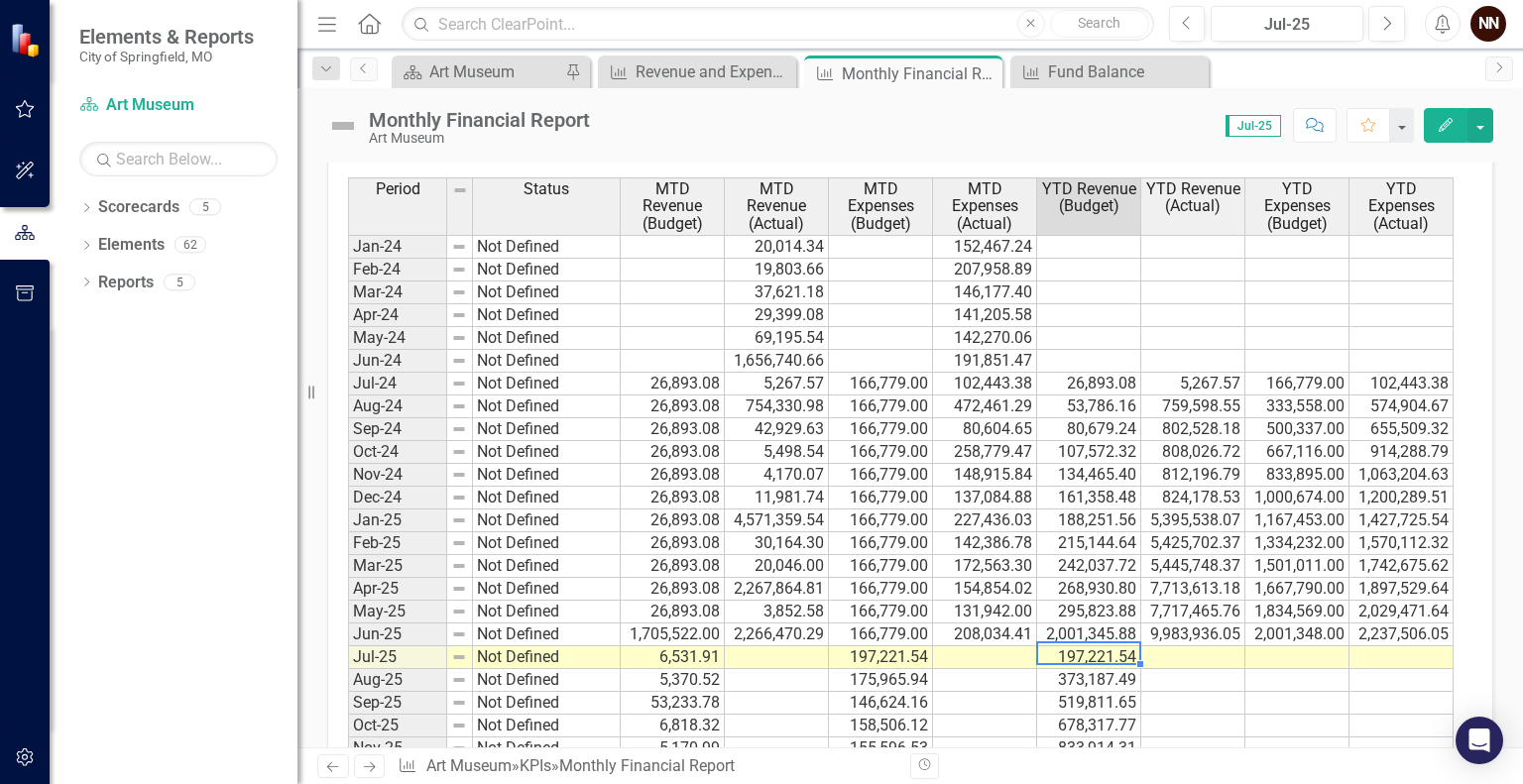click on "197,221.54" at bounding box center (1089, 657) 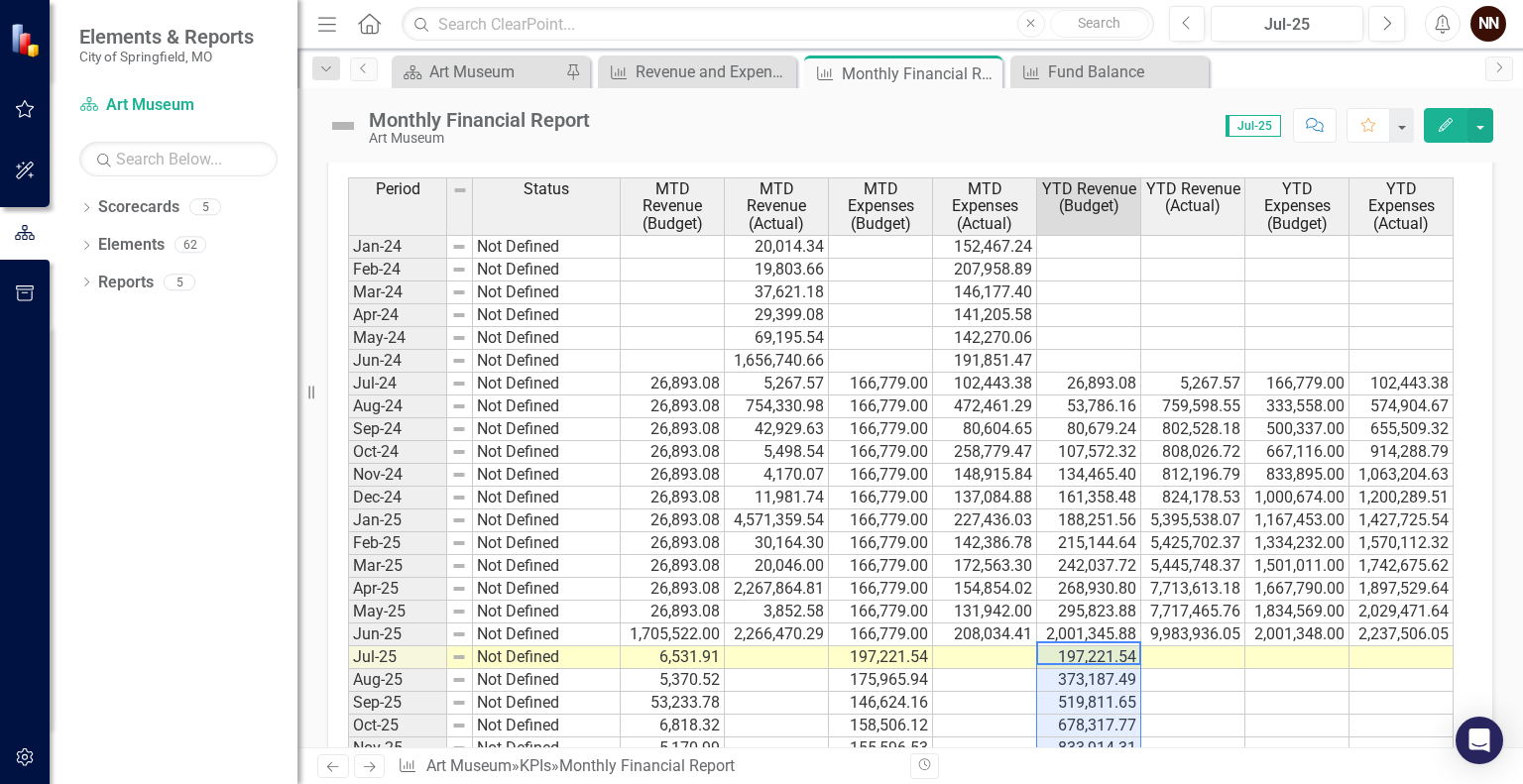 drag, startPoint x: 1107, startPoint y: 646, endPoint x: 1107, endPoint y: 776, distance: 130 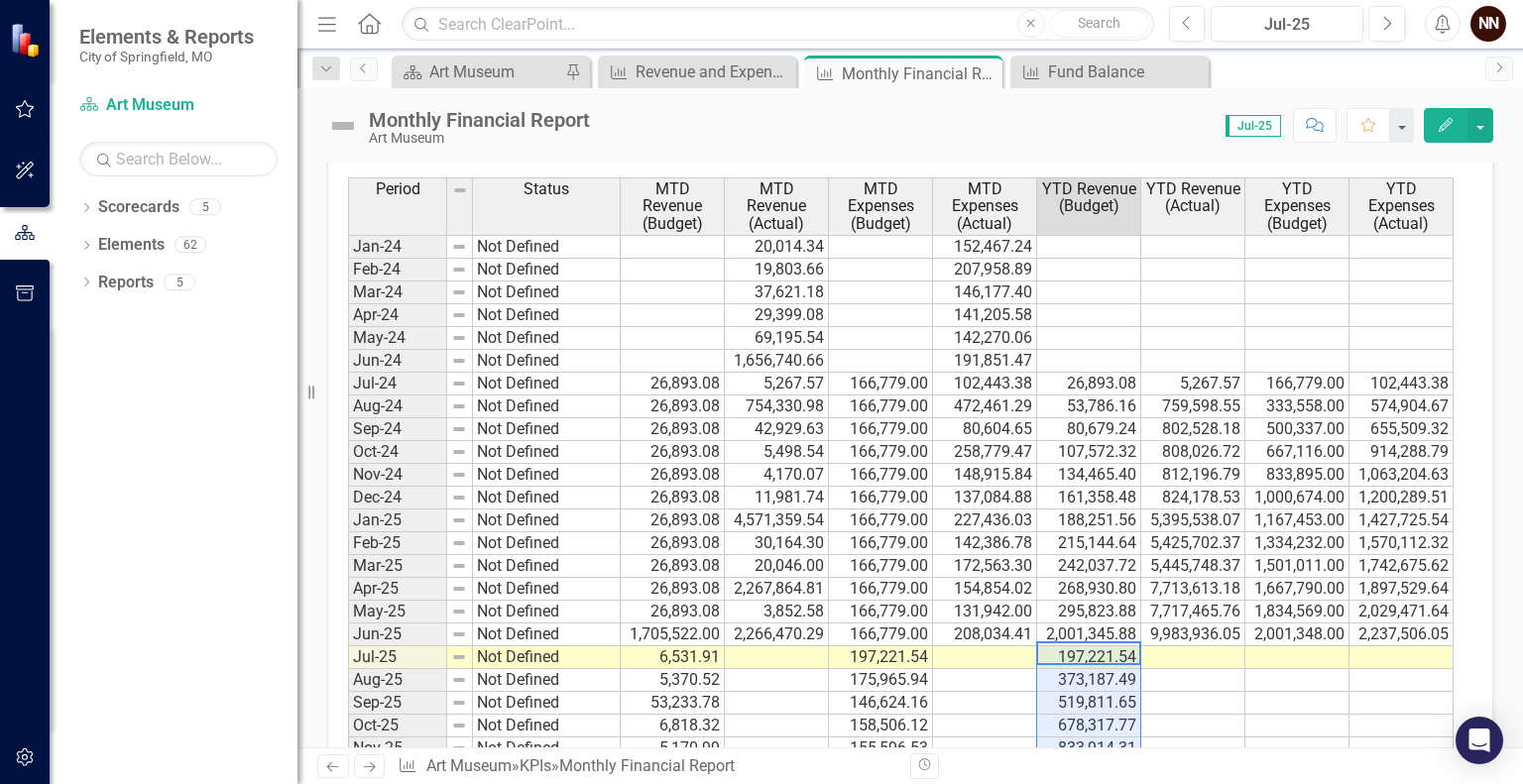 click on "Menu Home Search Close Search Previous Jul-25 Next Alerts NN User Edit Profile Disable Sound Silence Alerts Help Support Center icon.tutorial Show Tutorials icon.portal Success Portal Logout Log Out Dropdown Search Scorecard Art Museum Pin KPI Revenue and Expenses Close KPI Monthly Financial Report Pin KPI Fund Balance Close Previous Scorecard Art Museum Pin KPI Revenue and Expenses Close KPI Monthly Financial Report Pin Close KPI Fund Balance Close Next Monthly Financial Report Art Museum Score: N/A Jul-25 Completed  Comment Favorite Edit Analysis Jul-25 Recommendations Jul-25 Why Comparing revenue to expenses on both a month-to-date (MTD) and year-to-date (YTD) provides a snapshot of financial health indicating success generating revenue and managing expenses. Comparisons of budgeted and actual revenue and expenses provides insights into the Art Museum's ability to track and predict cost and allocate resources to the proper areas. Limitations and Notes MTD Revenue vs Expenses Chart Chart context menu Jul-25" at bounding box center (910, 392) 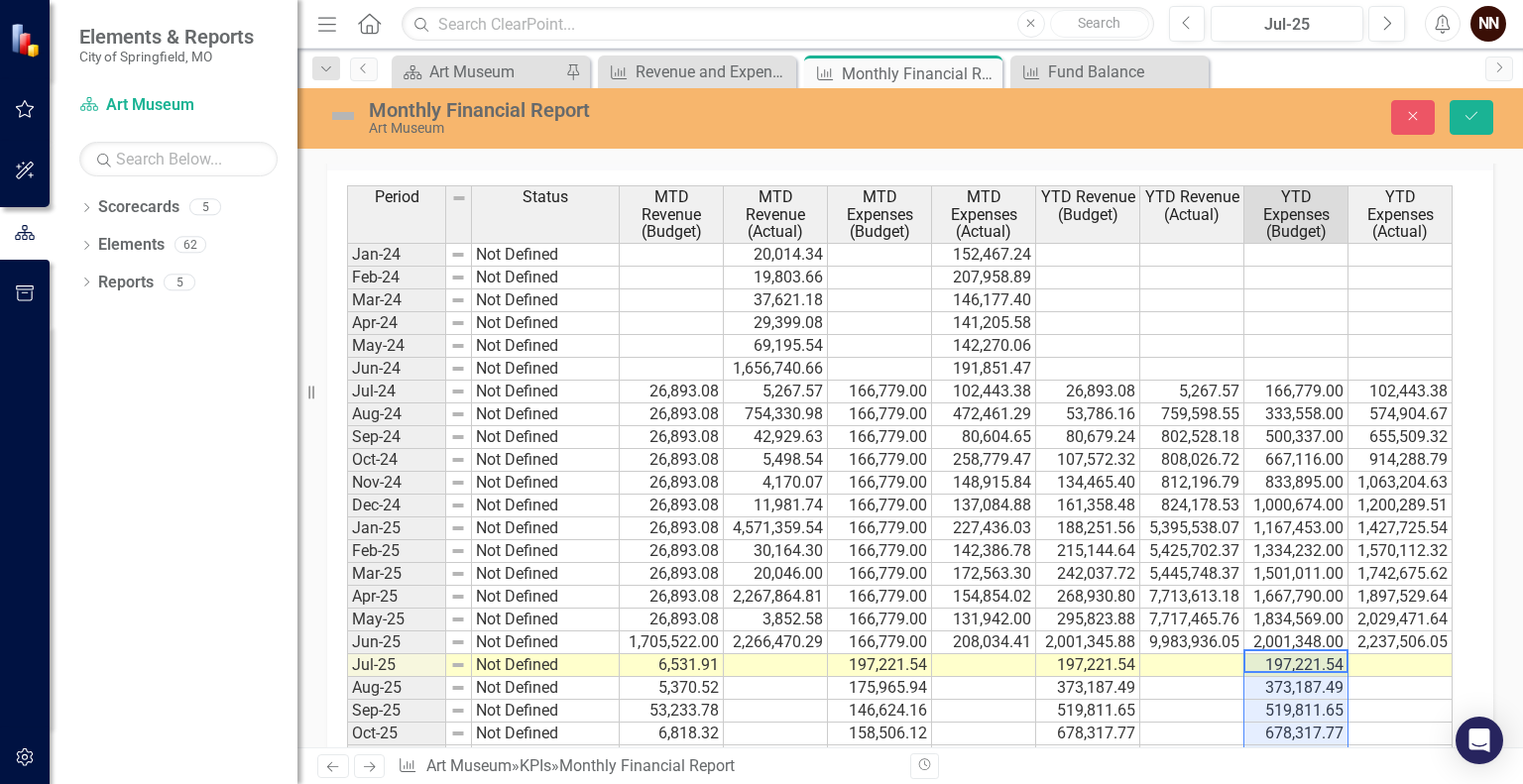 type on "197221.54" 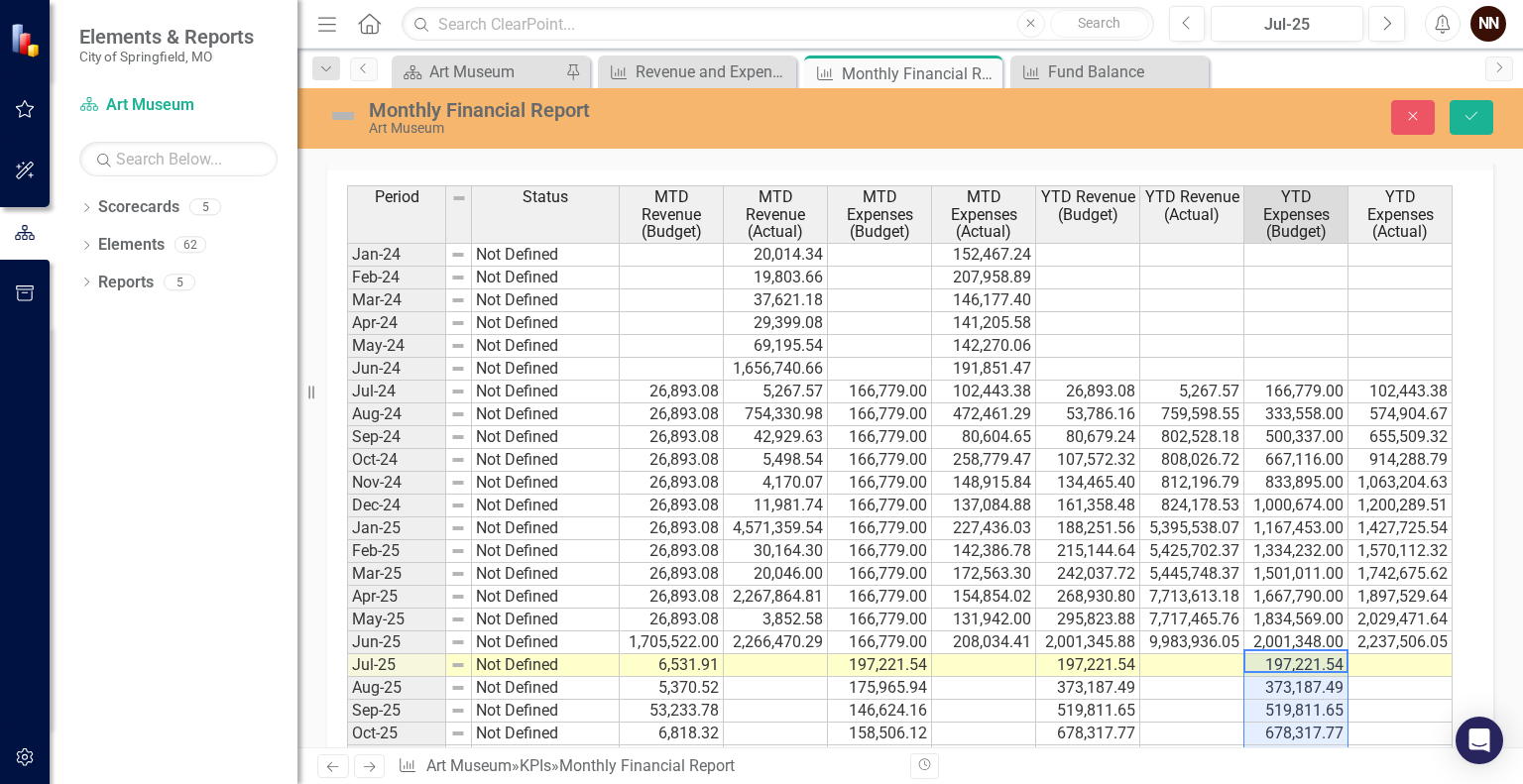 scroll, scrollTop: 1824, scrollLeft: 0, axis: vertical 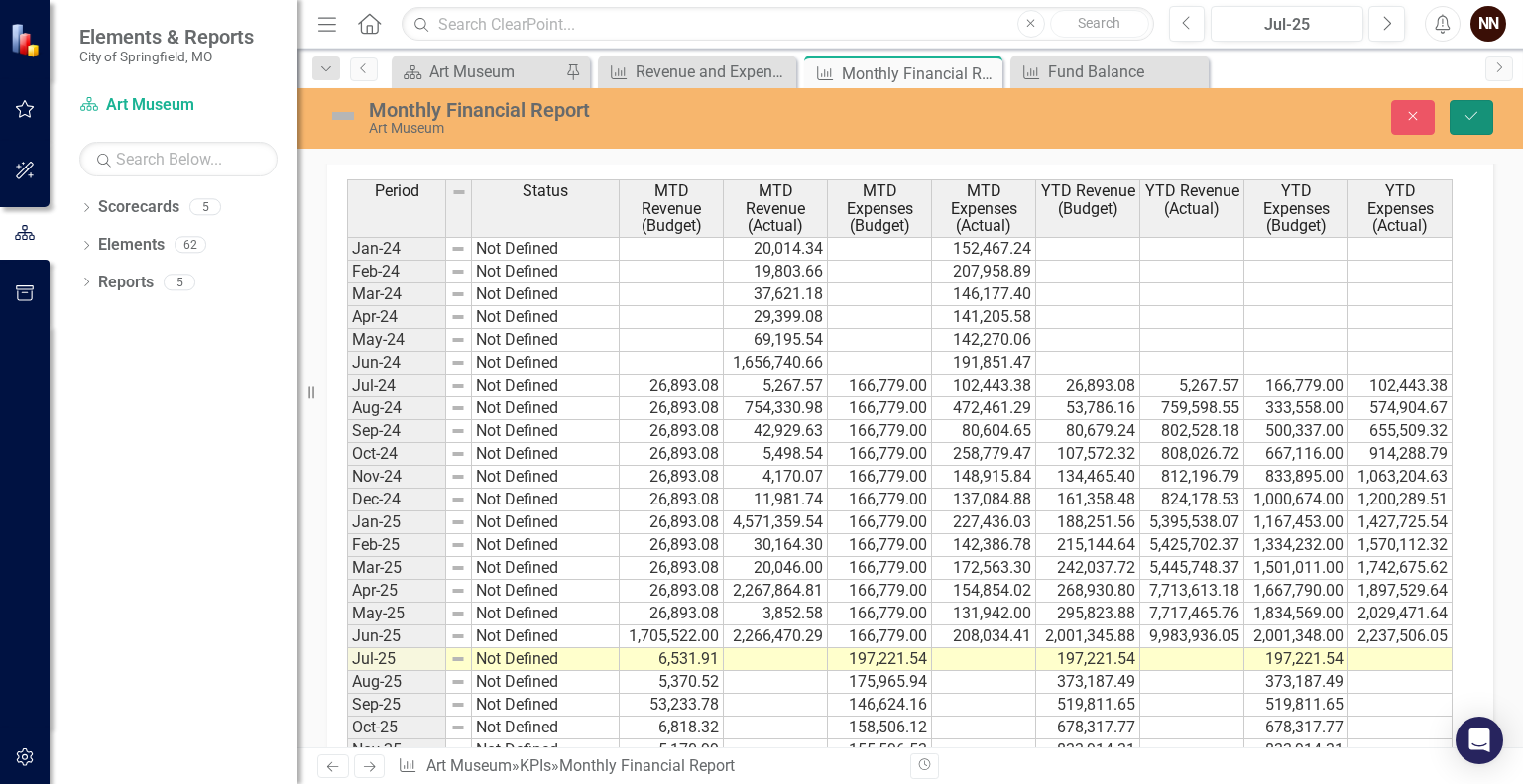 click on "Save" at bounding box center [1471, 117] 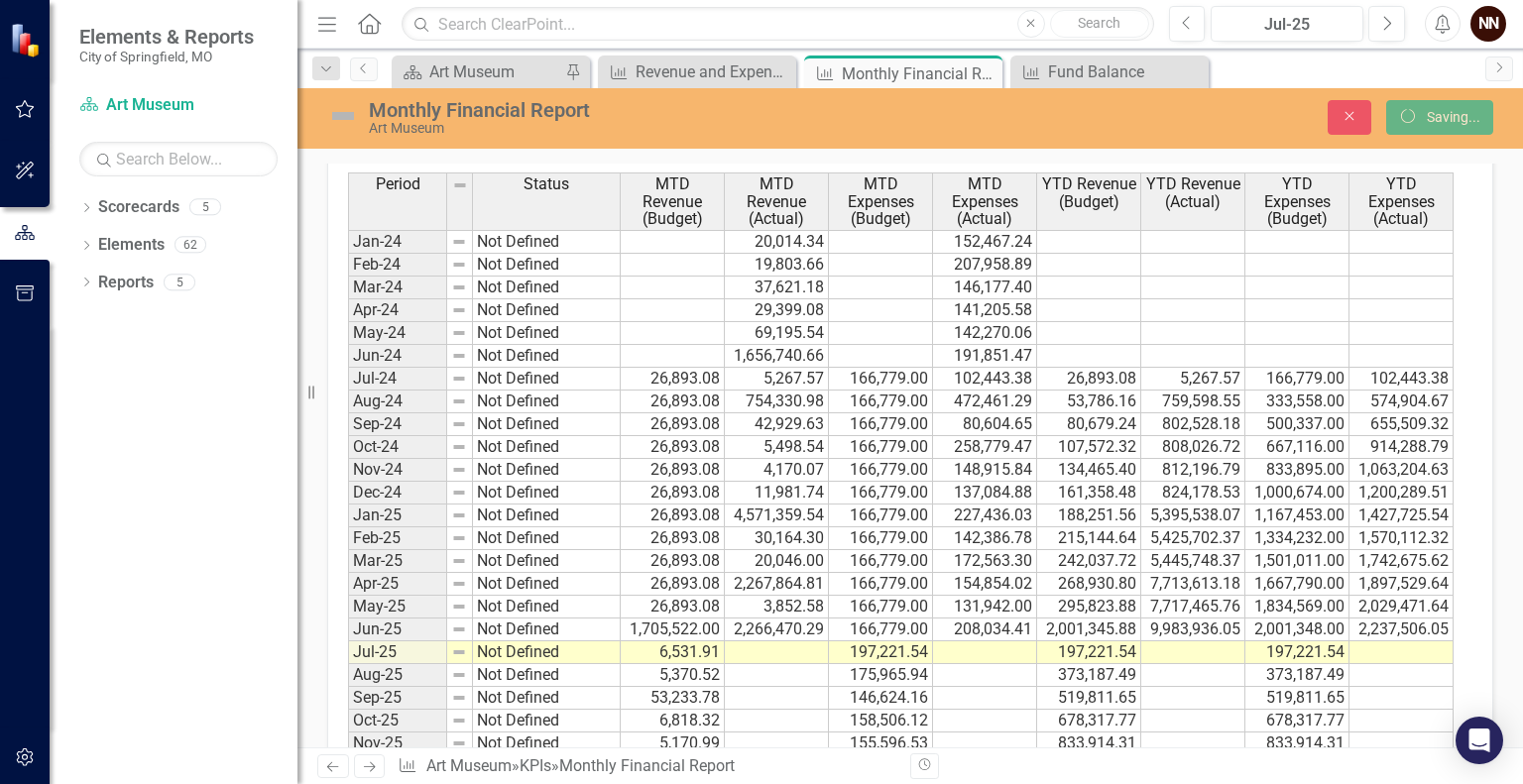 scroll, scrollTop: 1818, scrollLeft: 0, axis: vertical 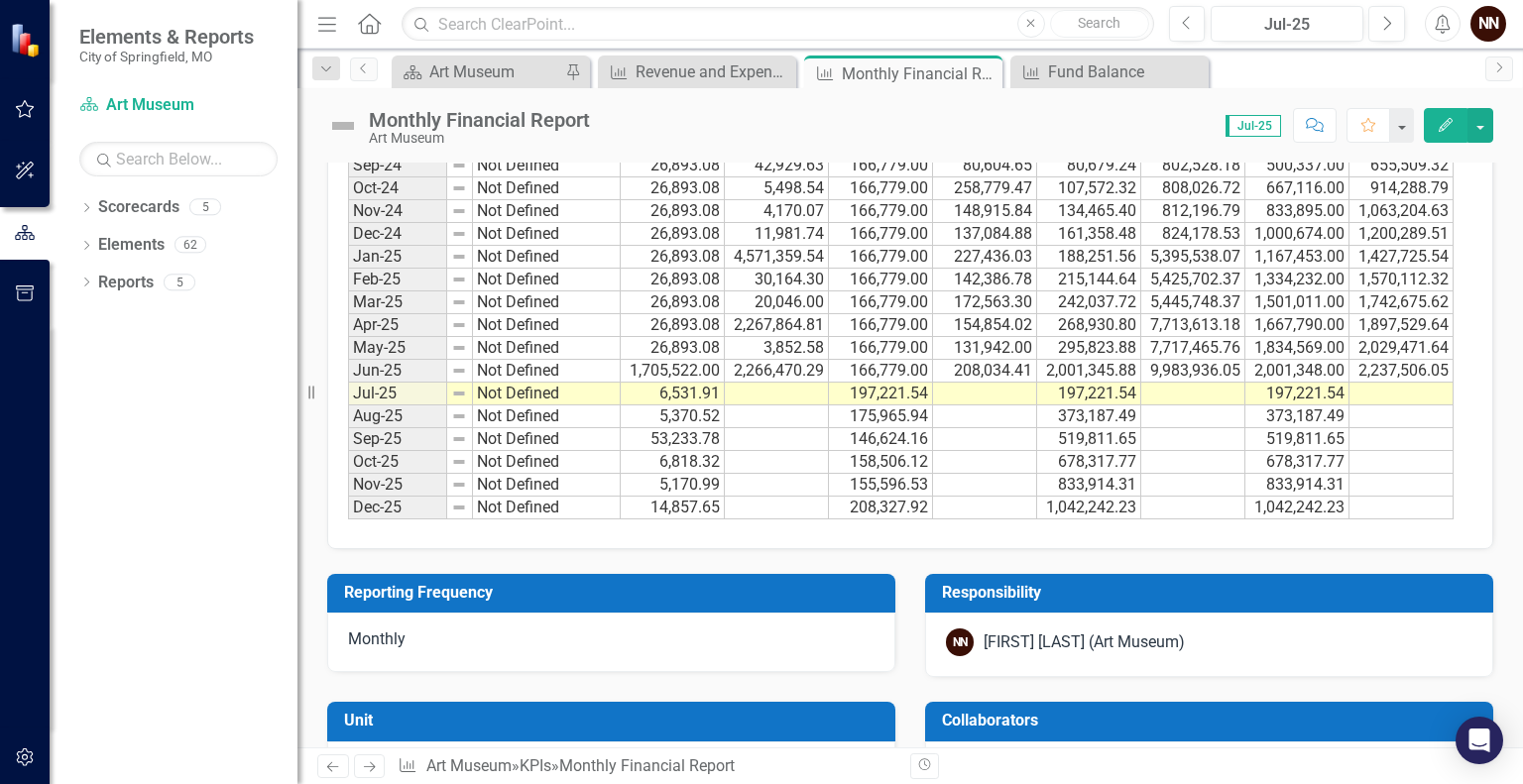 click on "197,221.54" at bounding box center (1089, 393) 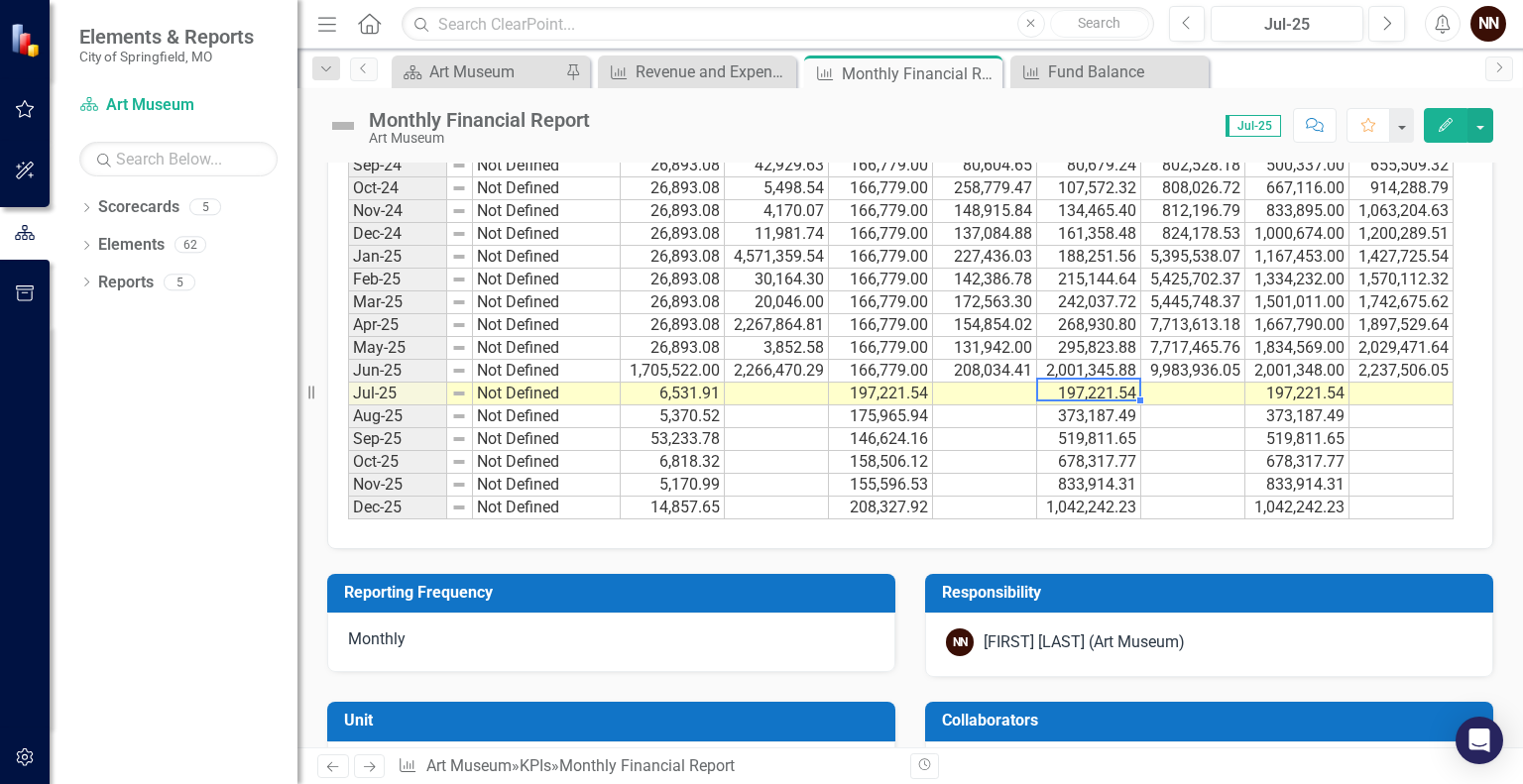 click on "197,221.54" at bounding box center (1089, 393) 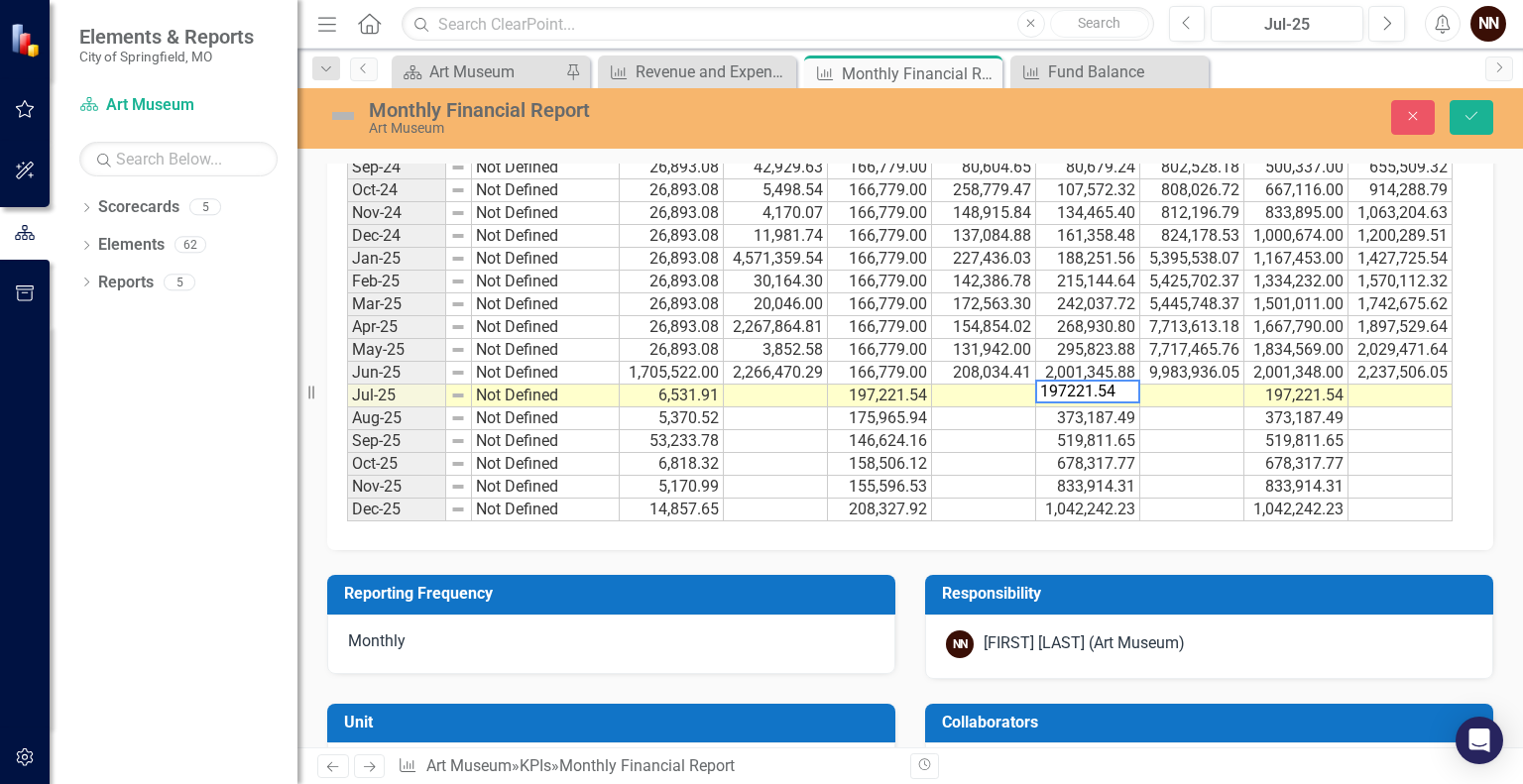 click on "197221.54" at bounding box center (1088, 392) 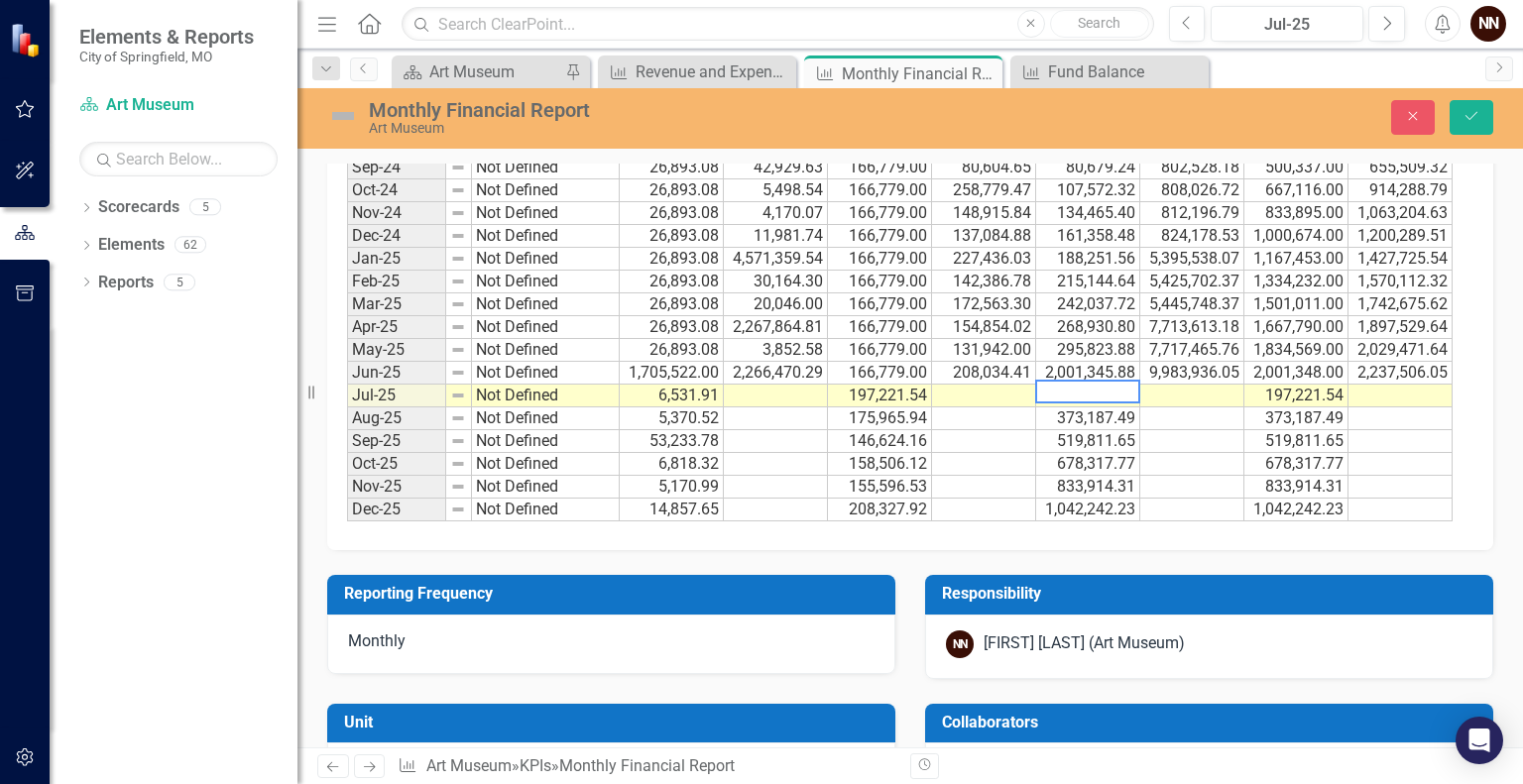 type on "373187.49" 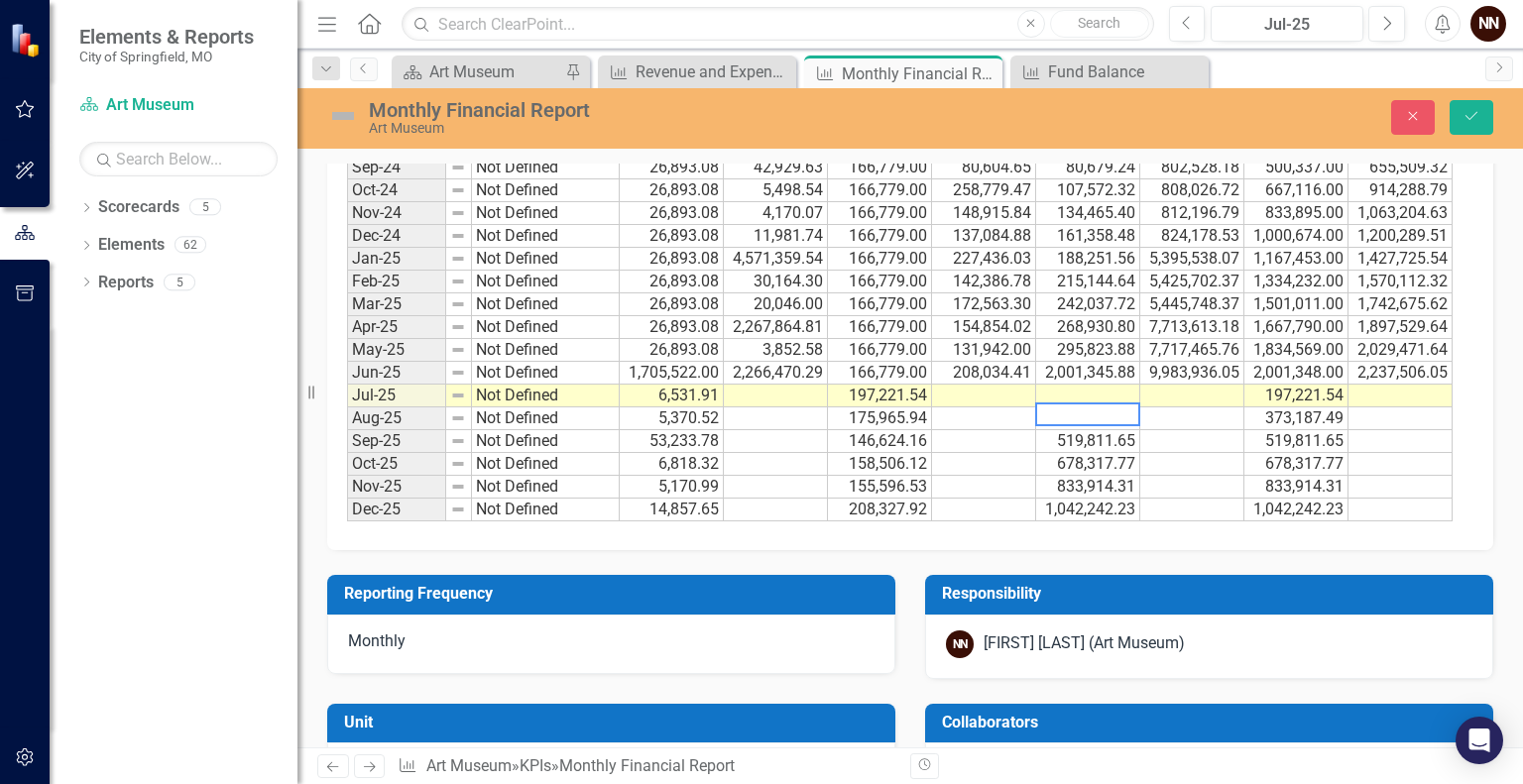 type on "519811.65" 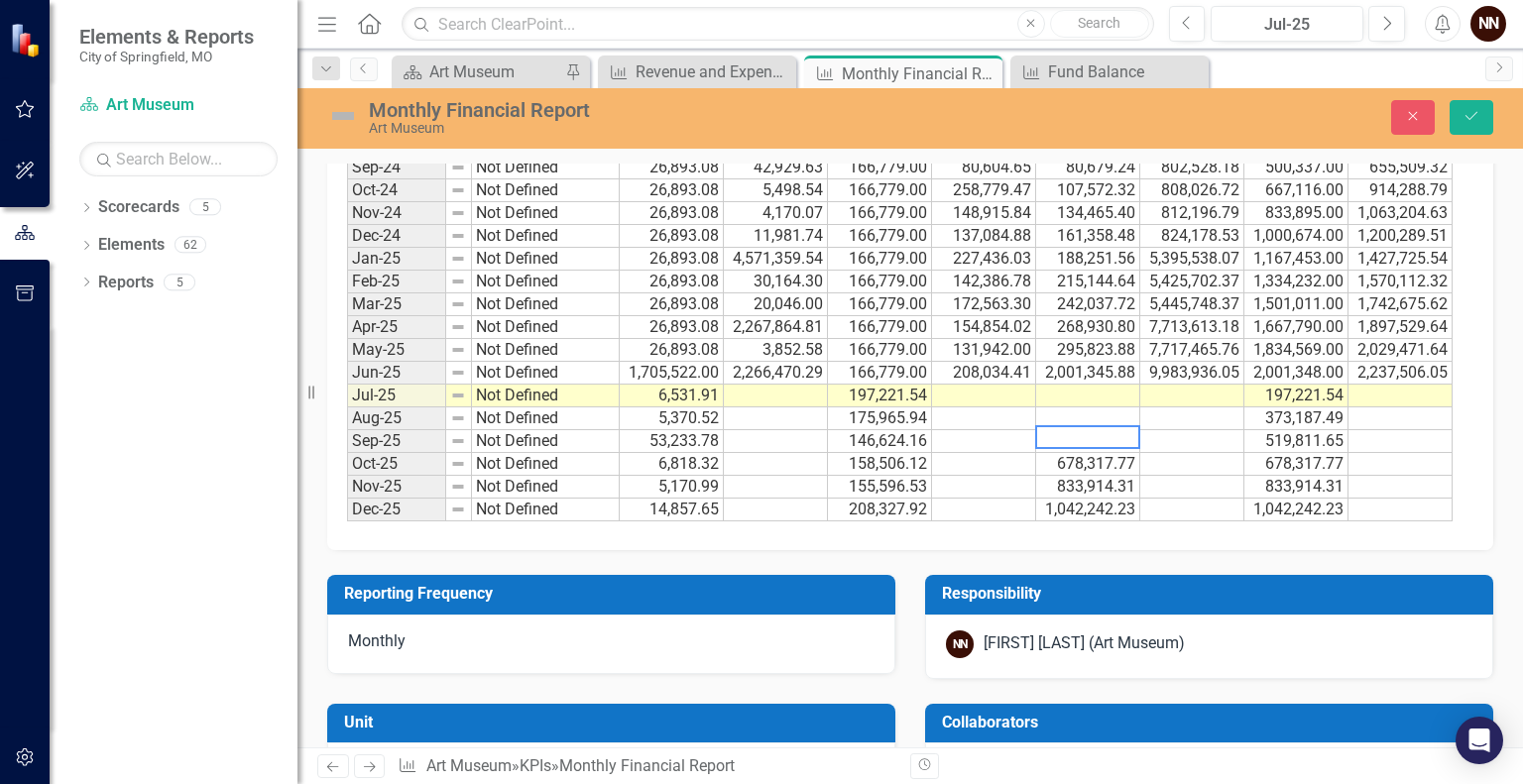 type on "678317.77" 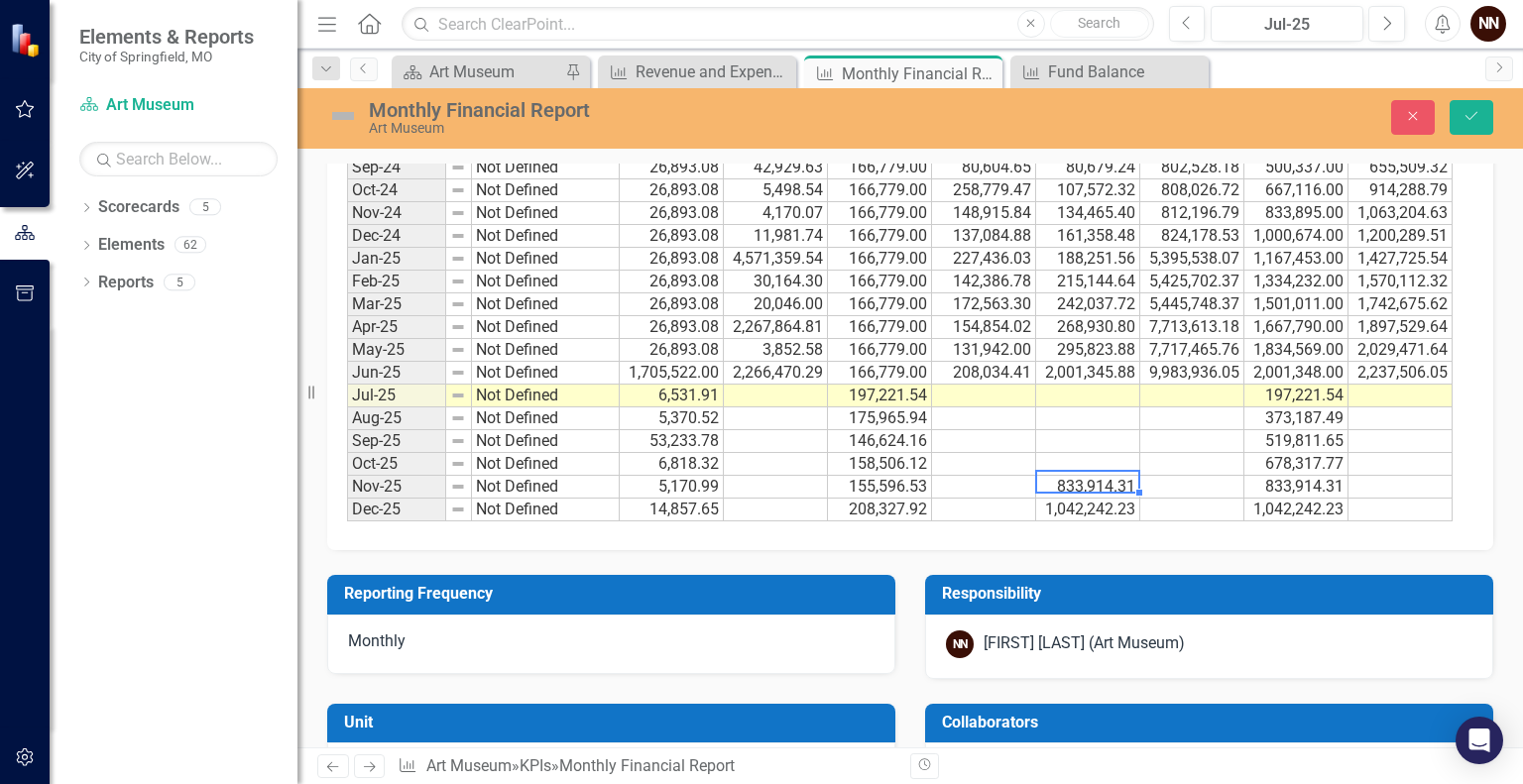 type on "833914.31" 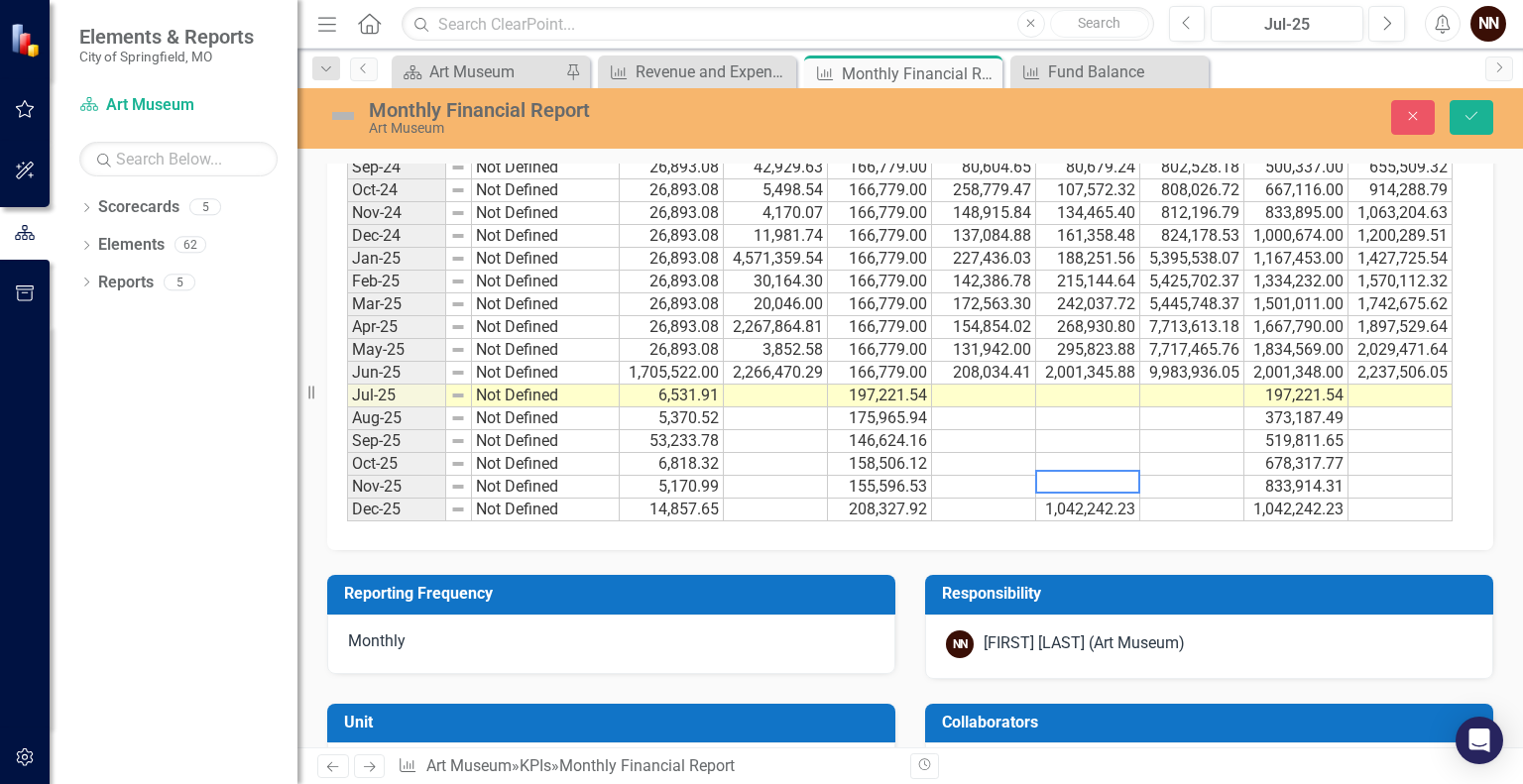 type on "1042242.23" 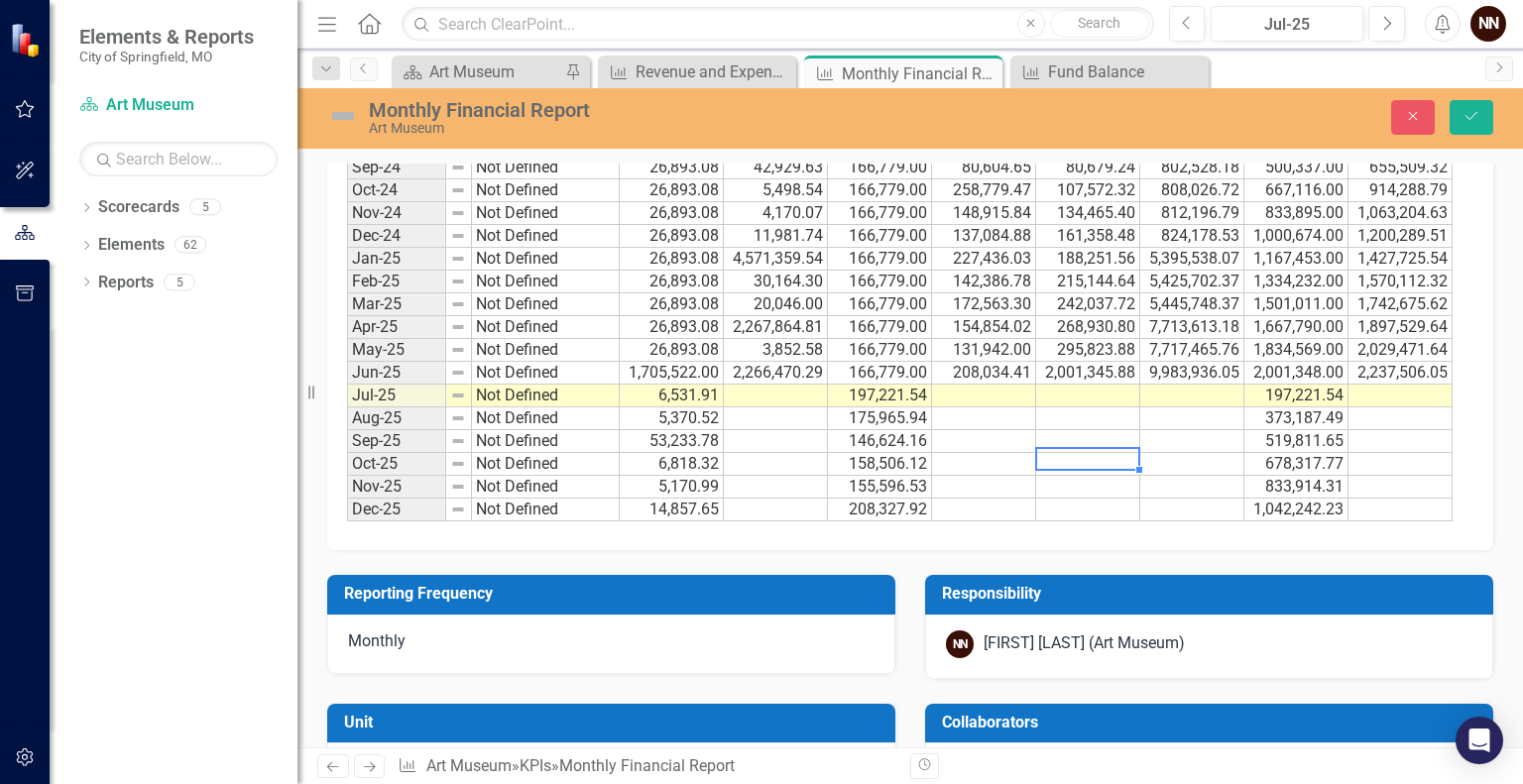 click at bounding box center [1088, 464] 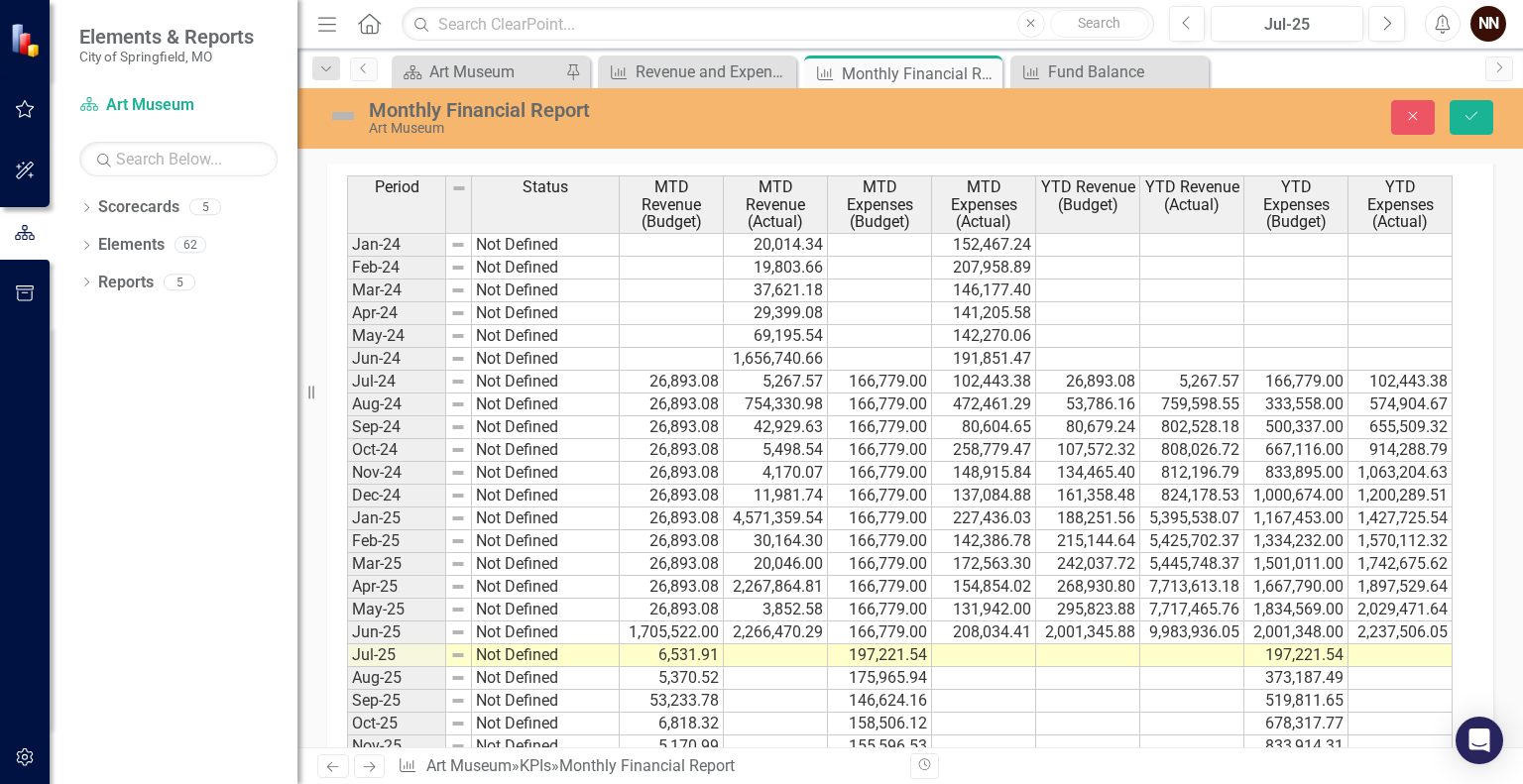 scroll, scrollTop: 1820, scrollLeft: 0, axis: vertical 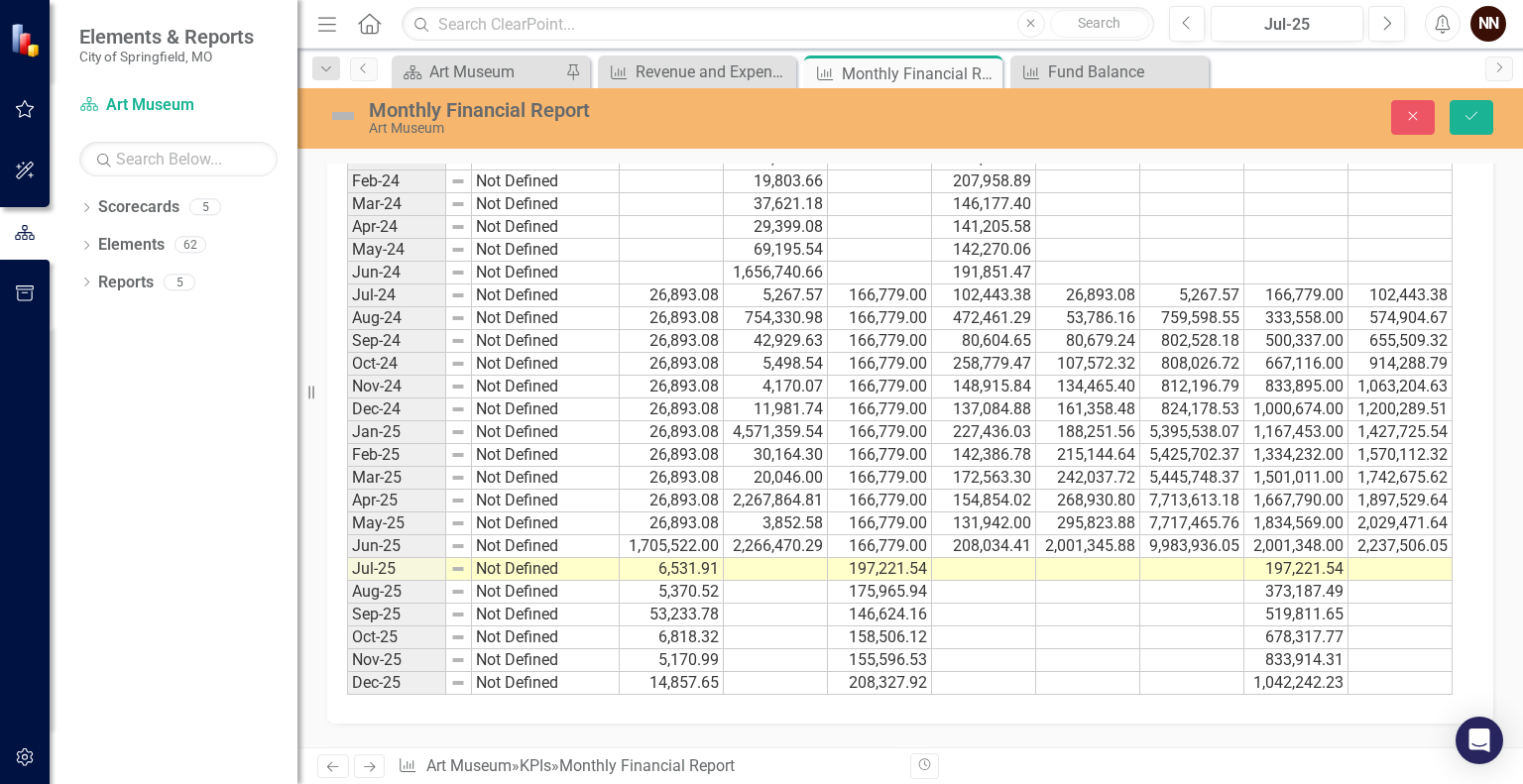 click at bounding box center (1088, 569) 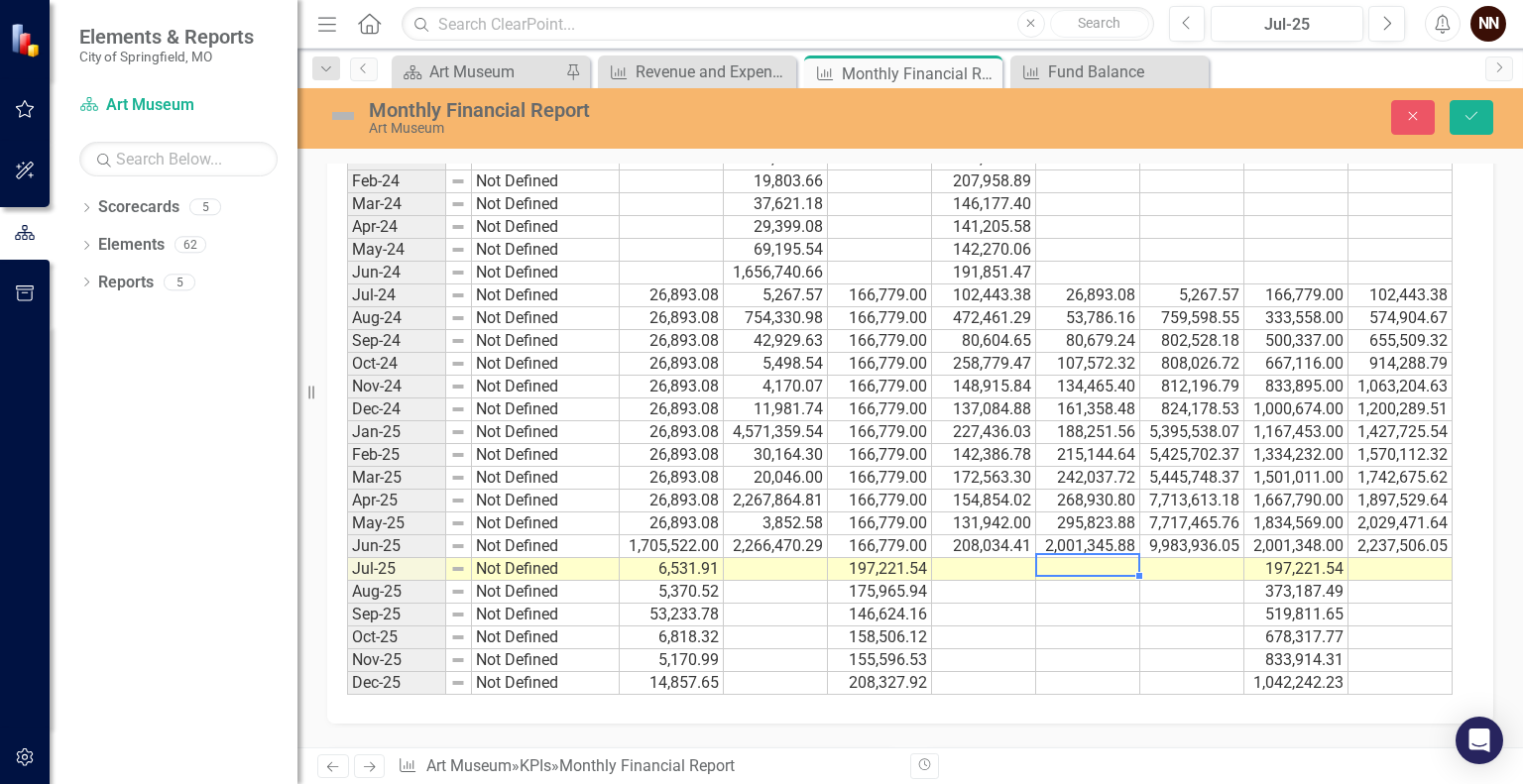 type on "6531.91" 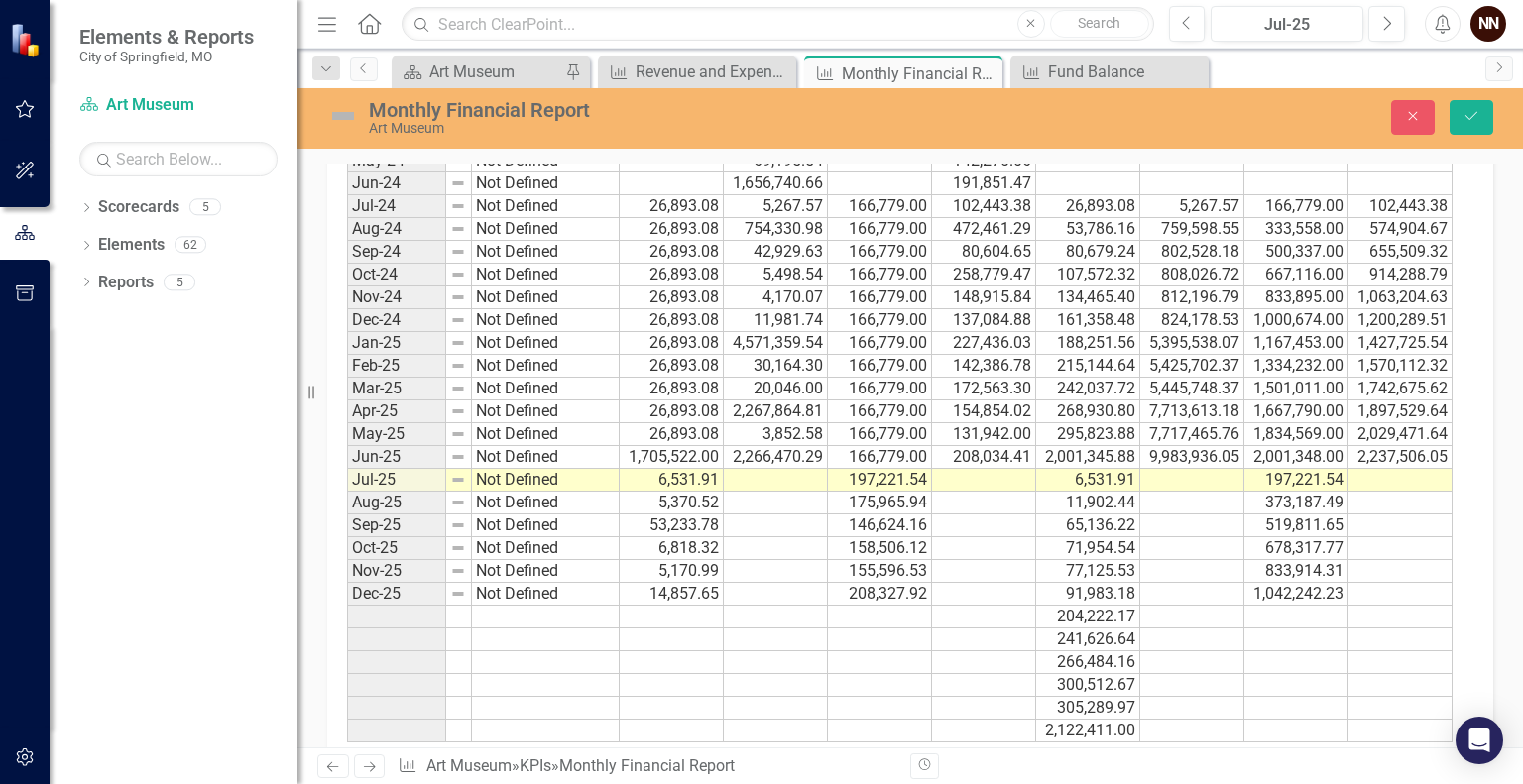 scroll, scrollTop: 1996, scrollLeft: 0, axis: vertical 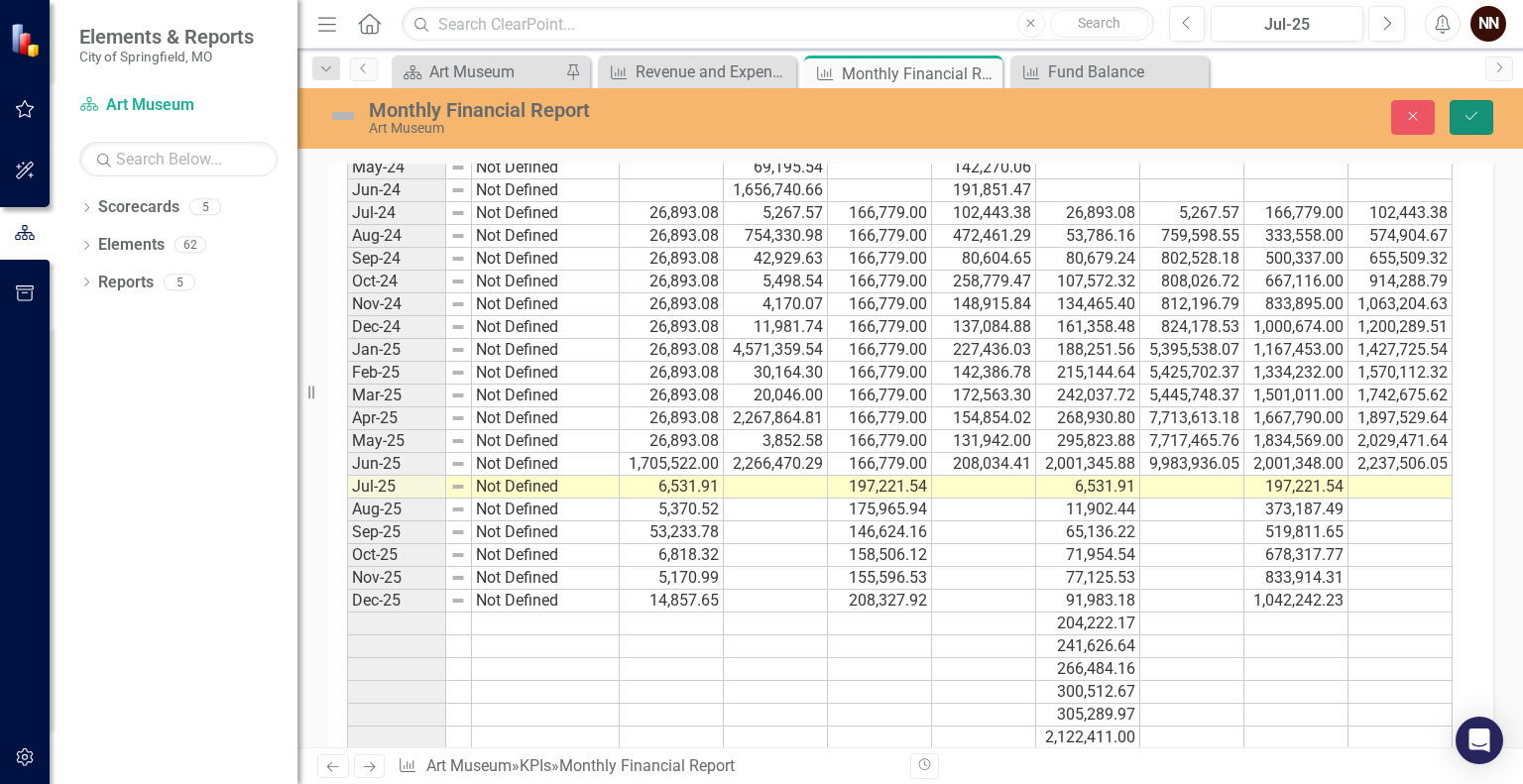 click on "Save" at bounding box center [1471, 117] 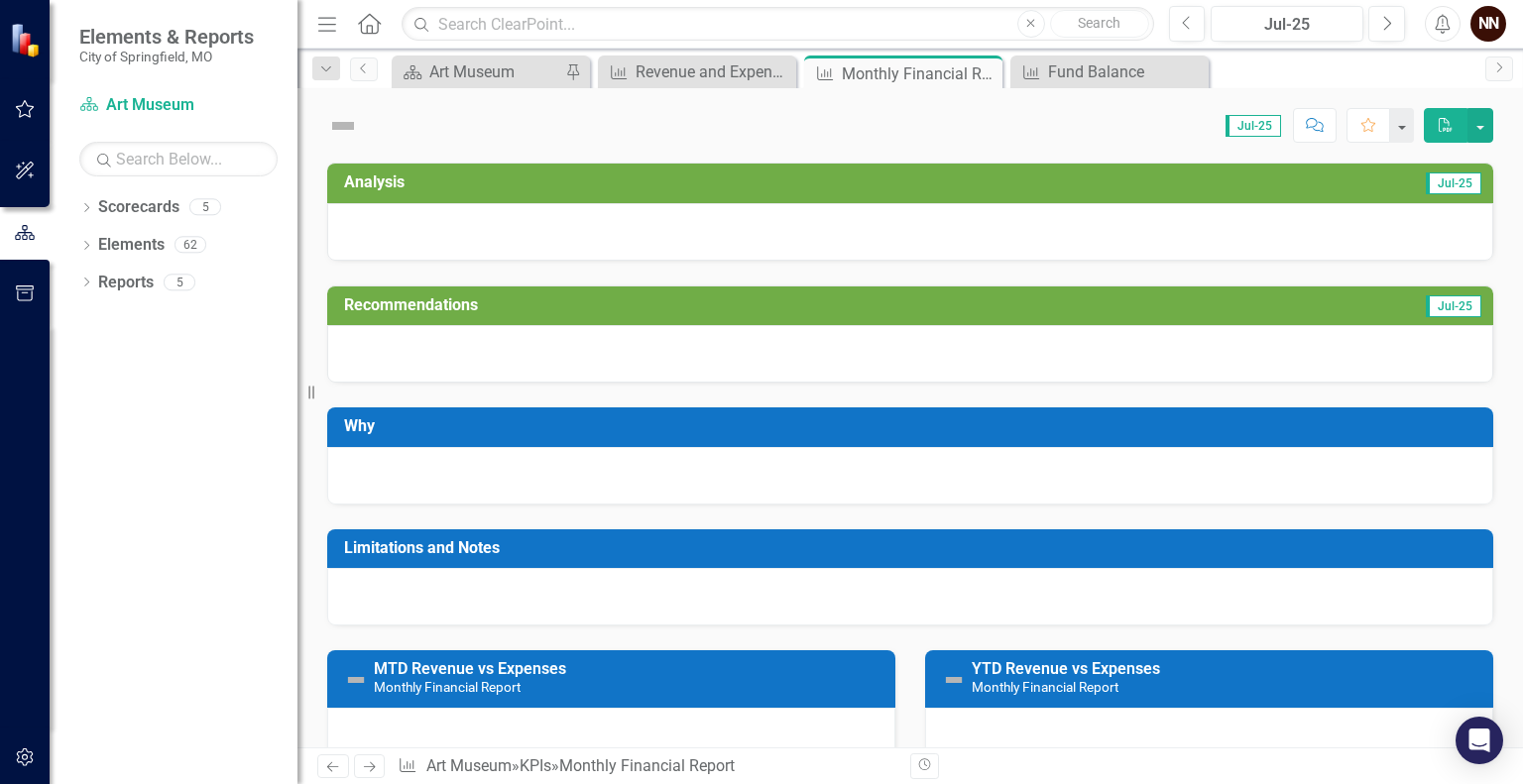 scroll, scrollTop: 0, scrollLeft: 0, axis: both 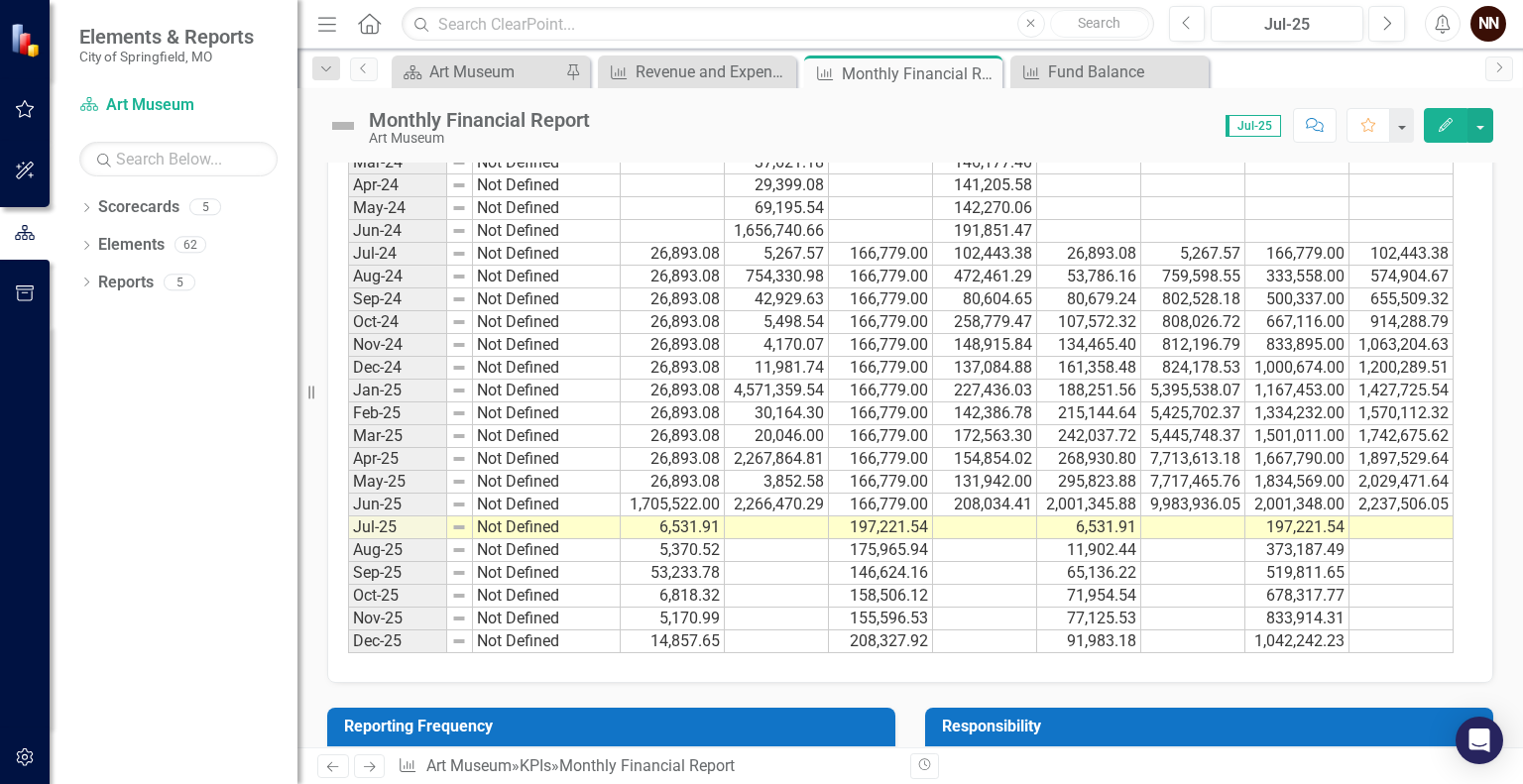click at bounding box center [776, 527] 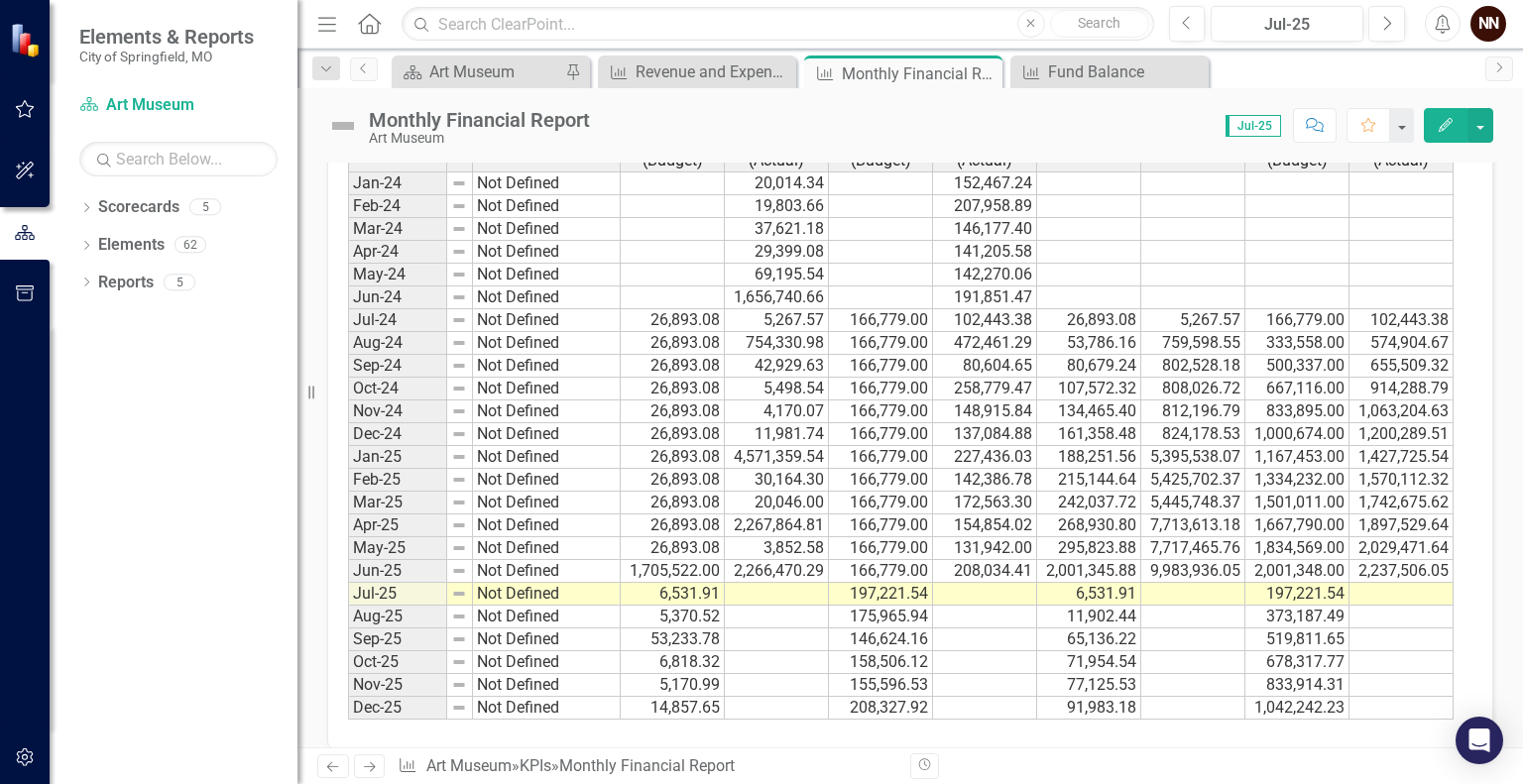 scroll, scrollTop: 1899, scrollLeft: 0, axis: vertical 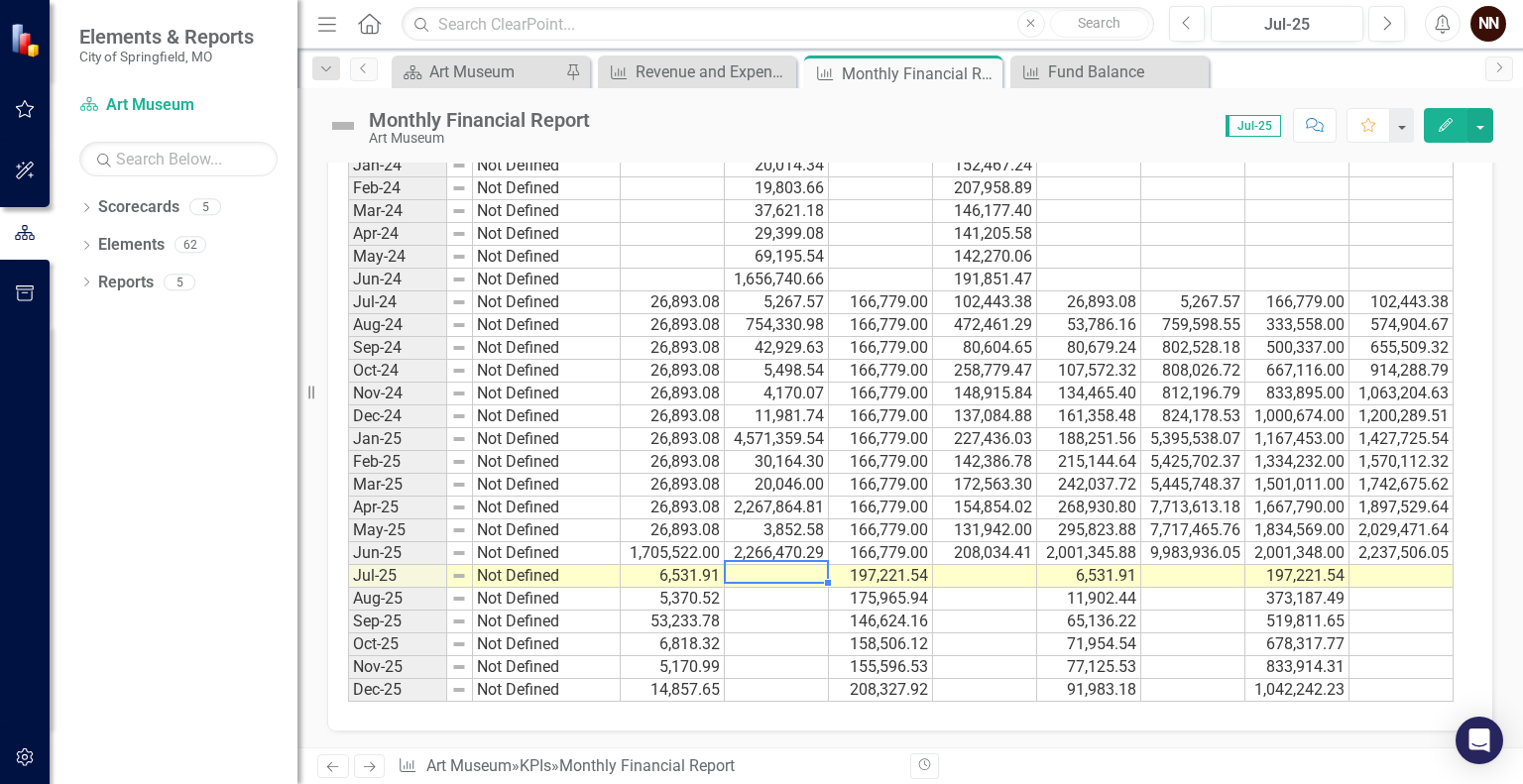 click on "Period Status MTD Revenue (Budget) MTD Revenue (Actual) MTD Expenses (Budget) MTD Expenses (Actual) YTD Revenue (Budget) YTD Revenue (Actual) YTD Expenses (Budget) YTD Expenses (Actual) Jan-24 Not Defined  20,014.34  152,467.24 Feb-24 Not Defined  19,803.66  207,958.89 Mar-24 Not Defined  37,621.18  146,177.40 Apr-24 Not Defined  29,399.08  141,205.58 May-24 Not Defined  69,195.54  142,270.06 Jun-24 Not Defined  1,656,740.66  191,851.47 Jul-24 Not Defined  26,893.08  5,267.57  166,779.00  102,443.38  26,893.08  5,267.57  166,779.00  102,443.38 Aug-24 Not Defined  26,893.08  754,330.98  166,779.00  472,461.29  53,786.16  759,598.55  333,558.00  574,904.67 Sep-24 Not Defined  26,893.08  42,929.63  166,779.00  80,604.65  80,679.24  802,528.18  500,337.00  655,509.32 Oct-24 Not Defined  26,893.08  5,498.54  166,779.00  258,779.47  107,572.32  808,026.72  667,116.00  914,288.79 Nov-24 Not Defined  26,893.08  4,170.07  166,779.00  148,915.84  134,465.40  812,196.79  833,895.00  1,063,204.63 Dec-24 Not Defined" at bounding box center [348, 398] 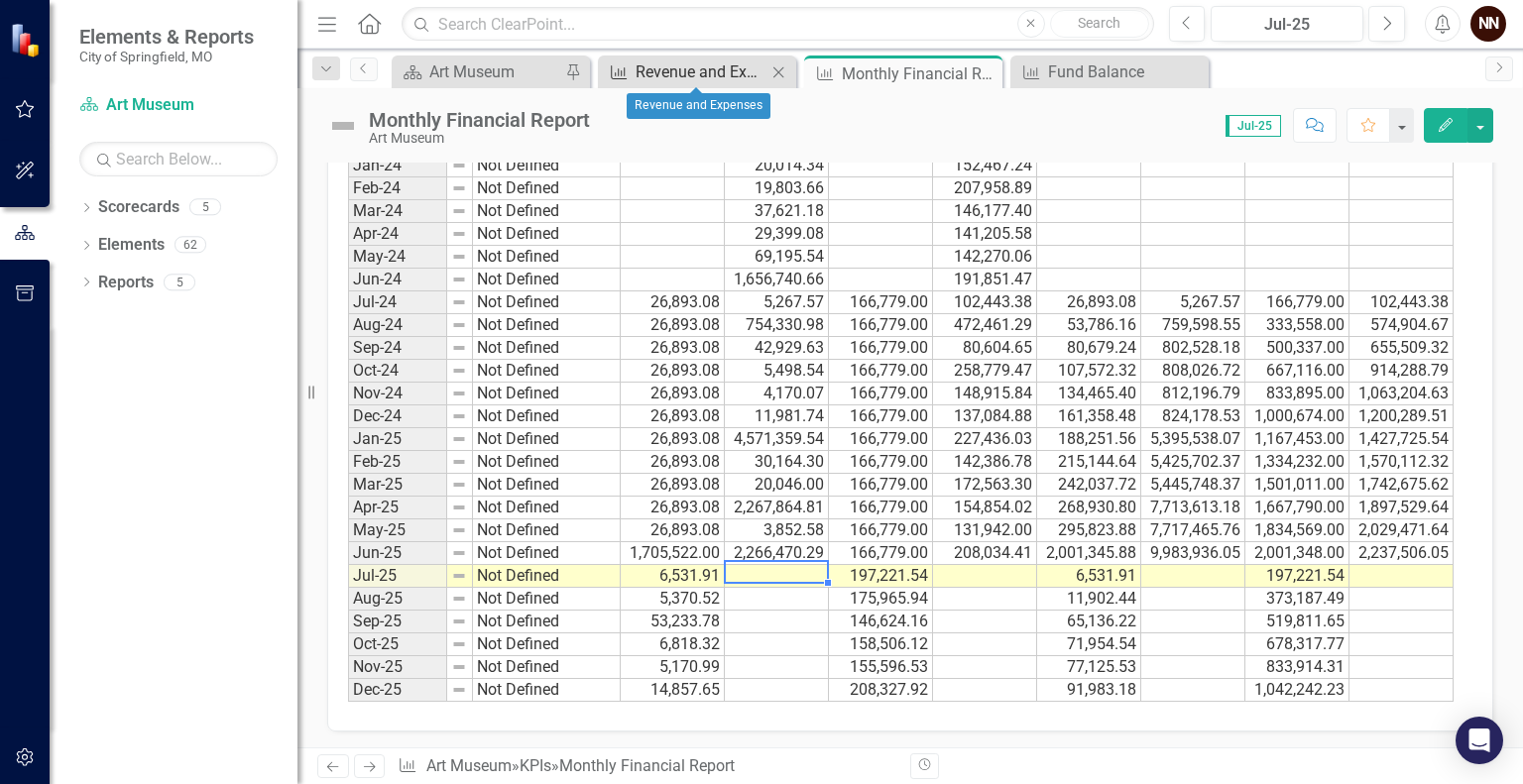 click on "Revenue and Expenses" at bounding box center (701, 71) 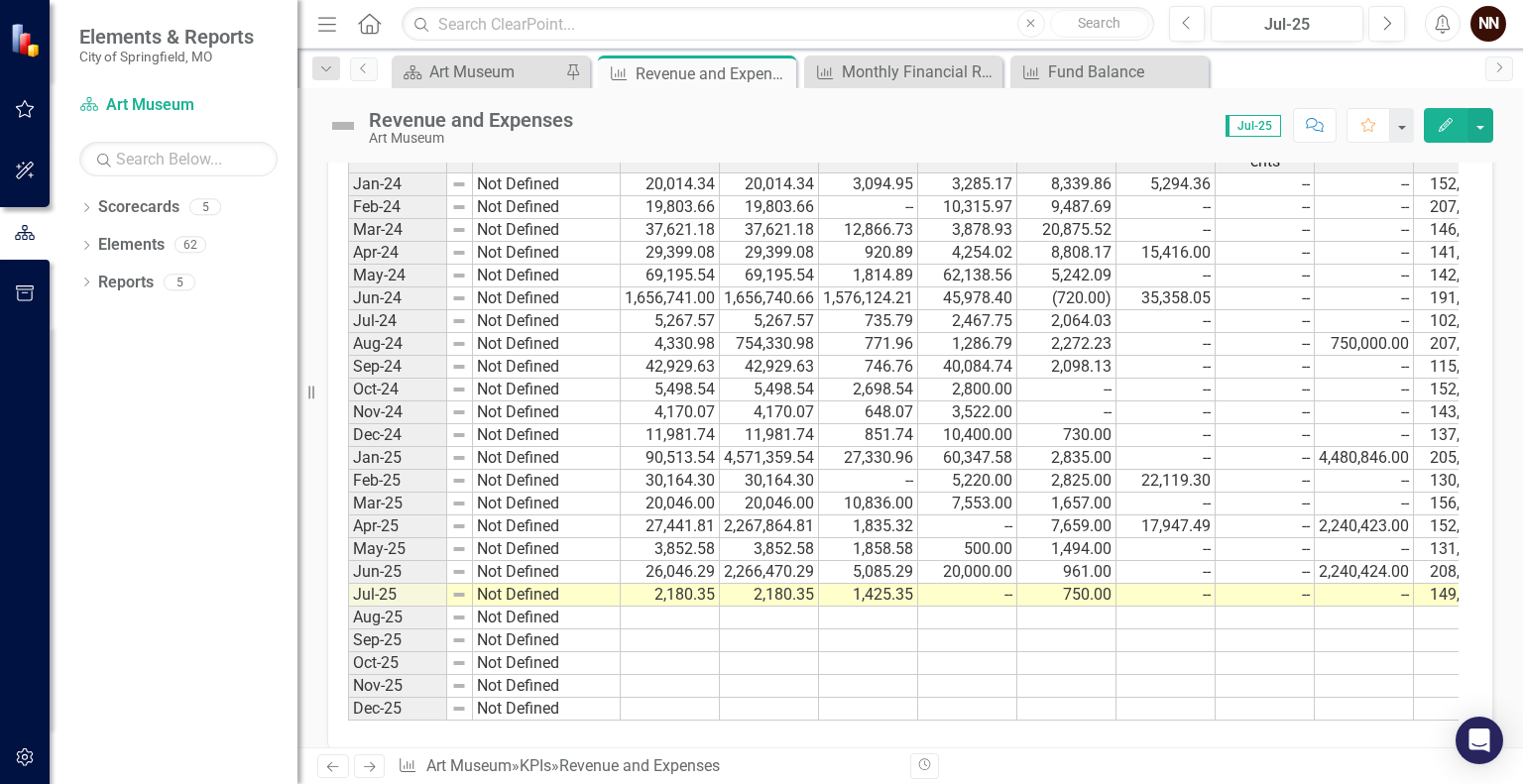 scroll, scrollTop: 1875, scrollLeft: 0, axis: vertical 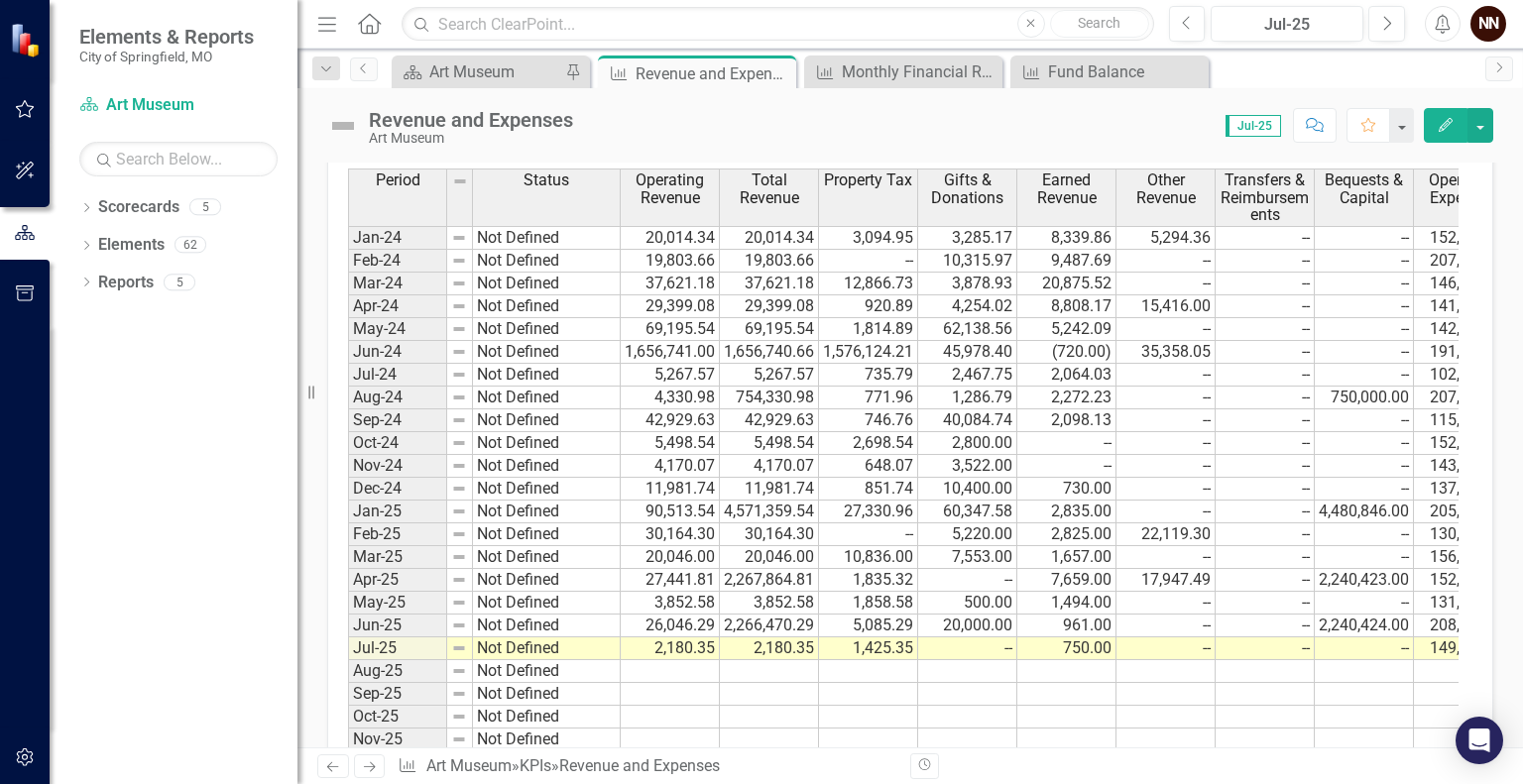 click on "2,180.35" at bounding box center [769, 648] 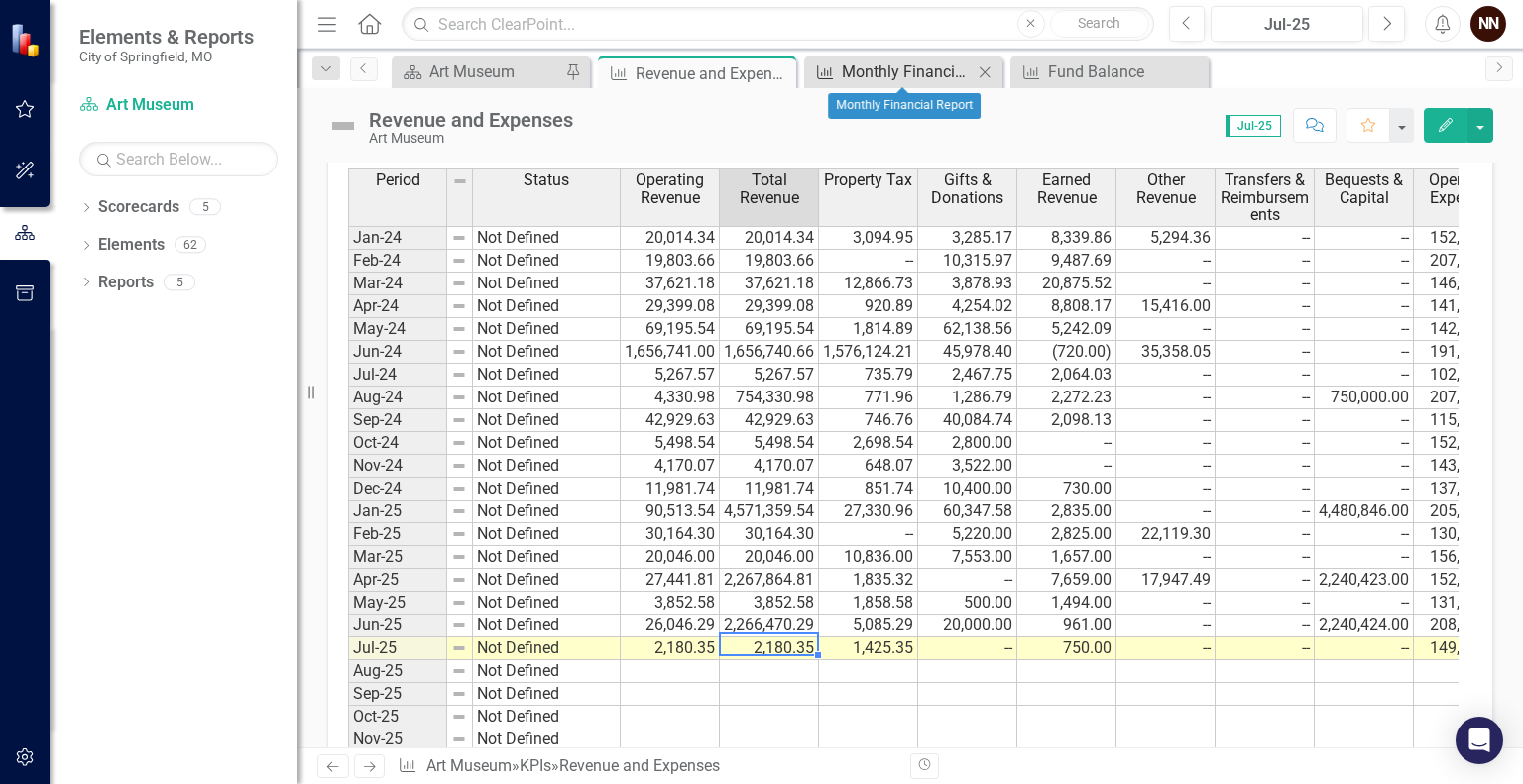 click on "Monthly Financial Report" at bounding box center [907, 71] 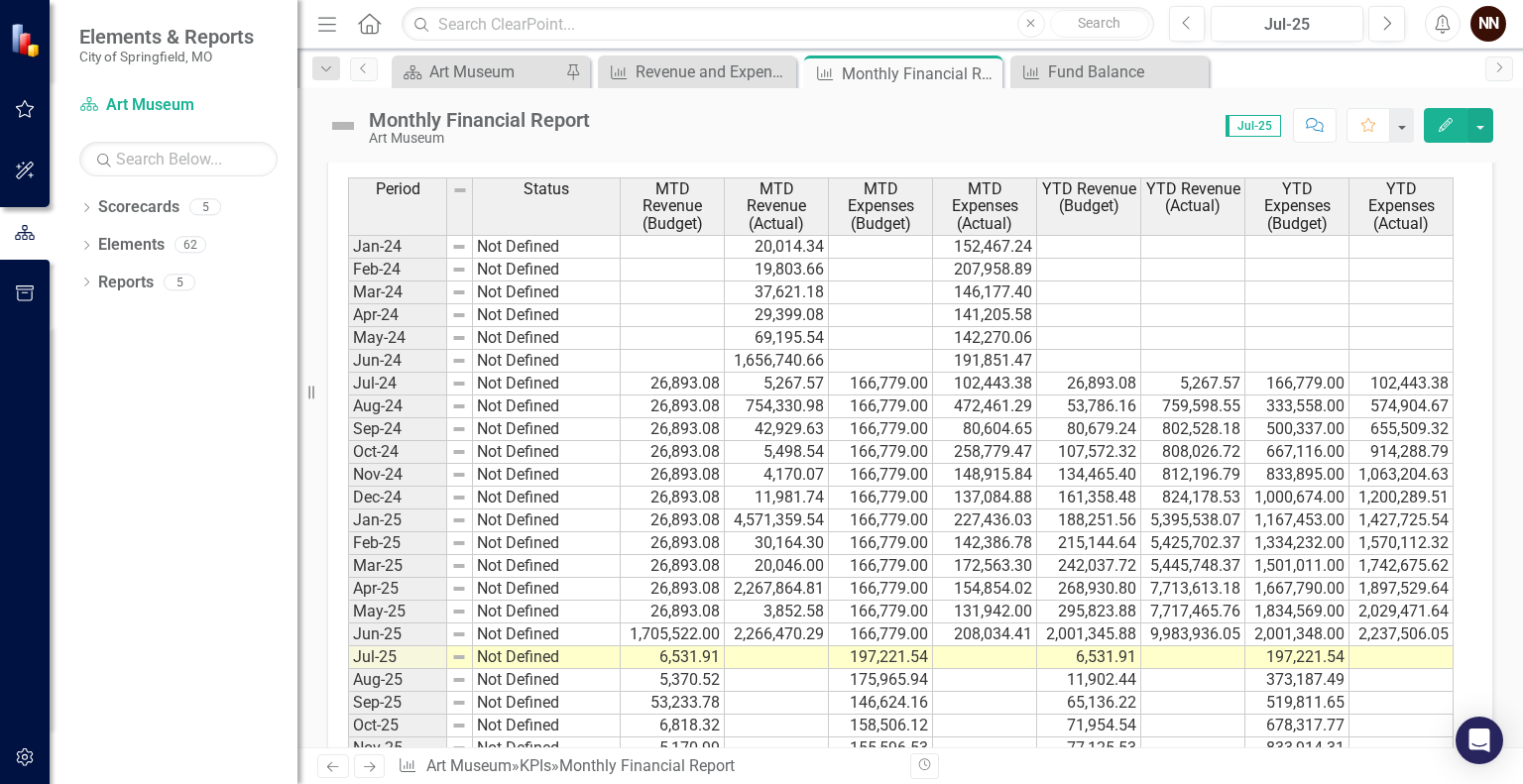scroll, scrollTop: 1822, scrollLeft: 0, axis: vertical 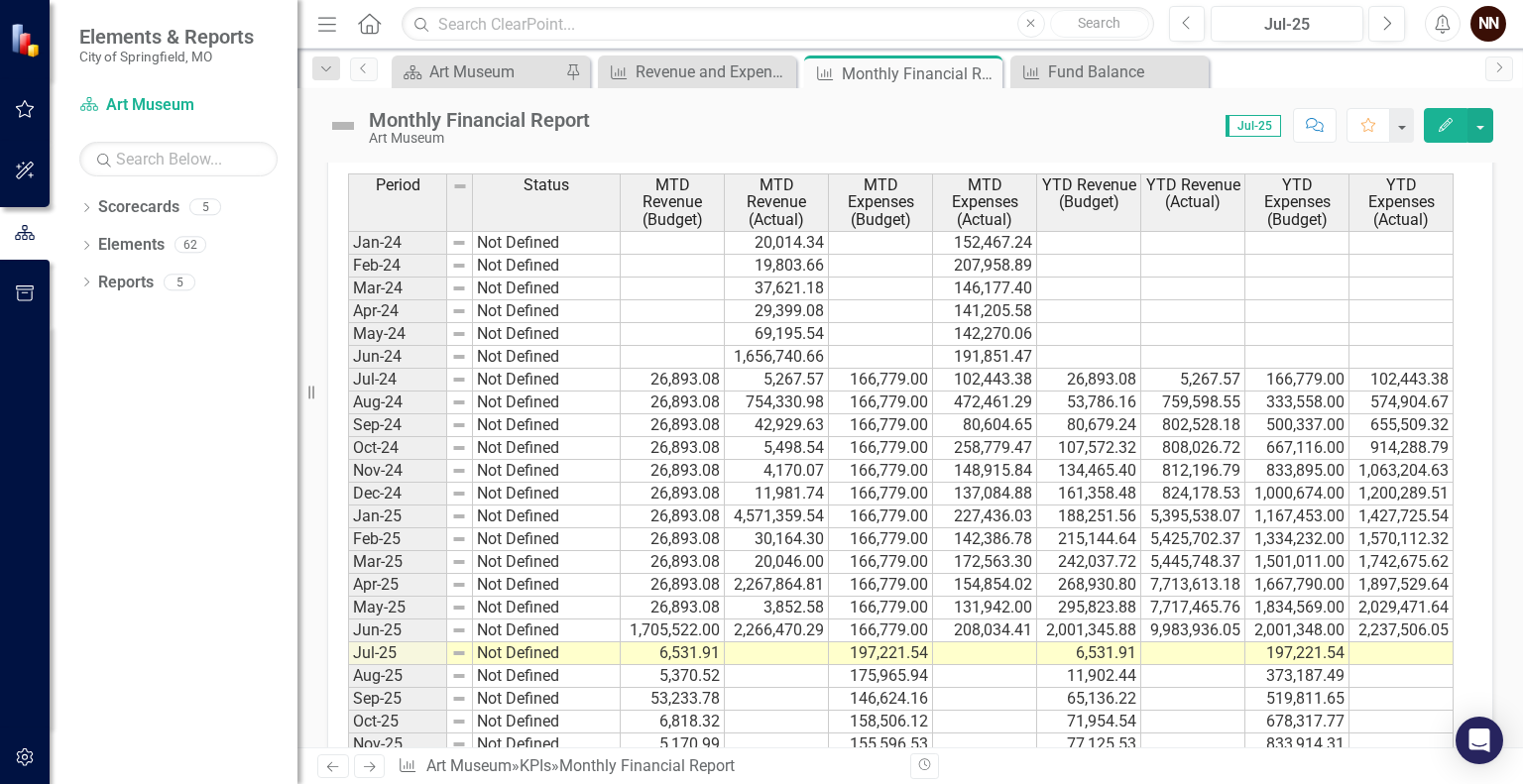 click at bounding box center (776, 653) 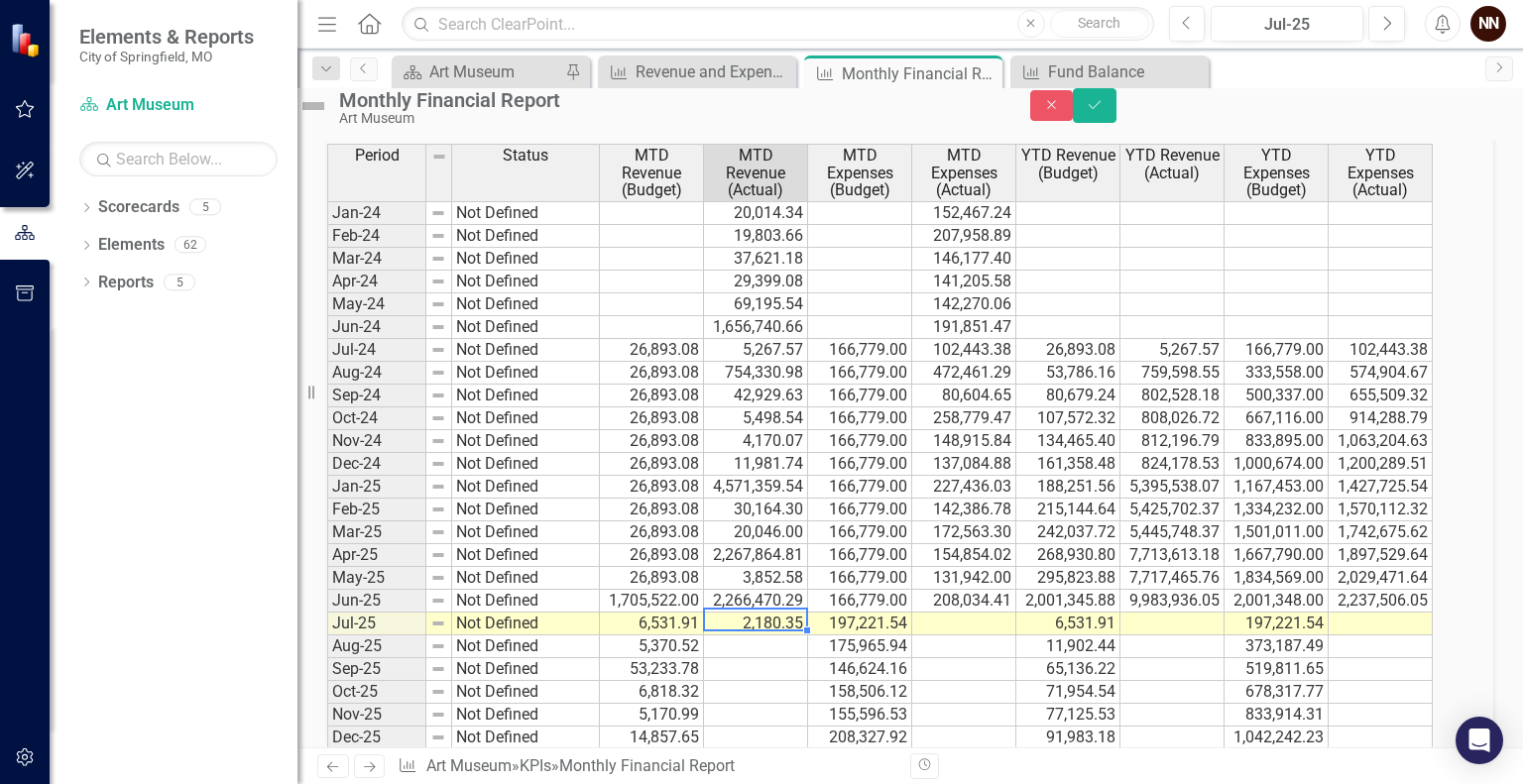 scroll, scrollTop: 1828, scrollLeft: 0, axis: vertical 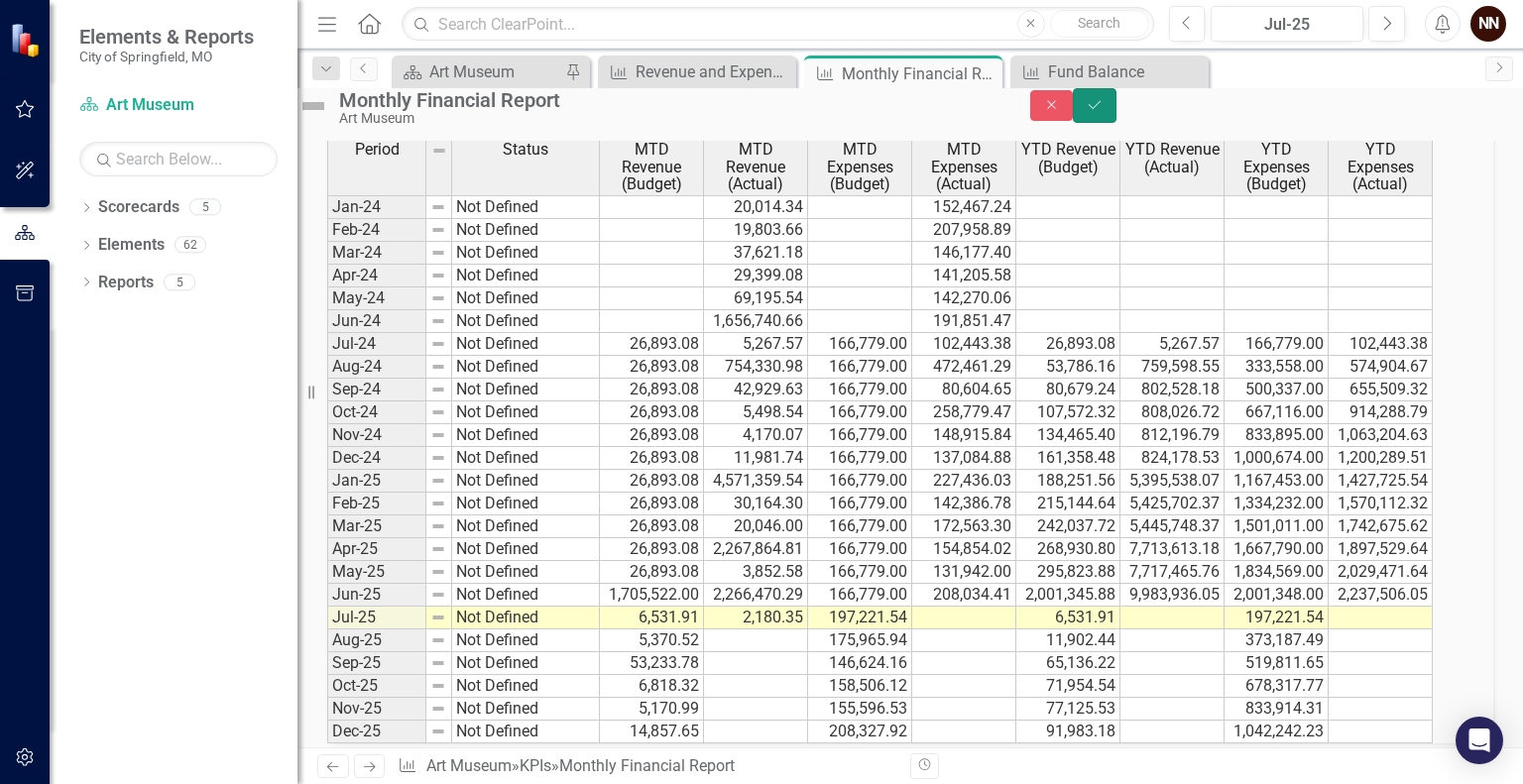 click on "Save" at bounding box center [1095, 105] 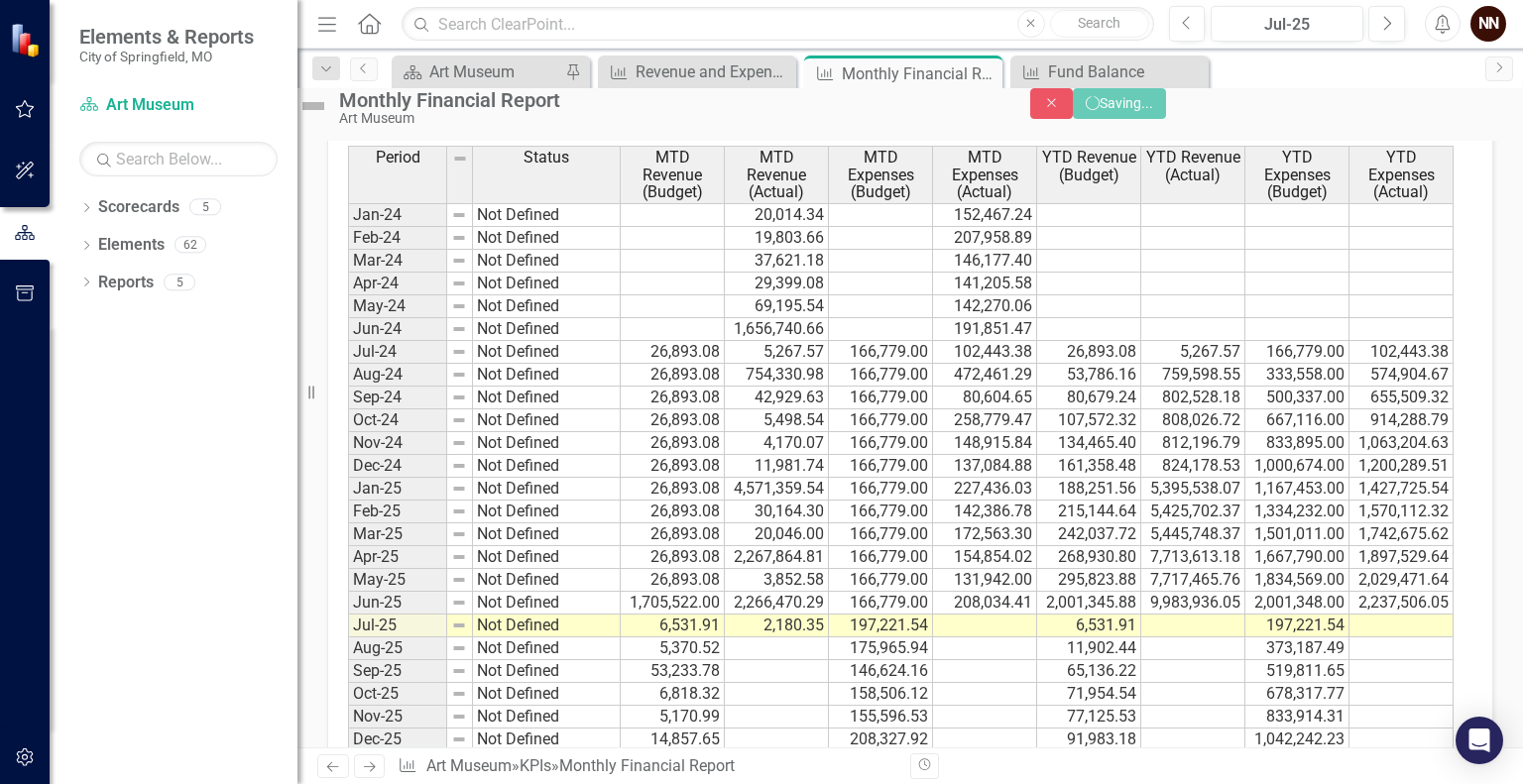 scroll, scrollTop: 1822, scrollLeft: 0, axis: vertical 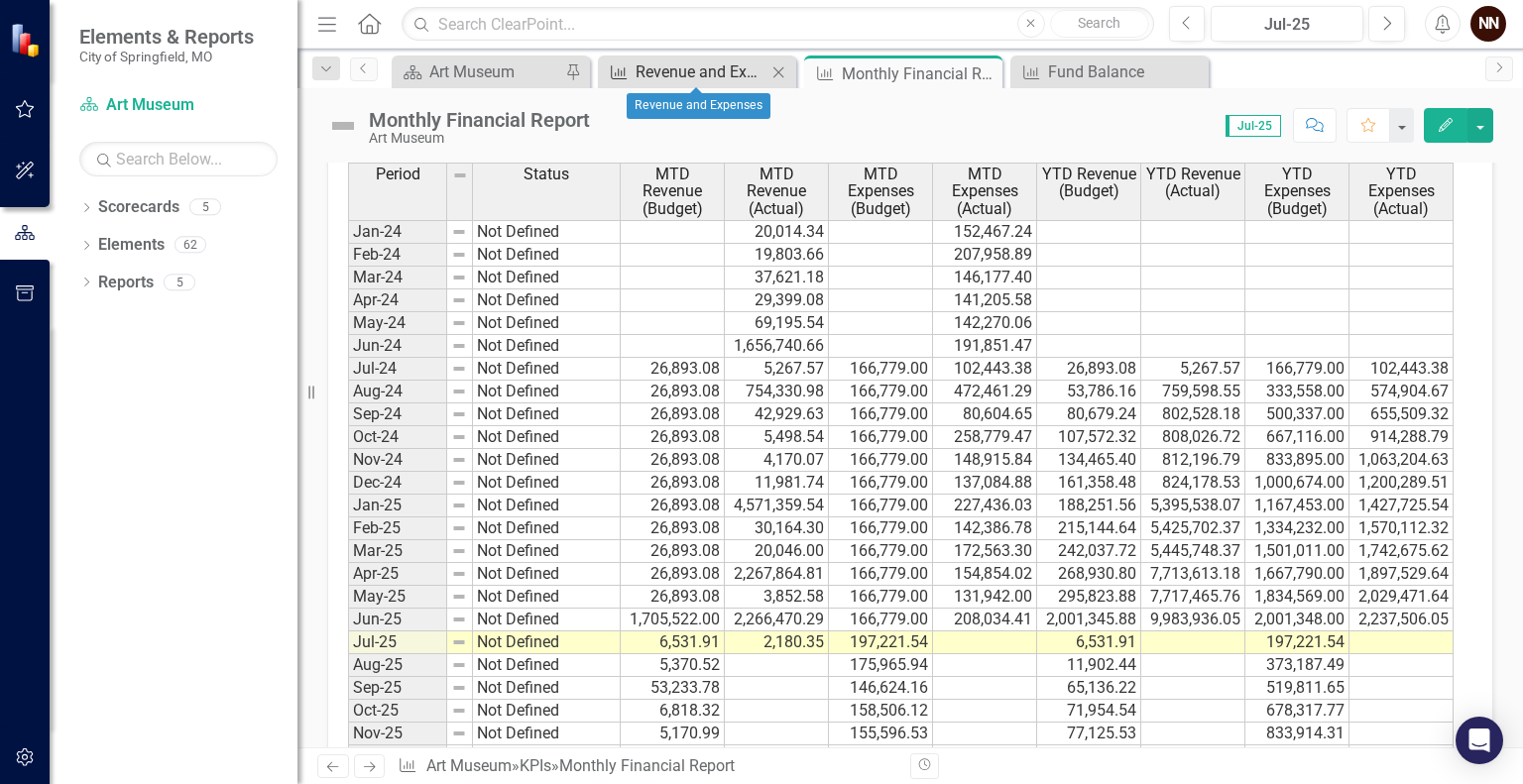 click on "Revenue and Expenses" at bounding box center [701, 71] 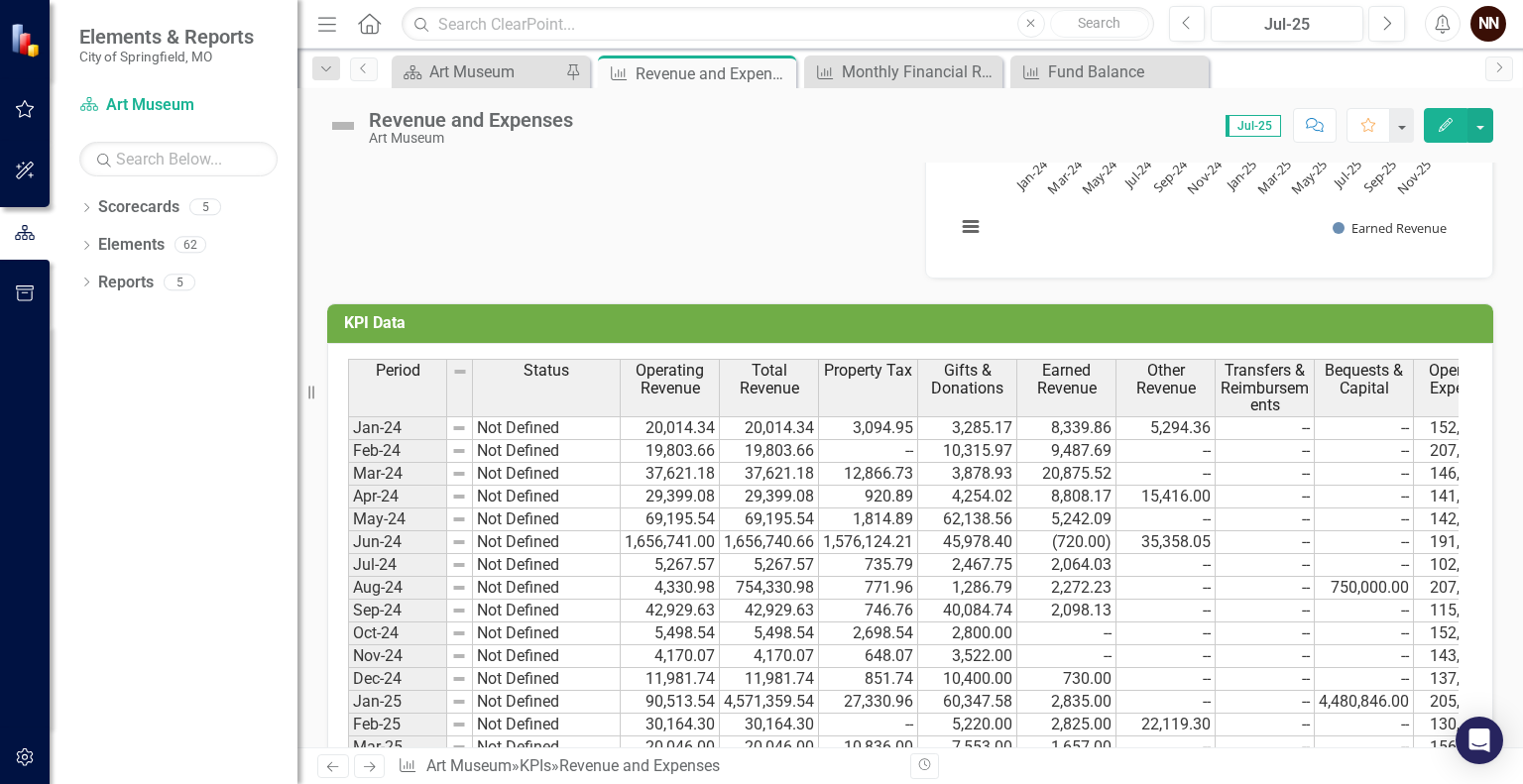 scroll, scrollTop: 1592, scrollLeft: 0, axis: vertical 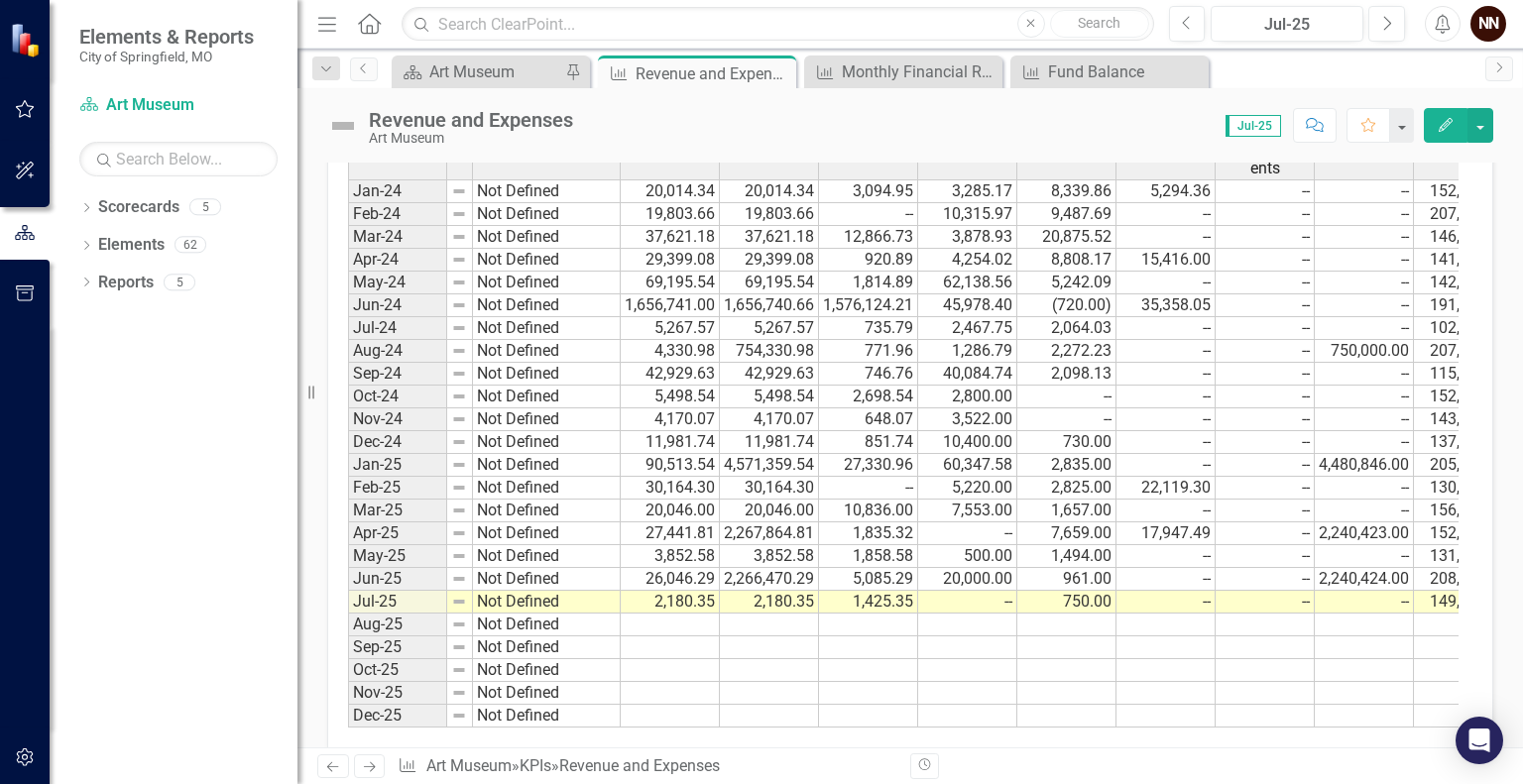 click on "--" at bounding box center [1364, 602] 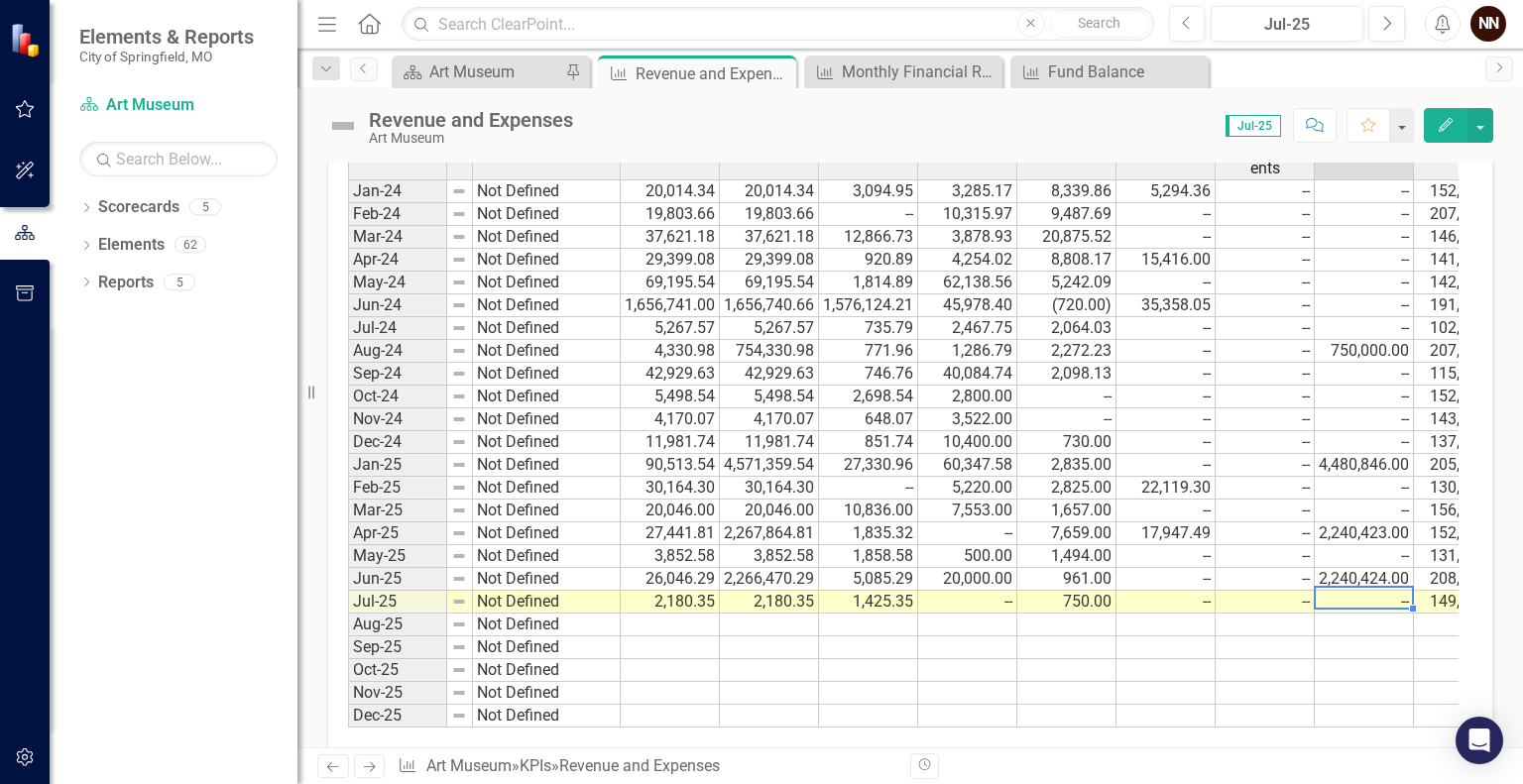scroll, scrollTop: 0, scrollLeft: 55, axis: horizontal 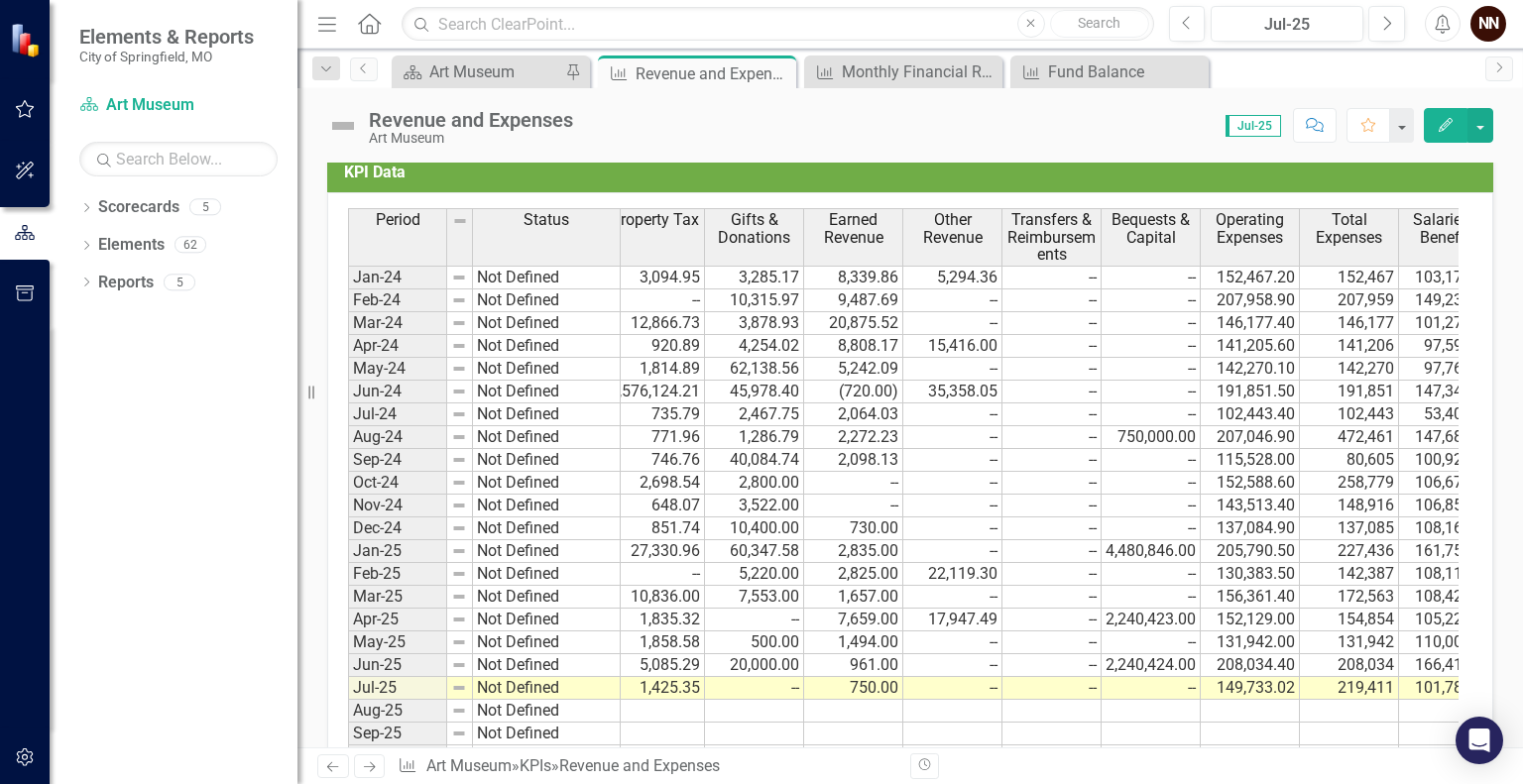 click on "219,411" at bounding box center (1349, 688) 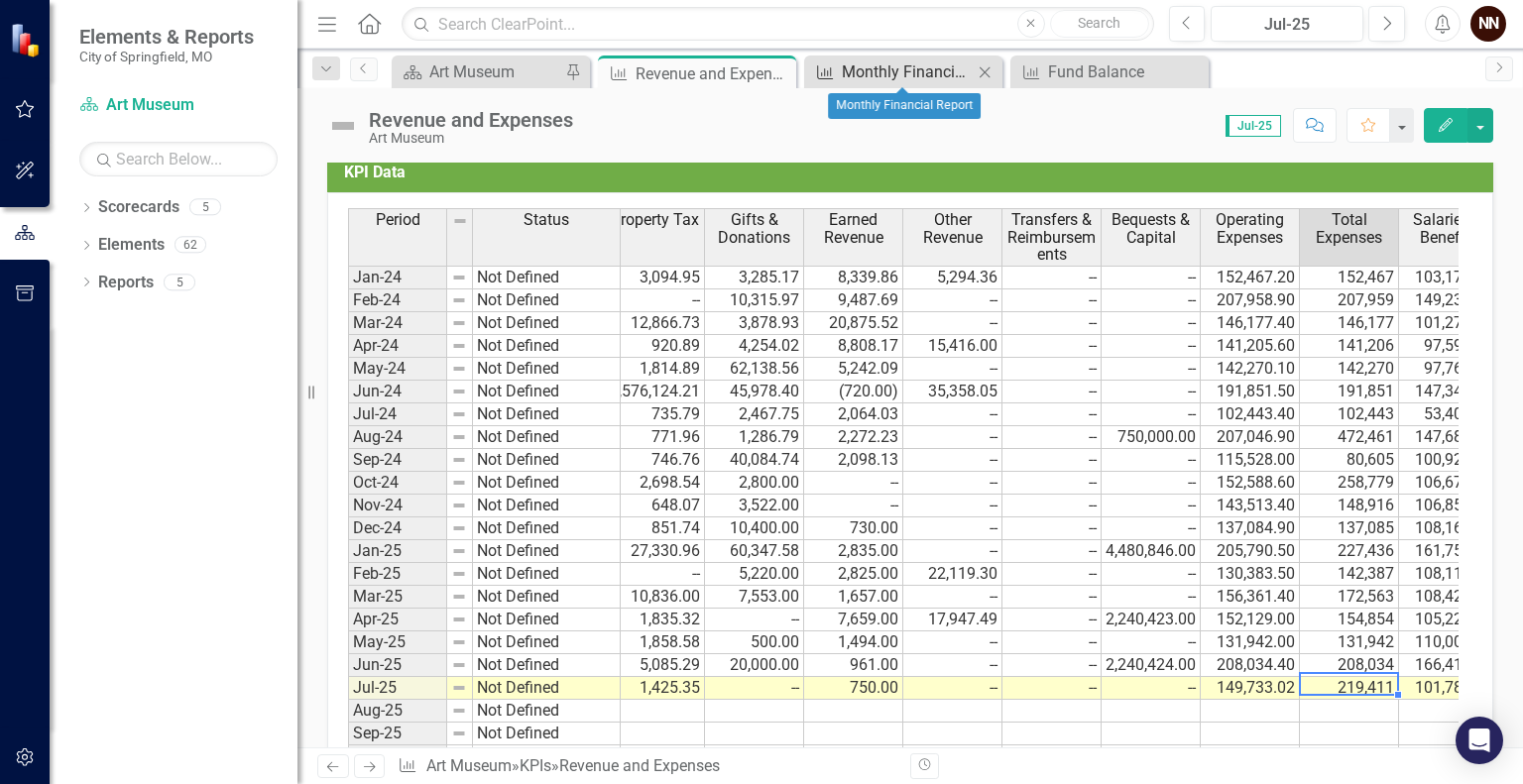 click on "Monthly Financial Report" at bounding box center (907, 71) 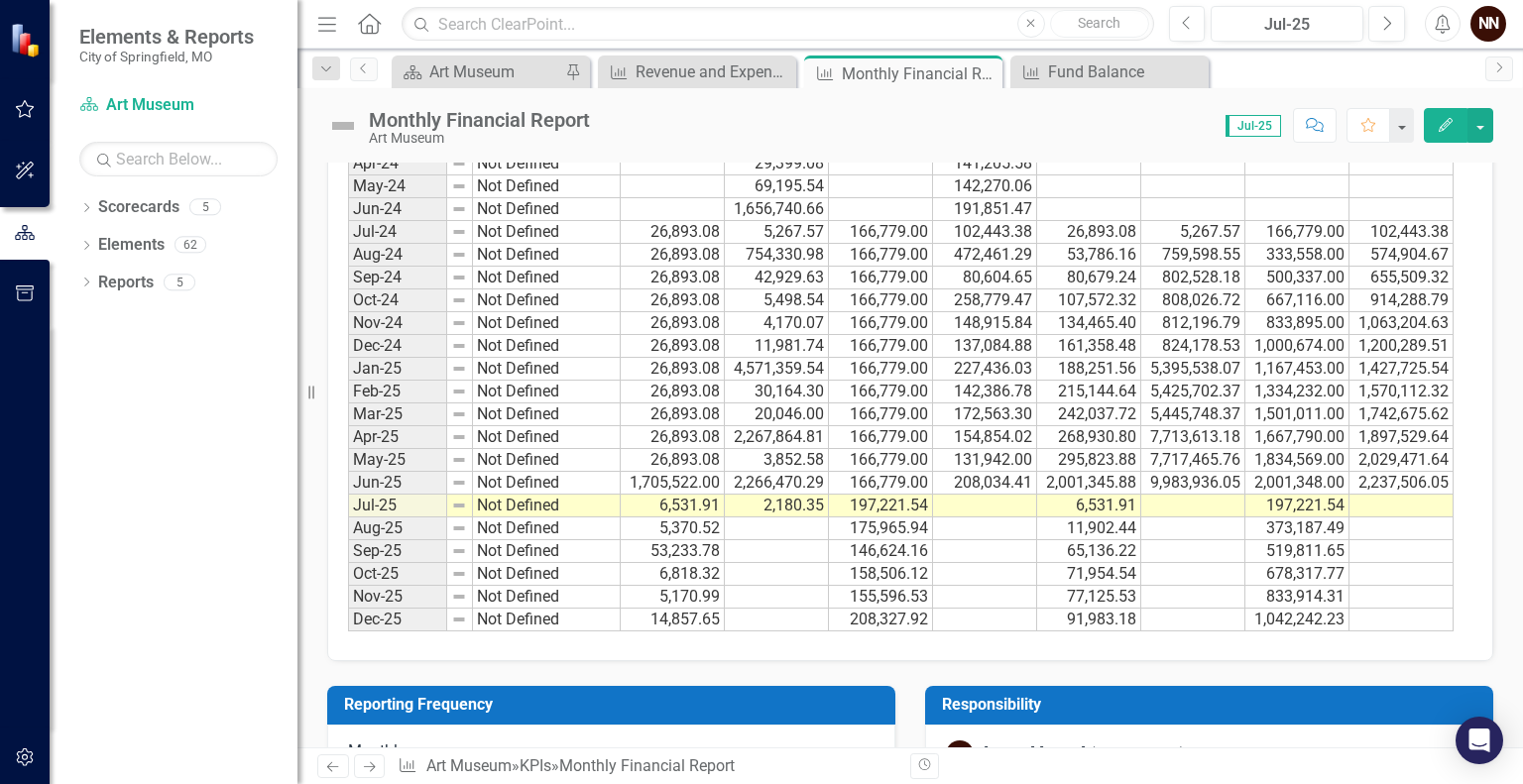 scroll, scrollTop: 1984, scrollLeft: 0, axis: vertical 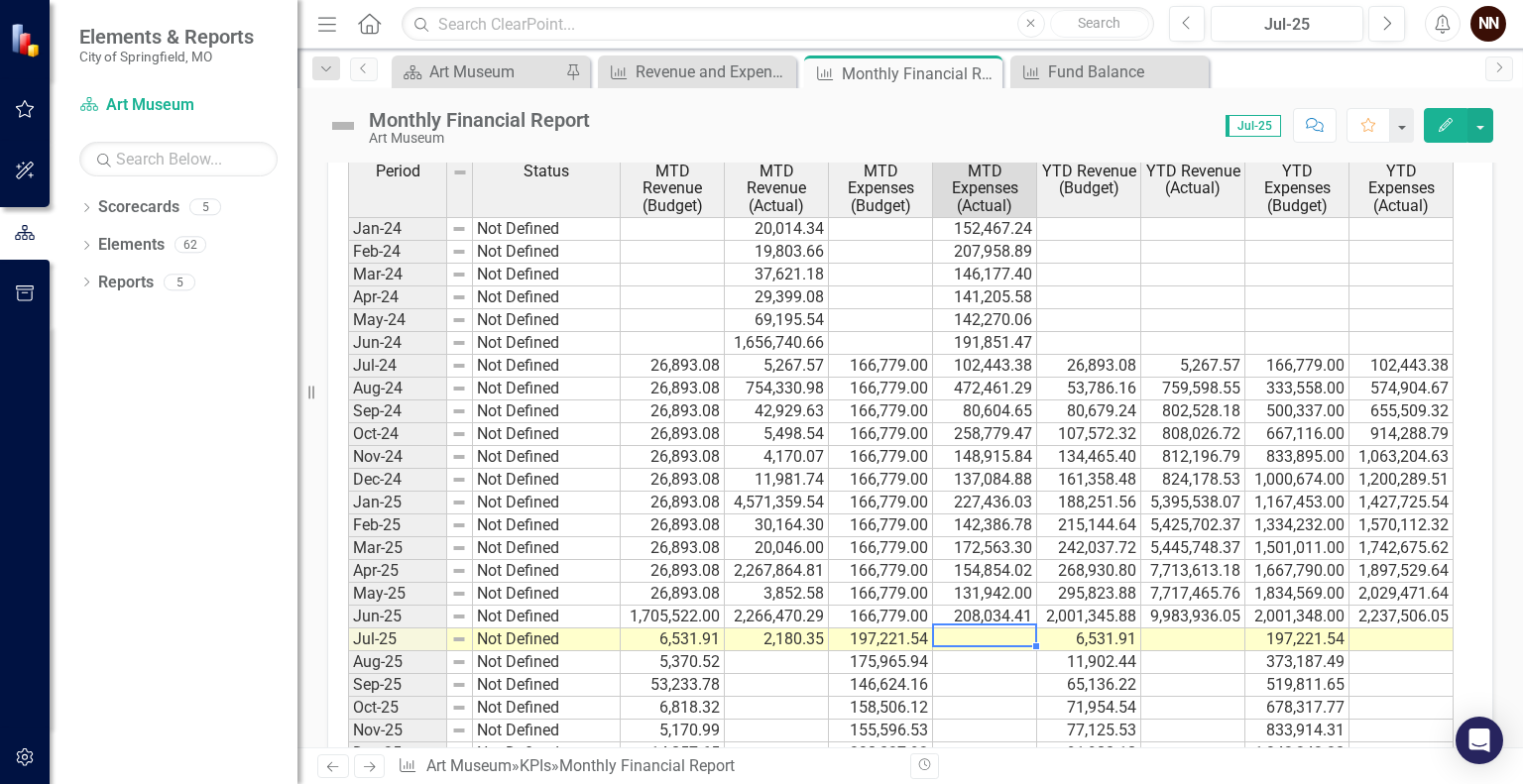click at bounding box center [985, 639] 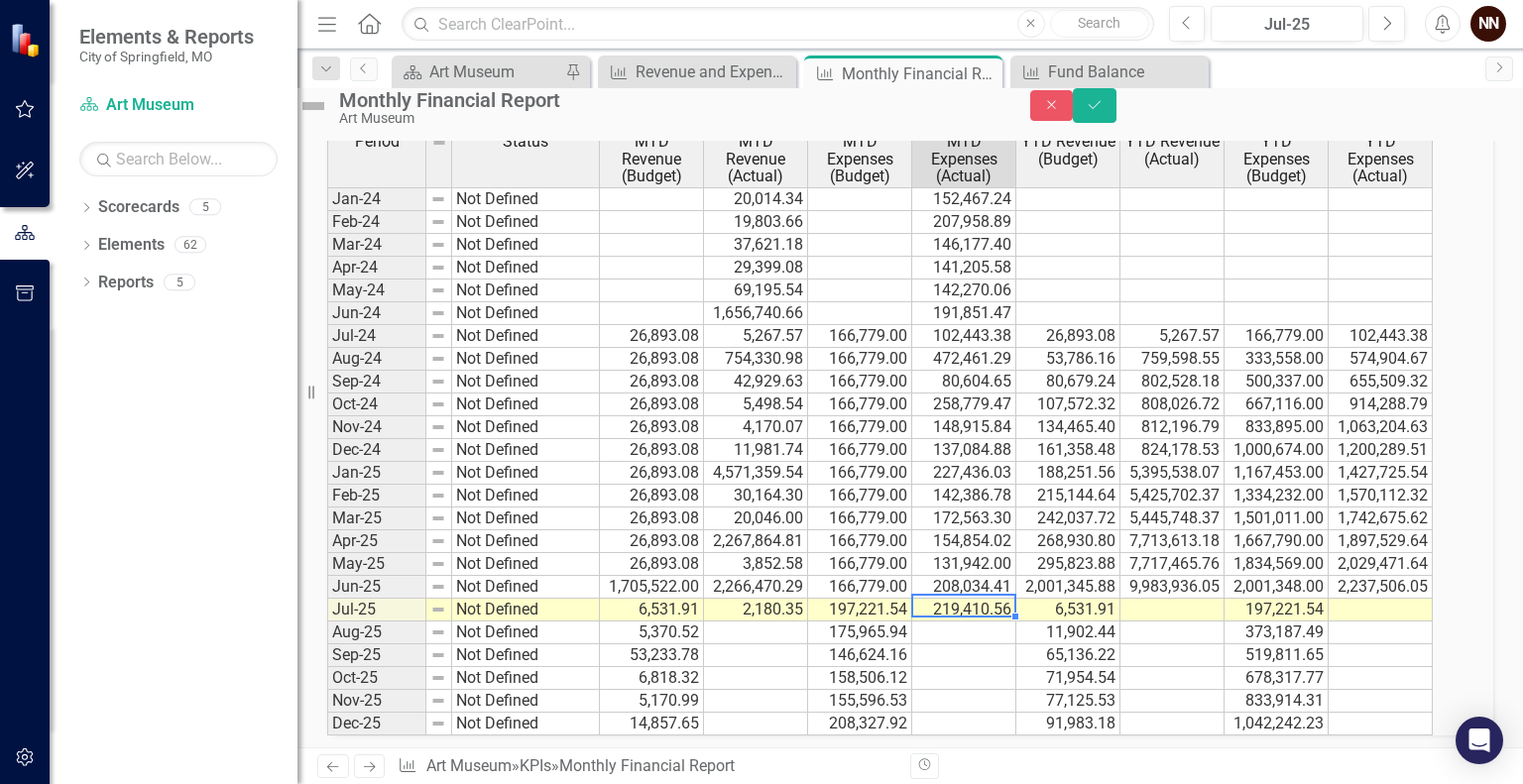 scroll, scrollTop: 1843, scrollLeft: 0, axis: vertical 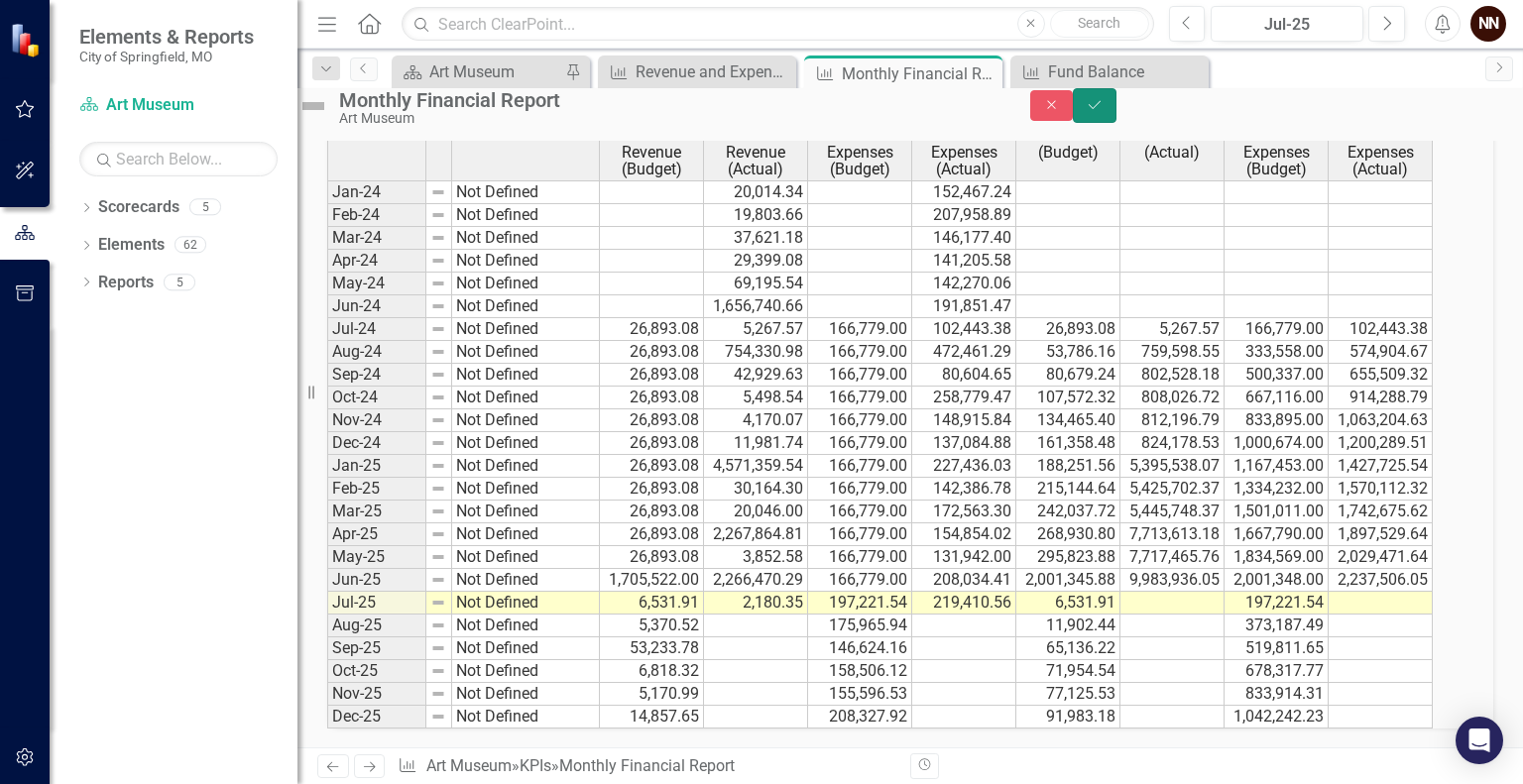 click on "Save" 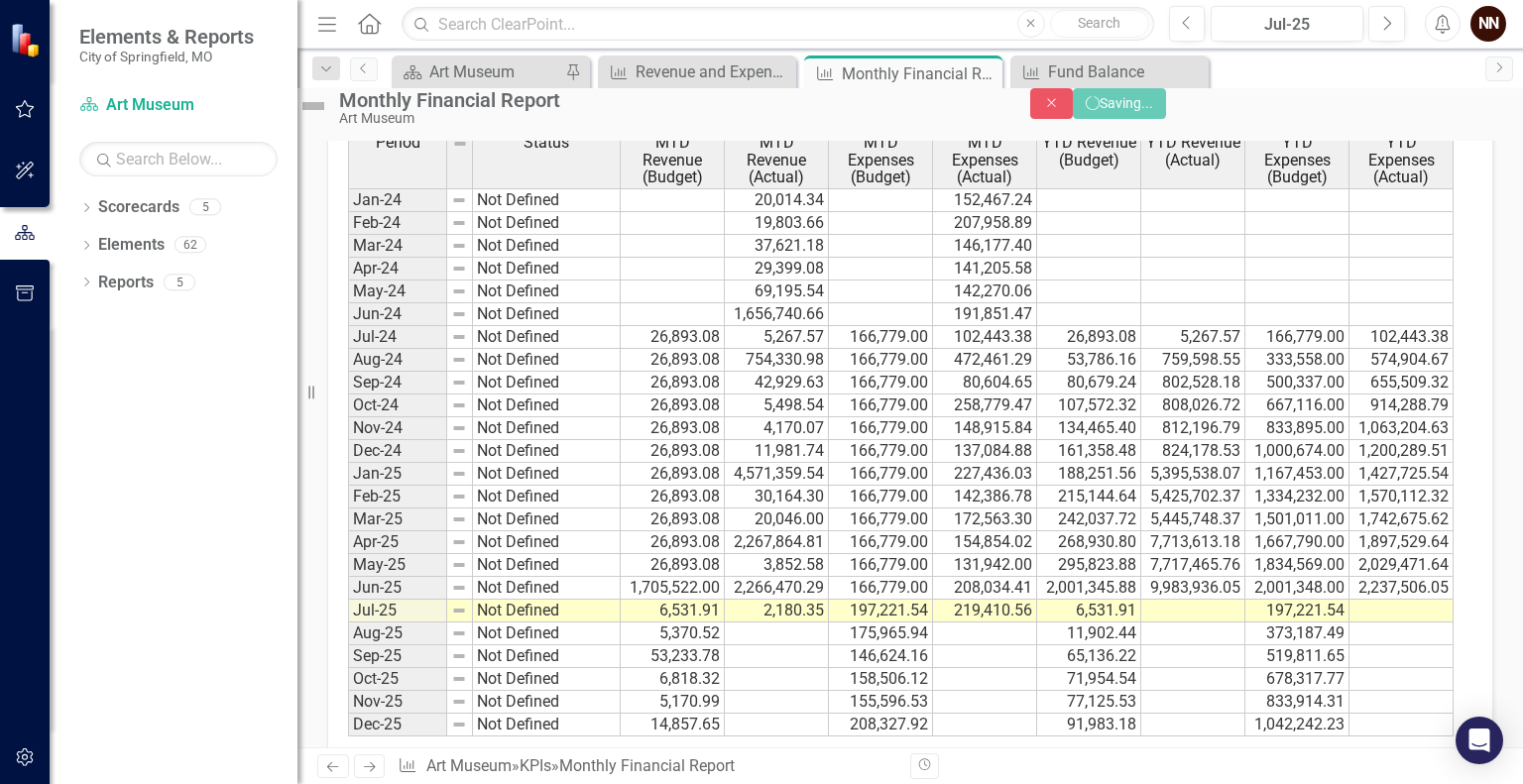 scroll, scrollTop: 1836, scrollLeft: 0, axis: vertical 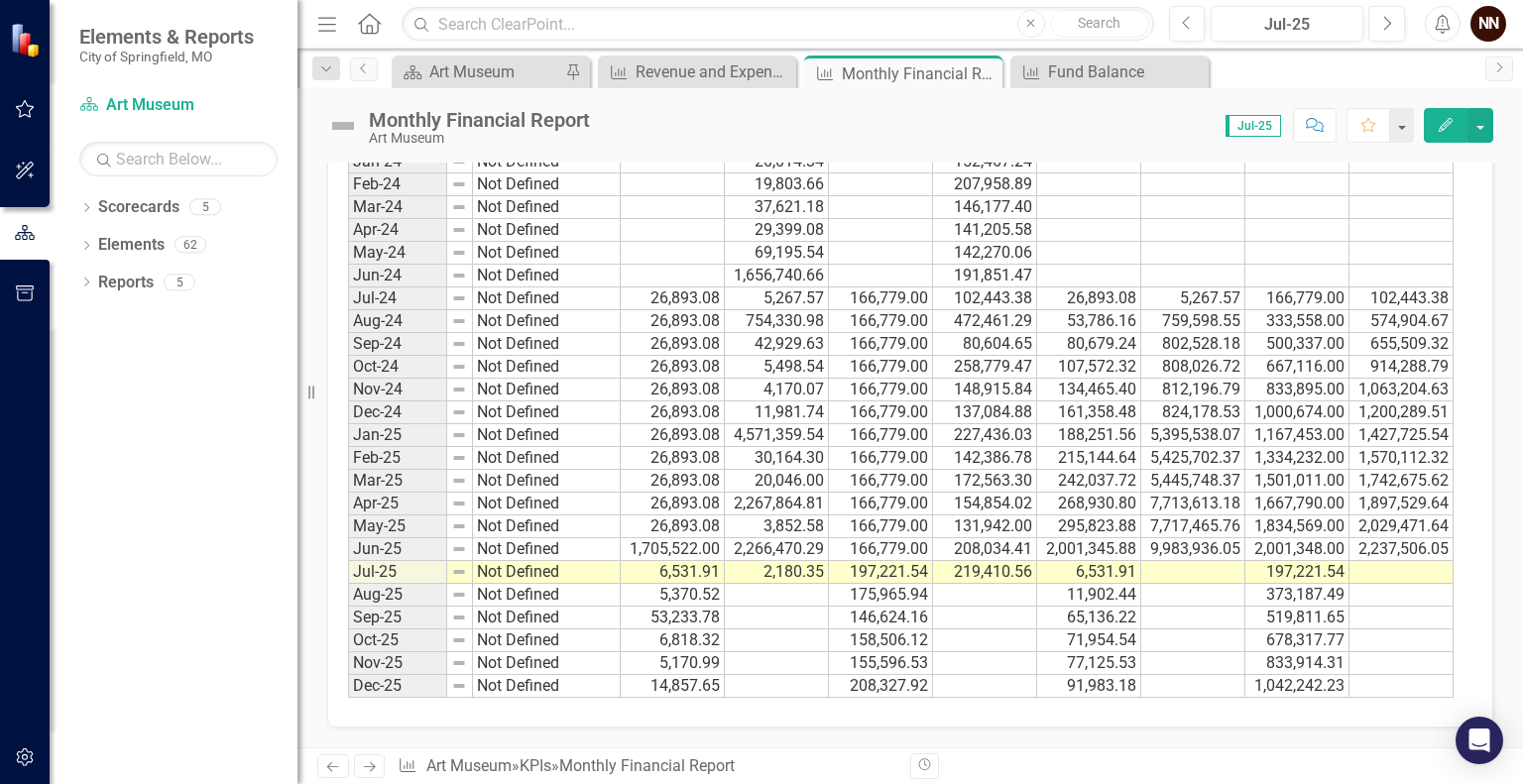 click on "2,180.35" at bounding box center [776, 572] 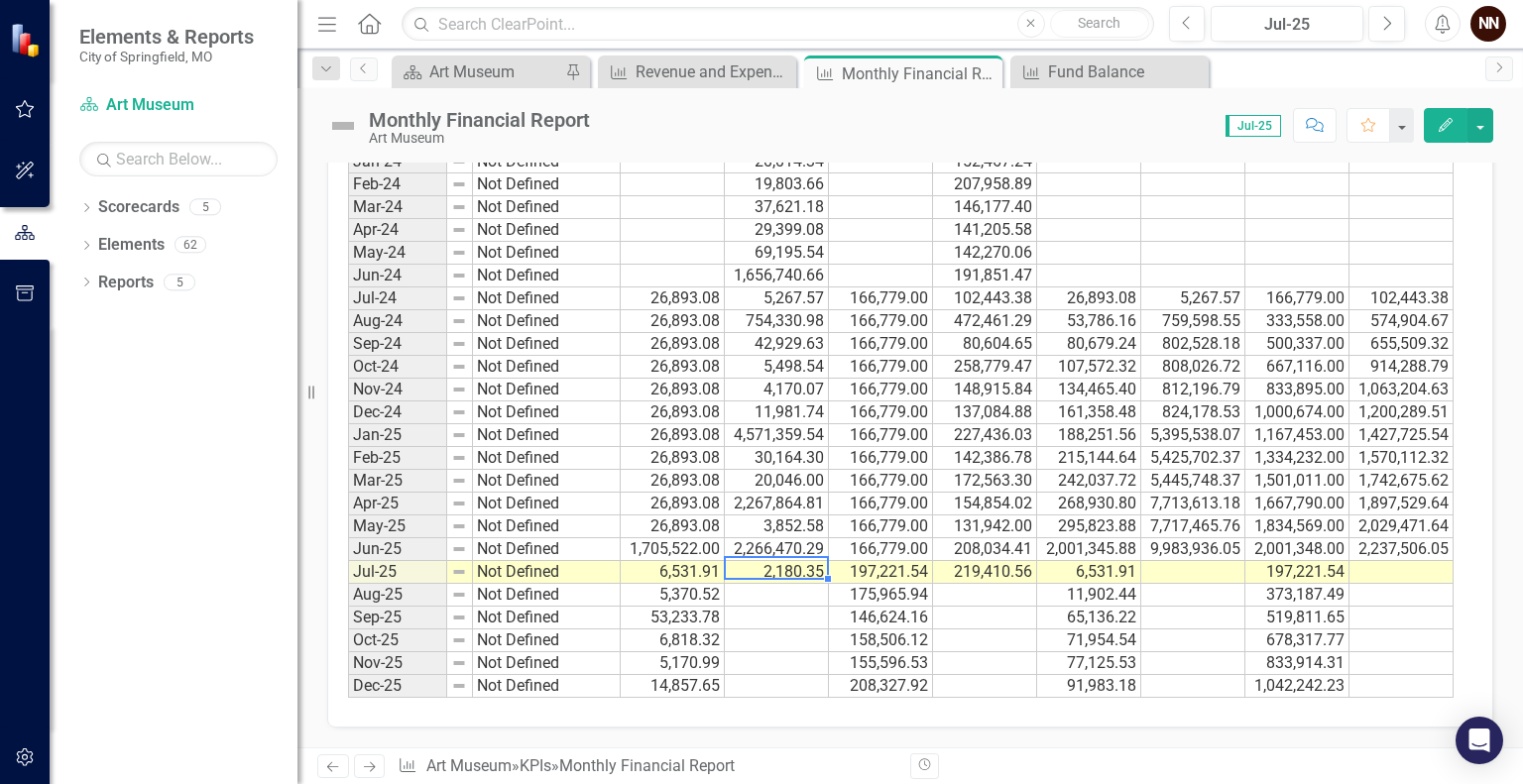 click on "2,180.35" at bounding box center [776, 572] 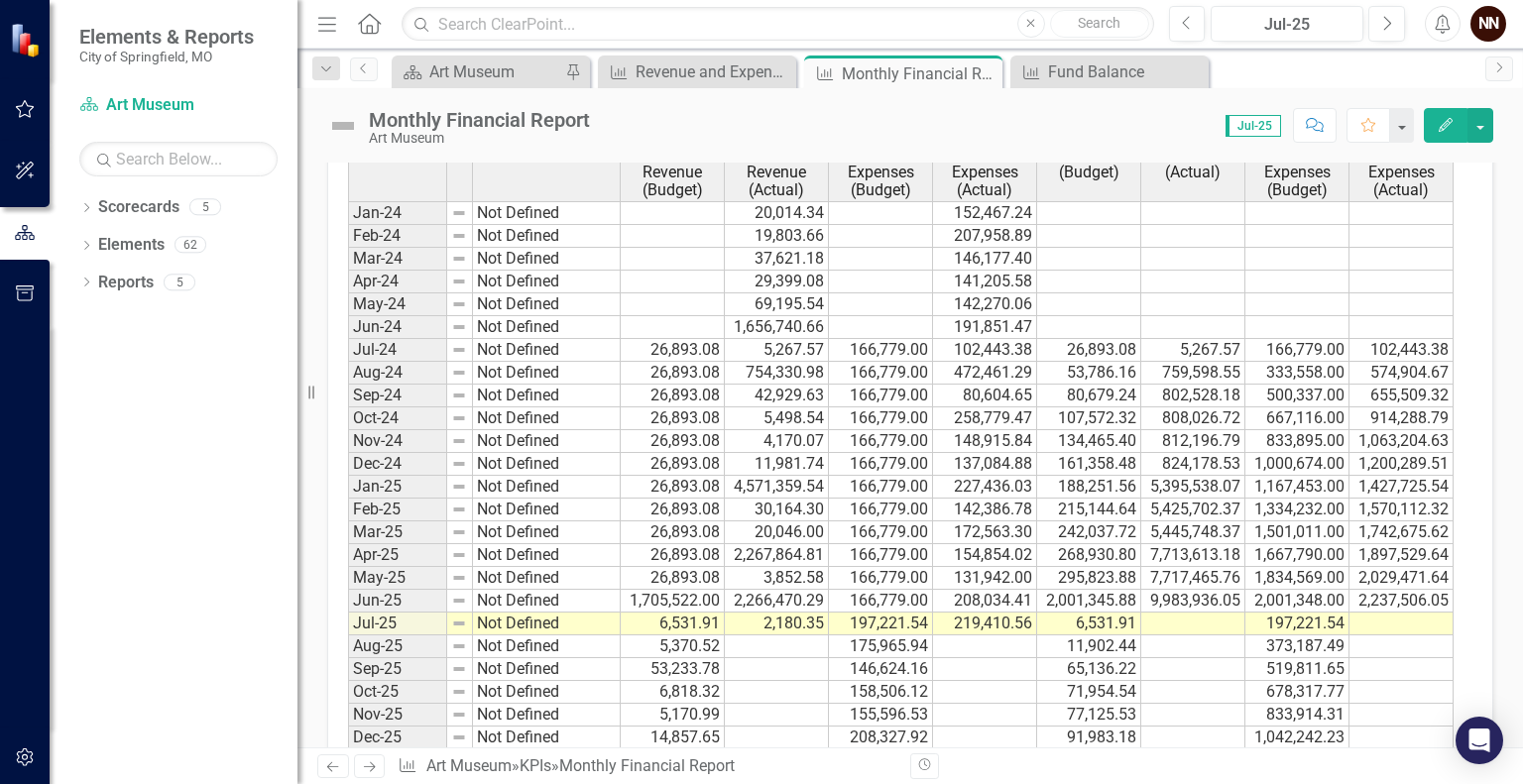 scroll, scrollTop: 1881, scrollLeft: 0, axis: vertical 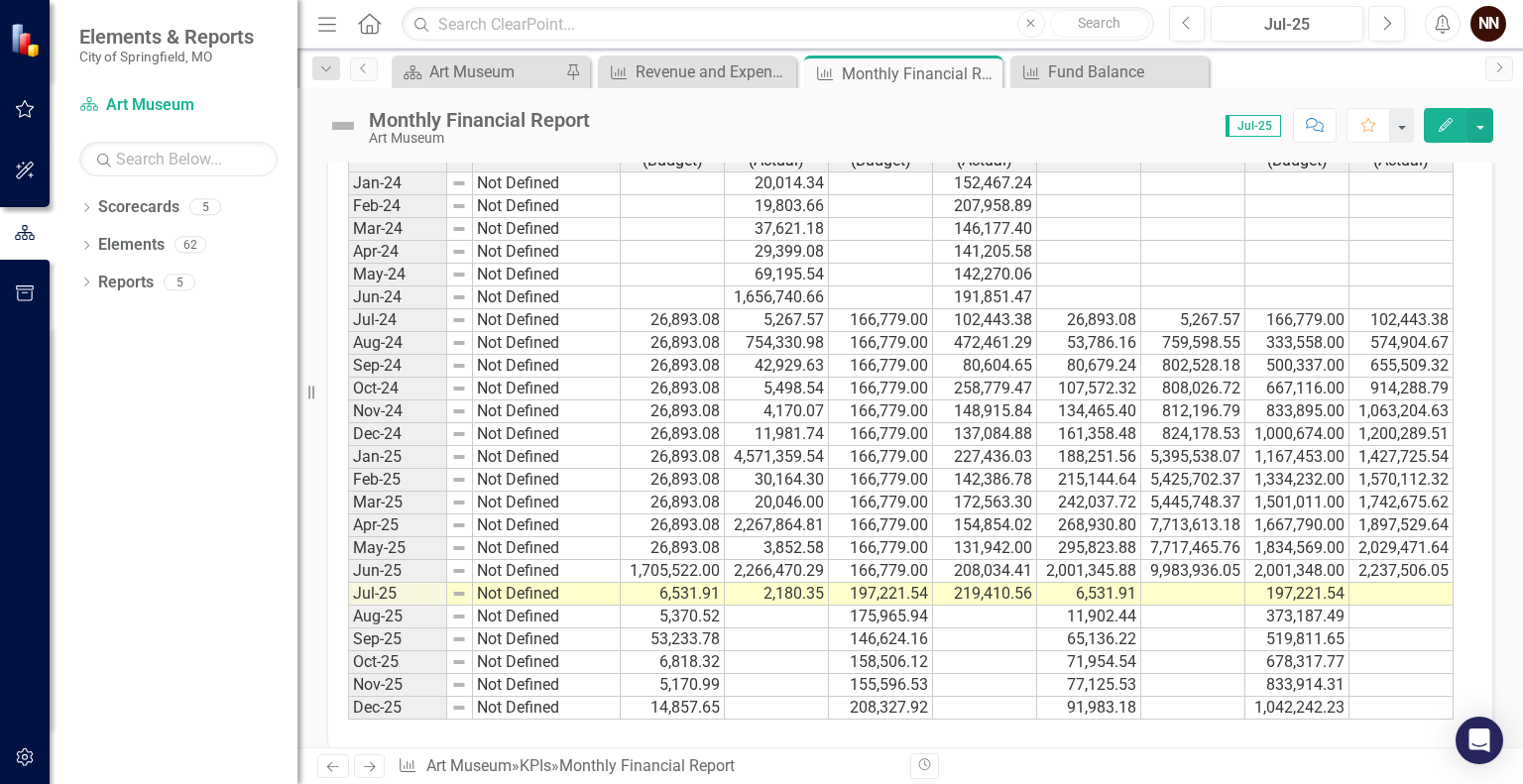 click at bounding box center (1193, 594) 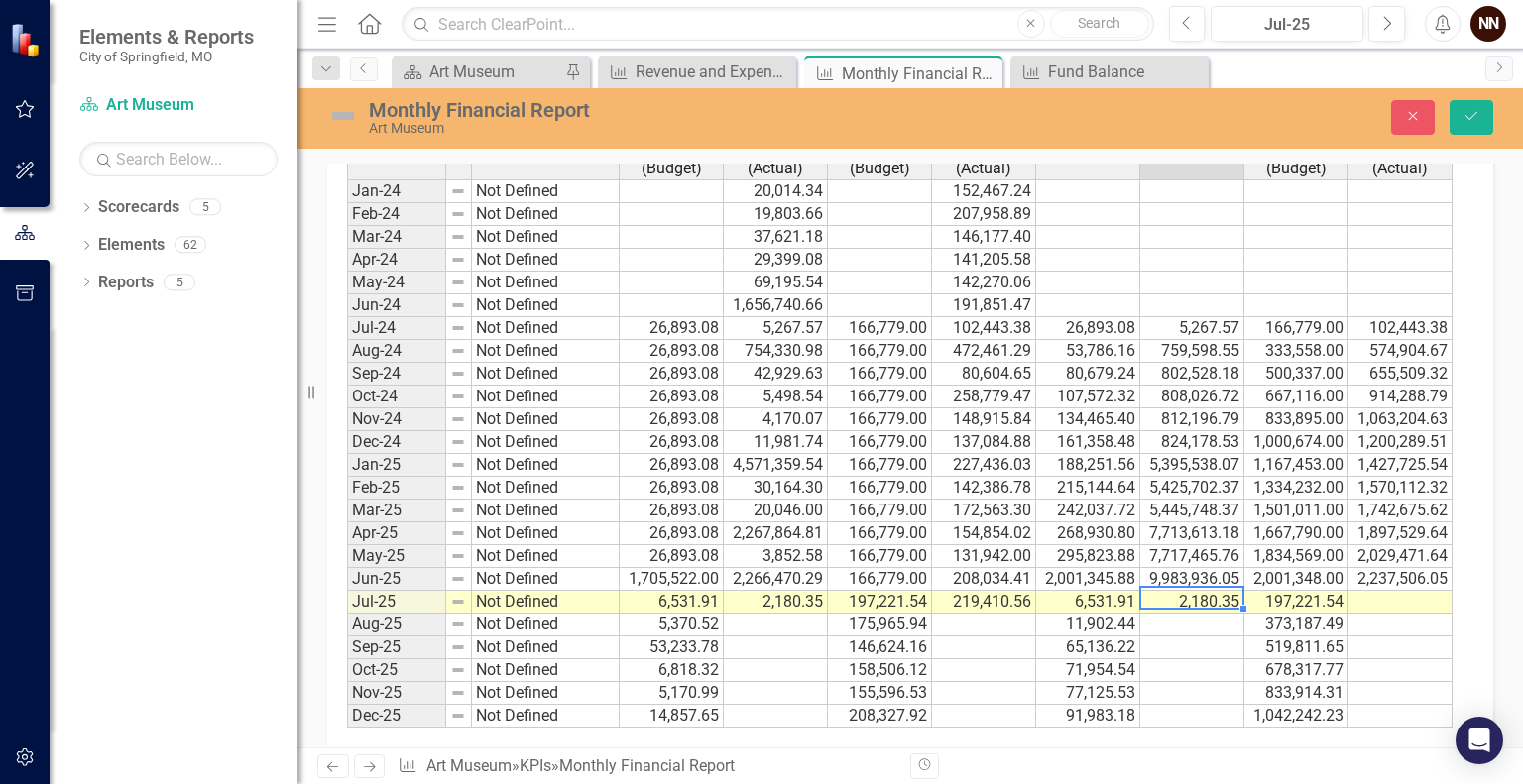 scroll, scrollTop: 1887, scrollLeft: 0, axis: vertical 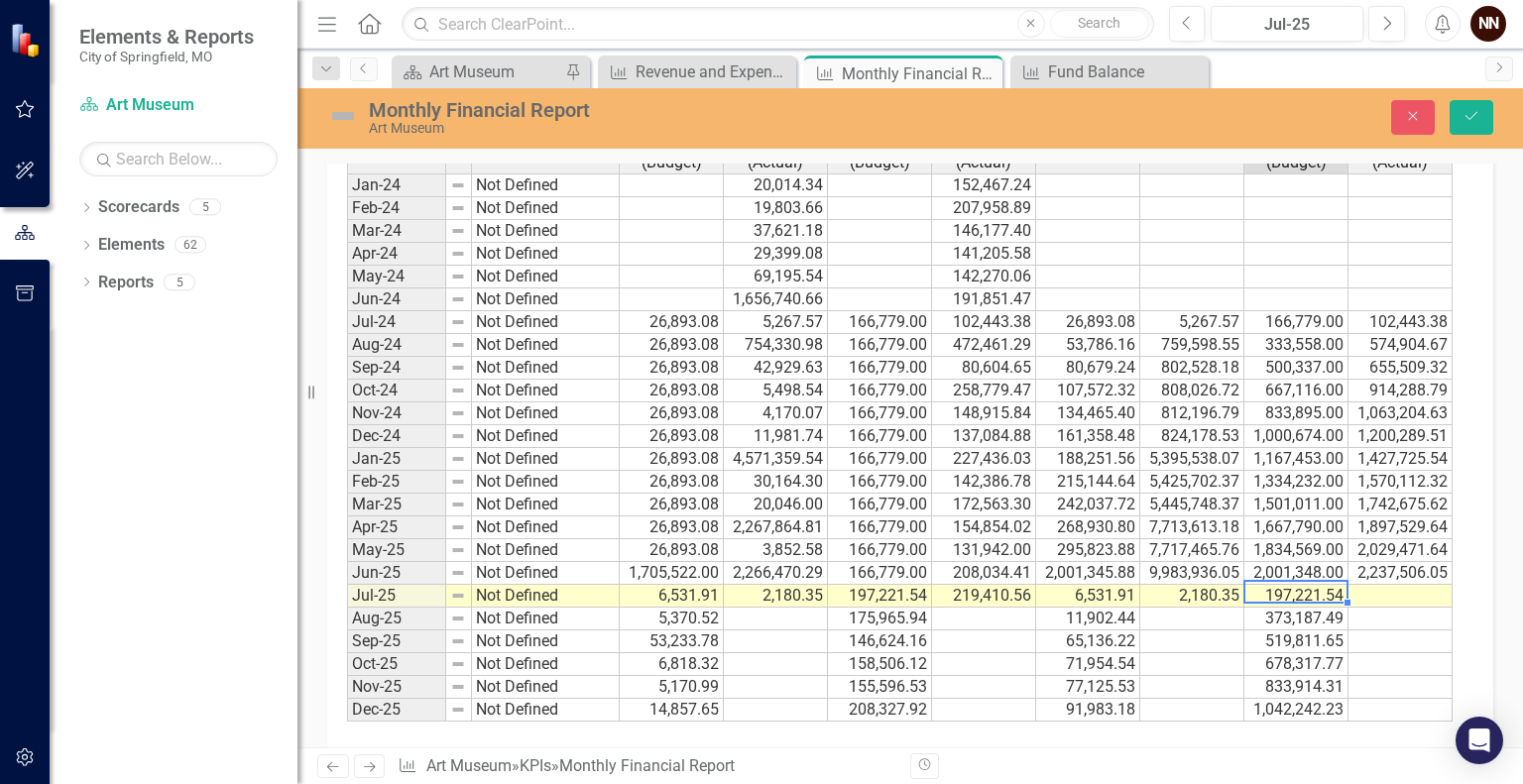 click on "6,531.91" at bounding box center (1088, 596) 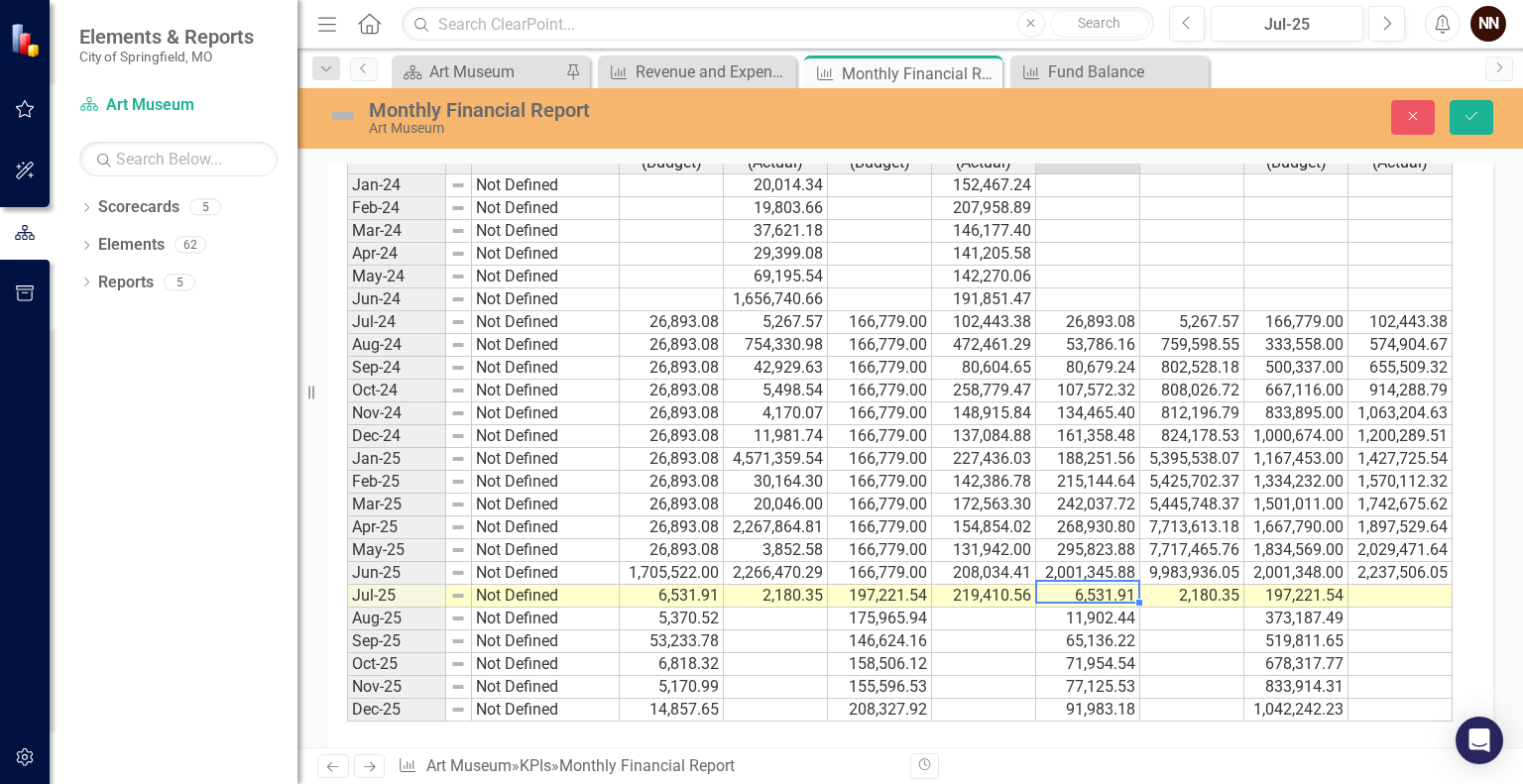 click on "219,410.56" at bounding box center (984, 596) 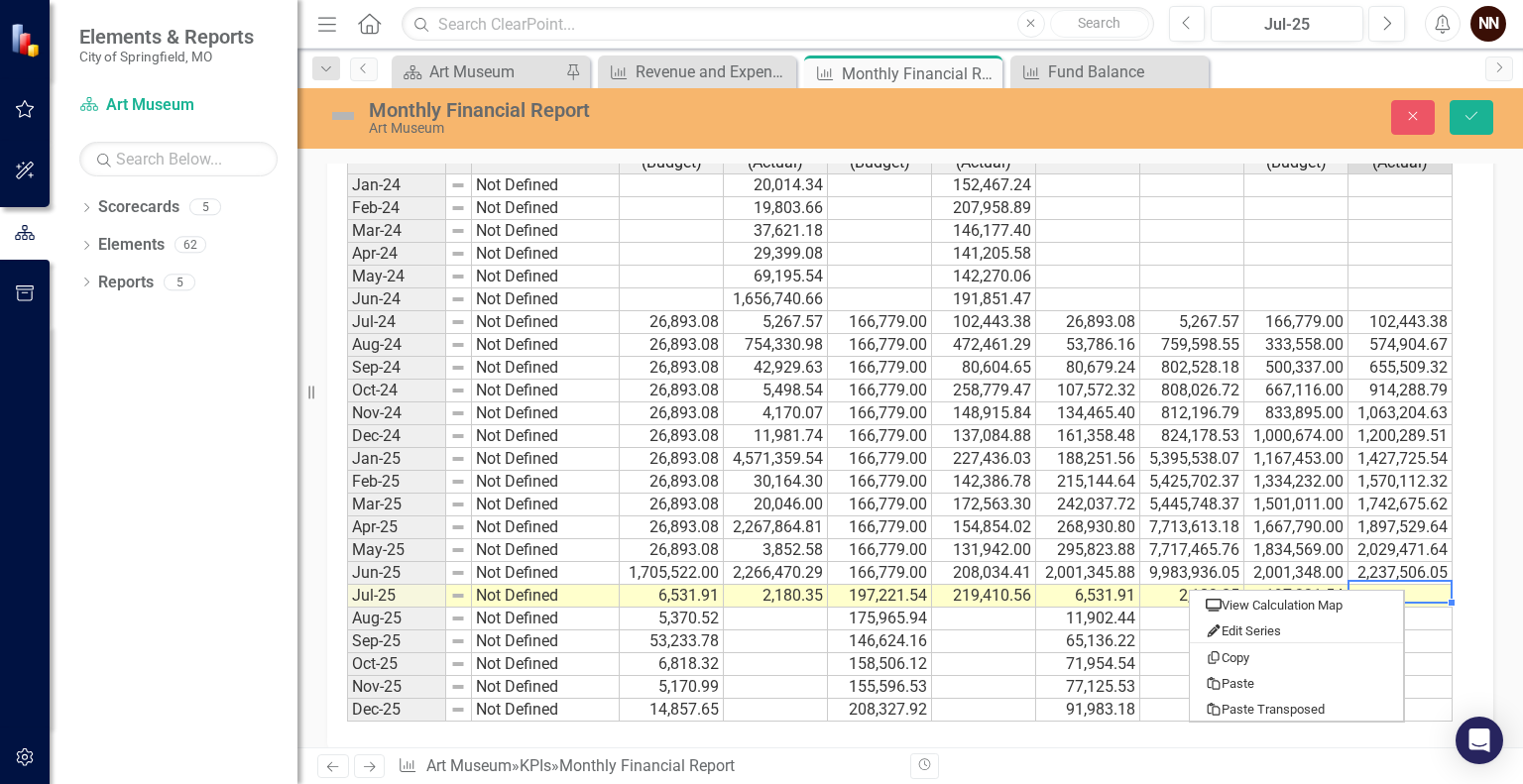click at bounding box center (1400, 596) 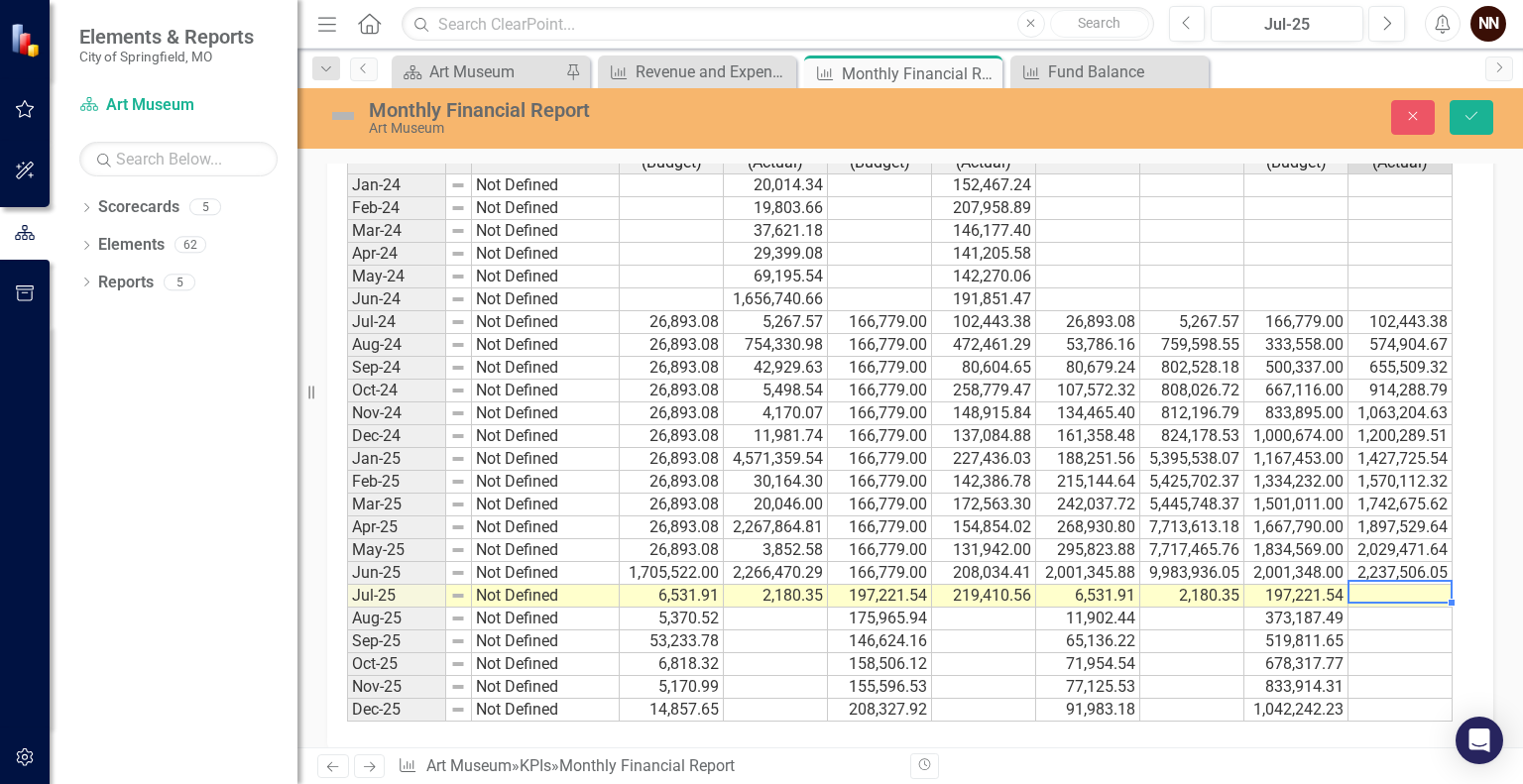 type on "219410.56" 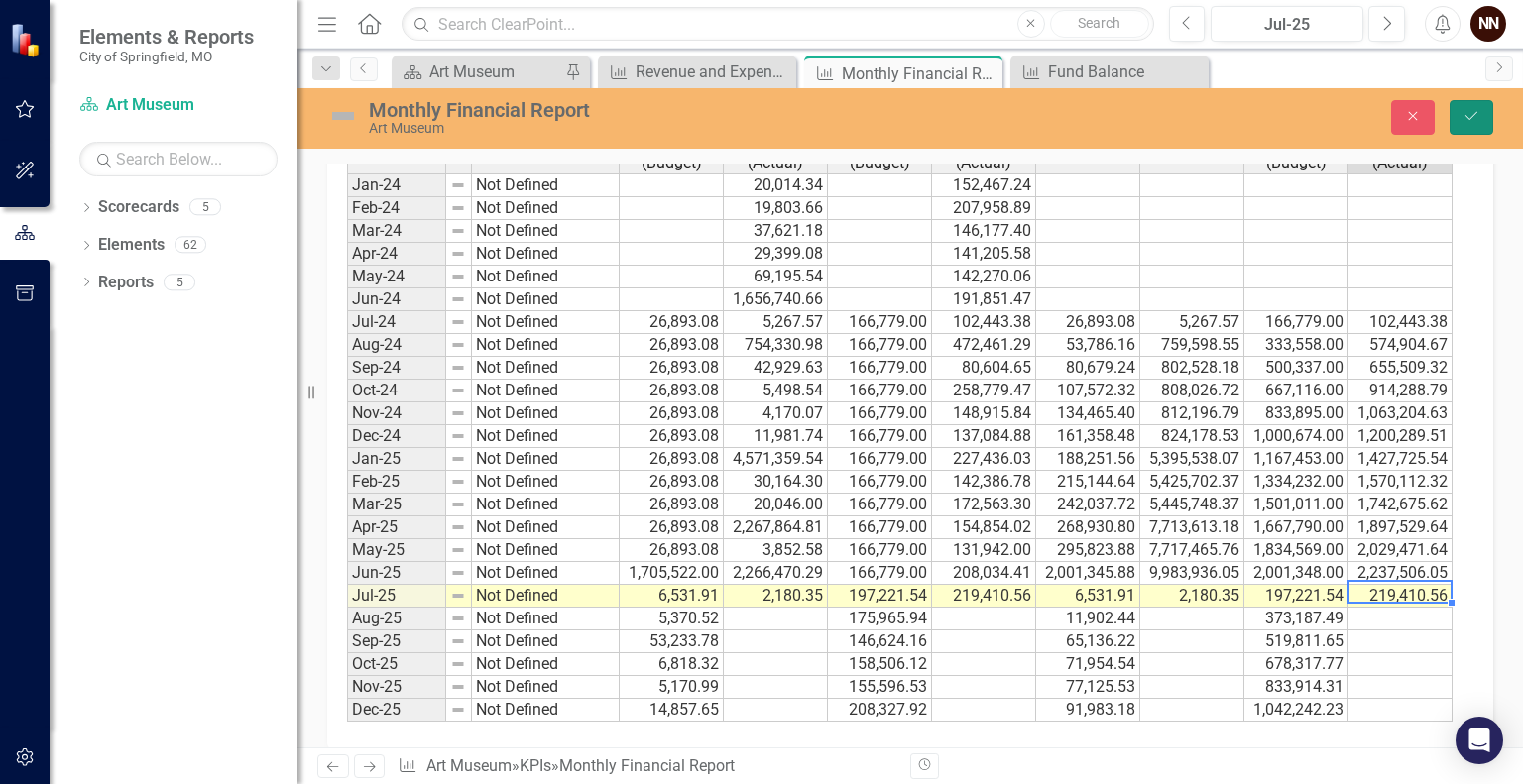 click on "Save" 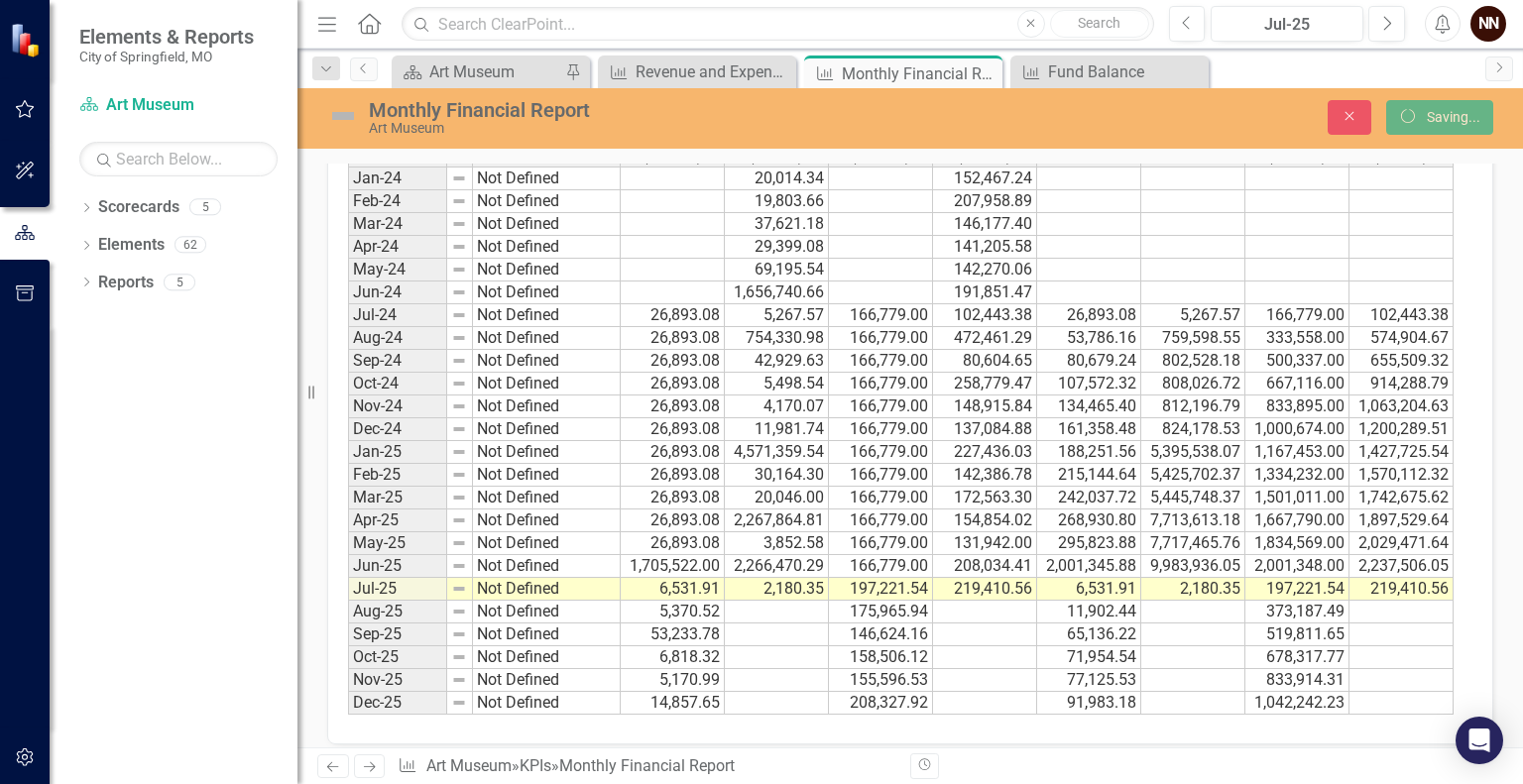 scroll, scrollTop: 1881, scrollLeft: 0, axis: vertical 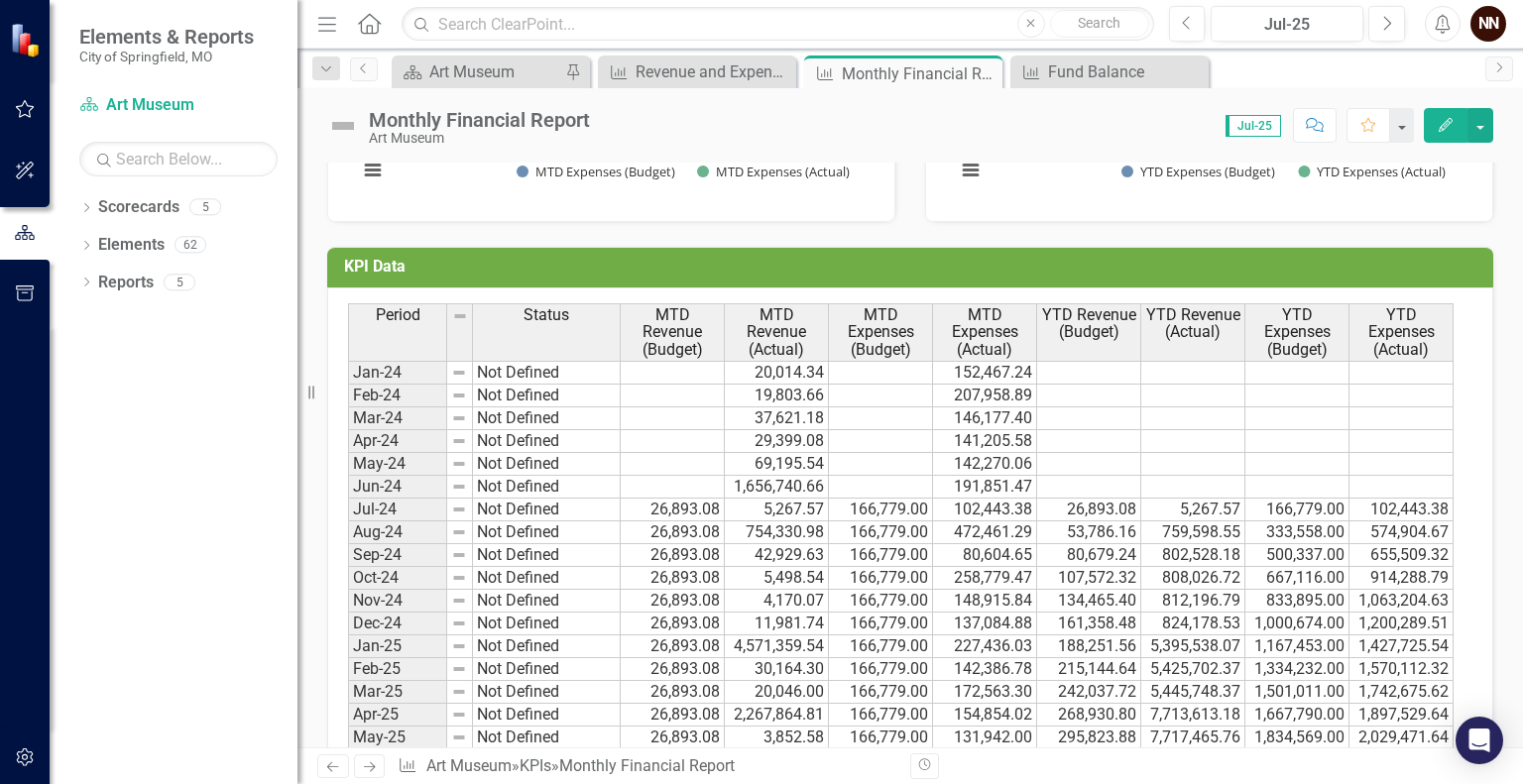 click on "KPI Data" at bounding box center (913, 267) 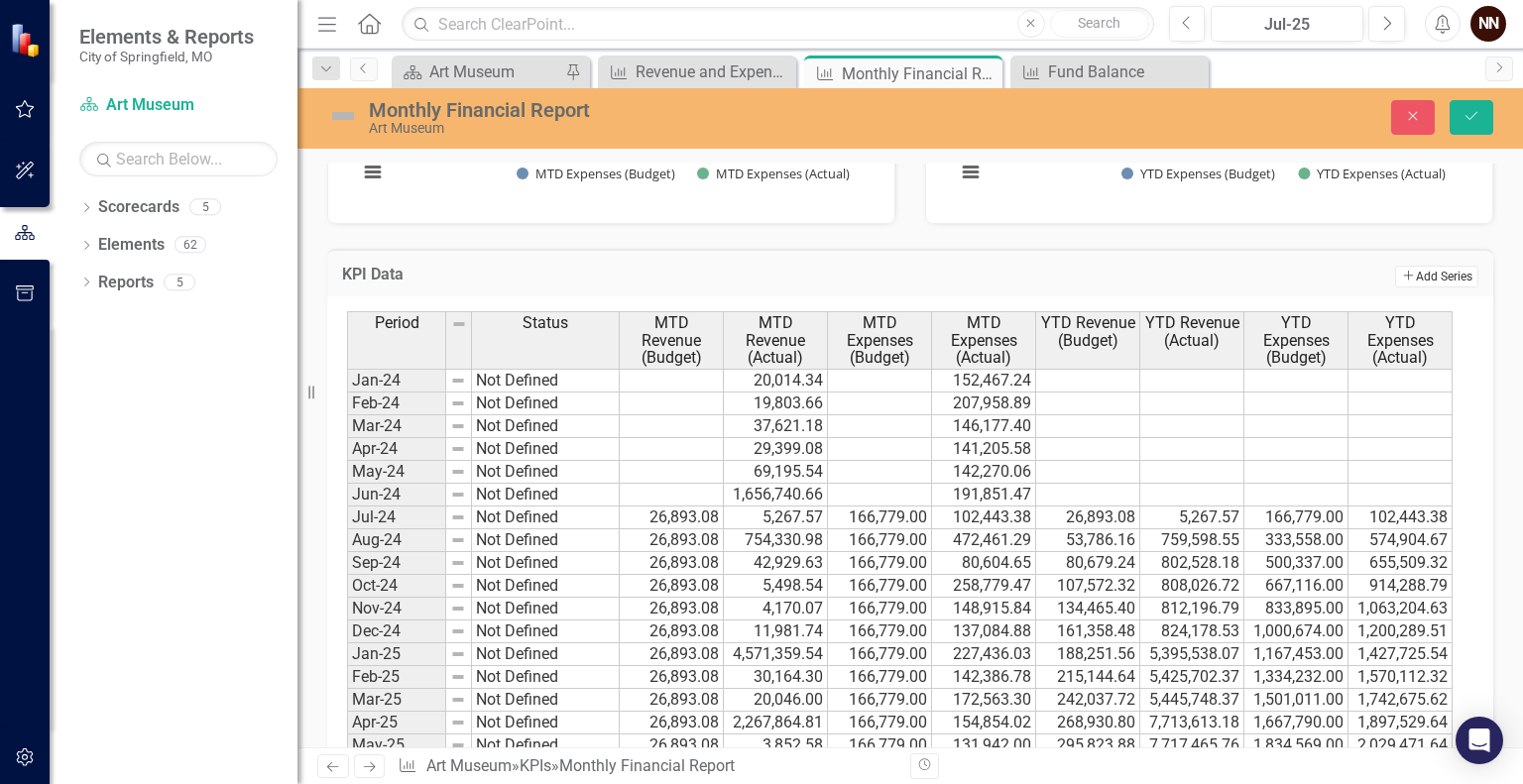click on "Add  Add Series" at bounding box center [1437, 277] 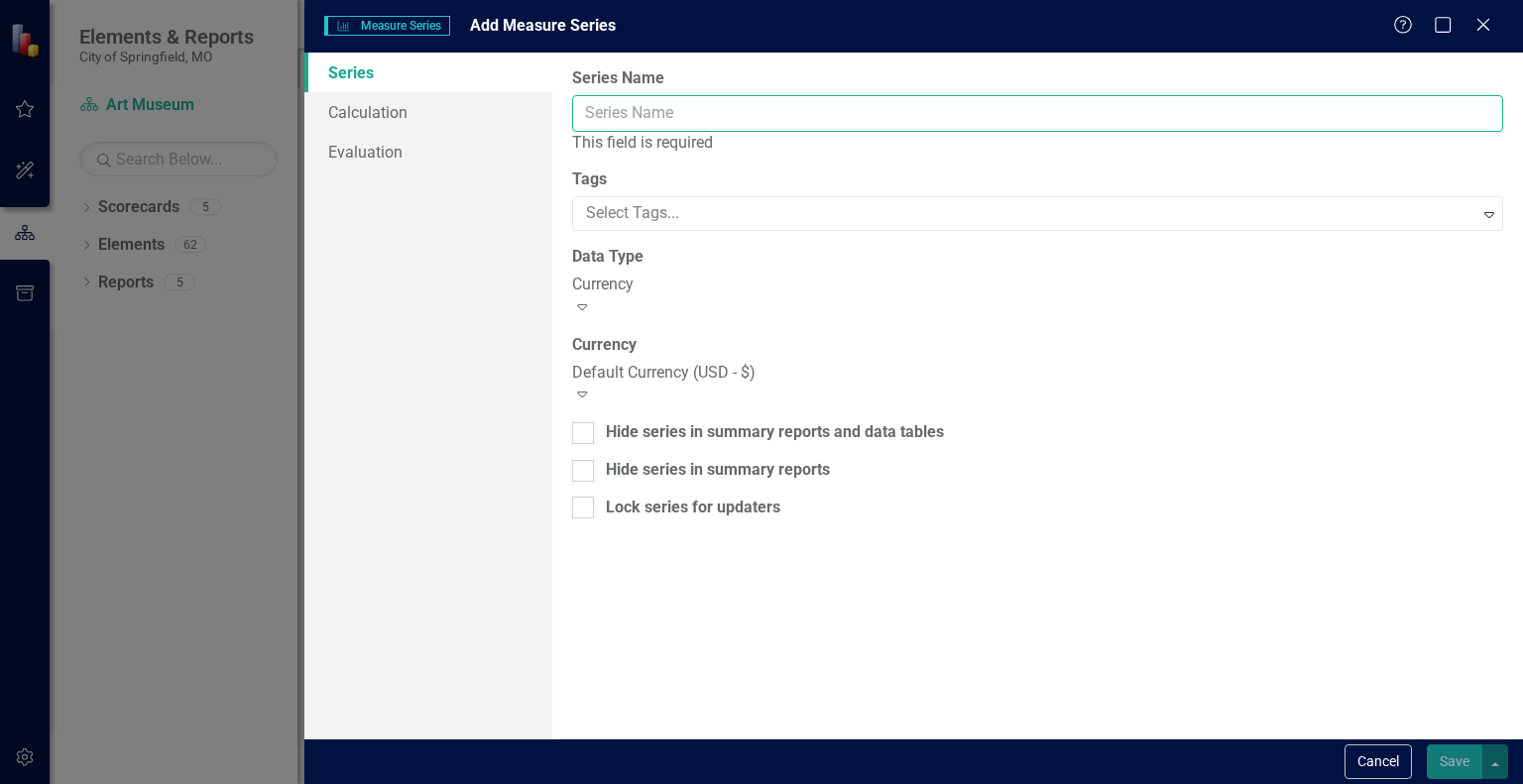click on "Series Name" at bounding box center (1037, 113) 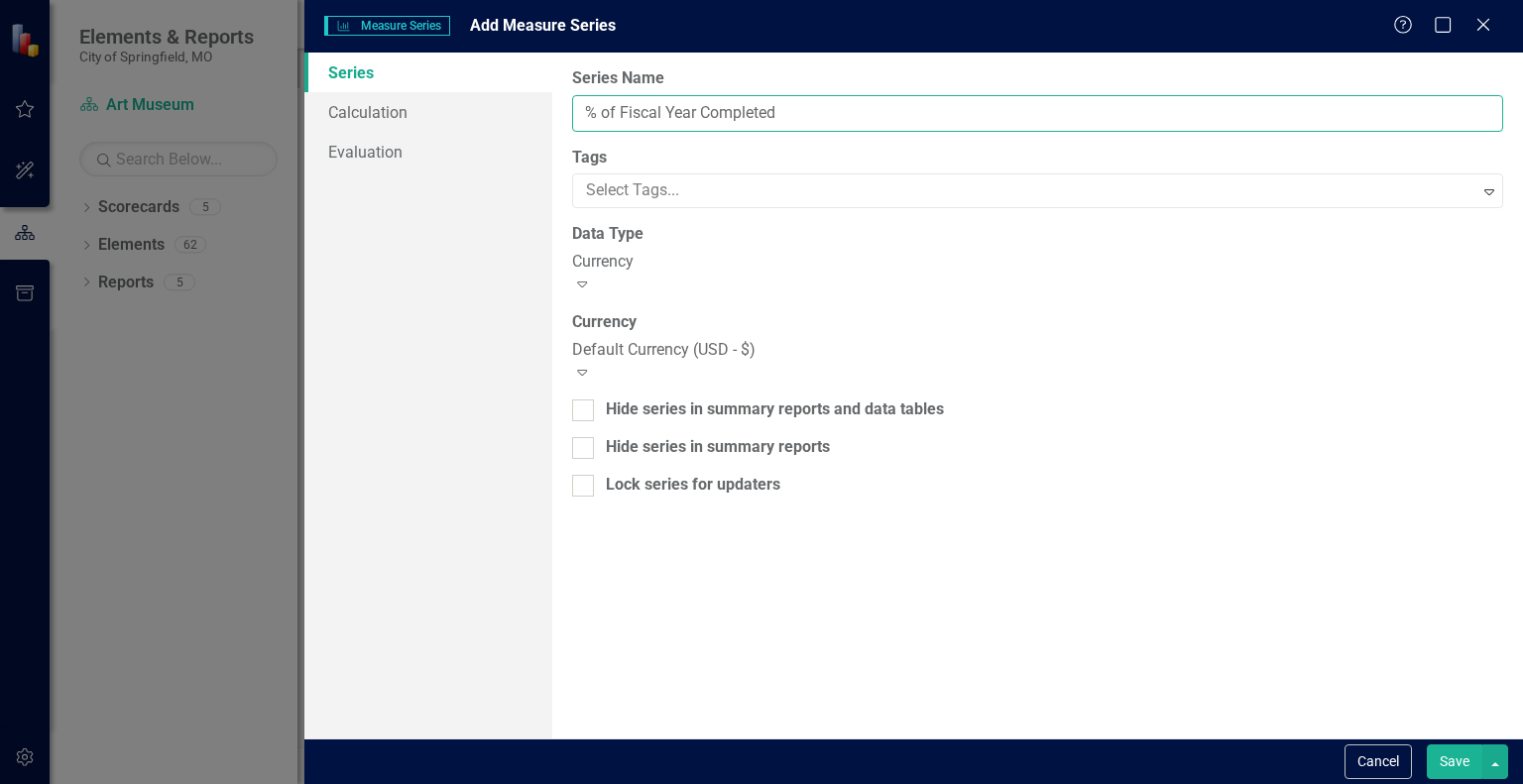 type on "% of Fiscal Year Completed" 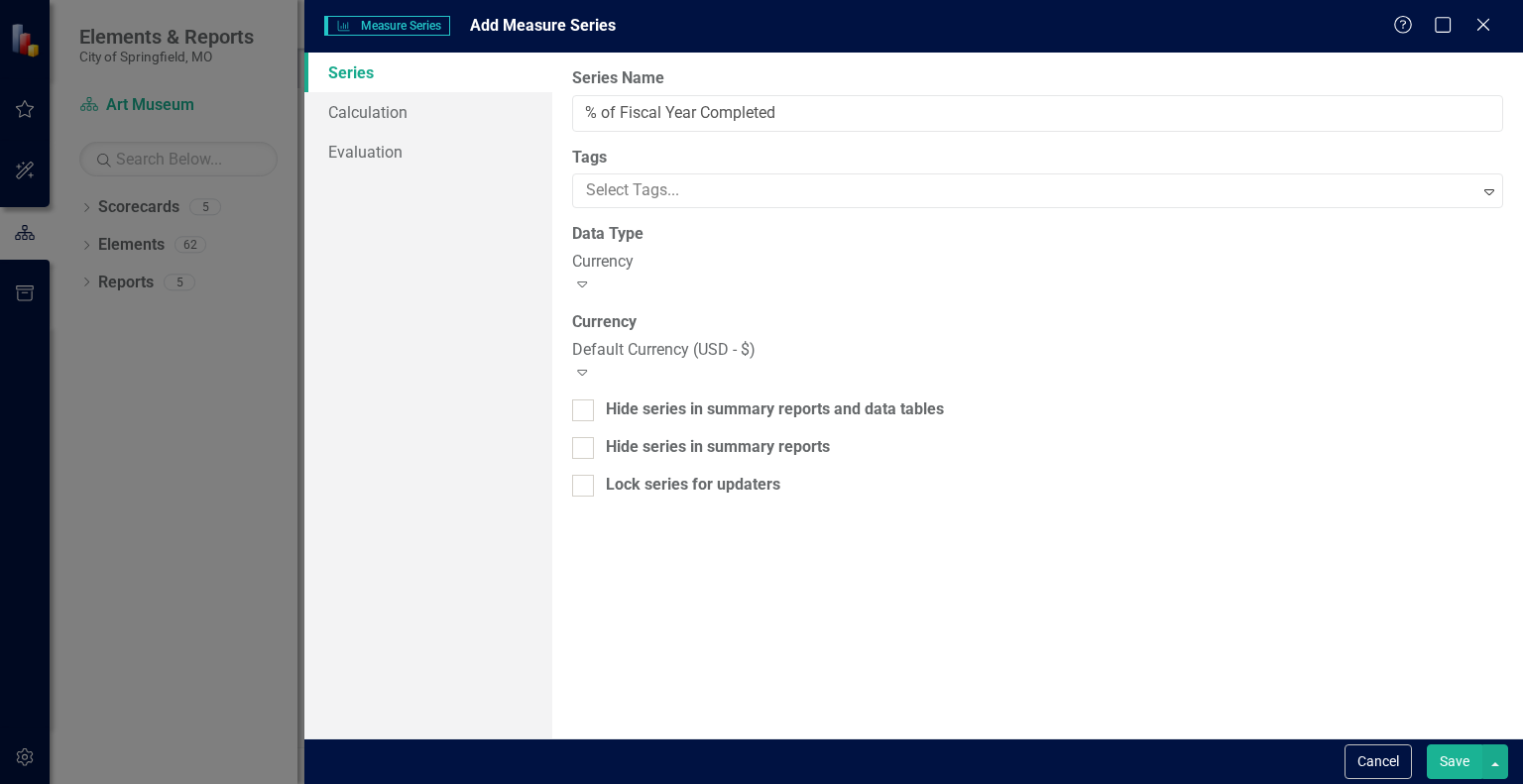 click on "Currency" at bounding box center [1037, 262] 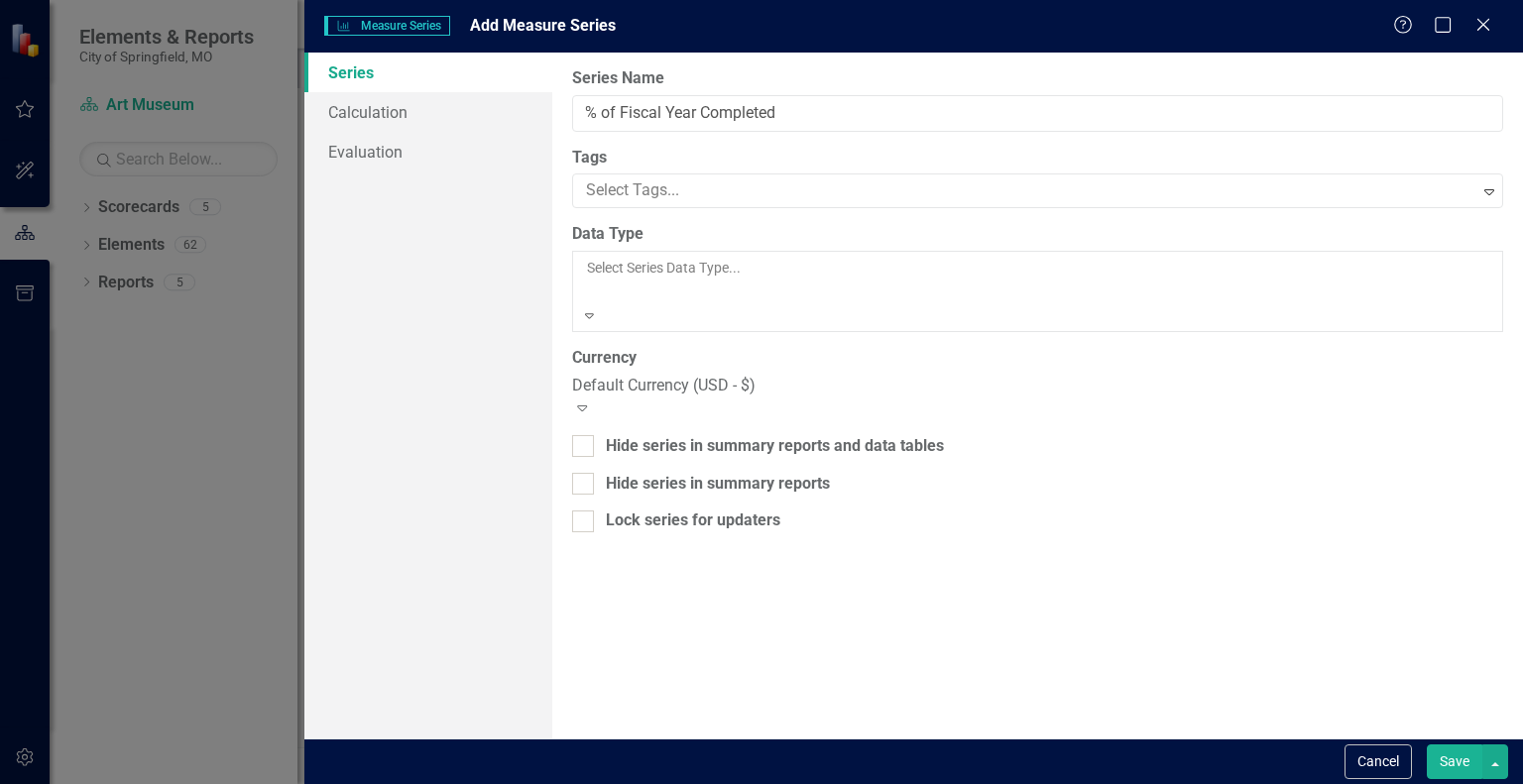click on "Percentage" at bounding box center [762, 840] 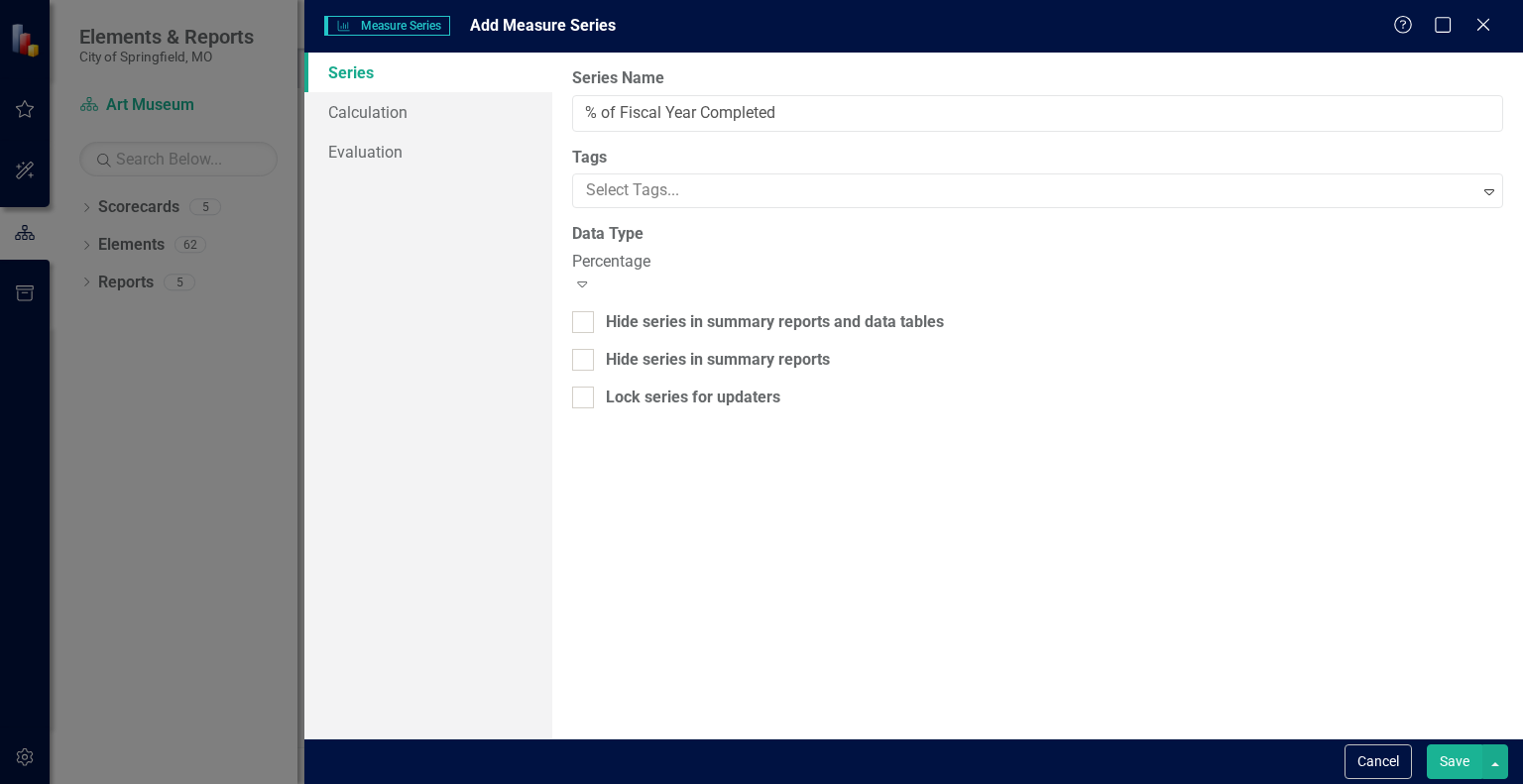 click on "Save" at bounding box center (1455, 761) 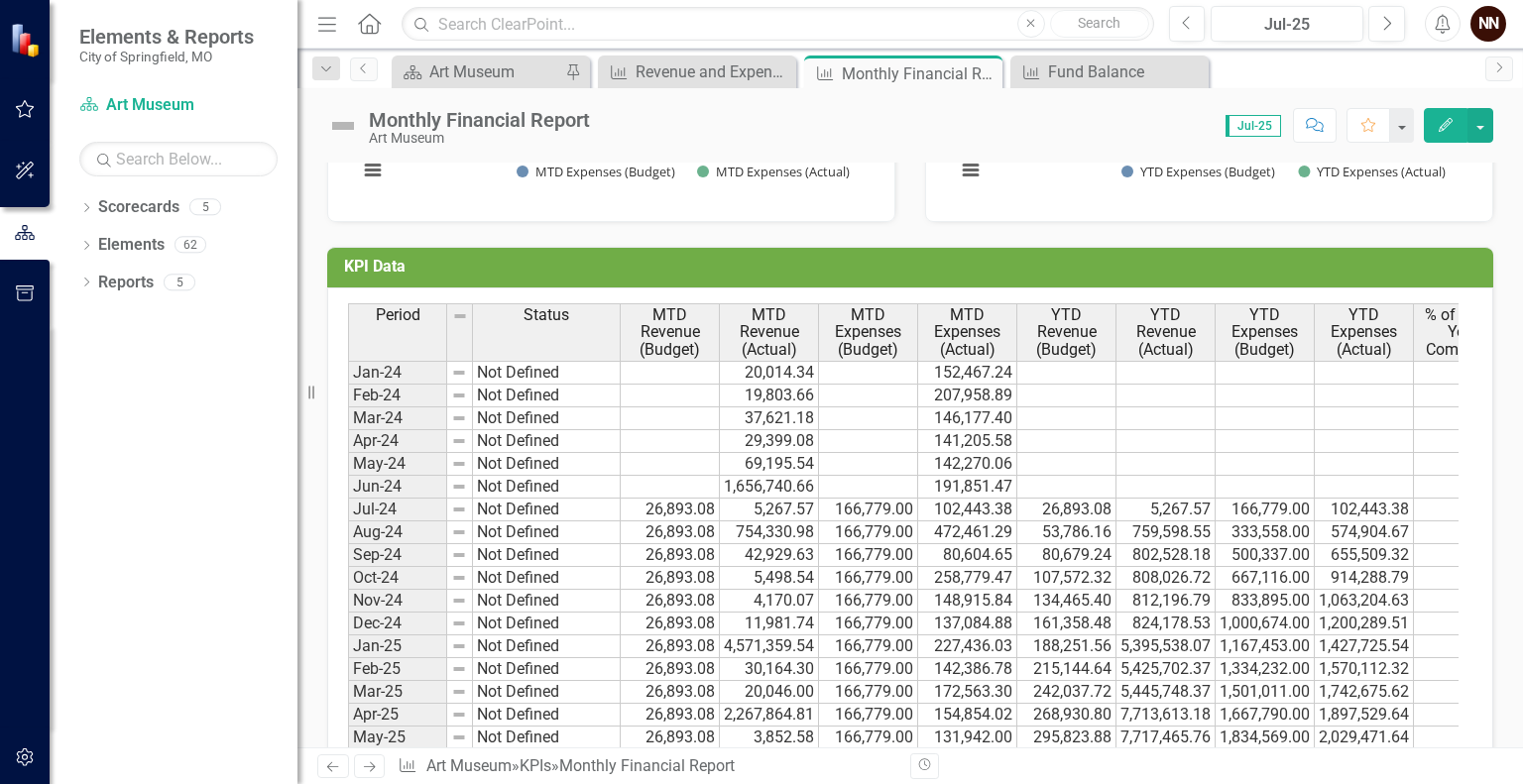 click at bounding box center (1464, 532) 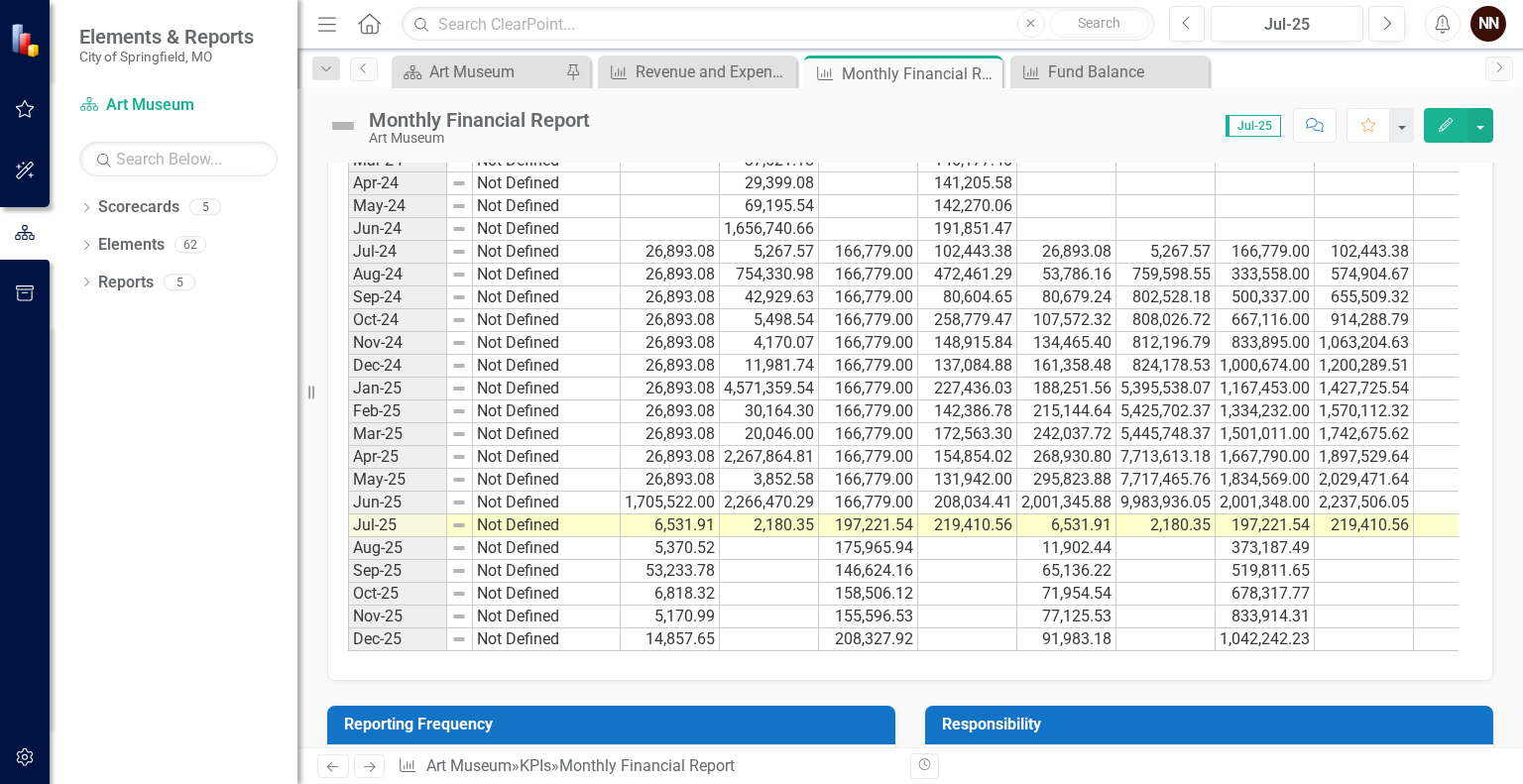 scroll, scrollTop: 1954, scrollLeft: 0, axis: vertical 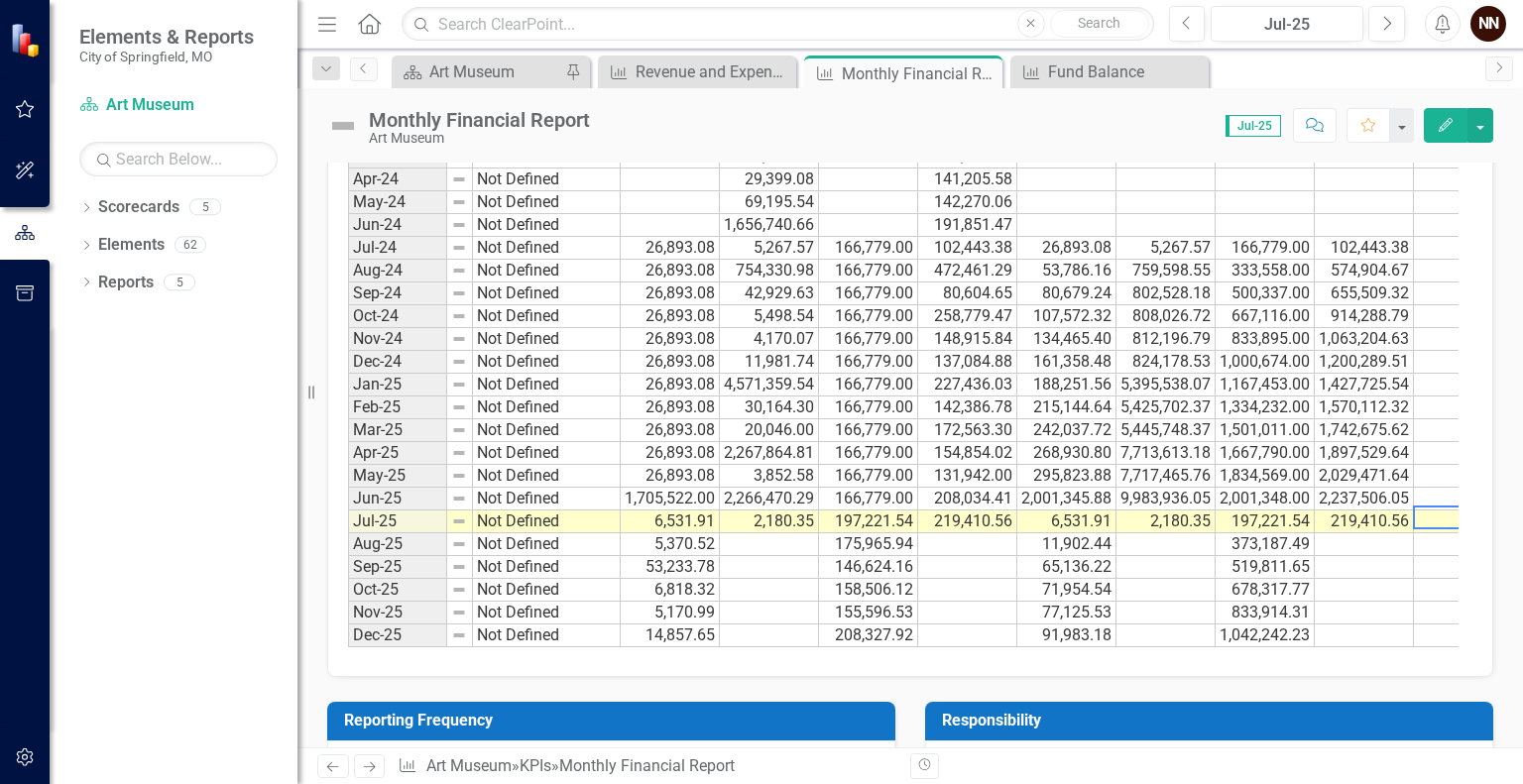 click at bounding box center (1464, 521) 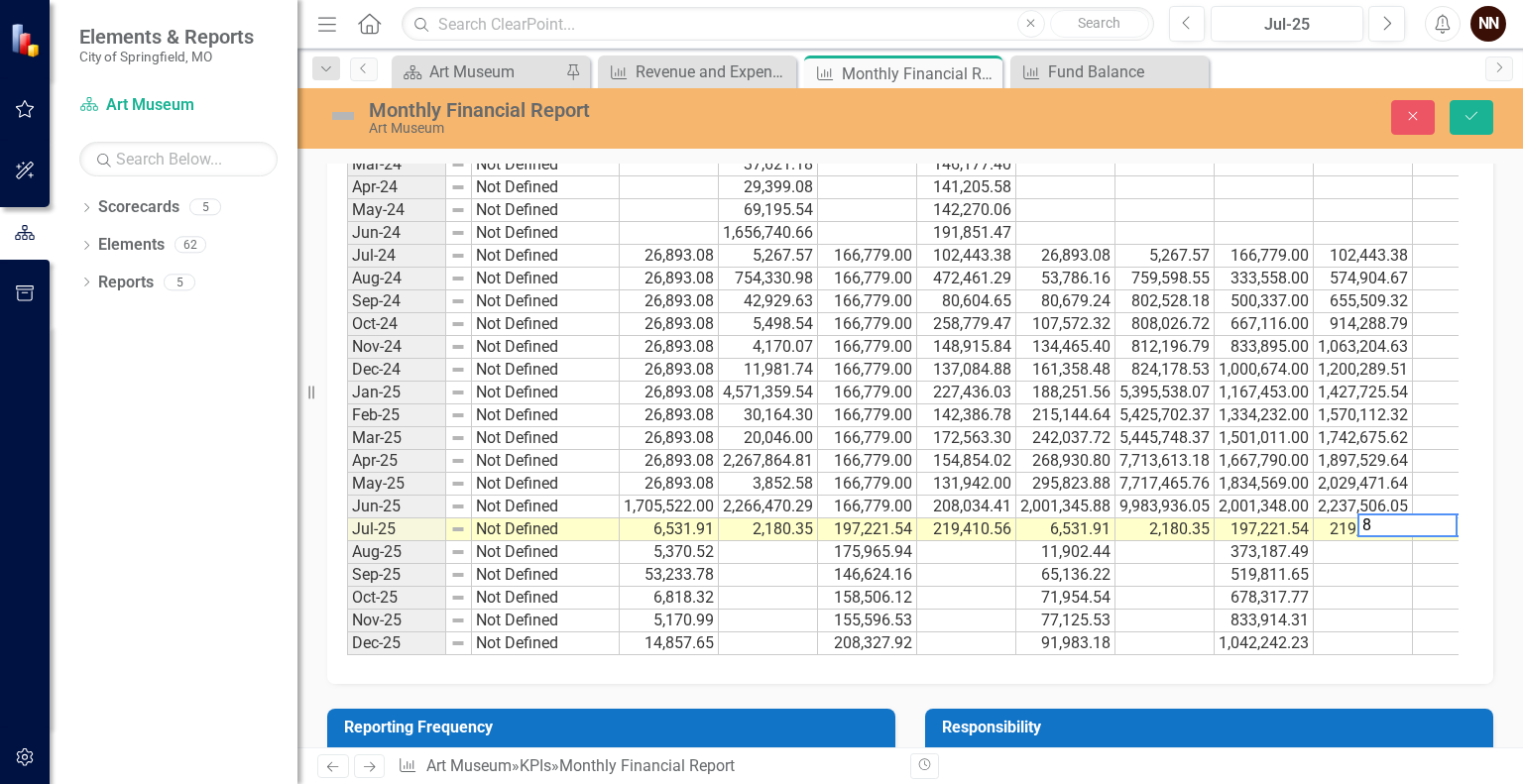 scroll, scrollTop: 0, scrollLeft: 54, axis: horizontal 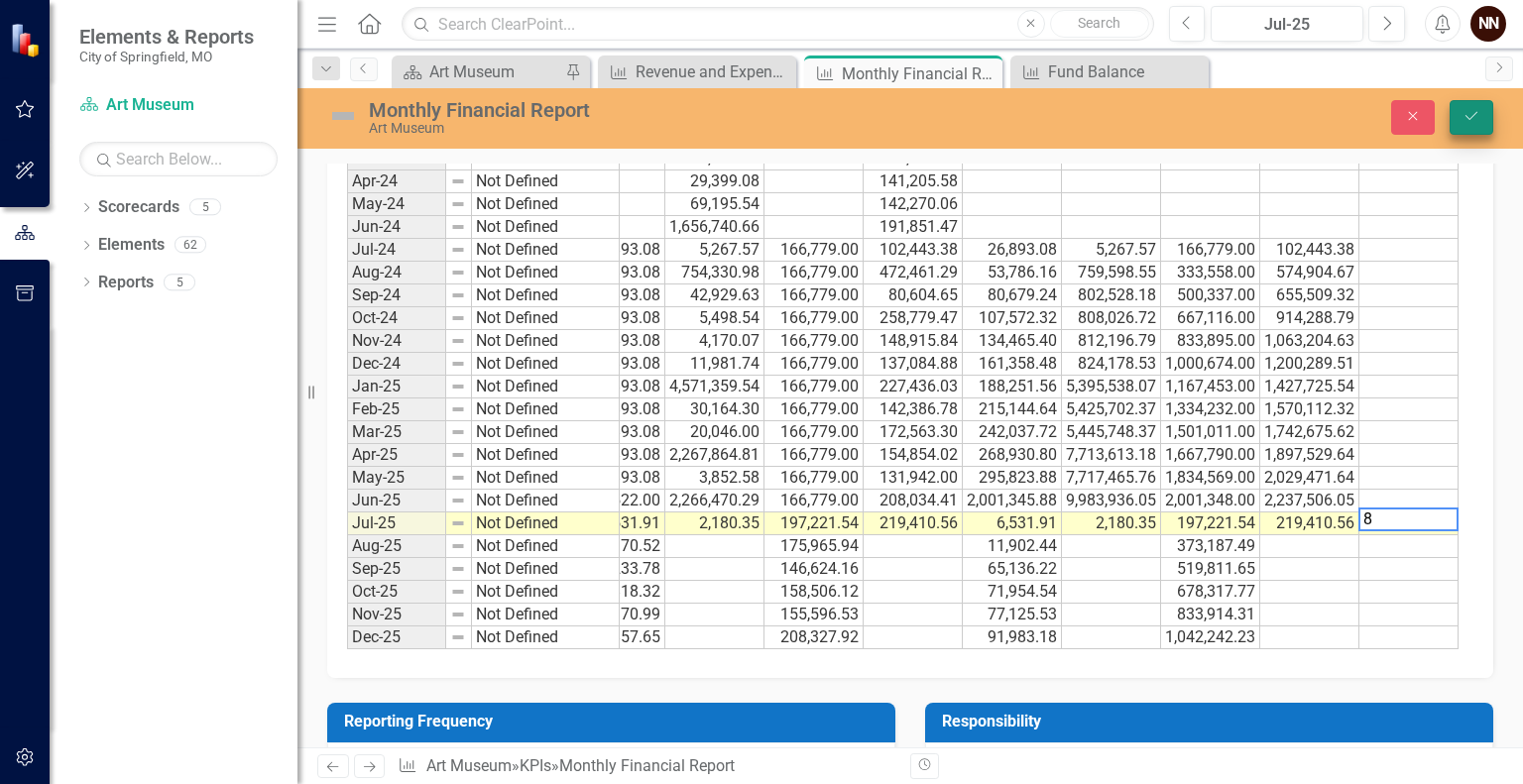 type on "8" 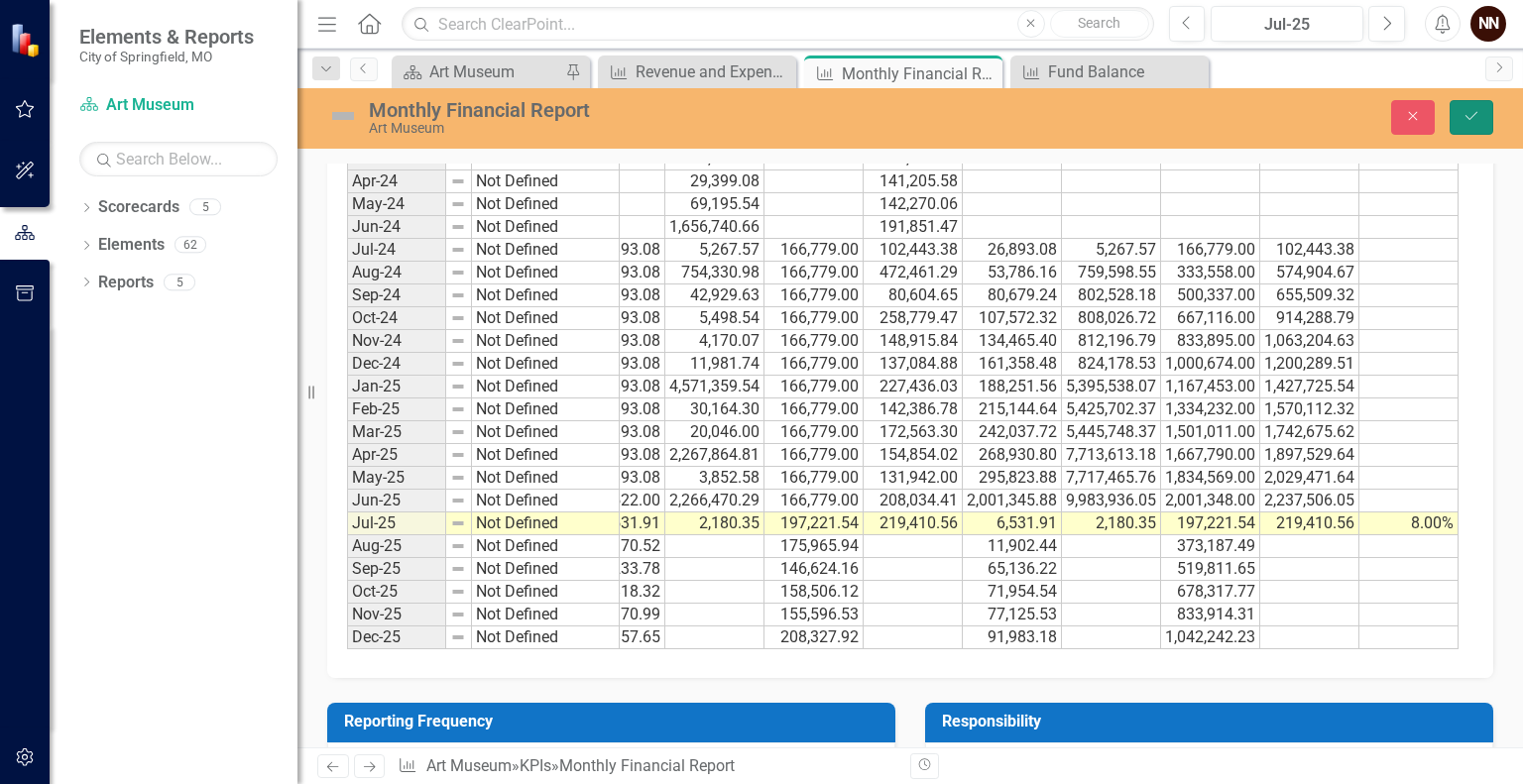 click on "Save" 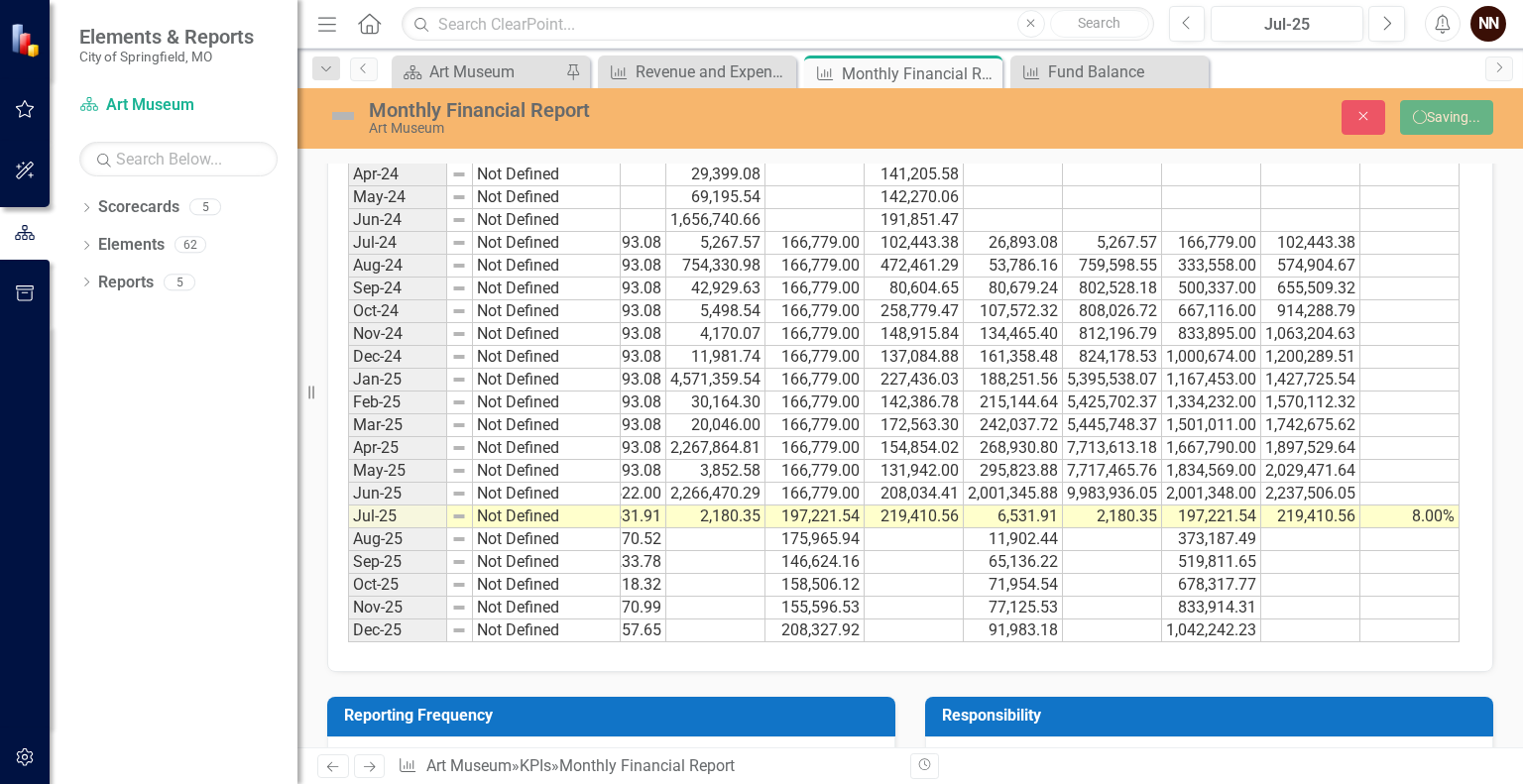 scroll, scrollTop: 1954, scrollLeft: 0, axis: vertical 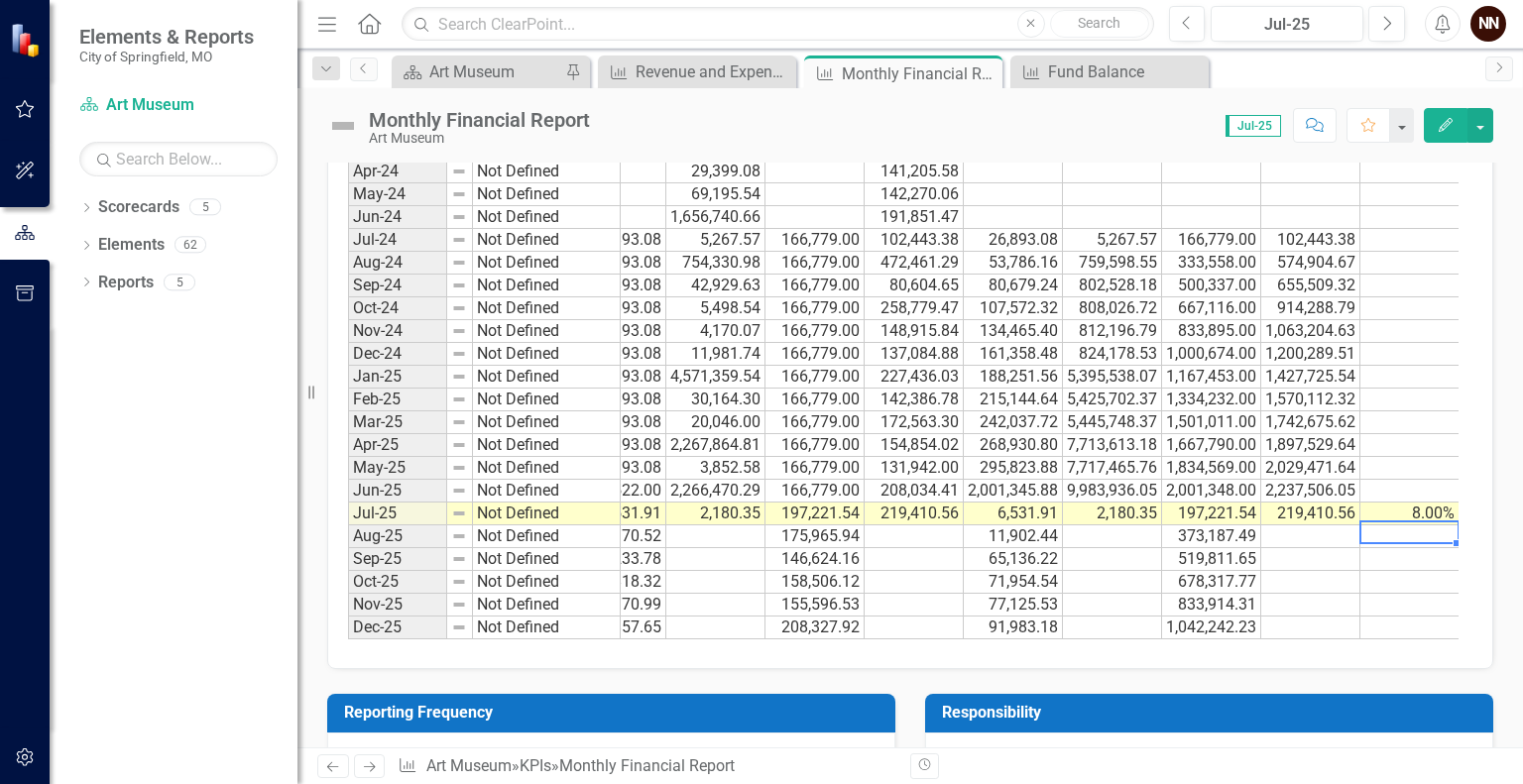 click at bounding box center [1410, 536] 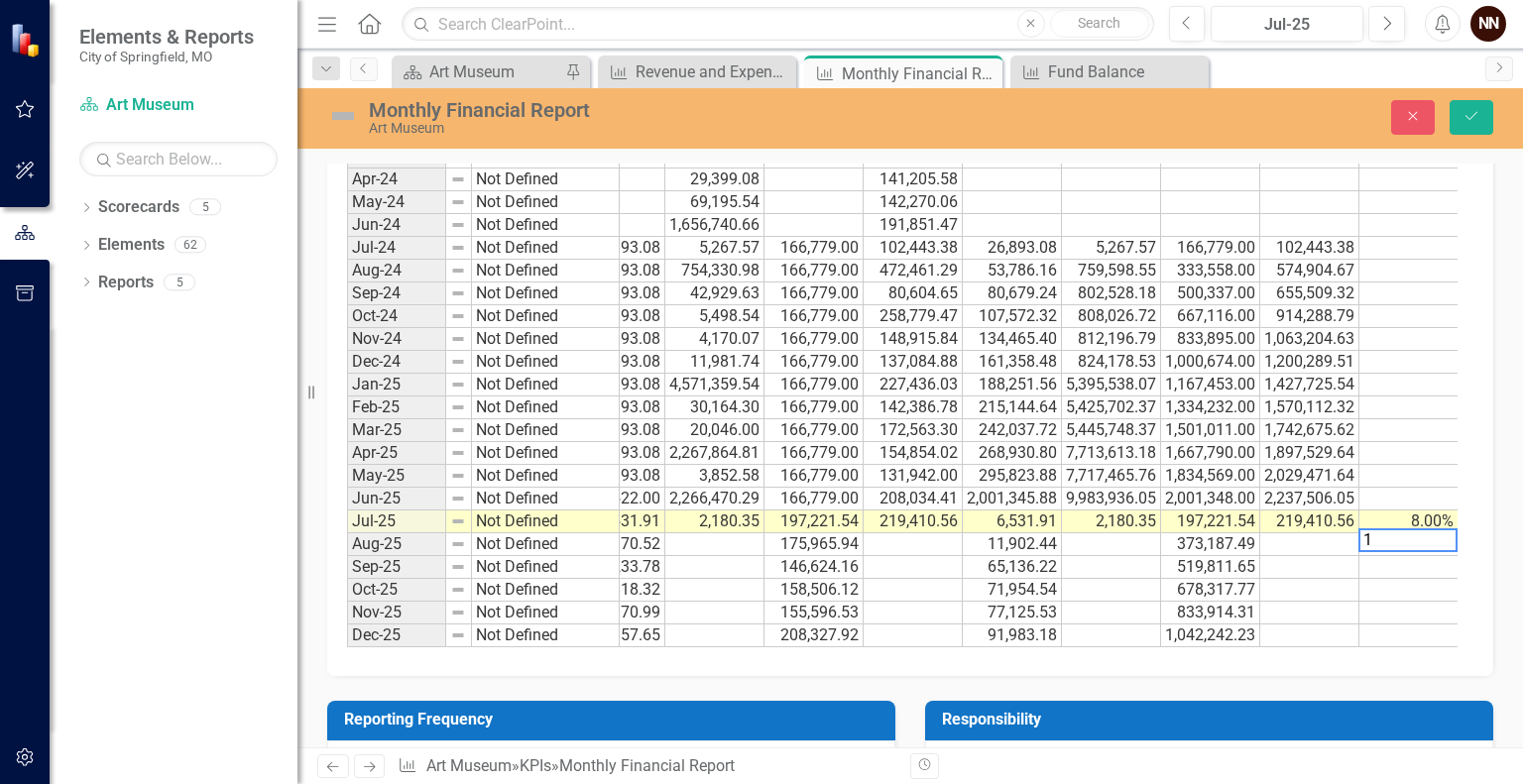 scroll, scrollTop: 1967, scrollLeft: 0, axis: vertical 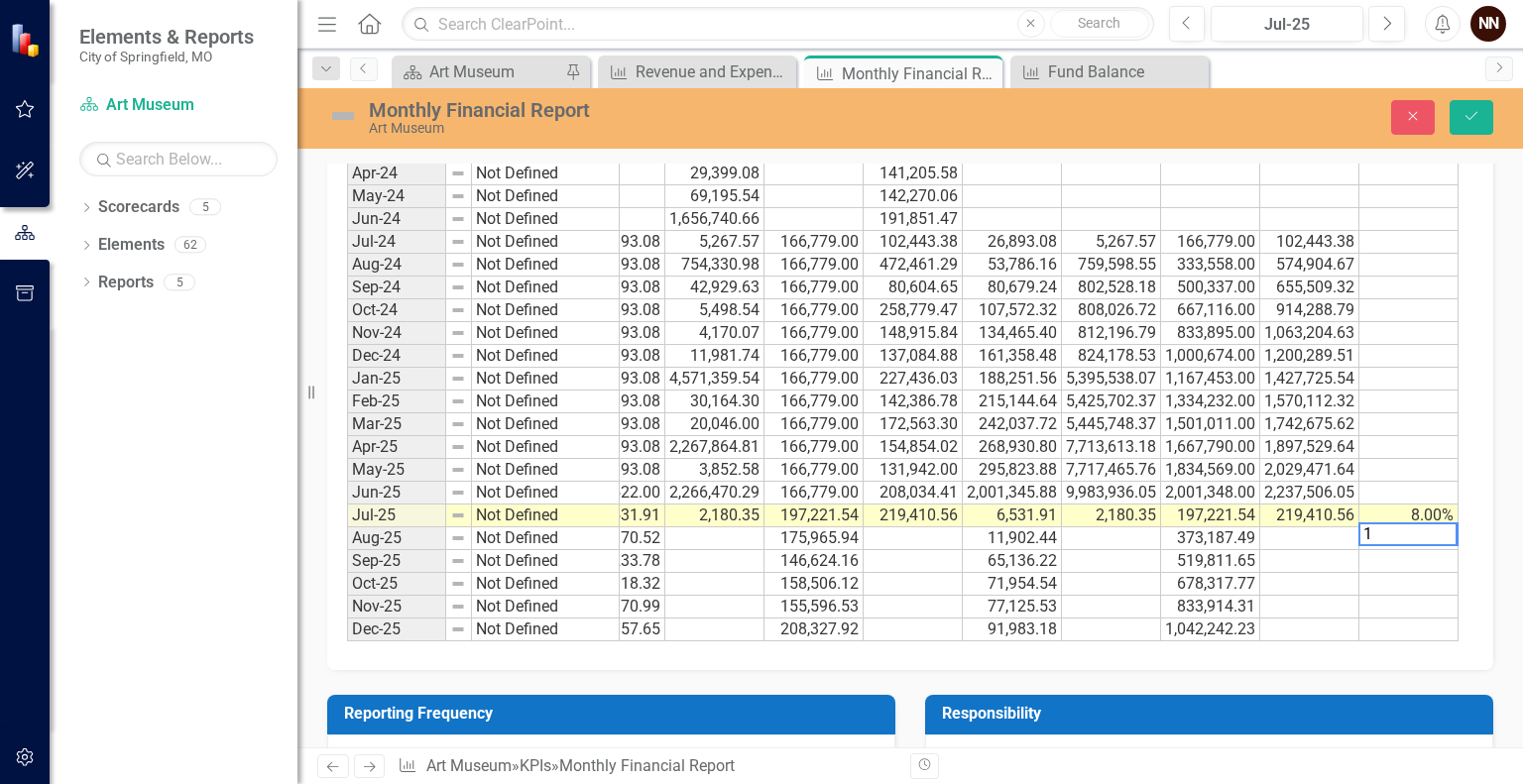 type on "17" 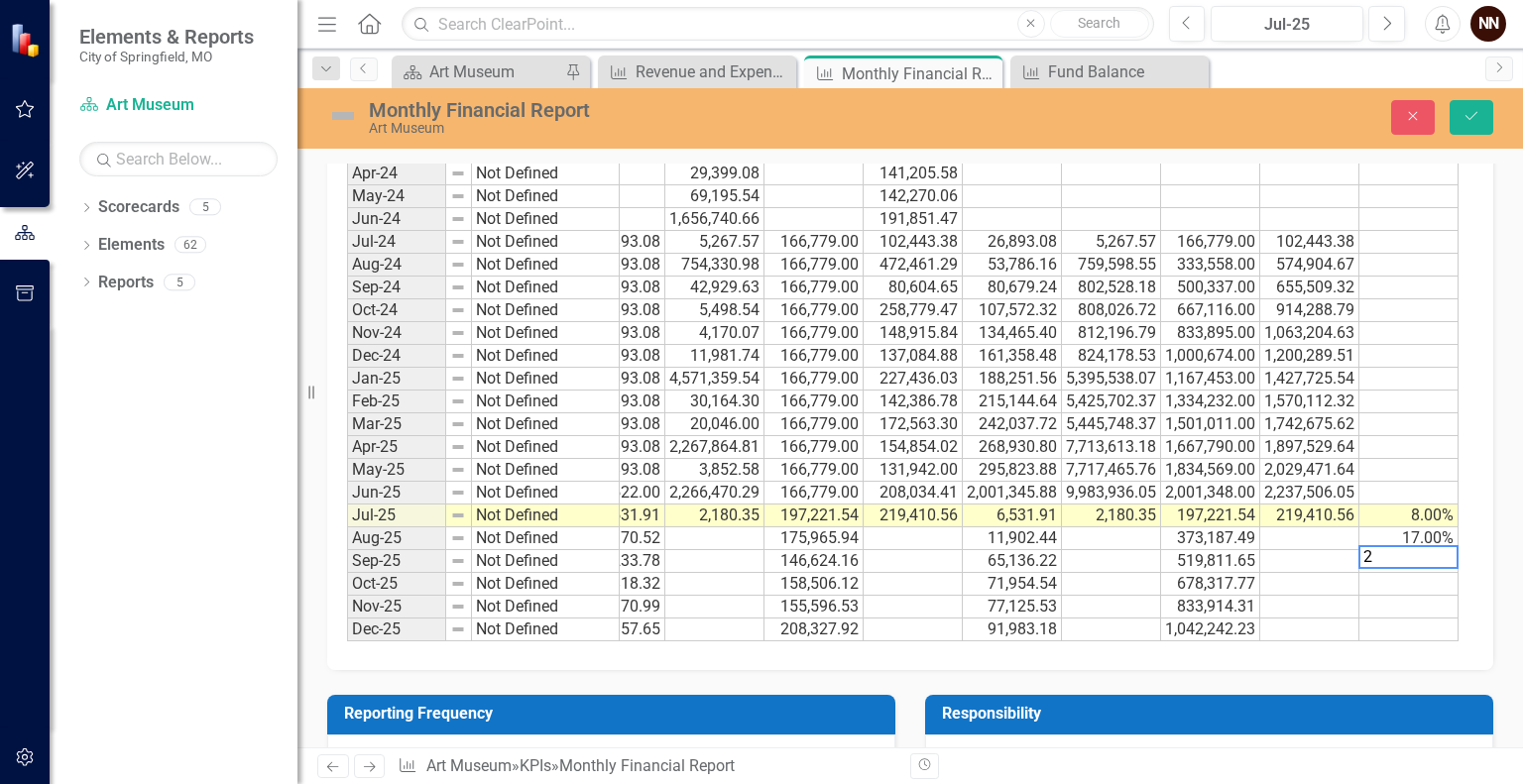 type on "25" 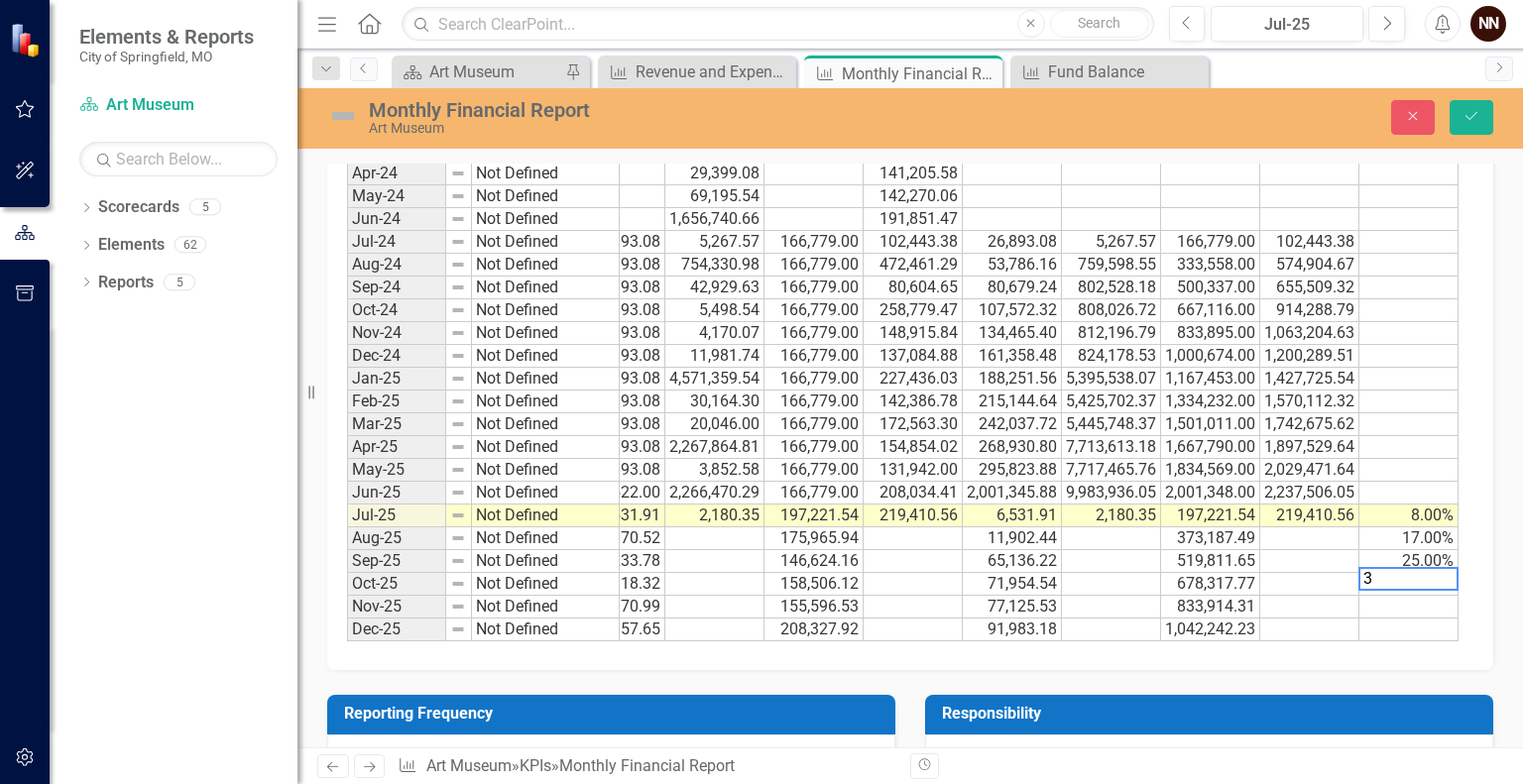 type on "33" 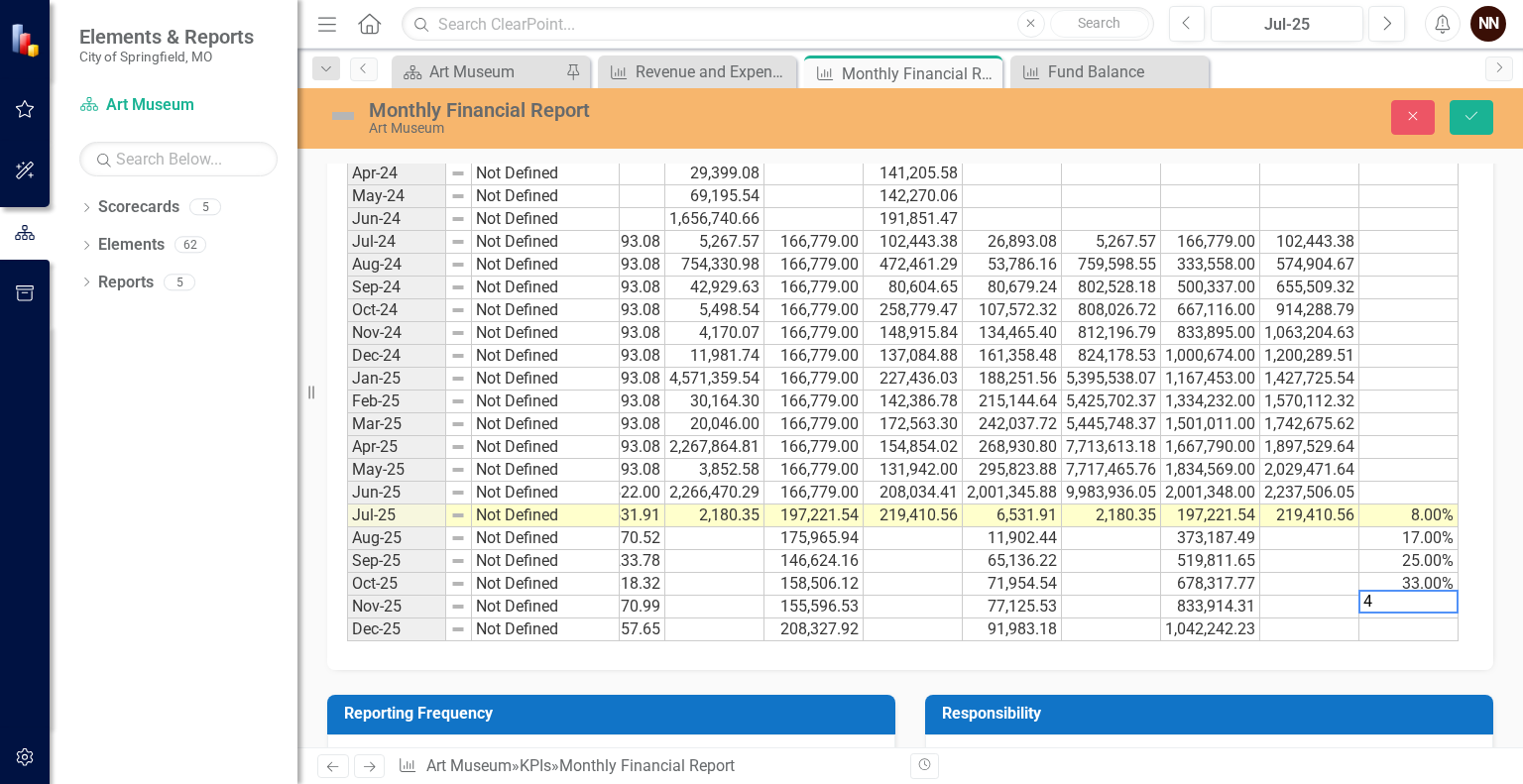 type on "42" 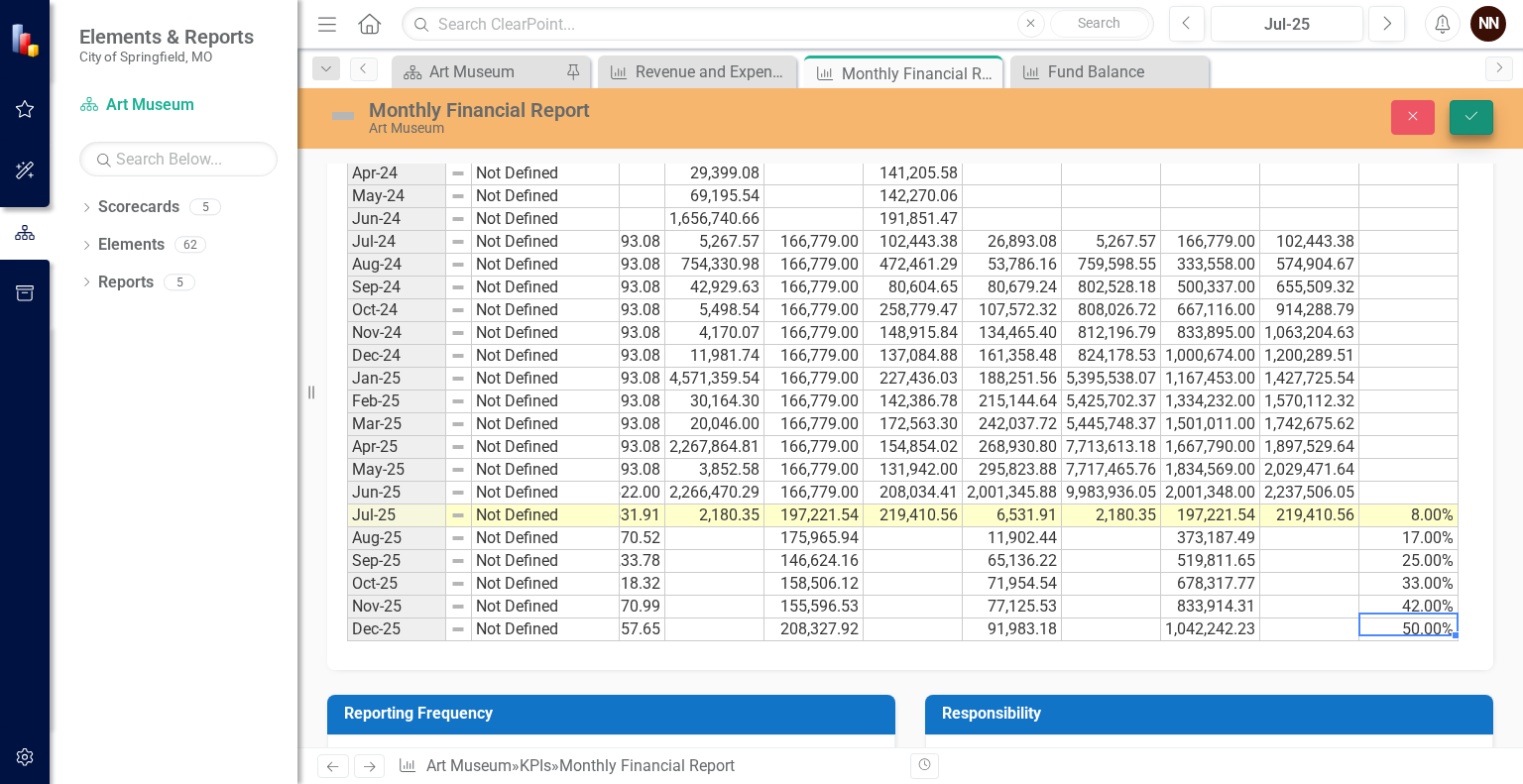 type on "50" 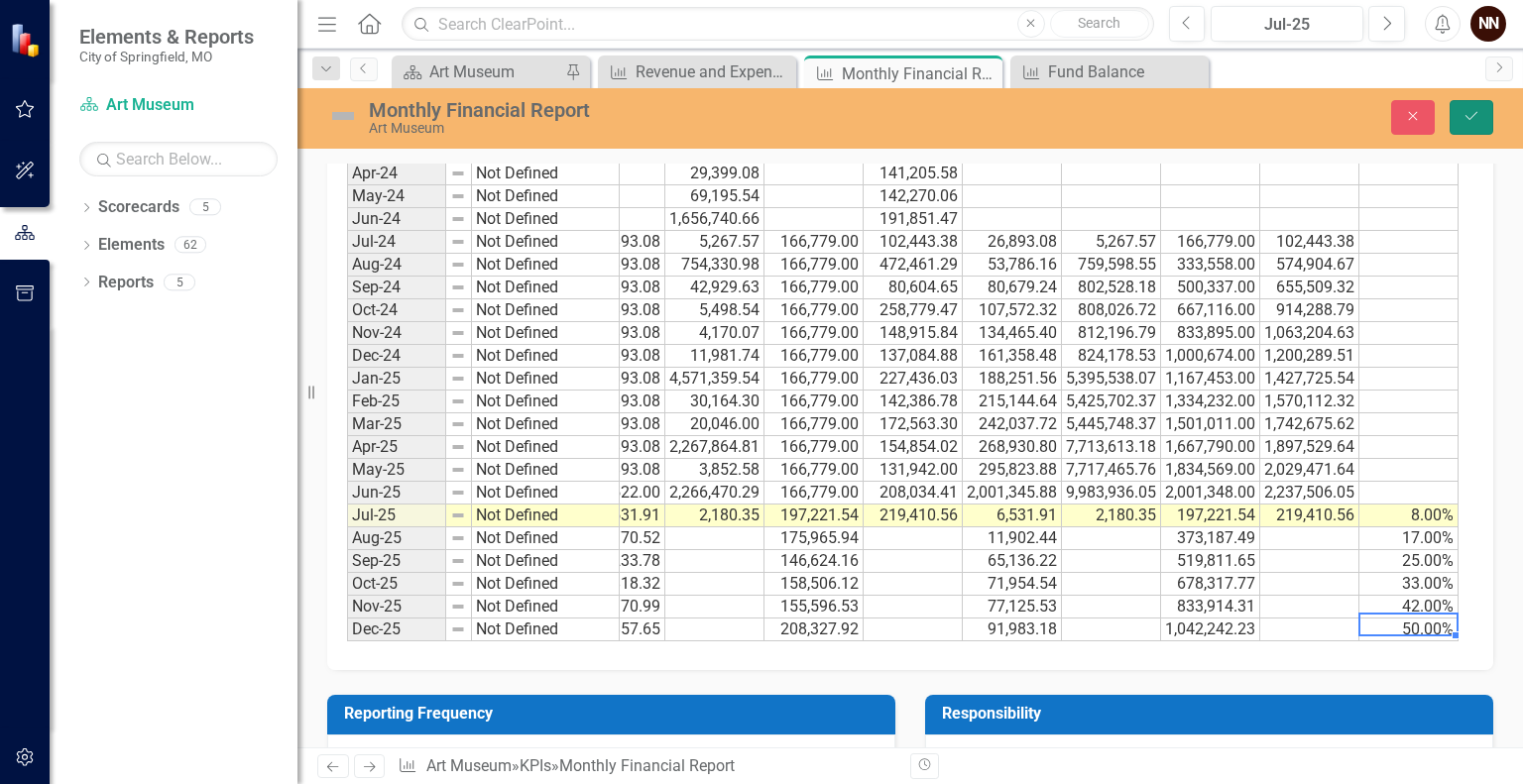 click on "Save" 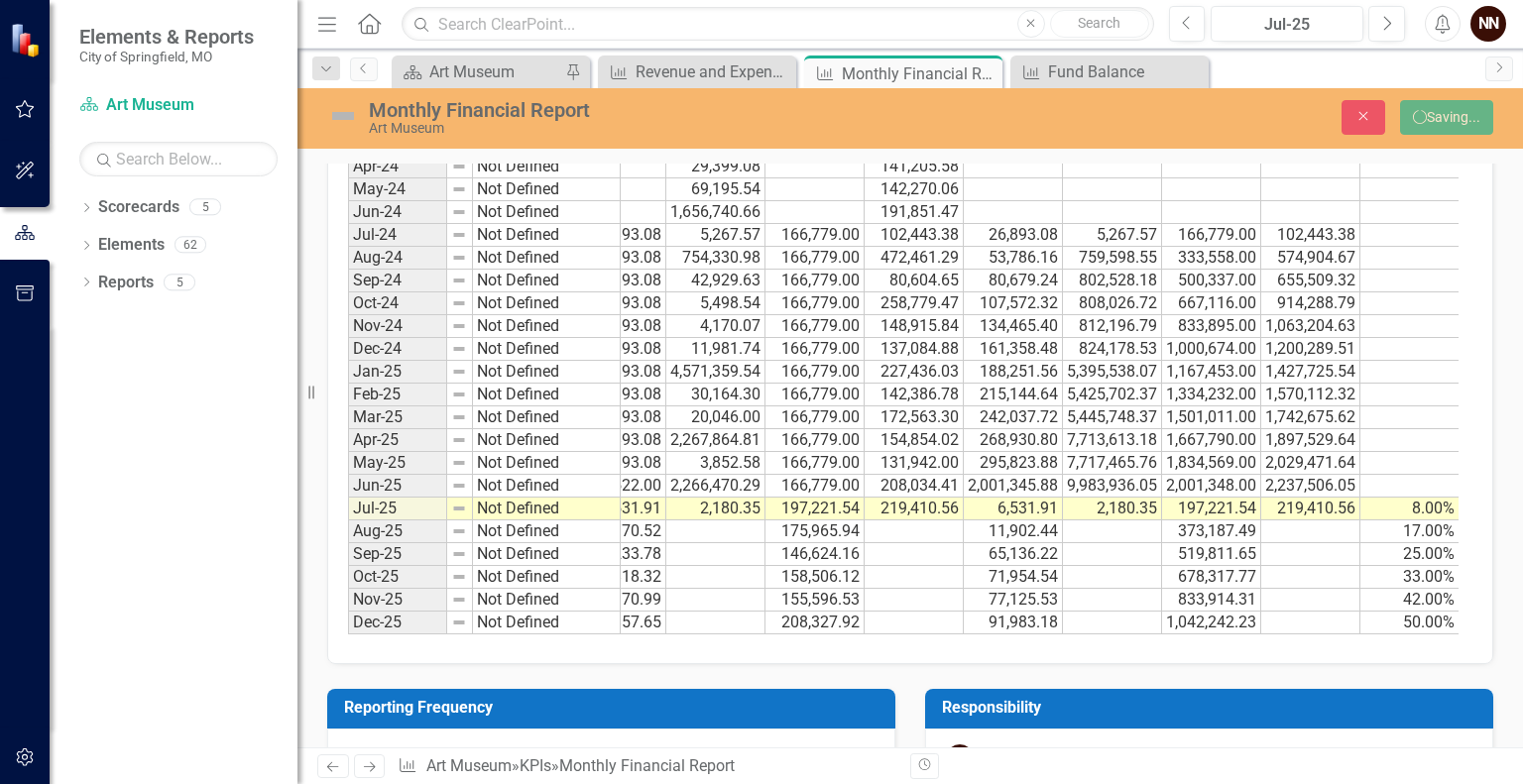 scroll, scrollTop: 1961, scrollLeft: 0, axis: vertical 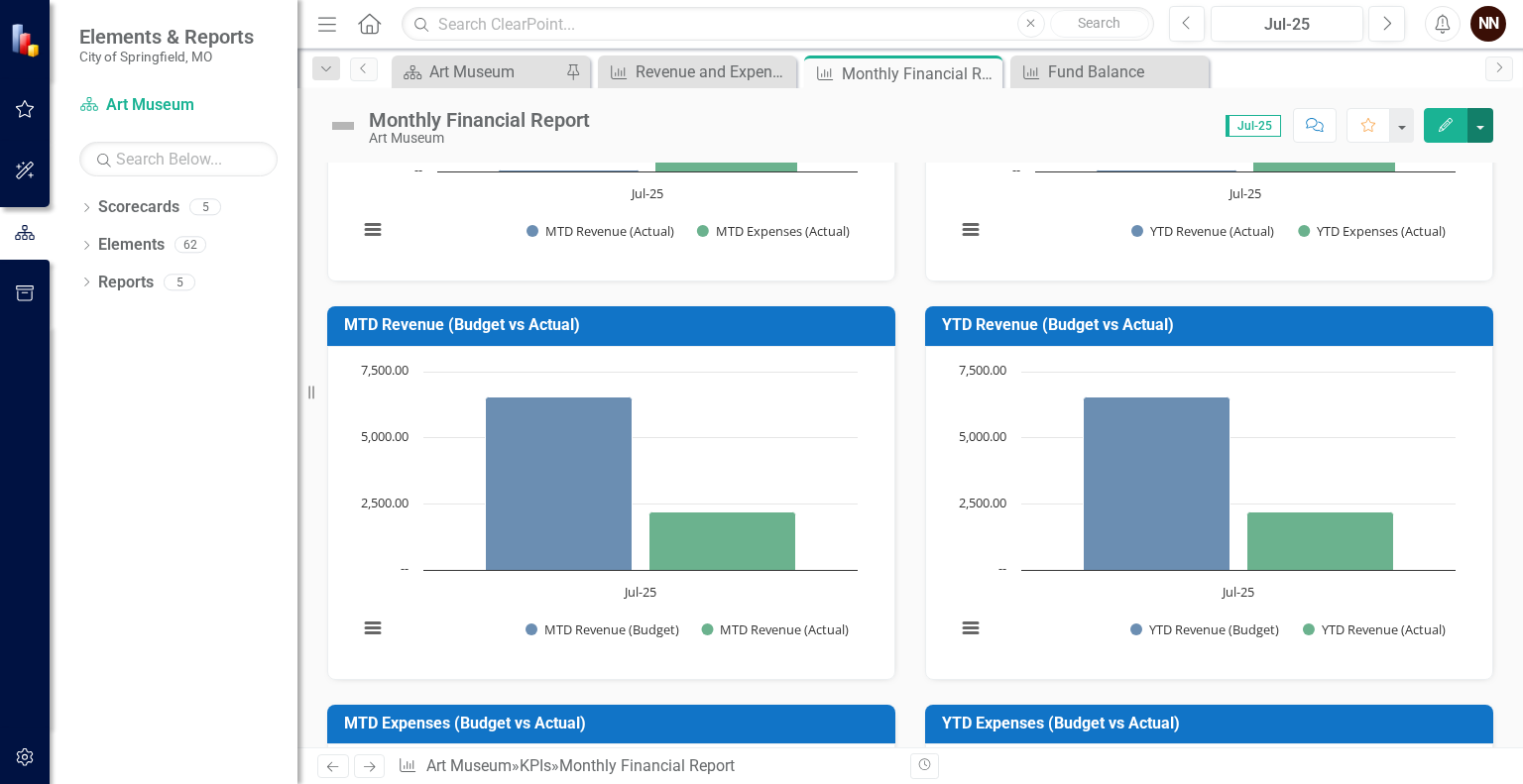 click at bounding box center [1480, 125] 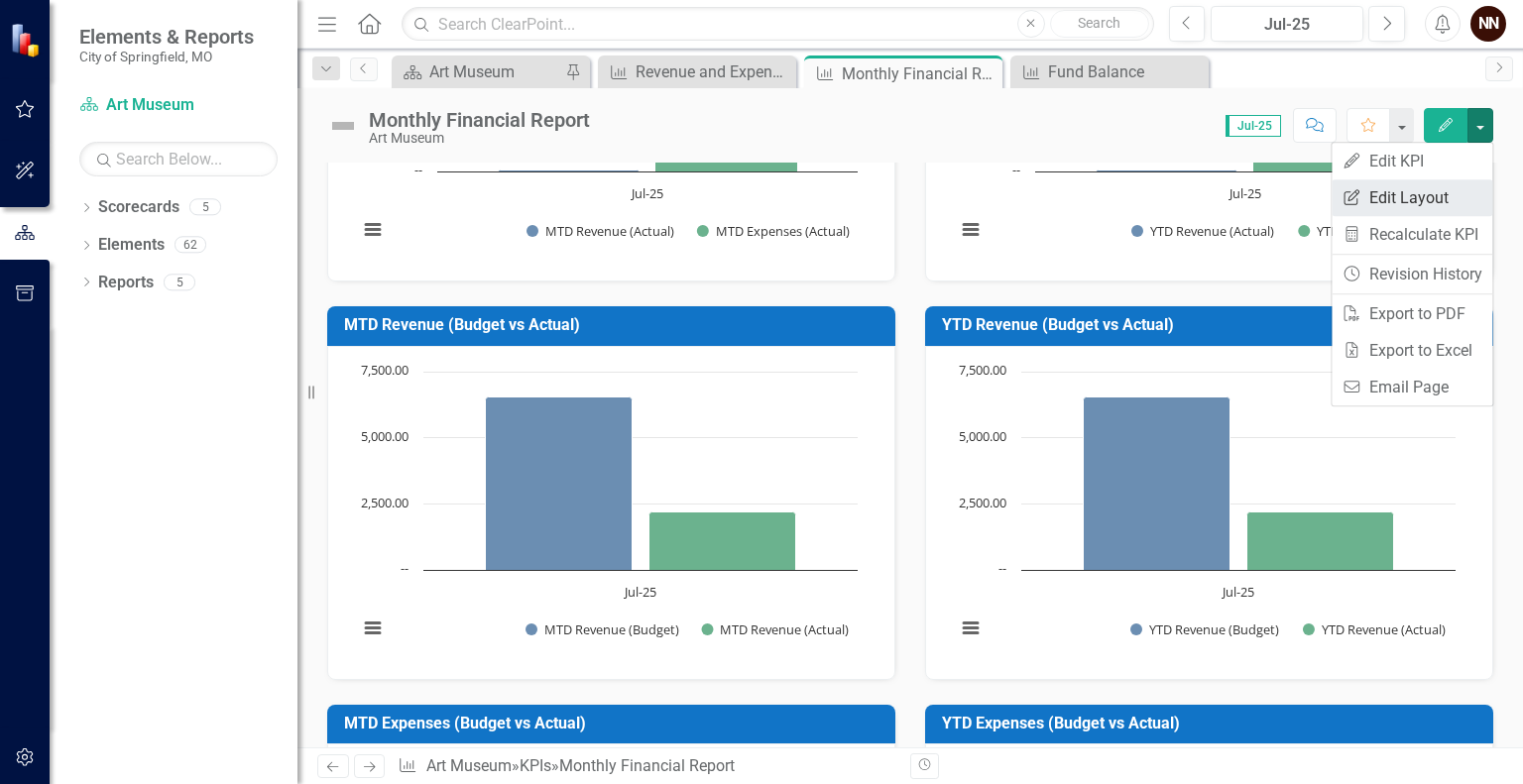 click on "Edit Report Edit Layout" at bounding box center (1412, 197) 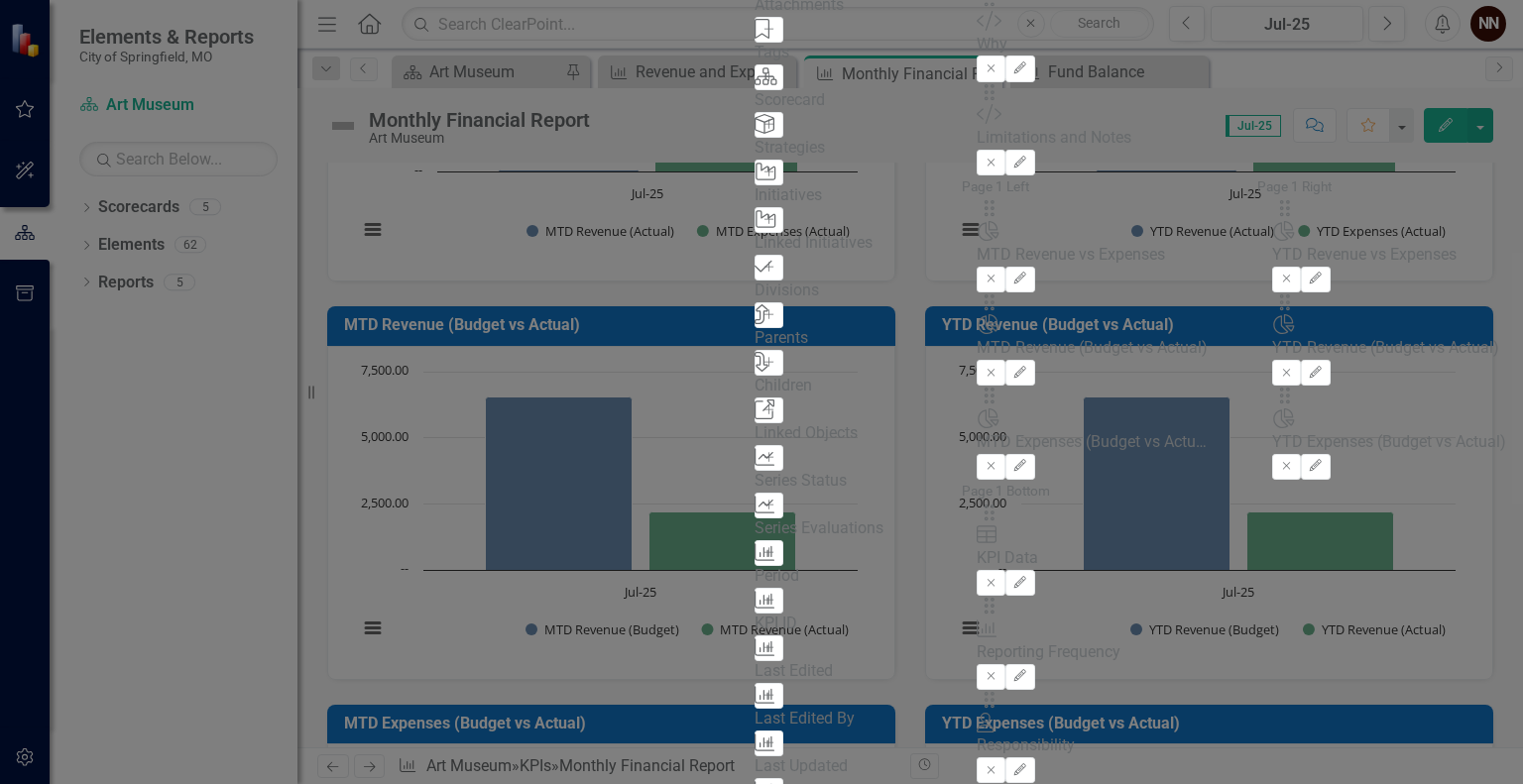 click on "Cancel" at bounding box center (1370, 1031) 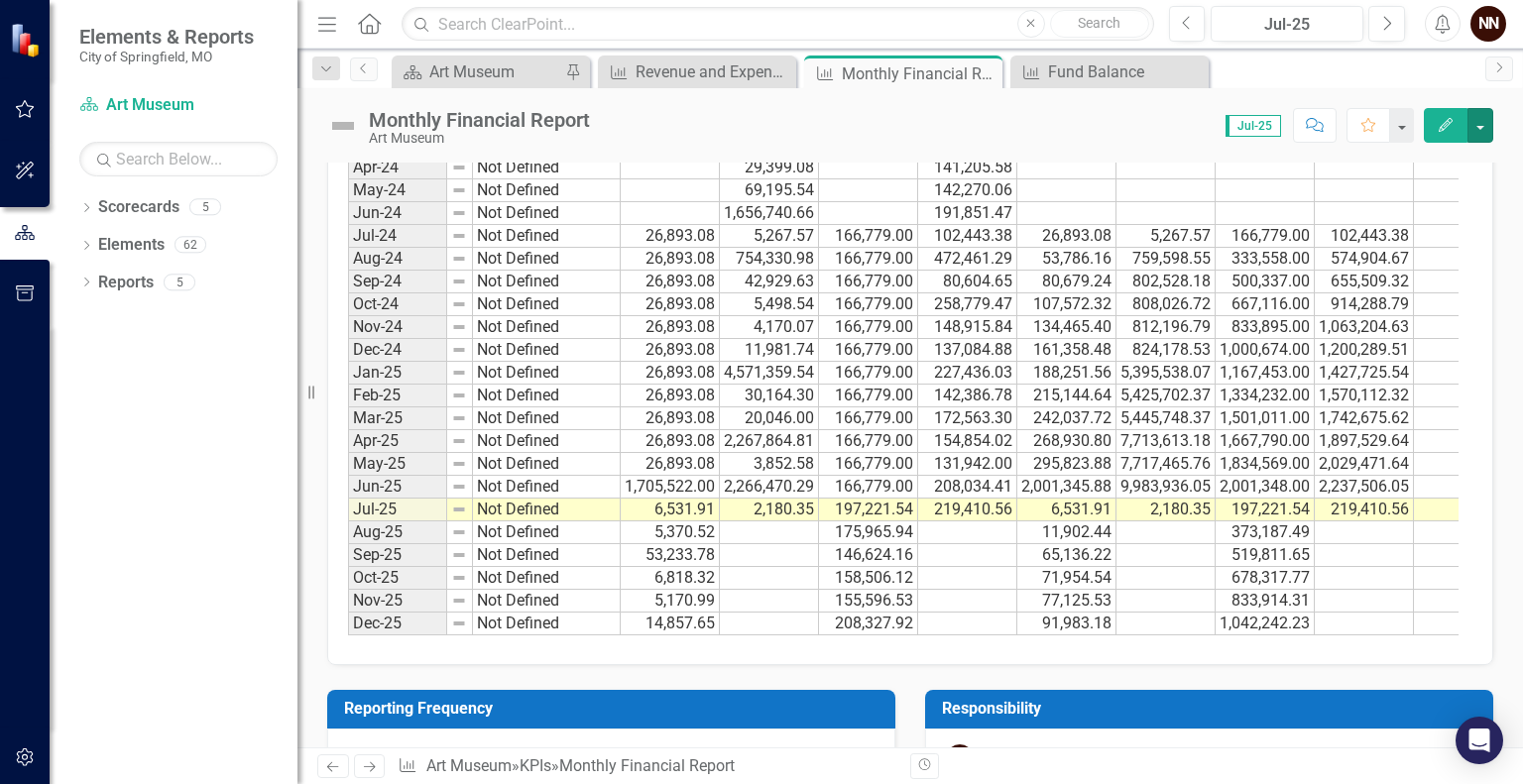 scroll, scrollTop: 1979, scrollLeft: 0, axis: vertical 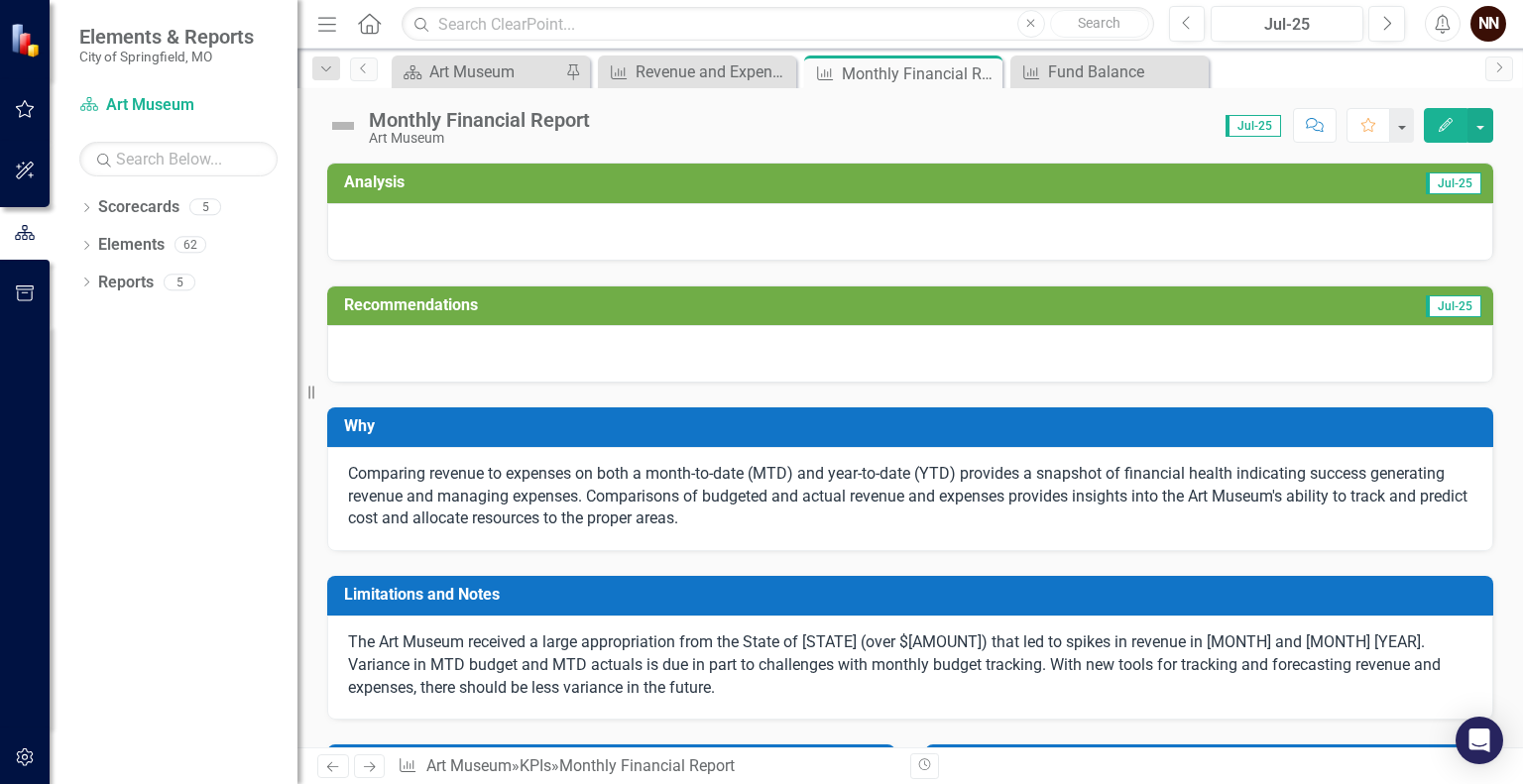 click at bounding box center (910, 232) 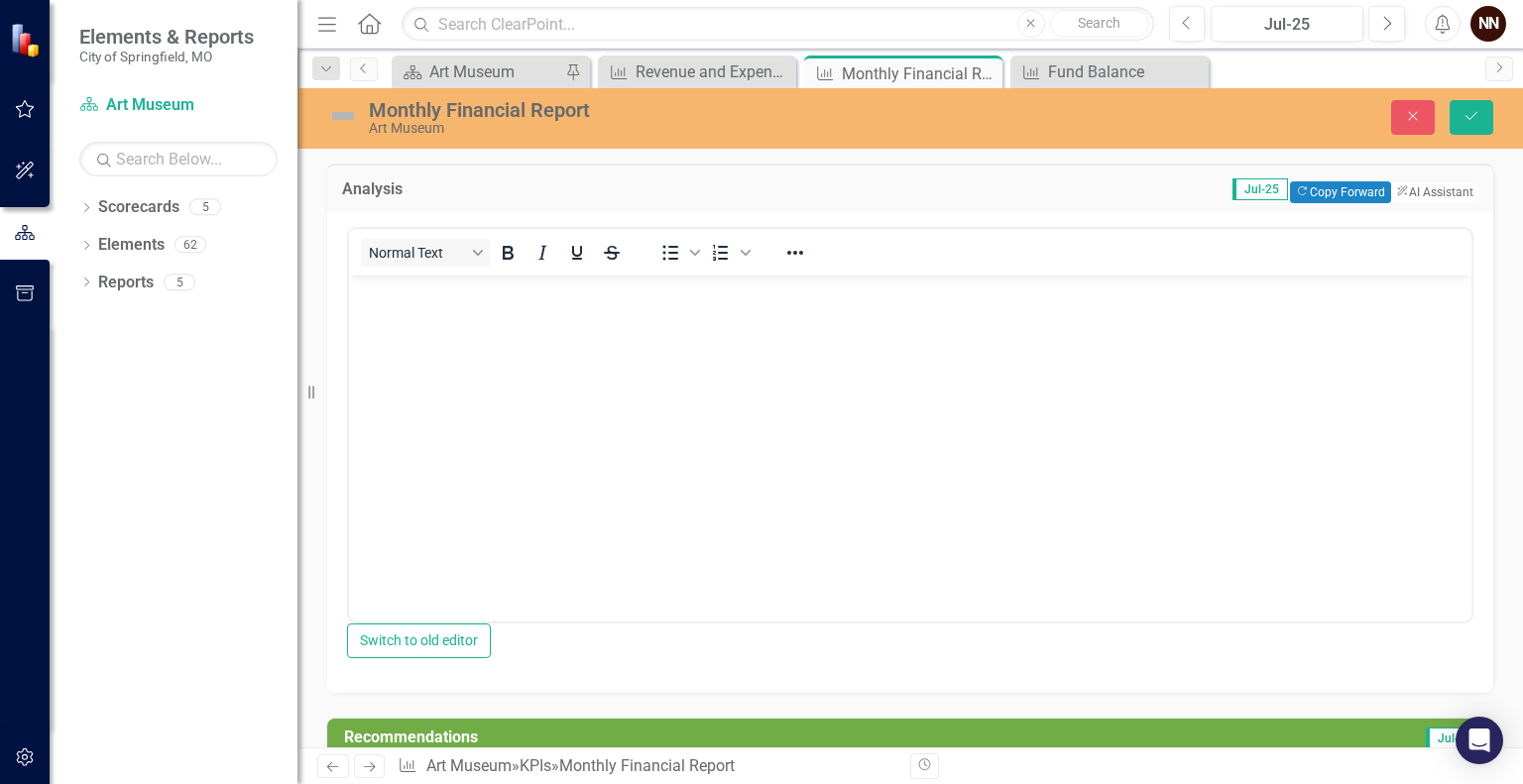 scroll, scrollTop: 0, scrollLeft: 0, axis: both 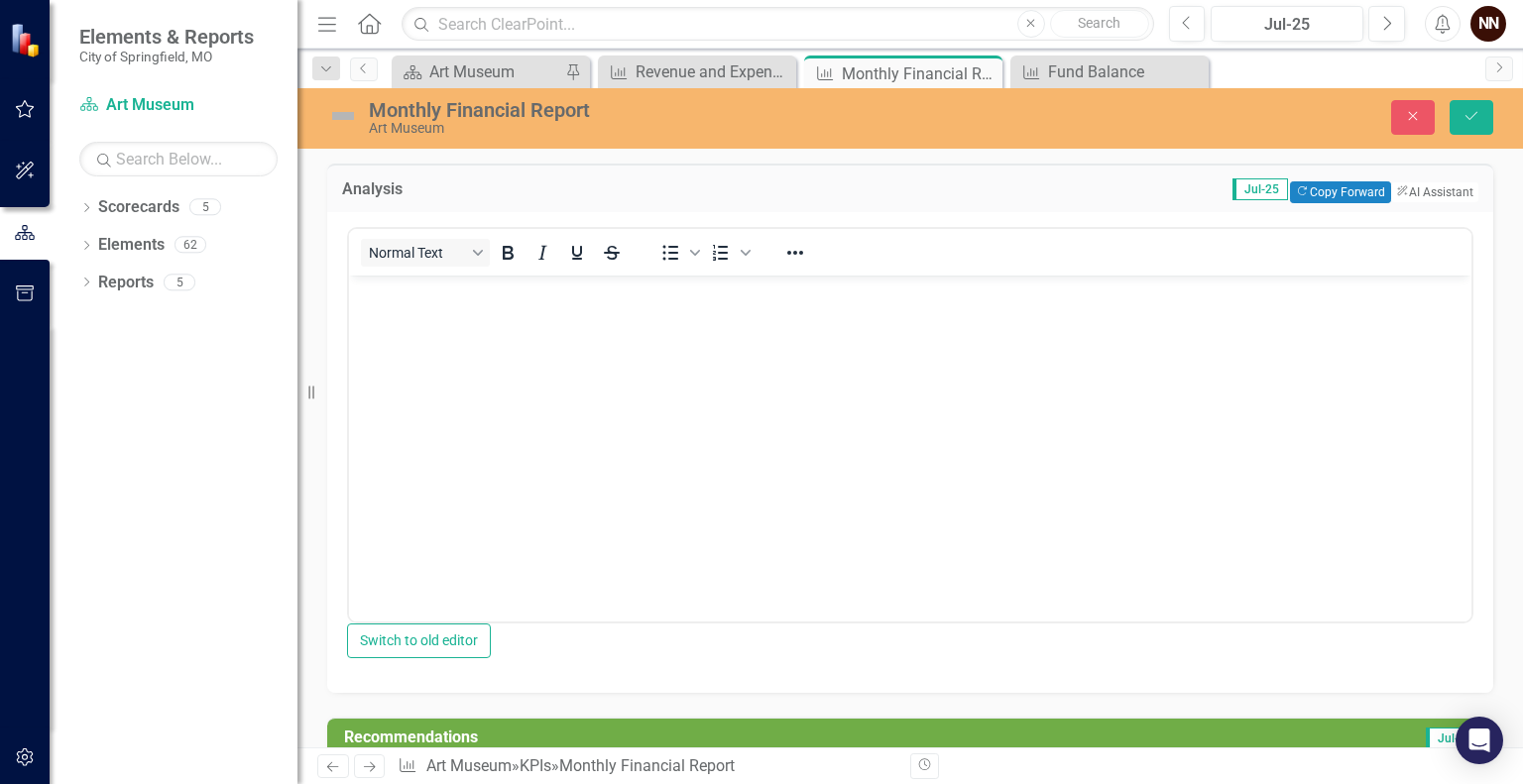 click at bounding box center (910, 423) 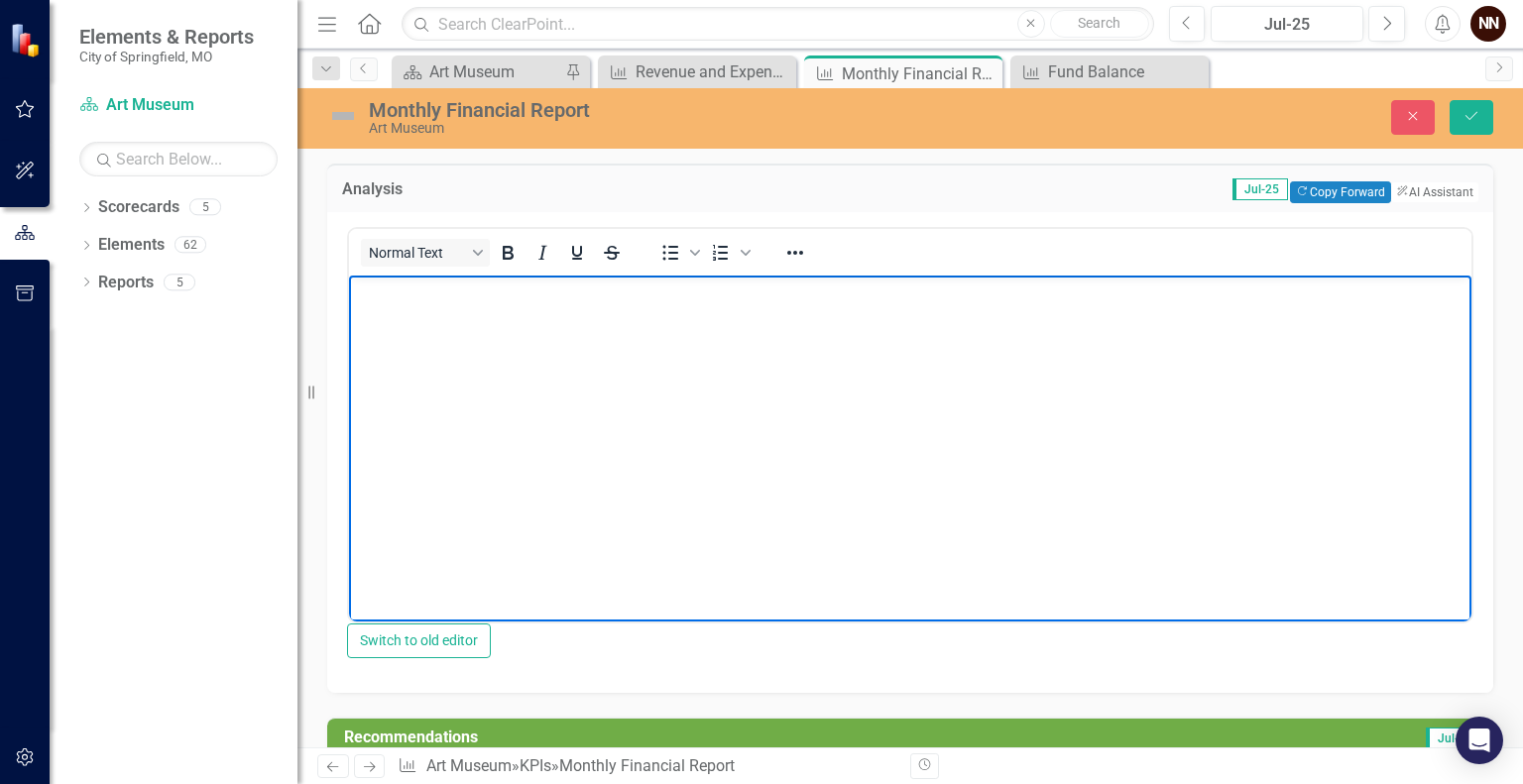 type 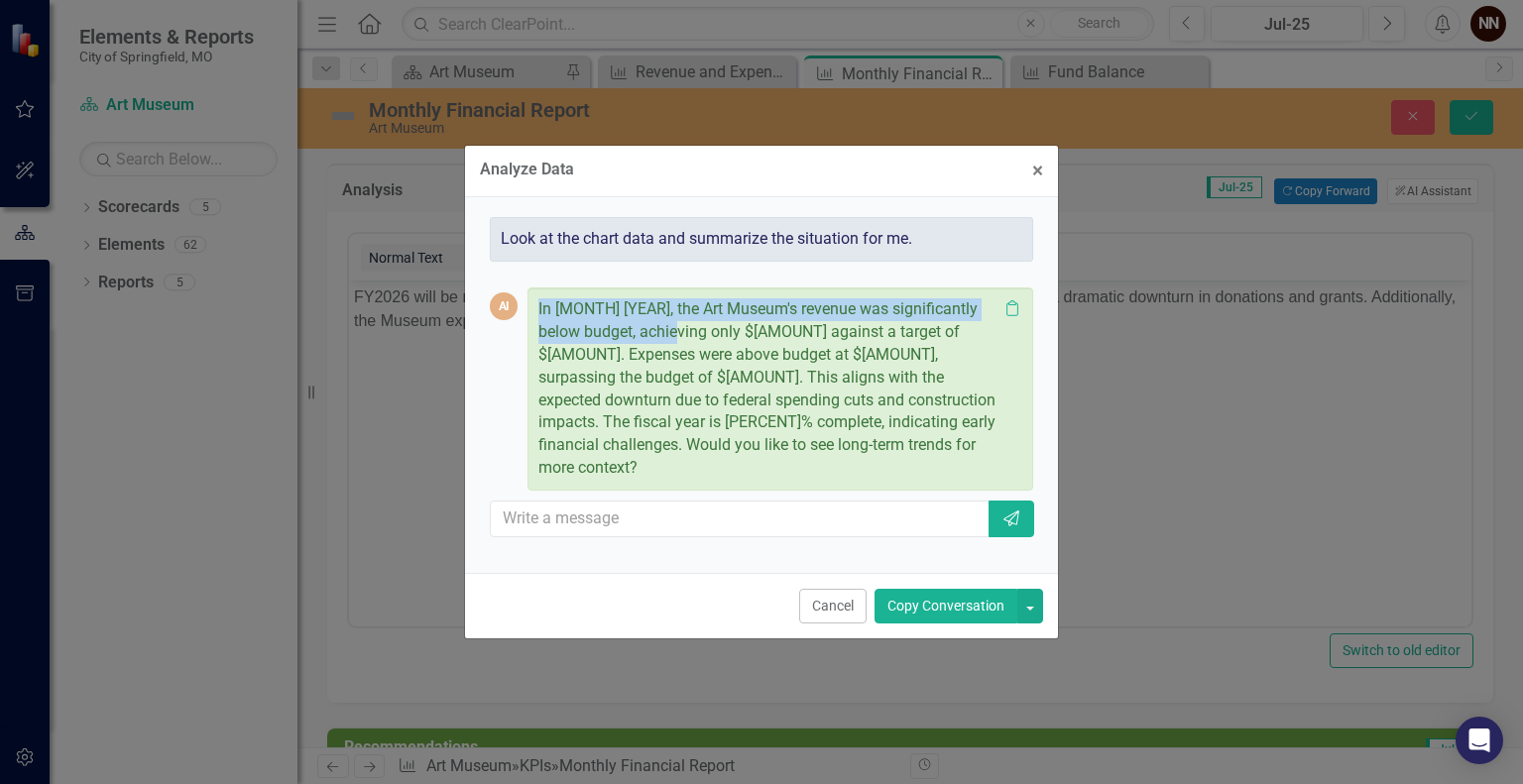 scroll, scrollTop: 0, scrollLeft: 0, axis: both 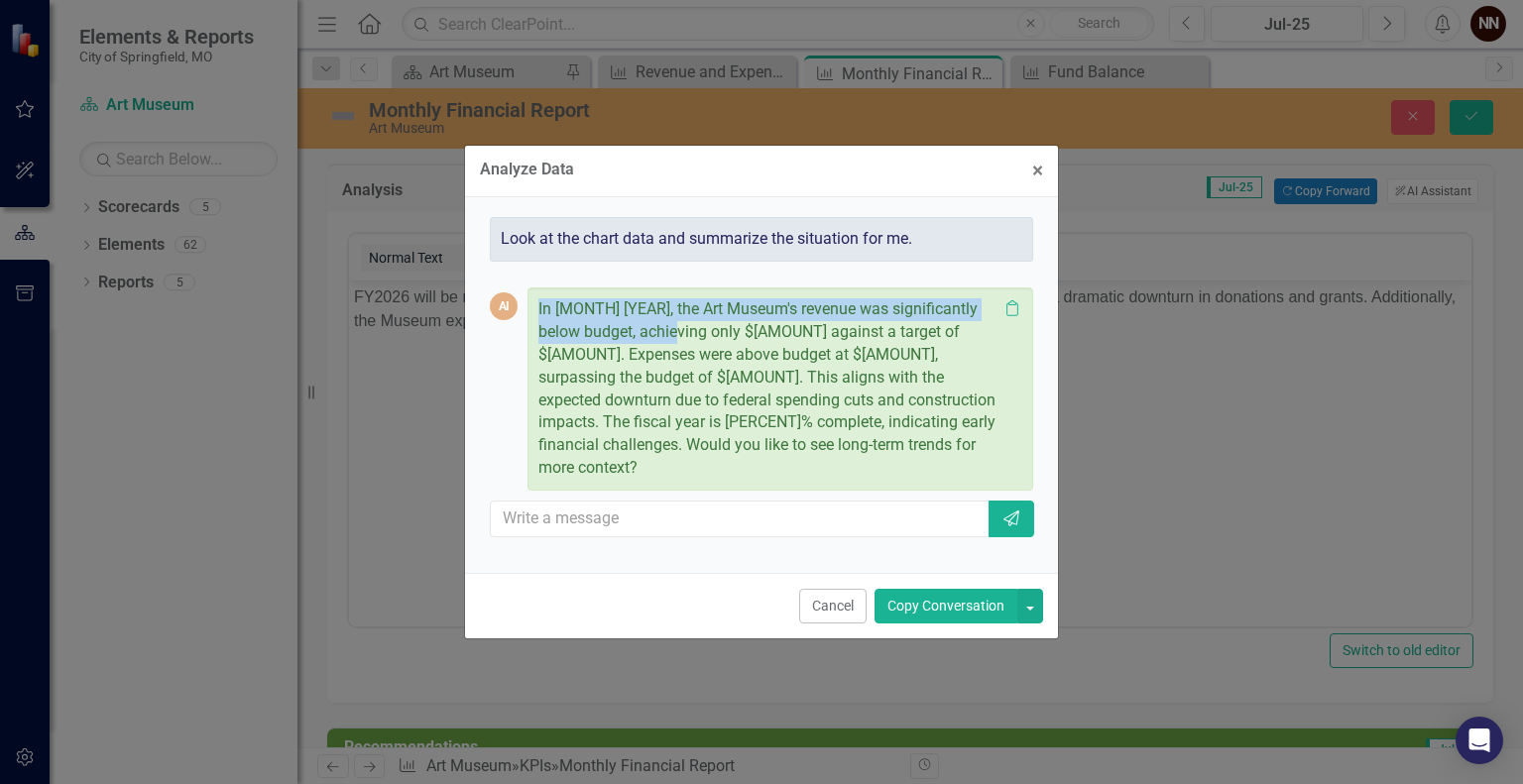 click on "In [MONTH] [YEAR], the Art Museum's revenue was significantly below budget, achieving only $[AMOUNT] against a target of $[AMOUNT]. Expenses were above budget at $[AMOUNT], surpassing the budget of $[AMOUNT]. This aligns with the expected downturn due to federal spending cuts and construction impacts. The fiscal year is [PERCENT]% complete, indicating early financial challenges. Would you like to see long-term trends for more context?" at bounding box center (767, 389) 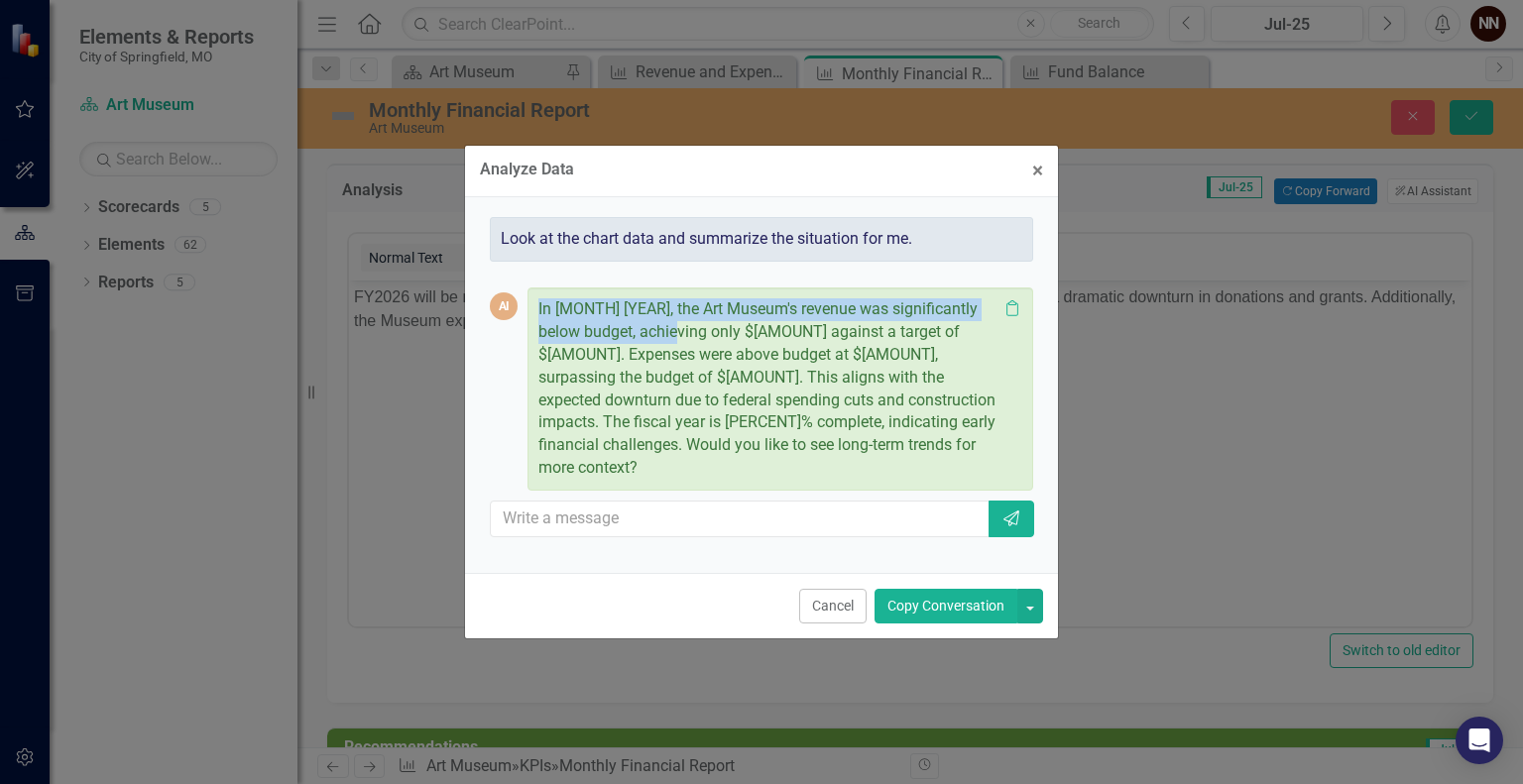 click on "In [MONTH] [YEAR], the Art Museum's revenue was significantly below budget, achieving only $[AMOUNT] against a target of $[AMOUNT]. Expenses were above budget at $[AMOUNT], surpassing the budget of $[AMOUNT]. This aligns with the expected downturn due to federal spending cuts and construction impacts. The fiscal year is [PERCENT]% complete, indicating early financial challenges. Would you like to see long-term trends for more context?" at bounding box center (767, 389) 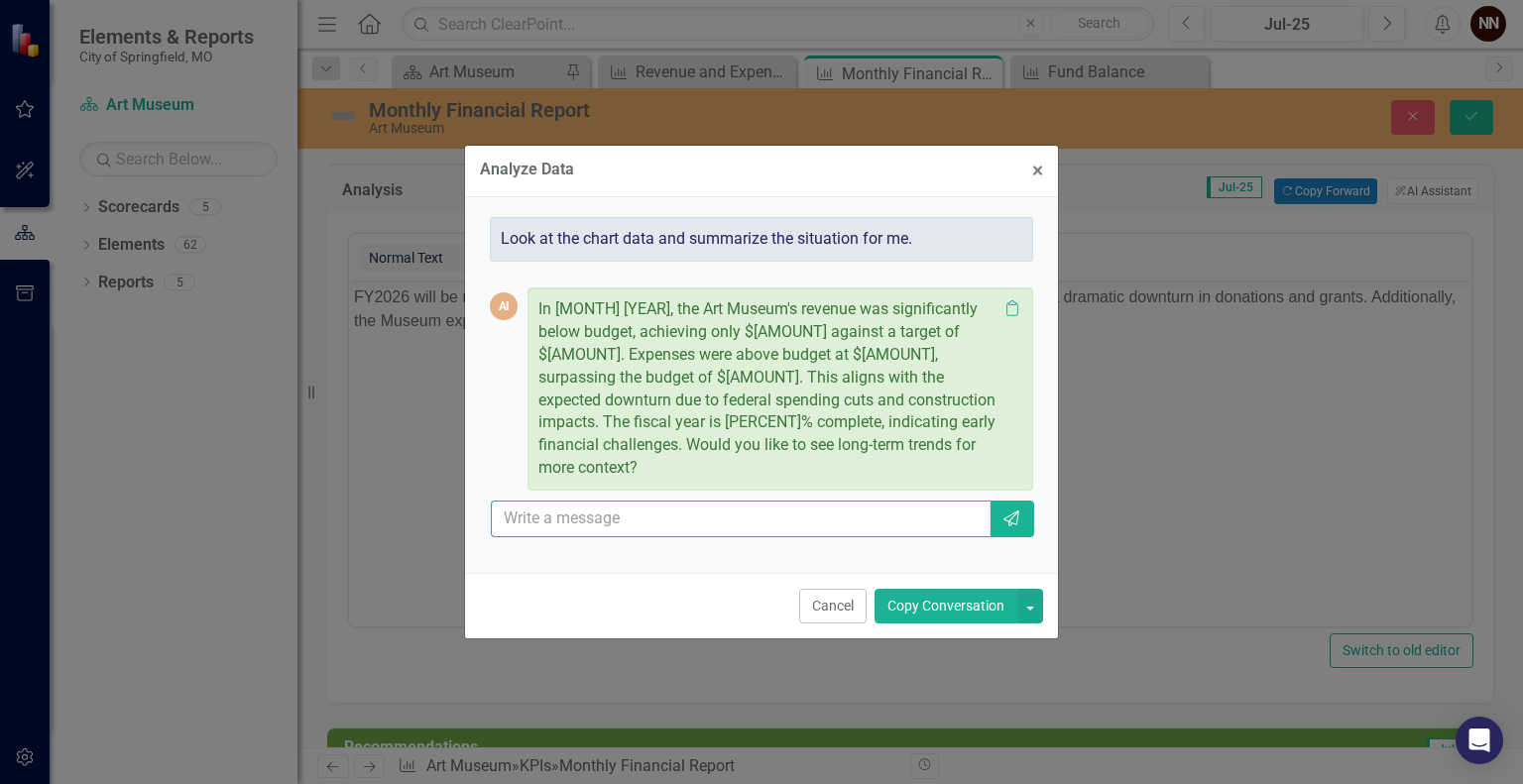 click at bounding box center [741, 518] 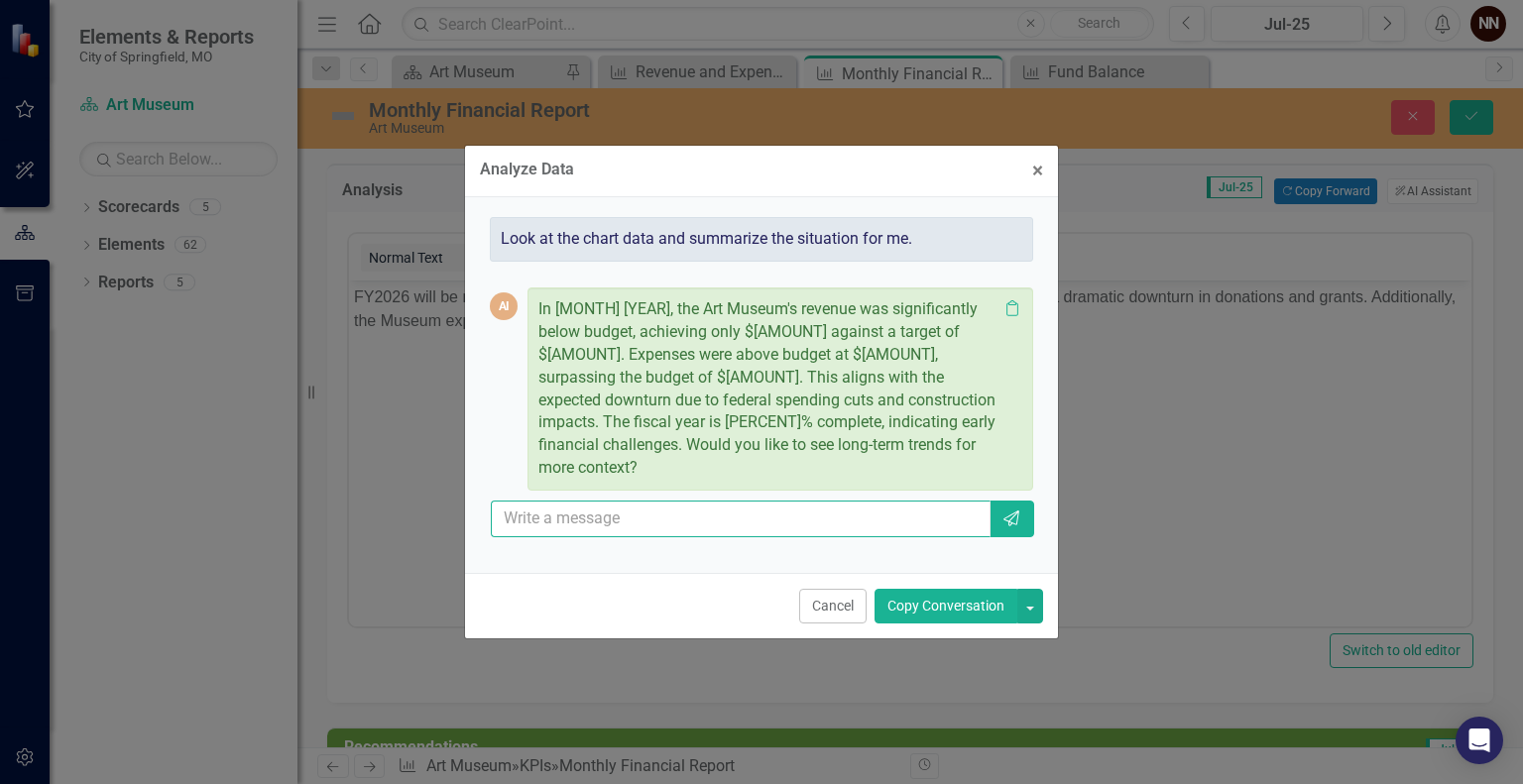 type on "yes" 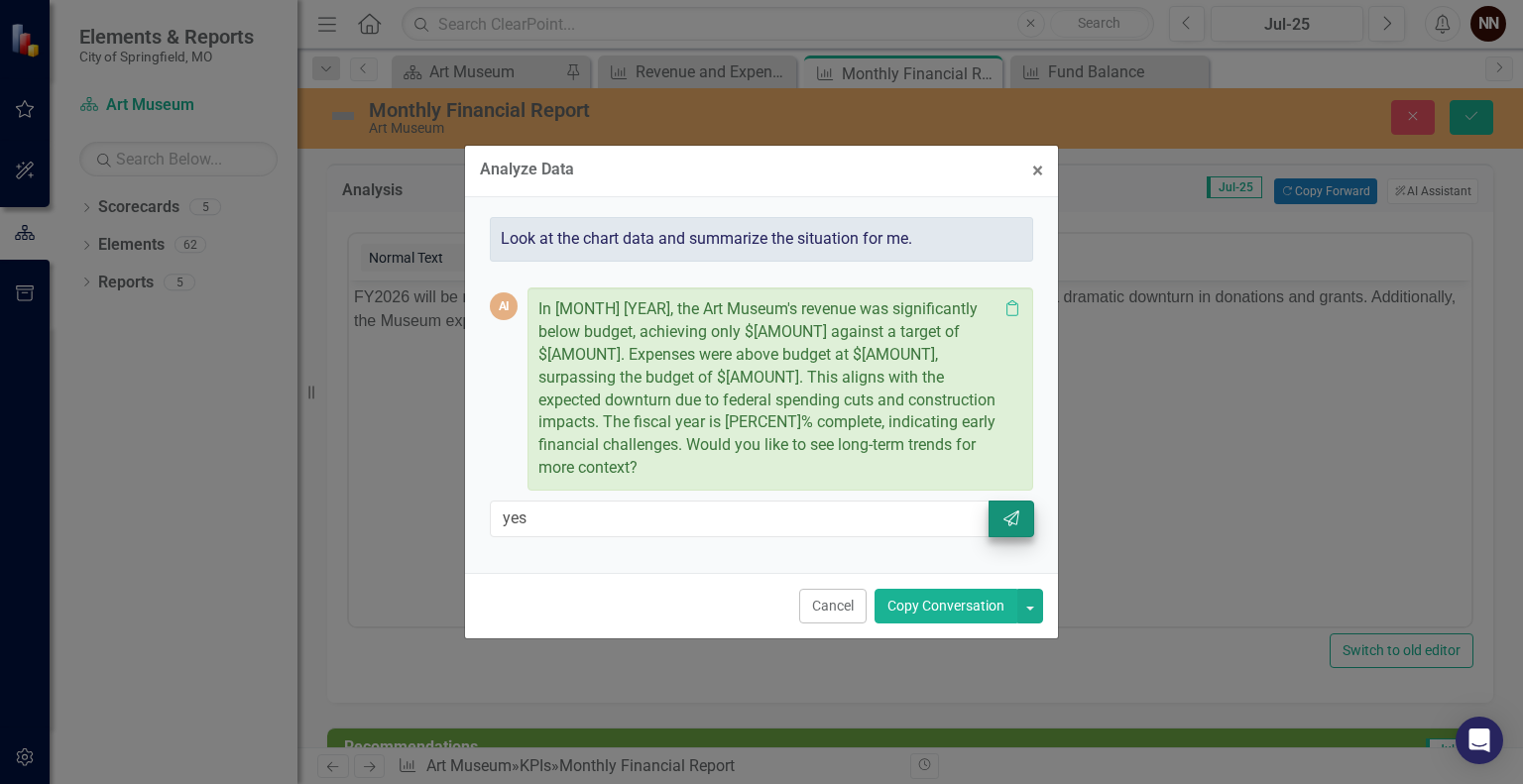 drag, startPoint x: 915, startPoint y: 596, endPoint x: 991, endPoint y: 504, distance: 119.33147 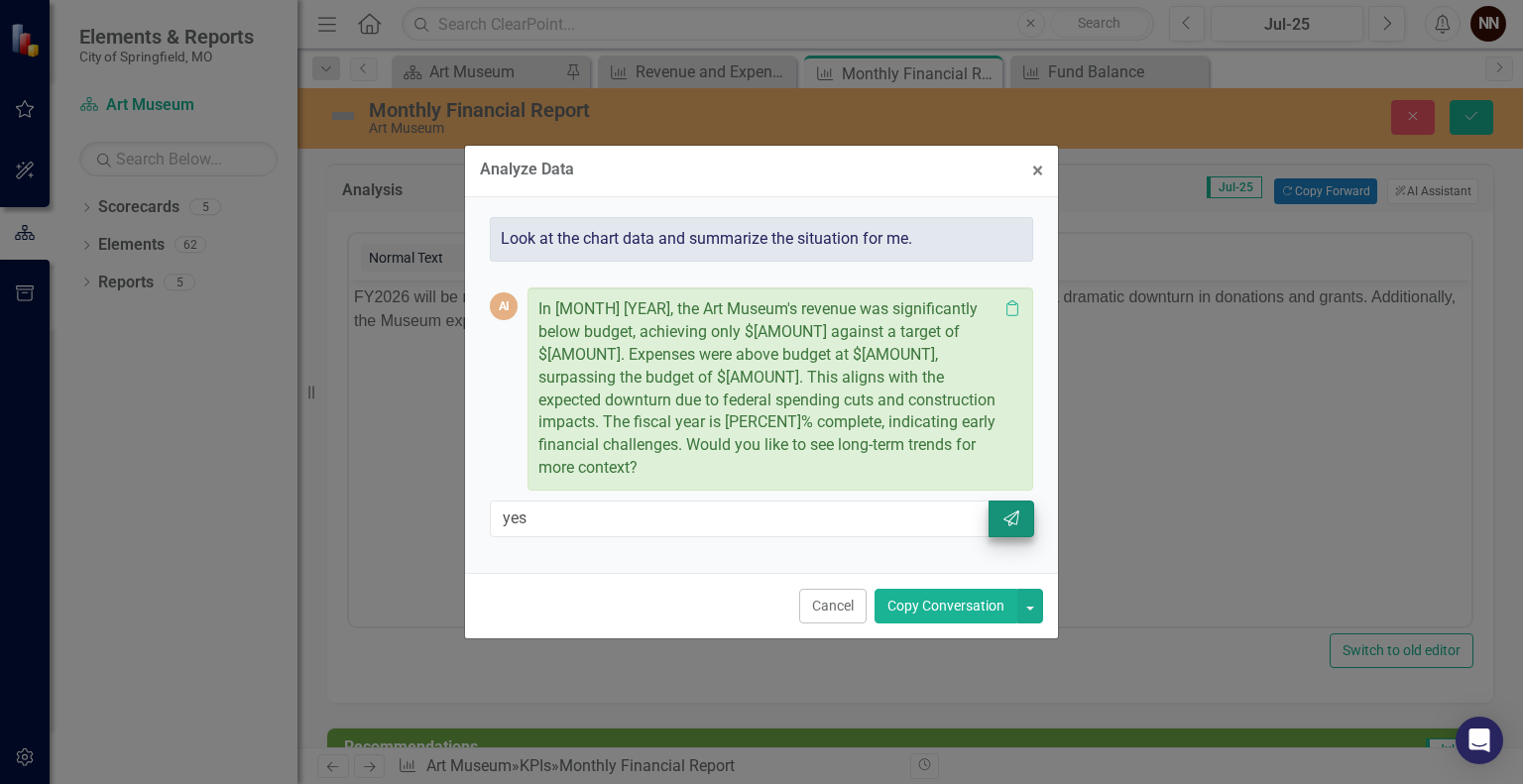 click on "Analyze Data × Close Look at the chart data and summarize the situation for me. AI In July 2025, the Art Museum's revenue was significantly below budget, achieving only $2,180.35 against a target of $6,531.91. Expenses were above budget at $219,410.56, surpassing the budget of $197,221.54. This aligns with the expected downturn due to federal spending cuts and construction impacts. The fiscal year is 8% complete, indicating early financial challenges. Would you like to see long-term trends for more context? Clipboard yes Send Cancel Copy Conversation" at bounding box center (762, 392) 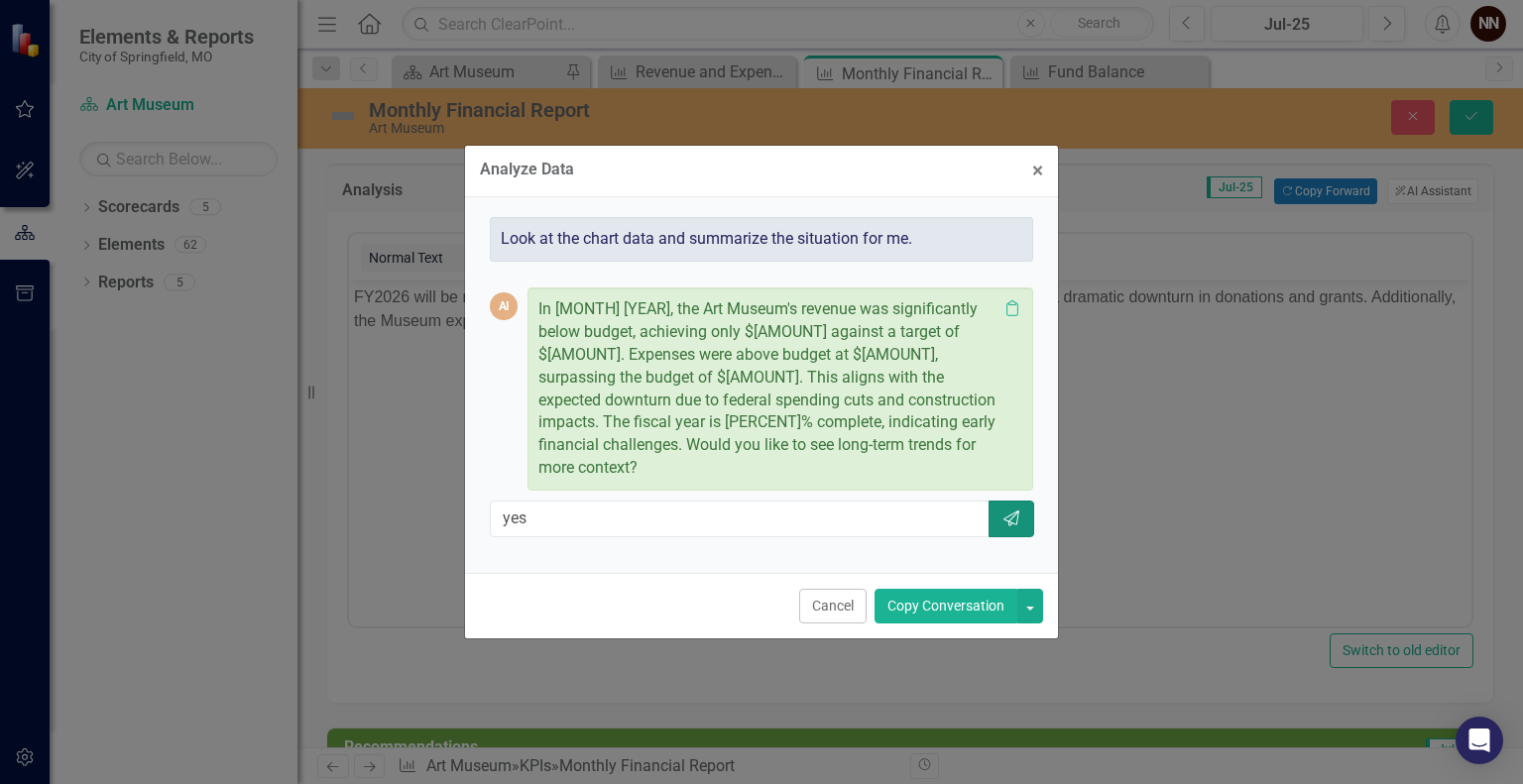 click on "Send" at bounding box center (1011, 518) 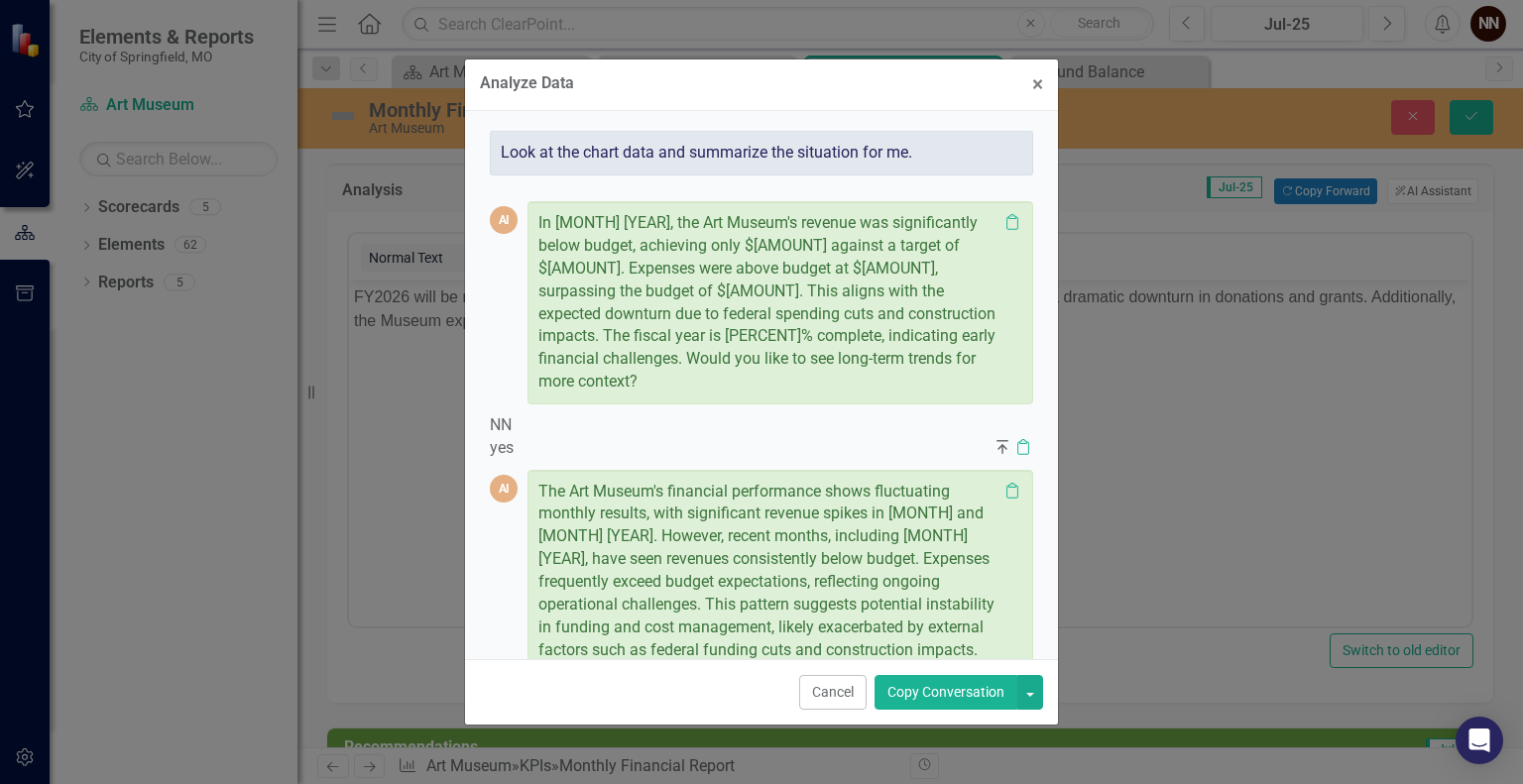 scroll, scrollTop: 54, scrollLeft: 0, axis: vertical 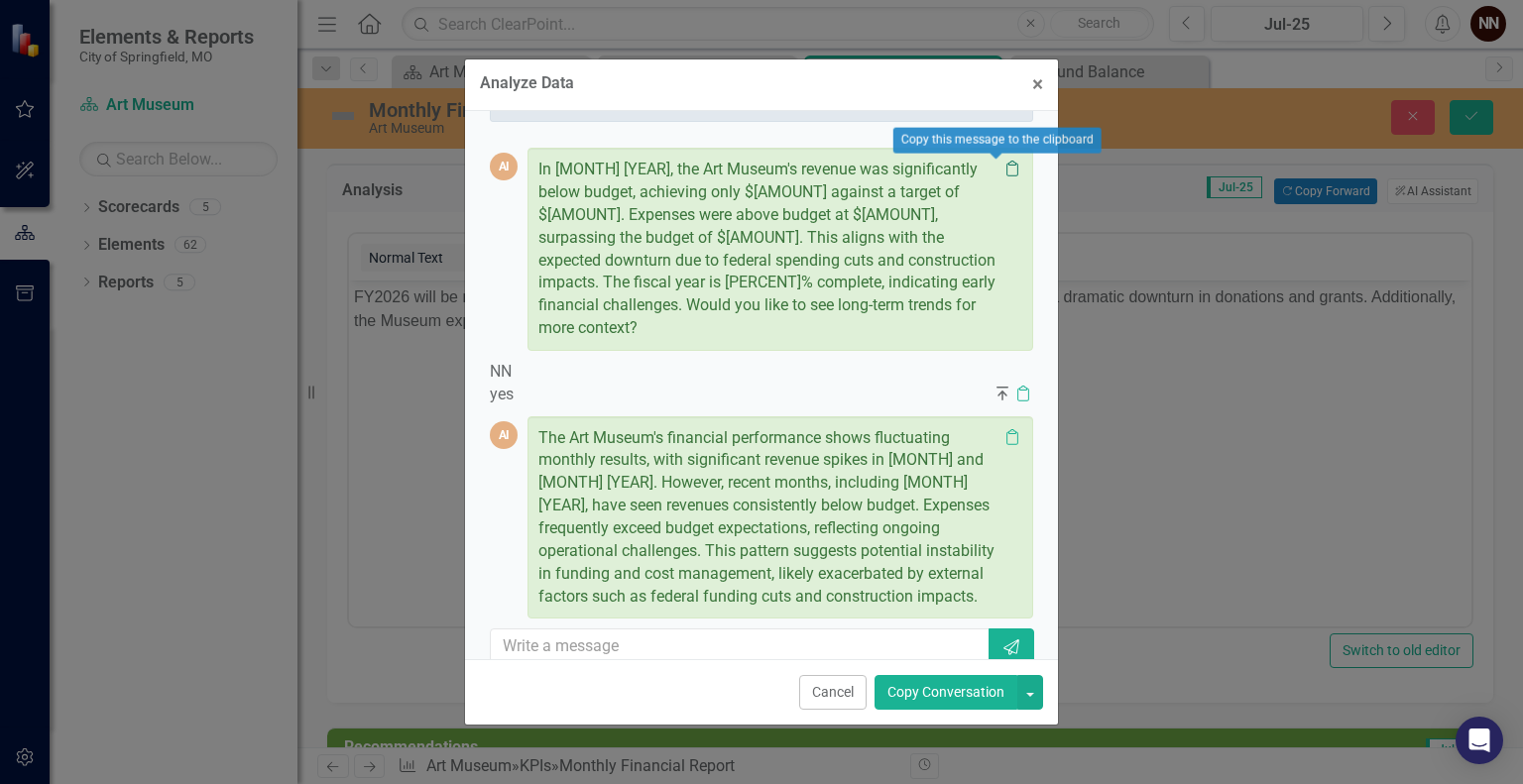click on "Clipboard" 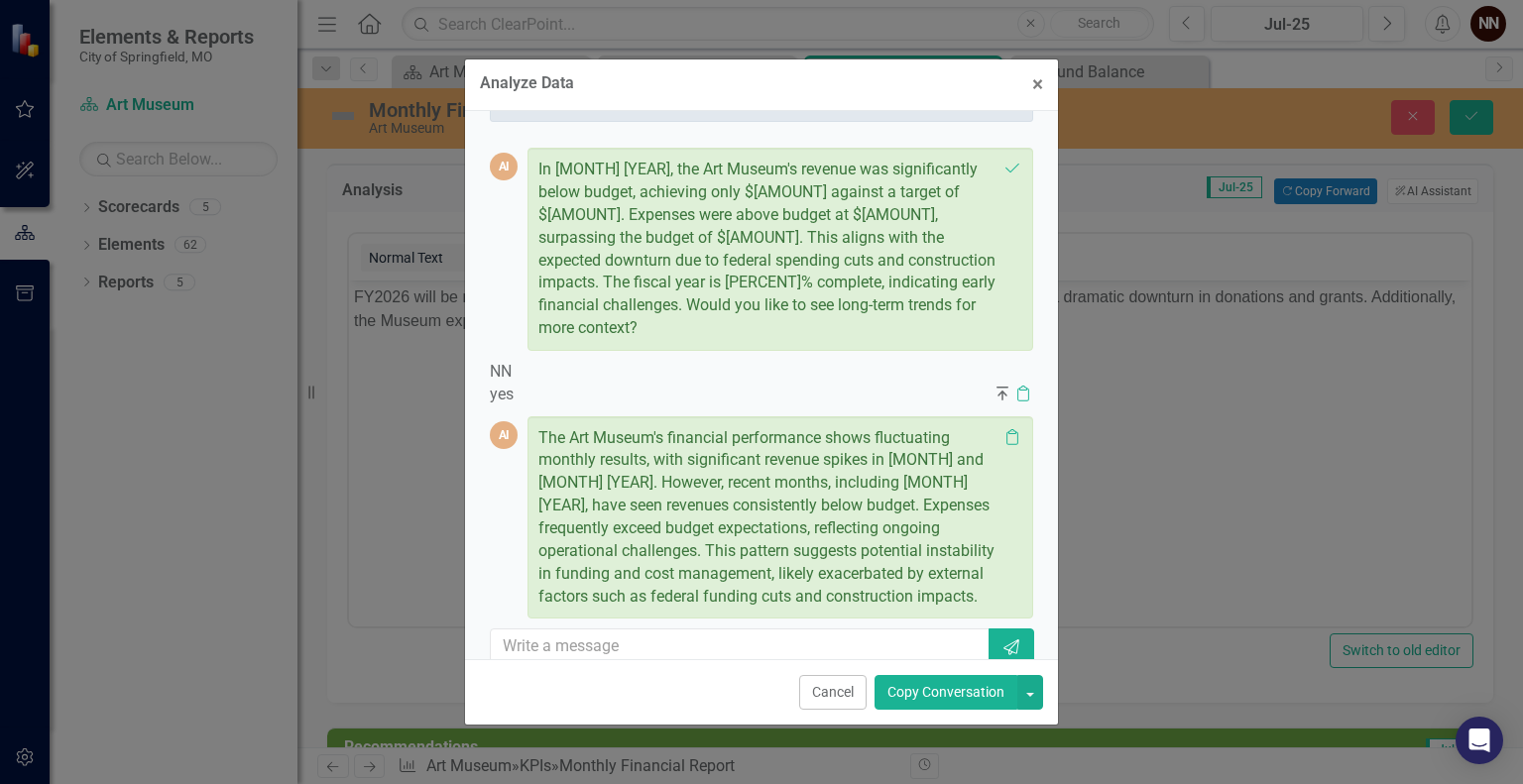 click on "Analyze Data × Close Look at the chart data and summarize the situation for me. AI In July 2025, the Art Museum's revenue was significantly below budget, achieving only $2,180.35 against a target of $6,531.91. Expenses were above budget at $219,410.56, surpassing the budget of $197,221.54. This aligns with the expected downturn due to federal spending cuts and construction impacts. The fiscal year is 8% complete, indicating early financial challenges. Would you like to see long-term trends for more context? Completed NN yes Restart Clipboard AI Clipboard Send Cancel Copy Conversation" at bounding box center (762, 392) 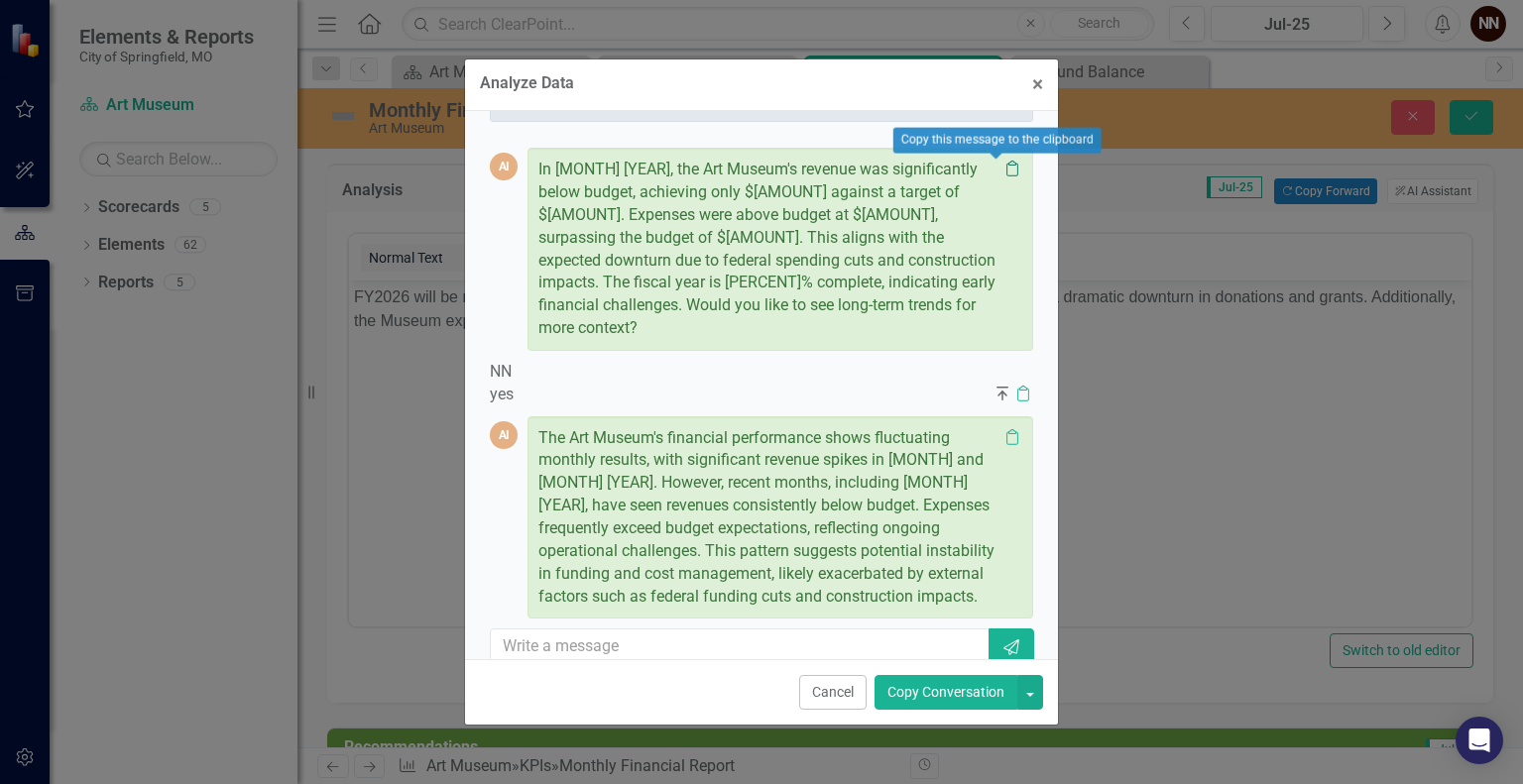 click 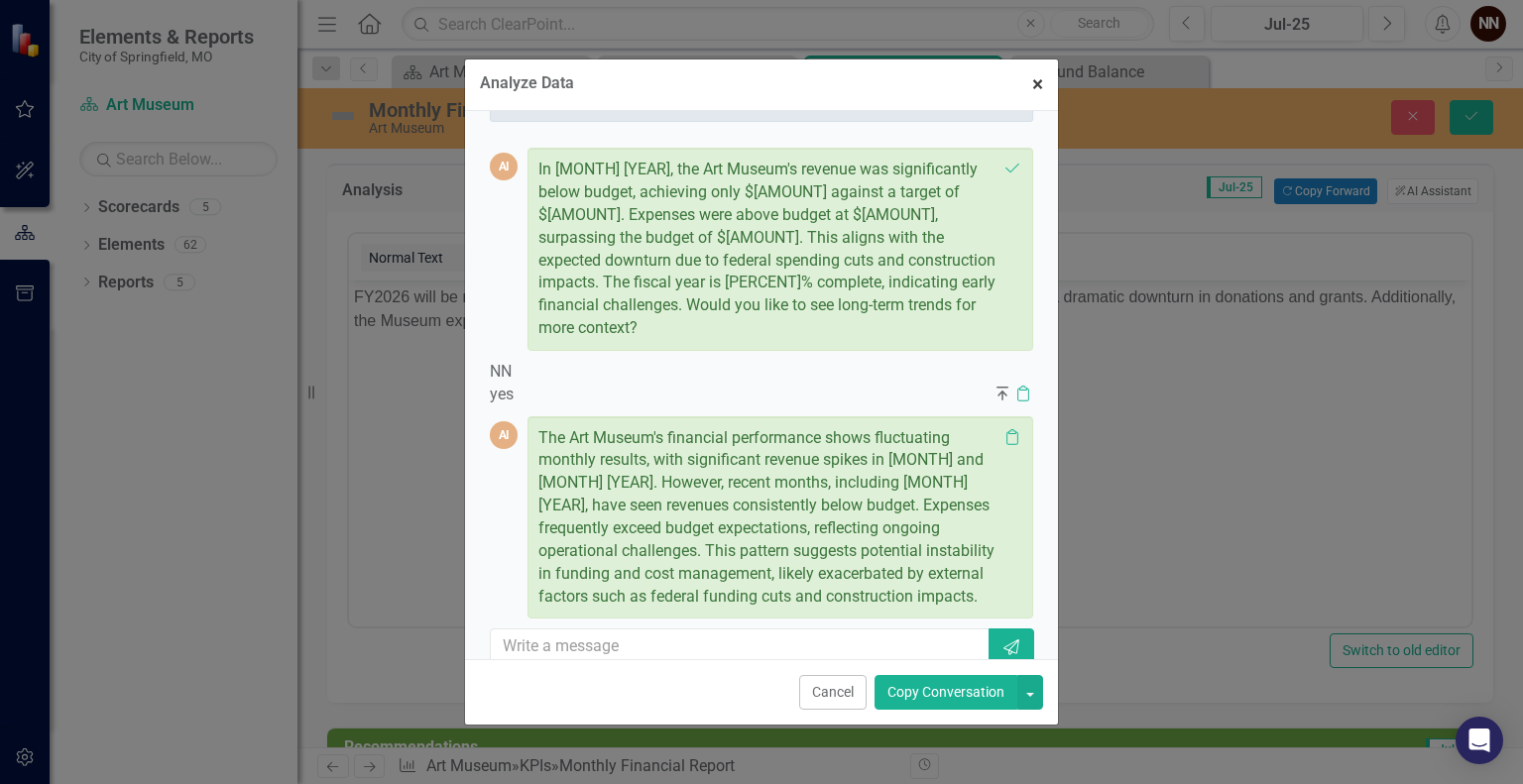 click on "×" at bounding box center [1037, 84] 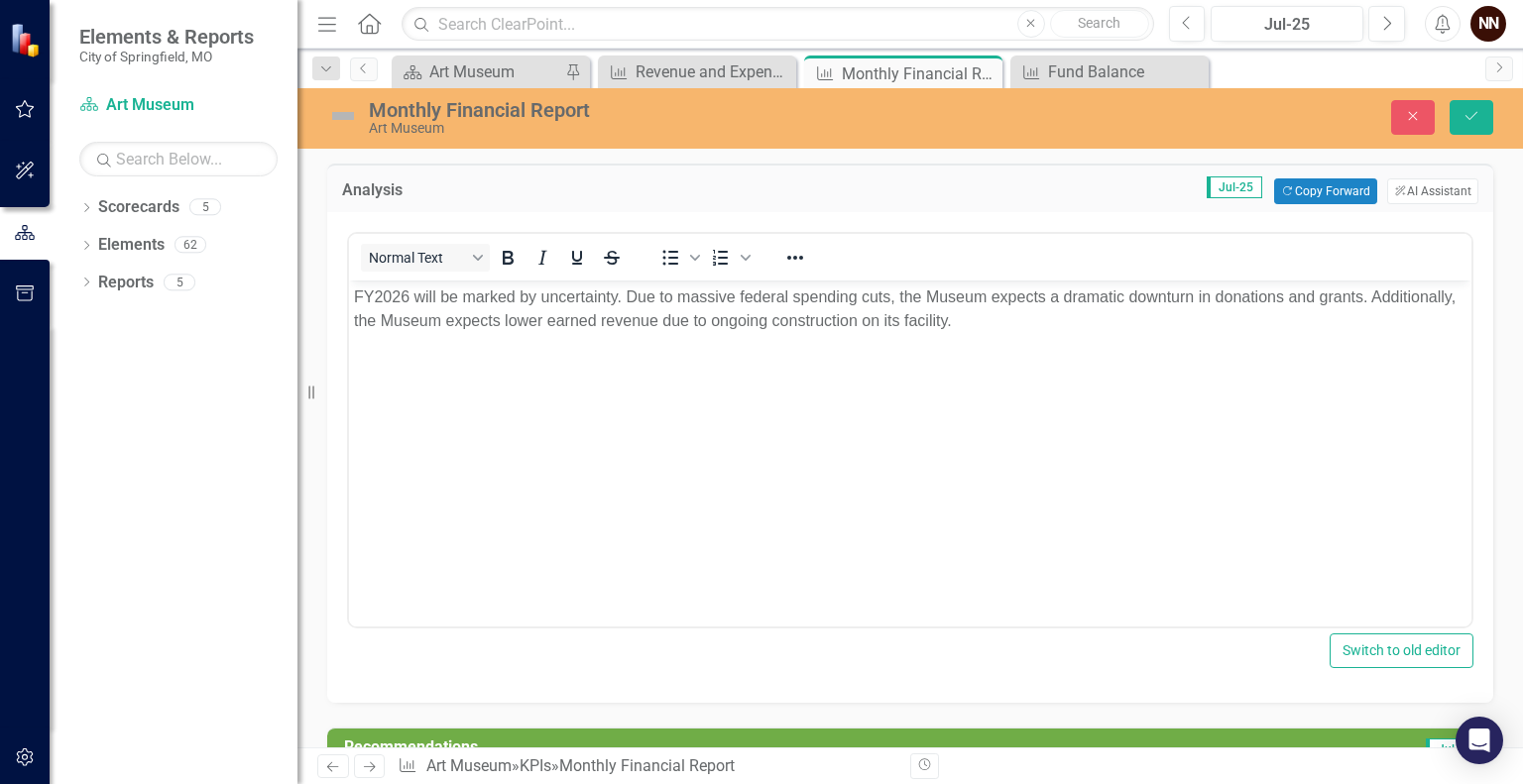 click on "FY2026 will be marked by uncertainty. Due to massive federal spending cuts, the Museum expects a dramatic downturn in donations and grants. Additionally, the Museum expects lower earned revenue due to ongoing construction on its facility." at bounding box center (910, 309) 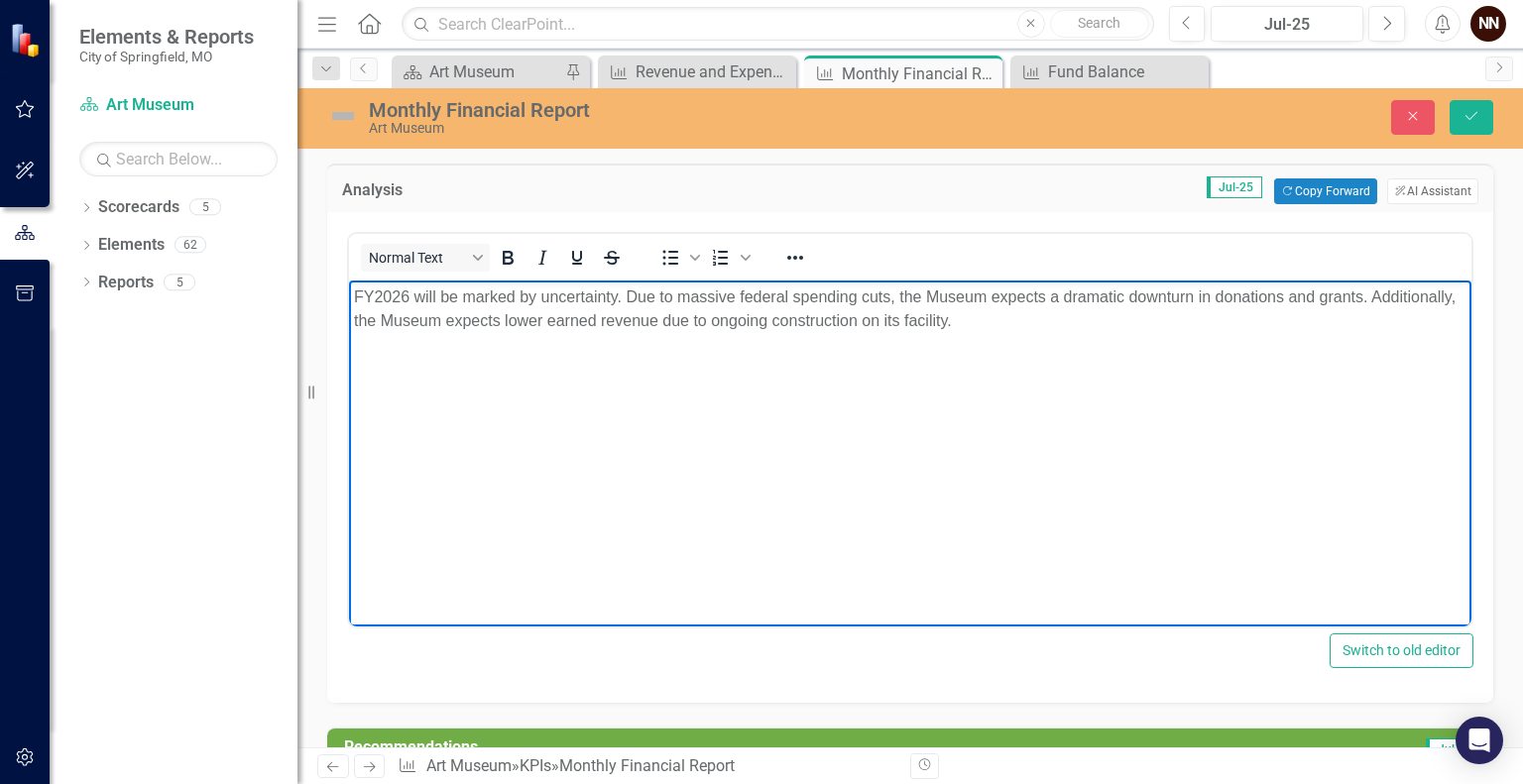 paste 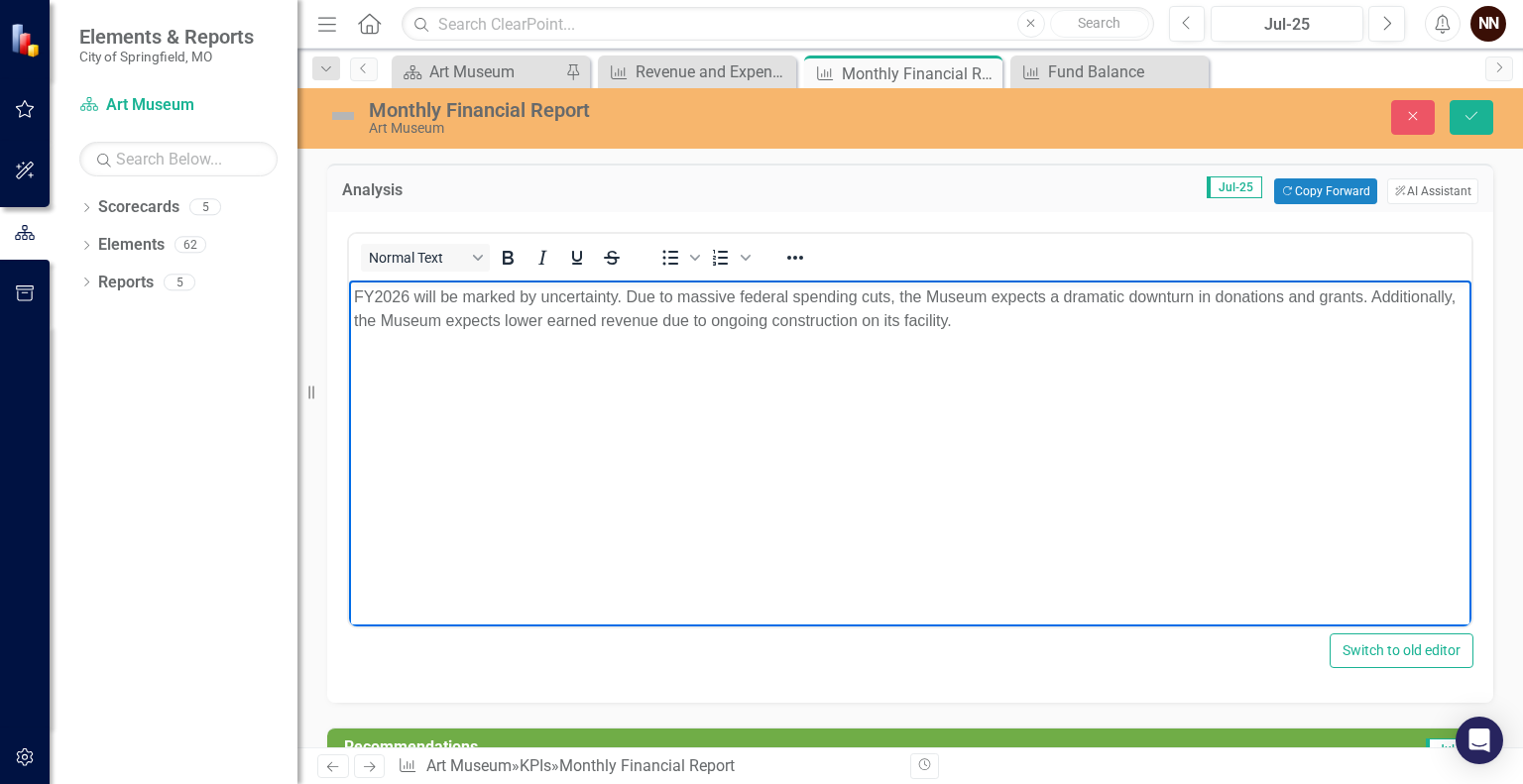 type 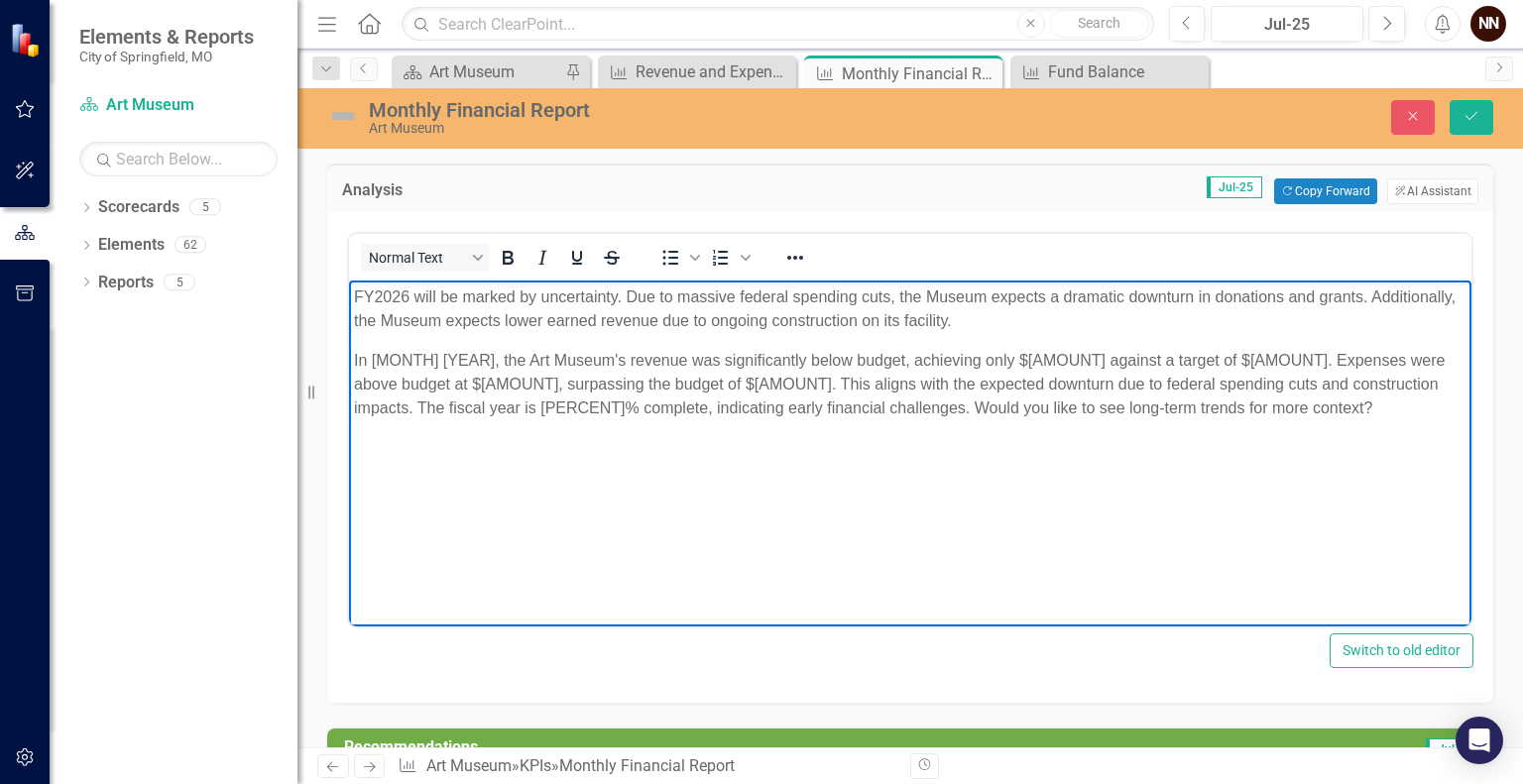 click on "In July 2025, the Art Museum's revenue was significantly below budget, achieving only $2,180.35 against a target of $6,531.91. Expenses were above budget at $219,410.56, surpassing the budget of $197,221.54. This aligns with the expected downturn due to federal spending cuts and construction impacts. The fiscal year is 8% complete, indicating early financial challenges. Would you like to see long-term trends for more context?" at bounding box center [910, 385] 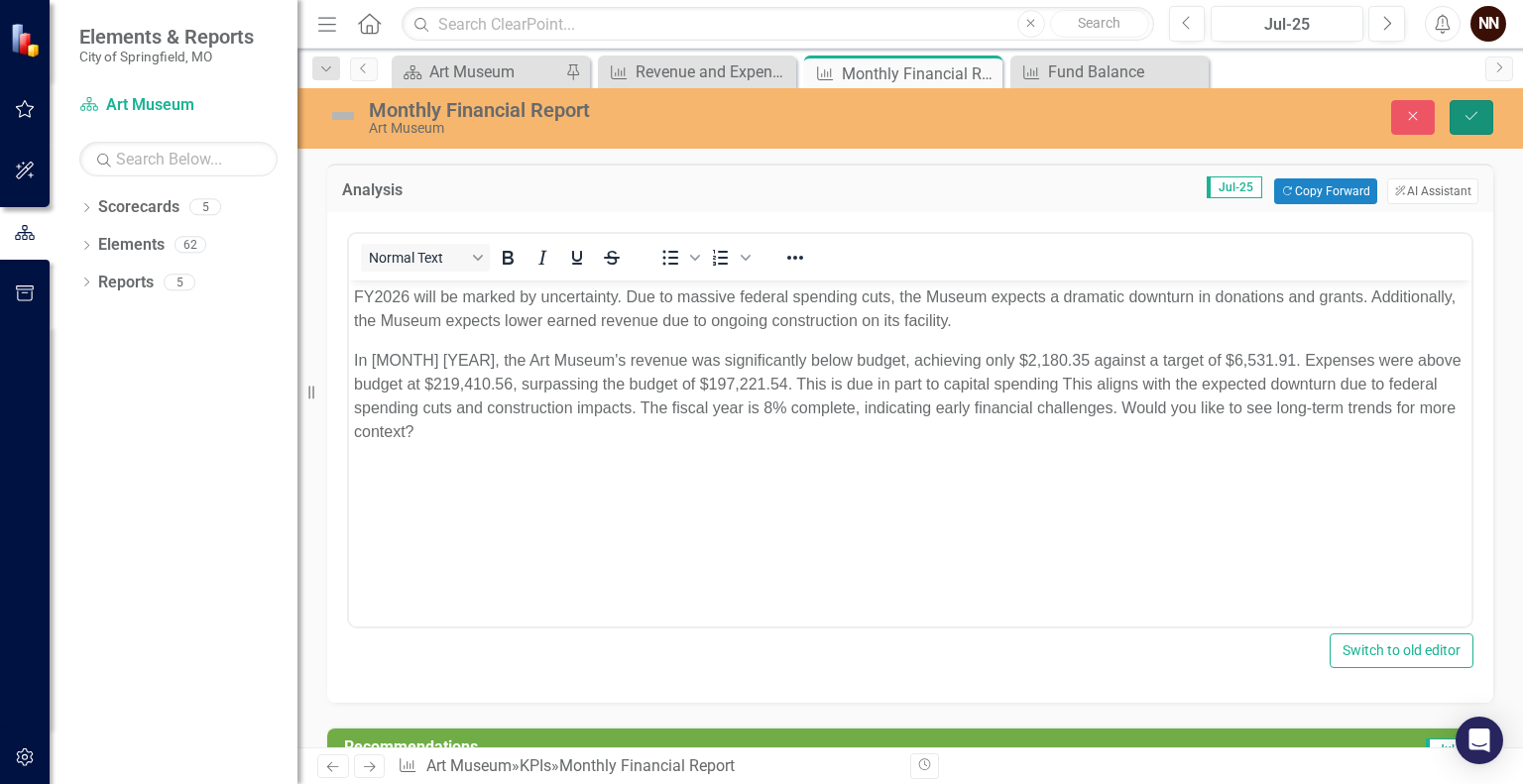 click 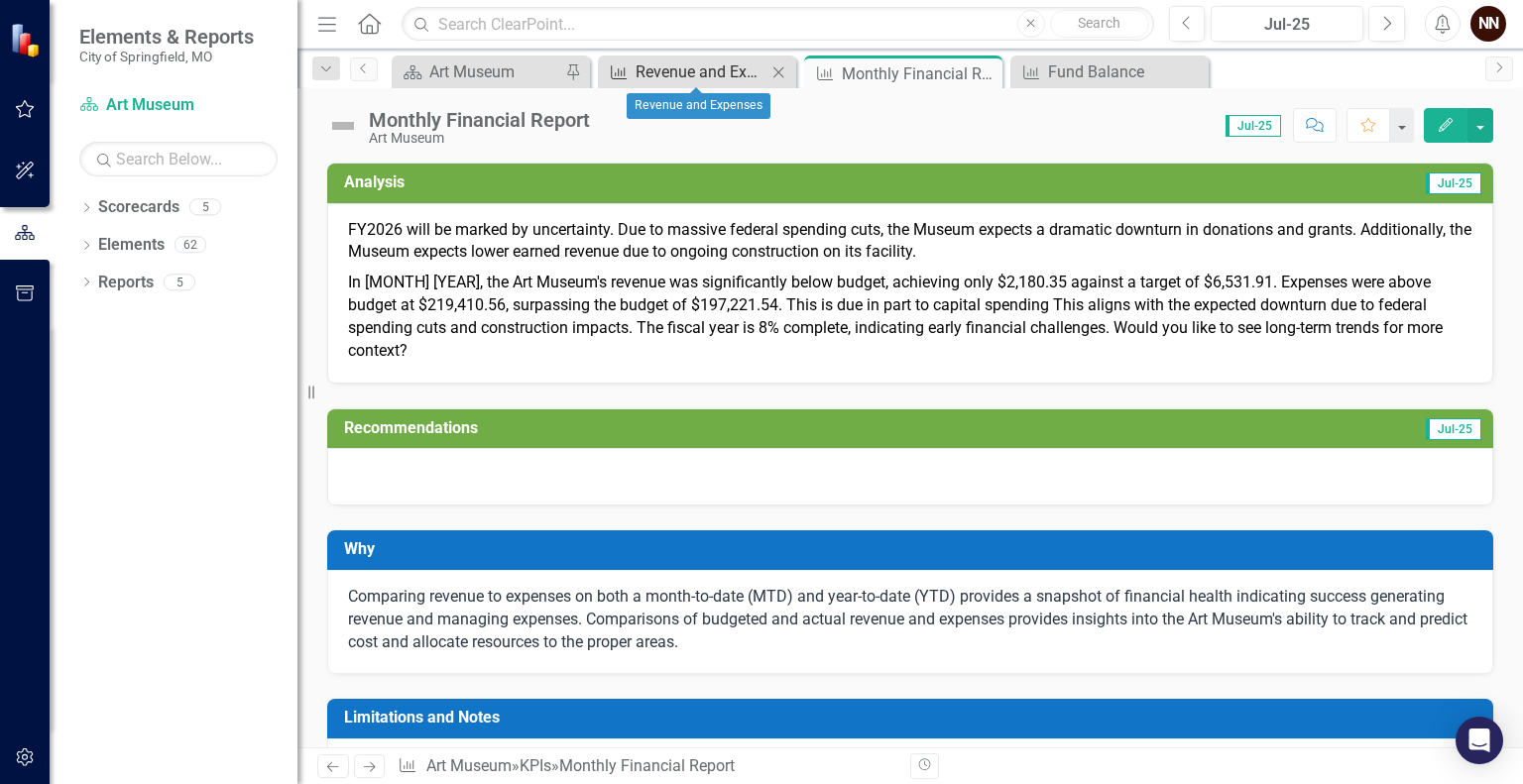 click on "Revenue and Expenses" at bounding box center (701, 71) 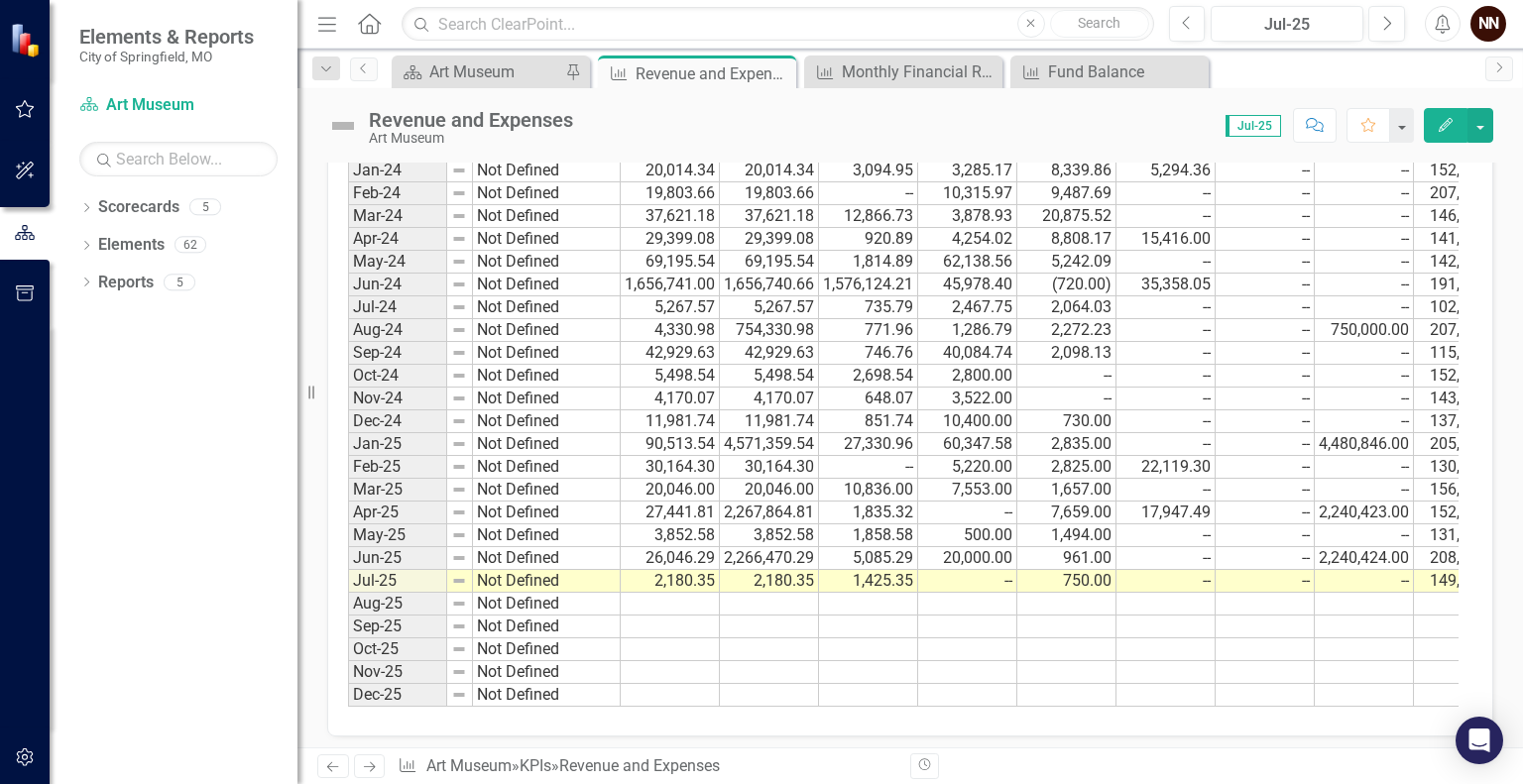 scroll, scrollTop: 1864, scrollLeft: 0, axis: vertical 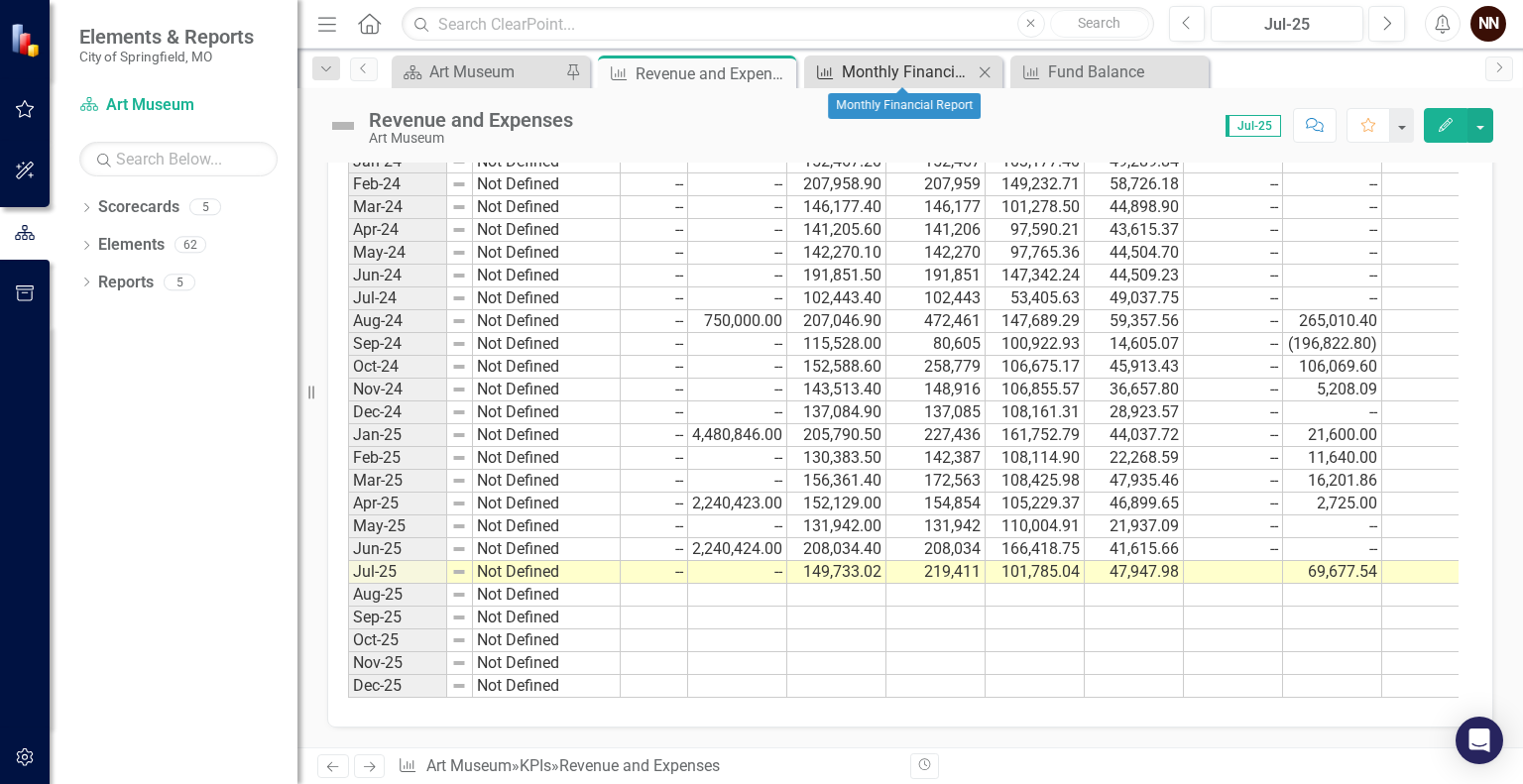 click on "Monthly Financial Report" at bounding box center (907, 71) 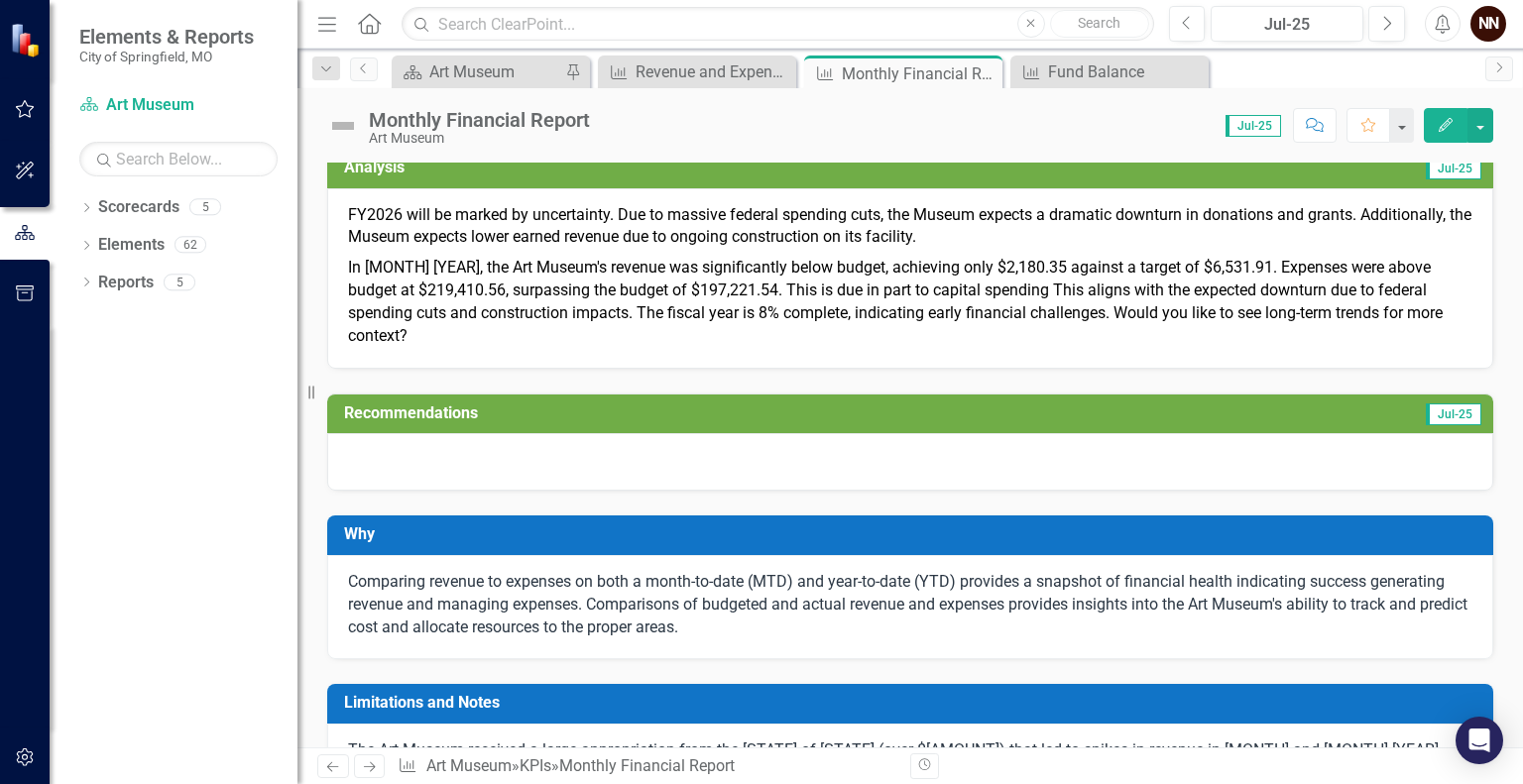 scroll, scrollTop: 0, scrollLeft: 0, axis: both 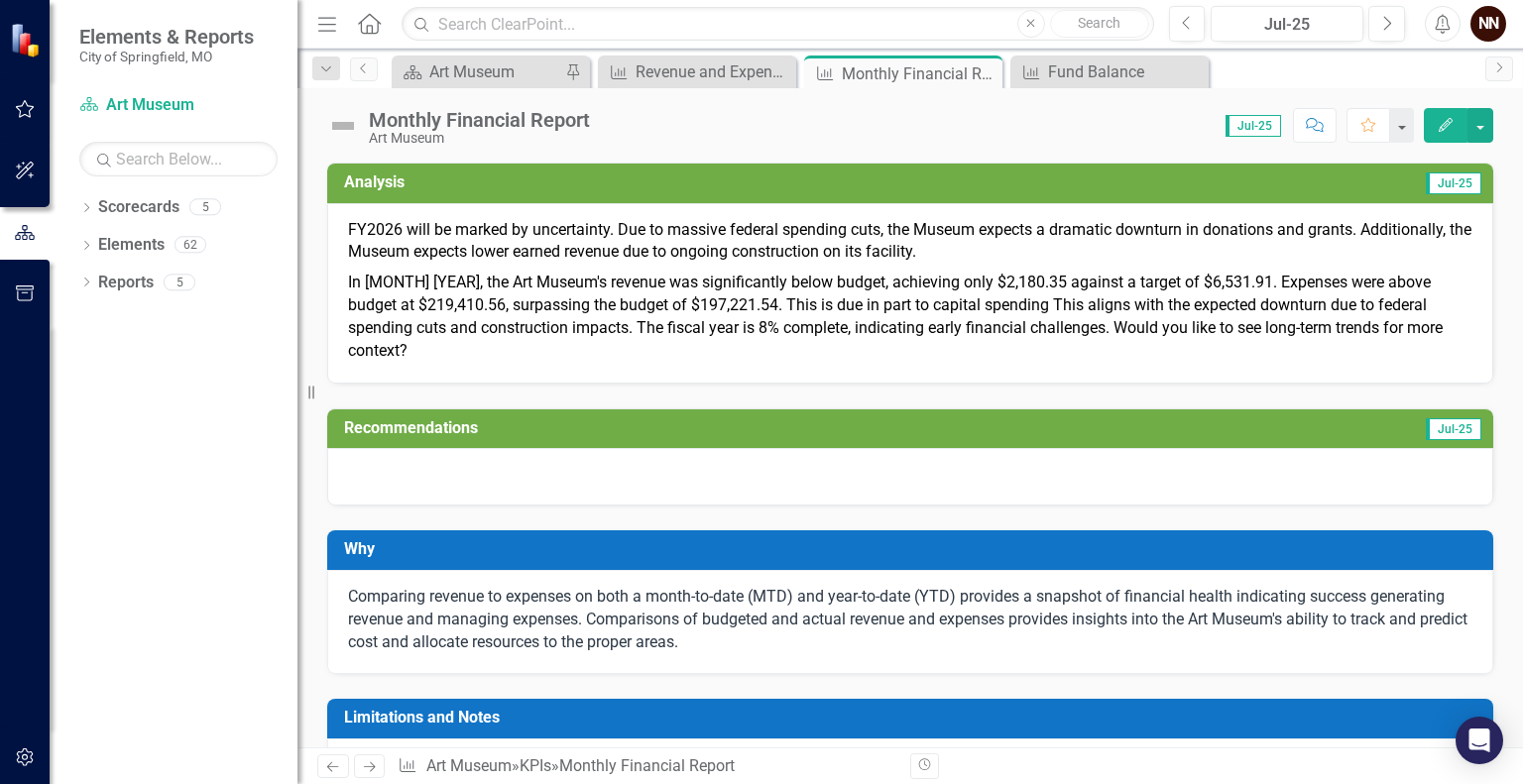 click on "In July 2025, the Art Museum's revenue was significantly below budget, achieving only $2,180.35 against a target of $6,531.91. Expenses were above budget at $219,410.56, surpassing the budget of $197,221.54. This is due in part to capital spending This aligns with the expected downturn due to federal spending cuts and construction impacts. The fiscal year is 8% complete, indicating early financial challenges. Would you like to see long-term trends for more context?" at bounding box center [910, 314] 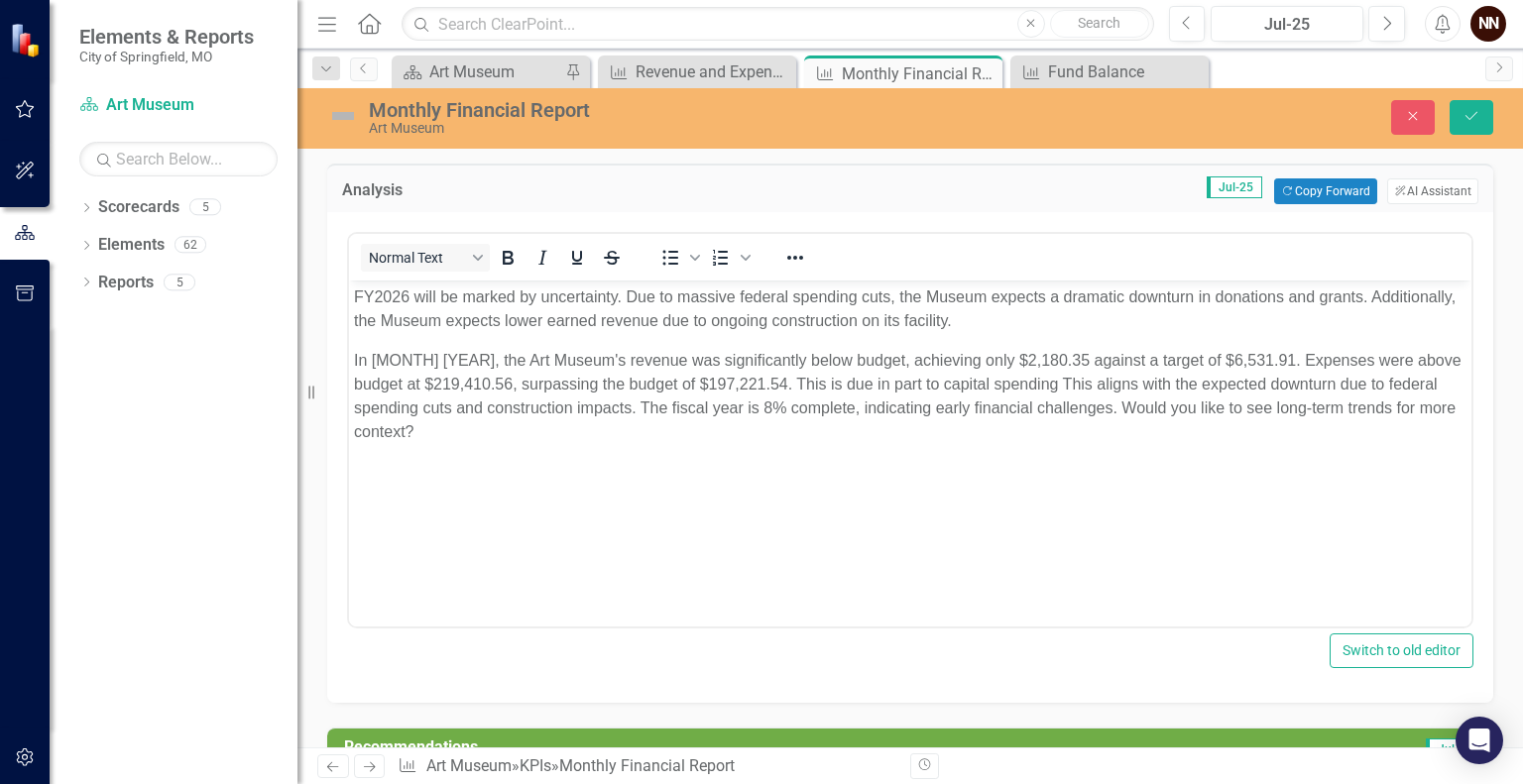 click on "In July 2025, the Art Museum's revenue was significantly below budget, achieving only $2,180.35 against a target of $6,531.91. Expenses were above budget at $219,410.56, surpassing the budget of $197,221.54. This is due in part to capital spending This aligns with the expected downturn due to federal spending cuts and construction impacts. The fiscal year is 8% complete, indicating early financial challenges. Would you like to see long-term trends for more context?" at bounding box center [910, 396] 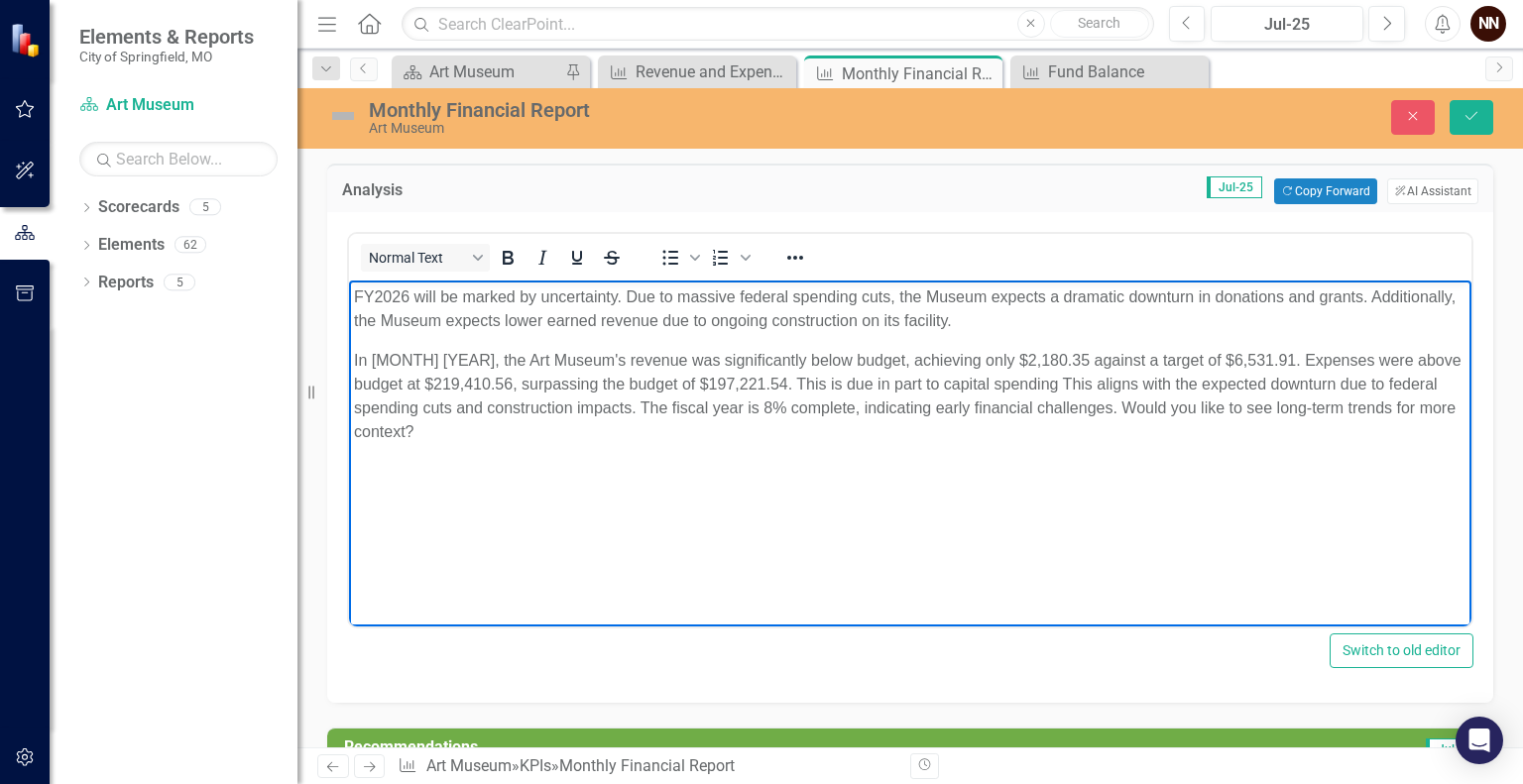 type 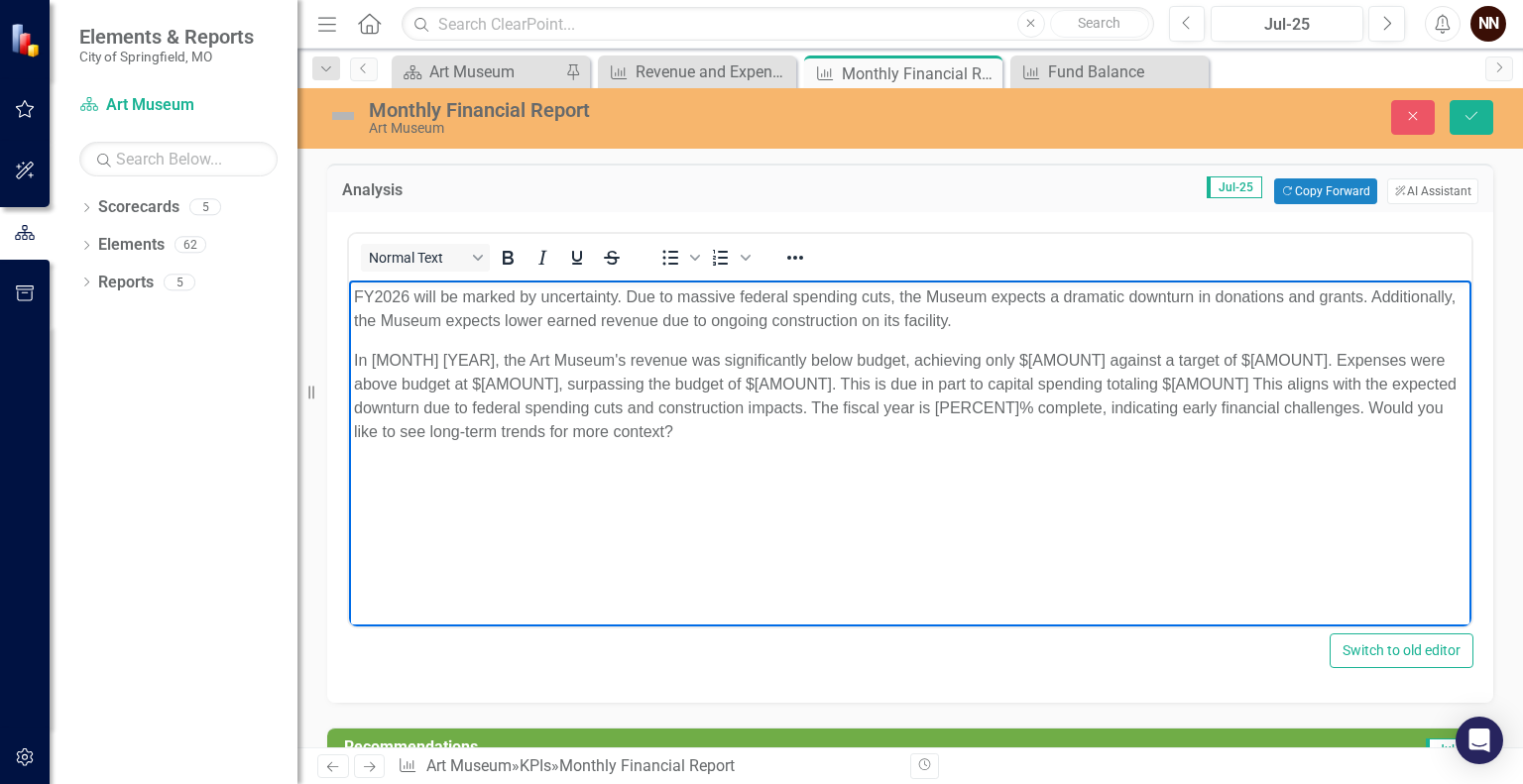 click on "In July 2025, the Art Museum's revenue was significantly below budget, achieving only $2,180.35 against a target of $6,531.91. Expenses were above budget at $219,410.56, surpassing the budget of $197,221.54. This is due in part to capital spending totaling $69677.54 This aligns with the expected downturn due to federal spending cuts and construction impacts. The fiscal year is 8% complete, indicating early financial challenges. Would you like to see long-term trends for more context?" at bounding box center [910, 396] 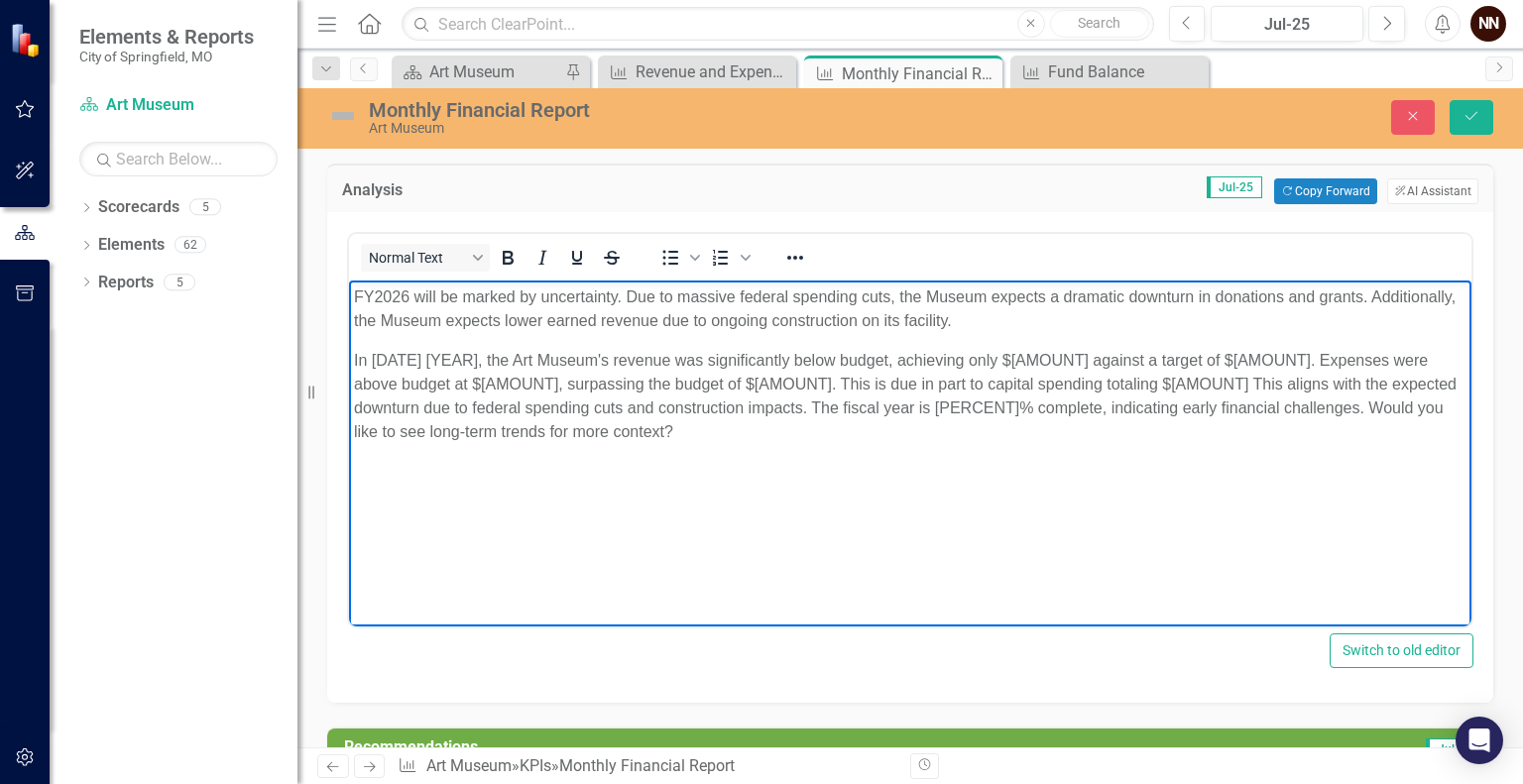 click on "In July 2025, the Art Museum's revenue was significantly below budget, achieving only $2,180.35 against a target of $6,531.91. Expenses were above budget at $219,410.56, surpassing the budget of $197,221.54. This is due in part to capital spending totaling $69,677.54 This aligns with the expected downturn due to federal spending cuts and construction impacts. The fiscal year is 8% complete, indicating early financial challenges. Would you like to see long-term trends for more context?" at bounding box center (910, 396) 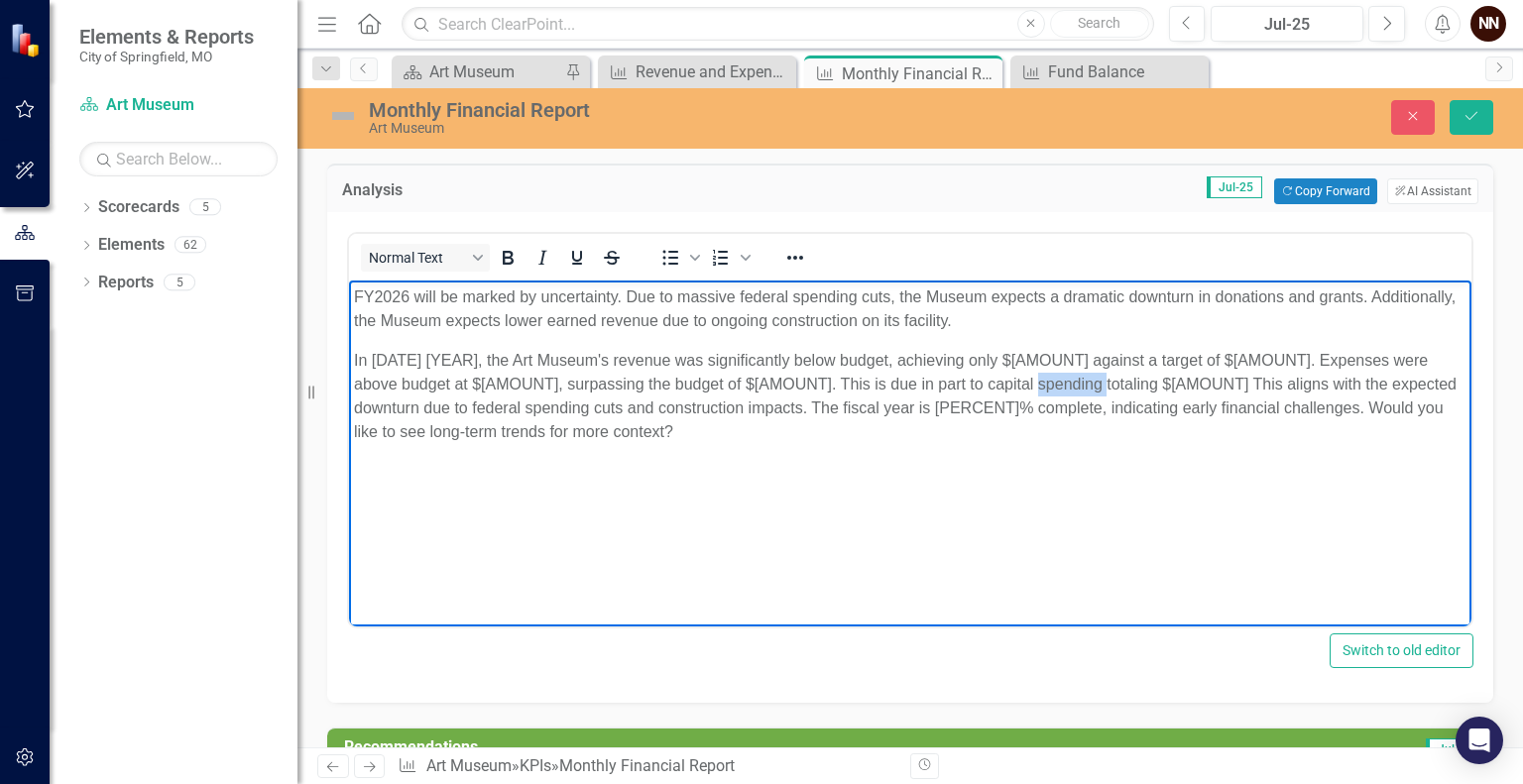 click on "In July 2025, the Art Museum's revenue was significantly below budget, achieving only $2,180.35 against a target of $6,531.91. Expenses were above budget at $219,410.56, surpassing the budget of $197,221.54. This is due in part to capital spending totaling $69,677.54 This aligns with the expected downturn due to federal spending cuts and construction impacts. The fiscal year is 8% complete, indicating early financial challenges. Would you like to see long-term trends for more context?" at bounding box center (910, 396) 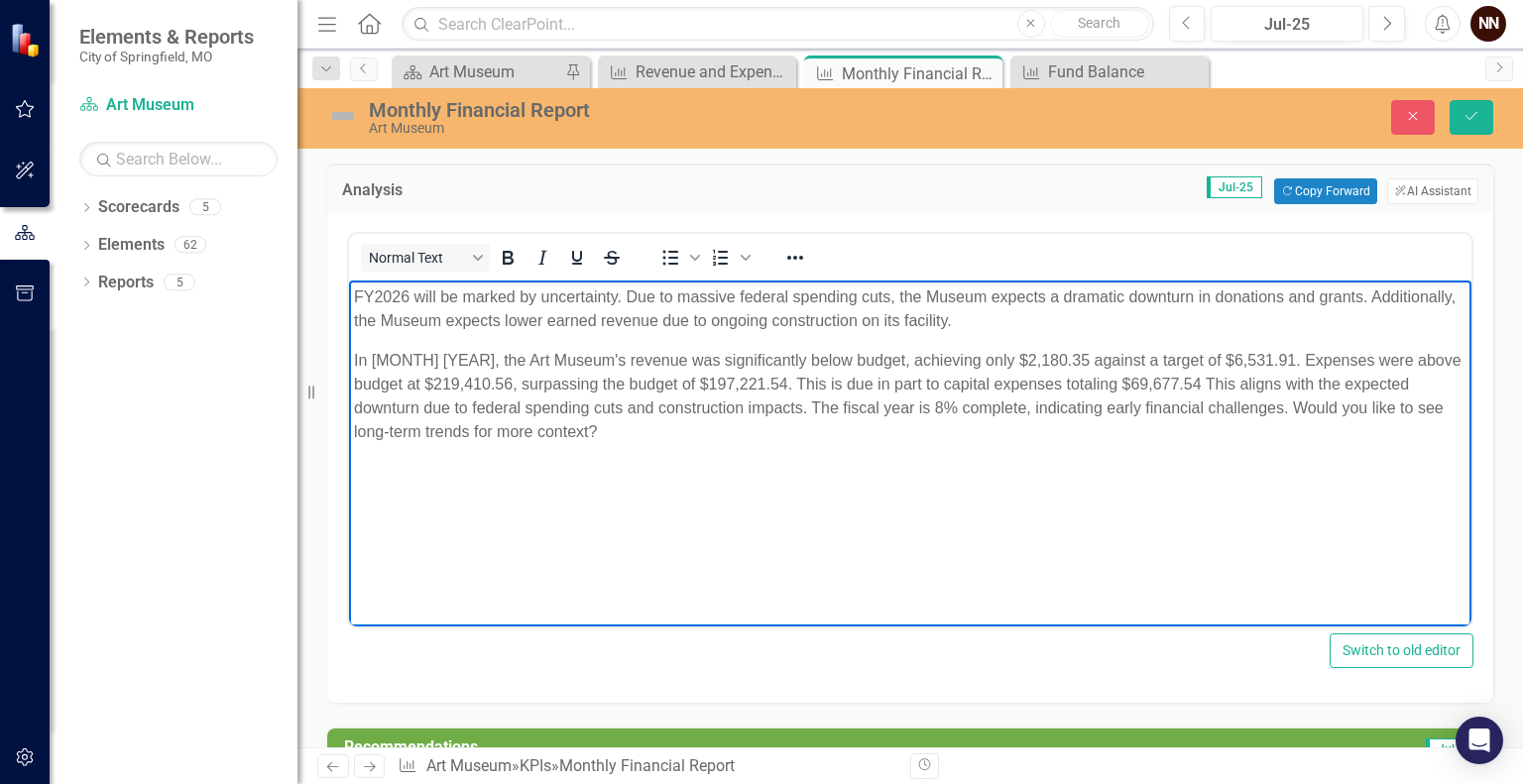 click on "In July 2025, the Art Museum's revenue was significantly below budget, achieving only $2,180.35 against a target of $6,531.91. Expenses were above budget at $219,410.56, surpassing the budget of $197,221.54. This is due in part to capital expenses totaling $69,677.54 This aligns with the expected downturn due to federal spending cuts and construction impacts. The fiscal year is 8% complete, indicating early financial challenges. Would you like to see long-term trends for more context?" at bounding box center (910, 396) 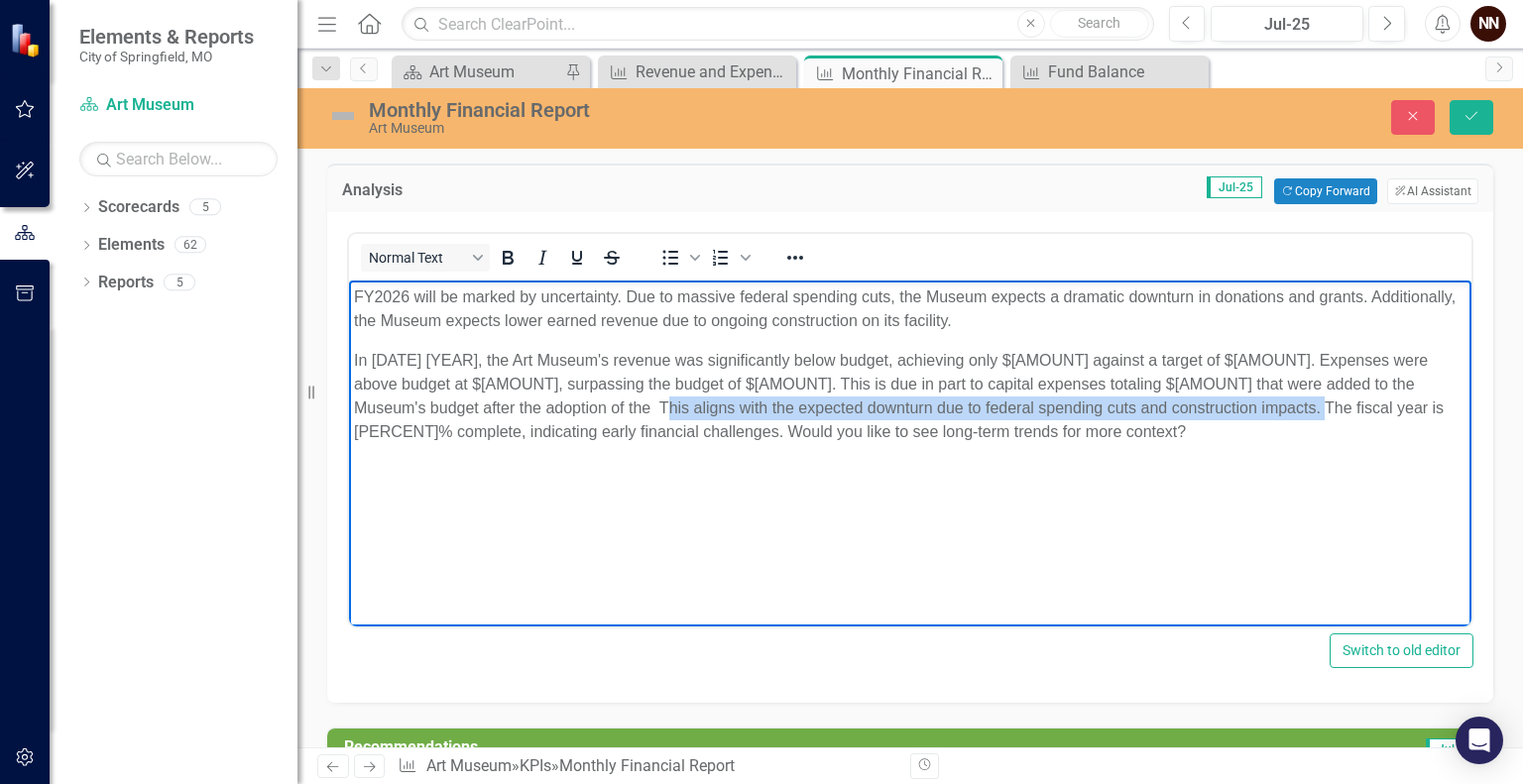 drag, startPoint x: 586, startPoint y: 411, endPoint x: 1244, endPoint y: 414, distance: 658.0068 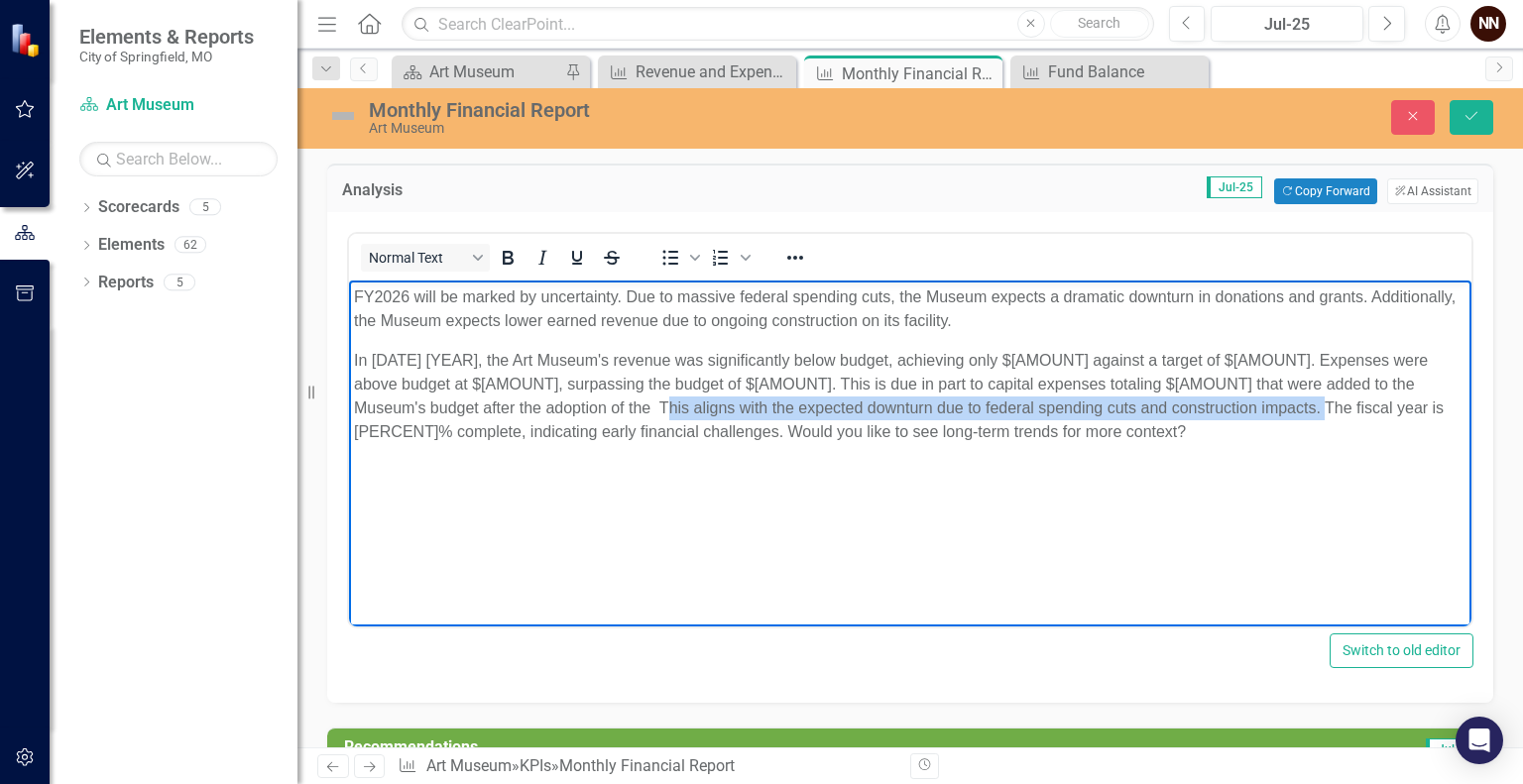 click on "In July 2025, the Art Museum's revenue was significantly below budget, achieving only $2,180.35 against a target of $6,531.91. Expenses were above budget at $219,410.56, surpassing the budget of $197,221.54. This is due in part to capital expenses totaling $69,677.54 that were added to the Museum's budget after the adoption of the  This aligns with the expected downturn due to federal spending cuts and construction impacts. The fiscal year is 8% complete, indicating early financial challenges. Would you like to see long-term trends for more context?" at bounding box center (910, 396) 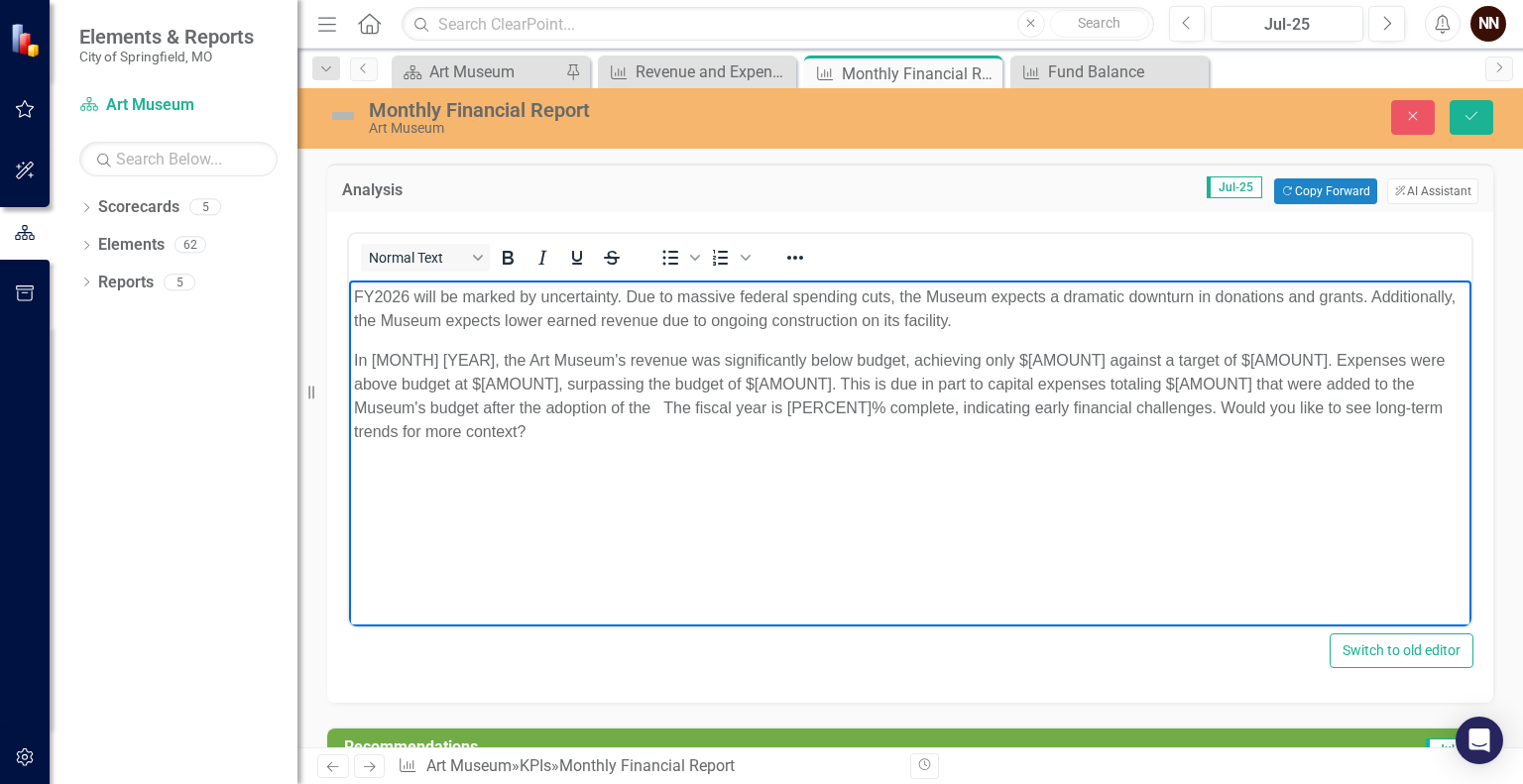 click on "In July 2025, the Art Museum's revenue was significantly below budget, achieving only $2,180.35 against a target of $6,531.91. Expenses were above budget at $219,410.56, surpassing the budget of $197,221.54. This is due in part to capital expenses totaling $69,677.54 that were added to the Museum's budget after the adoption of the   The fiscal year is 8% complete, indicating early financial challenges. Would you like to see long-term trends for more context?" at bounding box center (910, 396) 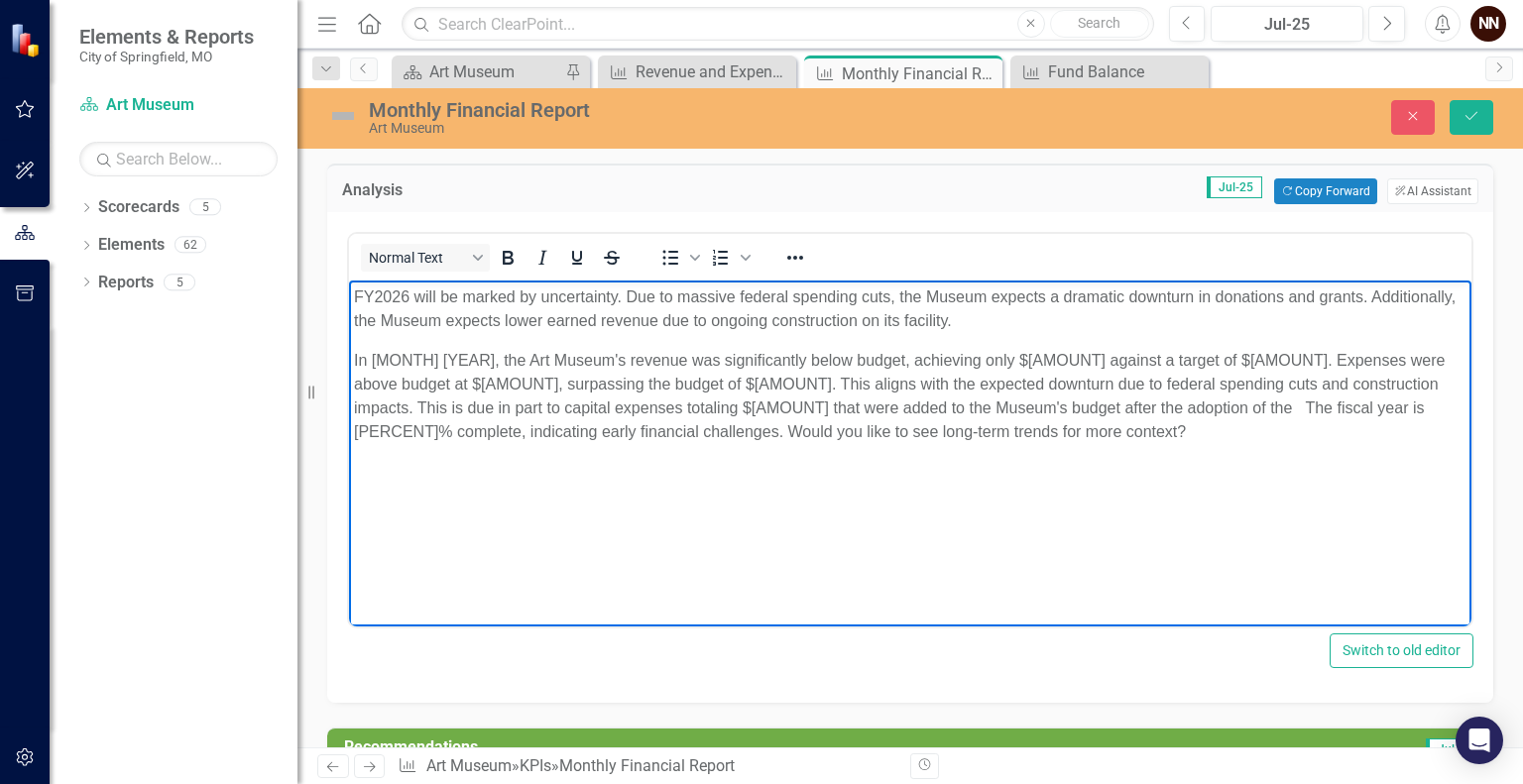 click on "In July 2025, the Art Museum's revenue was significantly below budget, achieving only $2,180.35 against a target of $6,531.91. Expenses were above budget at $219,410.56, surpassing the budget of $197,221.54. This aligns with the expected downturn due to federal spending cuts and construction impacts. This is due in part to capital expenses totaling $69,677.54 that were added to the Museum's budget after the adoption of the   The fiscal year is 8% complete, indicating early financial challenges. Would you like to see long-term trends for more context?" at bounding box center (910, 396) 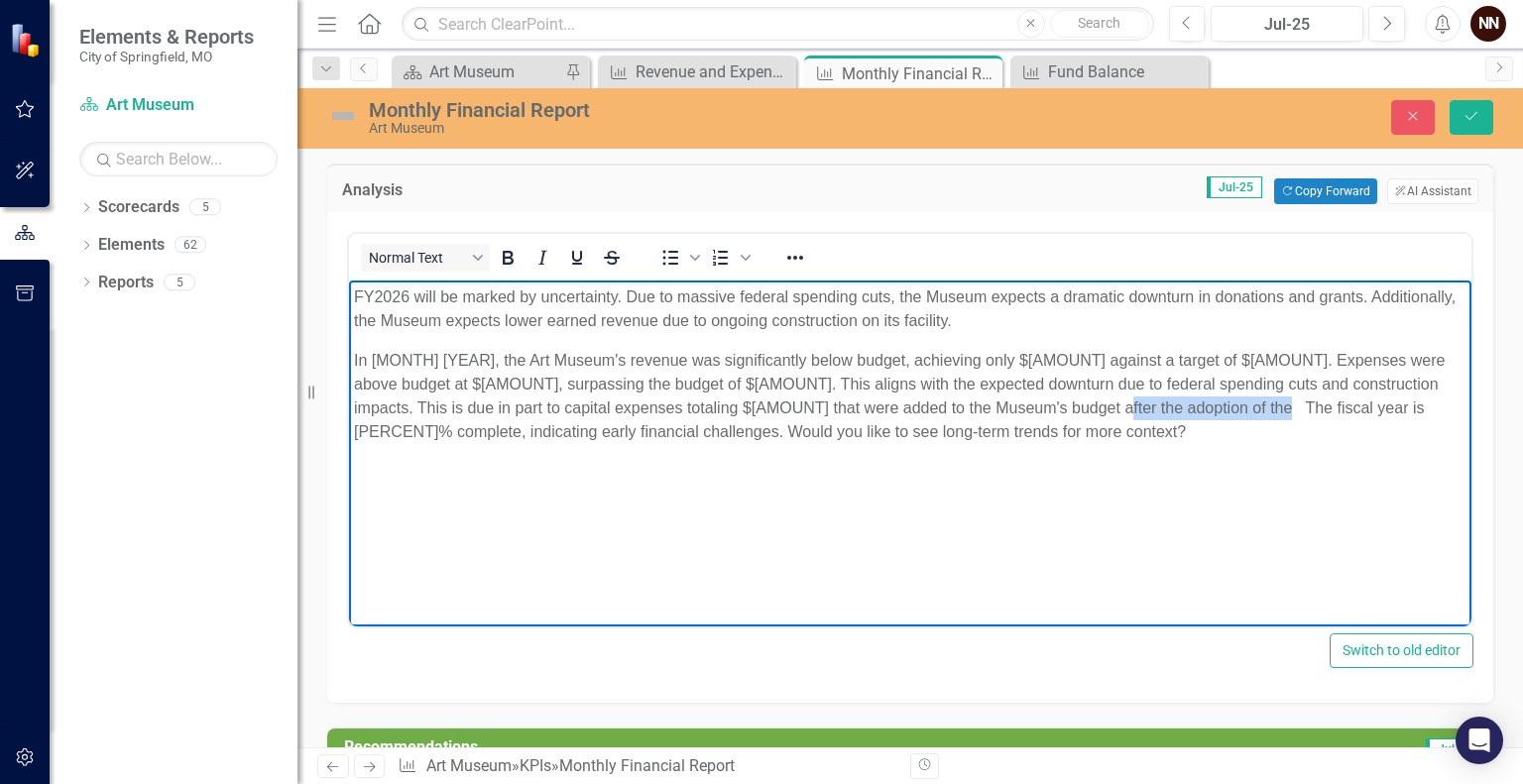 drag, startPoint x: 1121, startPoint y: 411, endPoint x: 1281, endPoint y: 407, distance: 160.04999 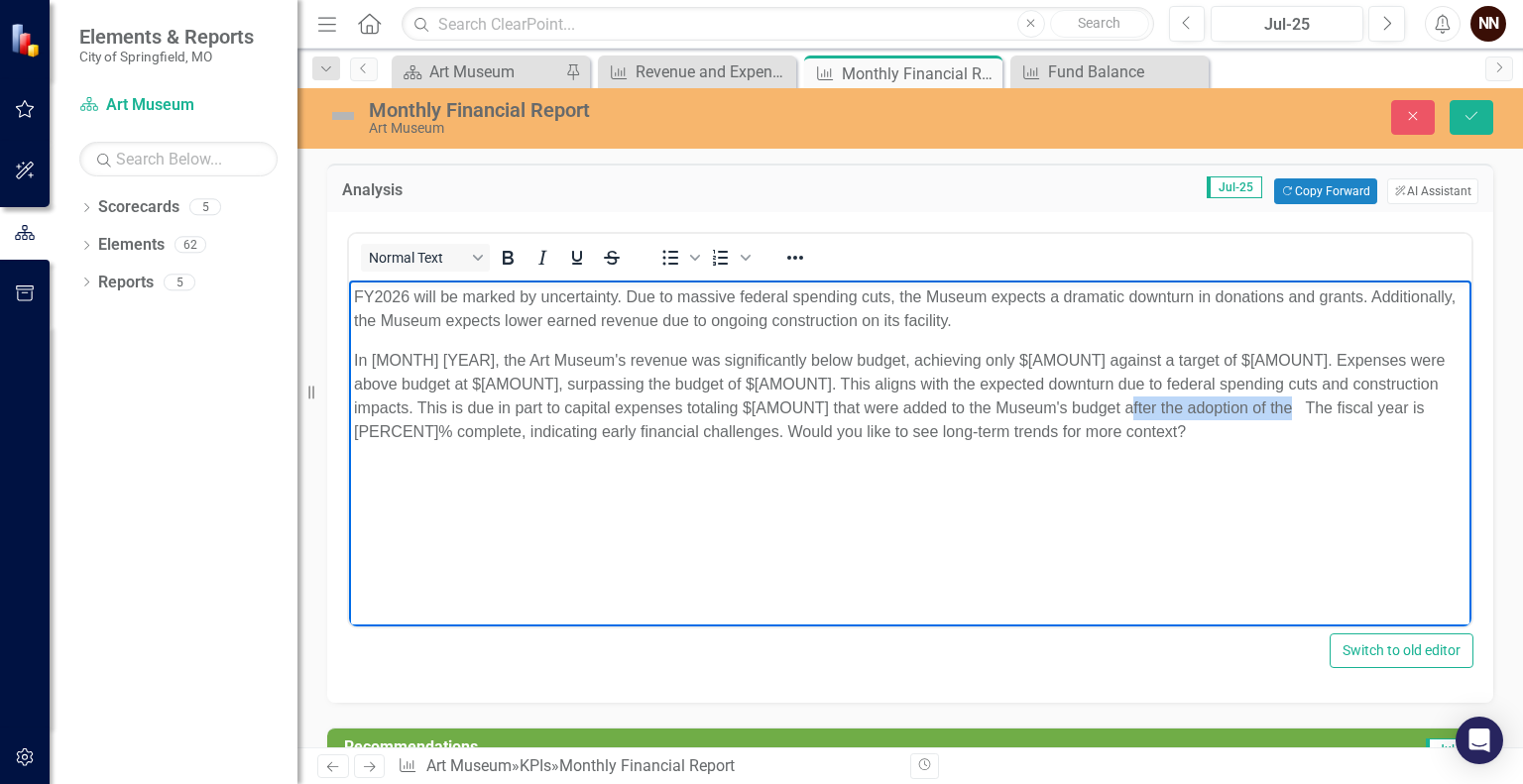 click on "In July 2025, the Art Museum's revenue was significantly below budget, achieving only $2,180.35 against a target of $6,531.91. Expenses were above budget at $219,410.56, surpassing the budget of $197,221.54. This aligns with the expected downturn due to federal spending cuts and construction impacts. This is due in part to capital expenses totaling $69,677.54 that were added to the Museum's budget after the adoption of the   The fiscal year is 8% complete, indicating early financial challenges. Would you like to see long-term trends for more context?" at bounding box center (910, 396) 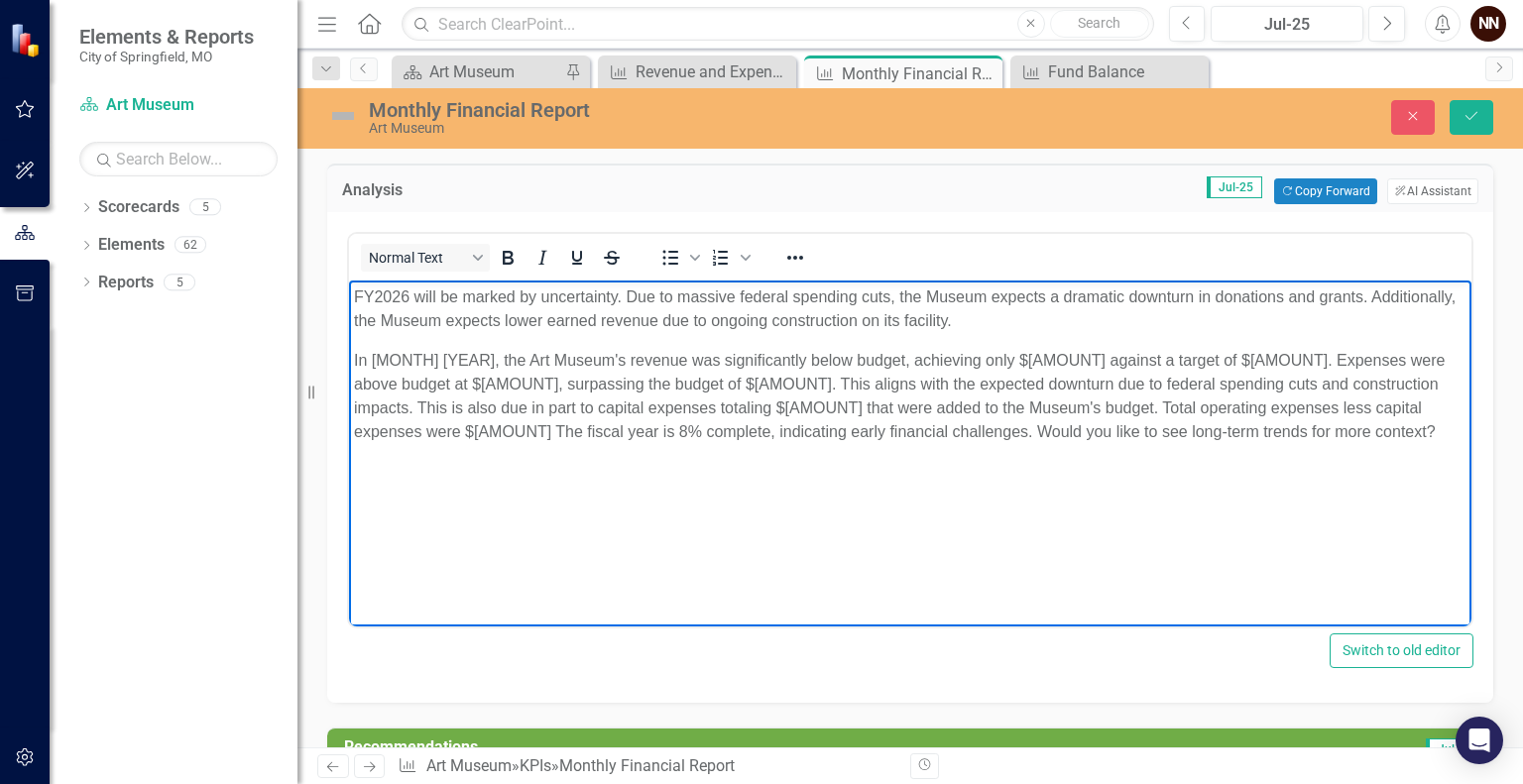 scroll, scrollTop: 0, scrollLeft: 0, axis: both 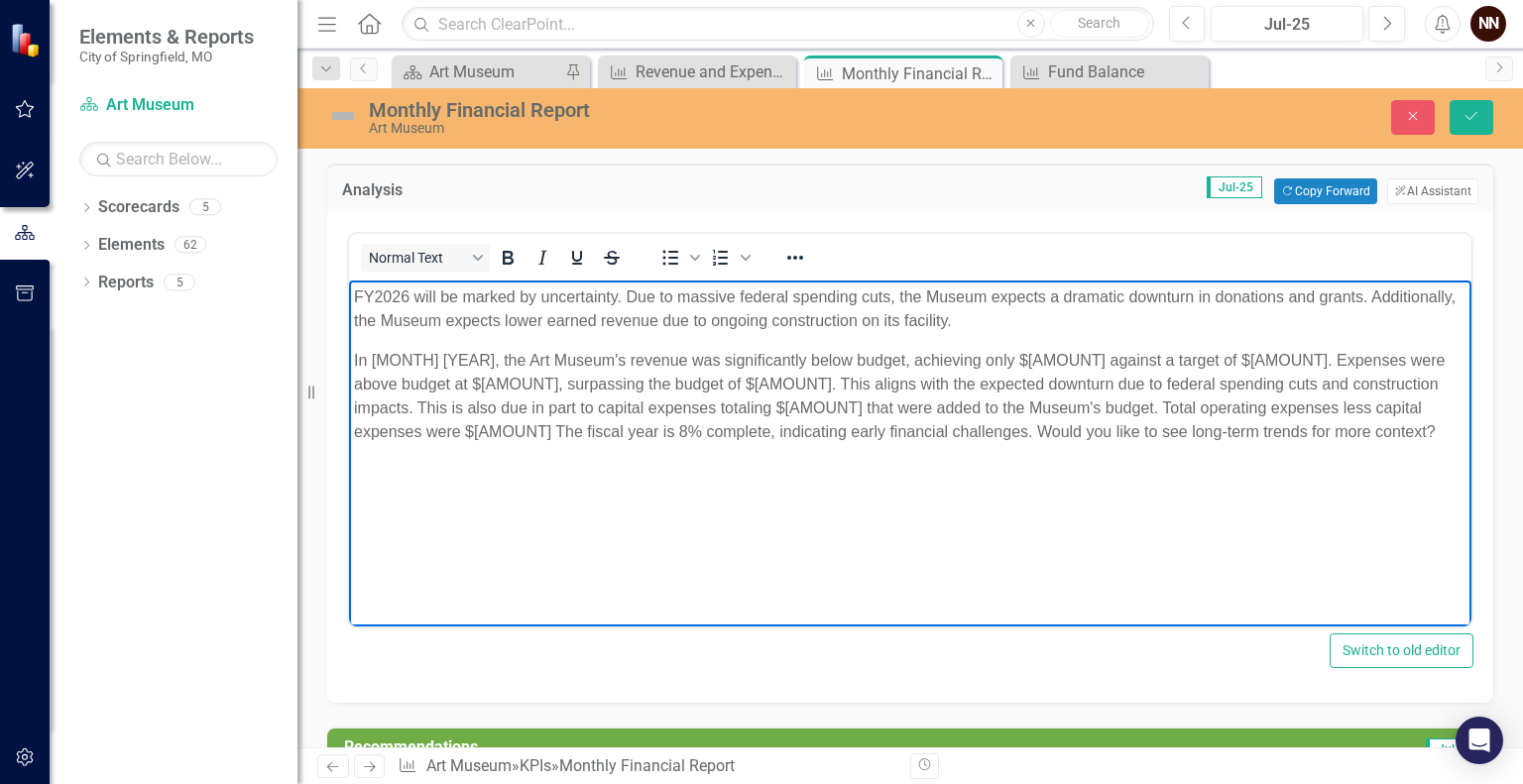 type 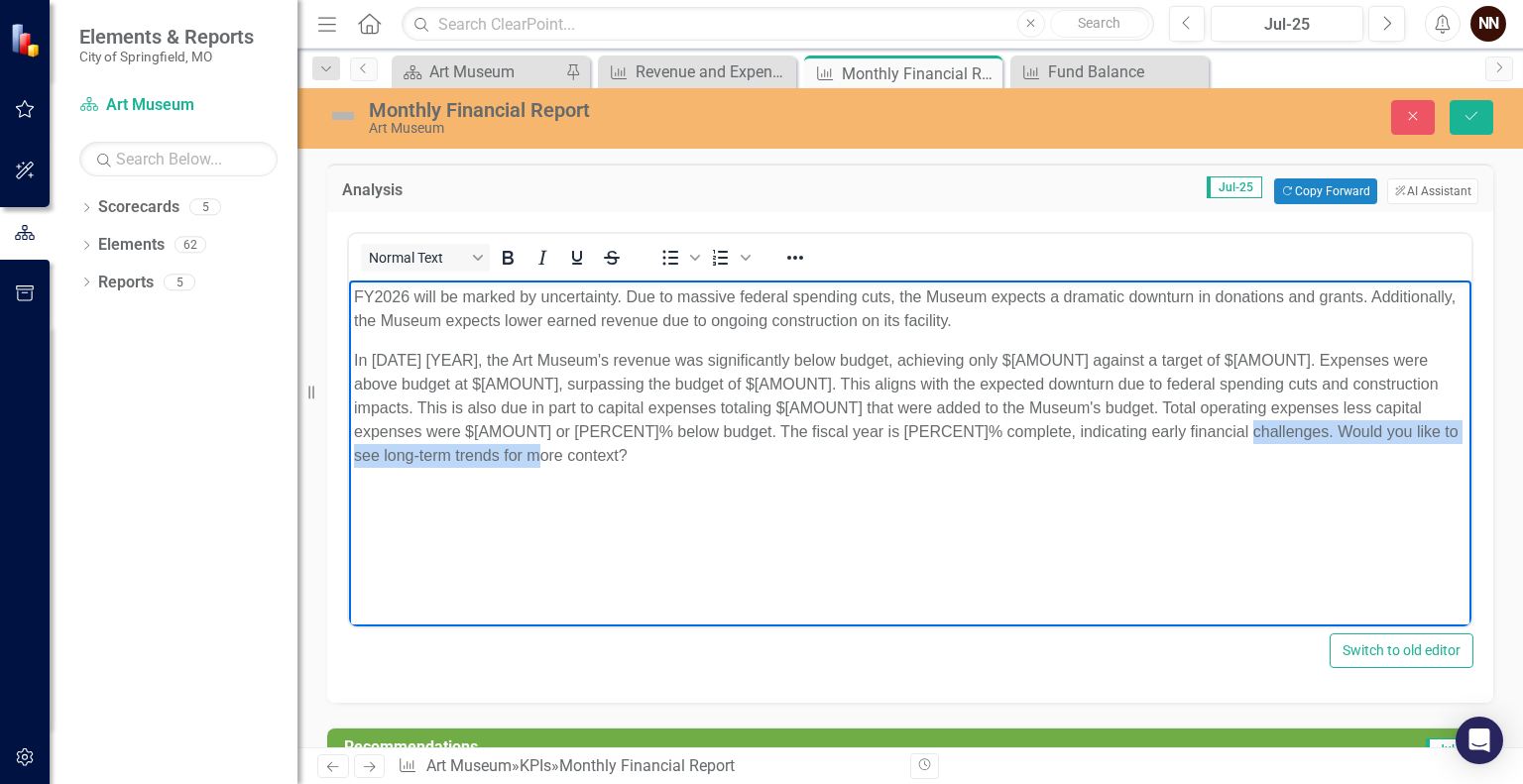 drag, startPoint x: 1201, startPoint y: 430, endPoint x: 1257, endPoint y: 480, distance: 75.0733 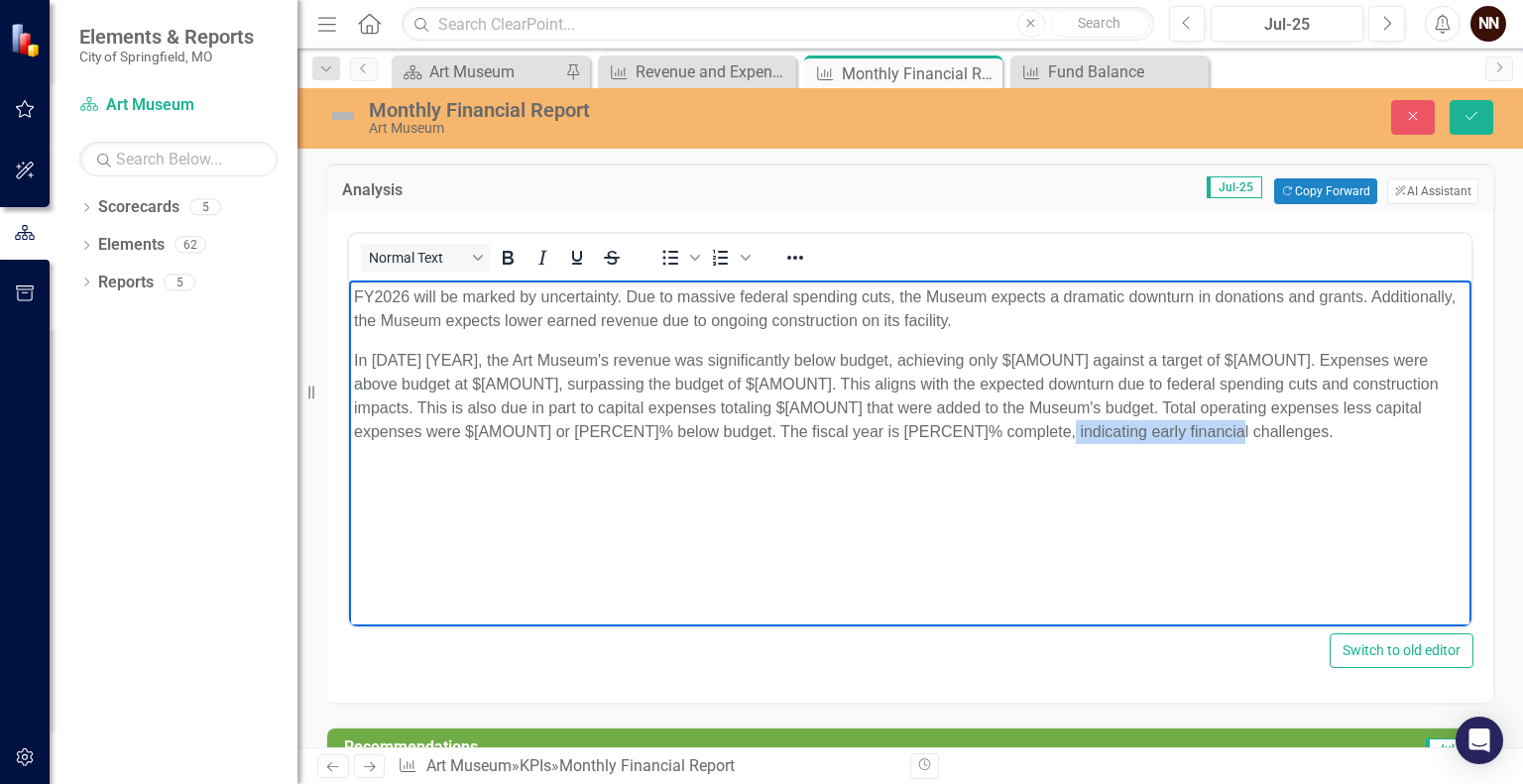 drag, startPoint x: 1010, startPoint y: 434, endPoint x: 1186, endPoint y: 423, distance: 176.34341 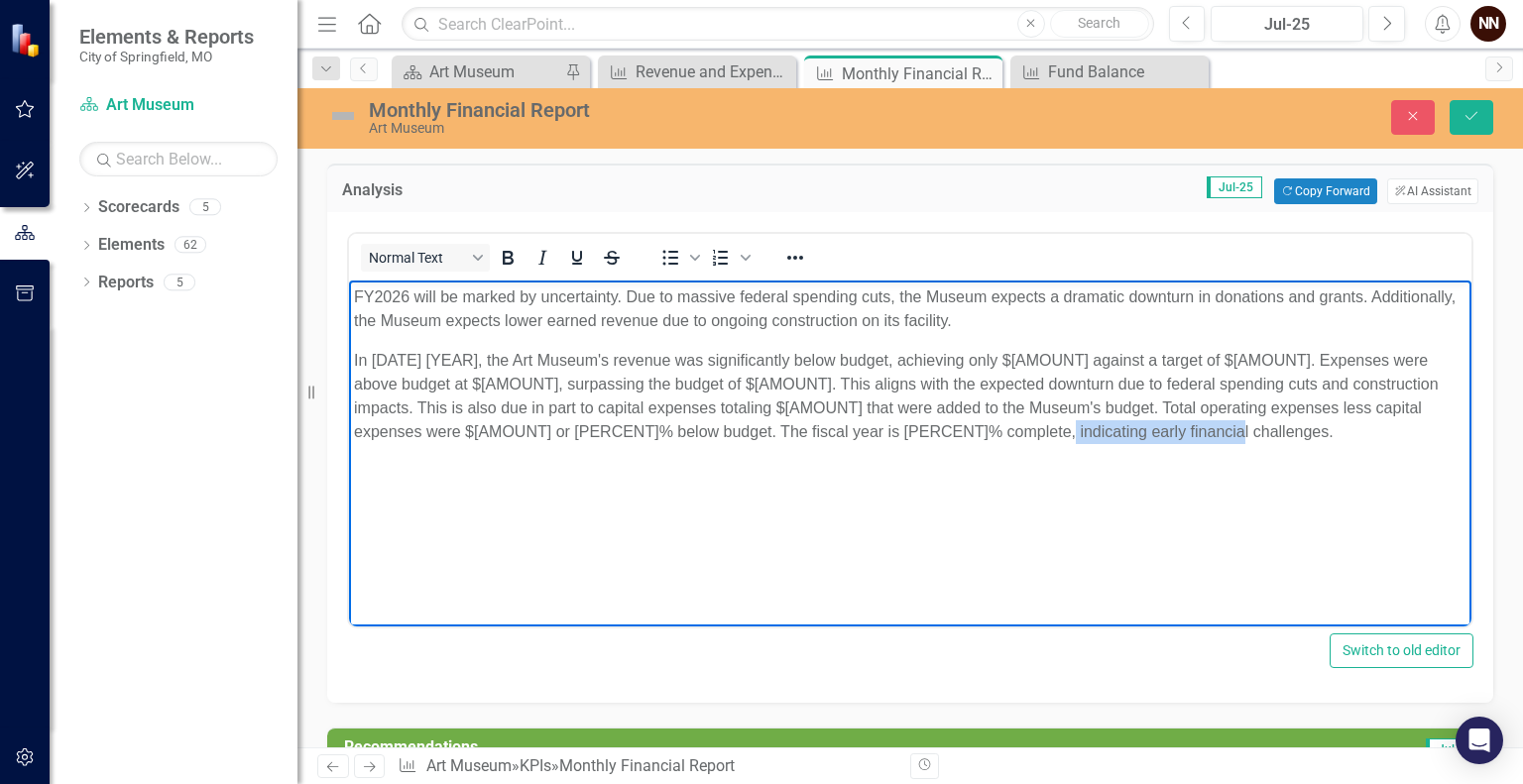 click on "In [DATE] [YEAR], the Art Museum's revenue was significantly below budget, achieving only $[AMOUNT] against a target of $[AMOUNT]. Expenses were above budget at $[AMOUNT], surpassing the budget of $[AMOUNT]. This aligns with the expected downturn due to federal spending cuts and construction impacts. This is also due in part to capital expenses totaling $[AMOUNT] that were added to the Museum's budget. Total operating expenses less capital expenses were $[AMOUNT] or [PERCENT]% below budget. The fiscal year is [PERCENT]% complete, indicating early financial challenges." at bounding box center (910, 396) 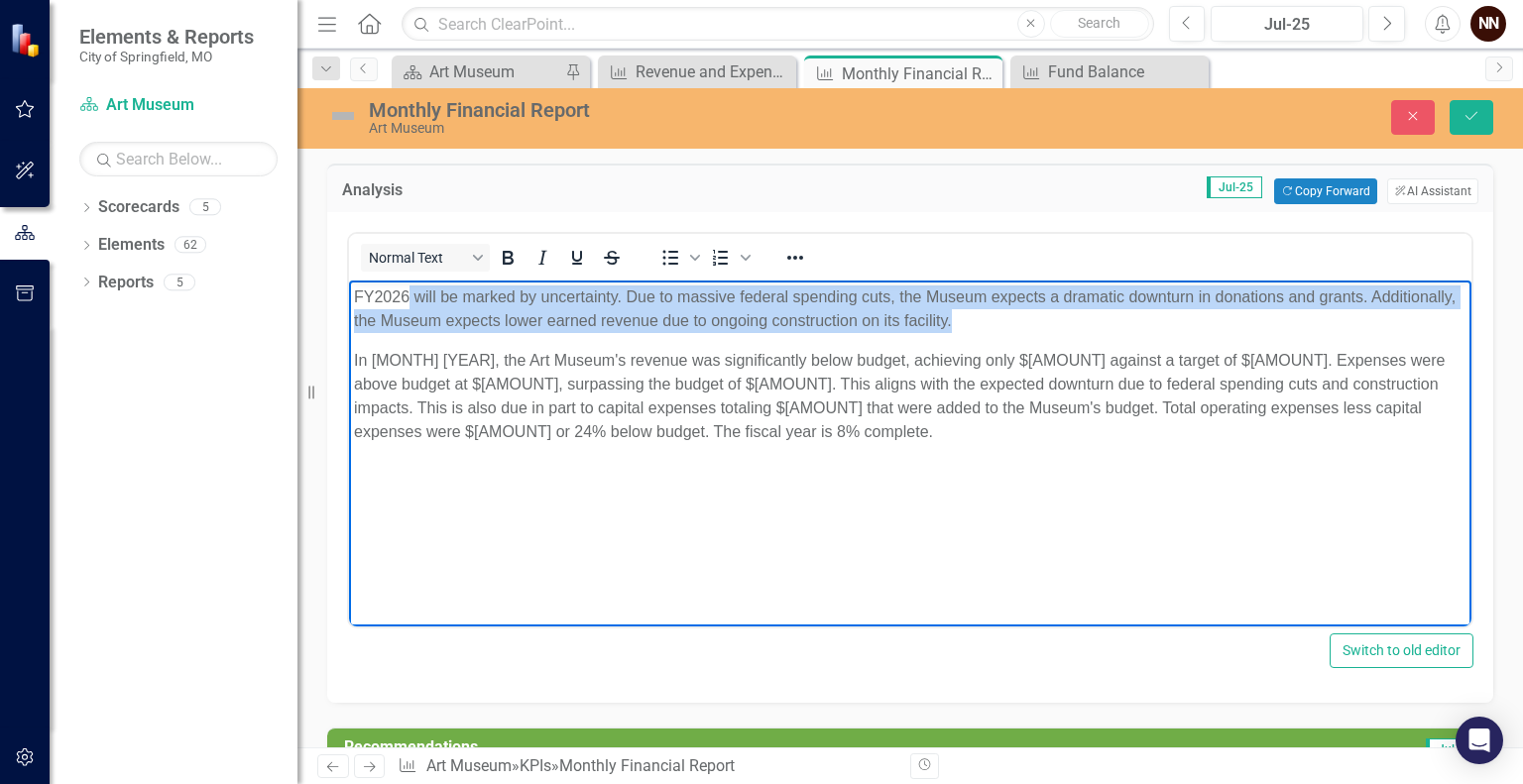 drag, startPoint x: 1148, startPoint y: 331, endPoint x: 406, endPoint y: 300, distance: 742.64729 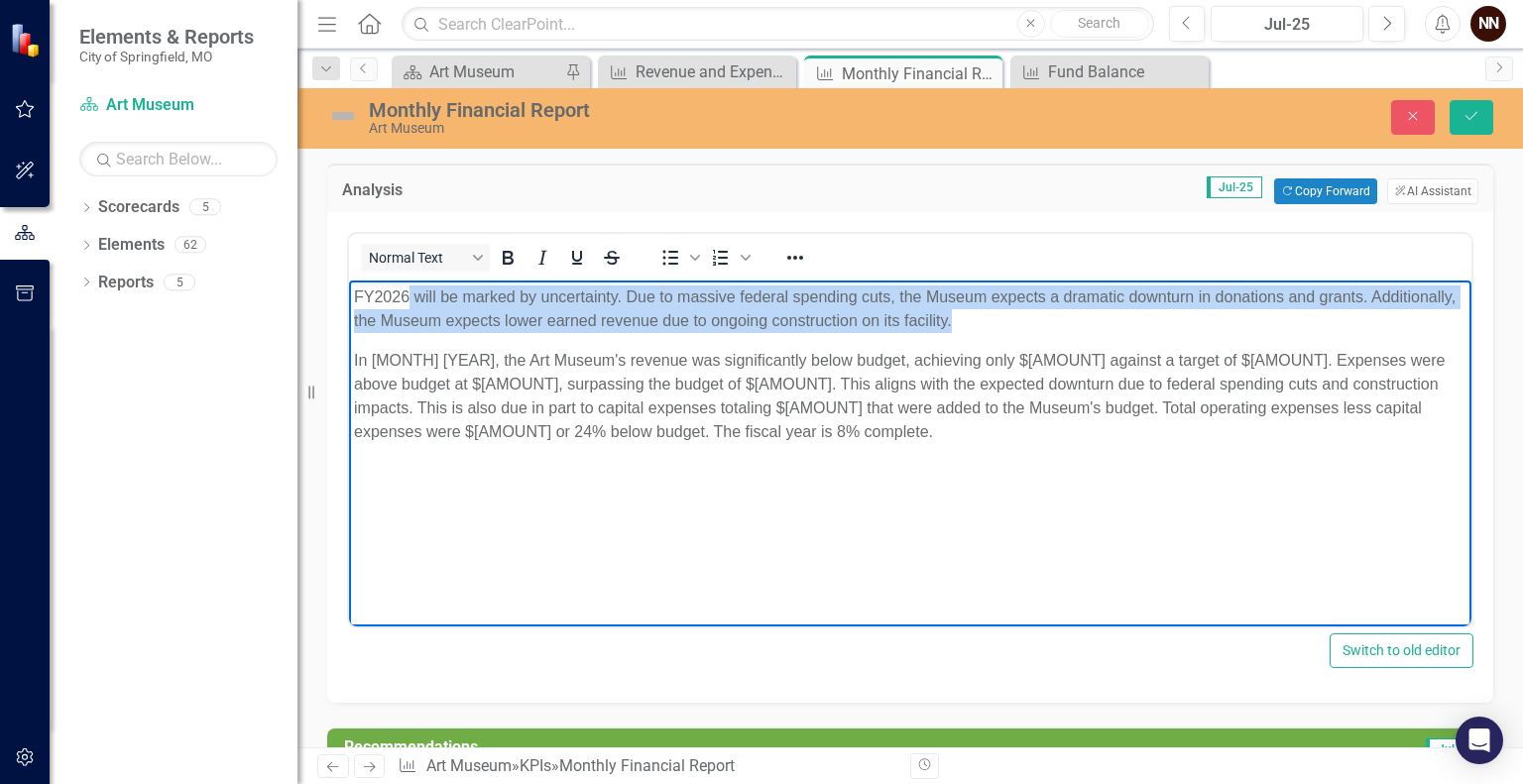 click on "FY2026 will be marked by uncertainty. Due to massive federal spending cuts, the Museum expects a dramatic downturn in donations and grants. Additionally, the Museum expects lower earned revenue due to ongoing construction on its facility." at bounding box center (910, 309) 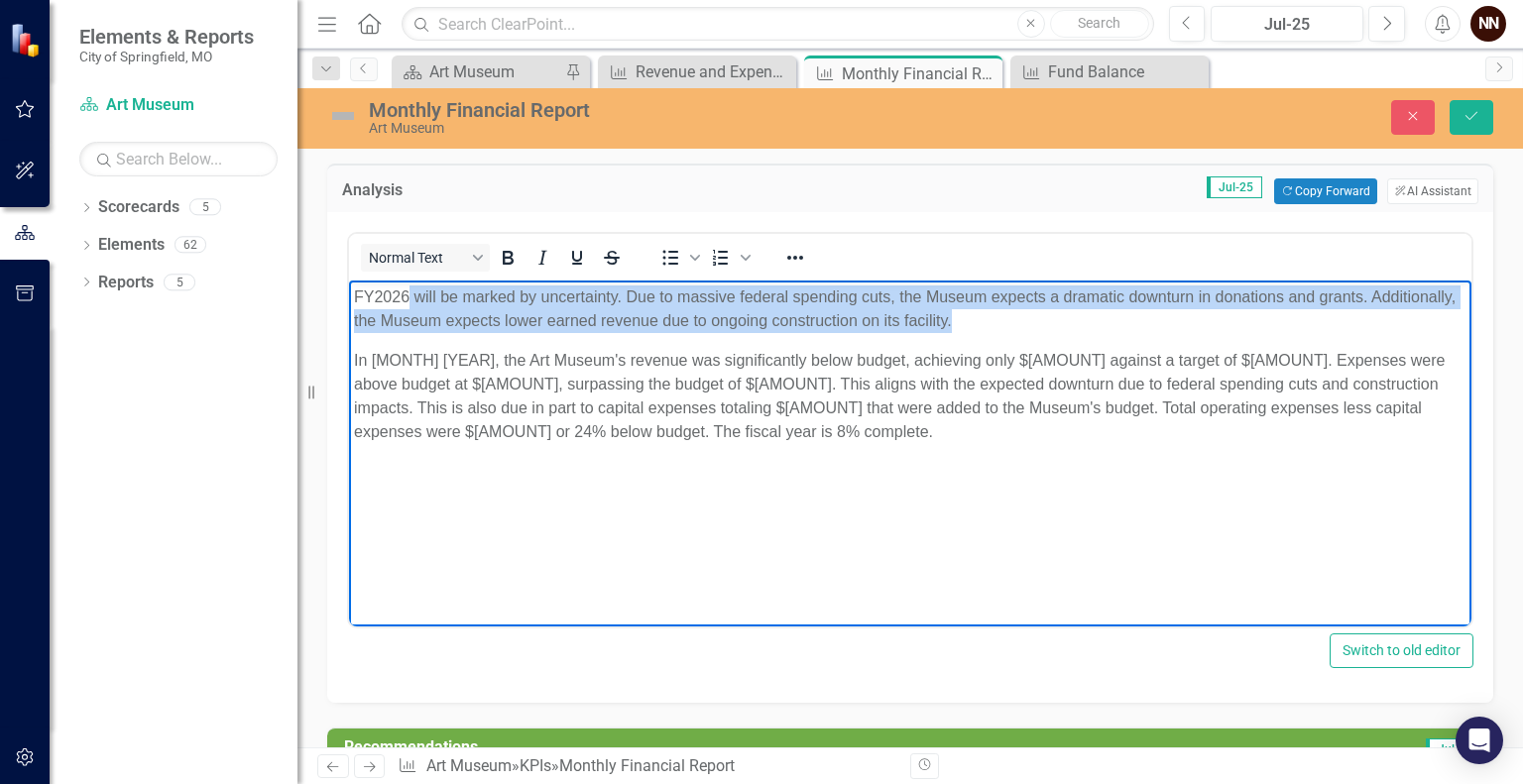 click on "FY2026 will be marked by uncertainty. Due to massive federal spending cuts, the Museum expects a dramatic downturn in donations and grants. Additionally, the Museum expects lower earned revenue due to ongoing construction on its facility." at bounding box center (910, 309) 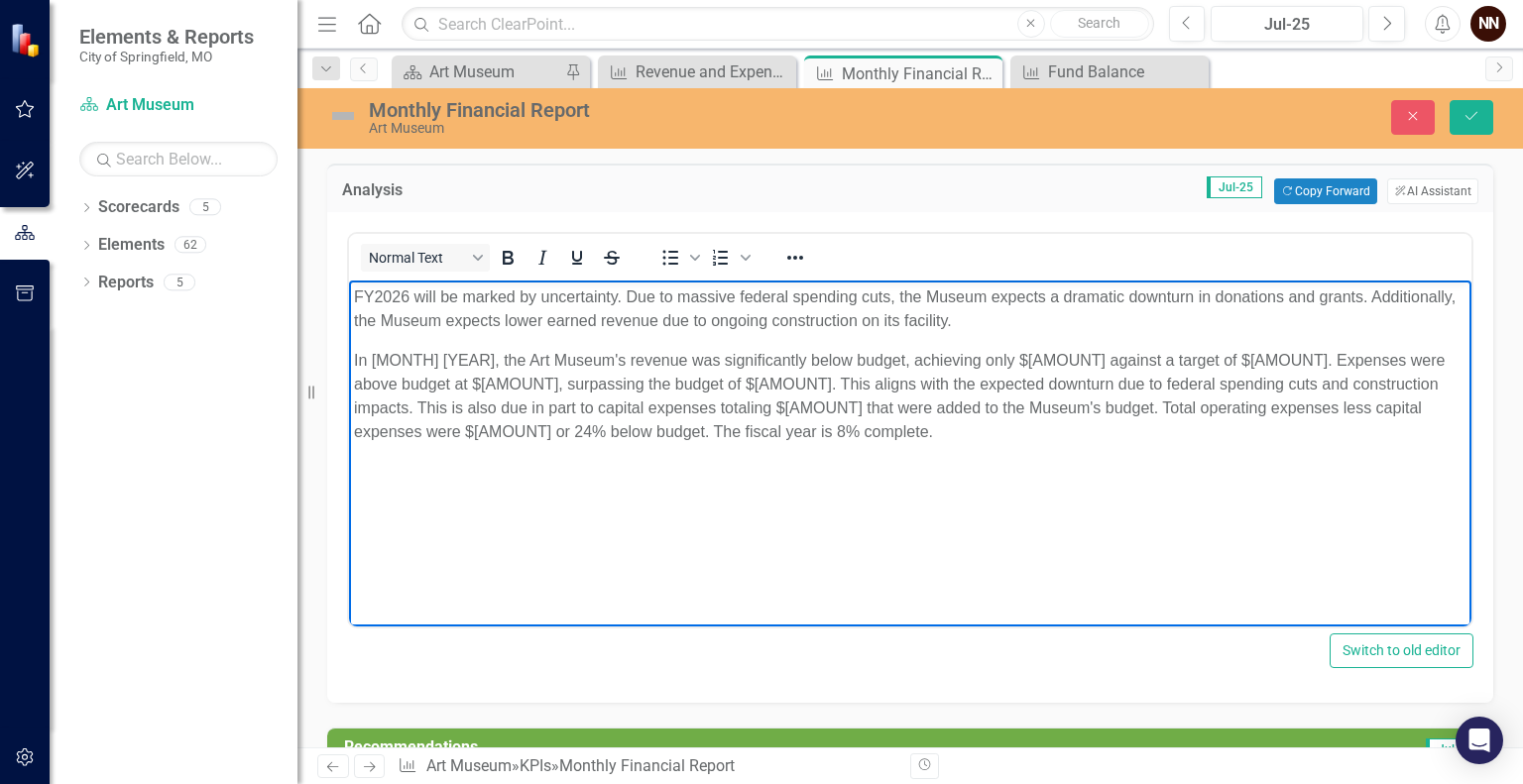 click on "FY2026 will be marked by uncertainty. Due to massive federal spending cuts, the Museum expects a dramatic downturn in donations and grants. Additionally, the Museum expects lower earned revenue due to ongoing construction on its facility." at bounding box center [910, 309] 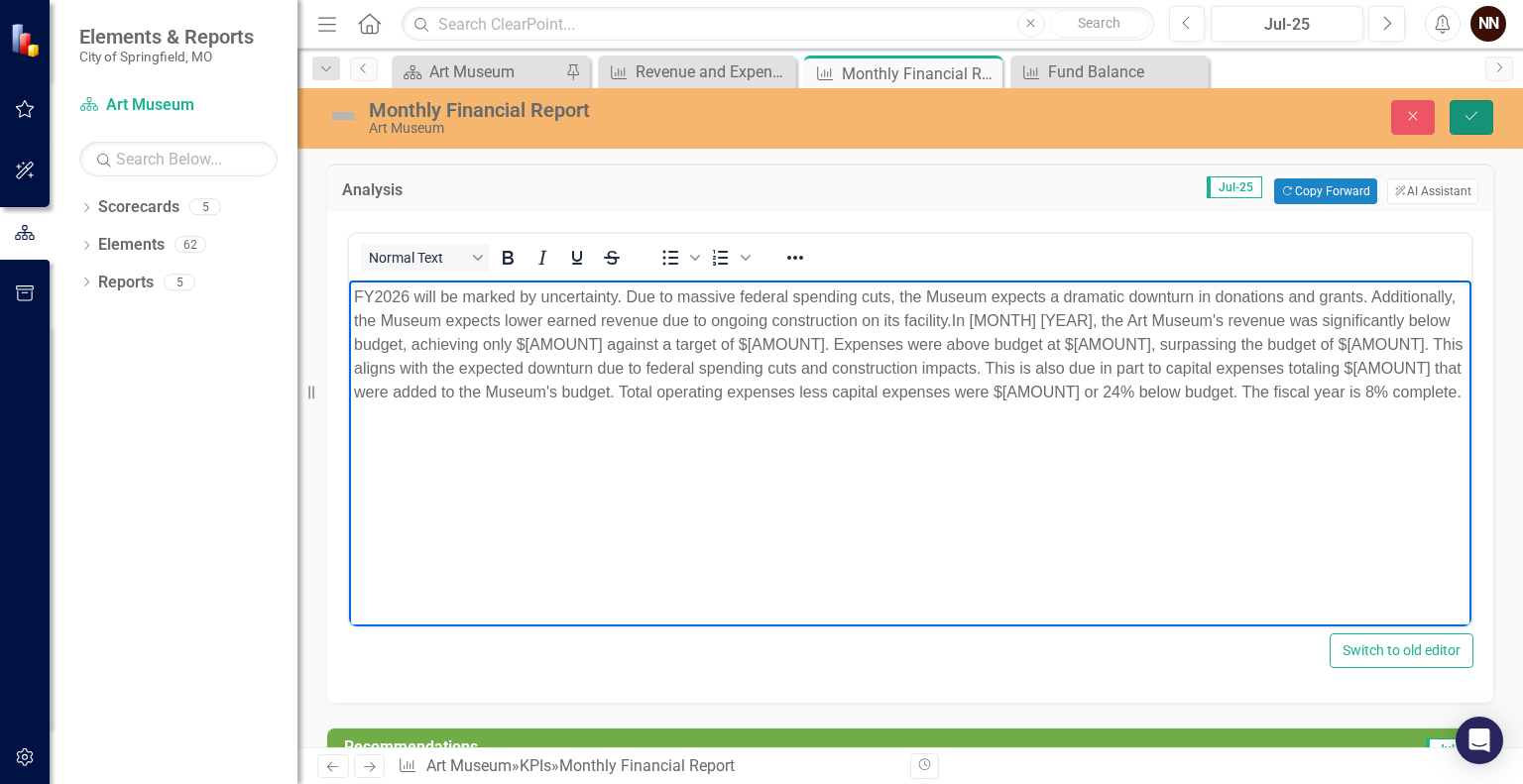 click on "Save" 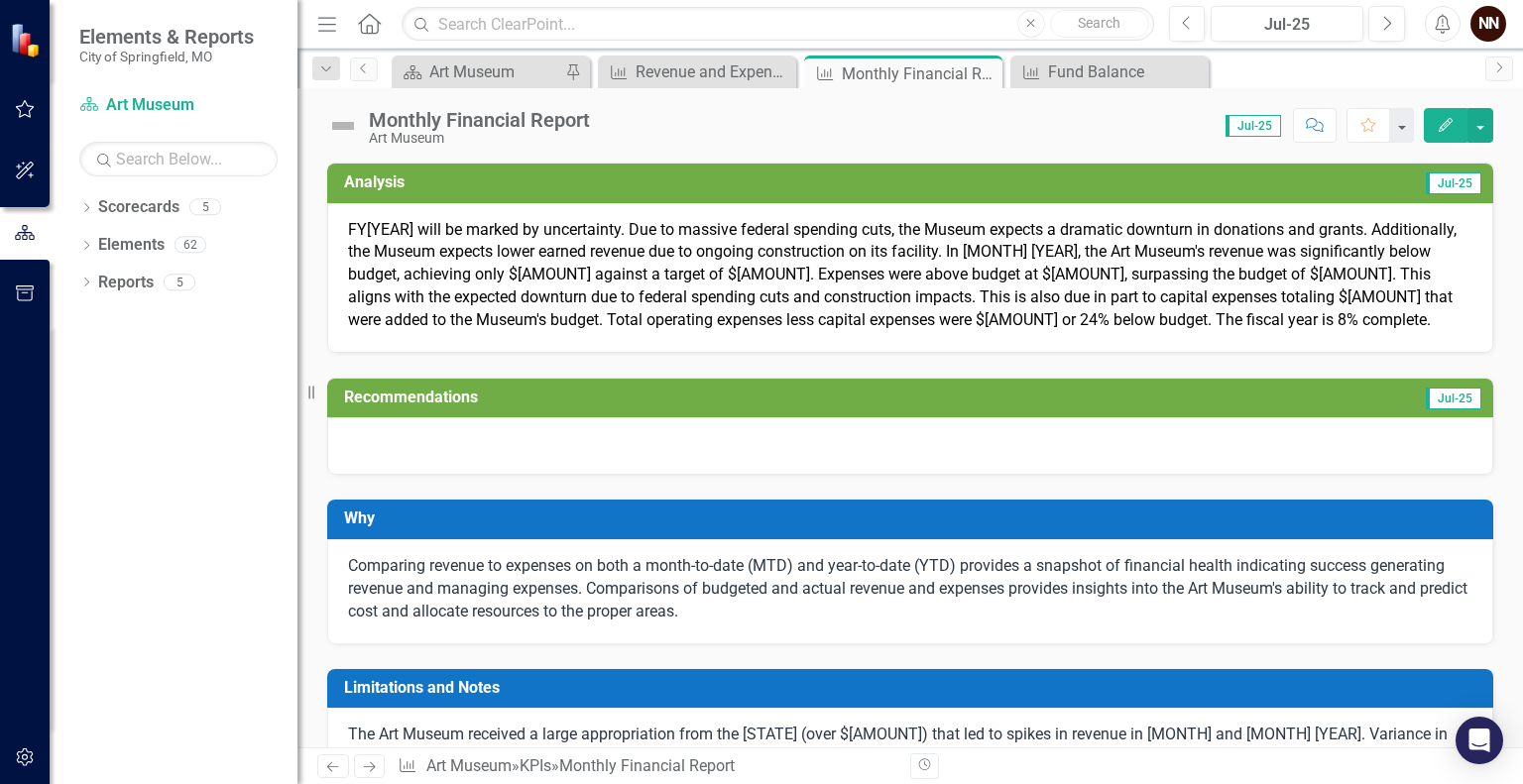 click on "Jul-25" at bounding box center (1312, 399) 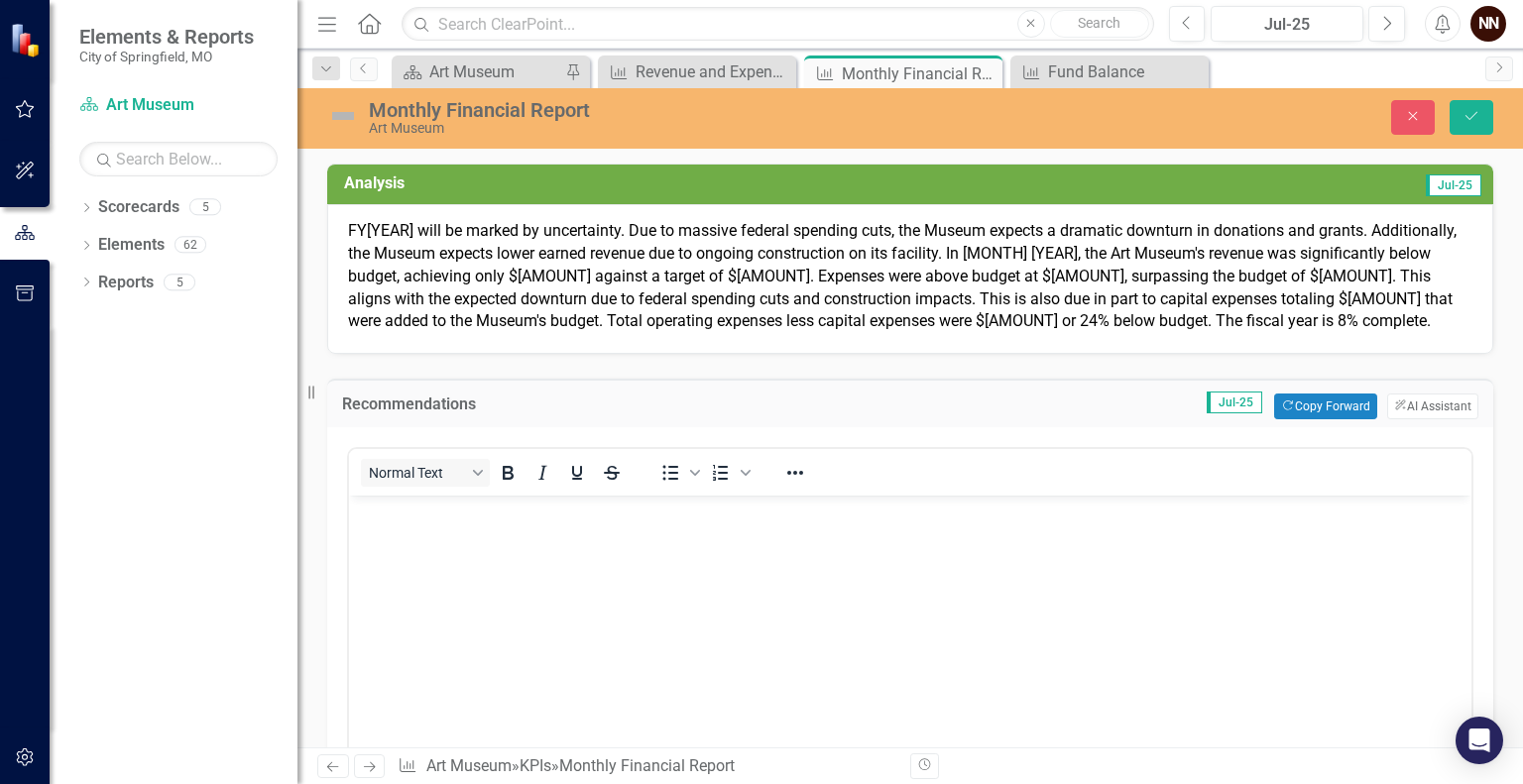 scroll, scrollTop: 0, scrollLeft: 0, axis: both 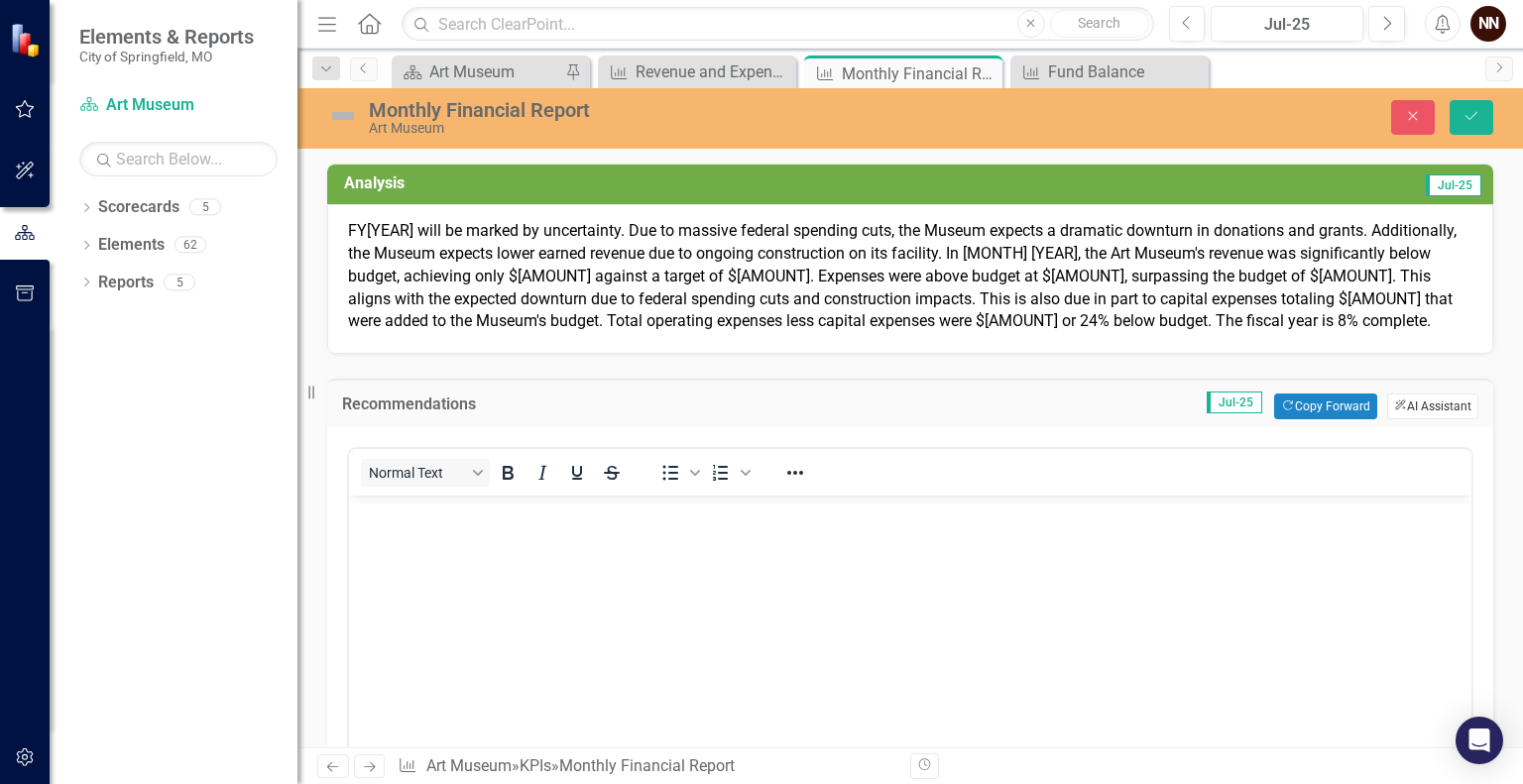 click on "ClearPoint AI  AI Assistant" at bounding box center [1433, 406] 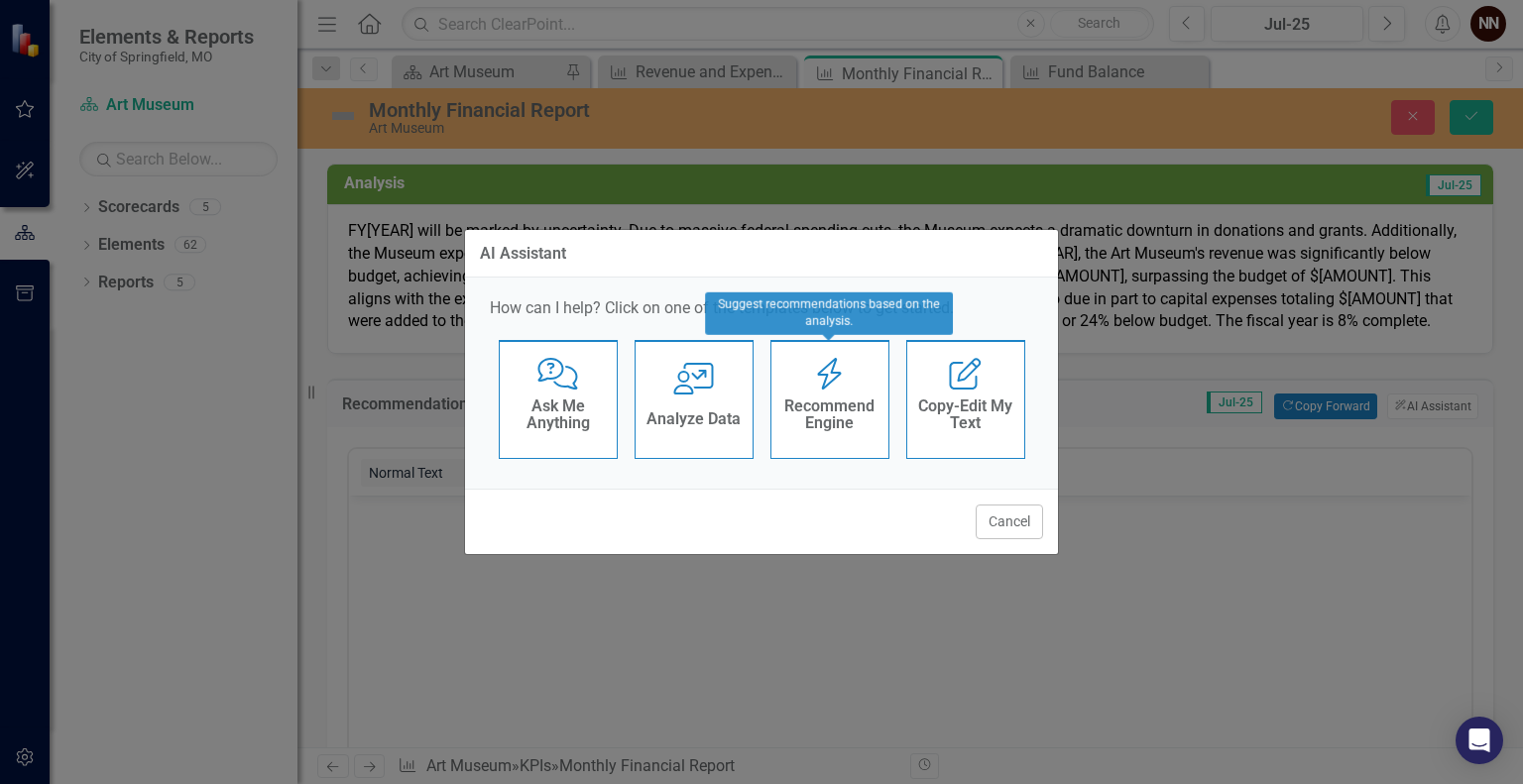 click on "Recommend Engine" at bounding box center [830, 414] 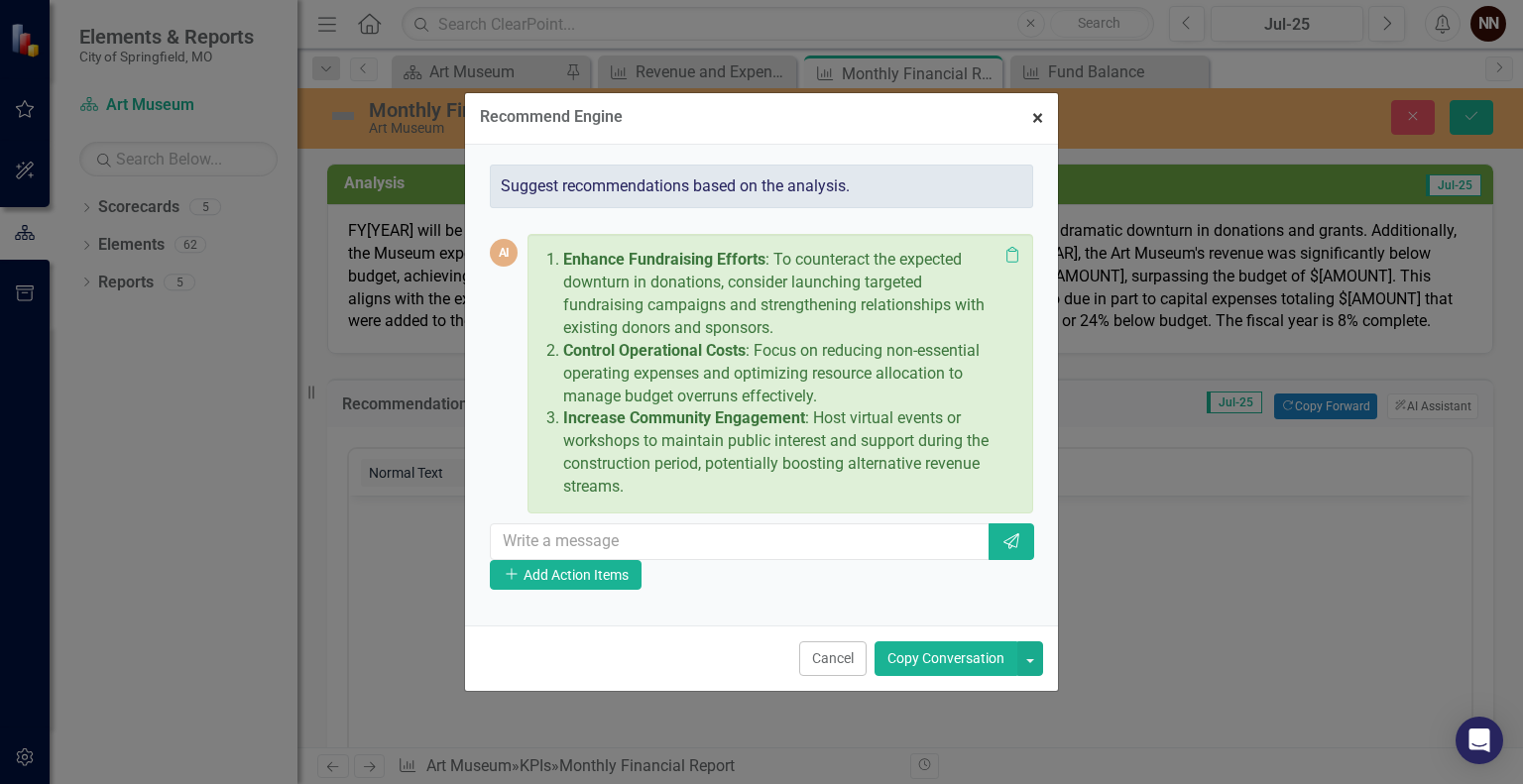 click on "×" at bounding box center (1037, 118) 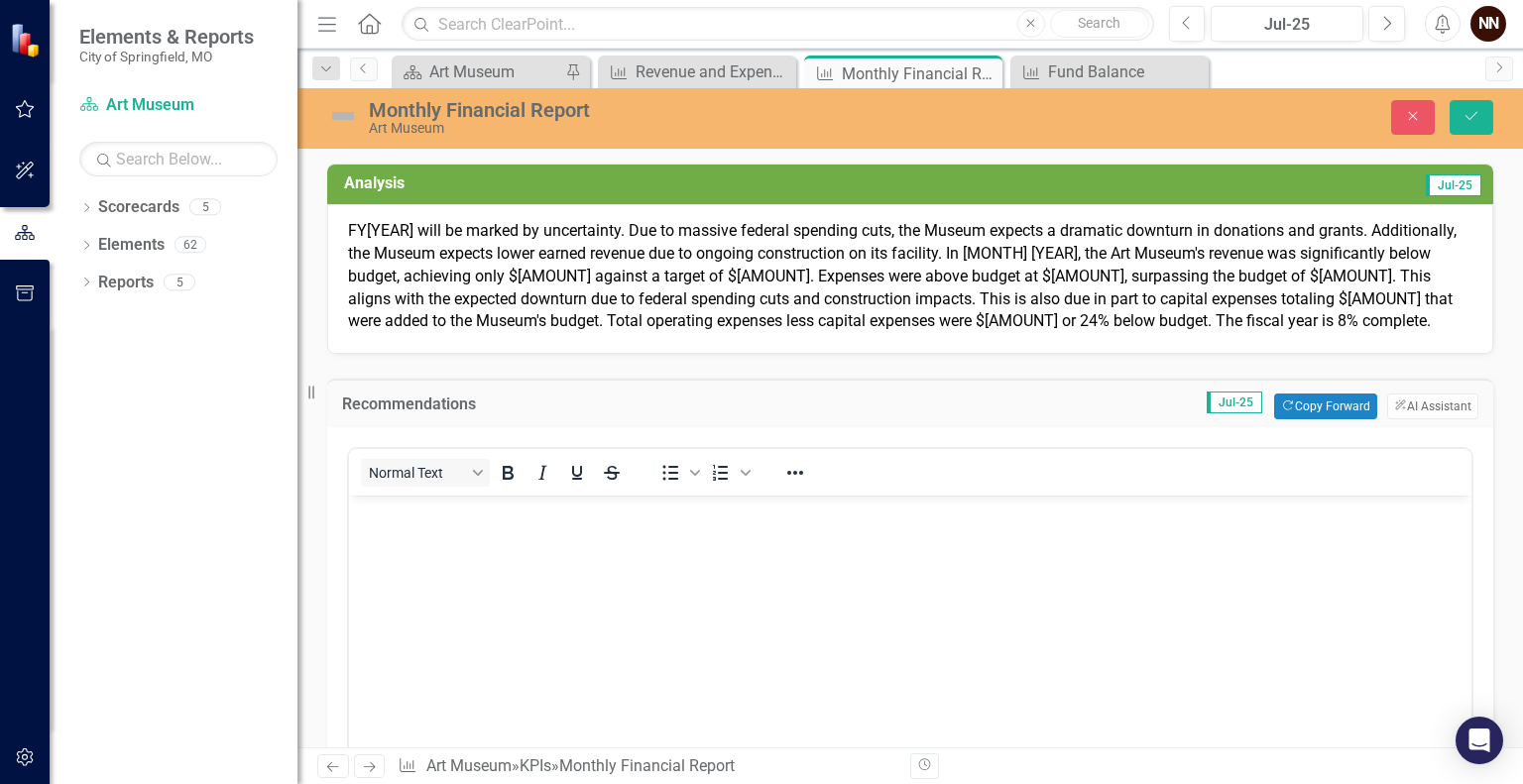 click at bounding box center [910, 644] 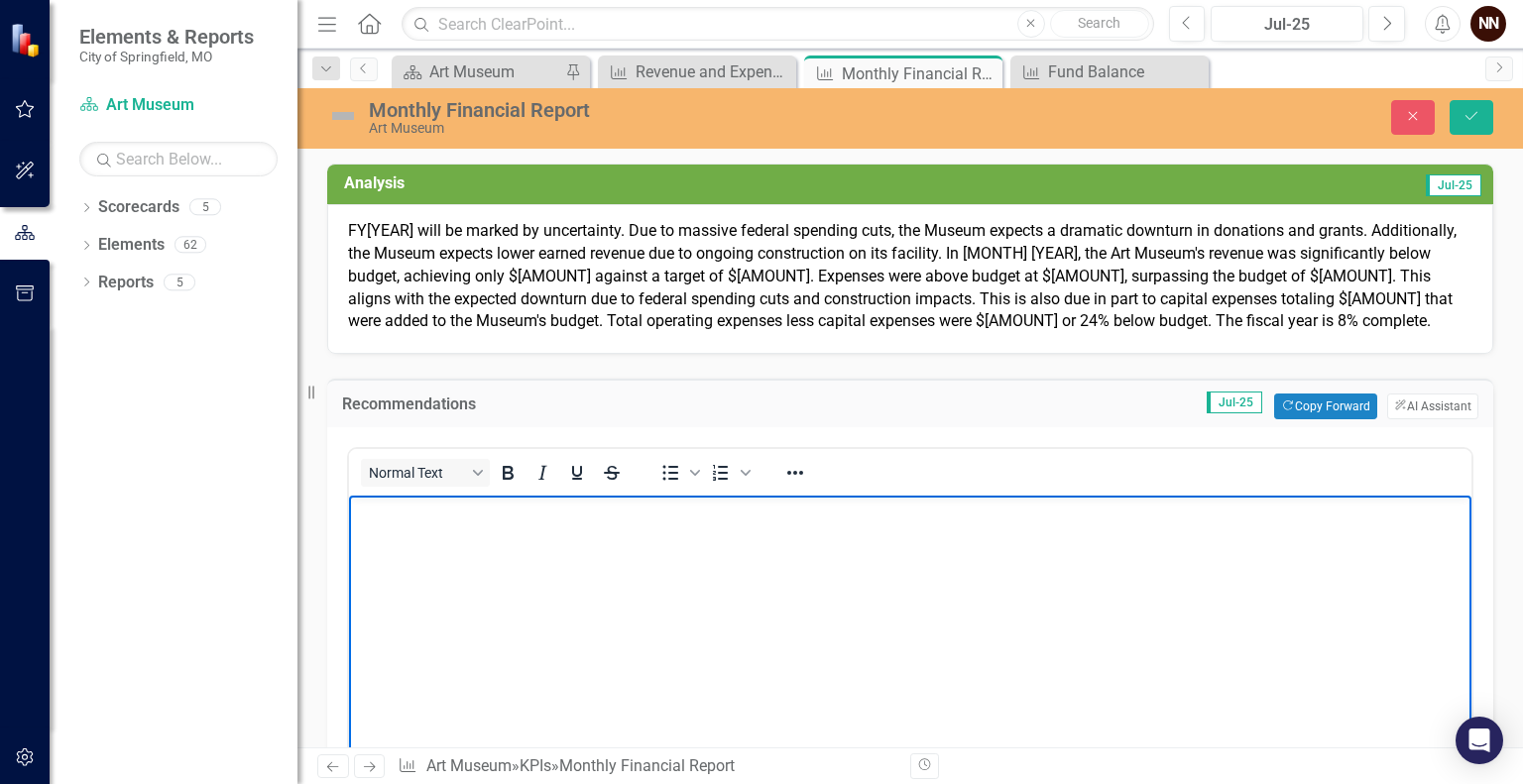 type 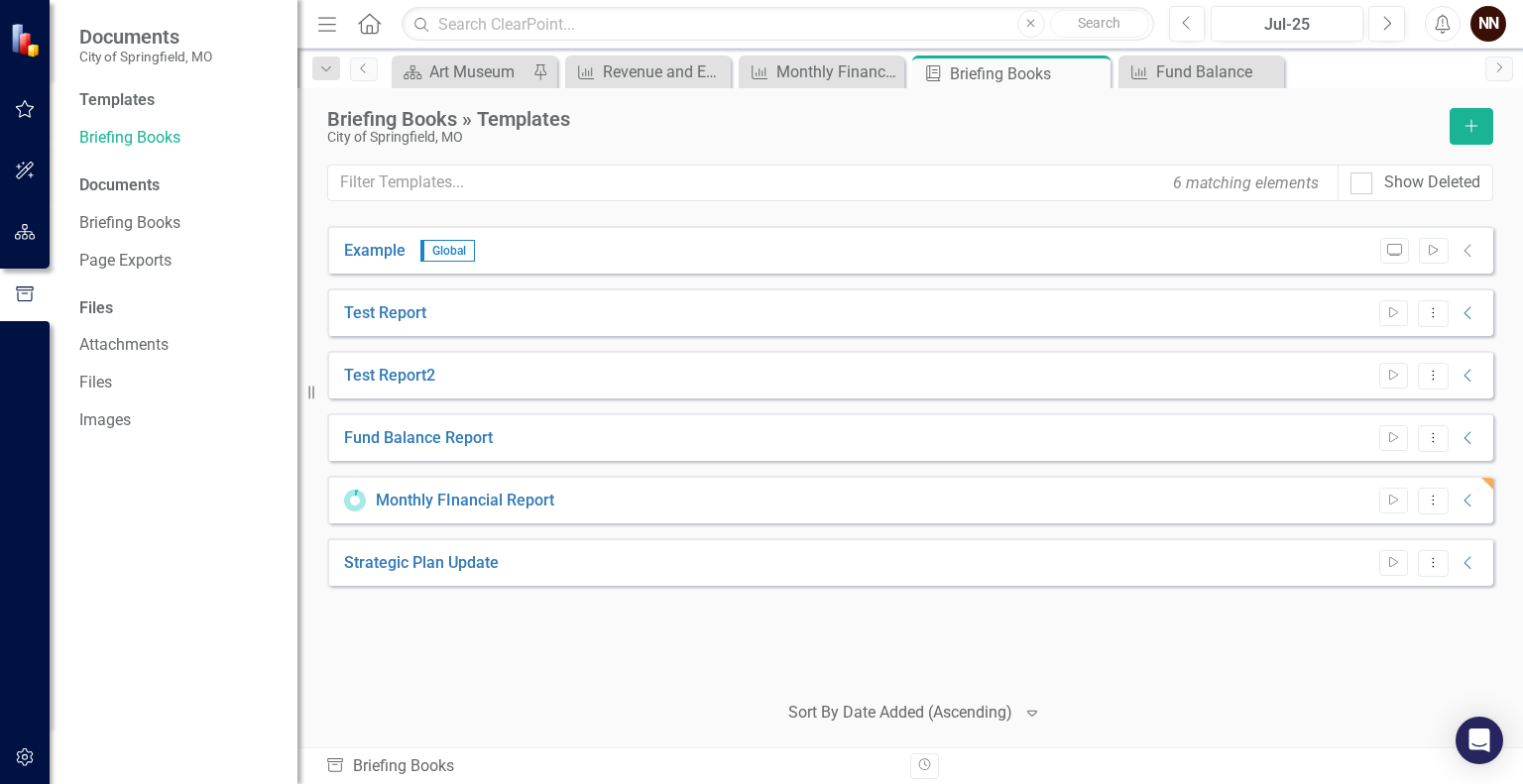 scroll, scrollTop: 0, scrollLeft: 0, axis: both 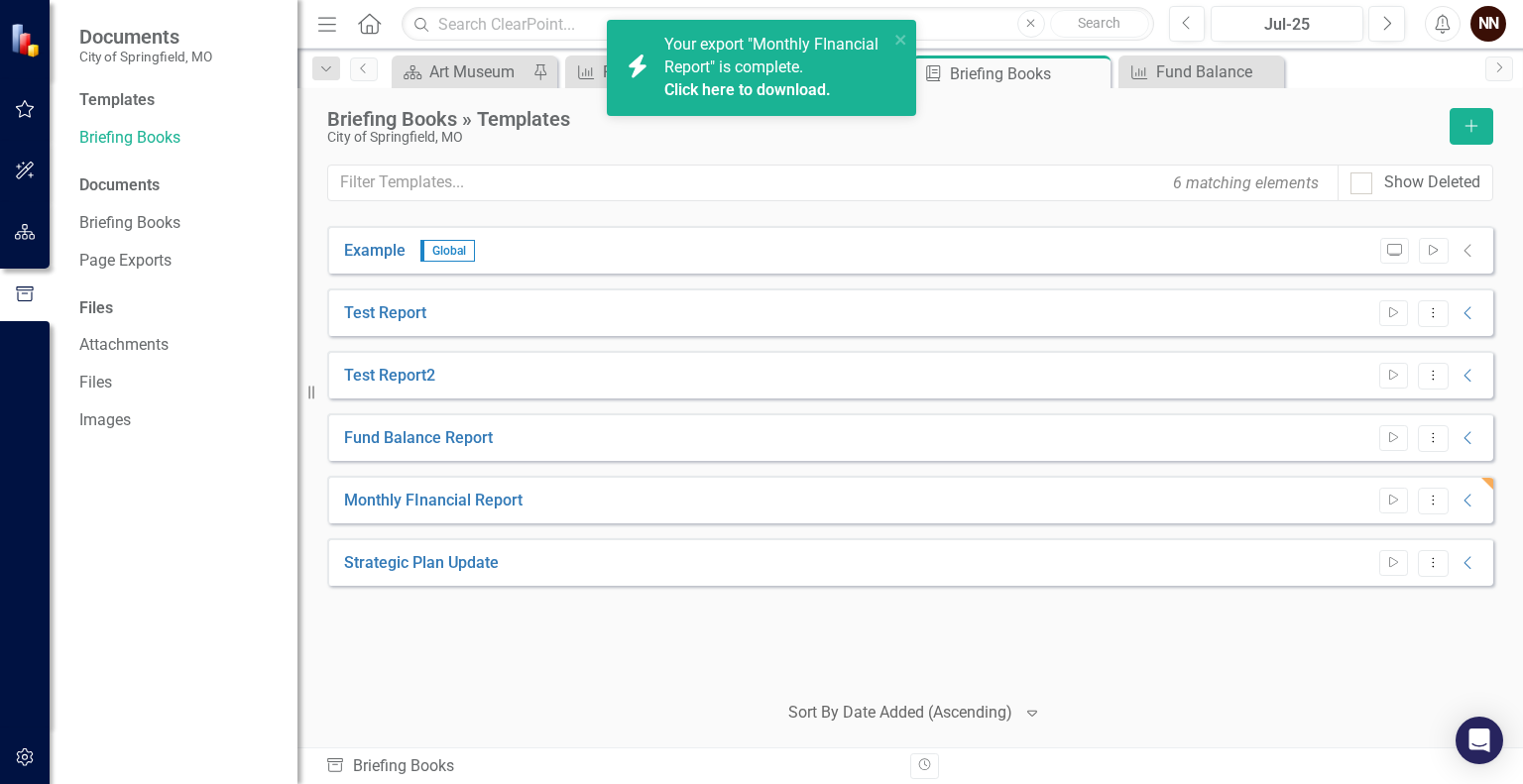 click on "Click here to download." at bounding box center [748, 89] 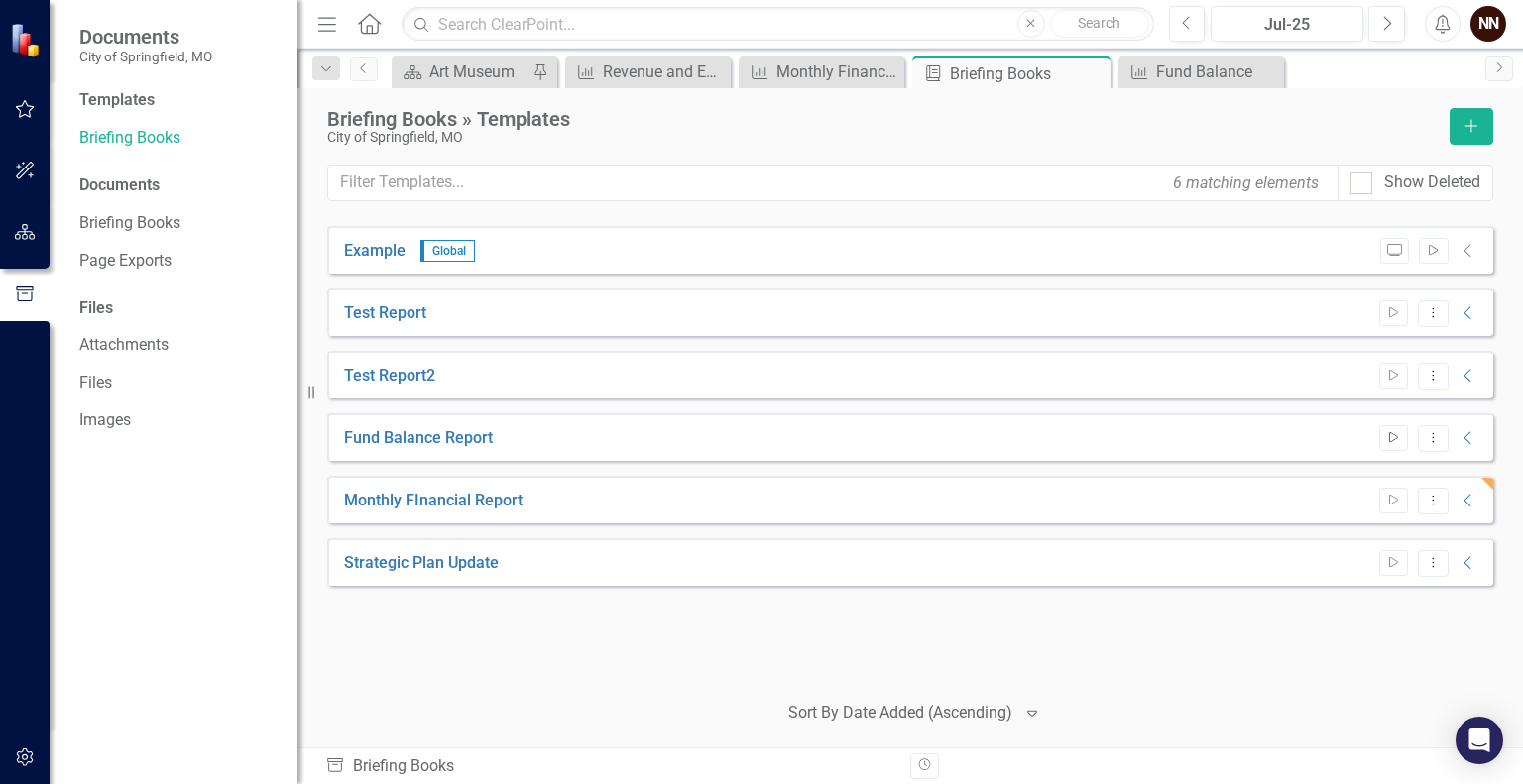 click on "Start" 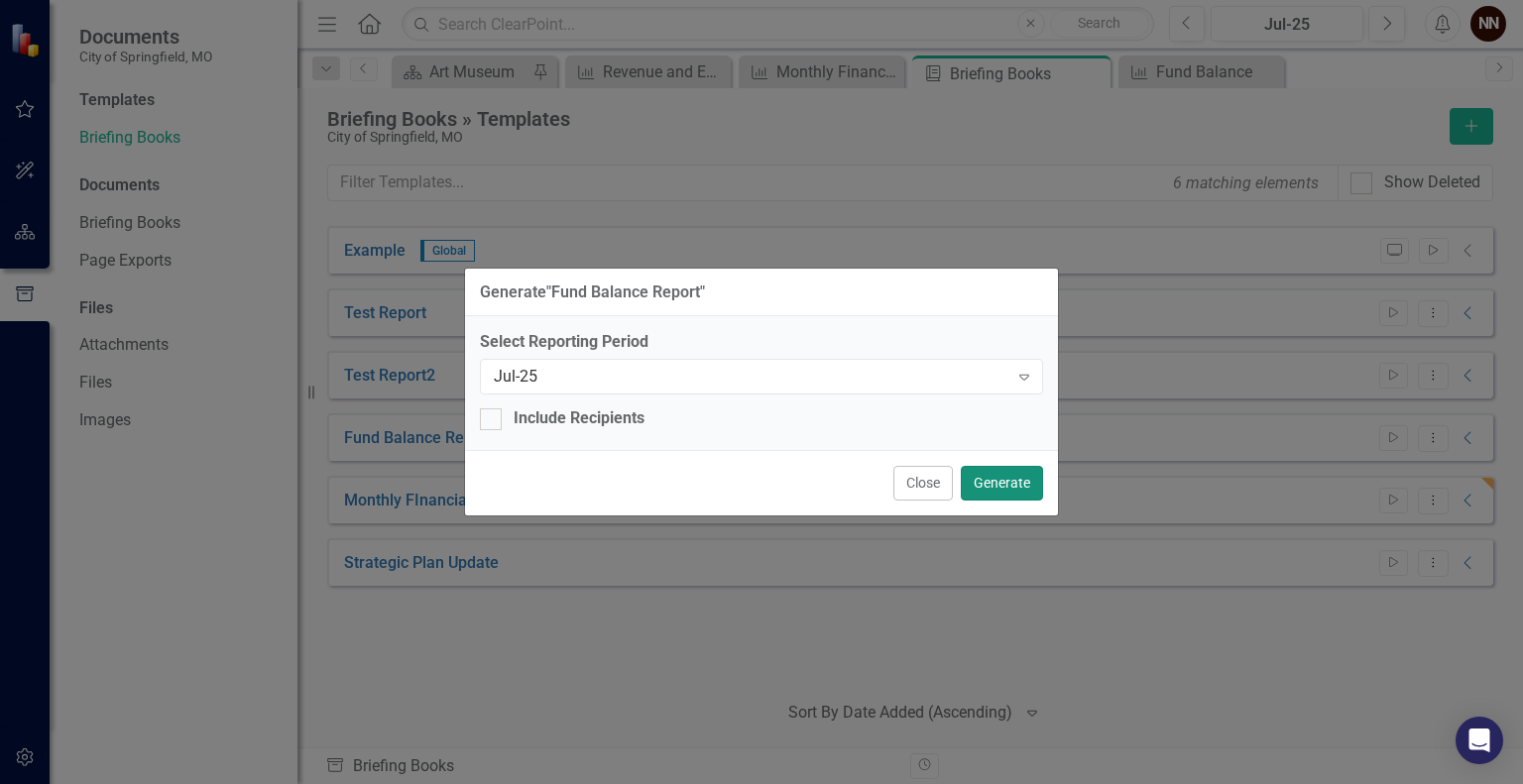 click on "Generate" at bounding box center (1001, 483) 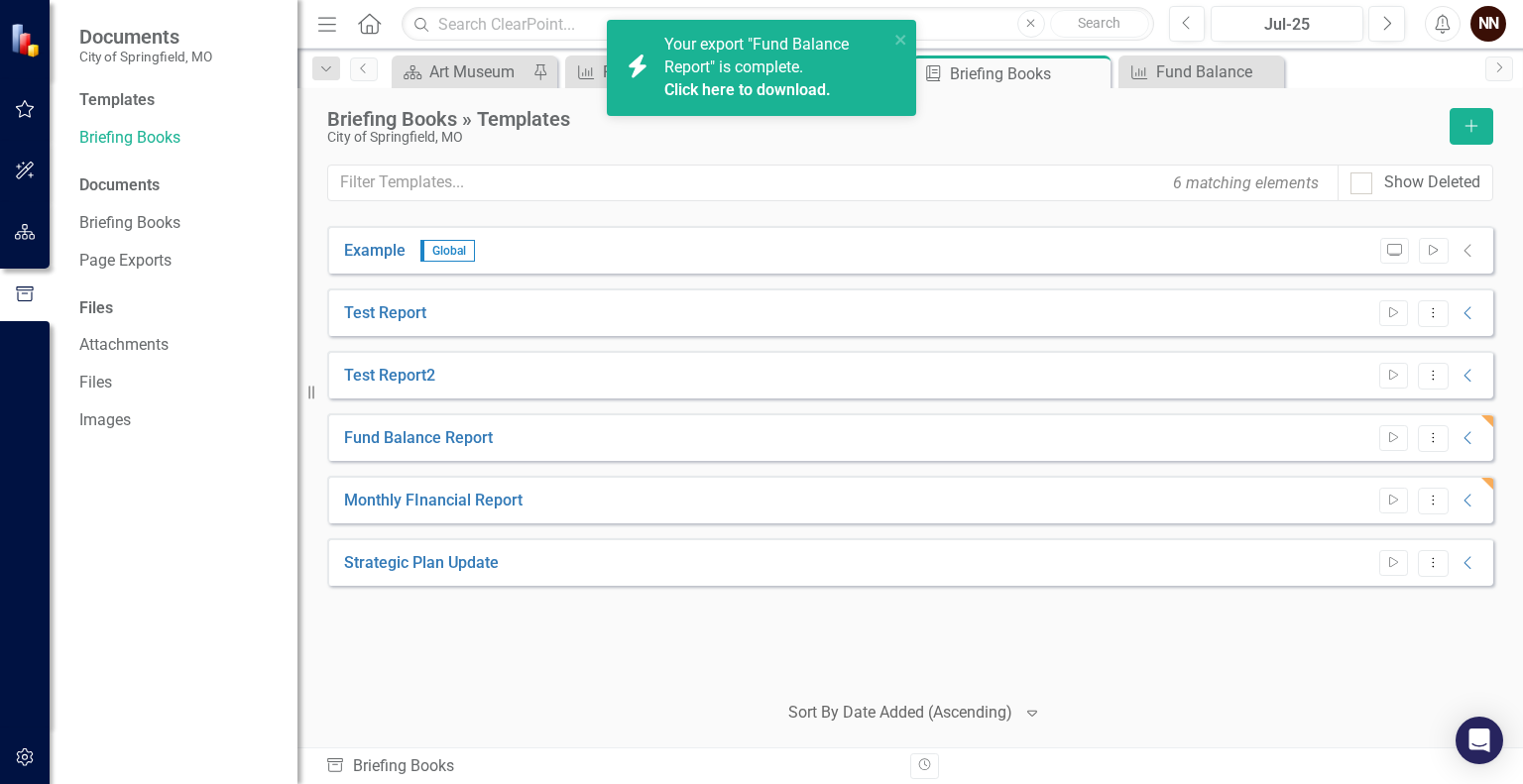 click on "Click here to download." at bounding box center [748, 89] 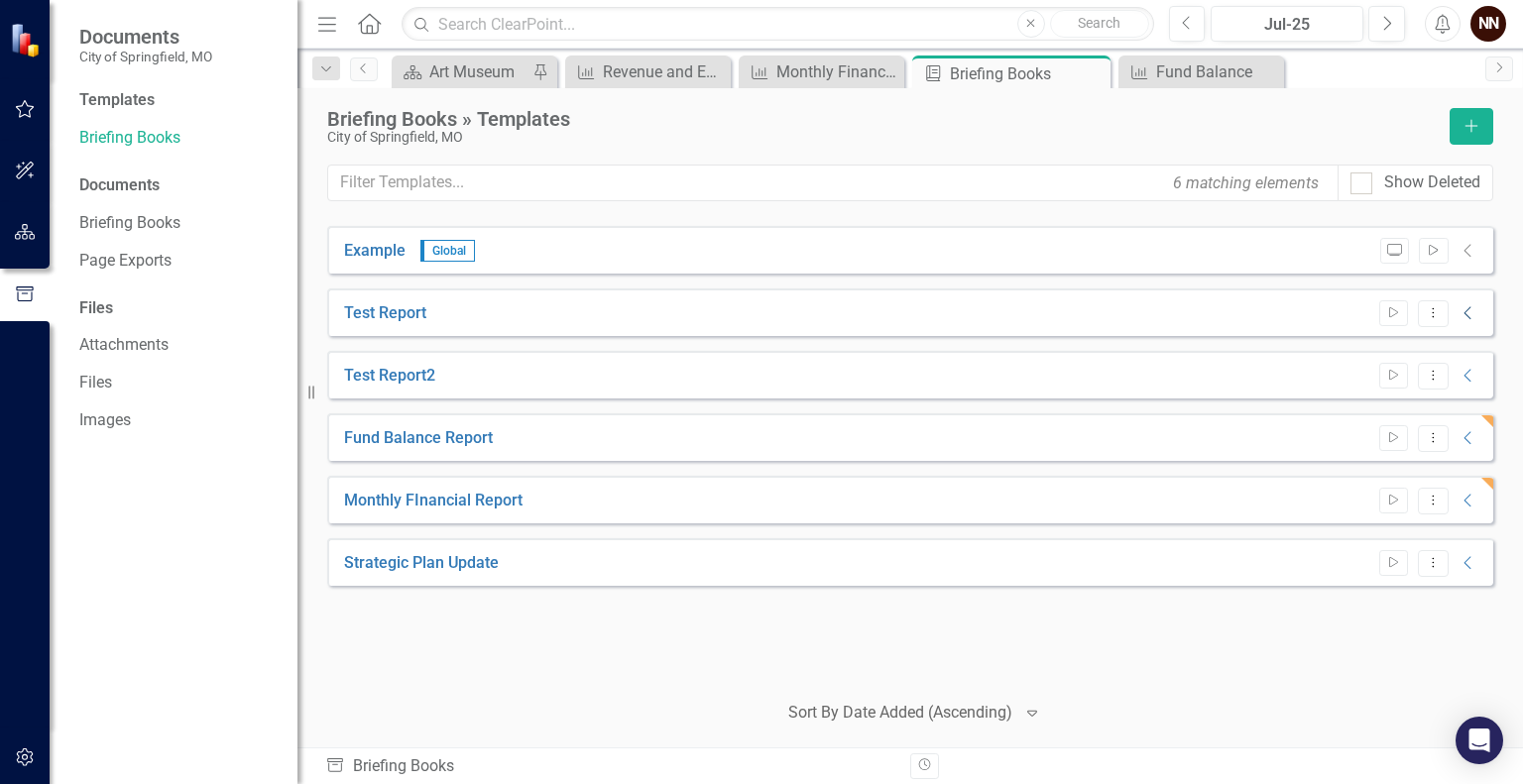 click on "Collapse" 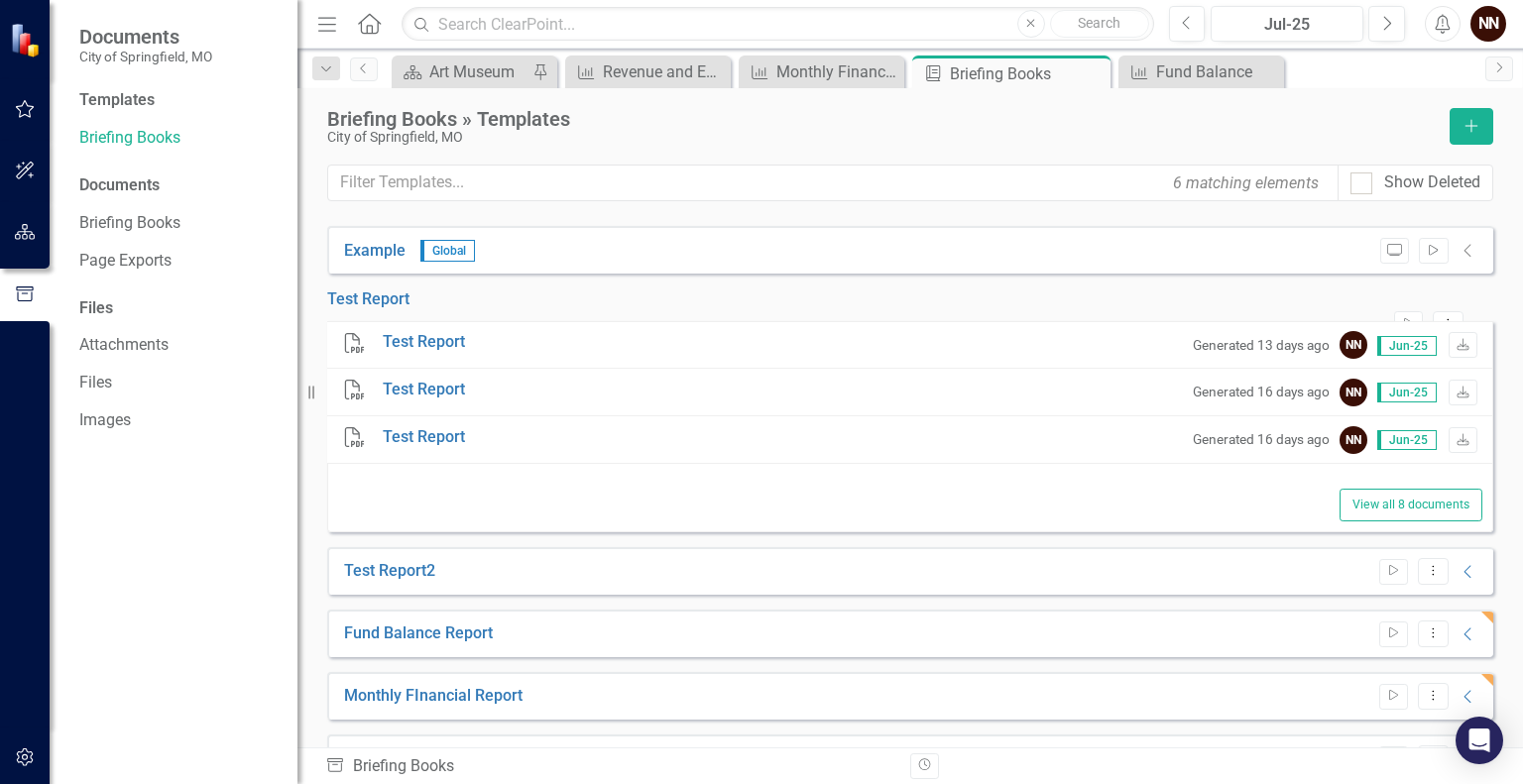 click on "Expanded" 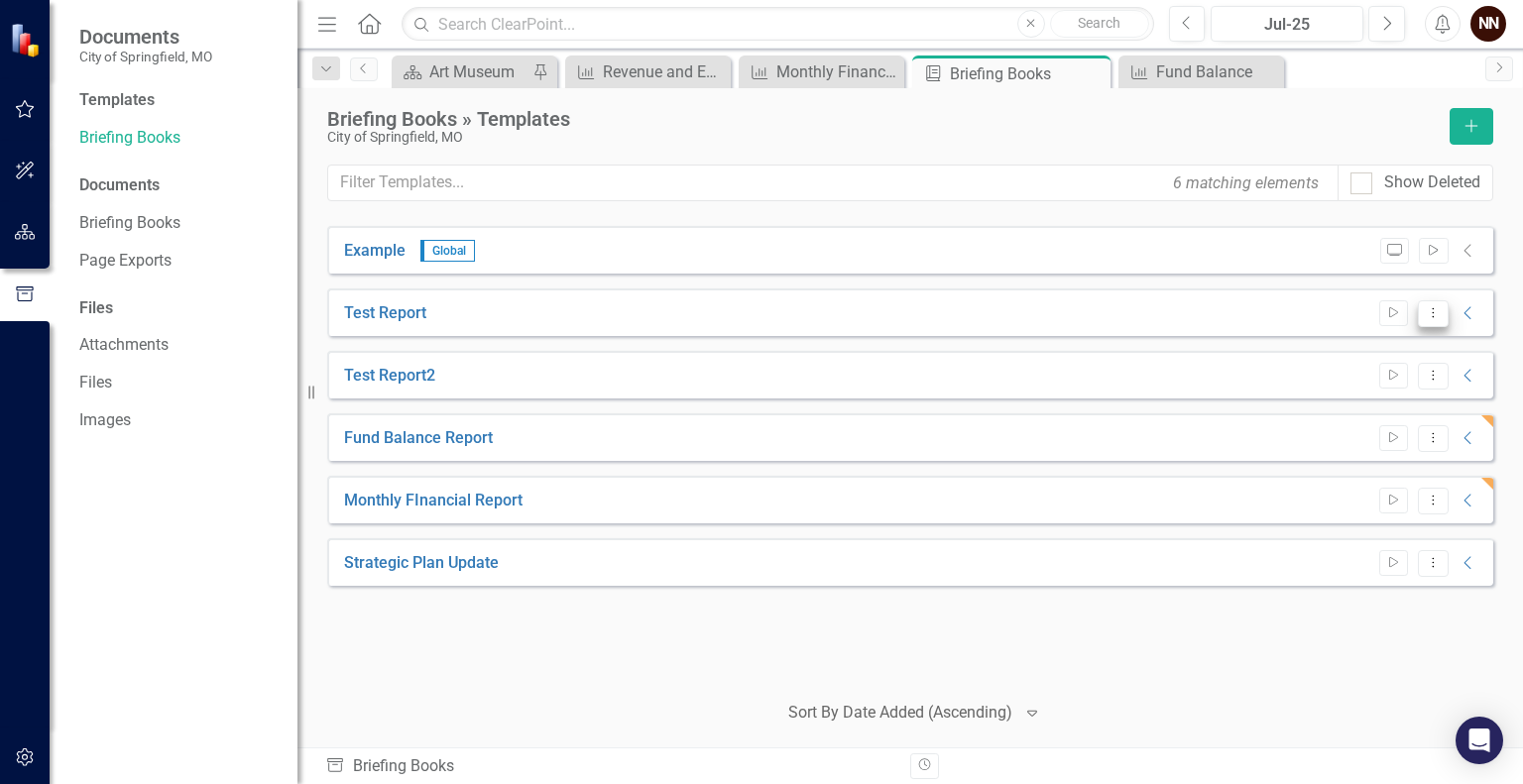 click on "Dropdown Menu" 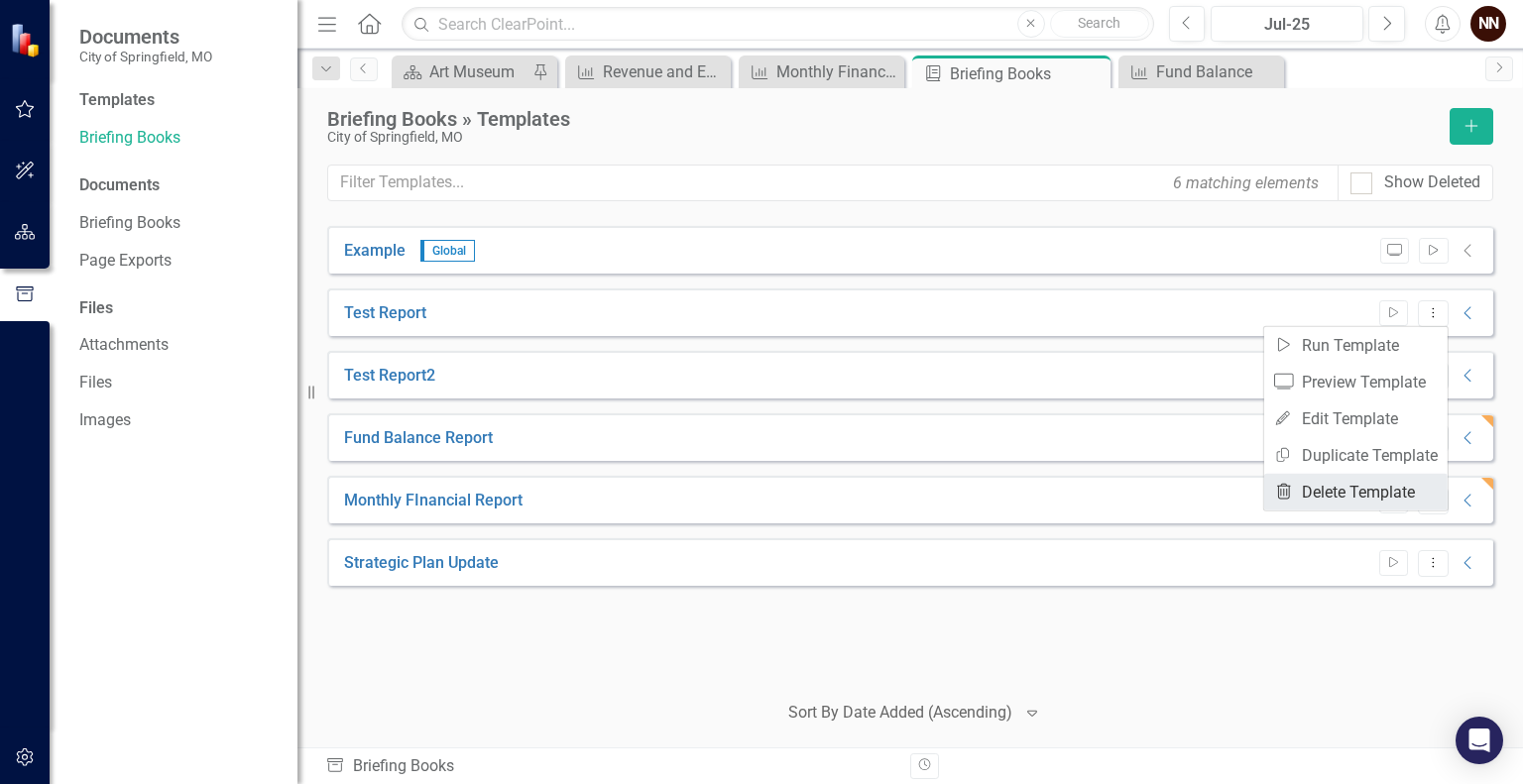 click on "Trash Delete Template" at bounding box center (1355, 492) 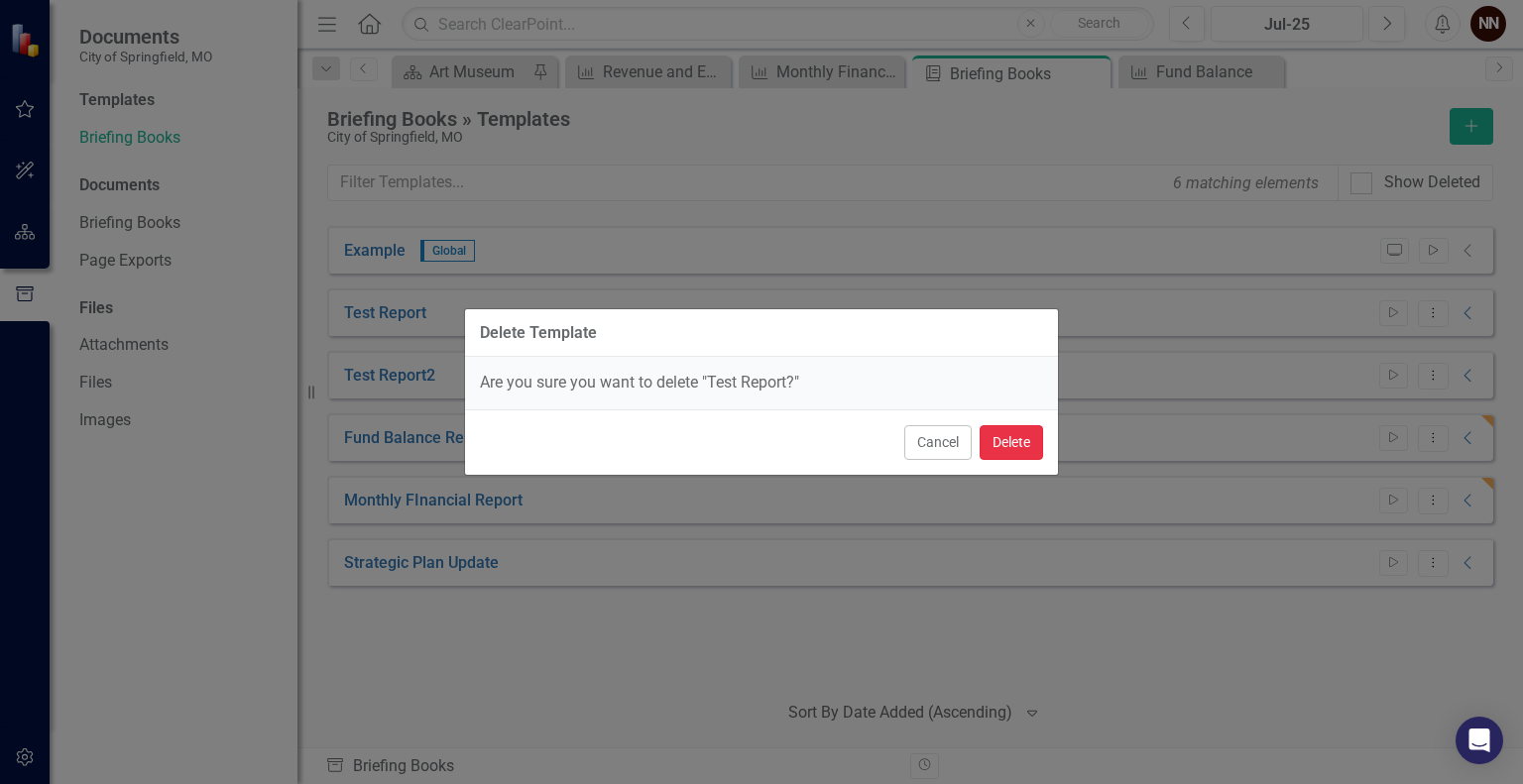 click on "Delete" at bounding box center (1011, 442) 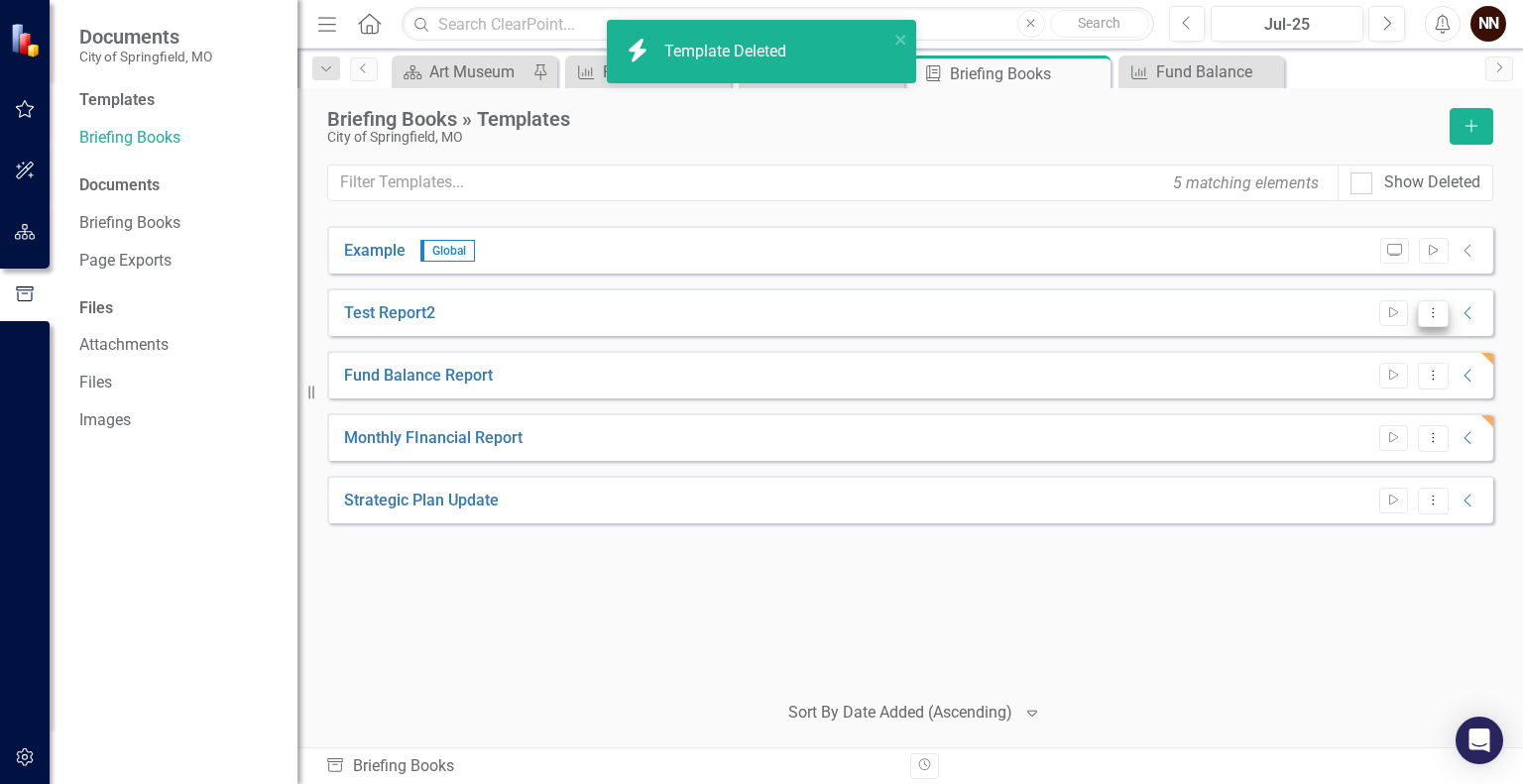 click on "Dropdown Menu" 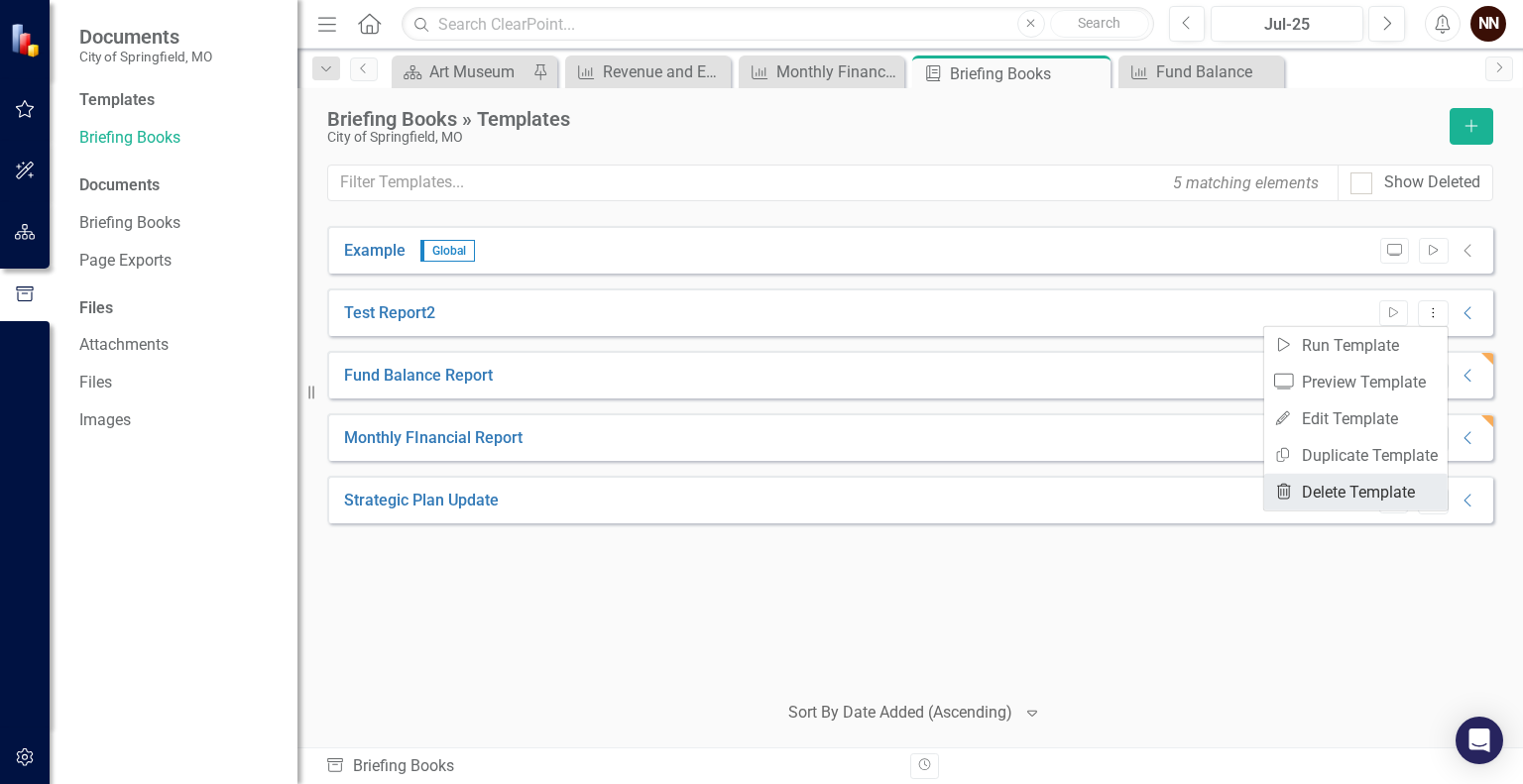 click on "Trash Delete Template" at bounding box center (1355, 492) 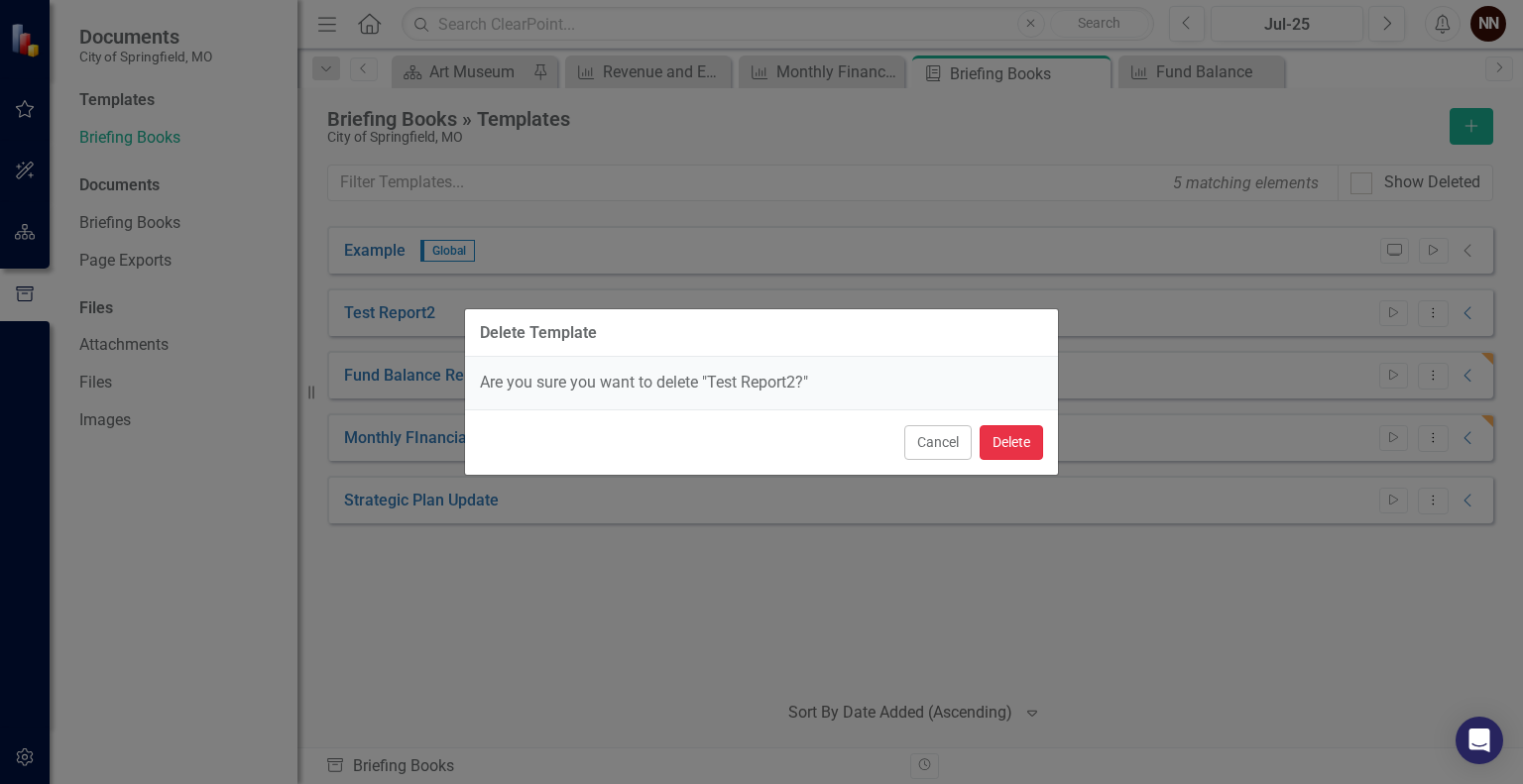 click on "Delete" at bounding box center [1011, 442] 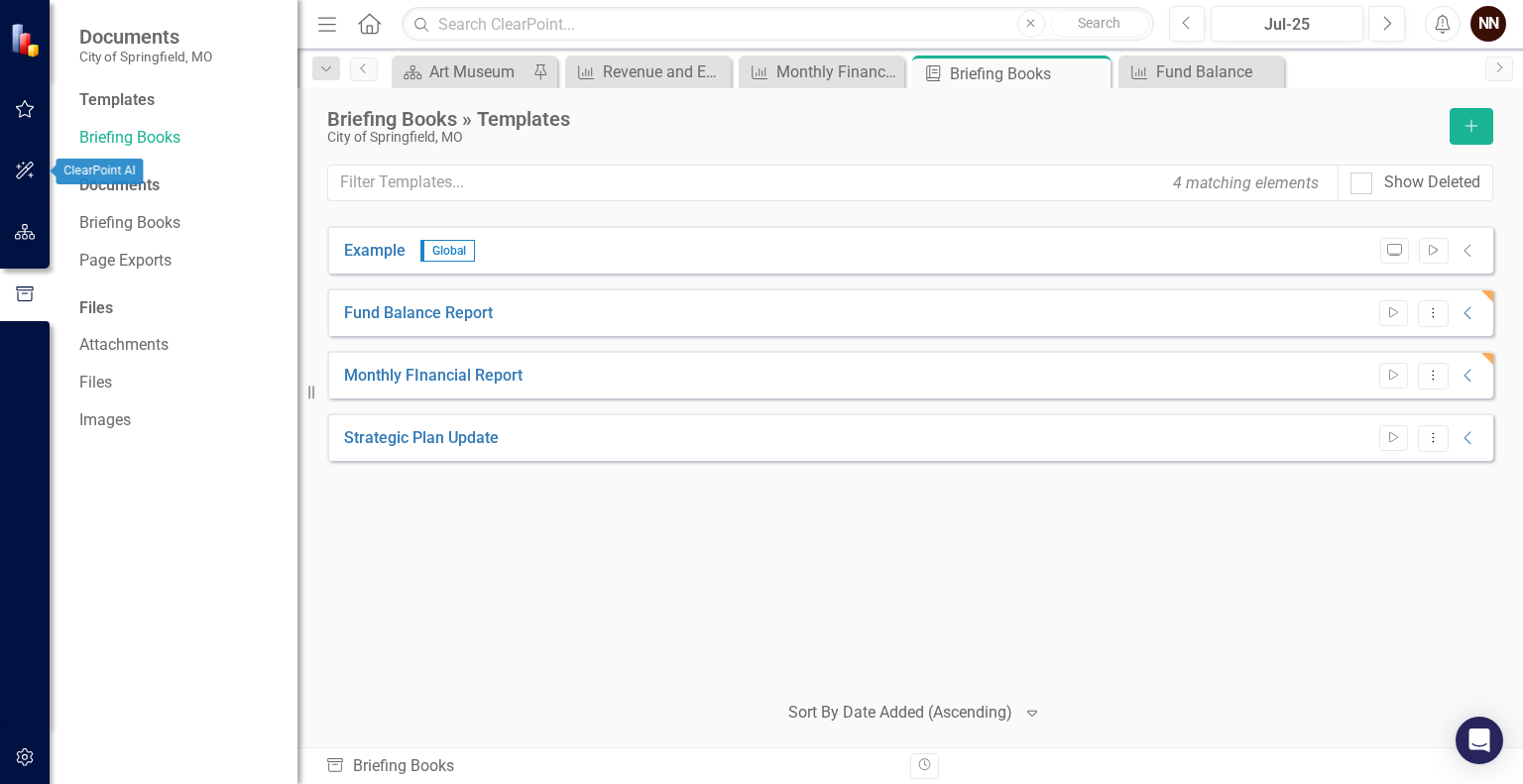 click at bounding box center (25, 233) 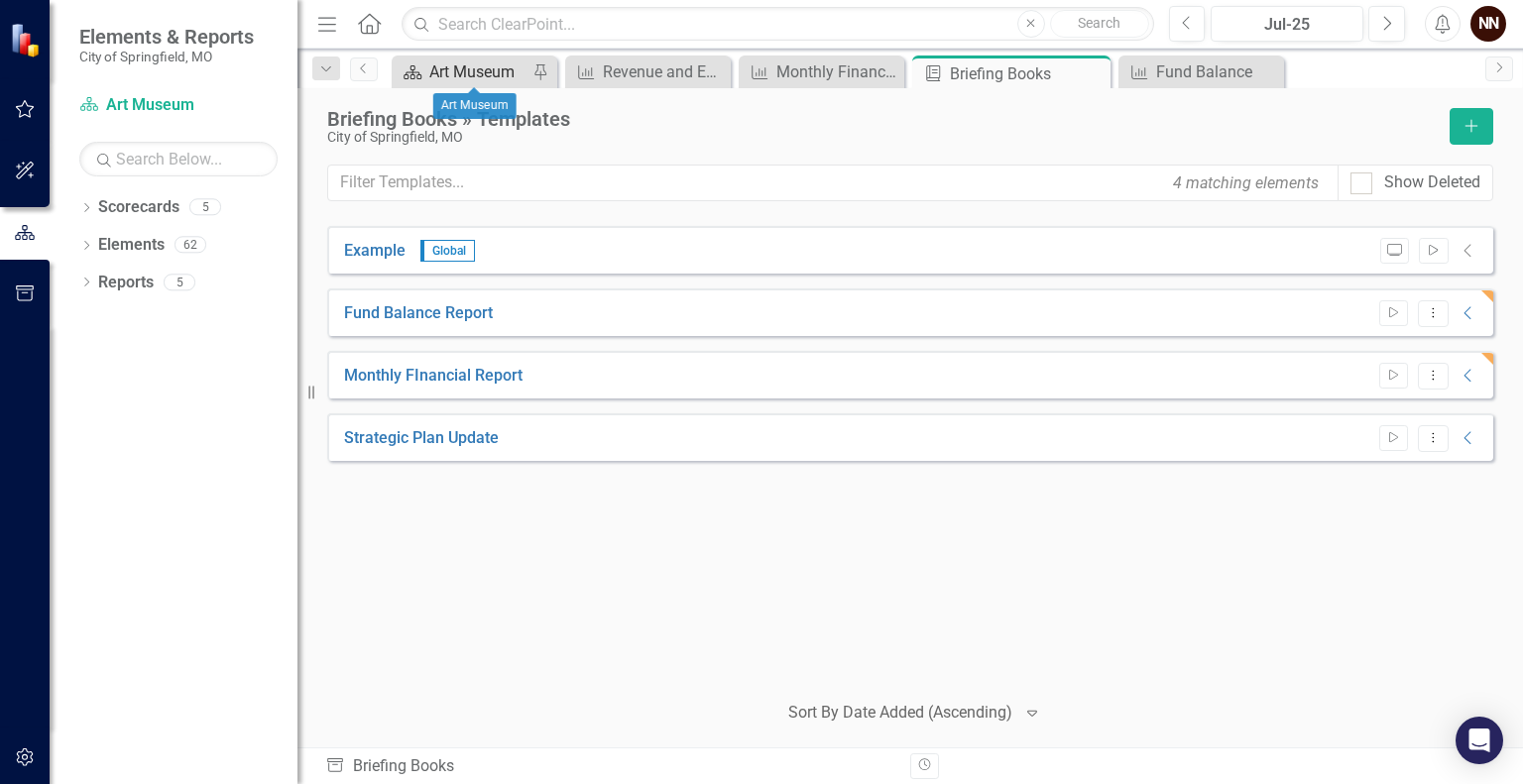 click on "Art Museum" at bounding box center [478, 71] 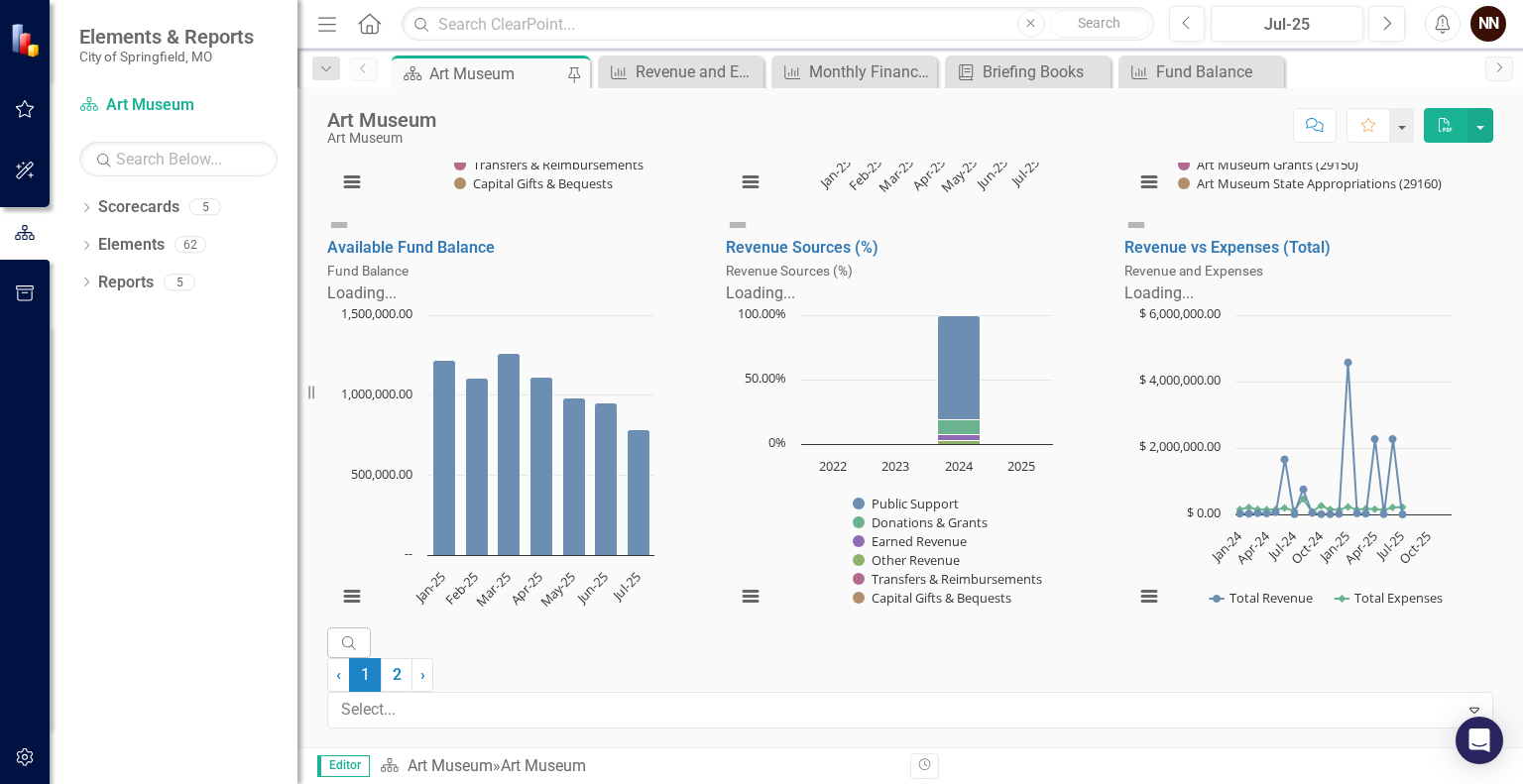 scroll, scrollTop: 1394, scrollLeft: 0, axis: vertical 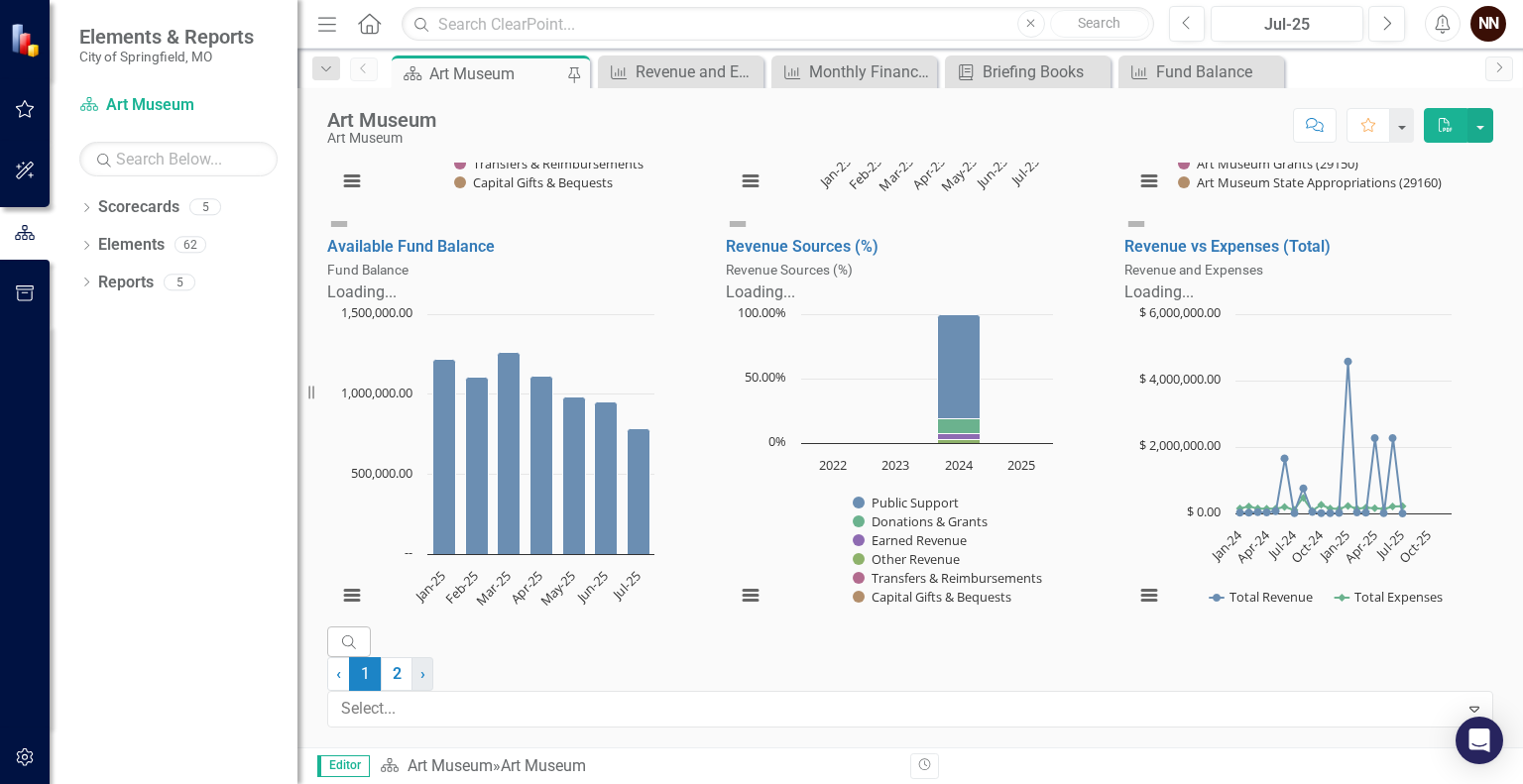 click on "›" at bounding box center (422, 673) 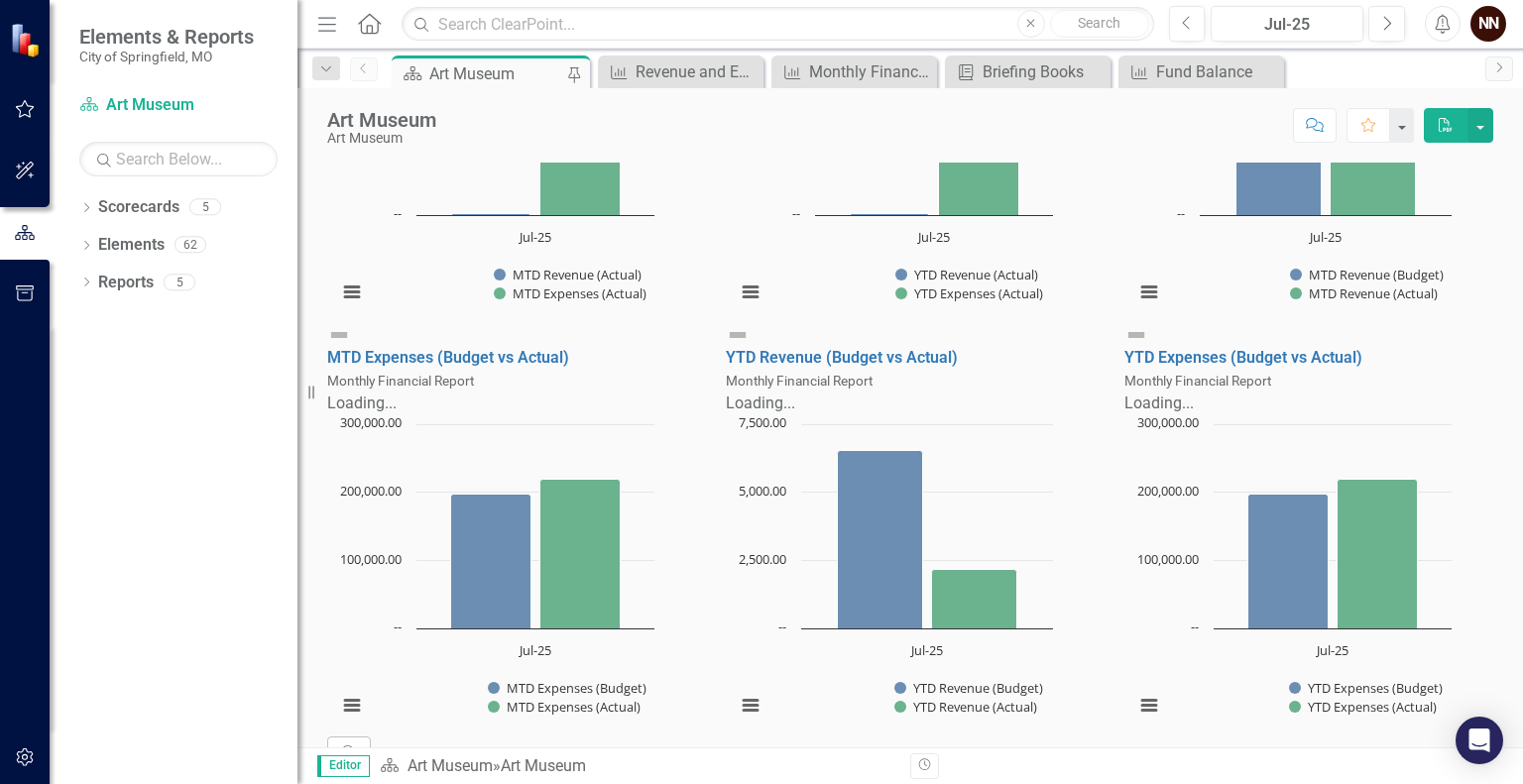 scroll, scrollTop: 971, scrollLeft: 0, axis: vertical 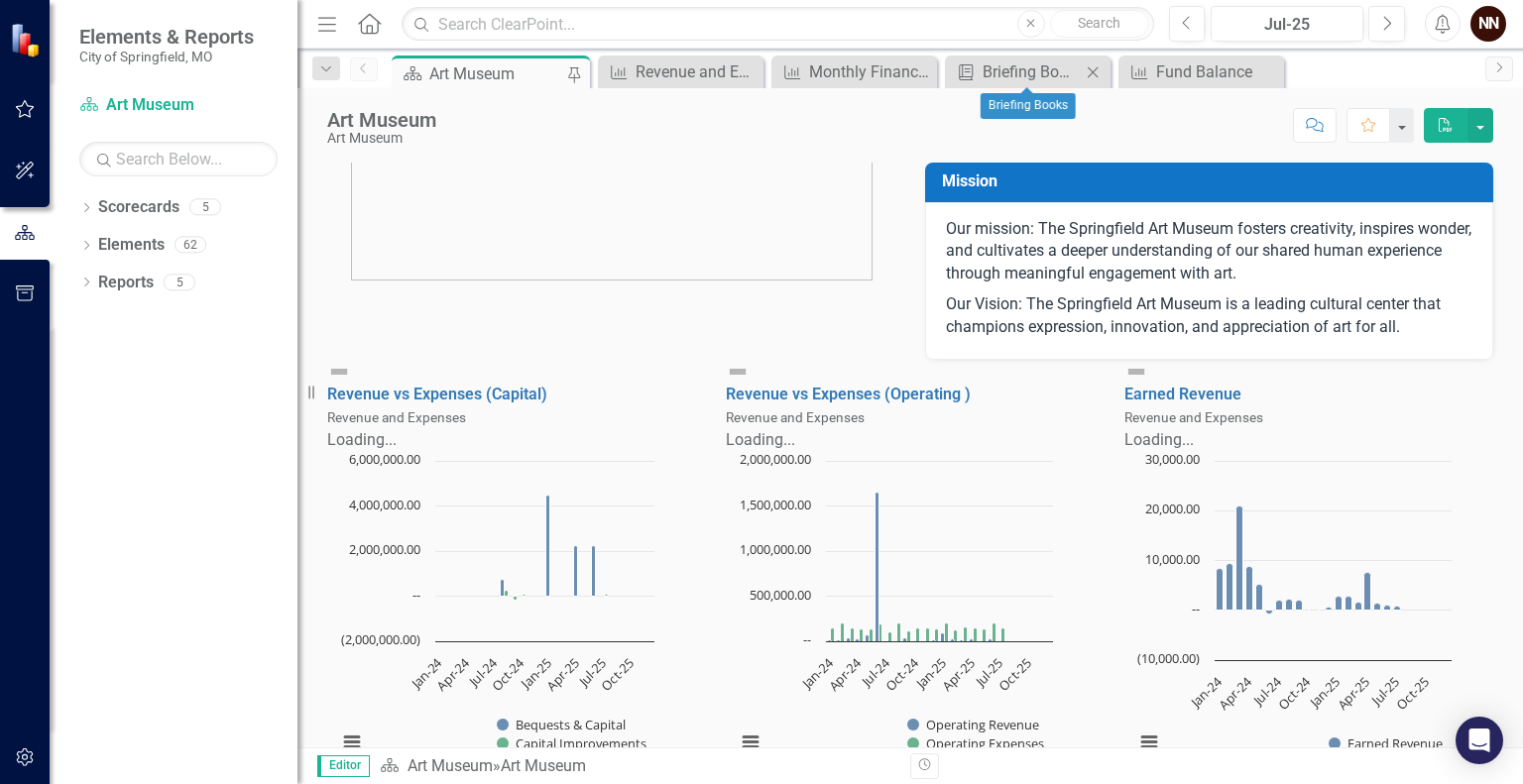 click 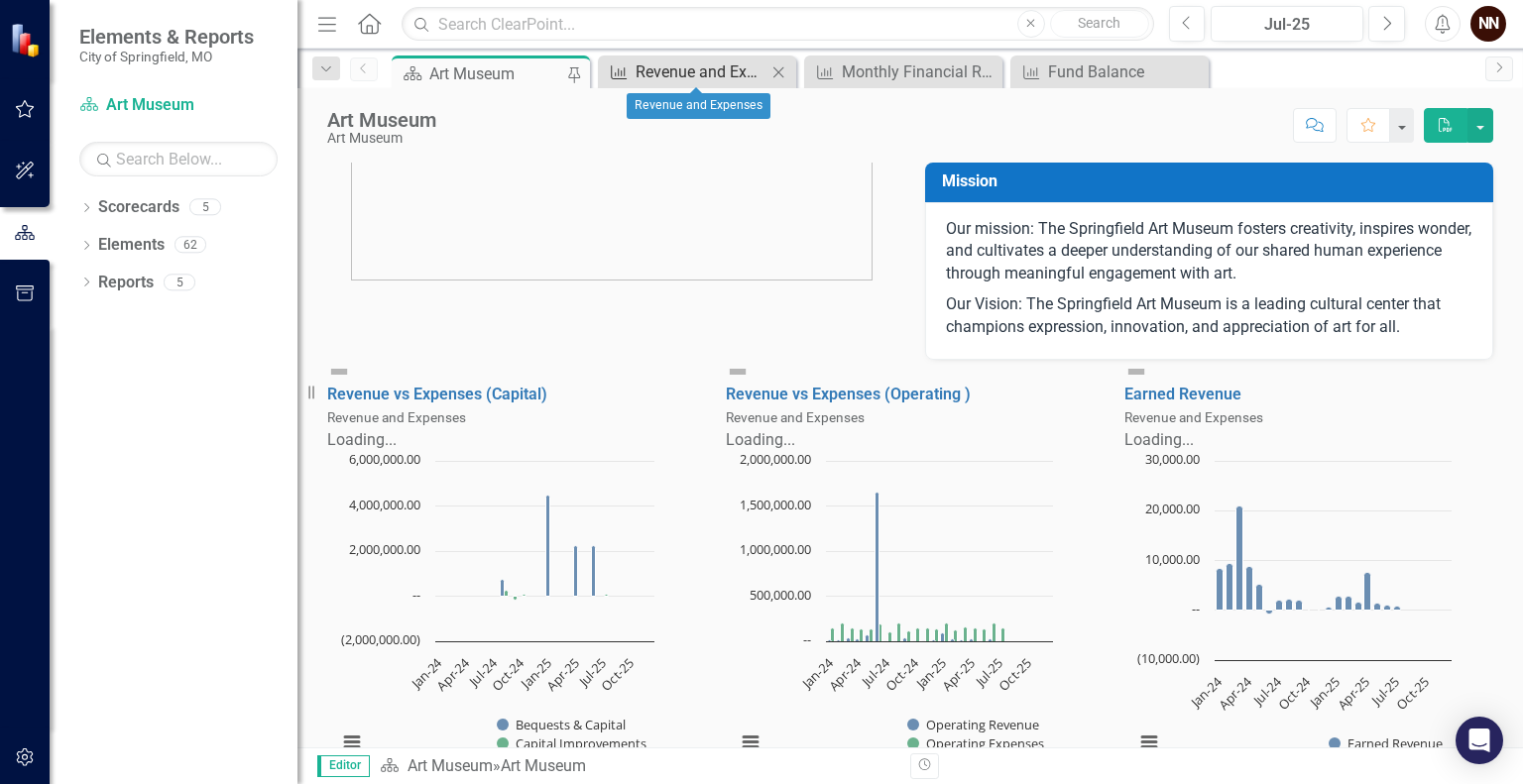 click on "Revenue and Expenses" at bounding box center [701, 71] 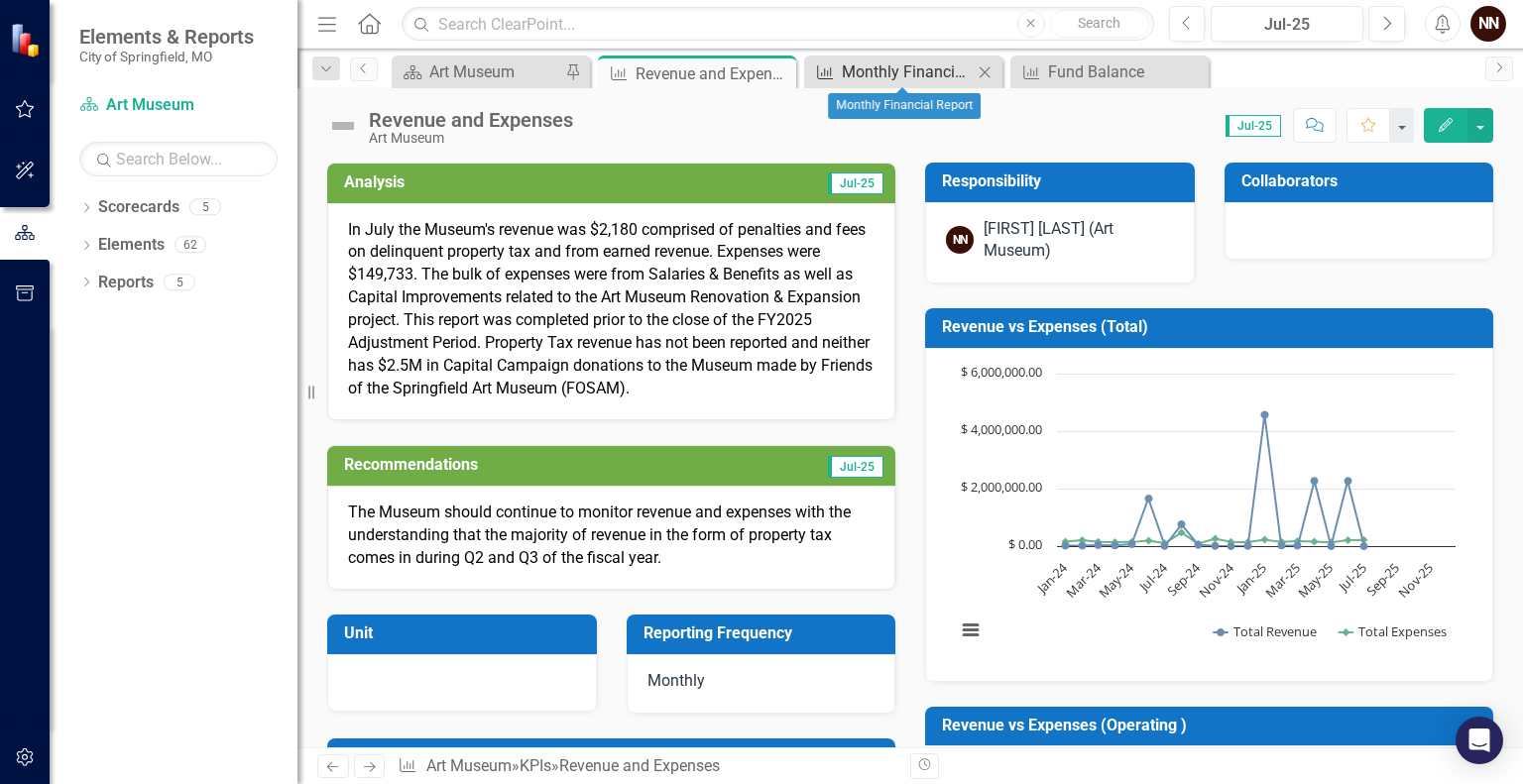 click on "Monthly Financial Report" at bounding box center [907, 71] 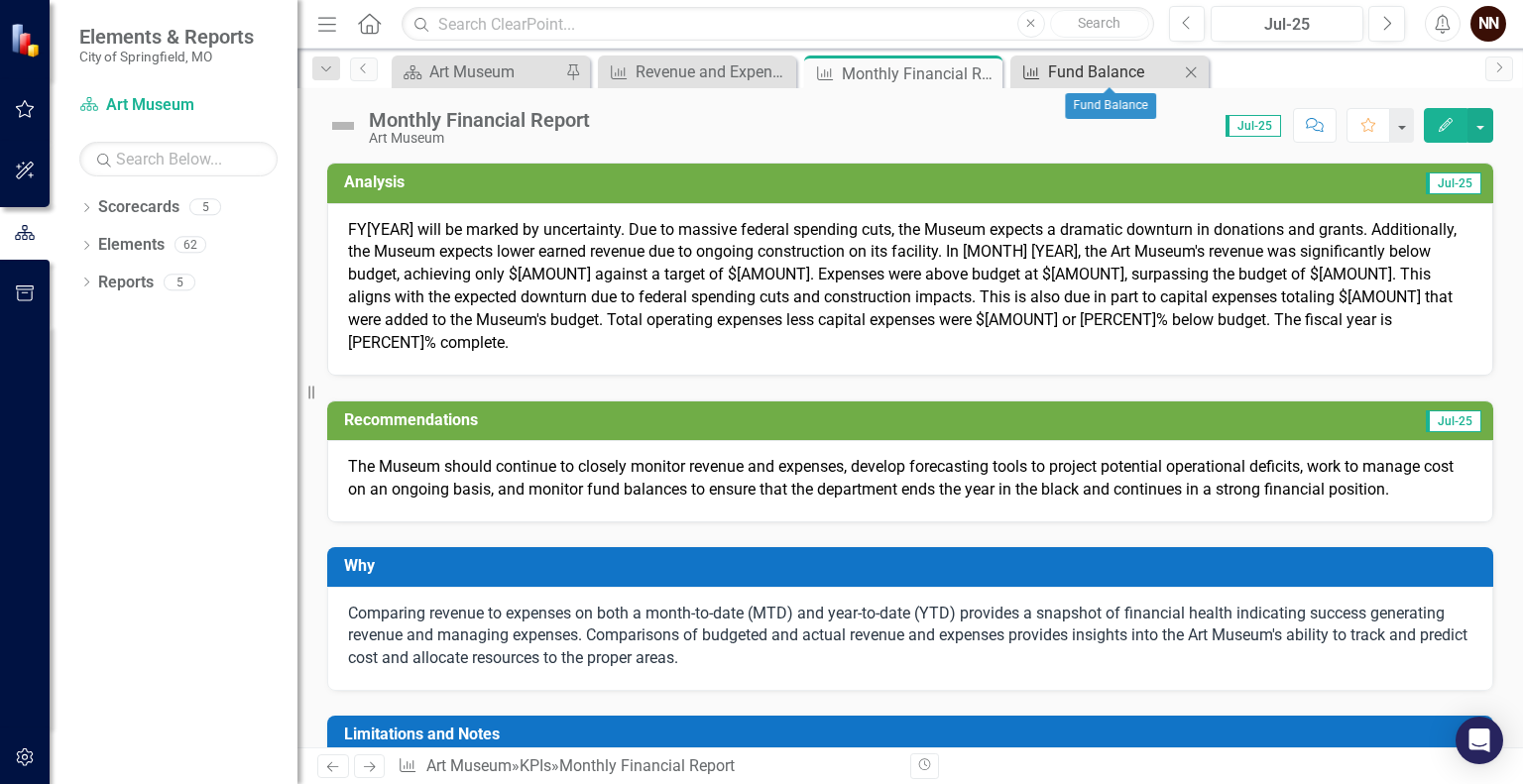click on "KPI" 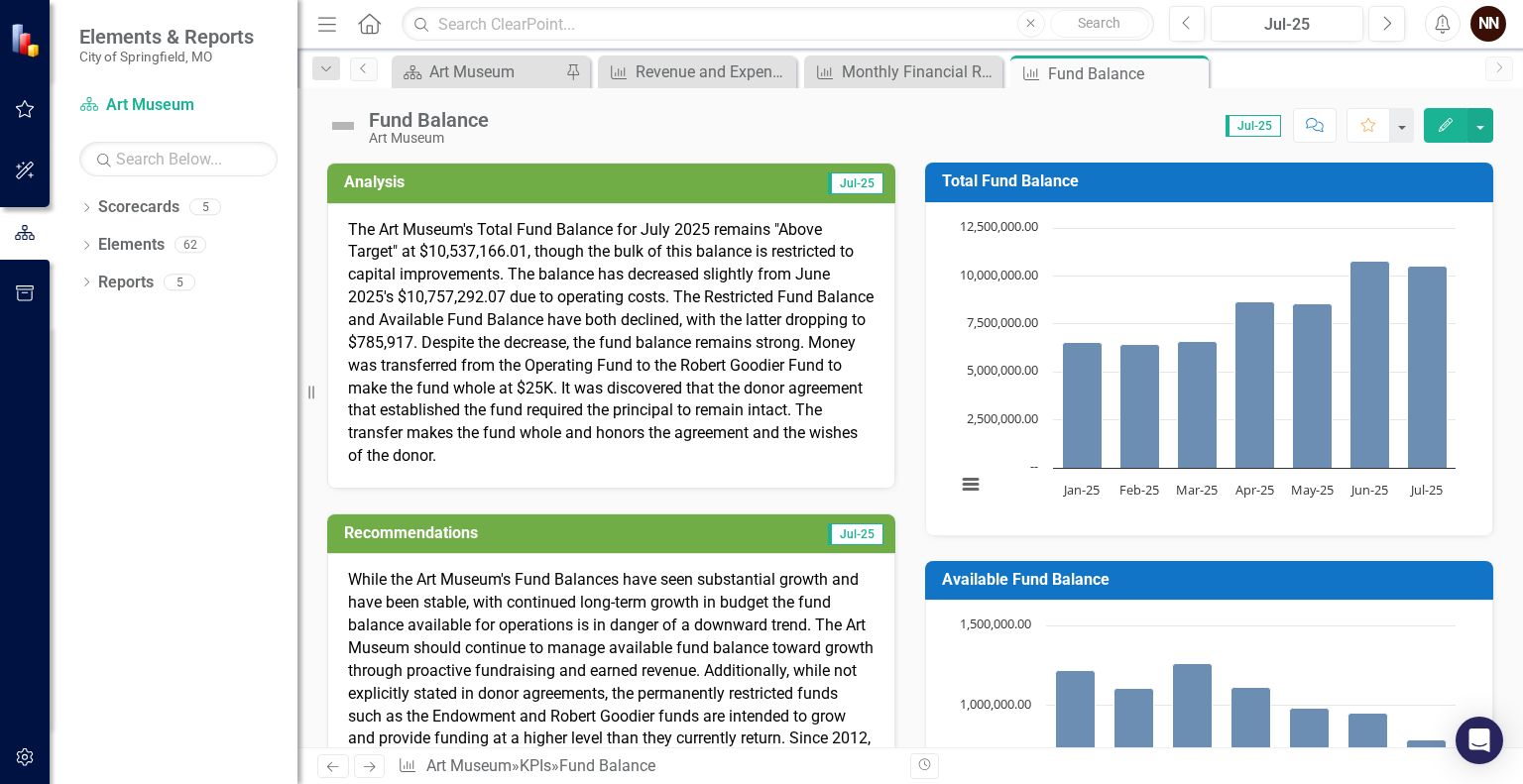 drag, startPoint x: 1521, startPoint y: 225, endPoint x: 954, endPoint y: 485, distance: 623.77 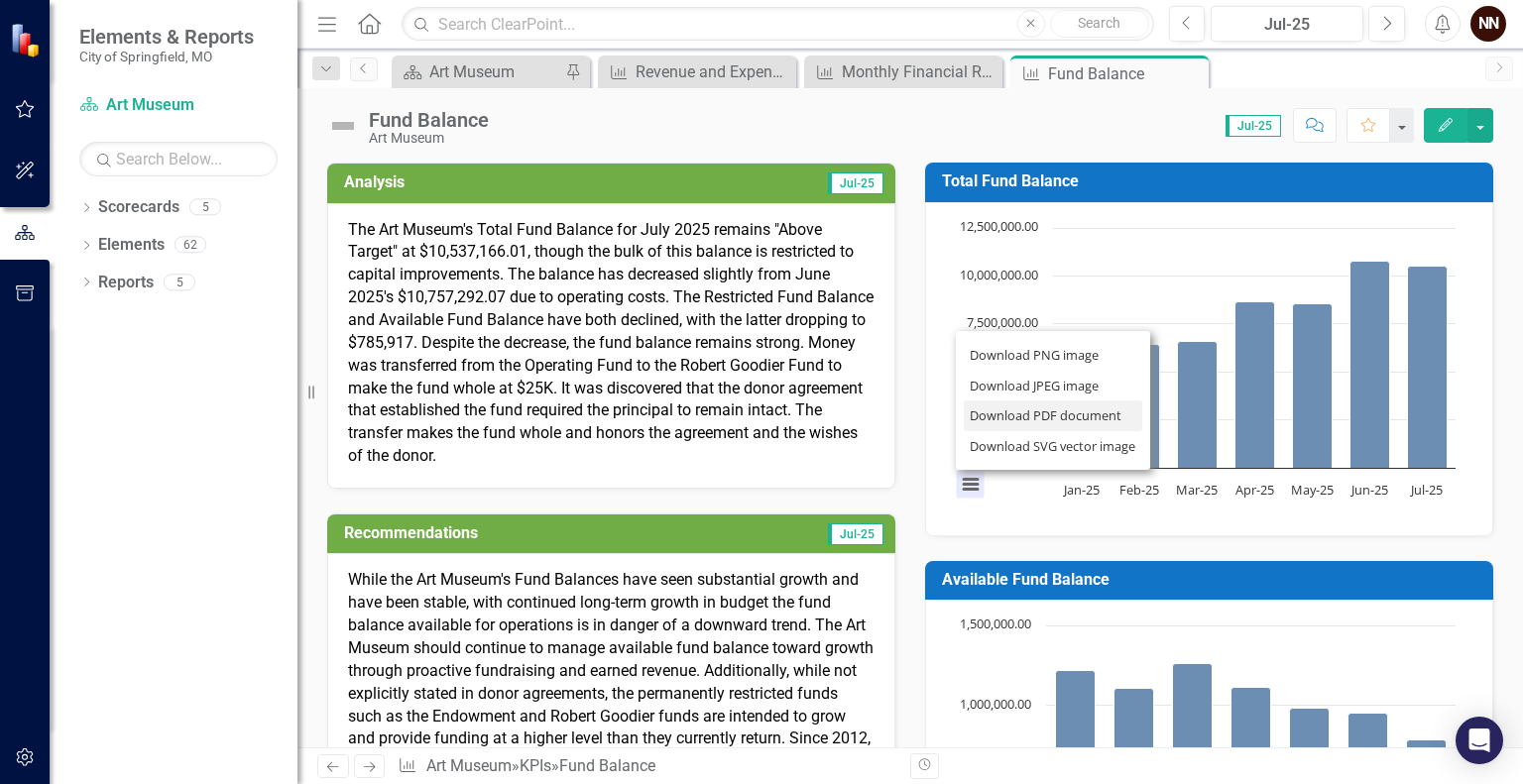 click on "Download PDF document" at bounding box center [1053, 415] 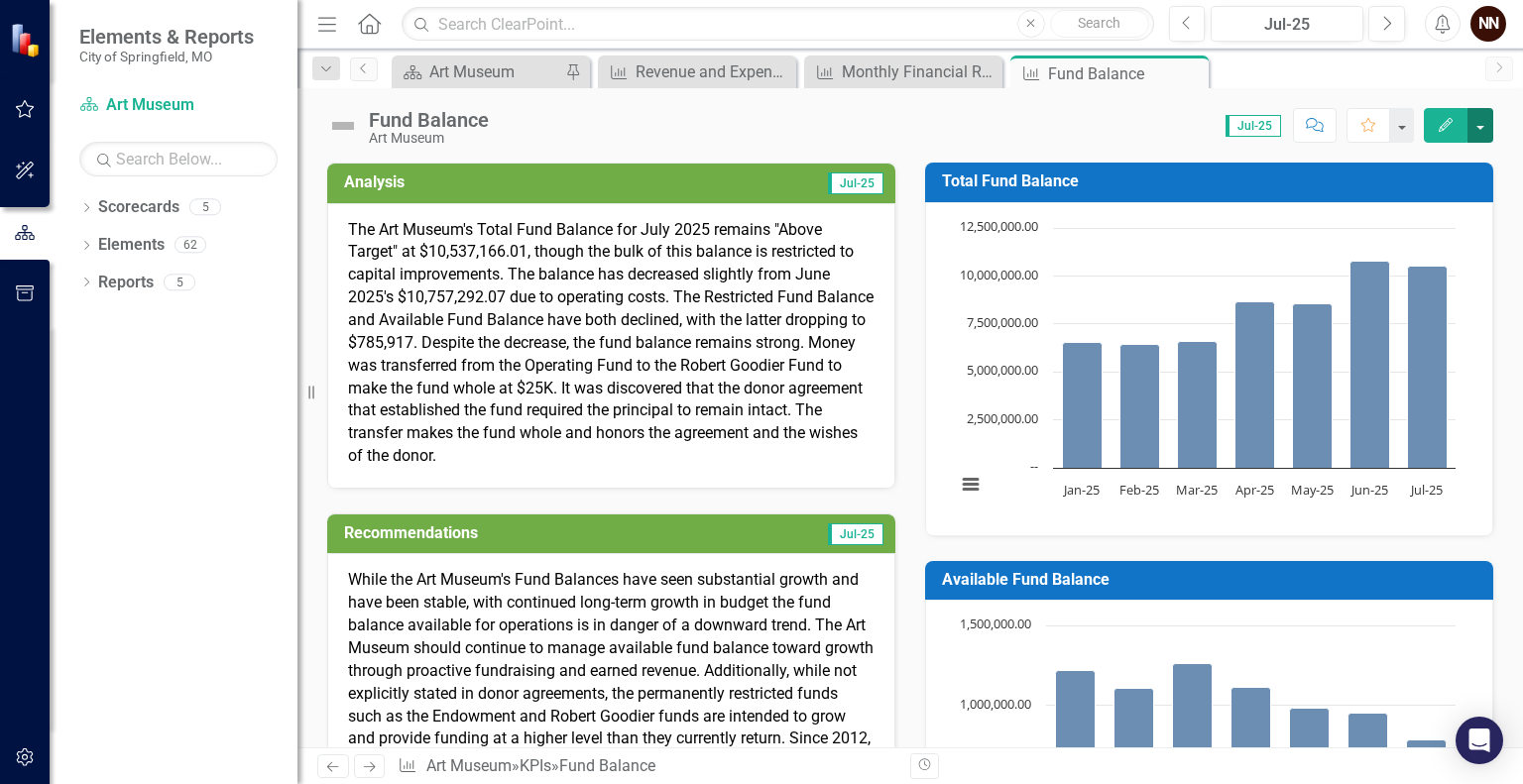 click at bounding box center [1480, 125] 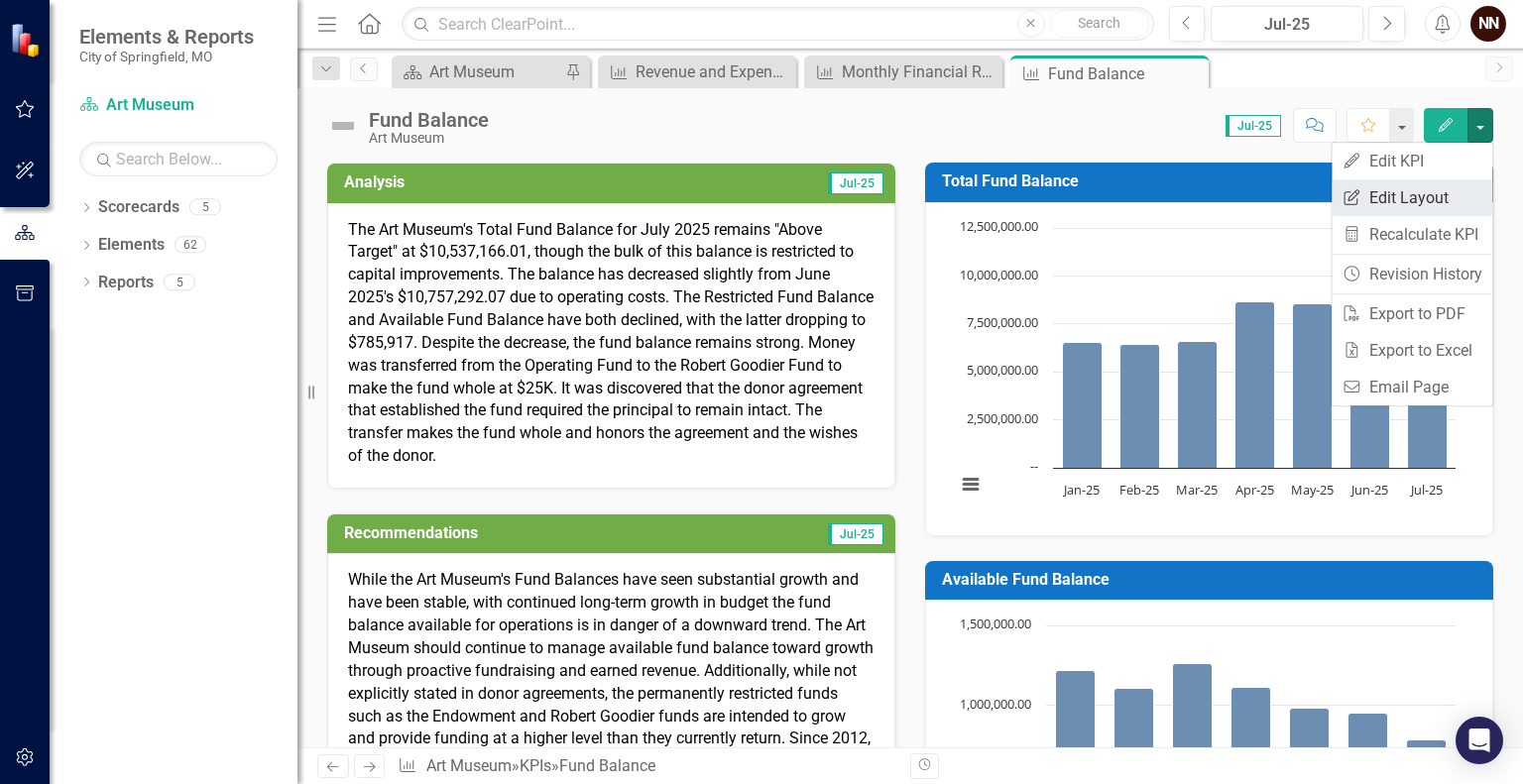 click on "Edit Report Edit Layout" at bounding box center [1412, 197] 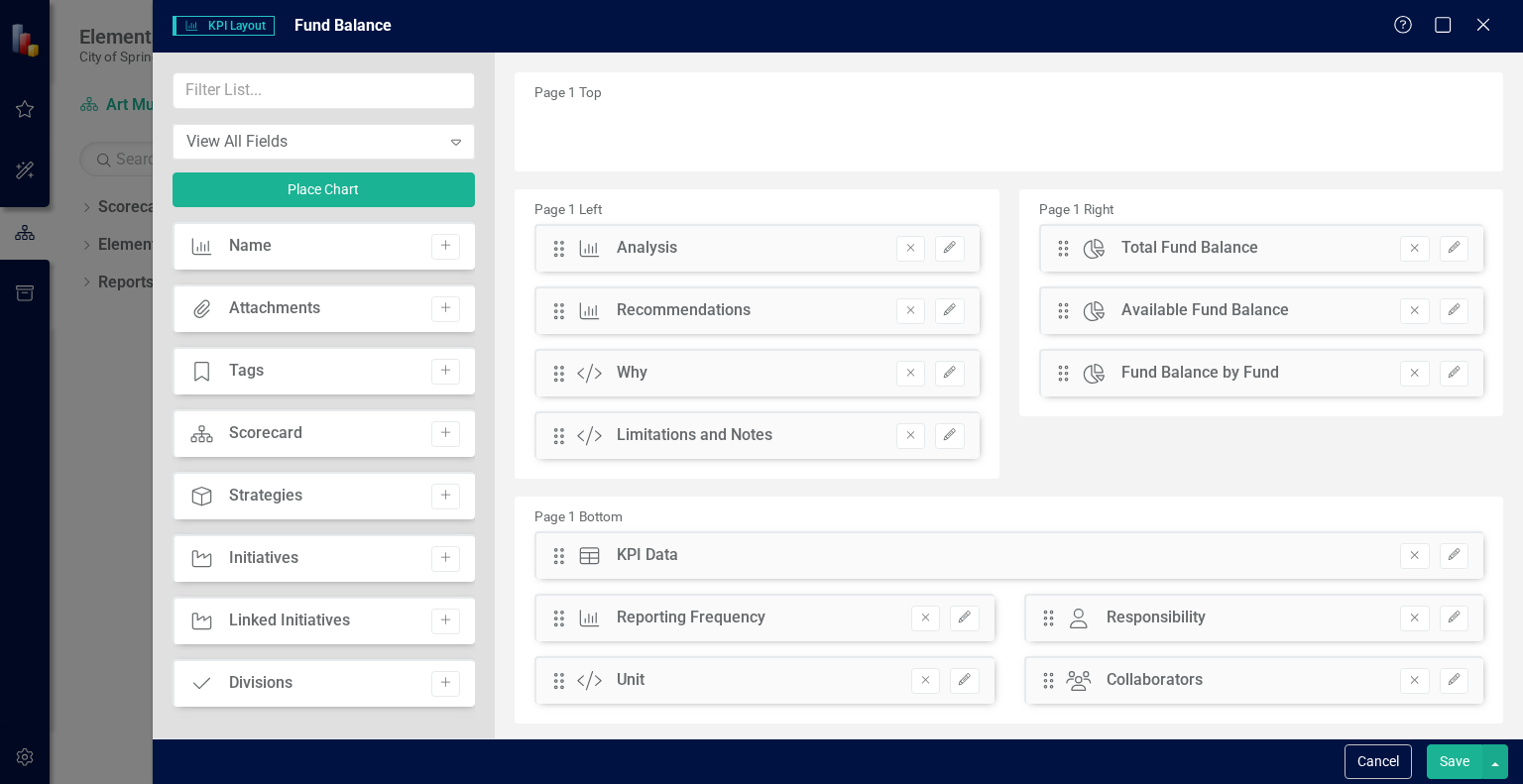 click on "Help Maximize Close" at bounding box center (1448, 26) 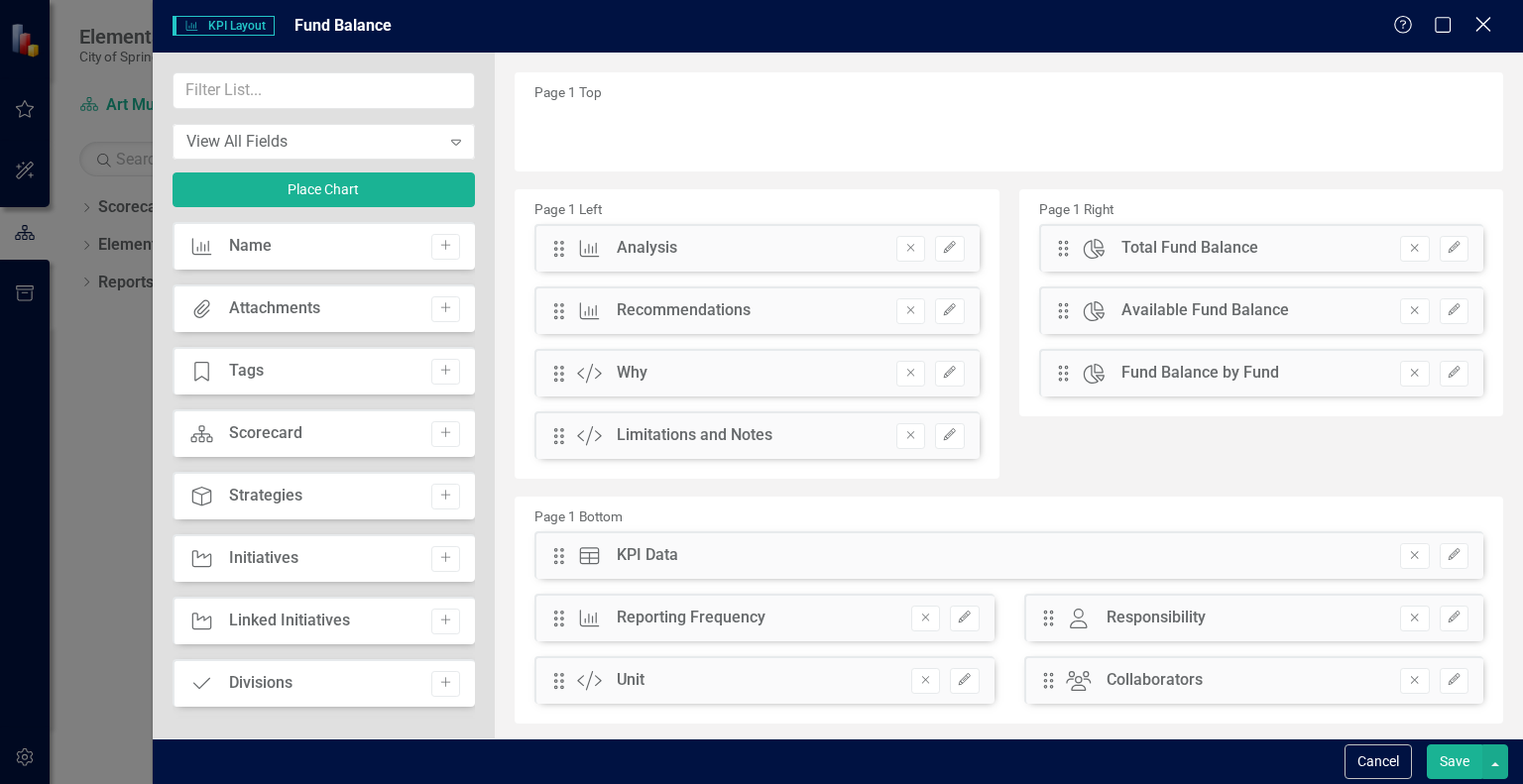 click 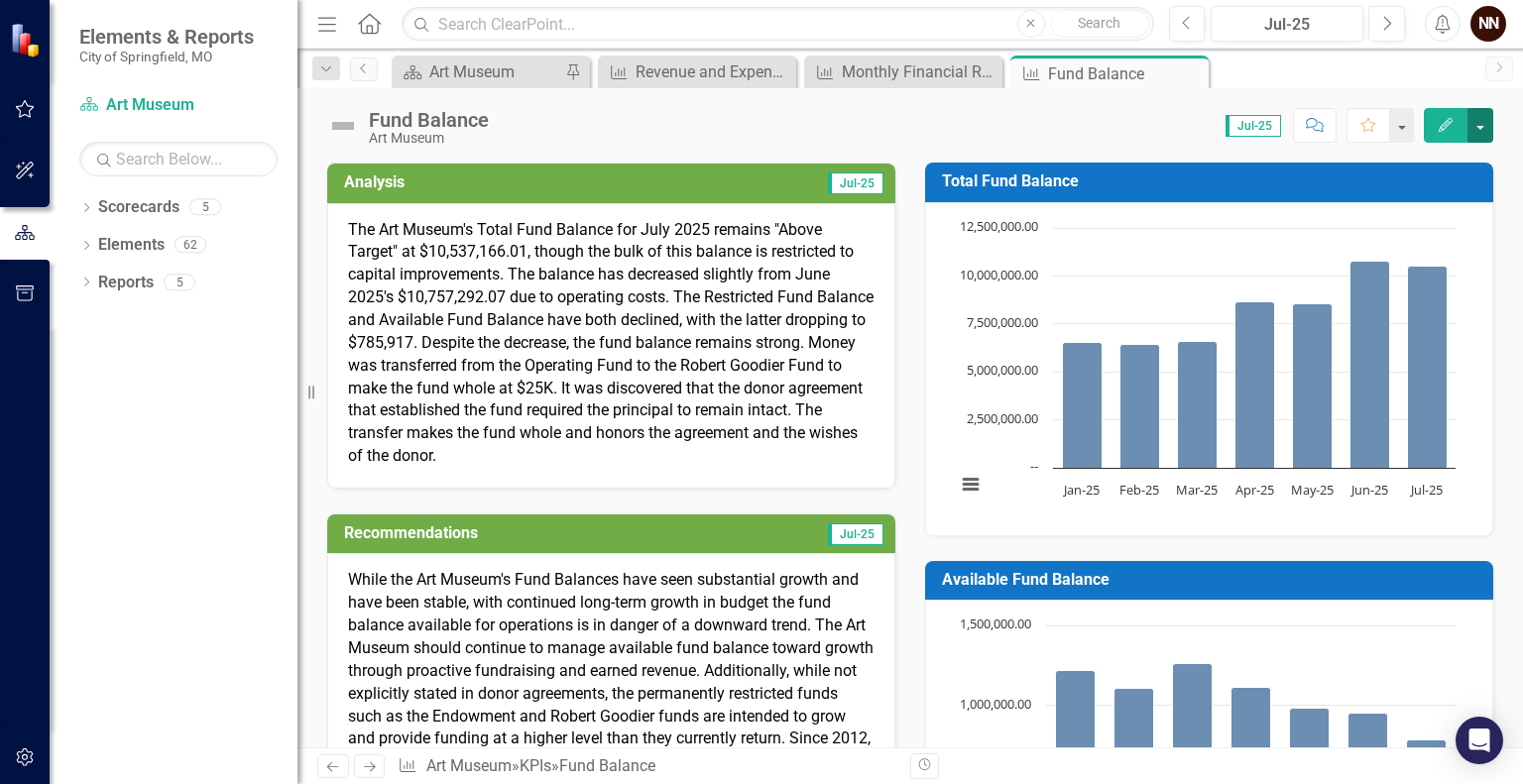 click at bounding box center (1480, 125) 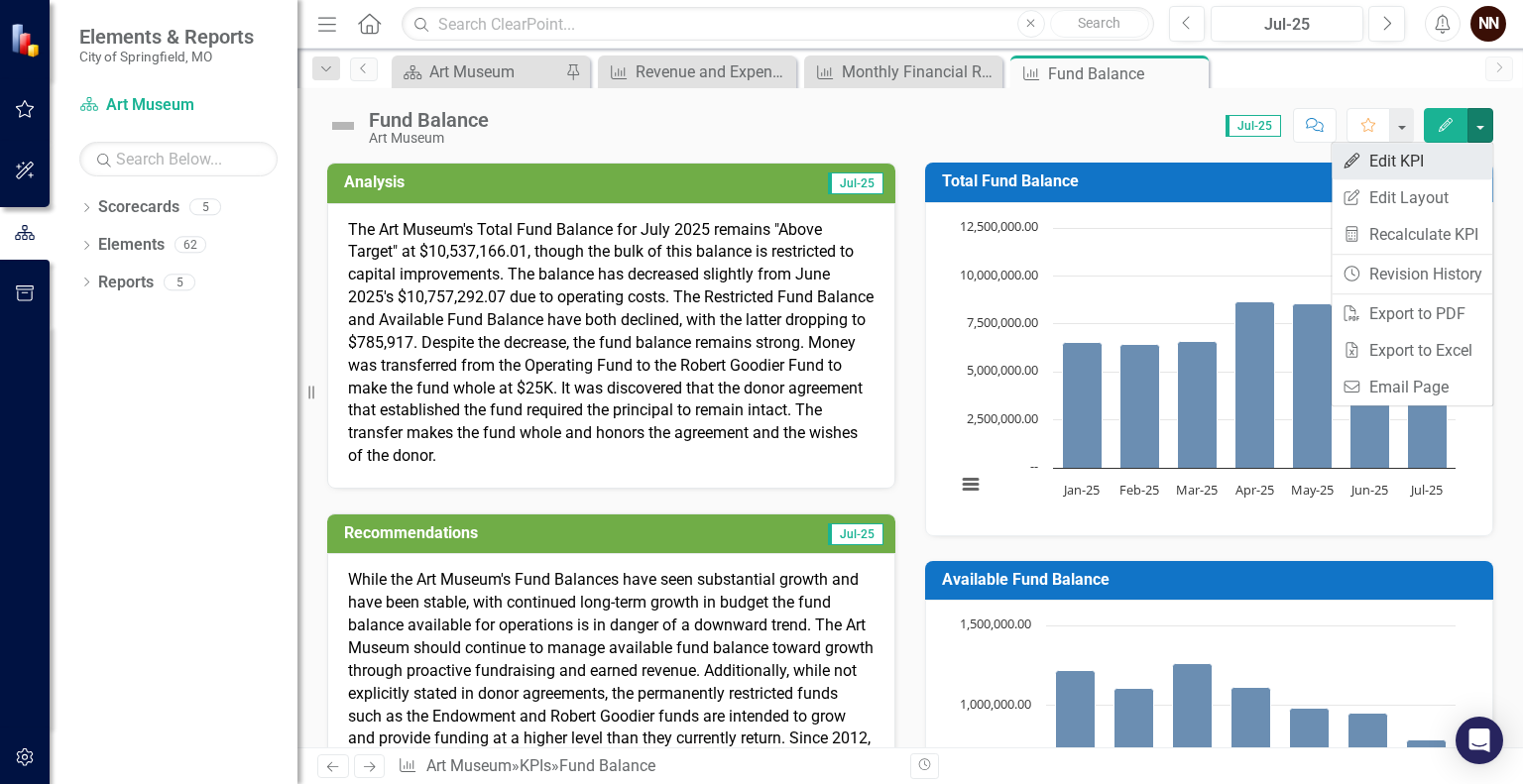 click on "Edit Edit KPI" at bounding box center (1412, 161) 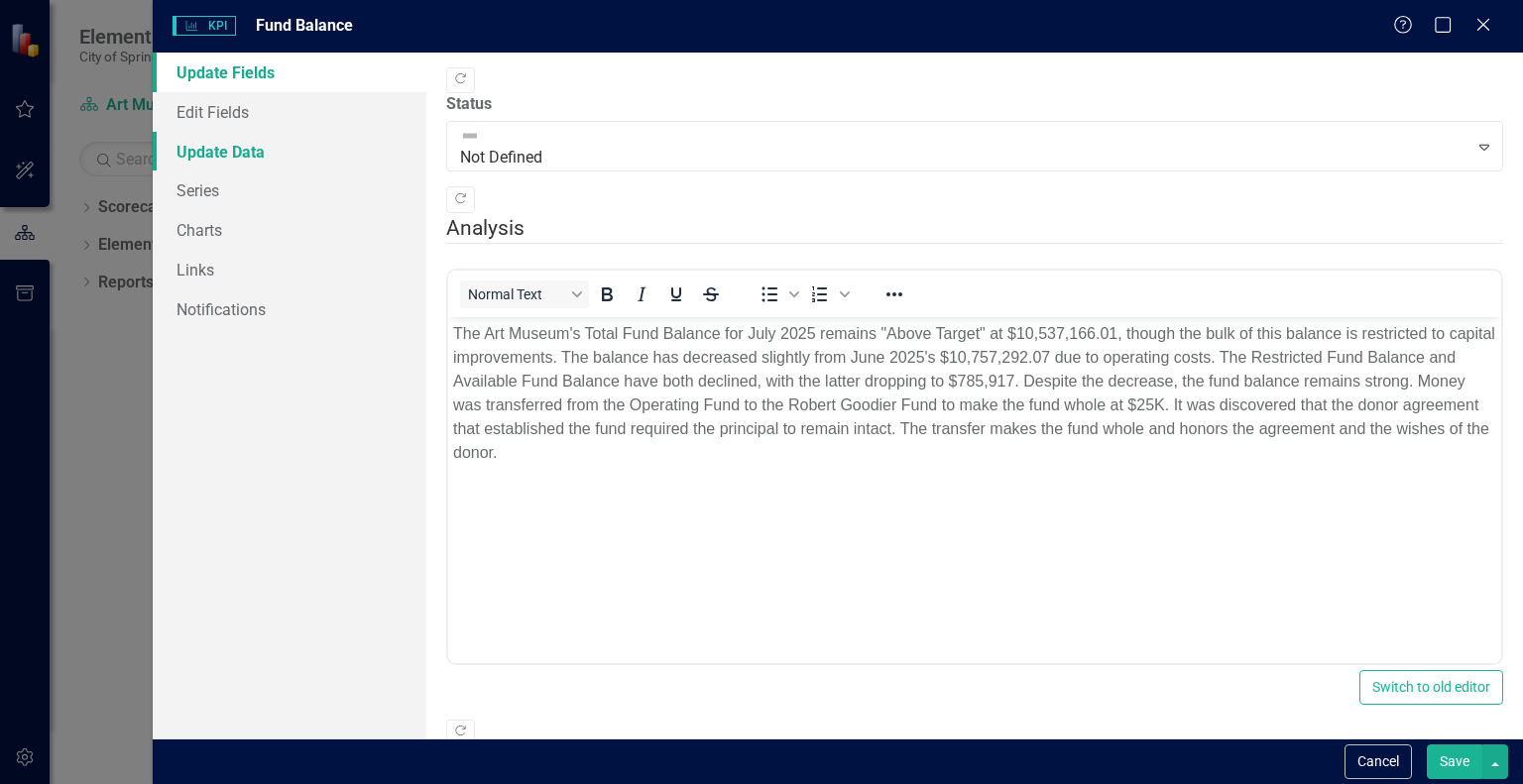 scroll, scrollTop: 0, scrollLeft: 0, axis: both 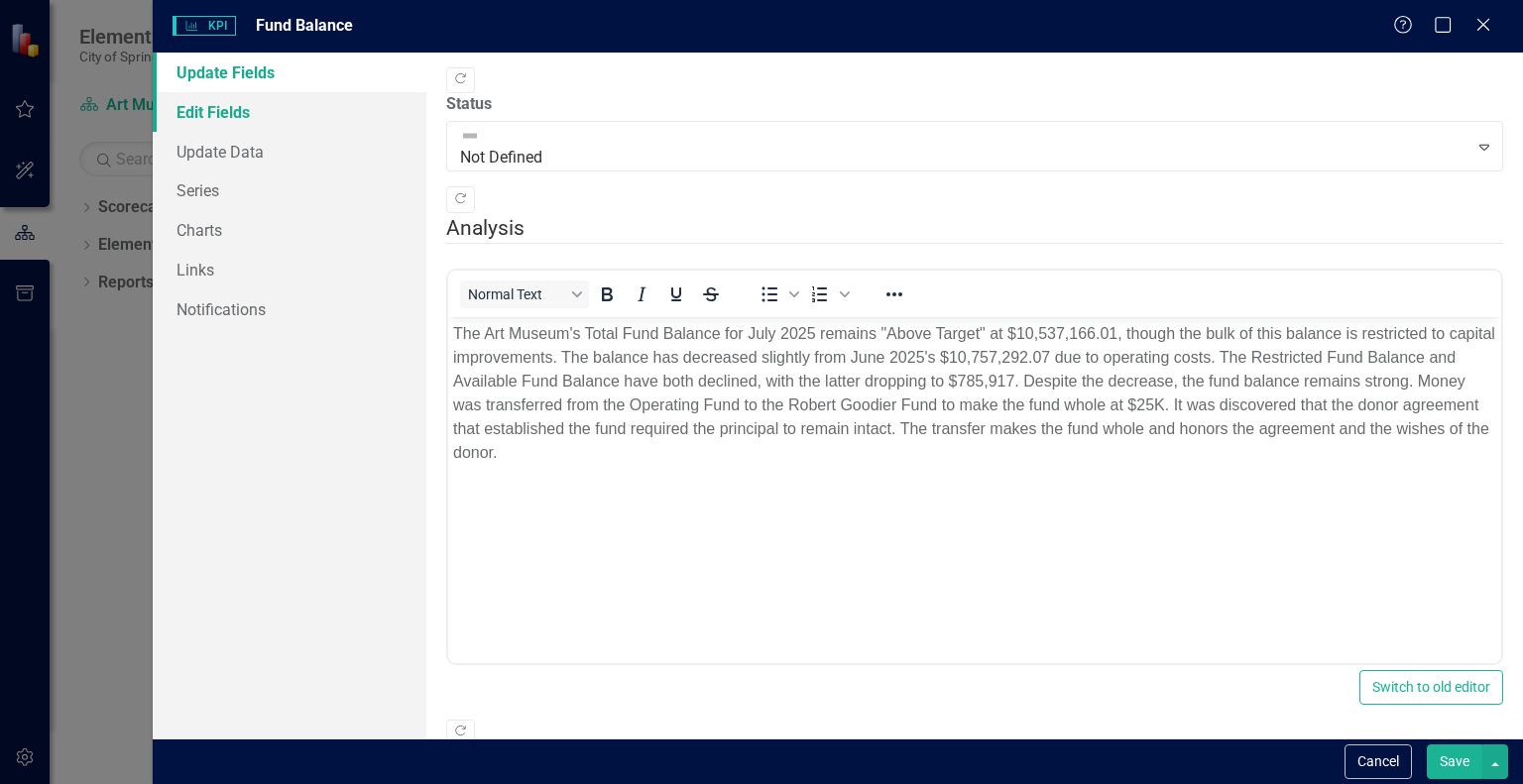 click on "Edit Fields" at bounding box center [290, 112] 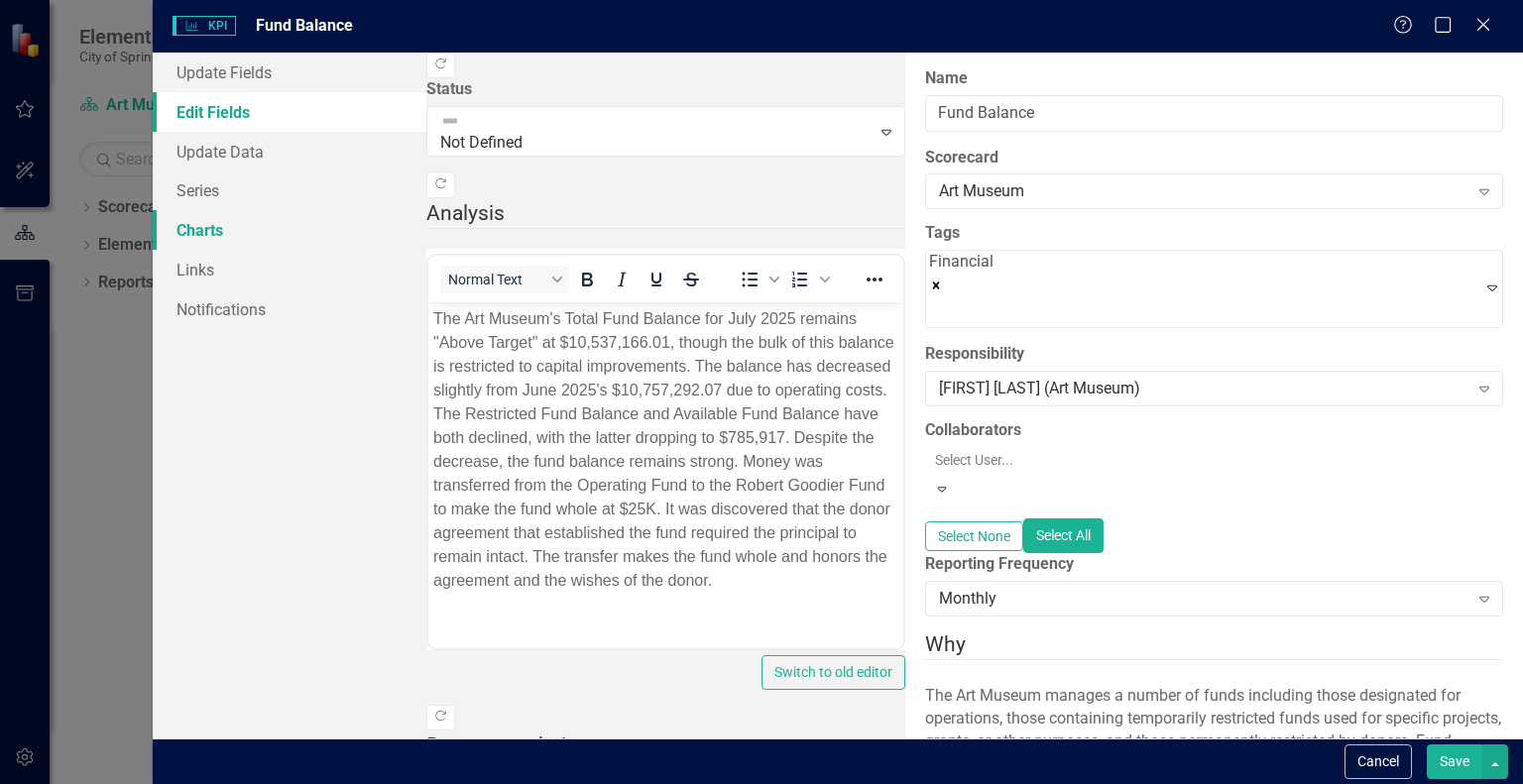 click on "Charts" at bounding box center [290, 230] 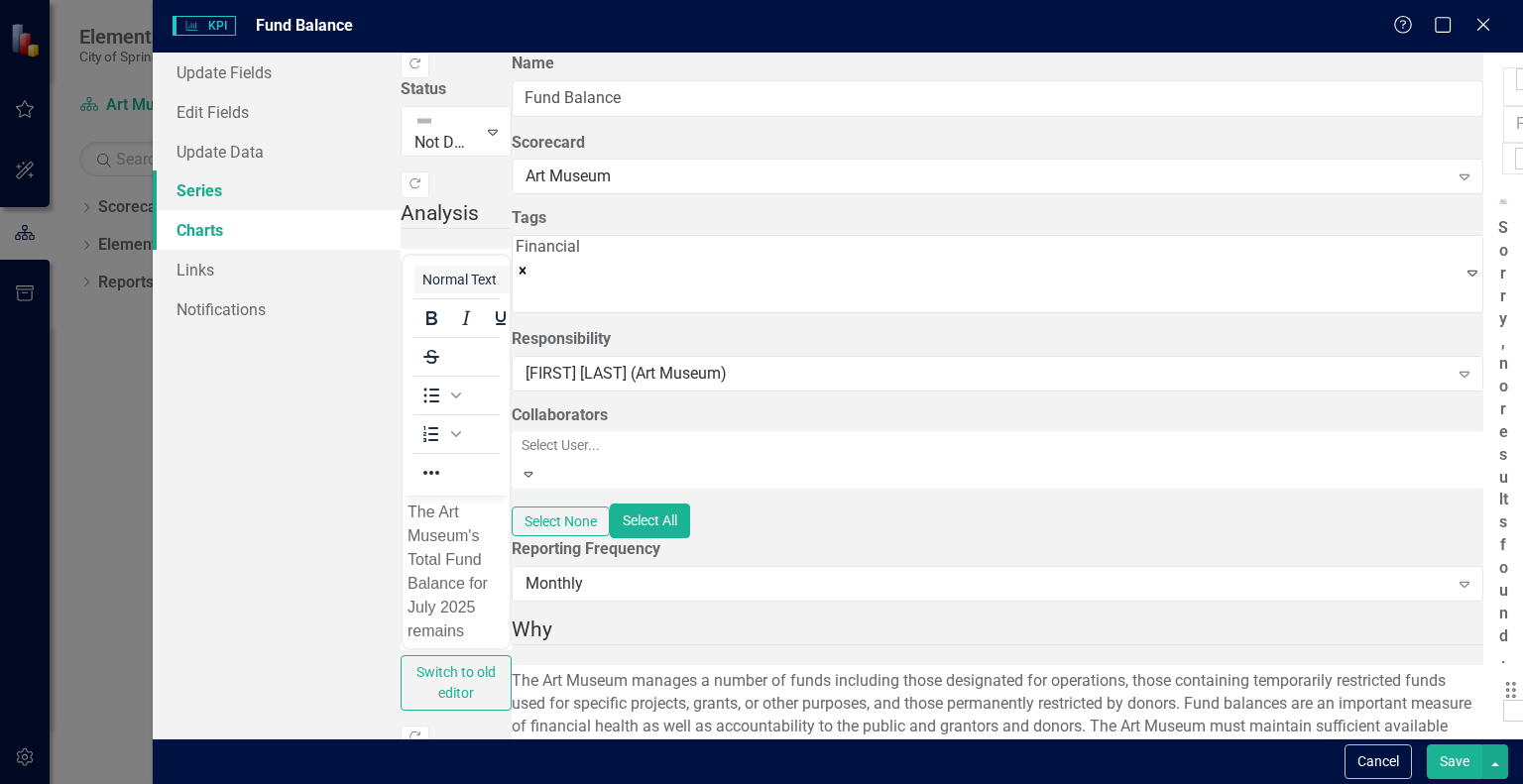 click on "Series" at bounding box center [277, 190] 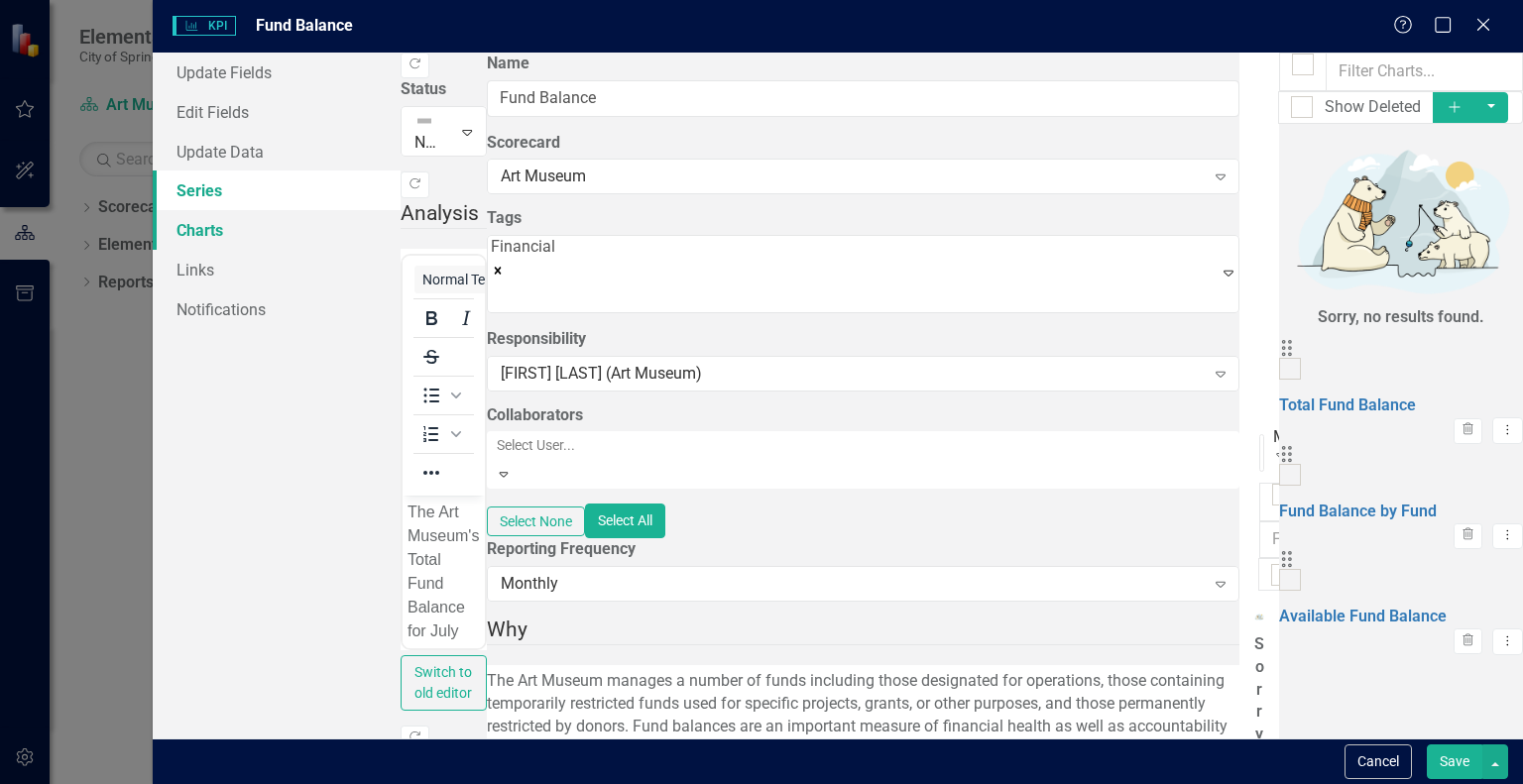 click on "Charts" at bounding box center (277, 230) 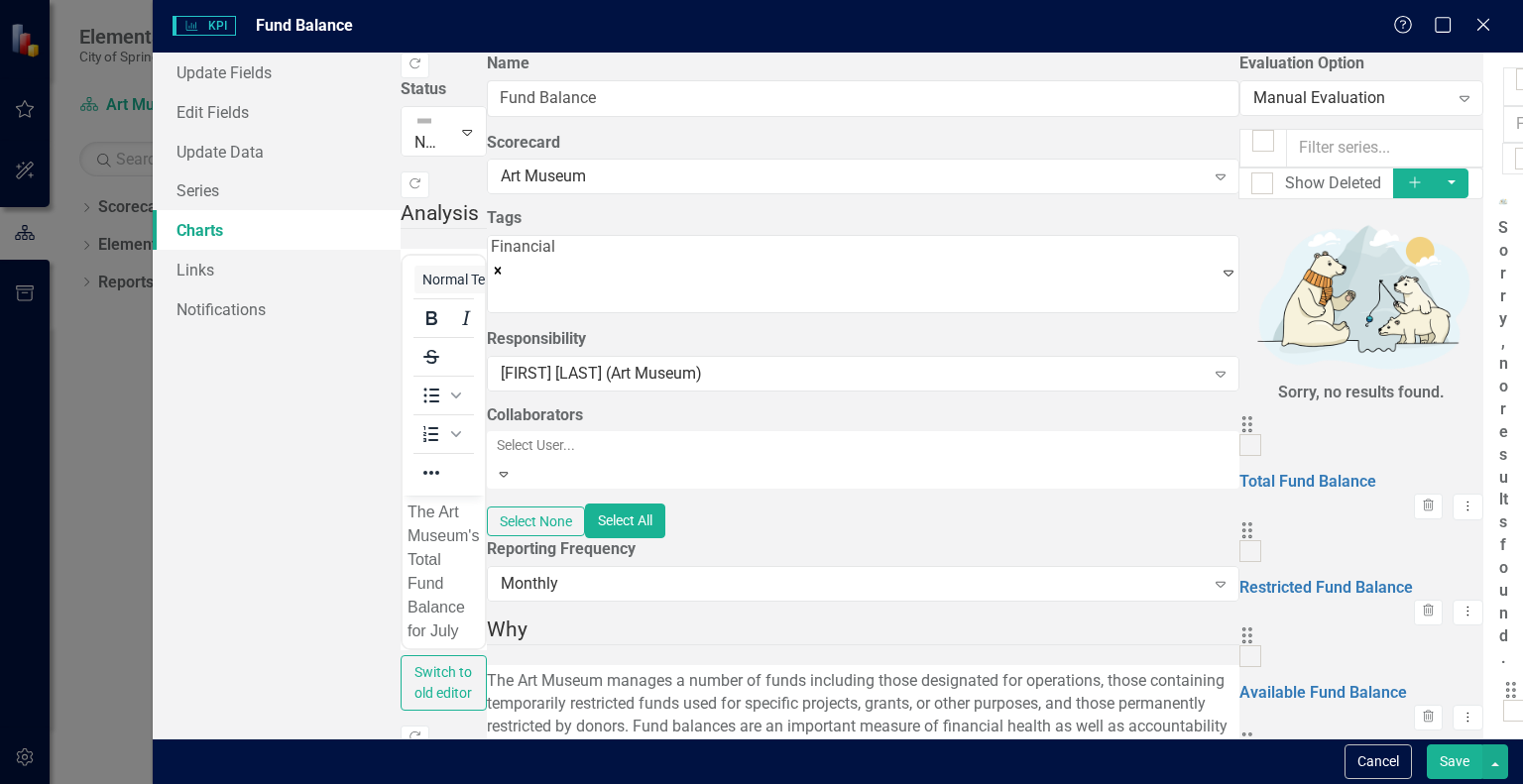 click on "Dropdown Menu" 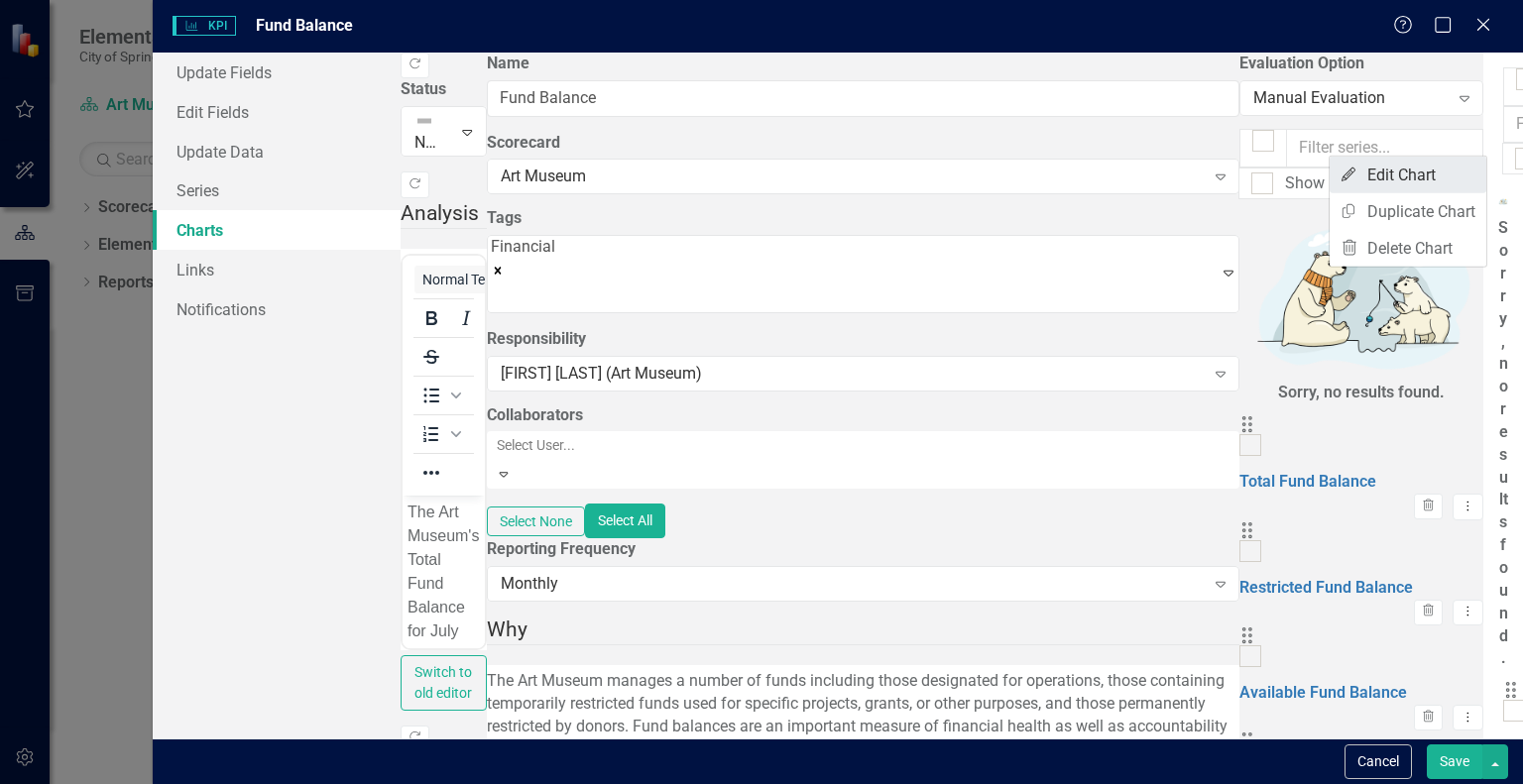 click on "Edit Edit Chart" at bounding box center (1408, 174) 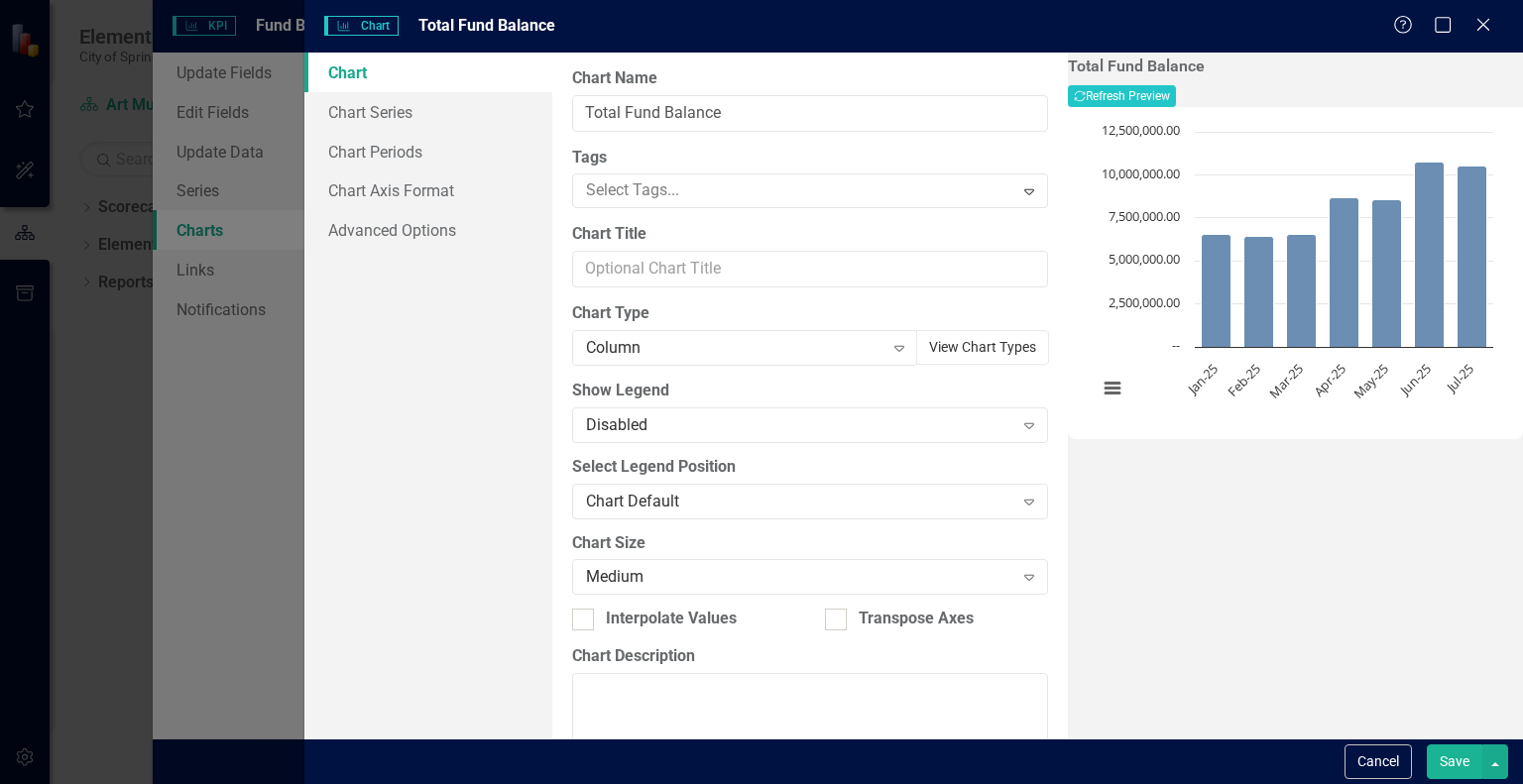 click on "View Chart Types" at bounding box center (983, 347) 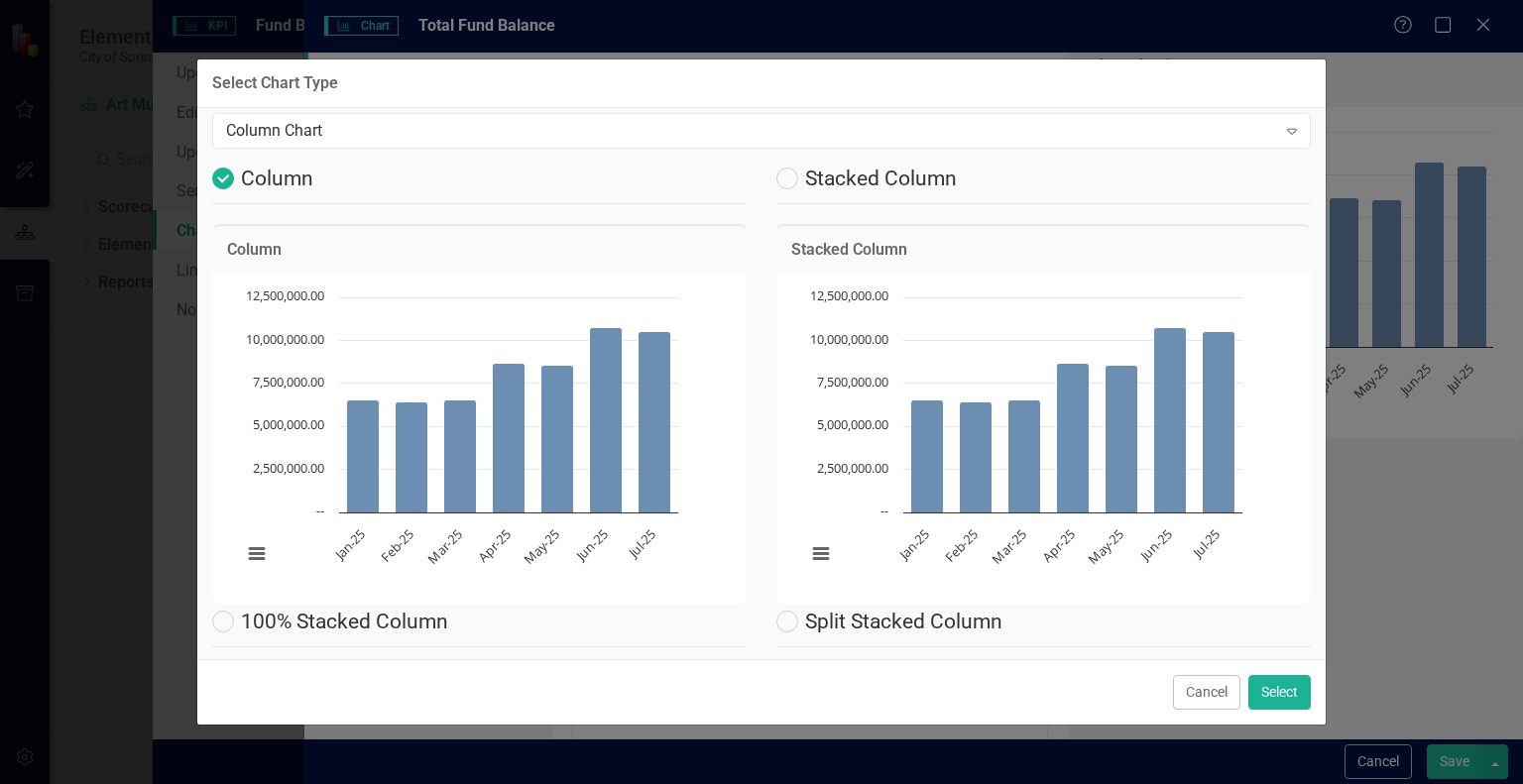 scroll, scrollTop: 0, scrollLeft: 0, axis: both 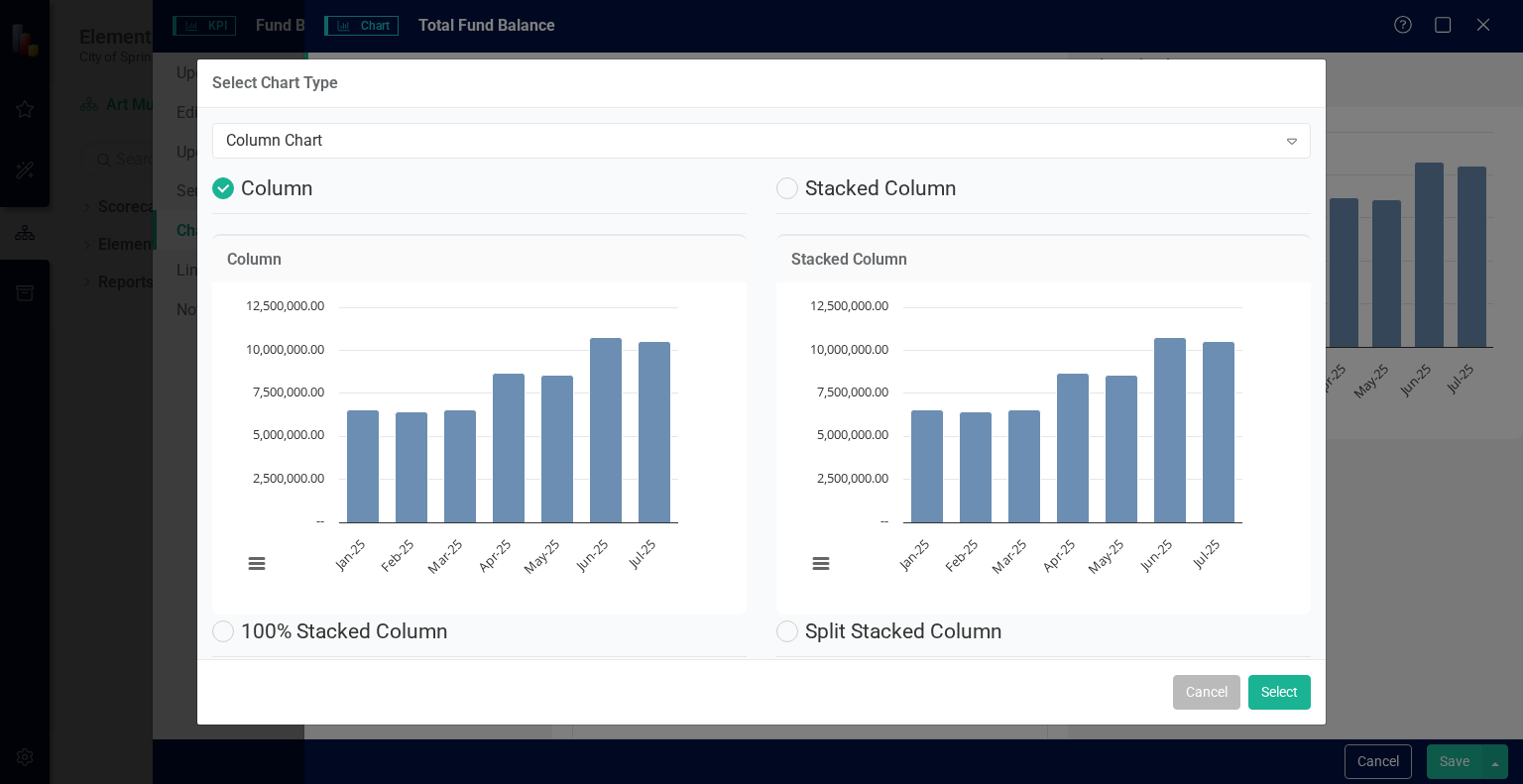 click on "Cancel" at bounding box center (1207, 692) 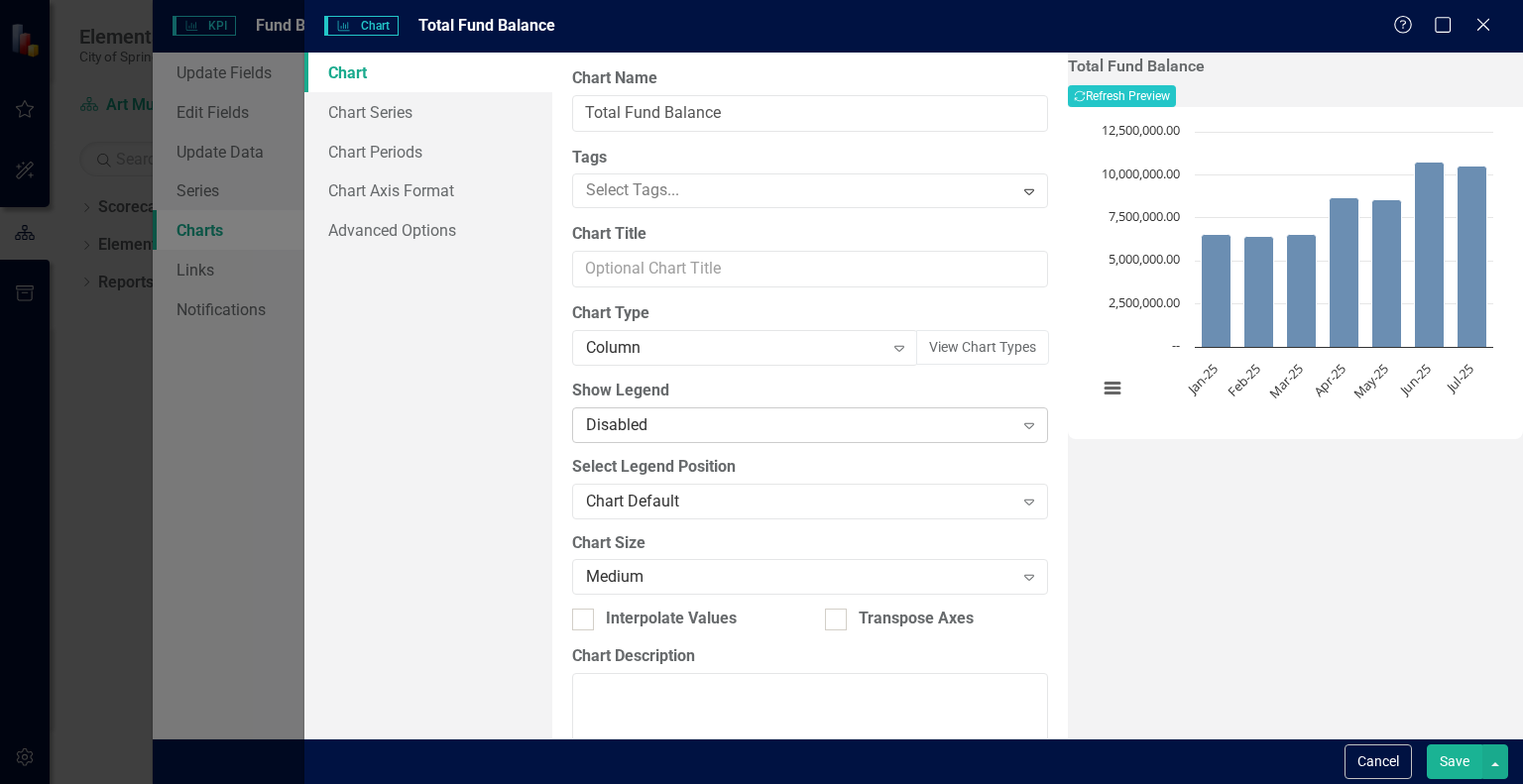 click on "Expand" 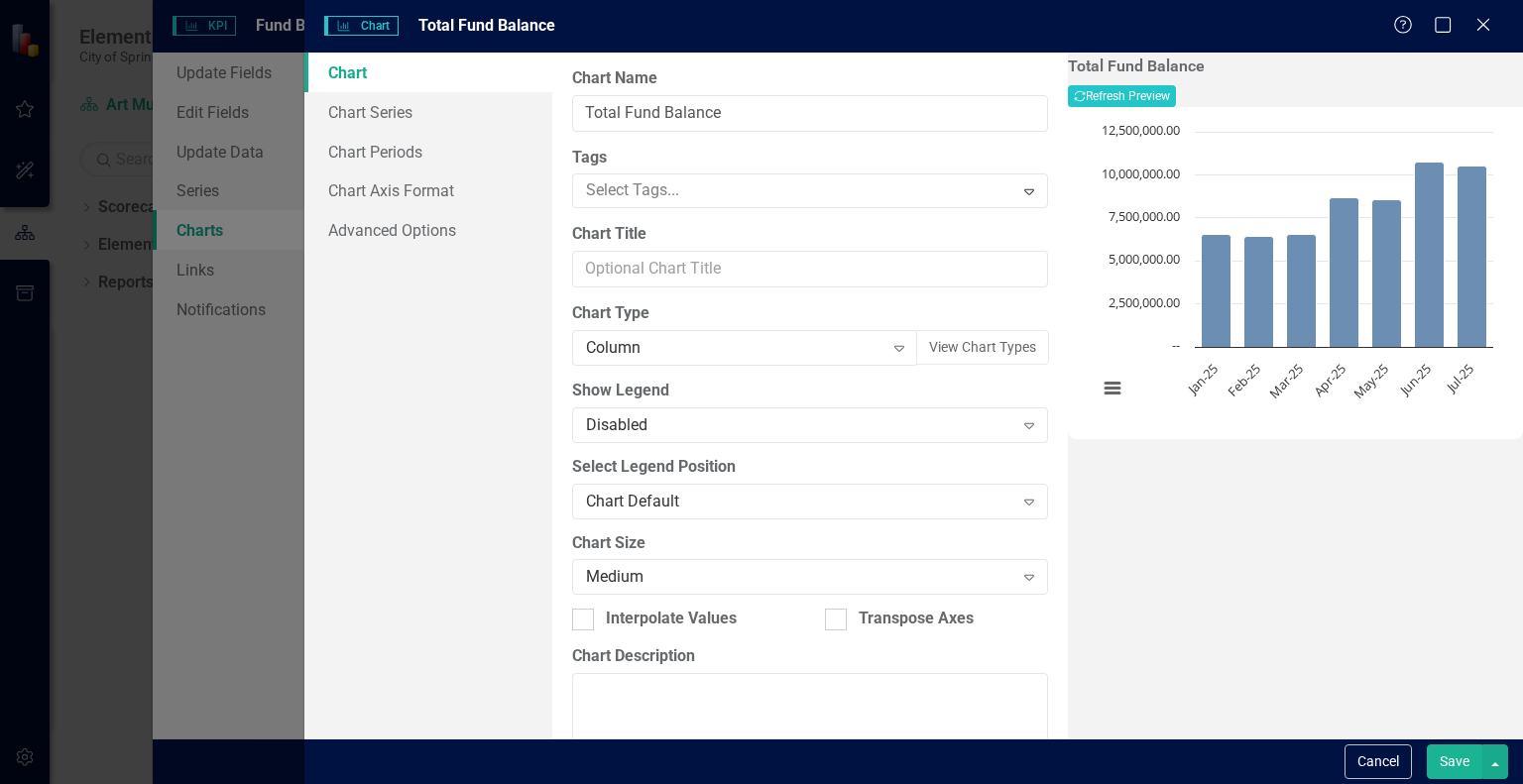 scroll, scrollTop: 31, scrollLeft: 0, axis: vertical 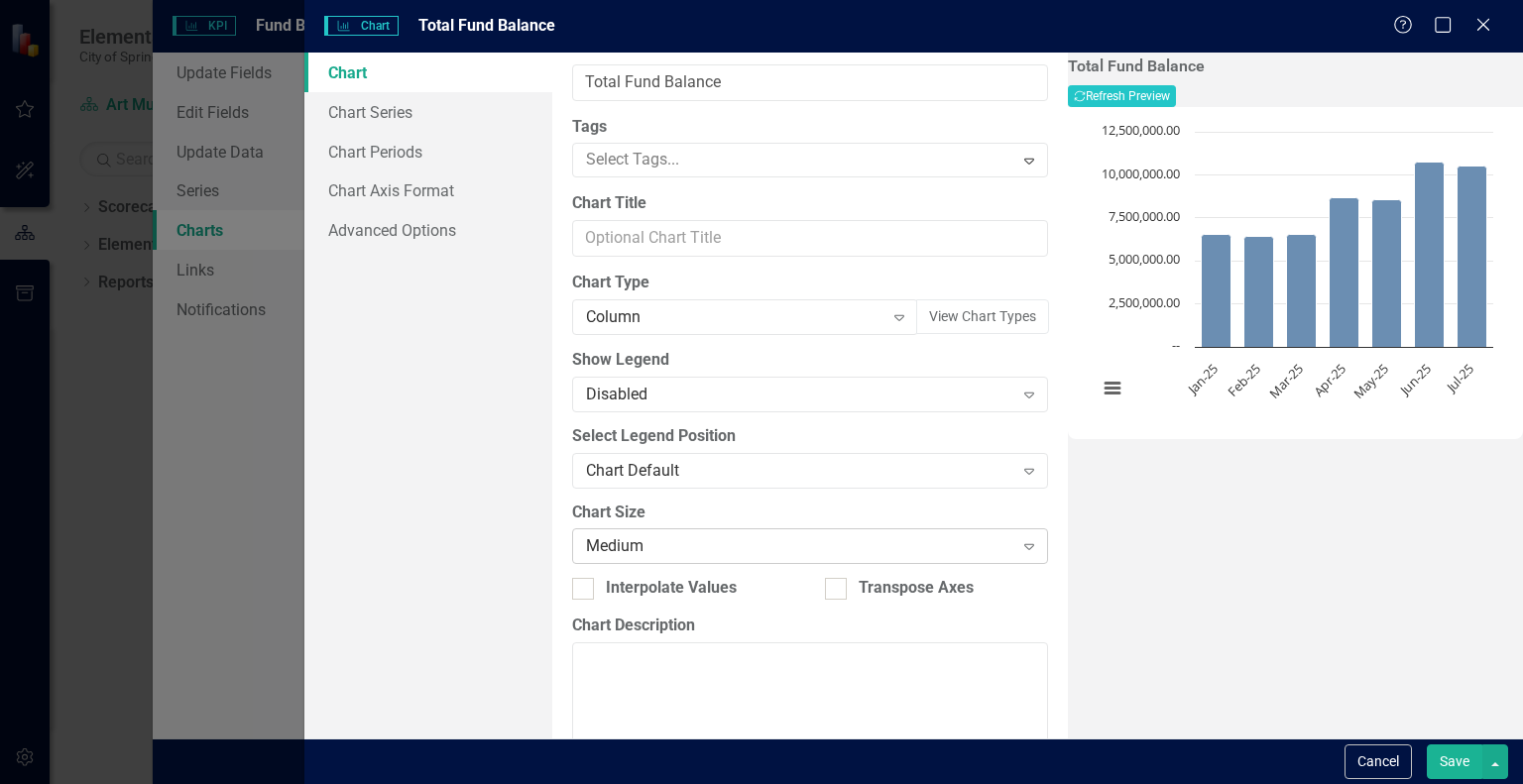 click on "Expand" 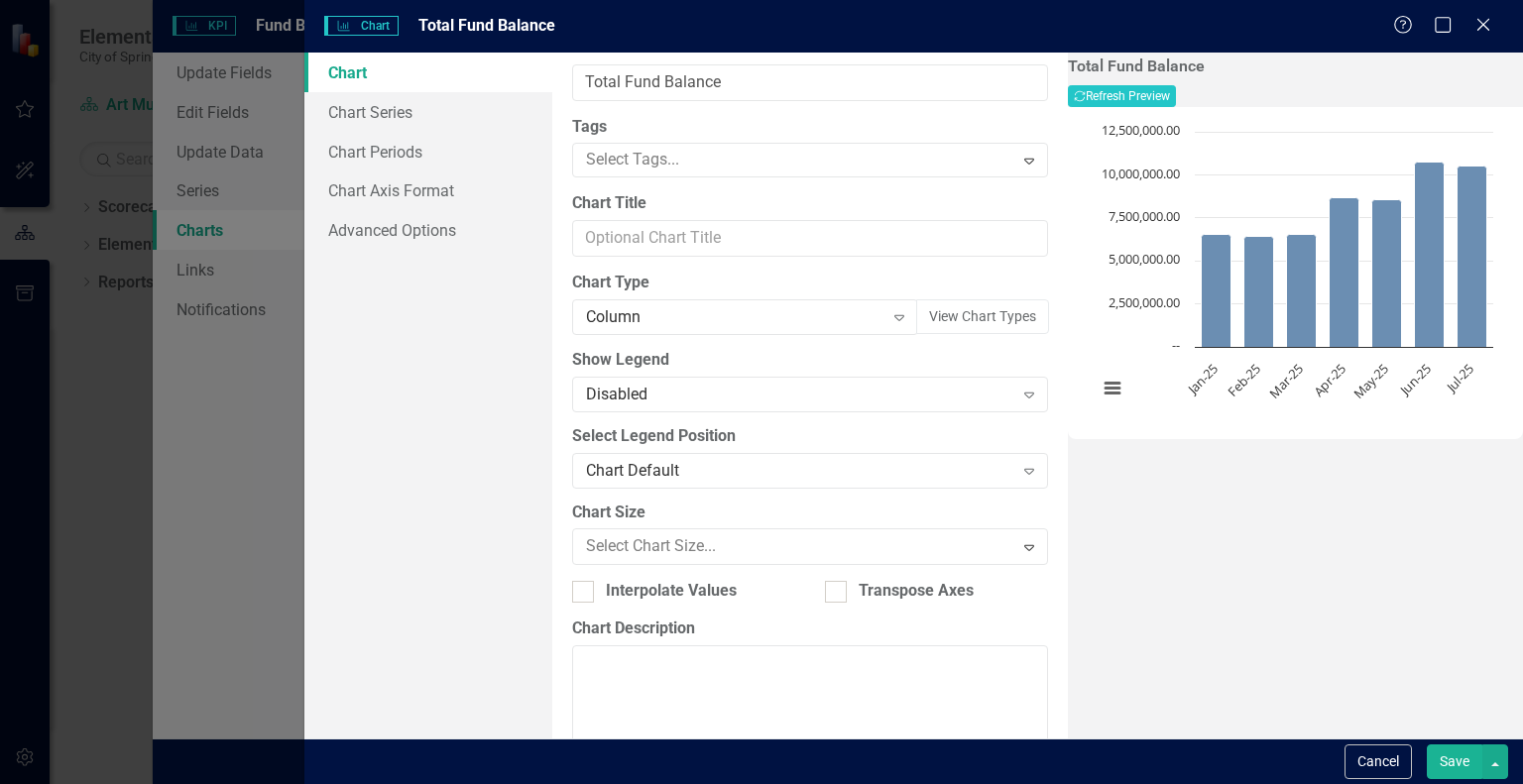 click on "Large" at bounding box center (765, 865) 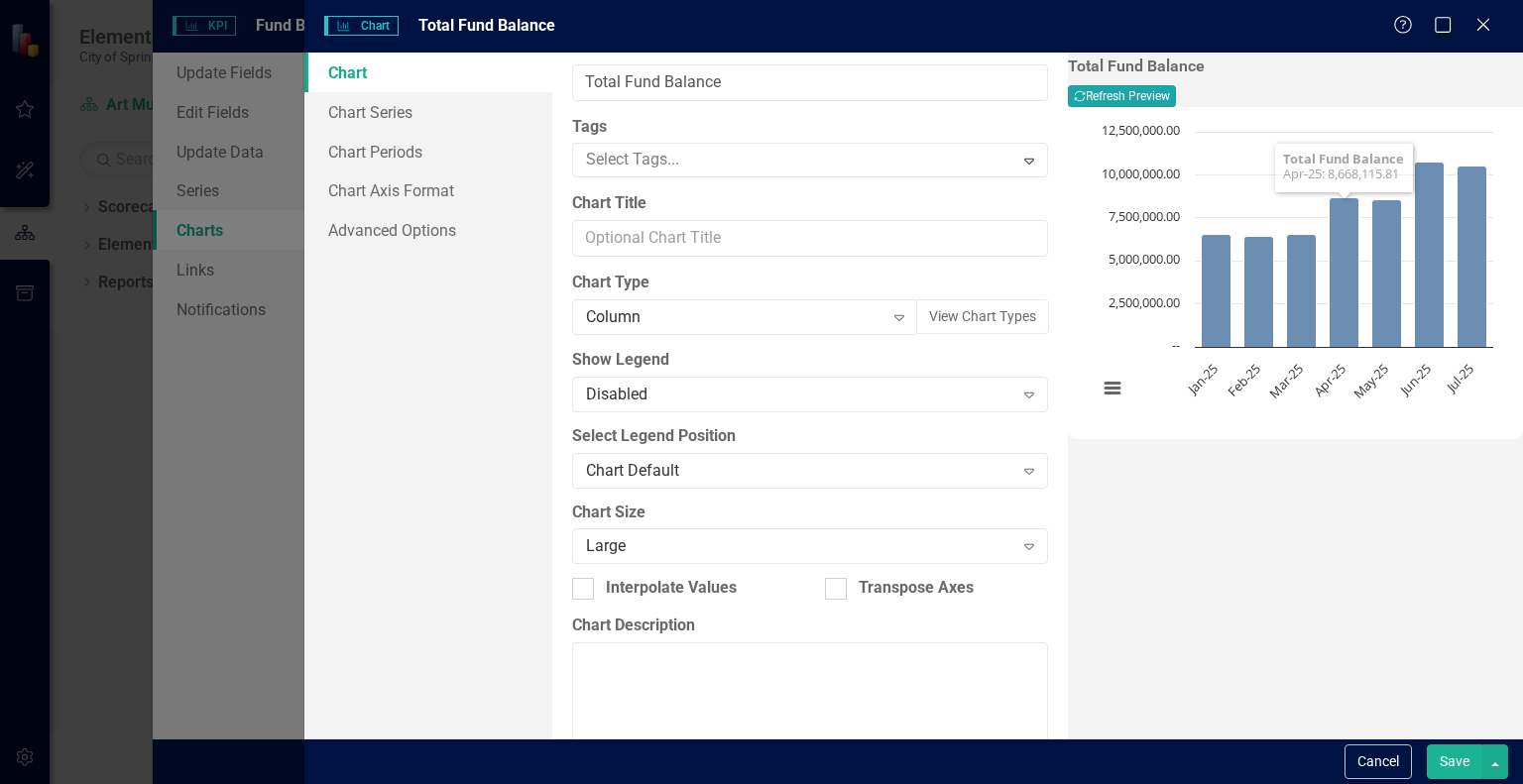 click on "Recalculate Refresh Preview" at bounding box center [1121, 96] 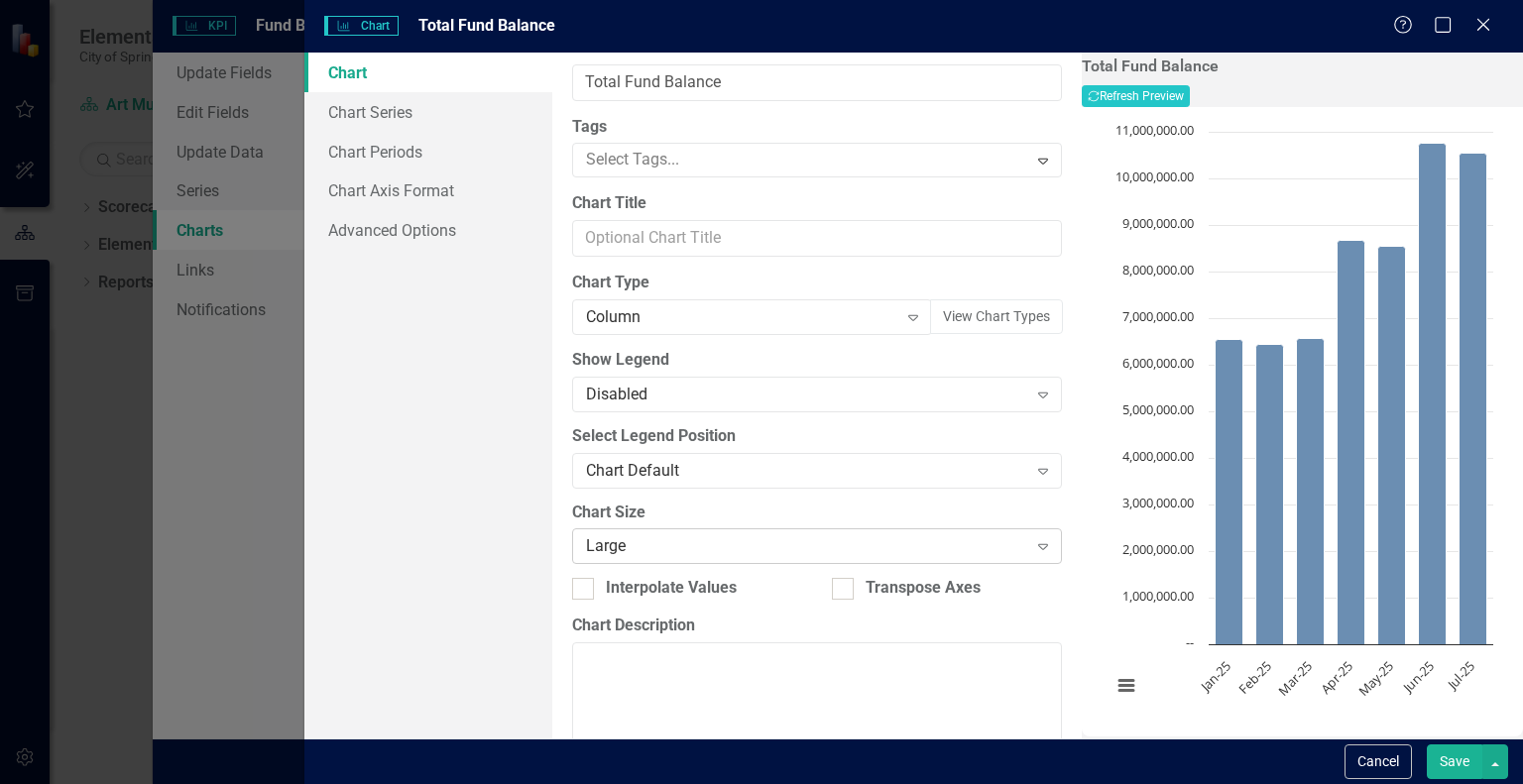 click on "Expand" at bounding box center (1043, 546) 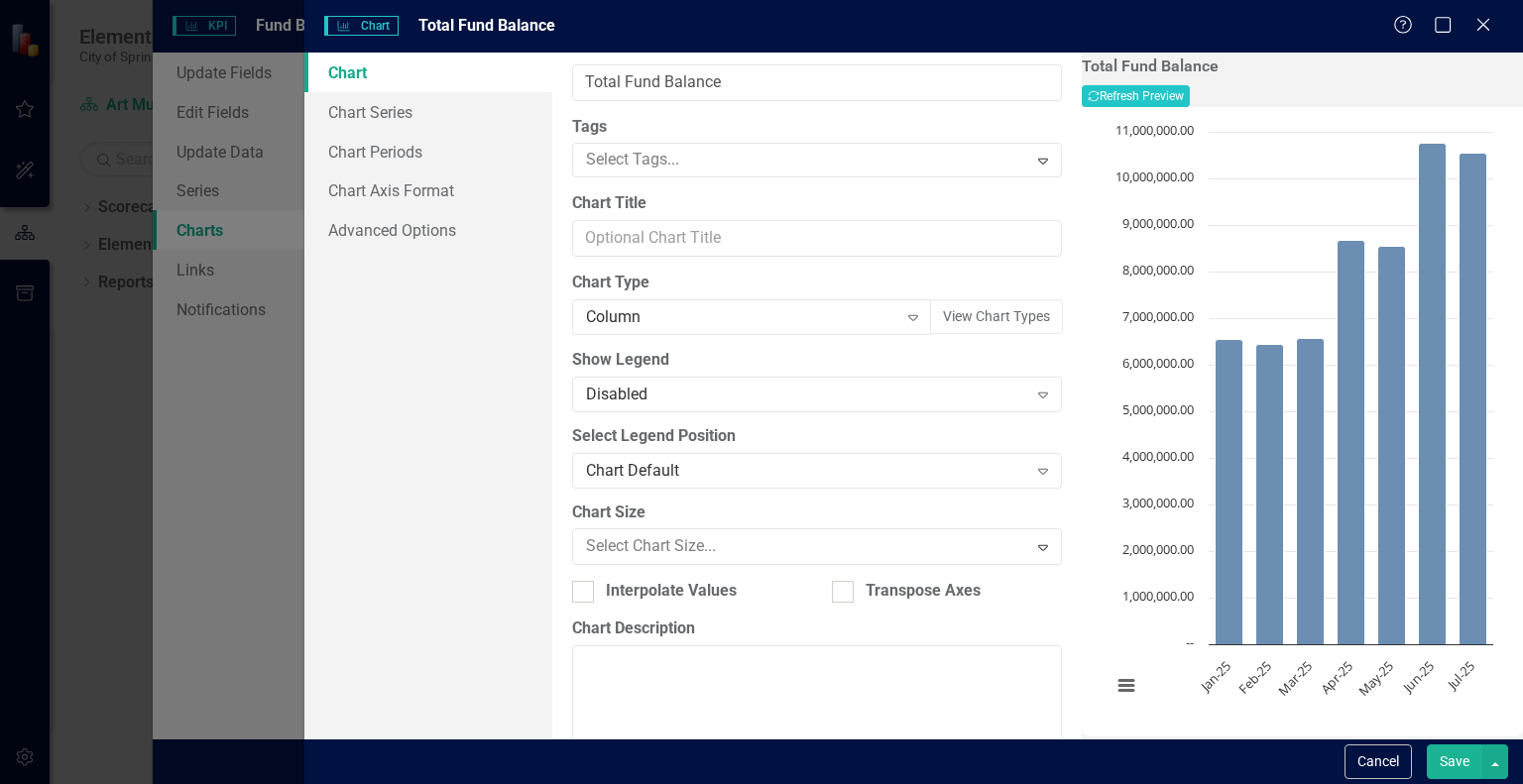 click on "Small" at bounding box center (765, 800) 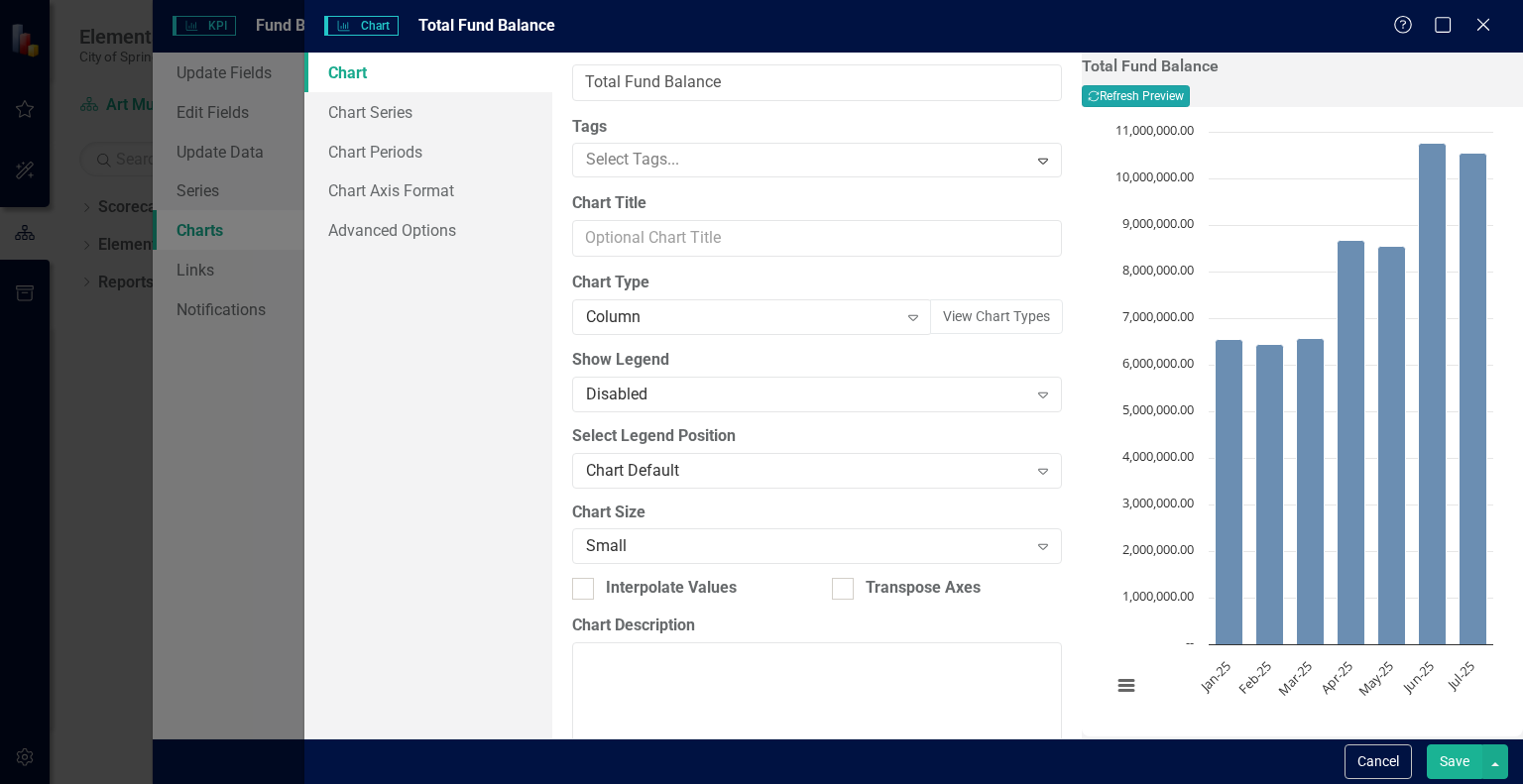 click on "Recalculate Refresh Preview" at bounding box center [1135, 96] 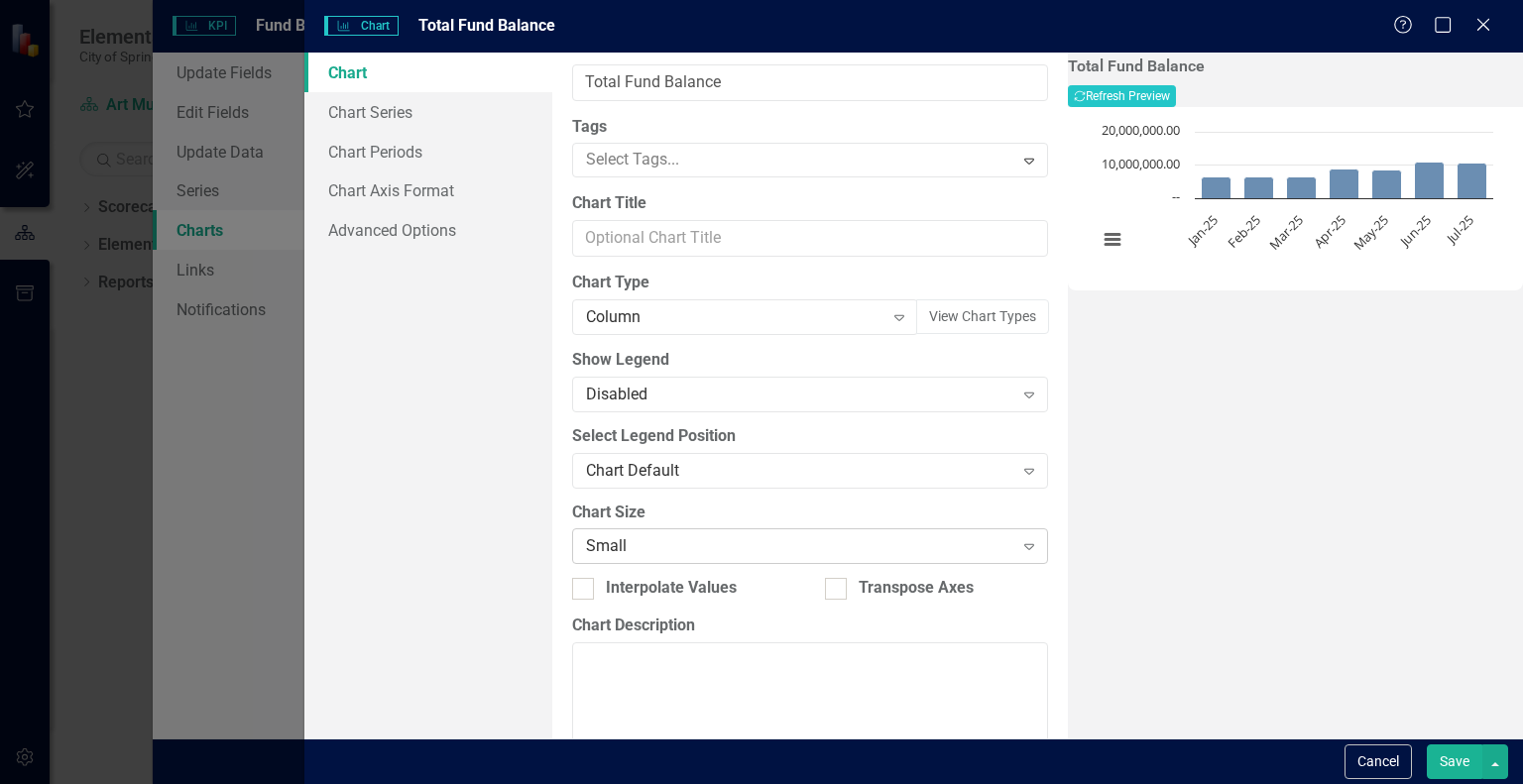 click on "Small" at bounding box center (799, 546) 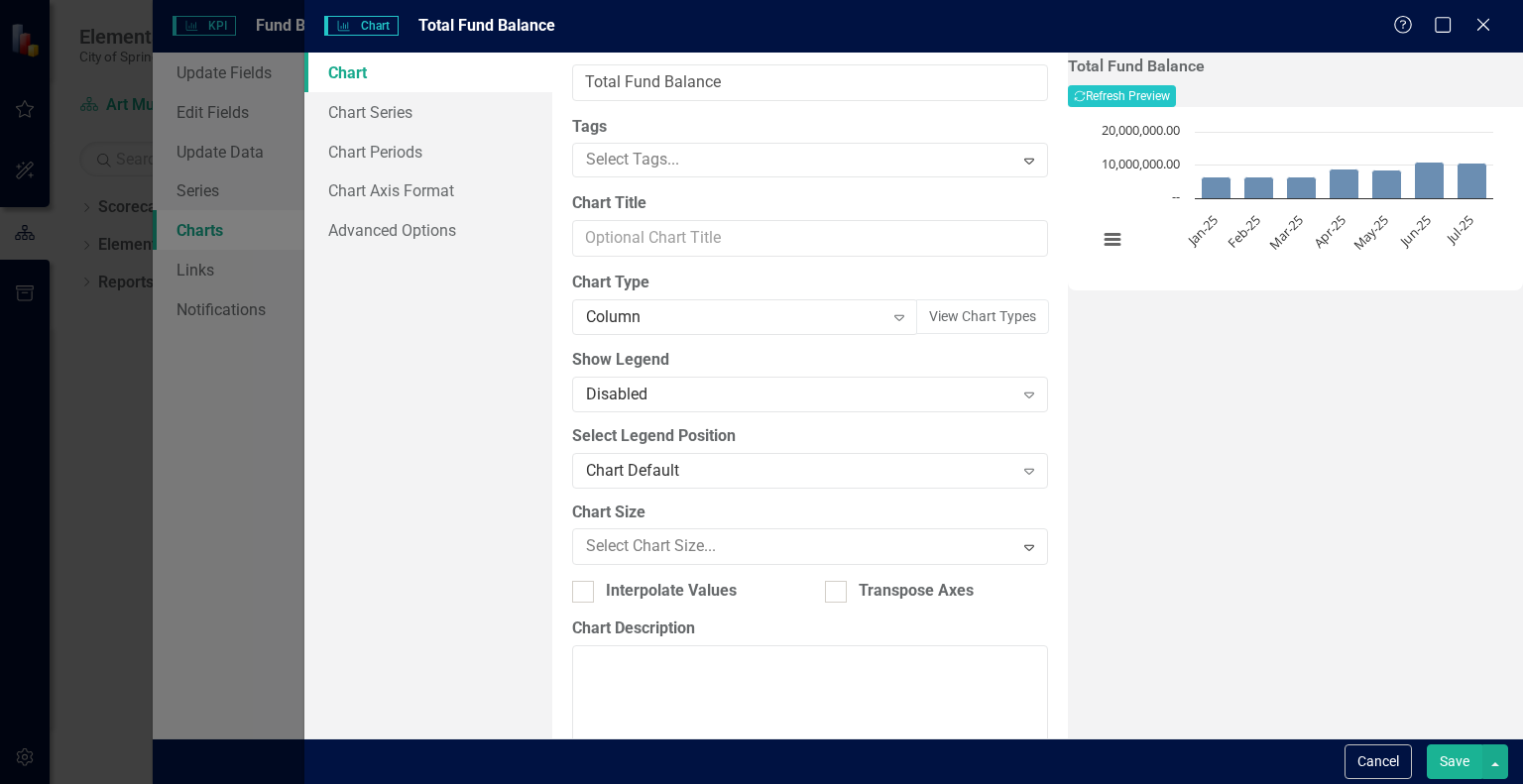 click on "Medium" at bounding box center (765, 833) 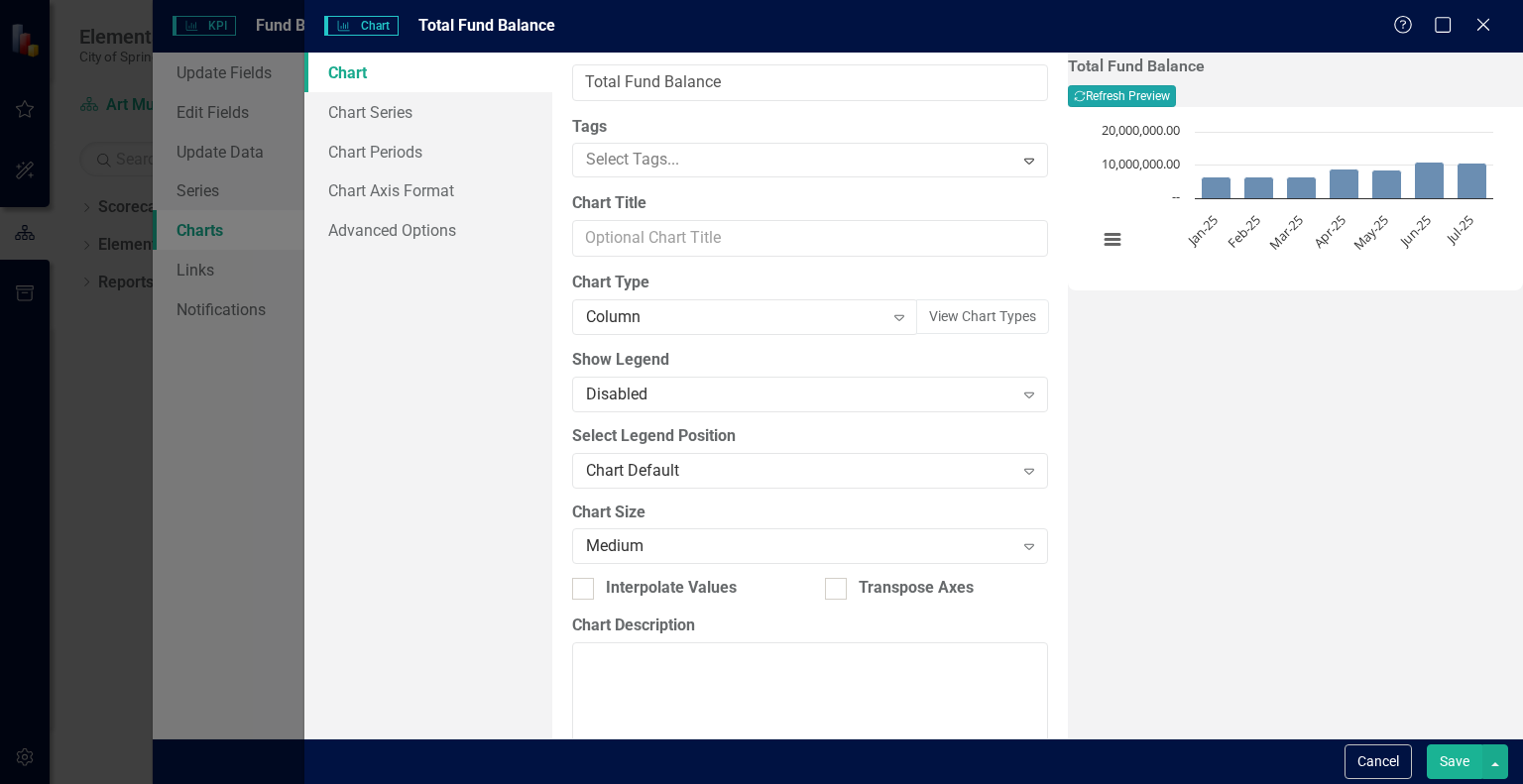 click on "Recalculate Refresh Preview" at bounding box center [1121, 96] 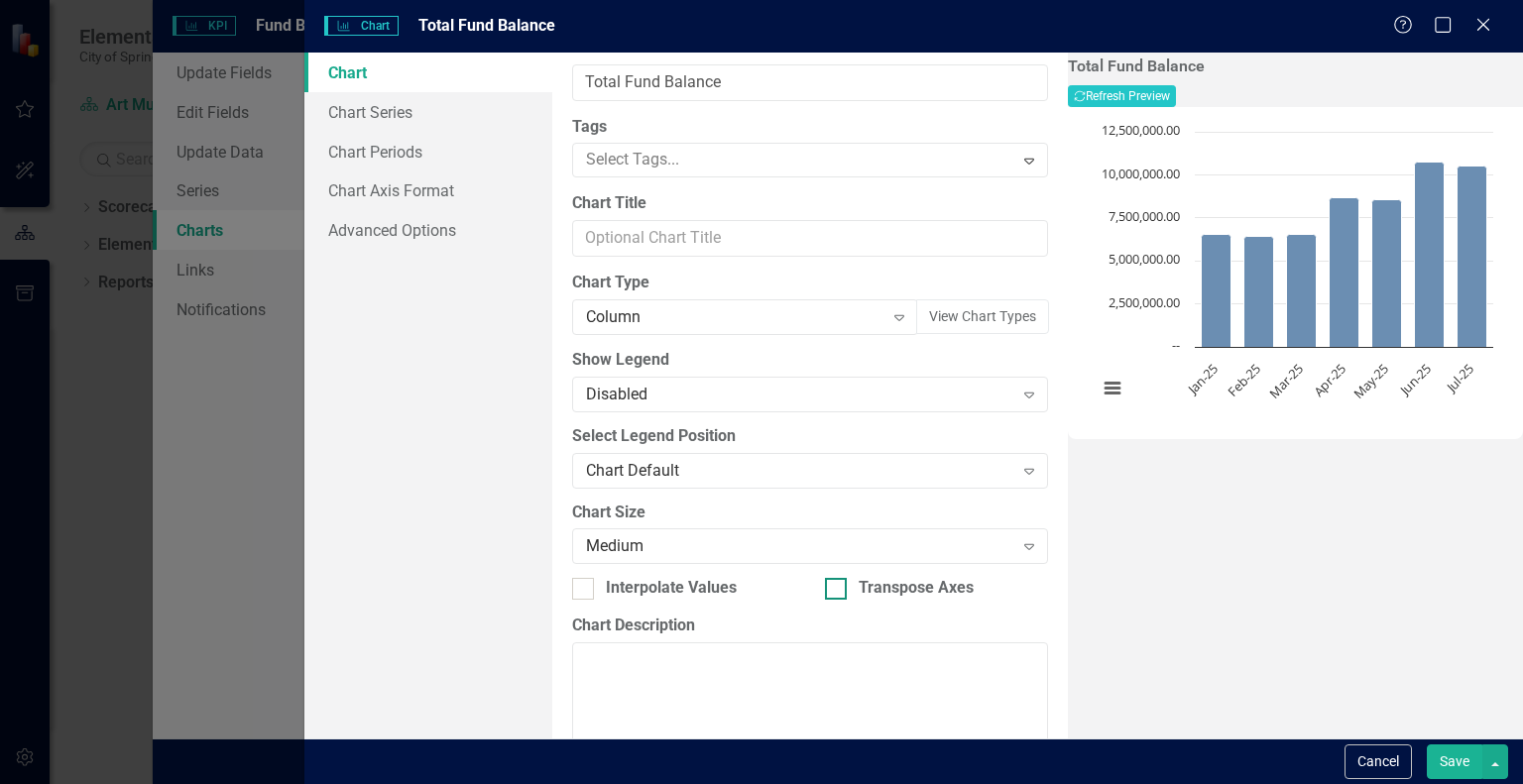 click on "Transpose Axes" at bounding box center (916, 588) 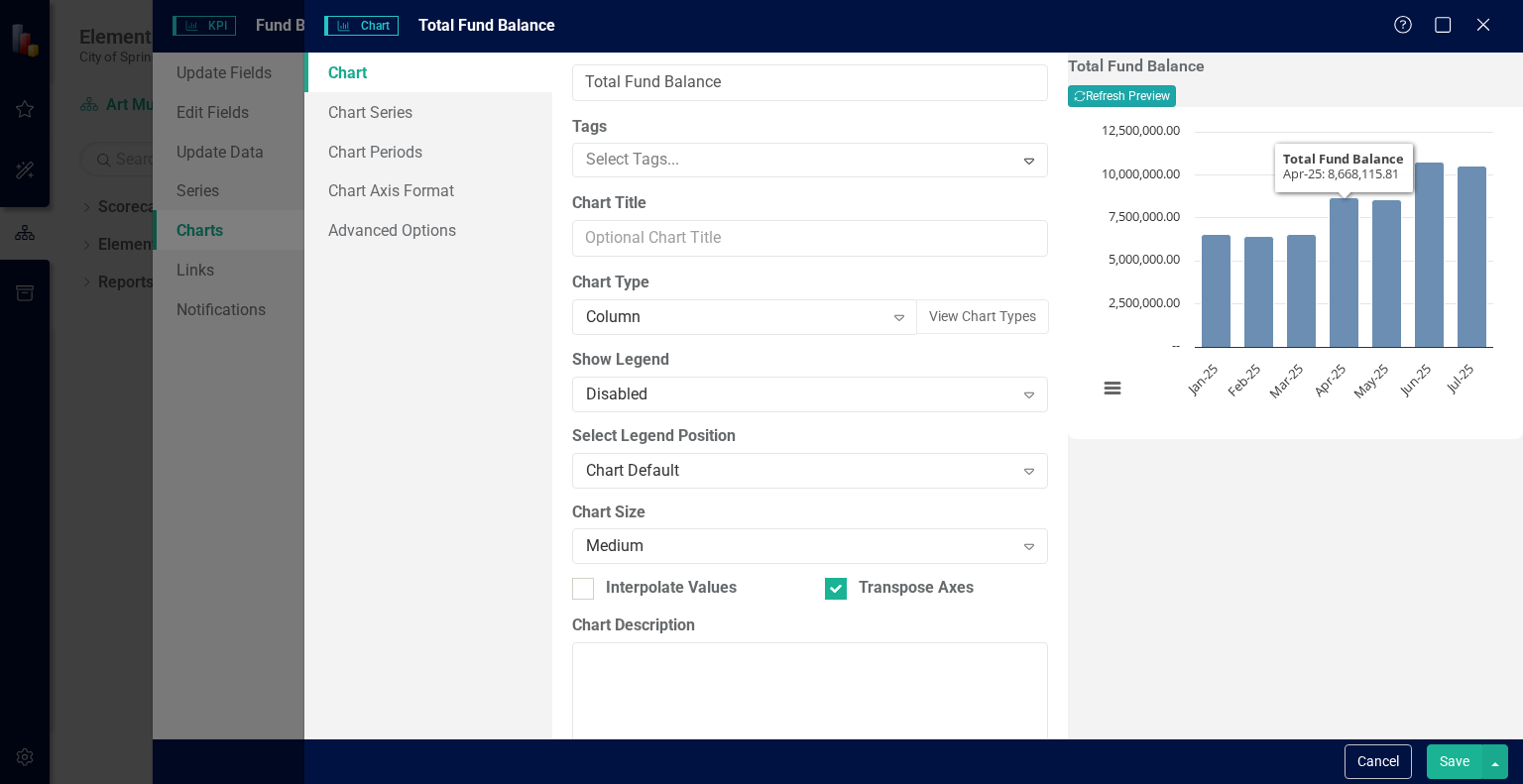 click on "Recalculate Refresh Preview" at bounding box center [1121, 96] 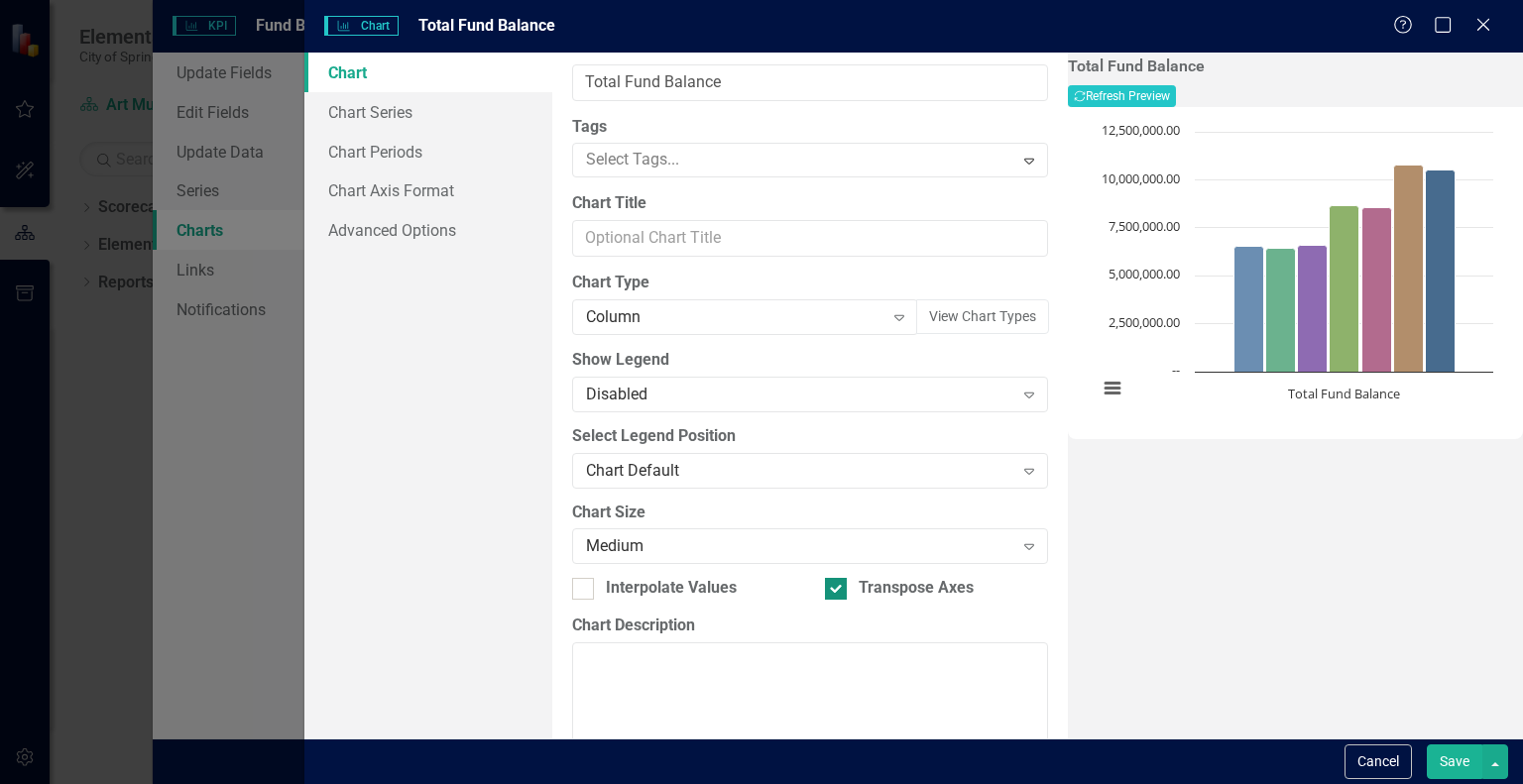 click at bounding box center [836, 589] 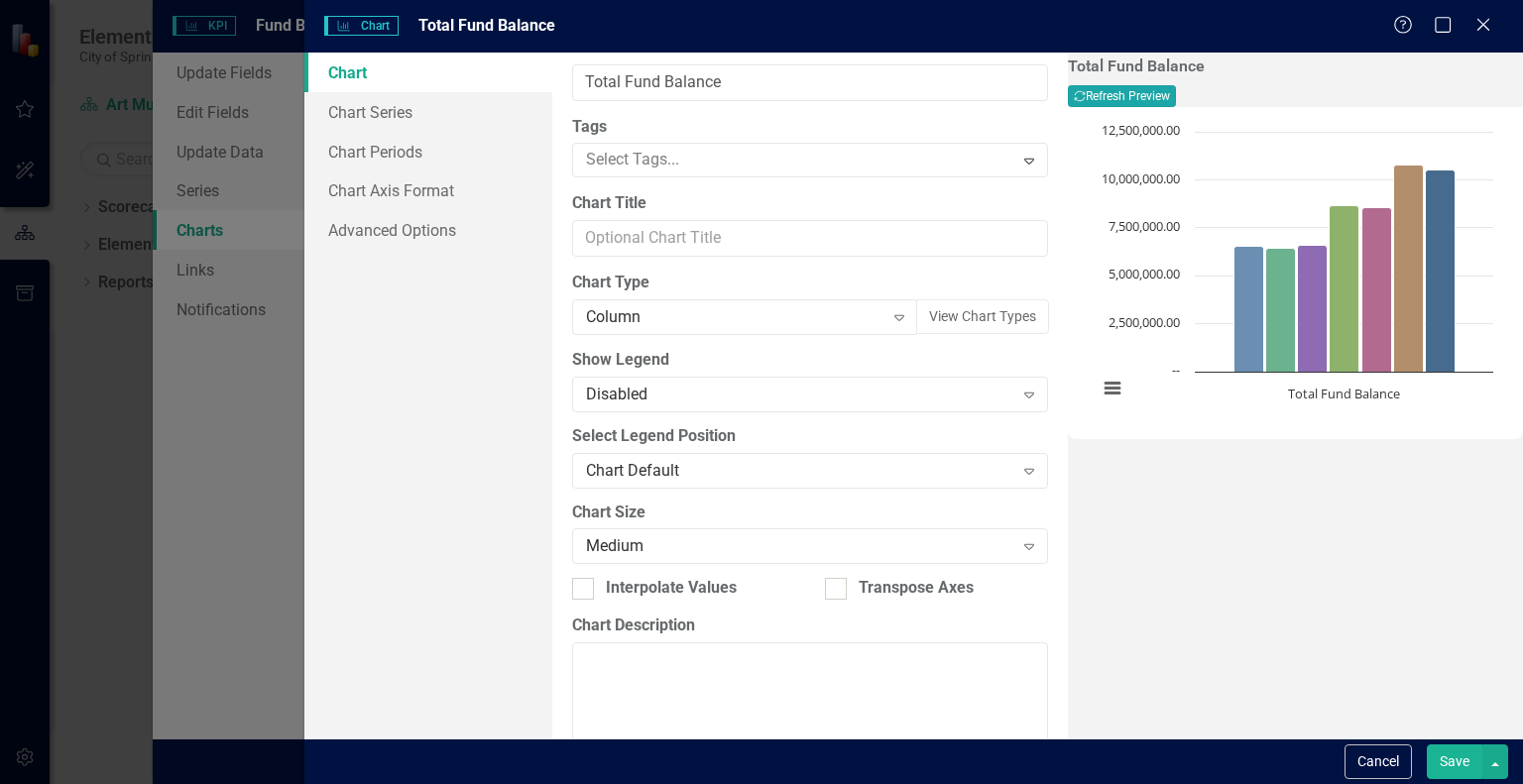click on "Recalculate Refresh Preview" at bounding box center [1121, 96] 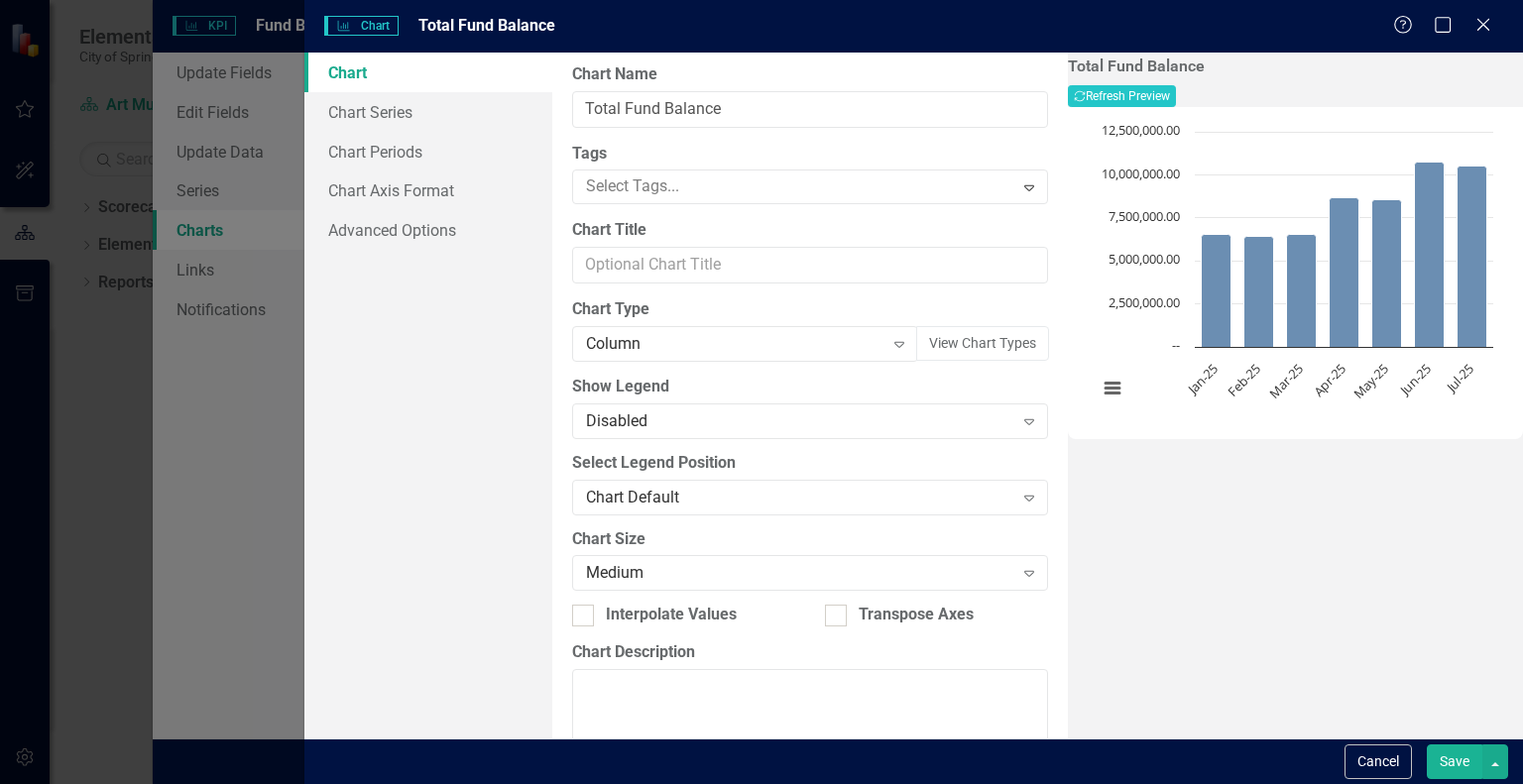 scroll, scrollTop: 0, scrollLeft: 0, axis: both 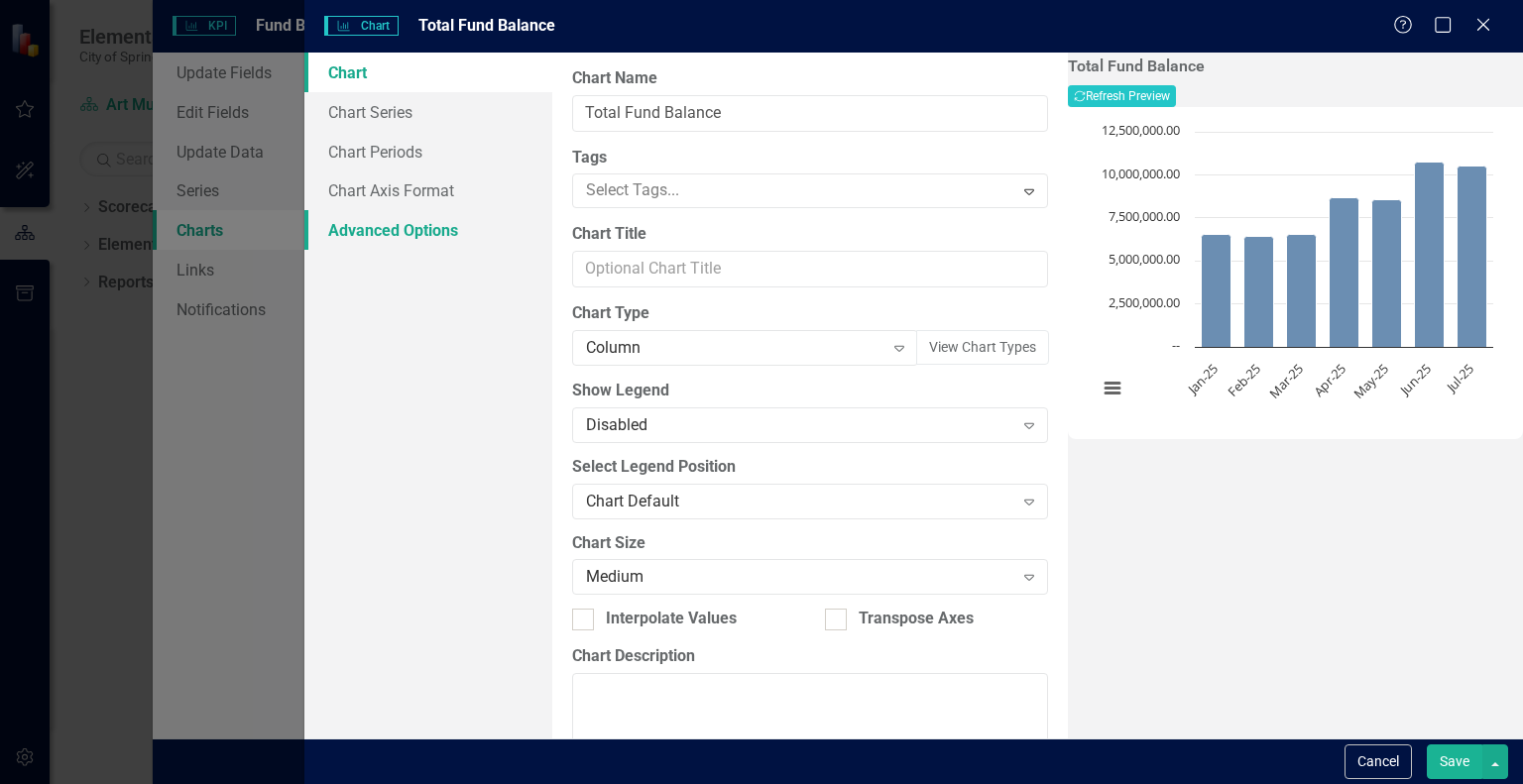 click on "Advanced Options" at bounding box center (428, 230) 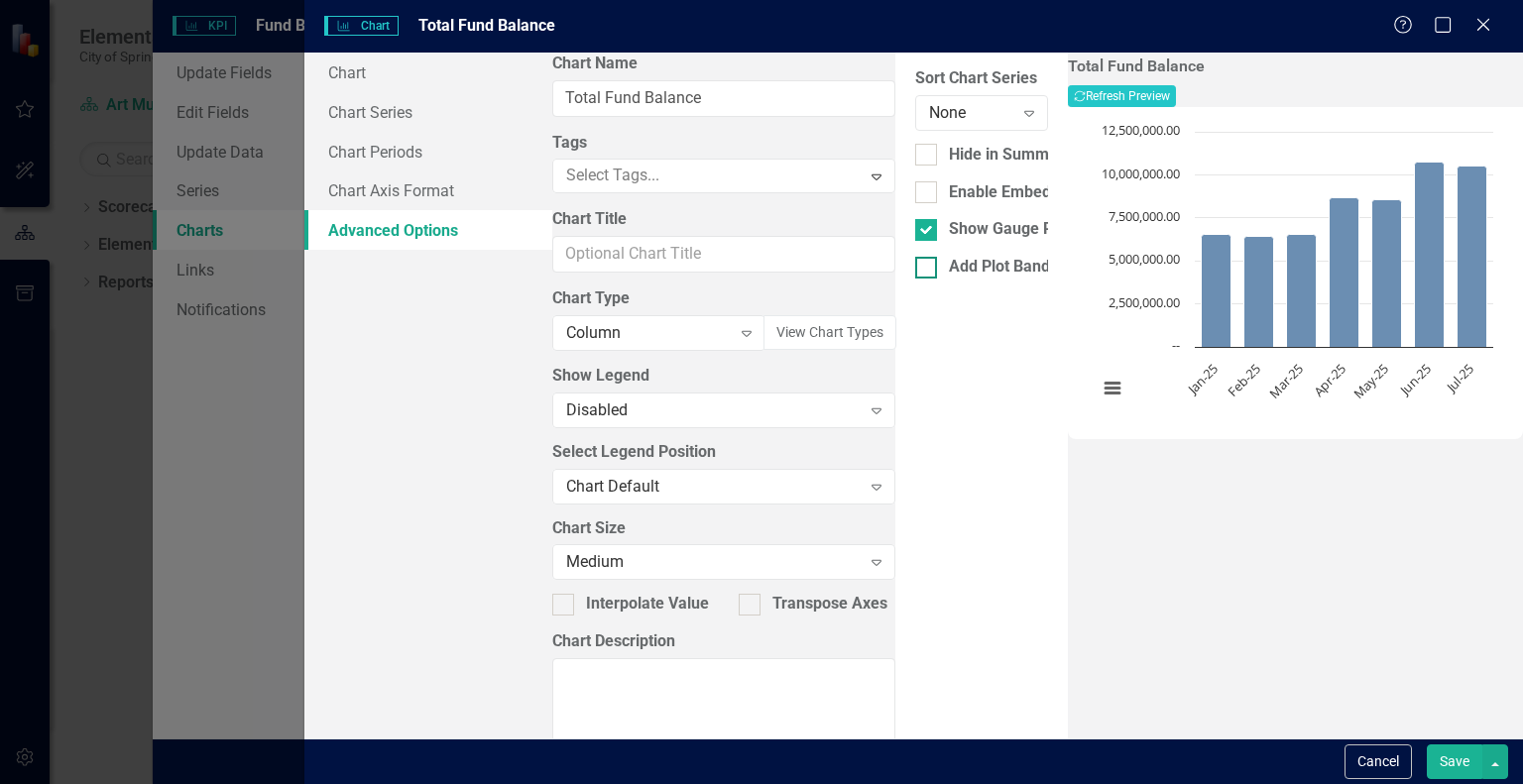 click at bounding box center (926, 268) 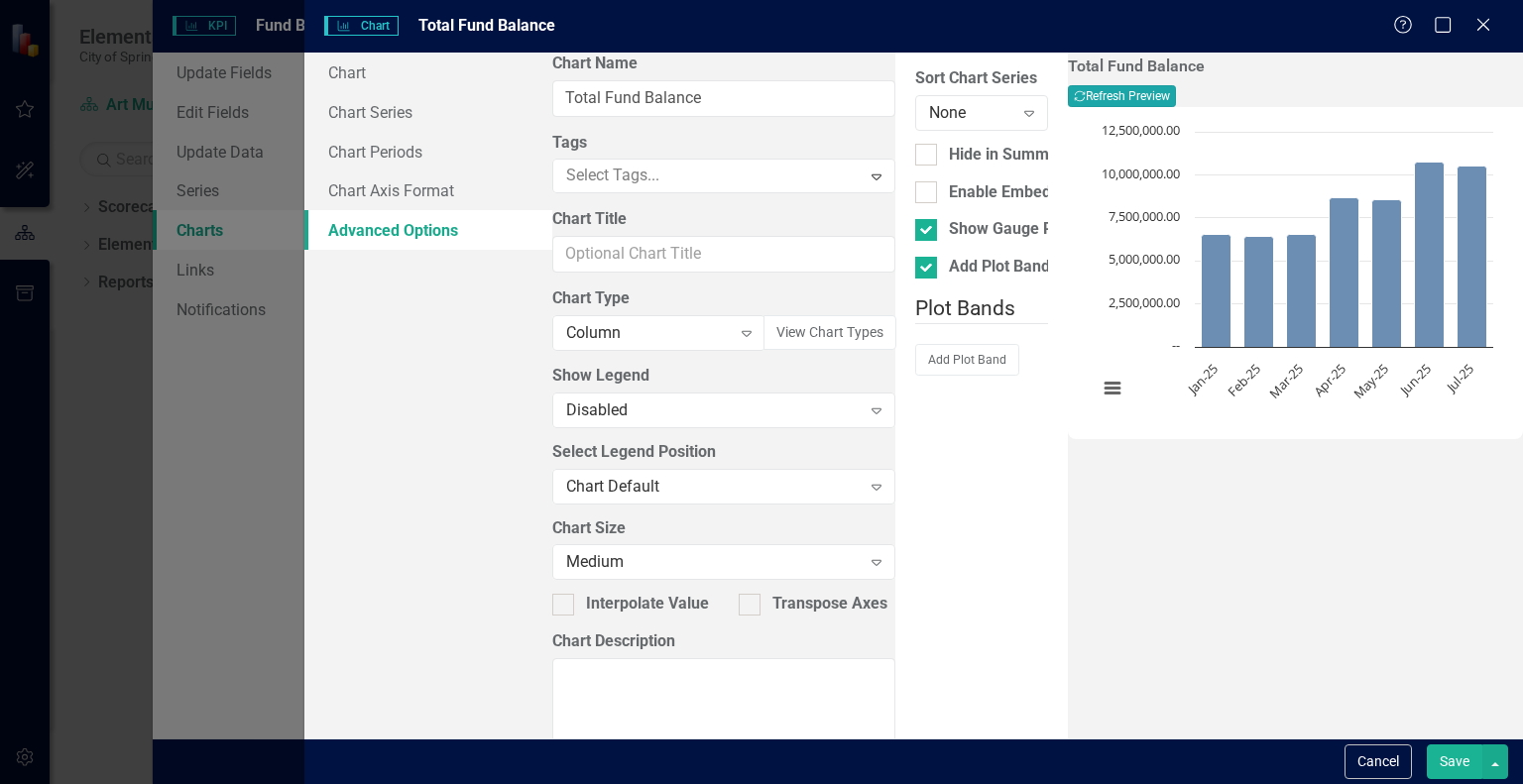 click on "Recalculate Refresh Preview" at bounding box center [1121, 96] 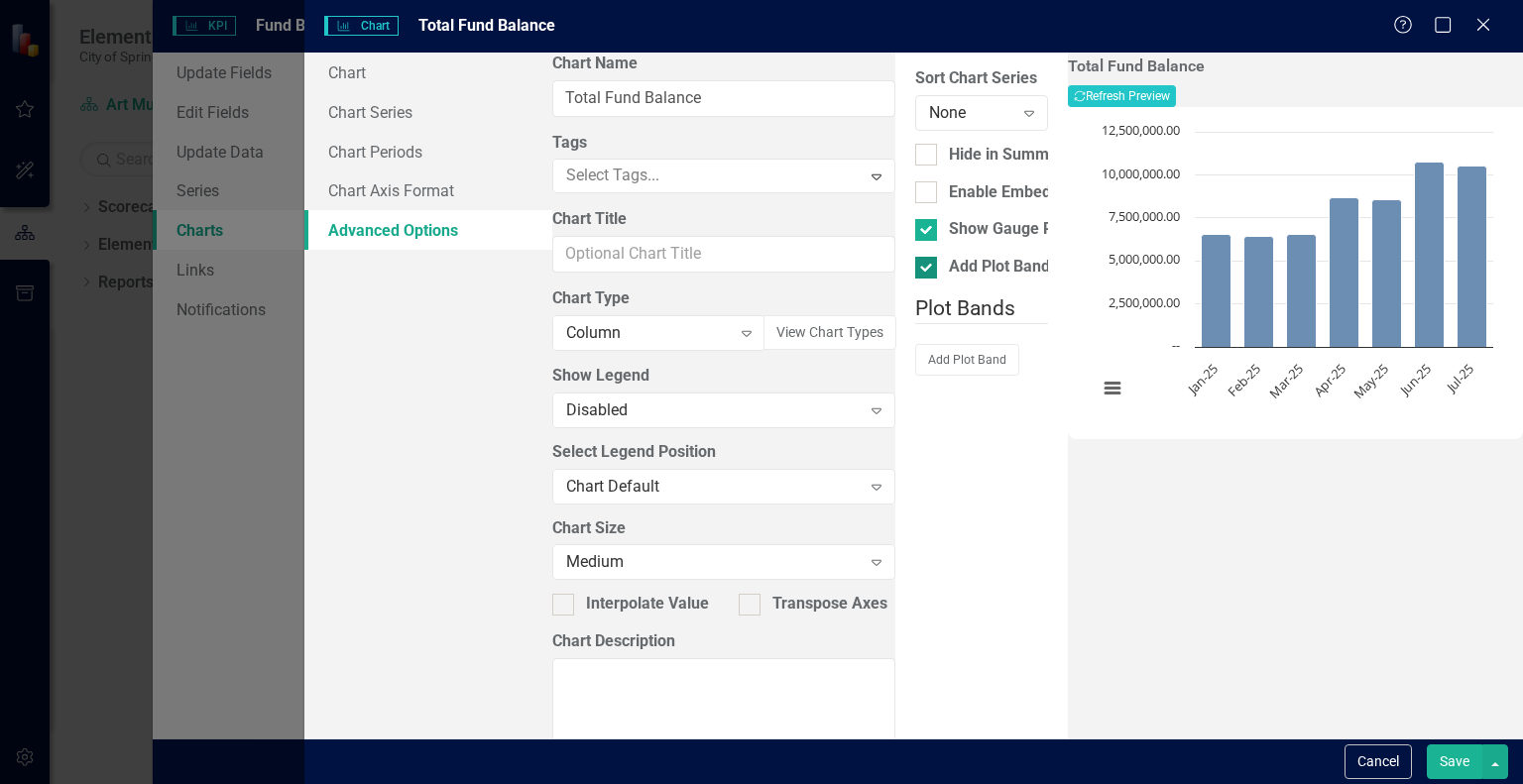 click on "Add Plot Bands" at bounding box center [982, 267] 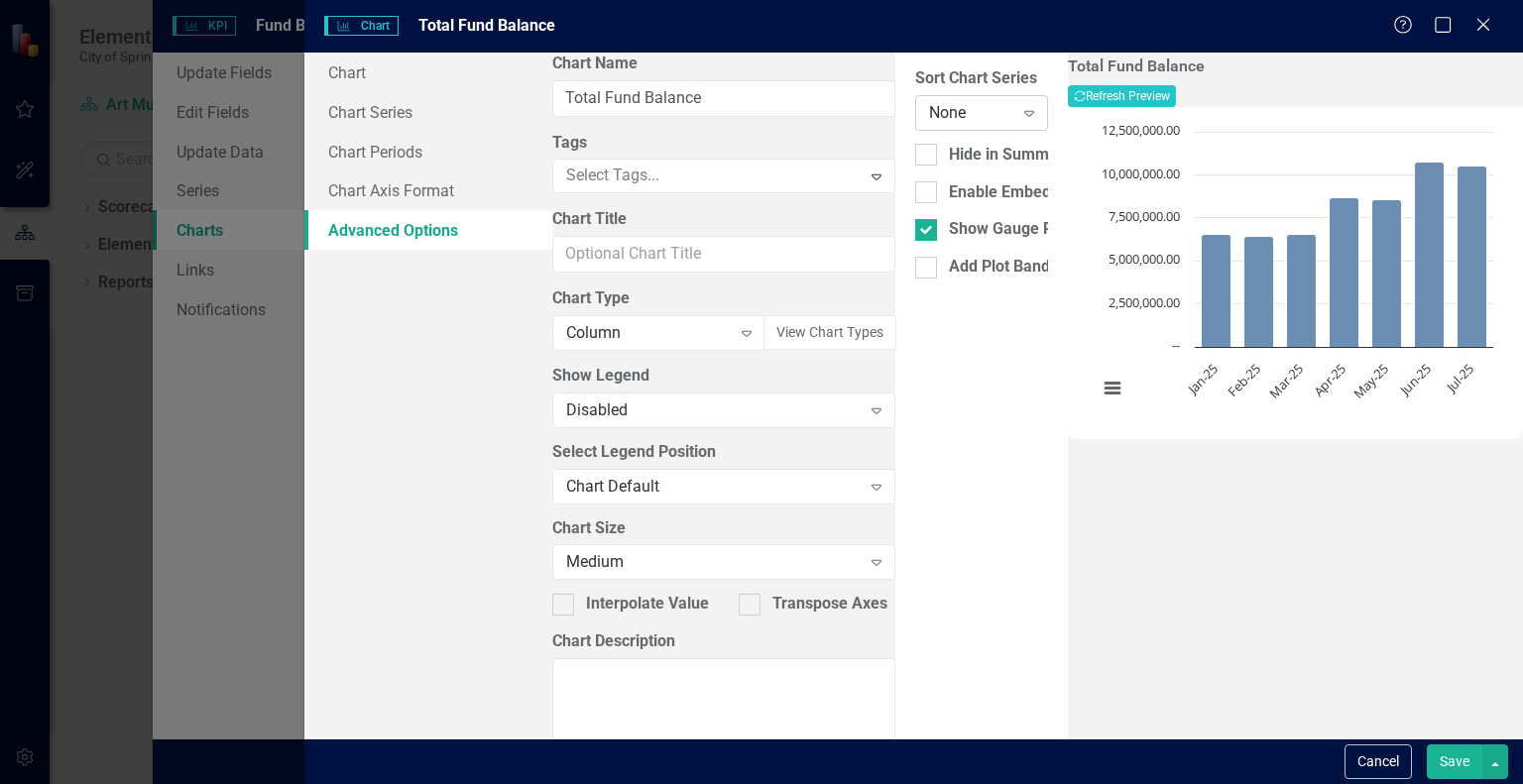 click on "None" at bounding box center [971, 112] 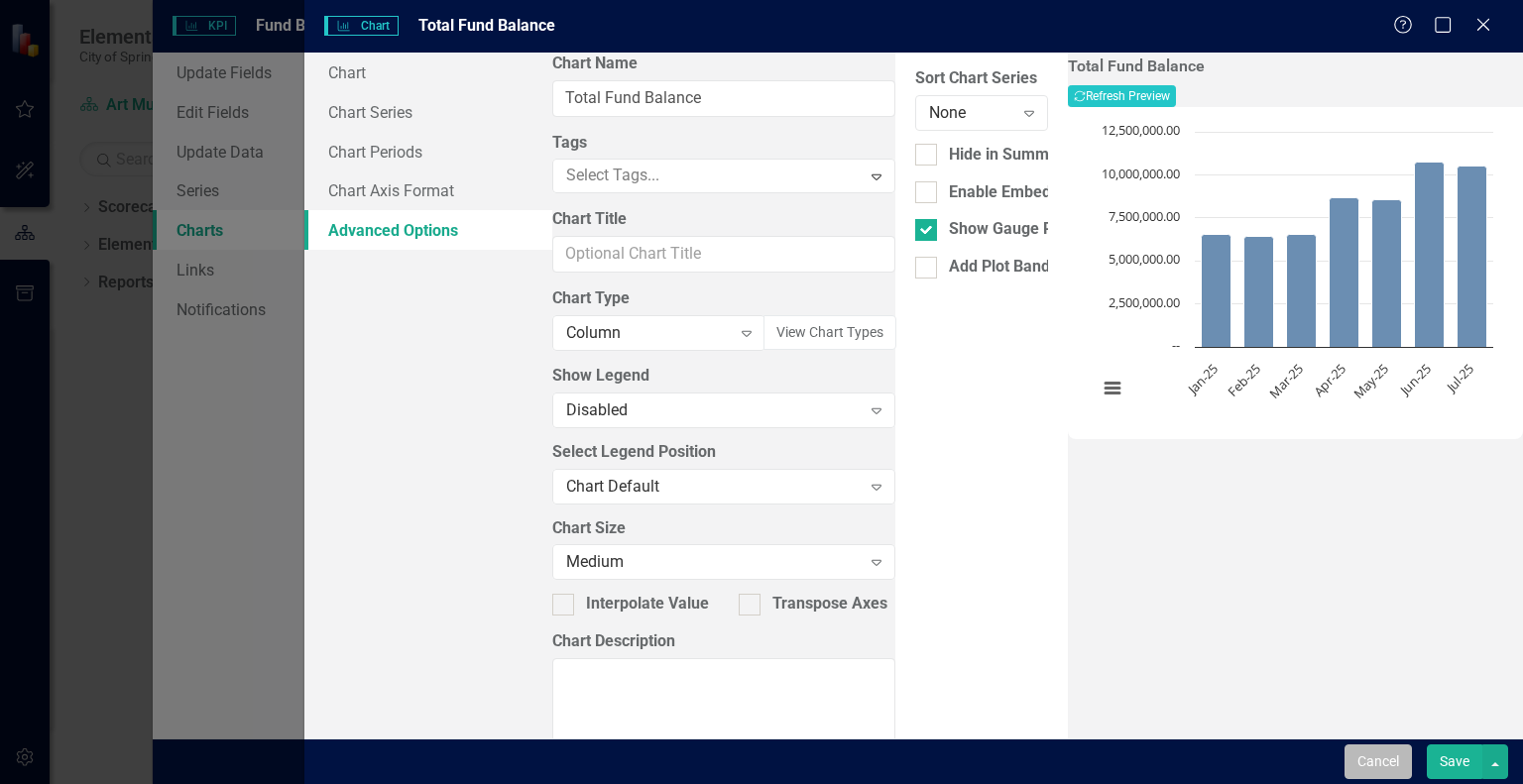 click on "Cancel" at bounding box center (1378, 761) 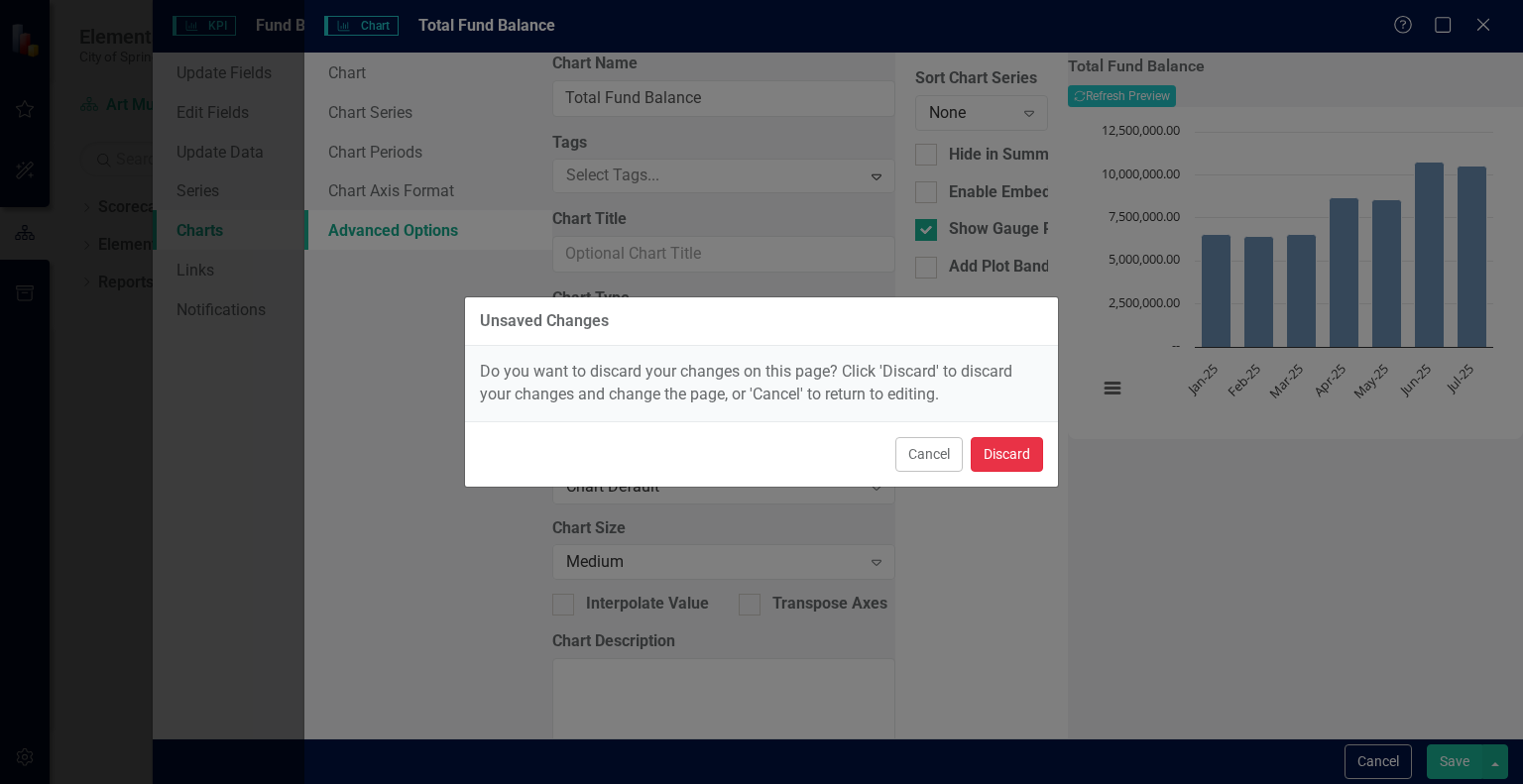 click on "Discard" at bounding box center (1006, 454) 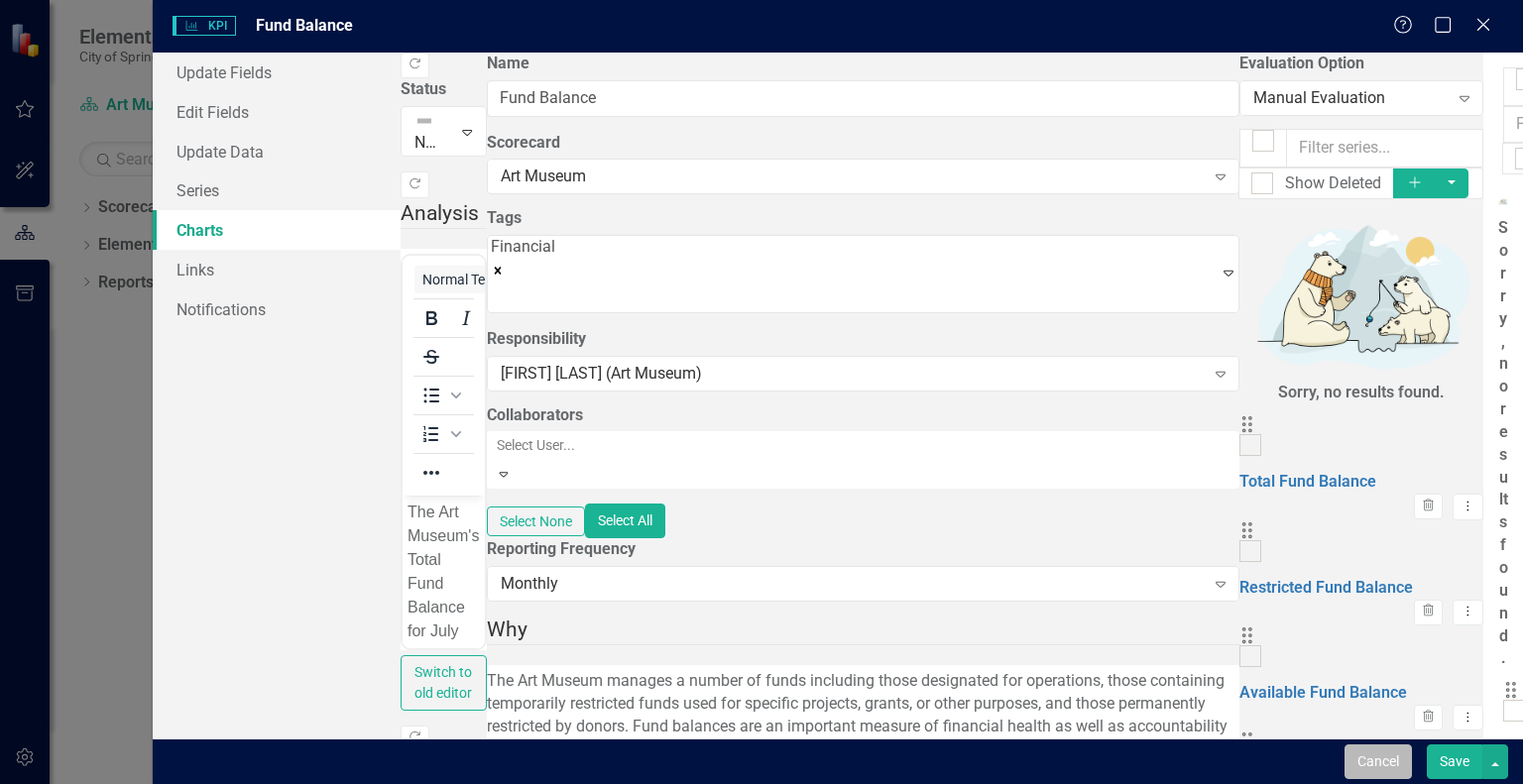click on "Cancel" at bounding box center [1378, 761] 